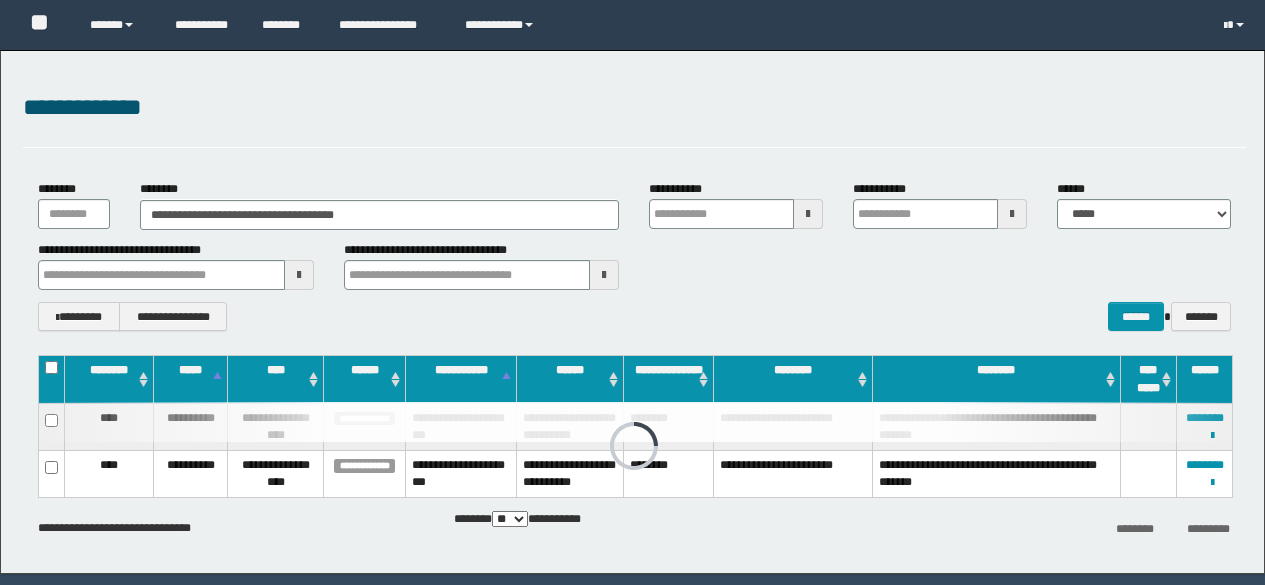 scroll, scrollTop: 0, scrollLeft: 0, axis: both 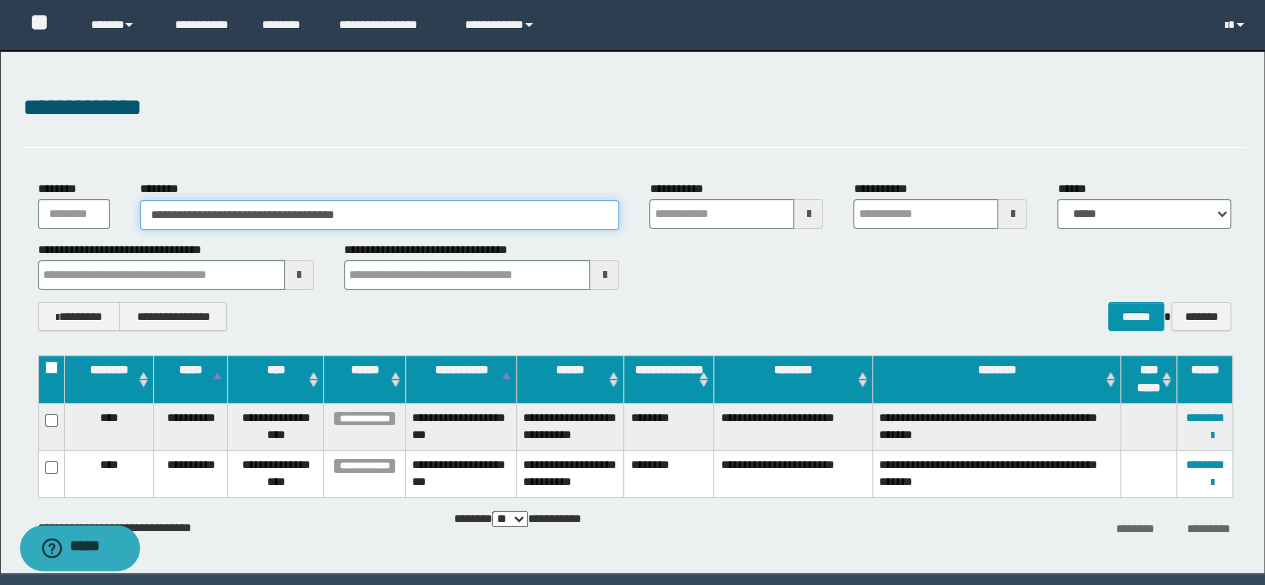 drag, startPoint x: 416, startPoint y: 207, endPoint x: 106, endPoint y: 191, distance: 310.41263 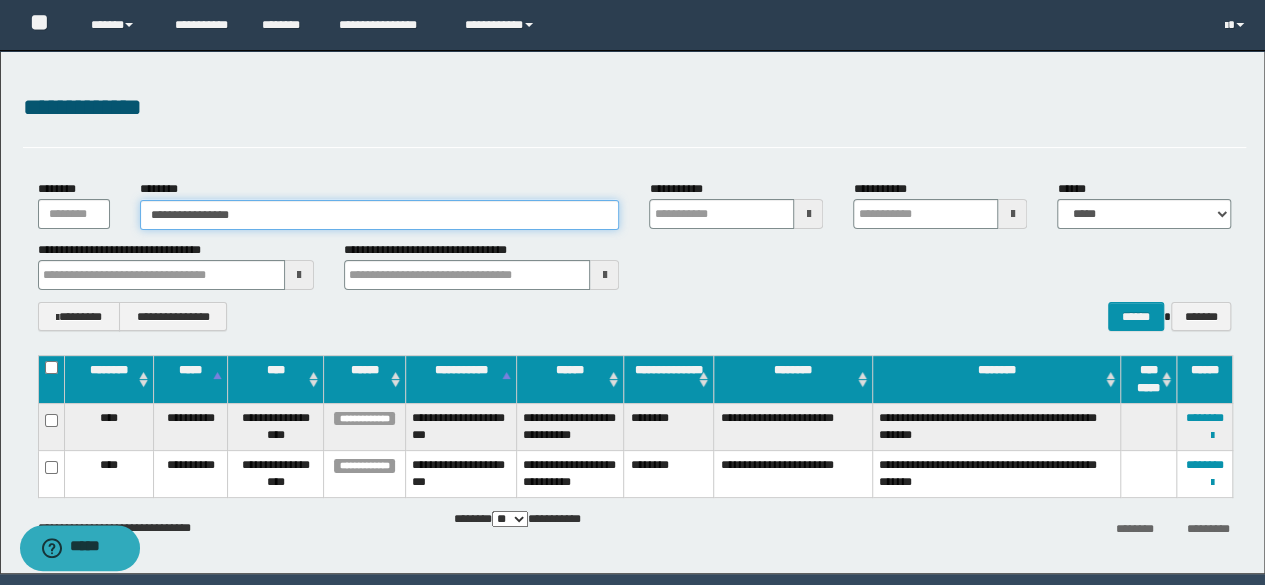 type on "**********" 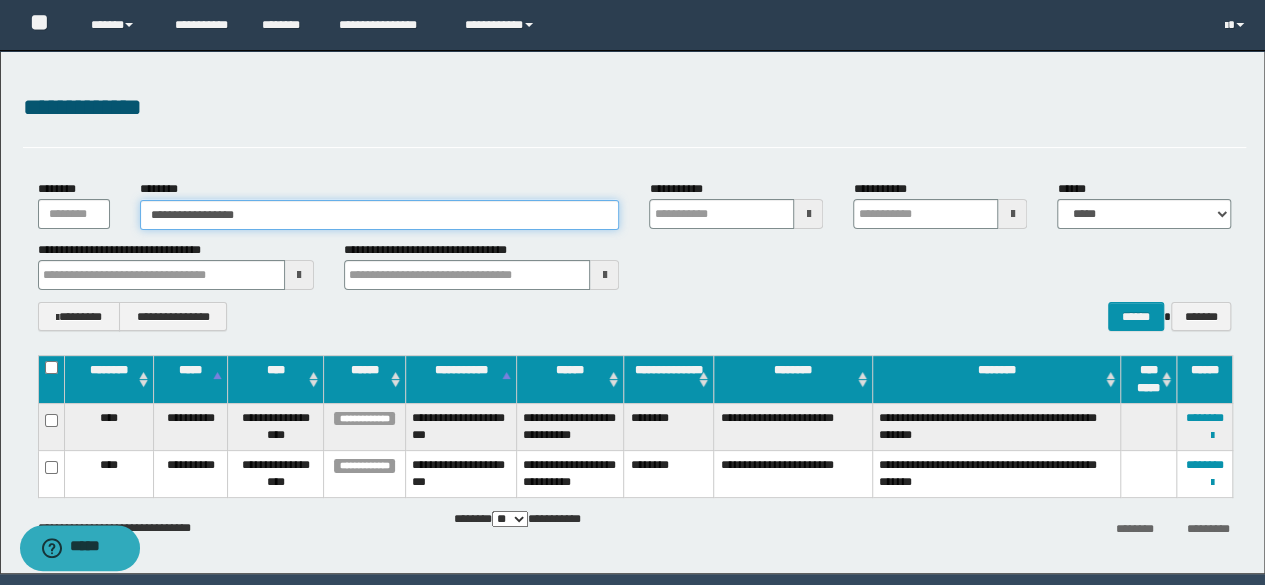type on "**********" 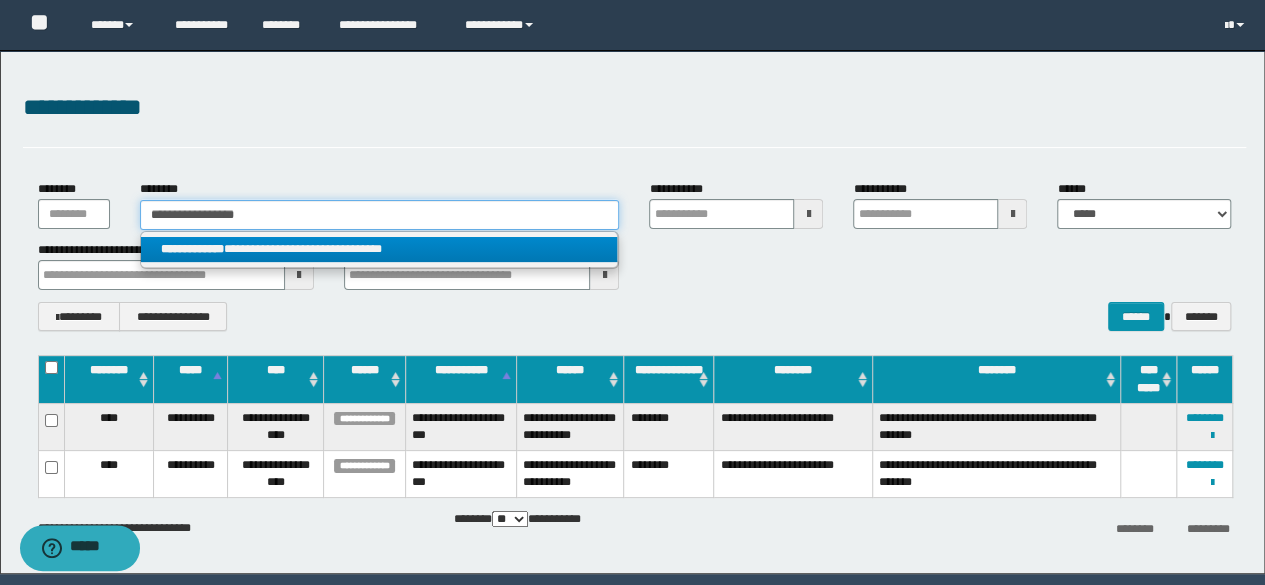 type on "**********" 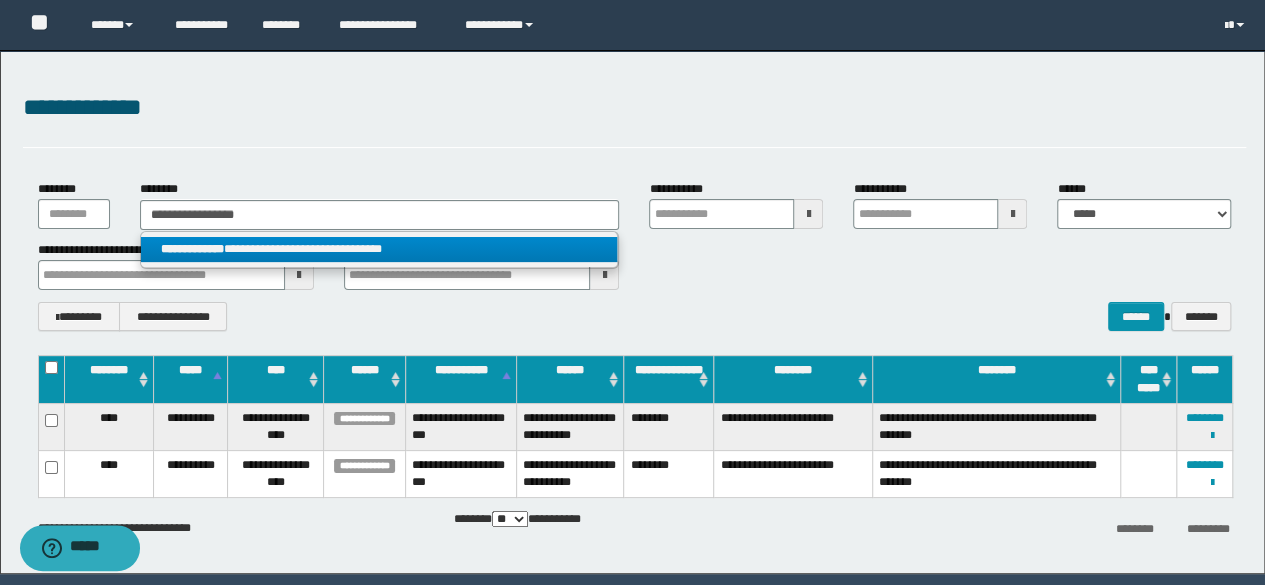 click on "**********" at bounding box center (379, 249) 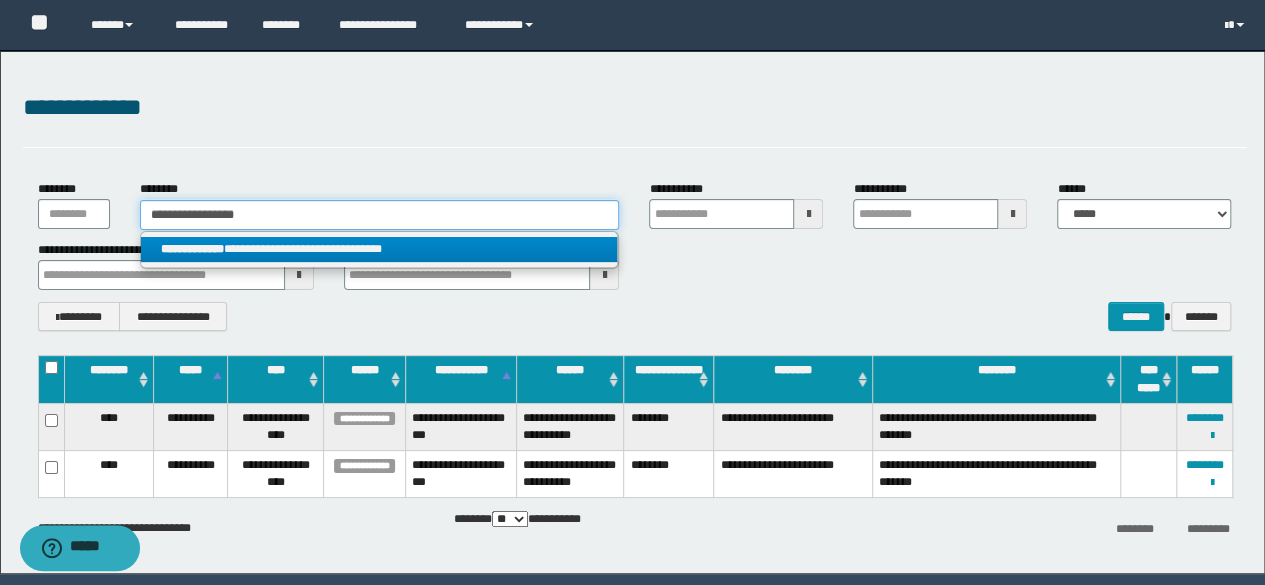 type 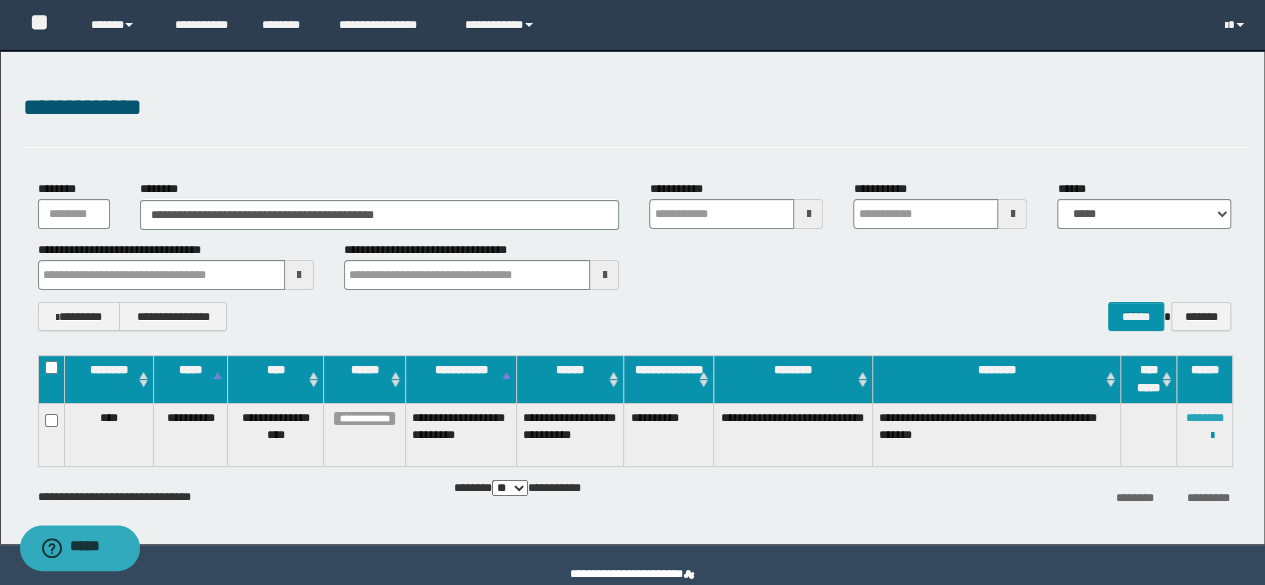 click on "********" at bounding box center [1205, 418] 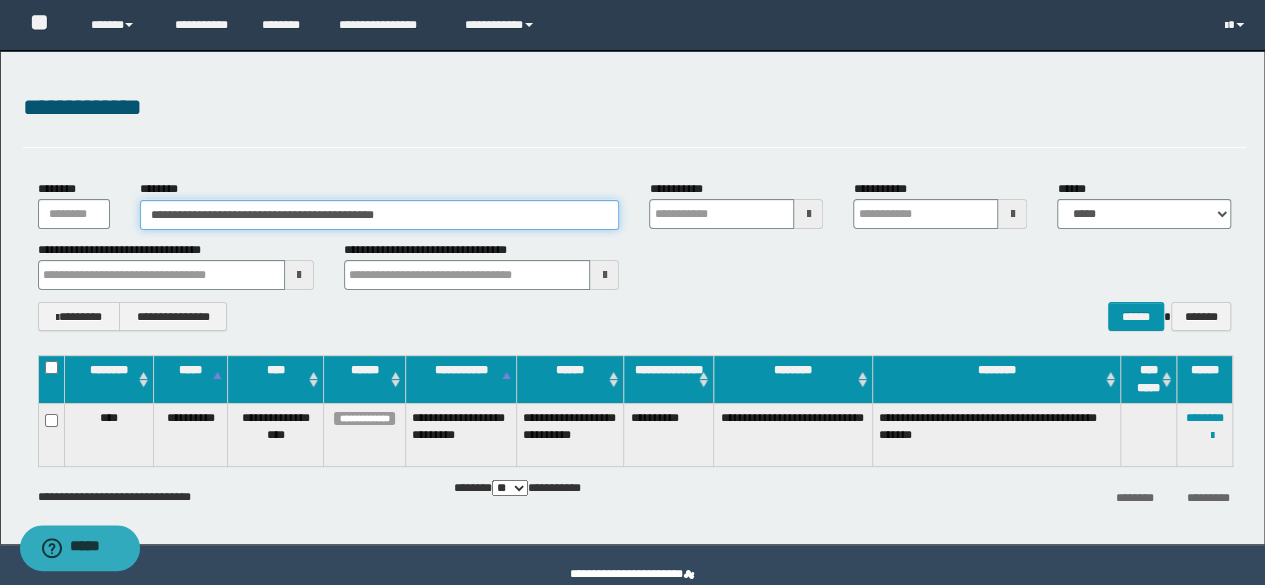 drag, startPoint x: 460, startPoint y: 229, endPoint x: 0, endPoint y: 185, distance: 462.09955 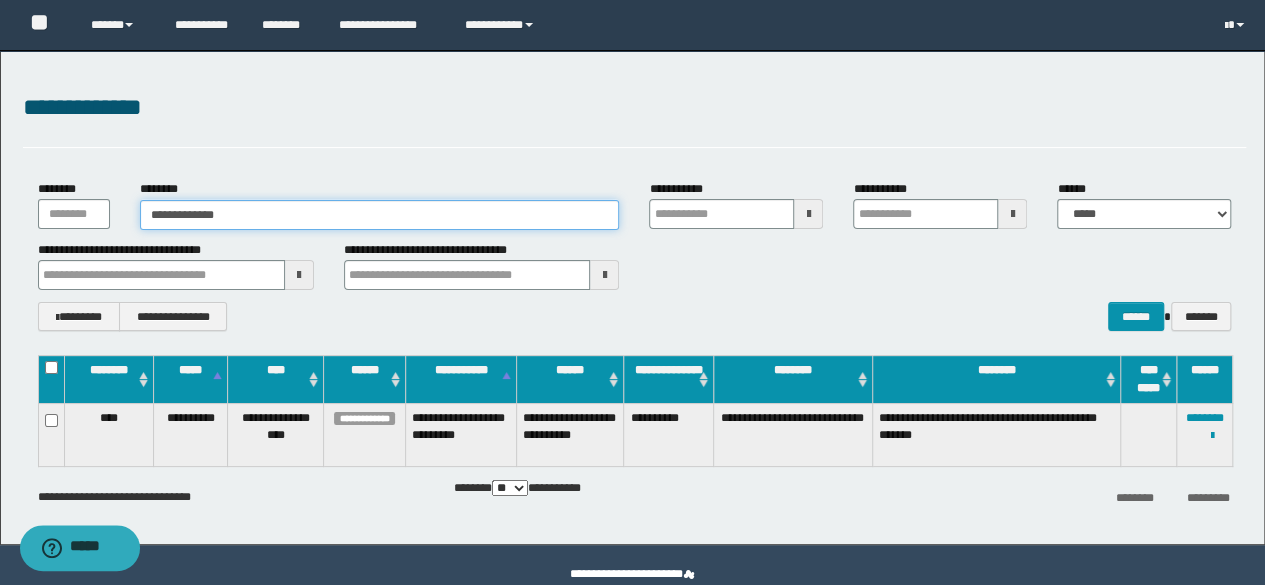 type on "**********" 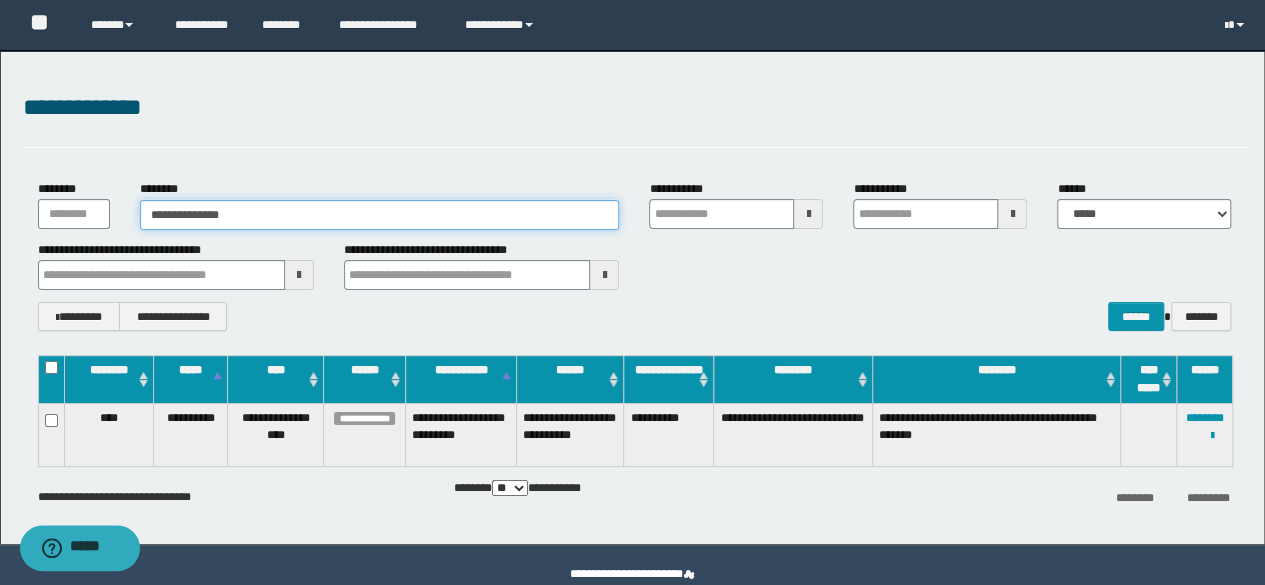 type on "**********" 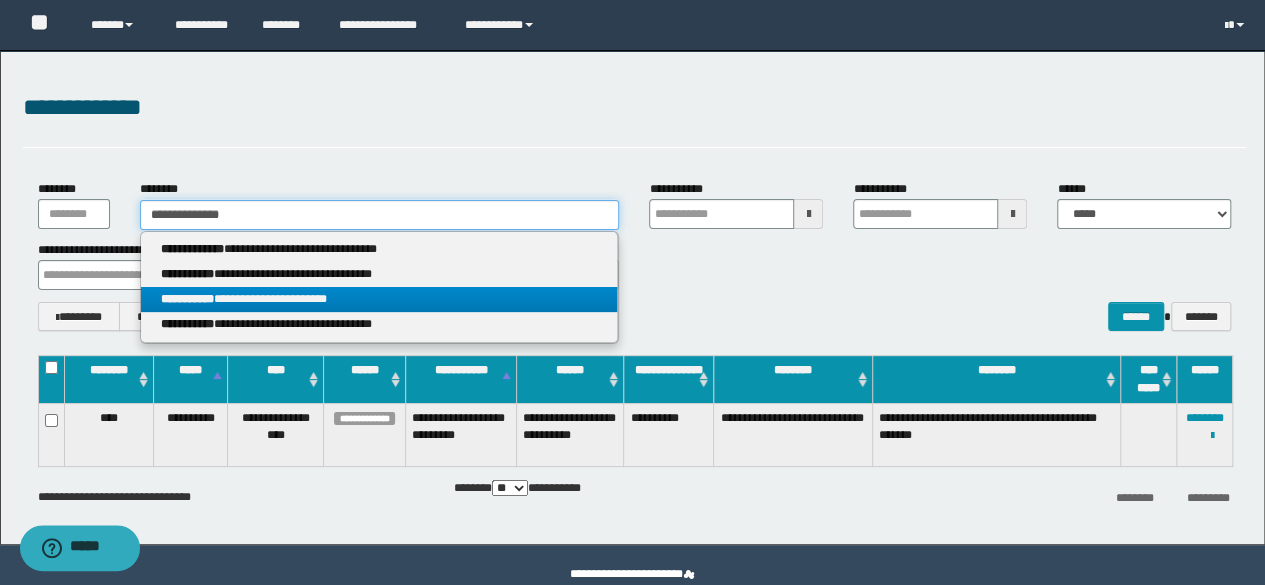type on "**********" 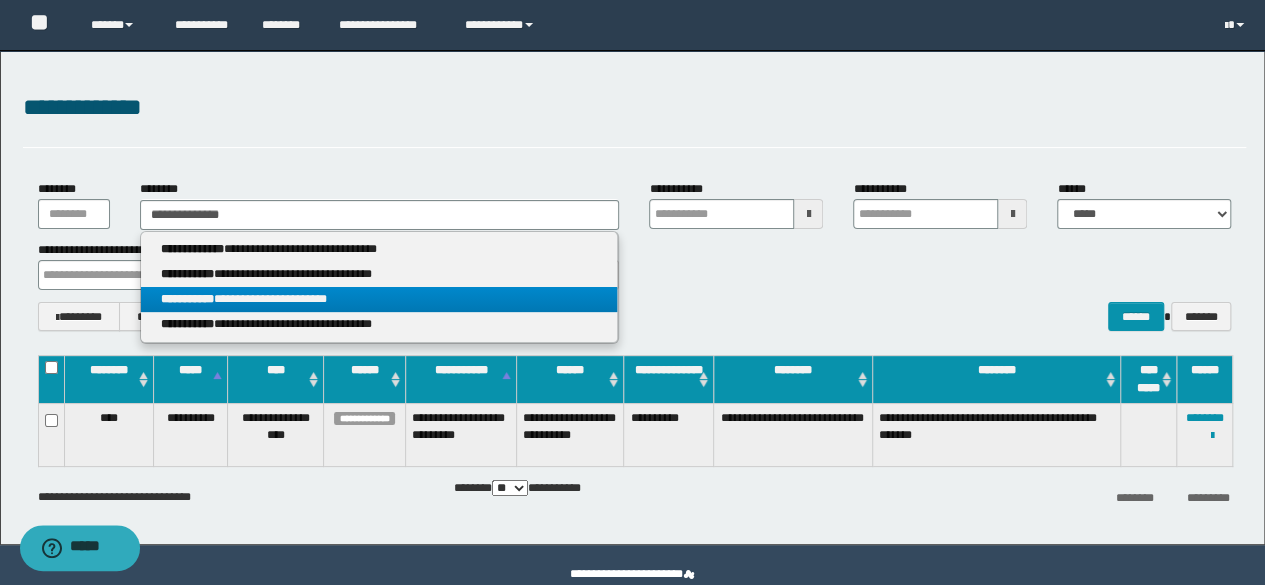 click on "**********" at bounding box center [379, 299] 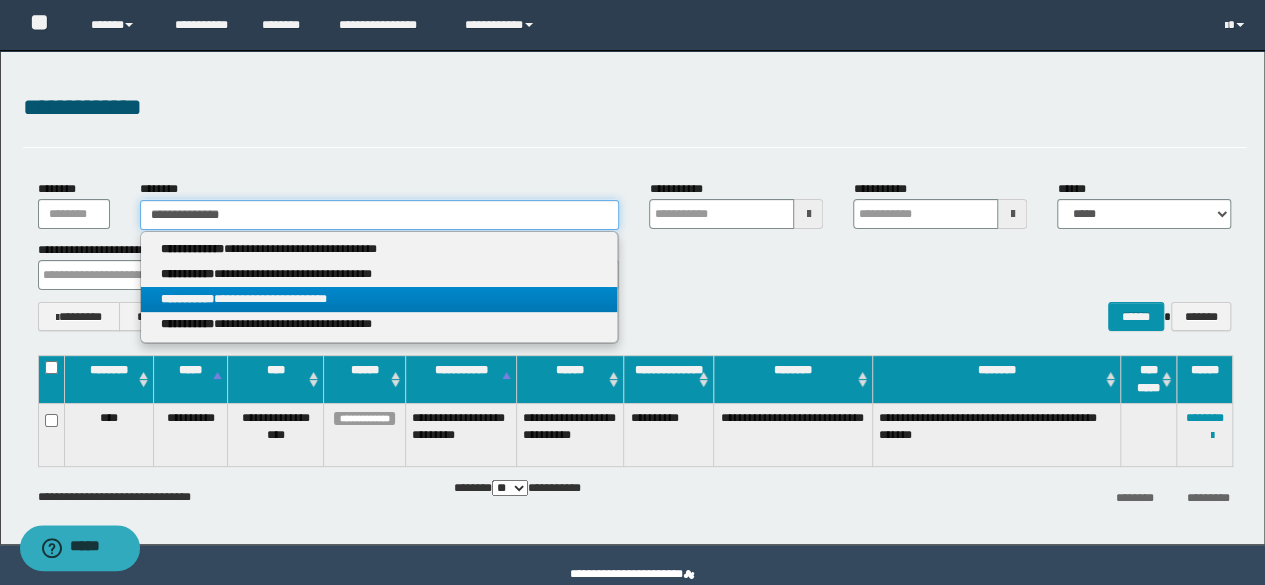 type 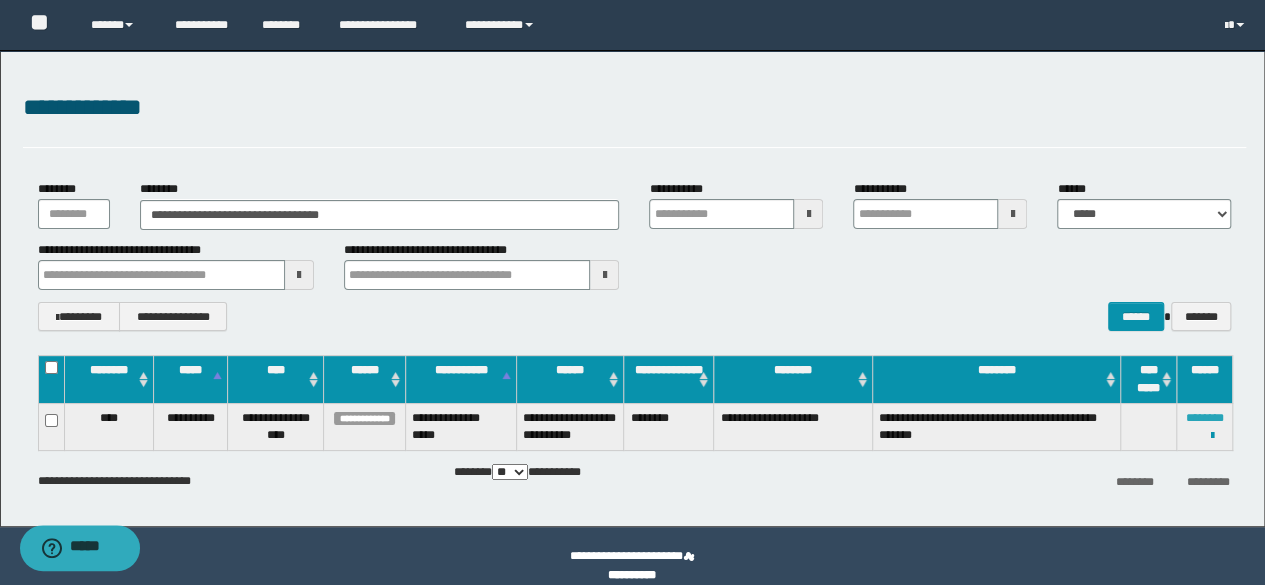 click on "********" at bounding box center [1205, 418] 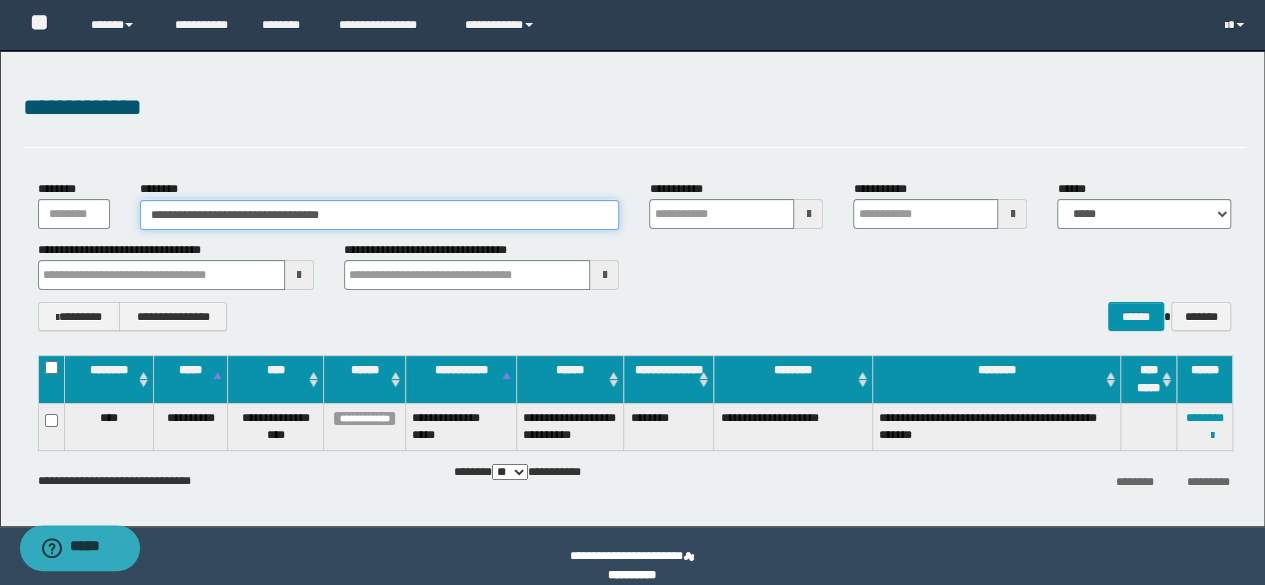 drag, startPoint x: 383, startPoint y: 222, endPoint x: 0, endPoint y: 201, distance: 383.5753 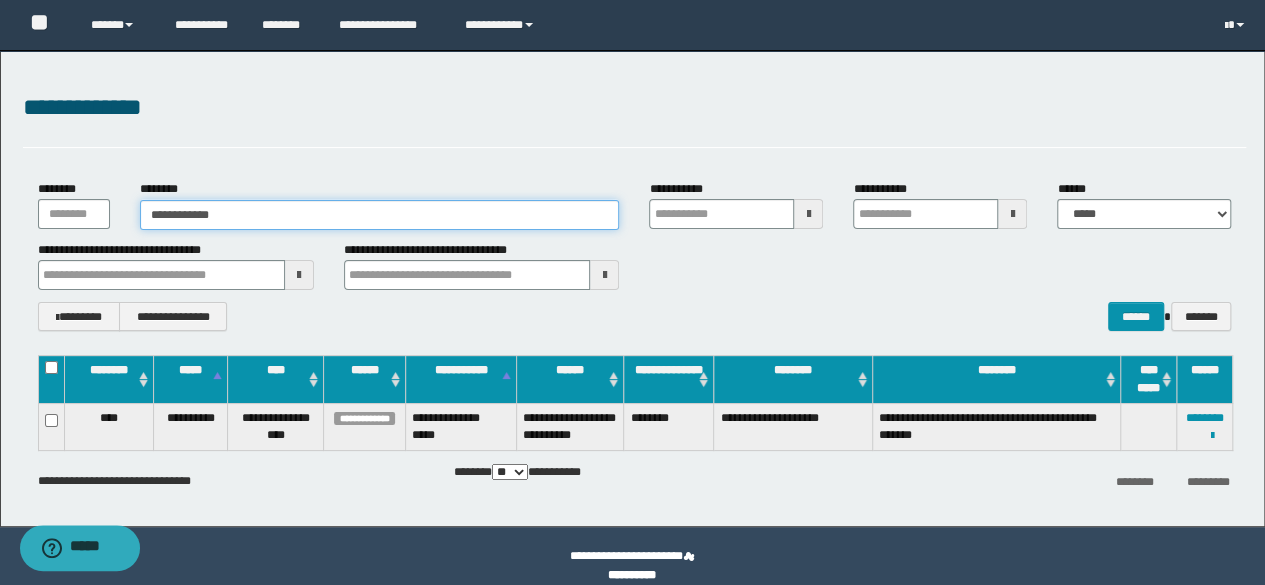 type on "**********" 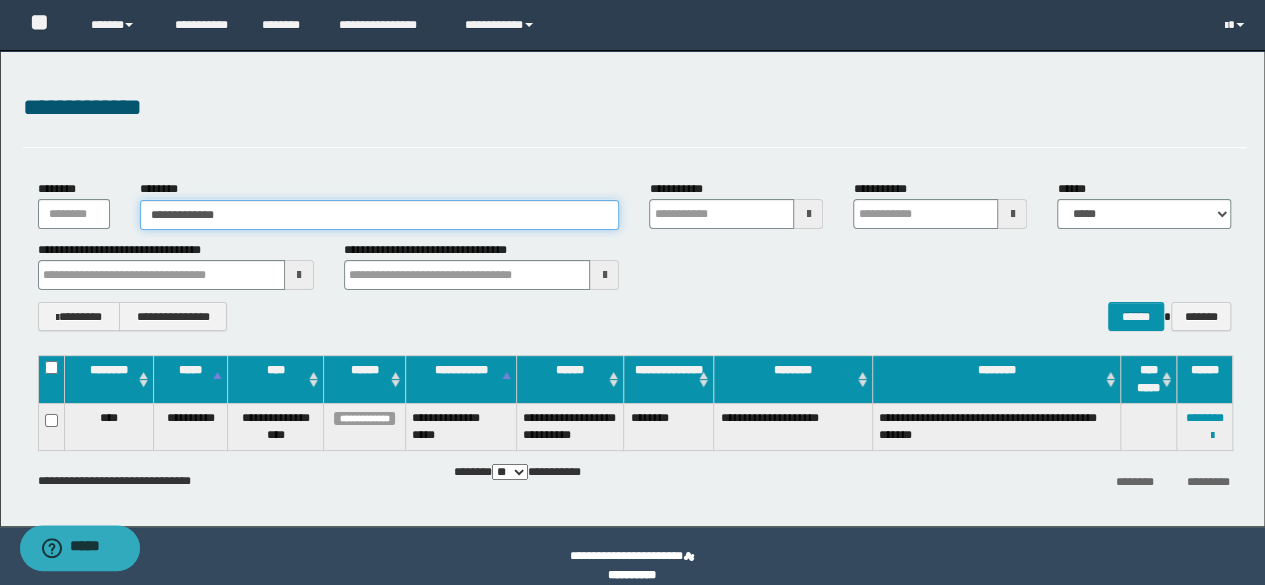 type on "**********" 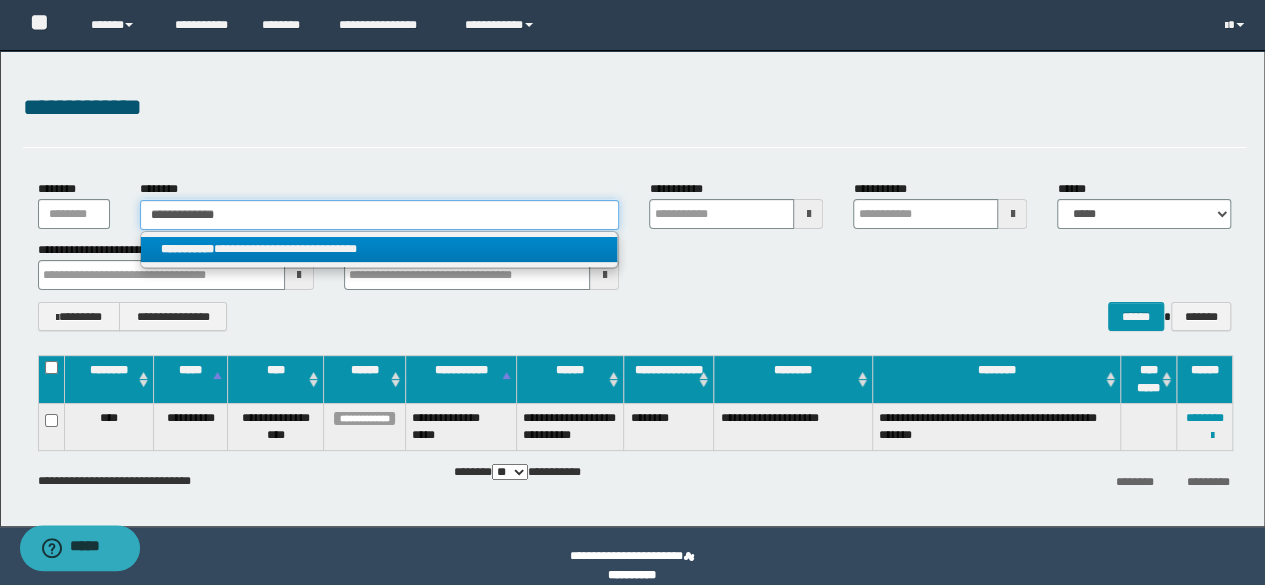 type on "**********" 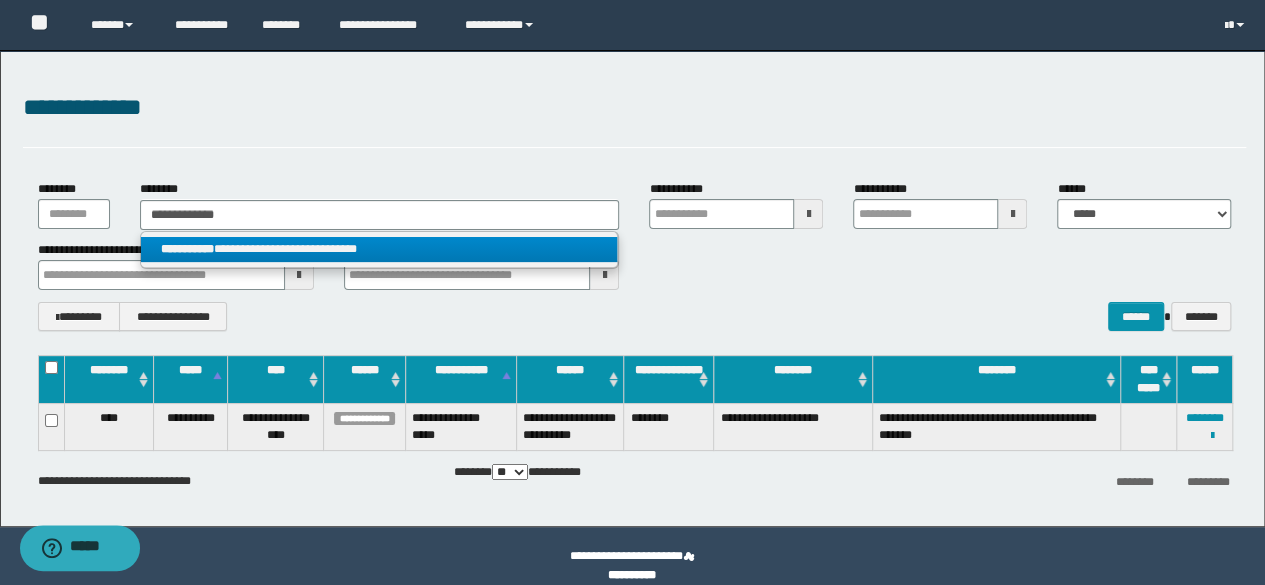 click on "**********" at bounding box center (379, 249) 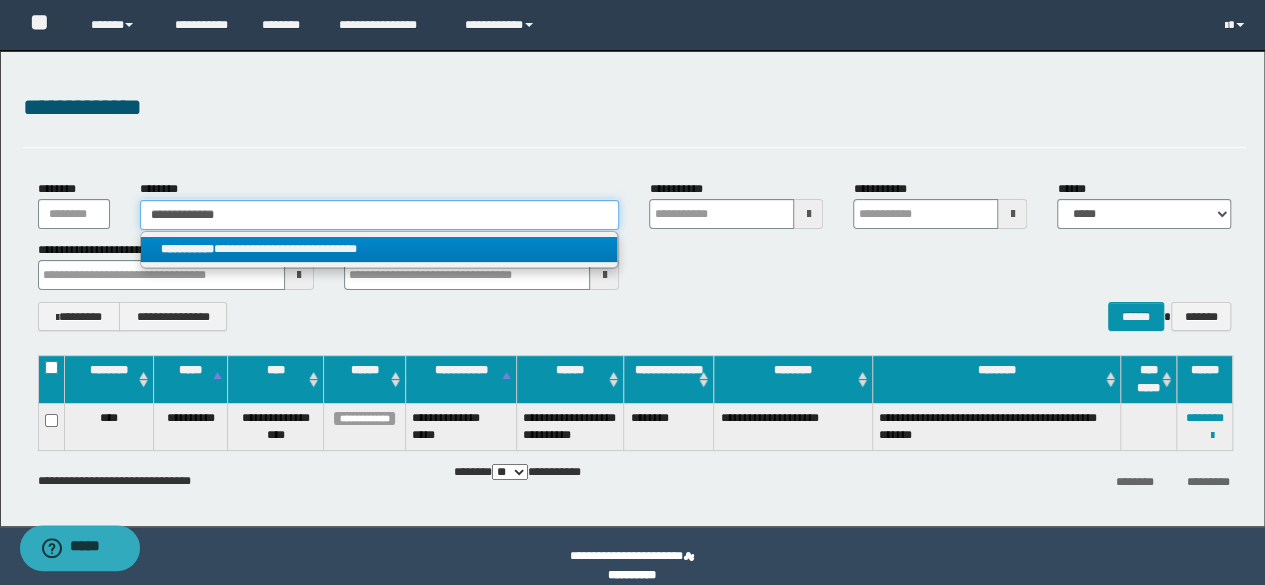type 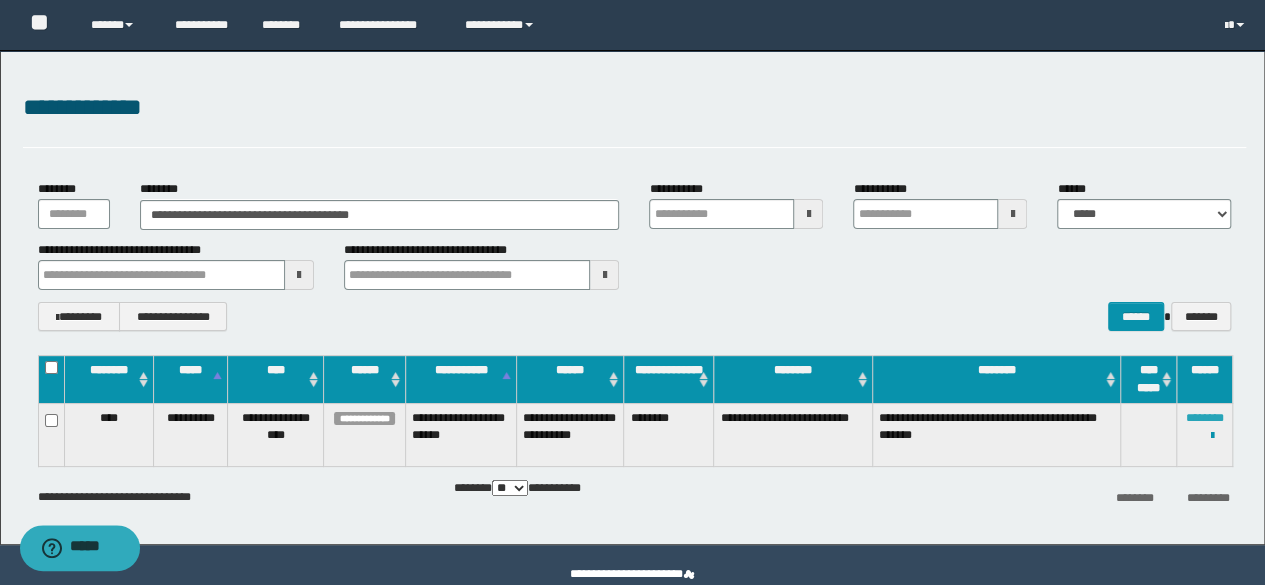 click on "********" at bounding box center (1205, 418) 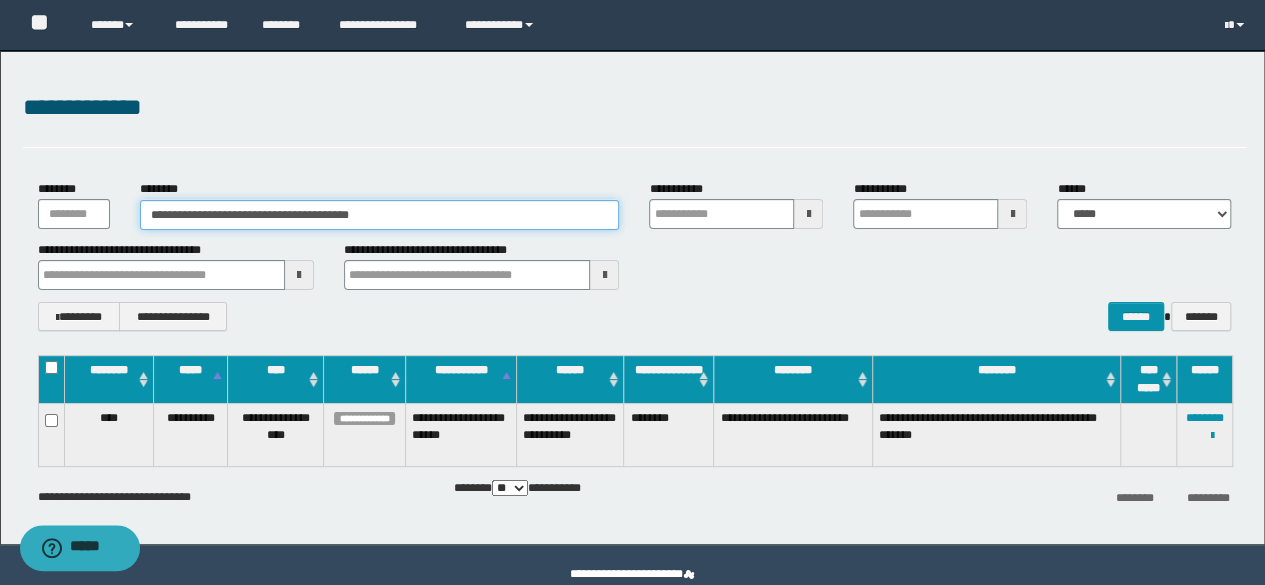 drag, startPoint x: 462, startPoint y: 214, endPoint x: 0, endPoint y: 158, distance: 465.38156 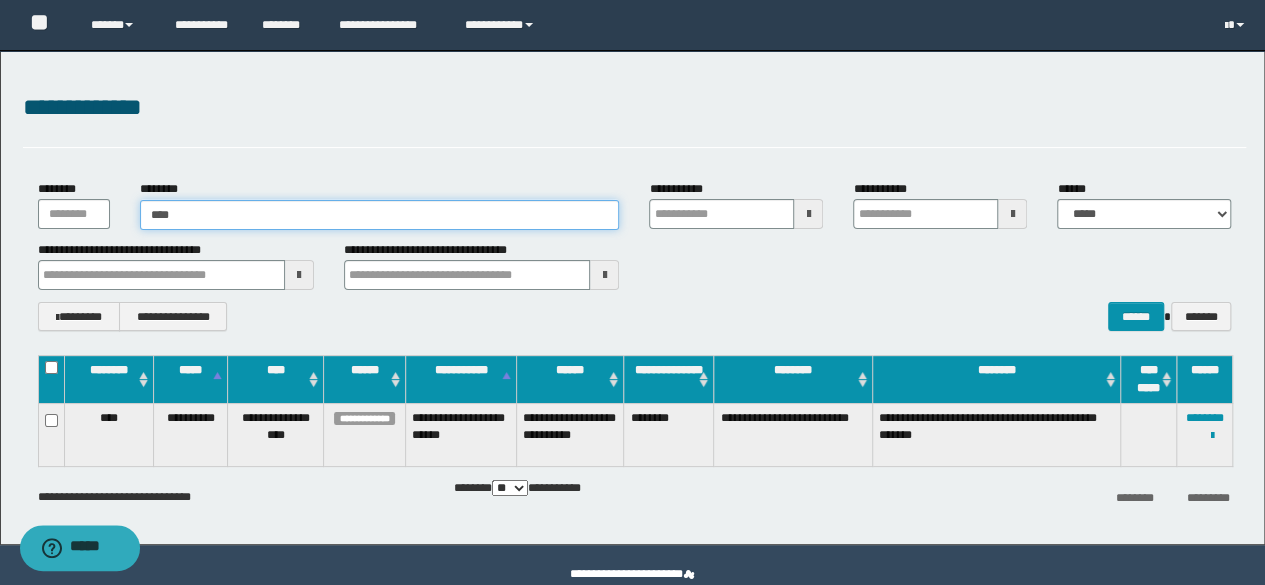 type on "*****" 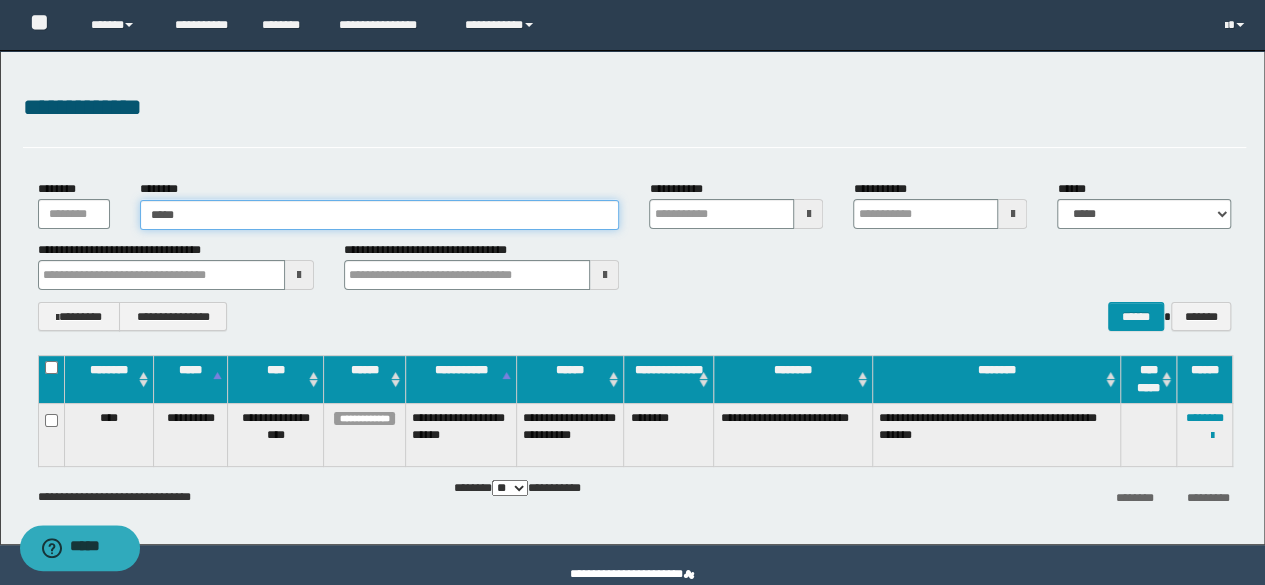 type on "*****" 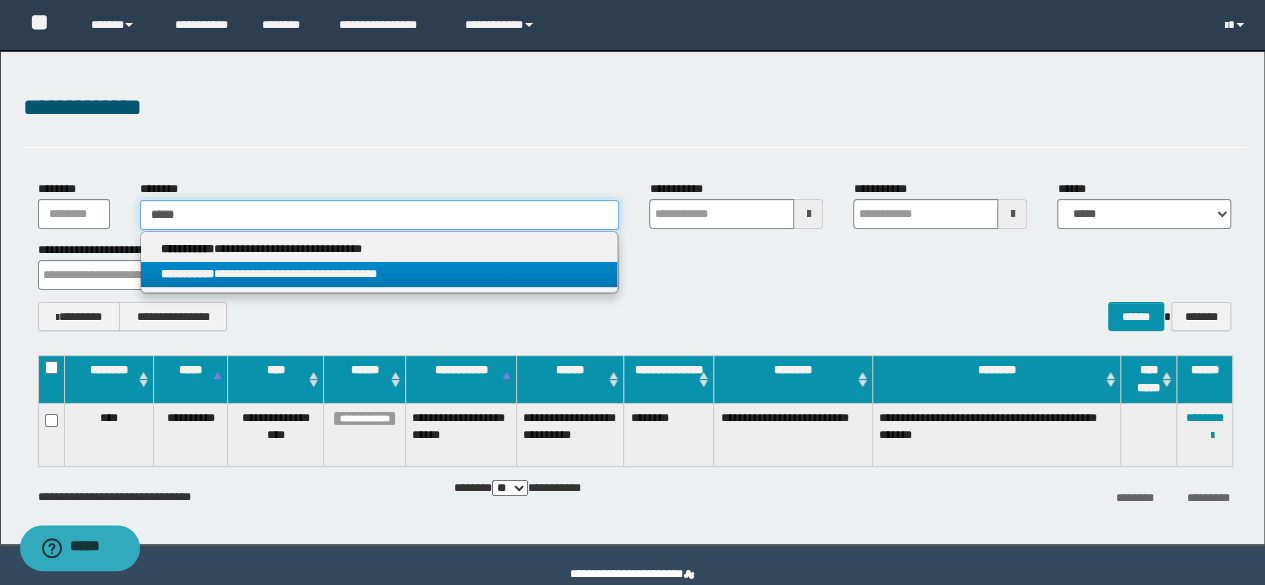 type on "*****" 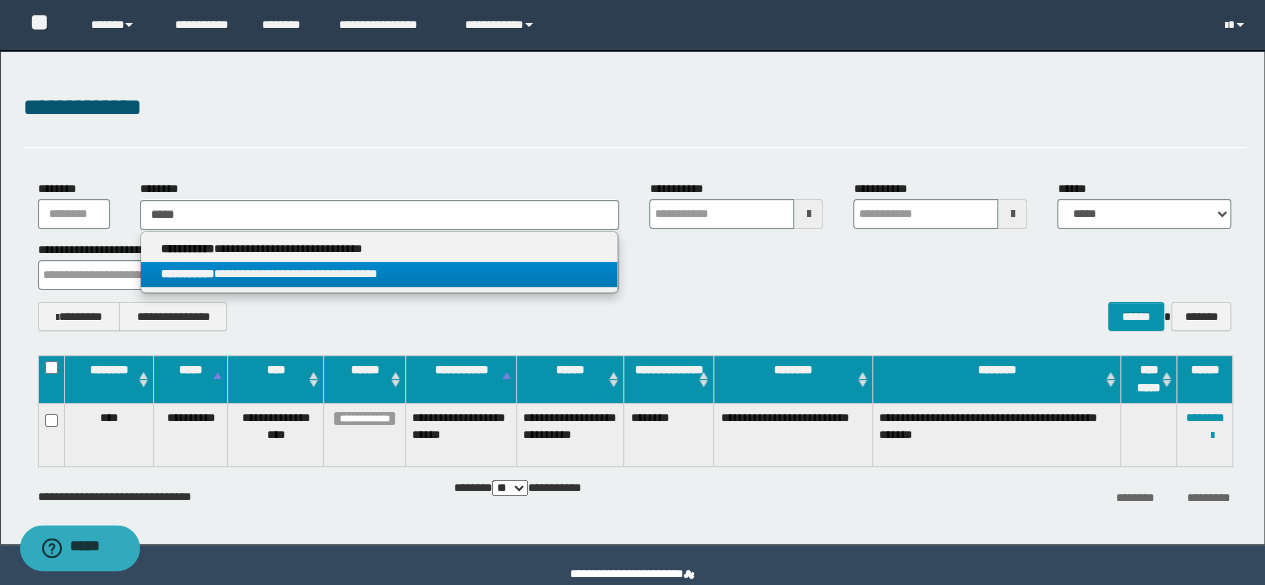 click on "**********" at bounding box center [379, 274] 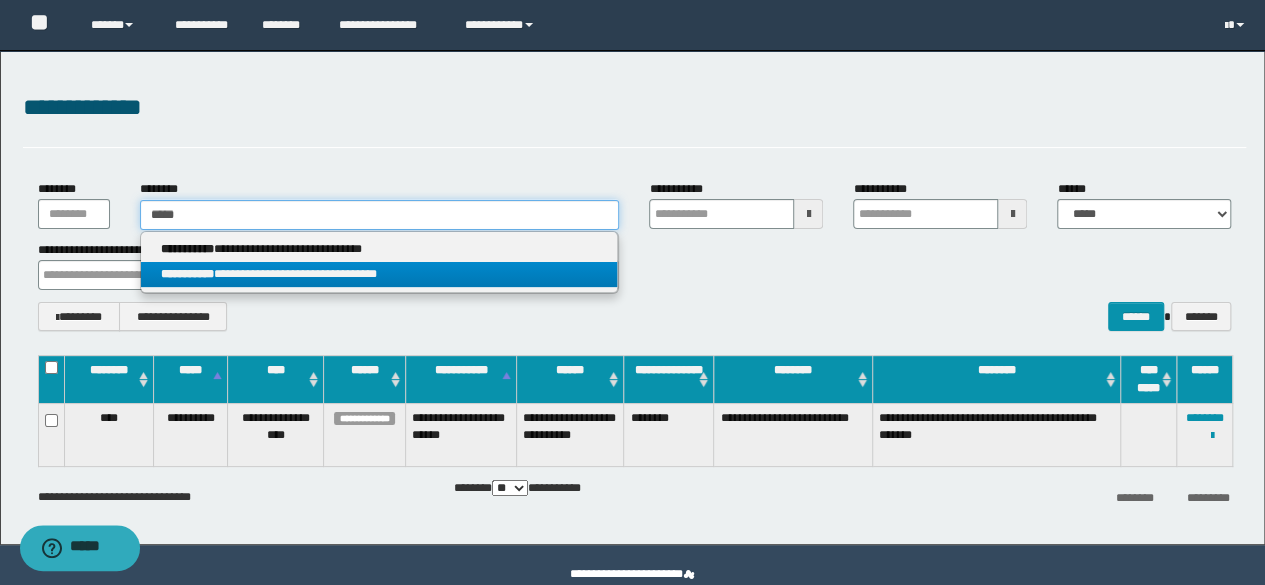type 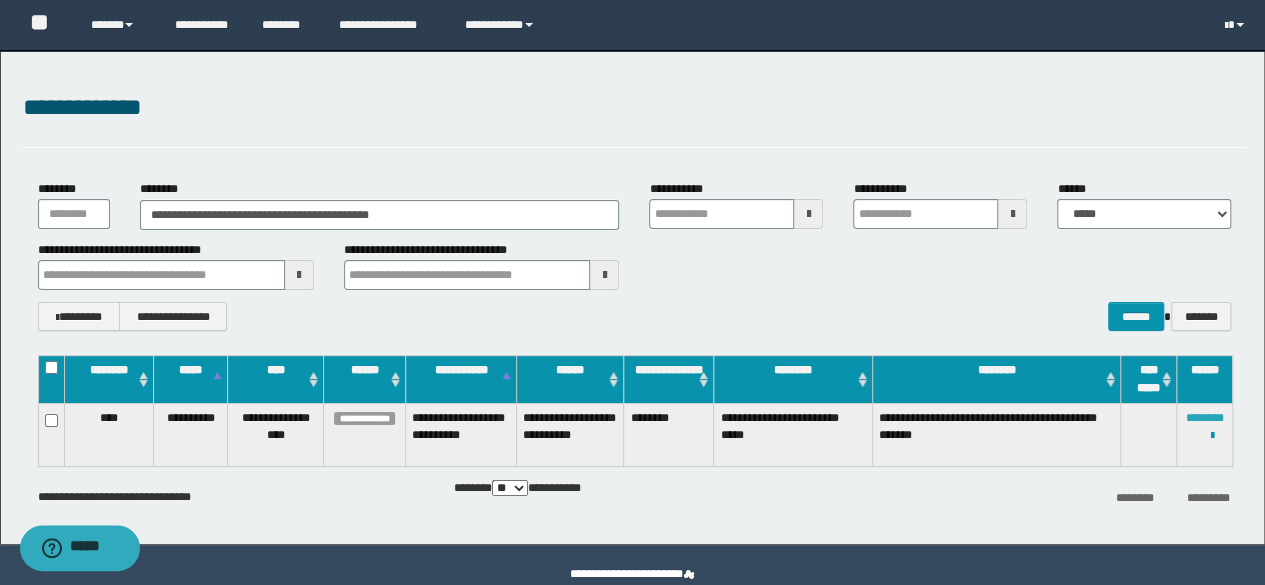 click on "********" at bounding box center (1205, 418) 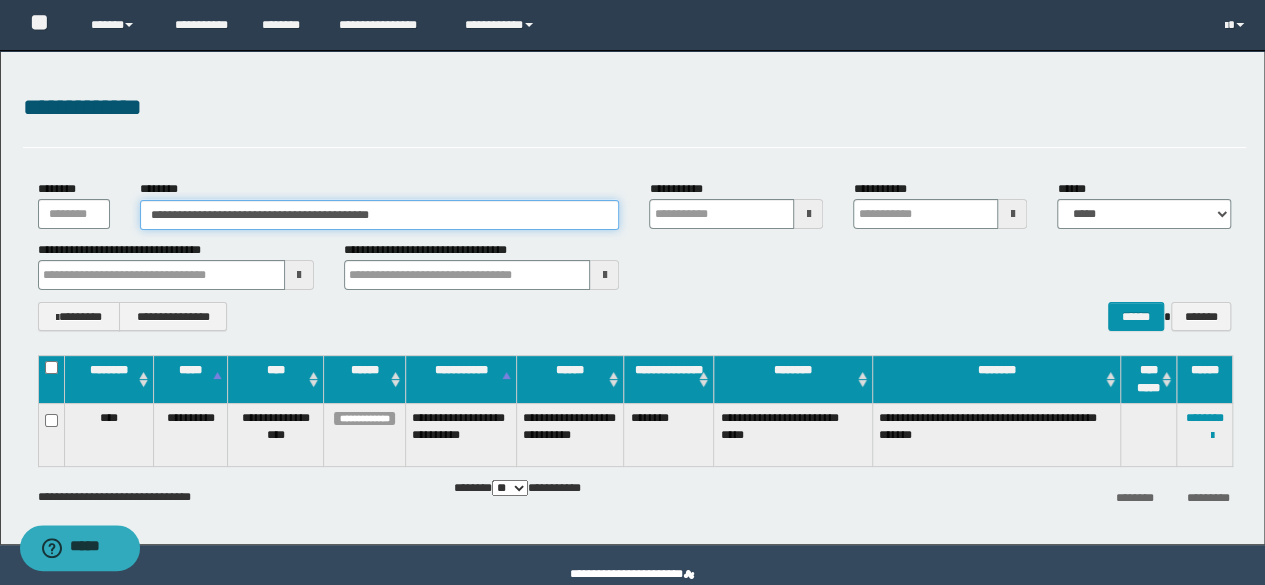 drag, startPoint x: 489, startPoint y: 217, endPoint x: 0, endPoint y: 191, distance: 489.6907 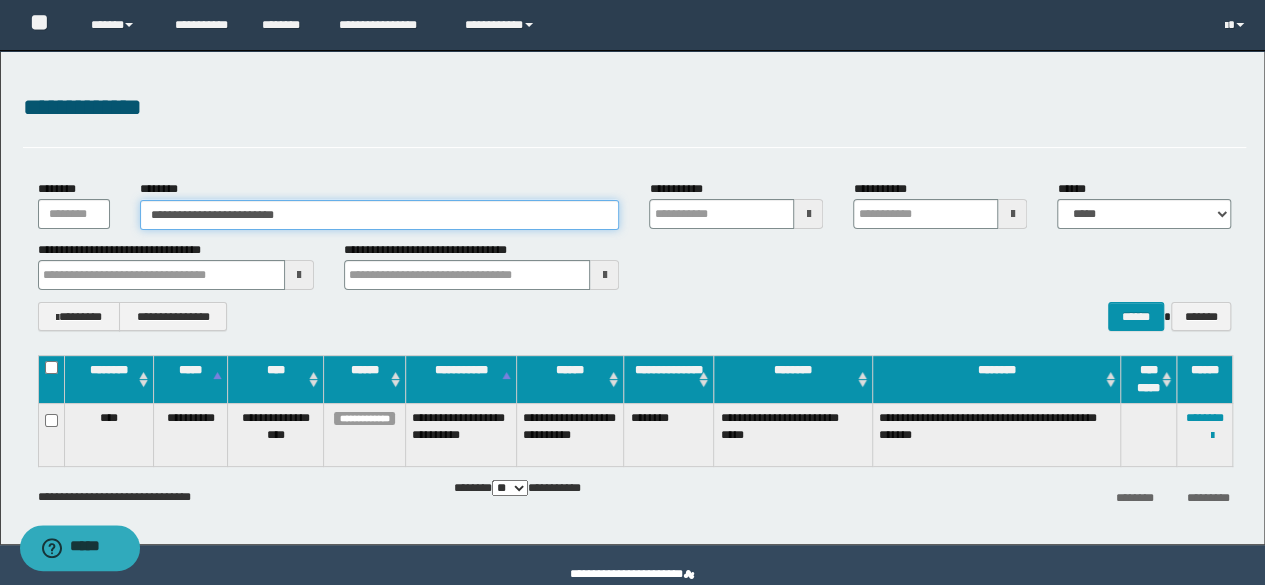 type on "**********" 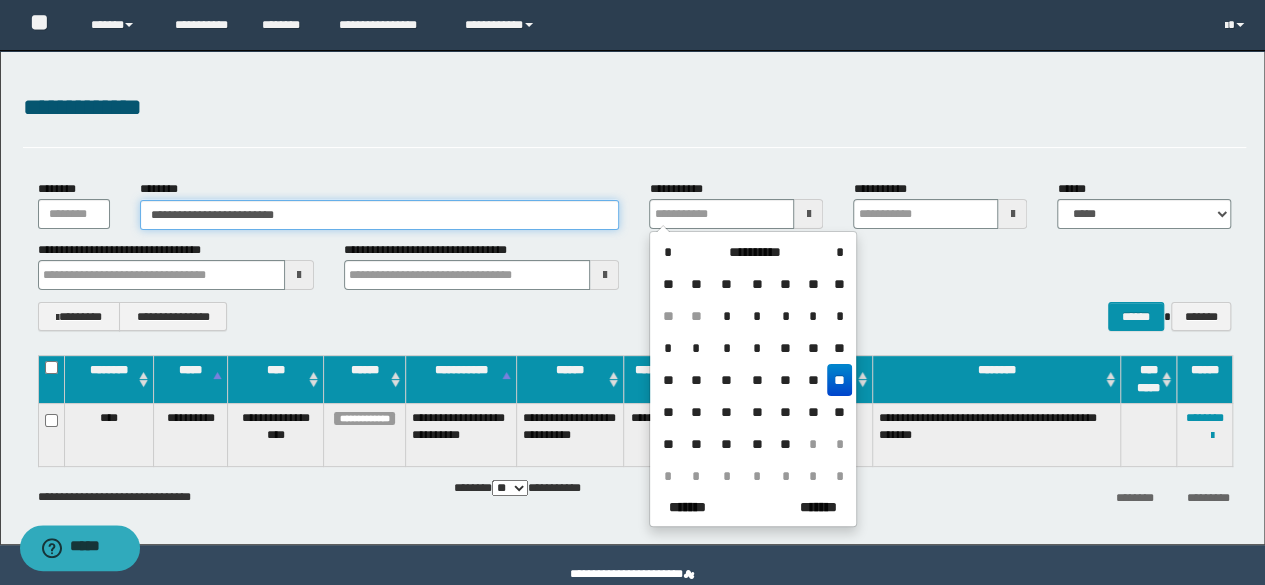type on "**********" 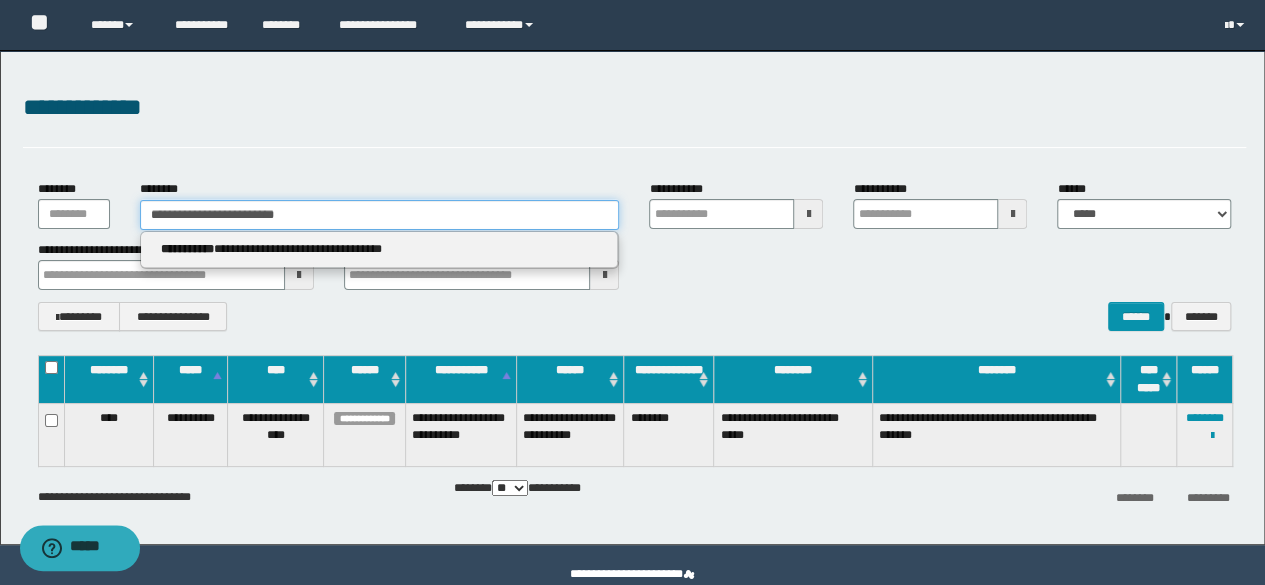 click on "**********" at bounding box center (380, 215) 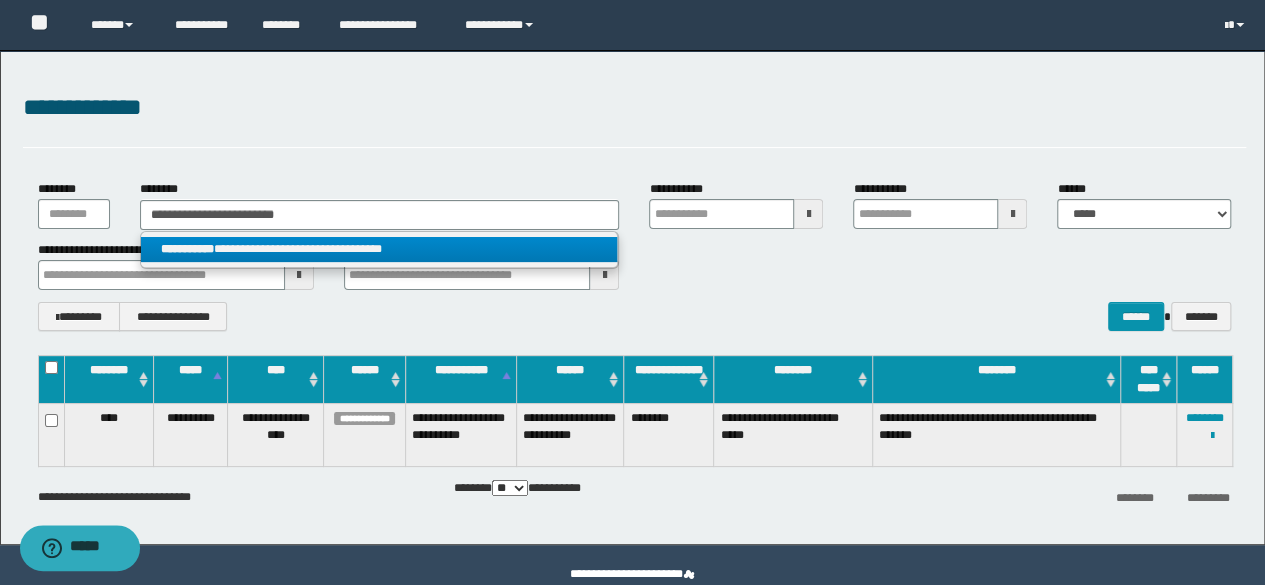 click on "**********" at bounding box center (379, 249) 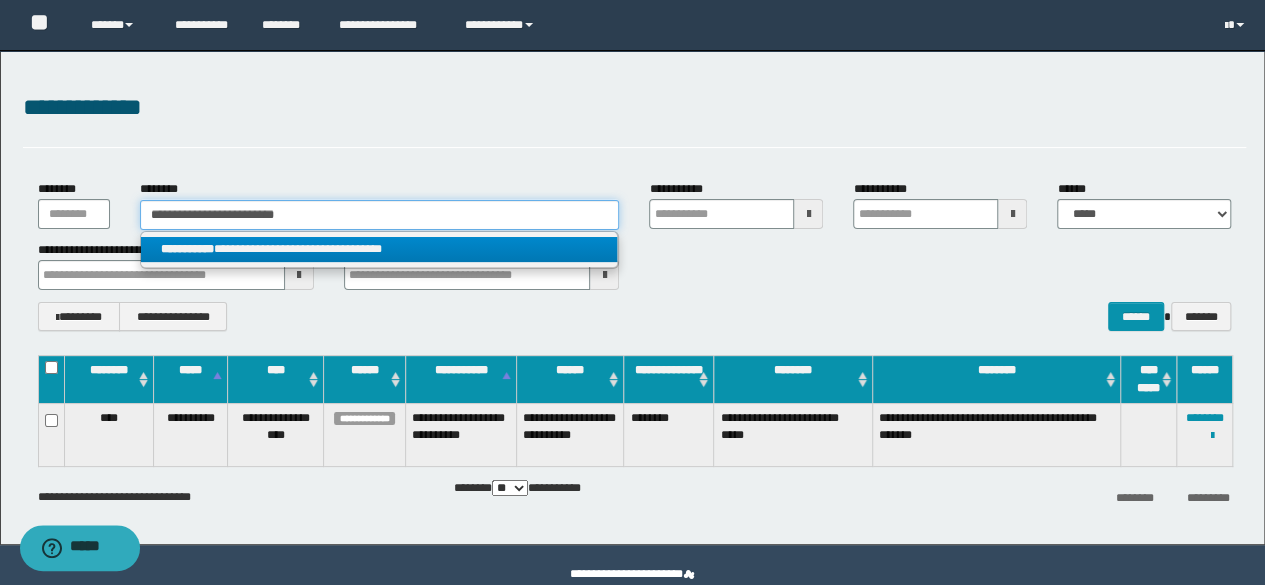 type 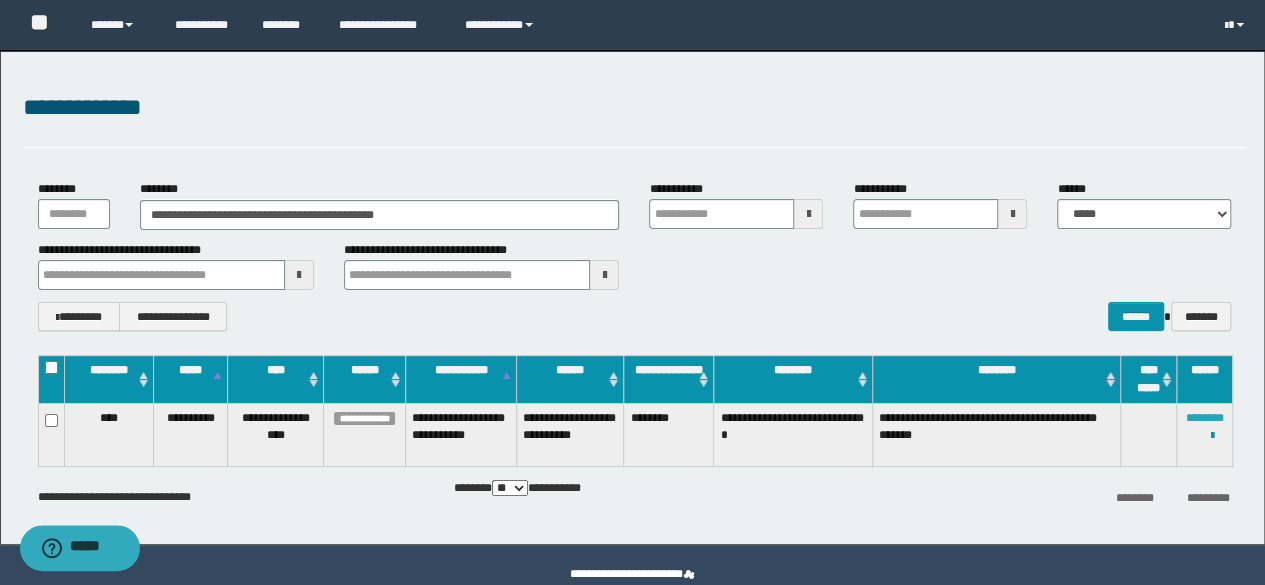 click on "********" at bounding box center (1205, 418) 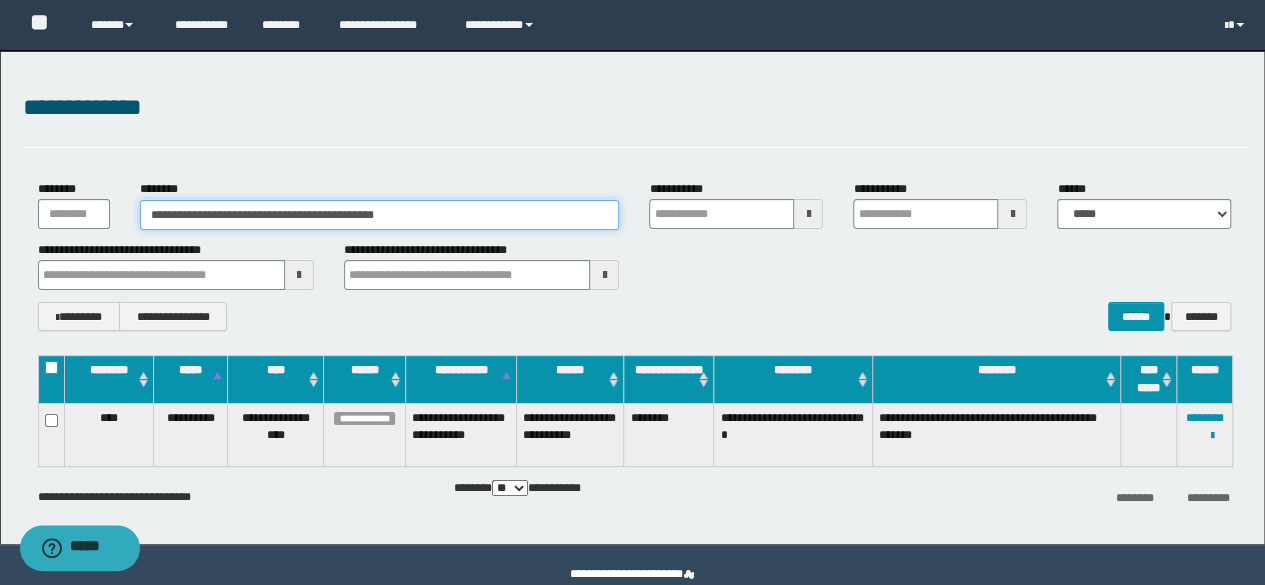 drag, startPoint x: 476, startPoint y: 223, endPoint x: 0, endPoint y: 179, distance: 478.0293 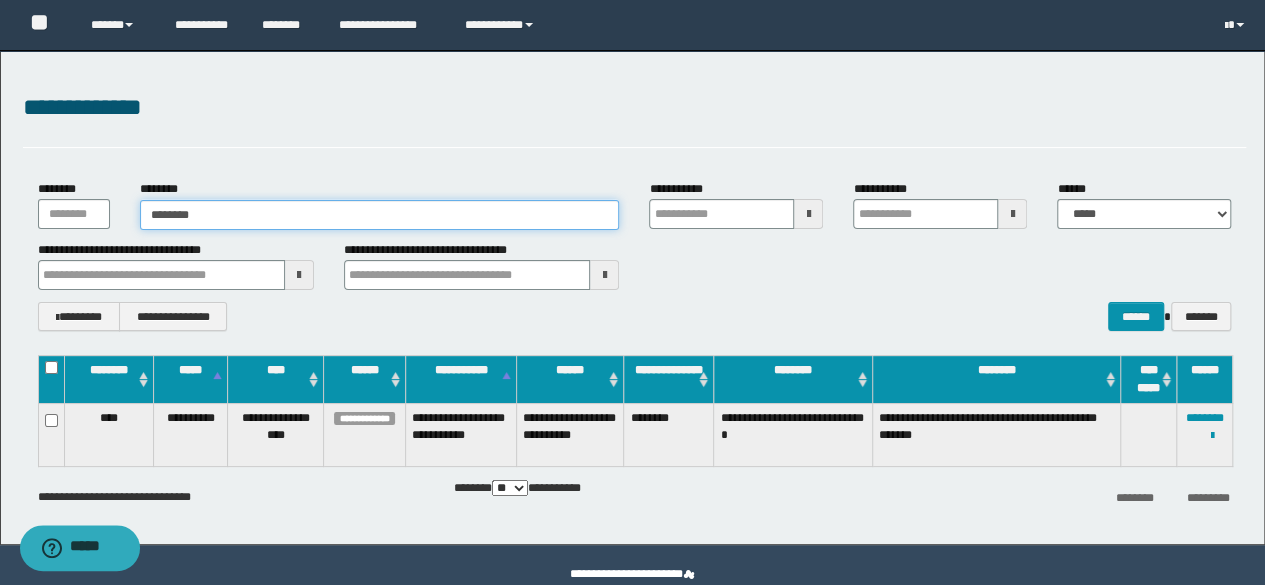 type on "********" 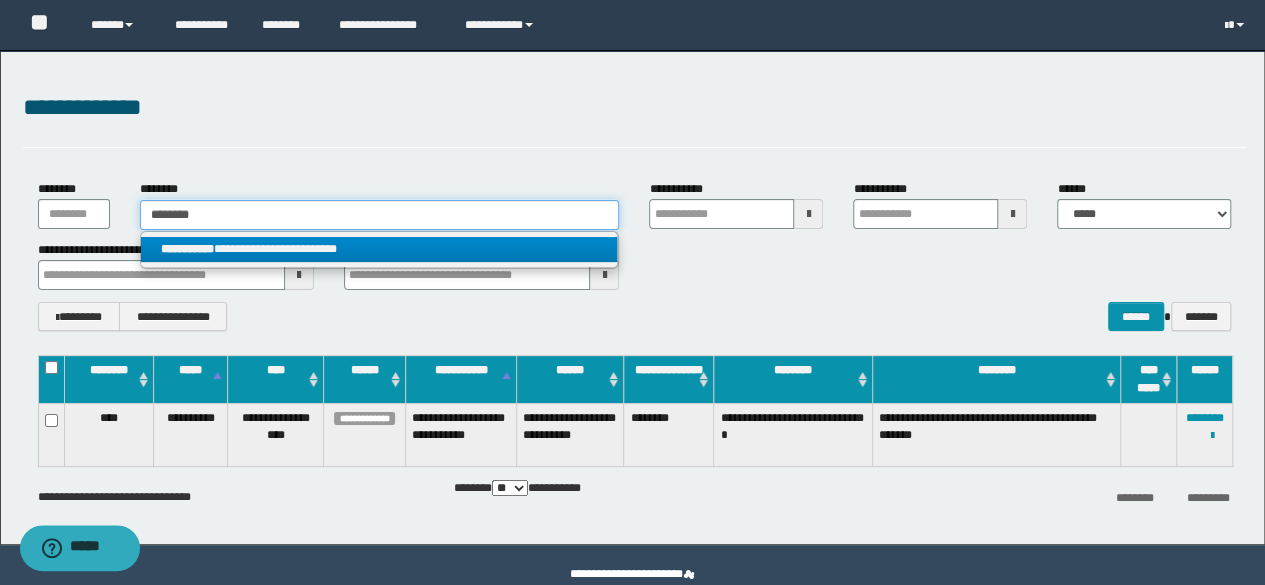 type on "********" 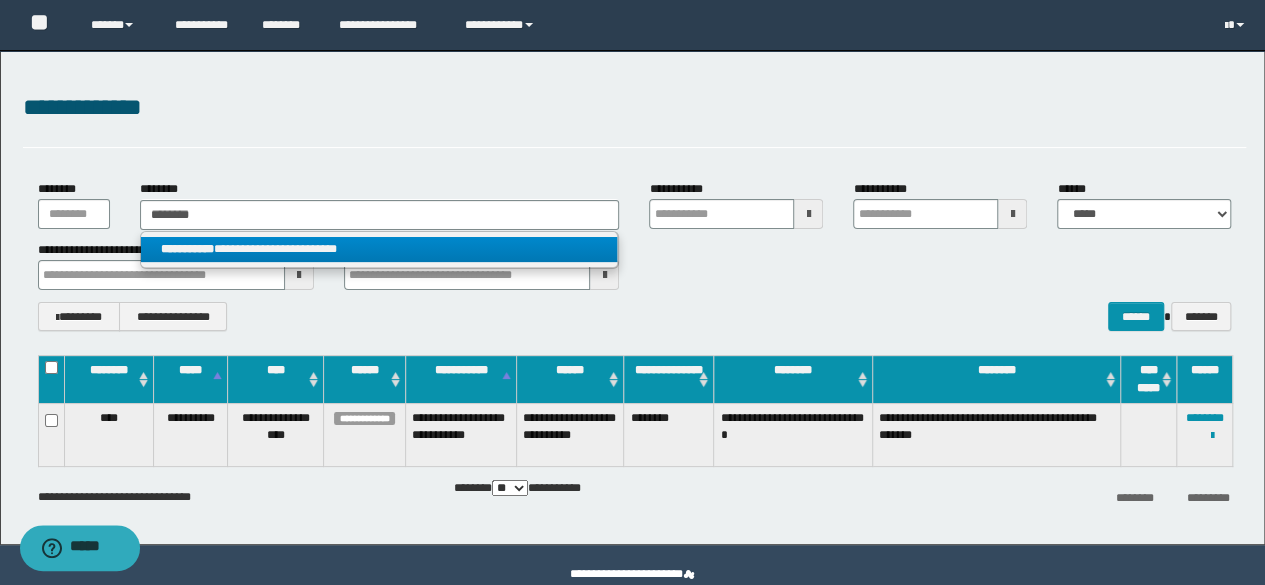 click on "**********" at bounding box center [379, 249] 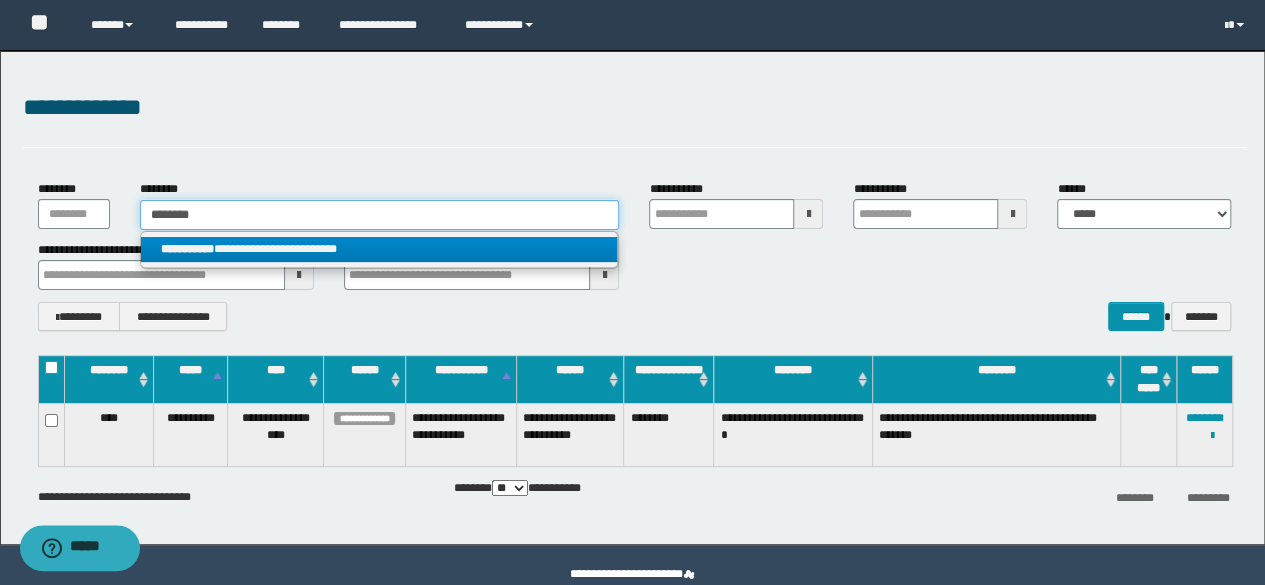 type 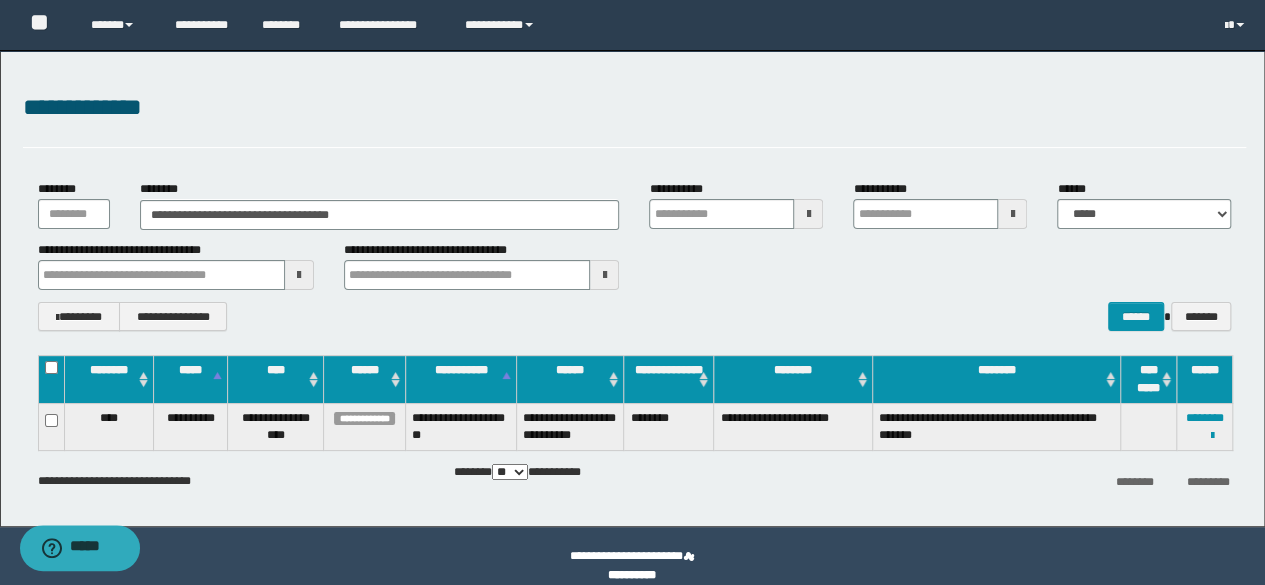 click on "**********" at bounding box center [1205, 426] 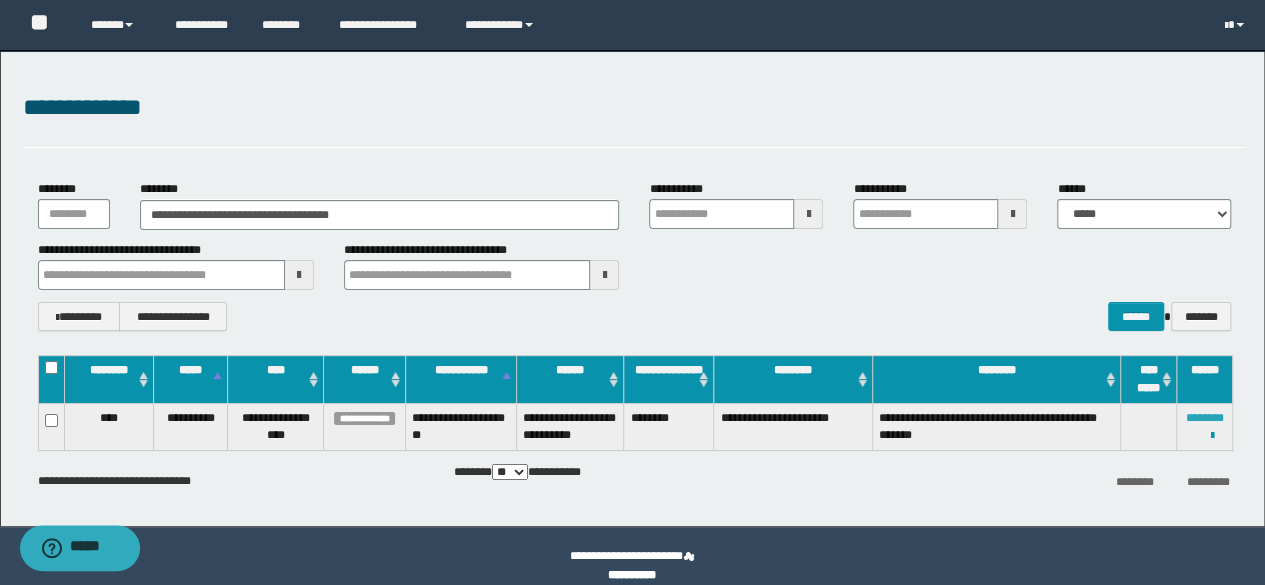 click on "********" at bounding box center (1205, 418) 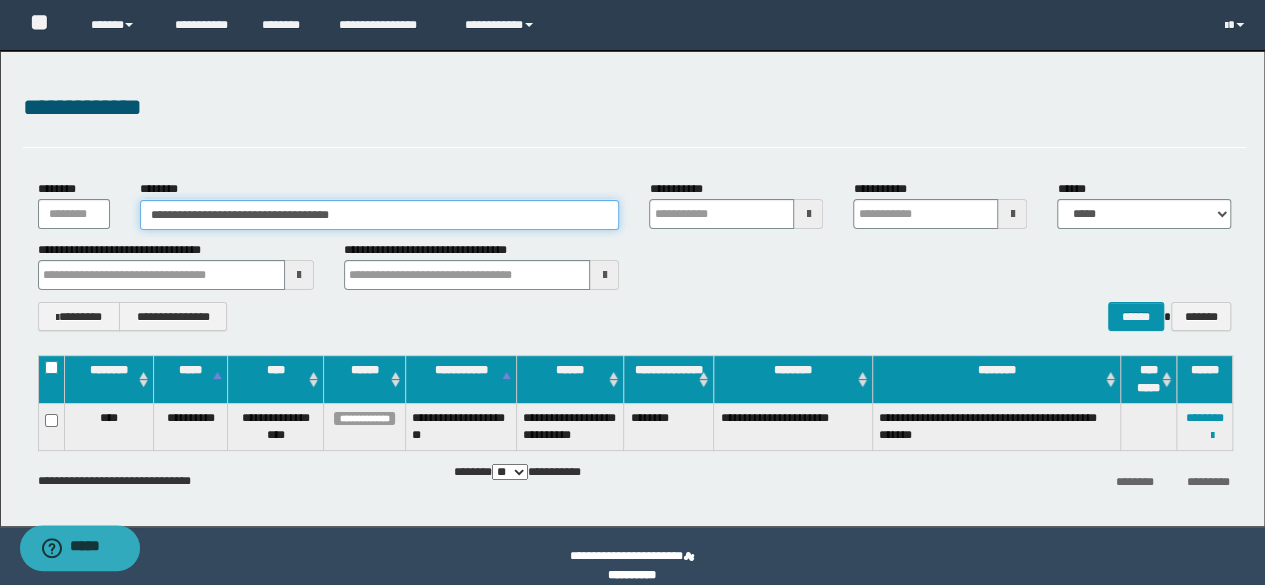 drag, startPoint x: 412, startPoint y: 211, endPoint x: 22, endPoint y: 169, distance: 392.255 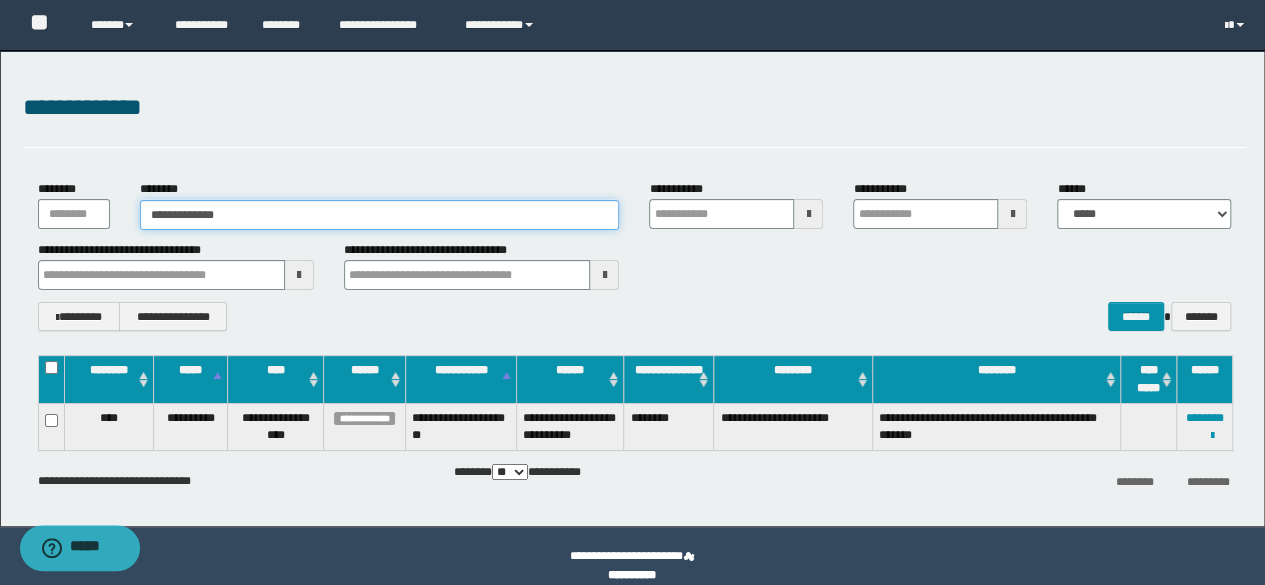 type on "**********" 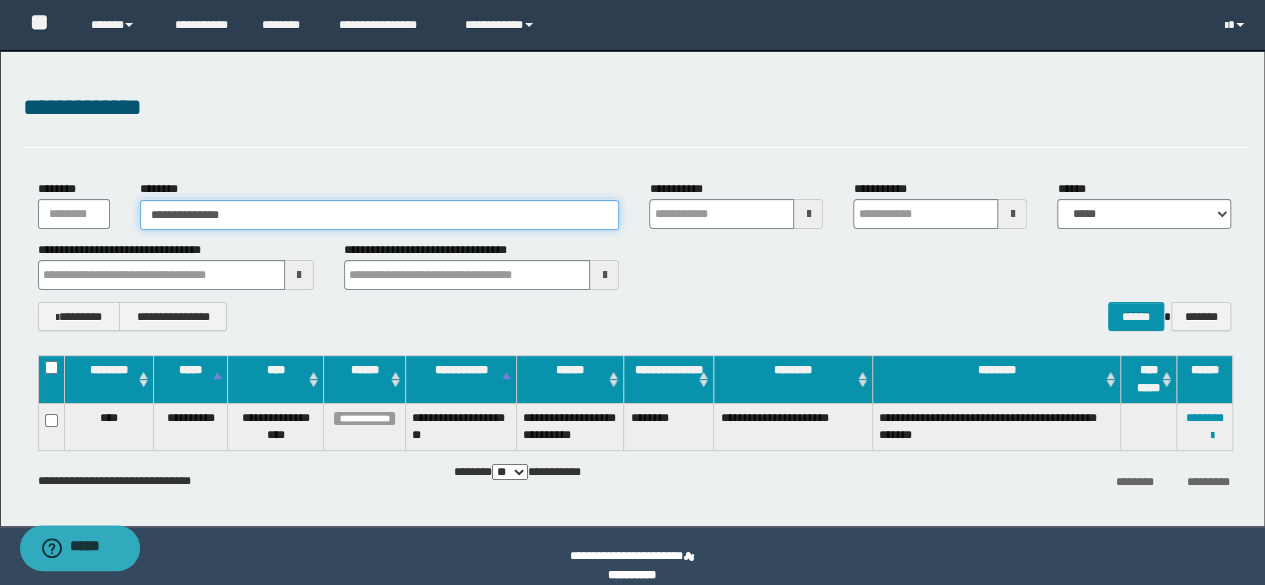 type on "**********" 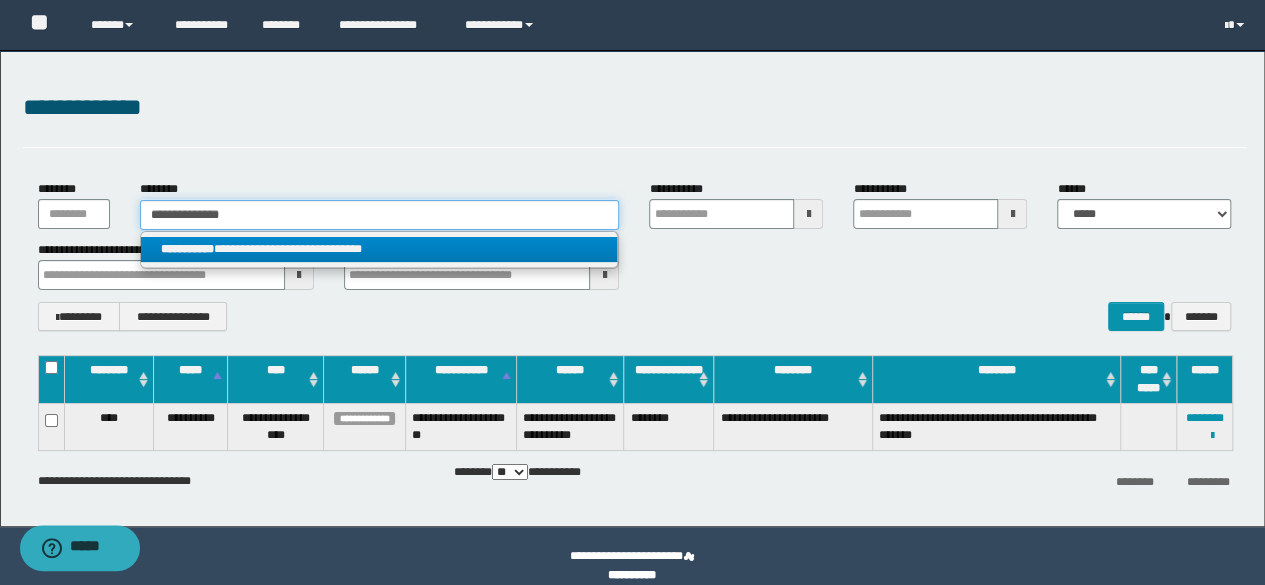 type on "**********" 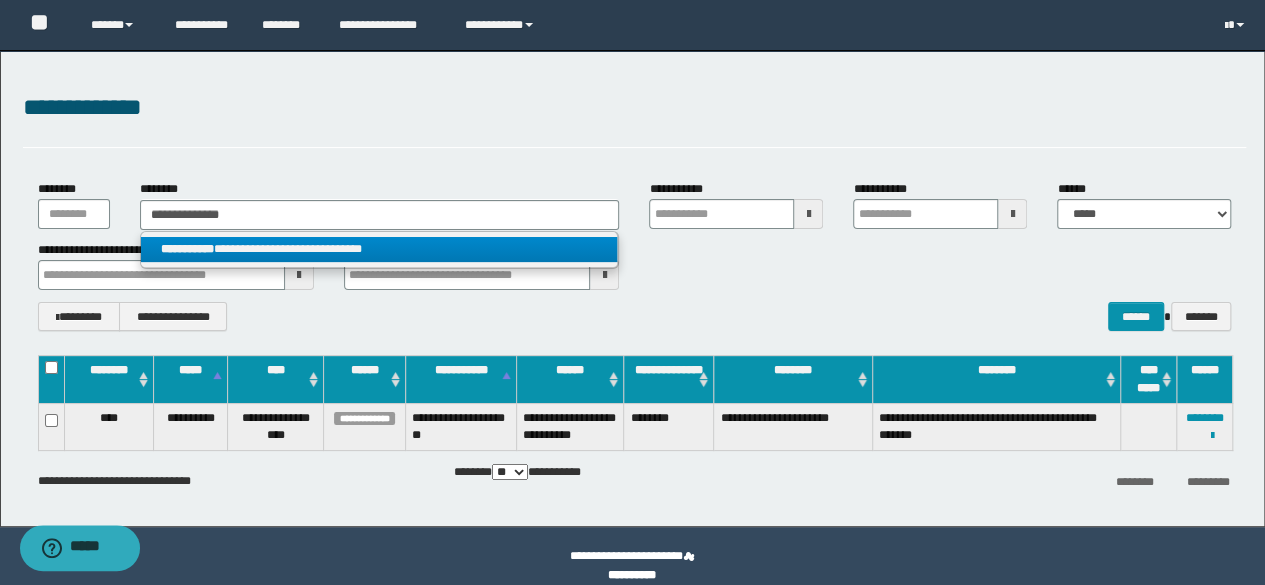click on "**********" at bounding box center (379, 249) 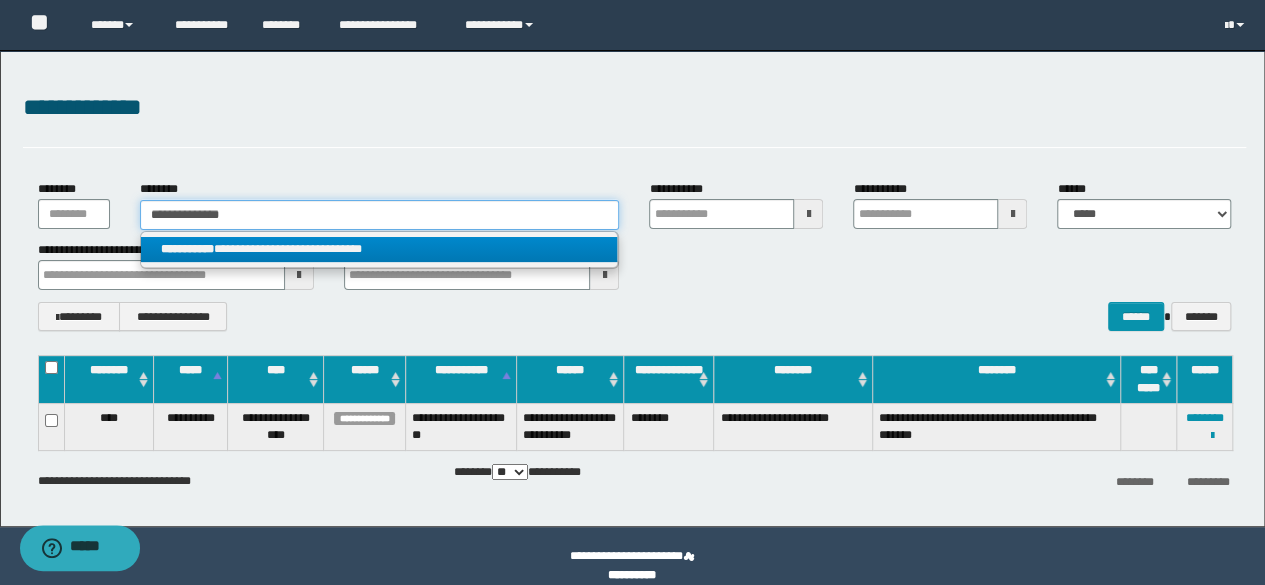 type 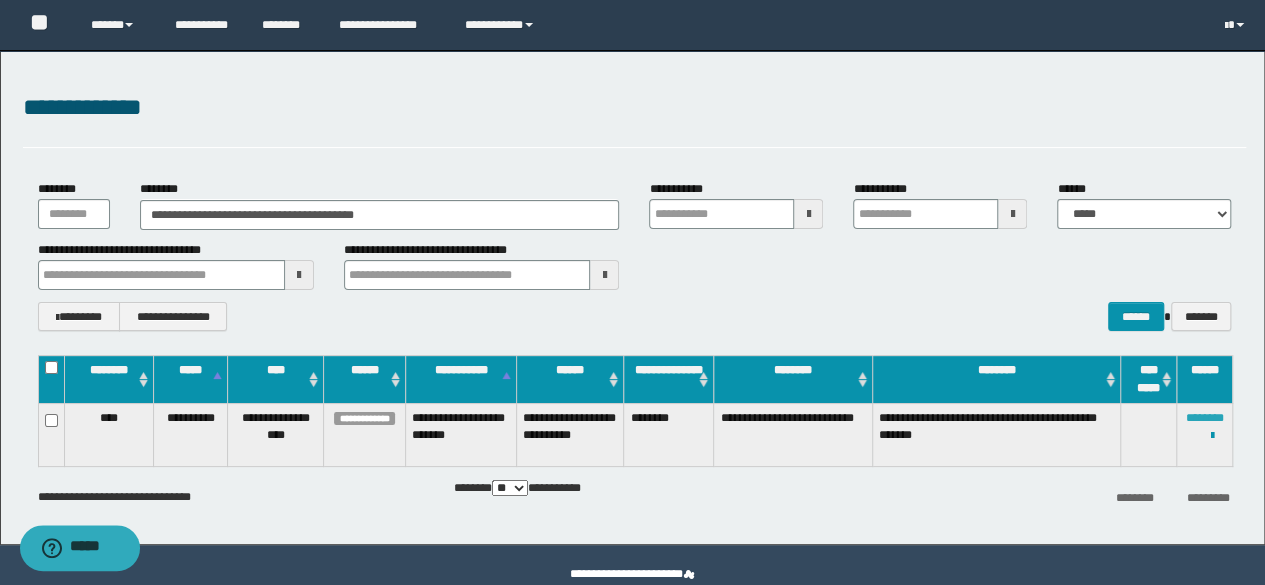 click on "********" at bounding box center [1205, 418] 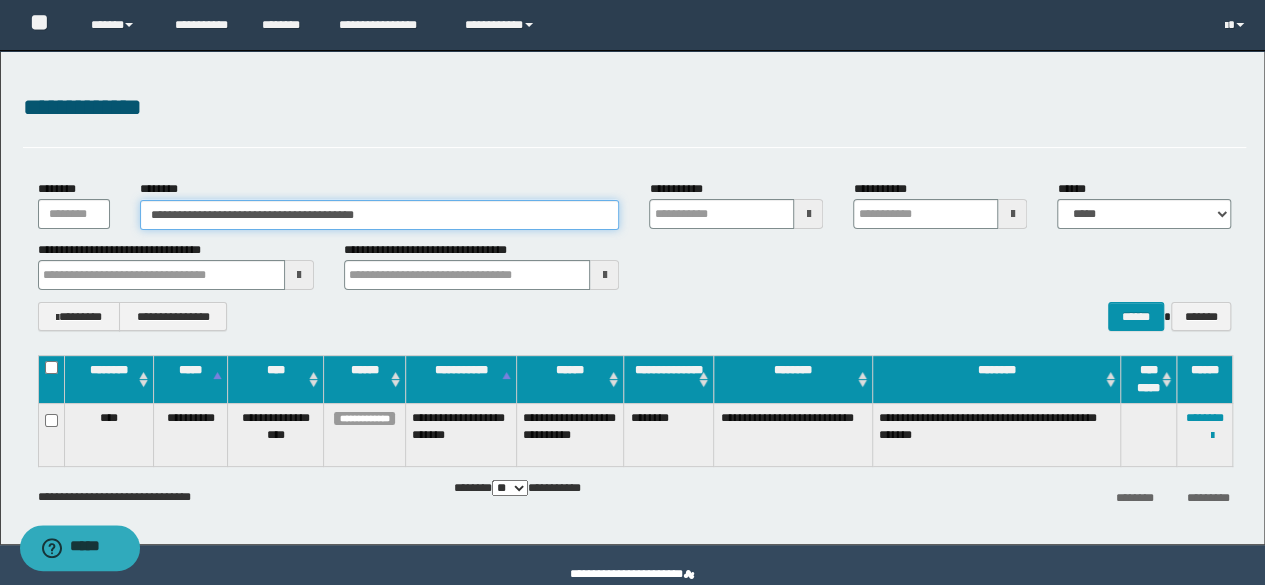 drag, startPoint x: 438, startPoint y: 204, endPoint x: 22, endPoint y: 123, distance: 423.81247 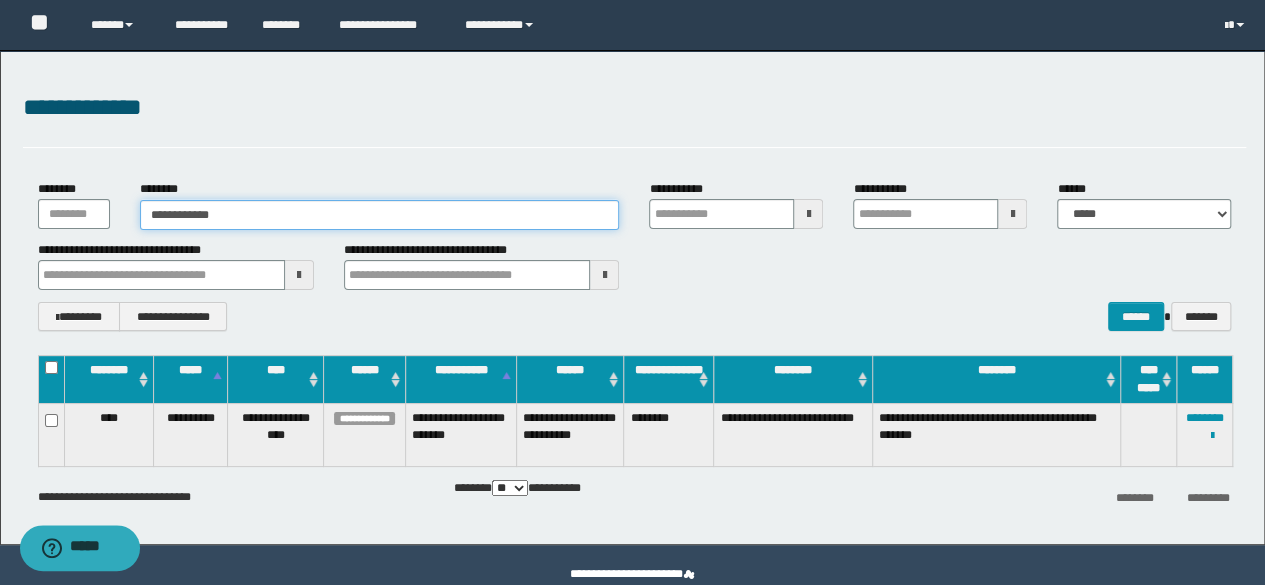 type on "**********" 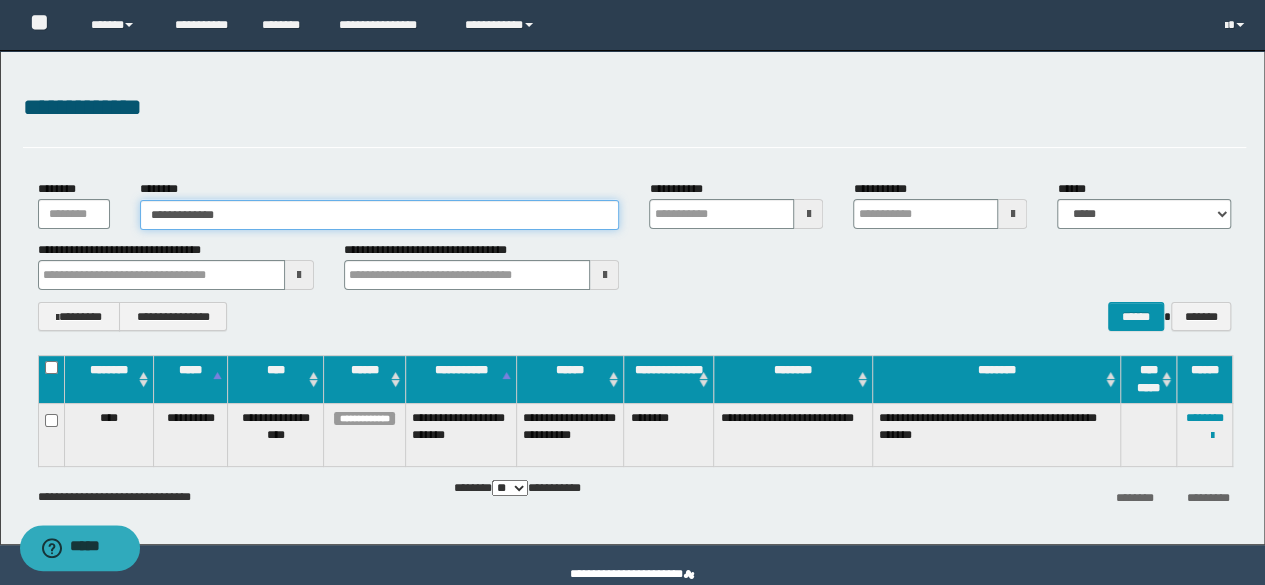 type on "**********" 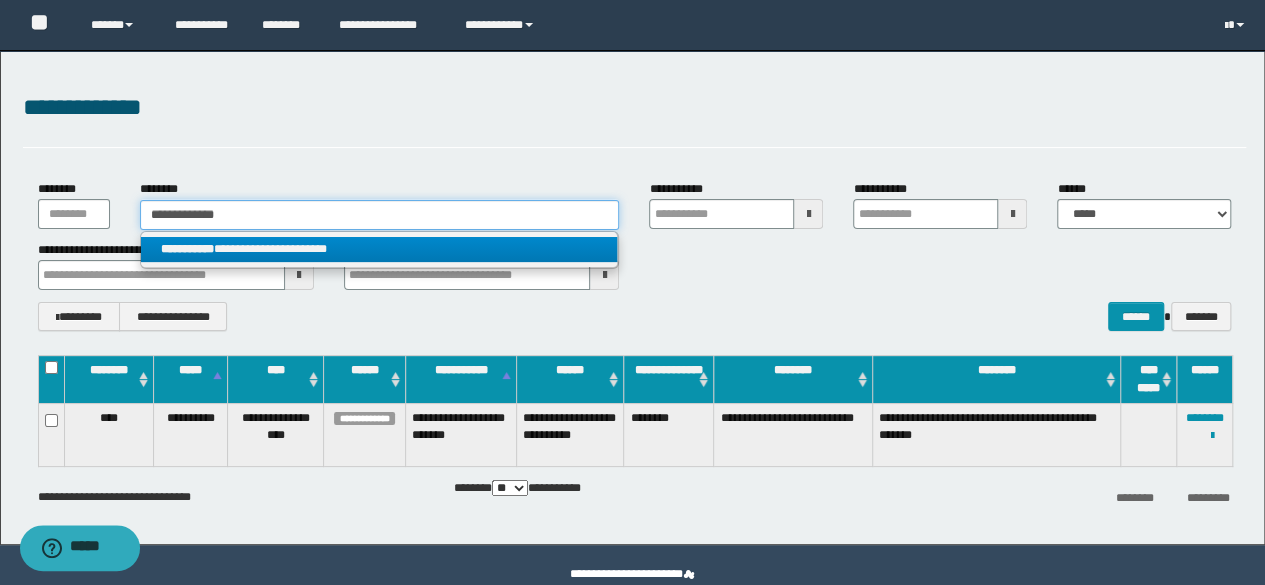 type on "**********" 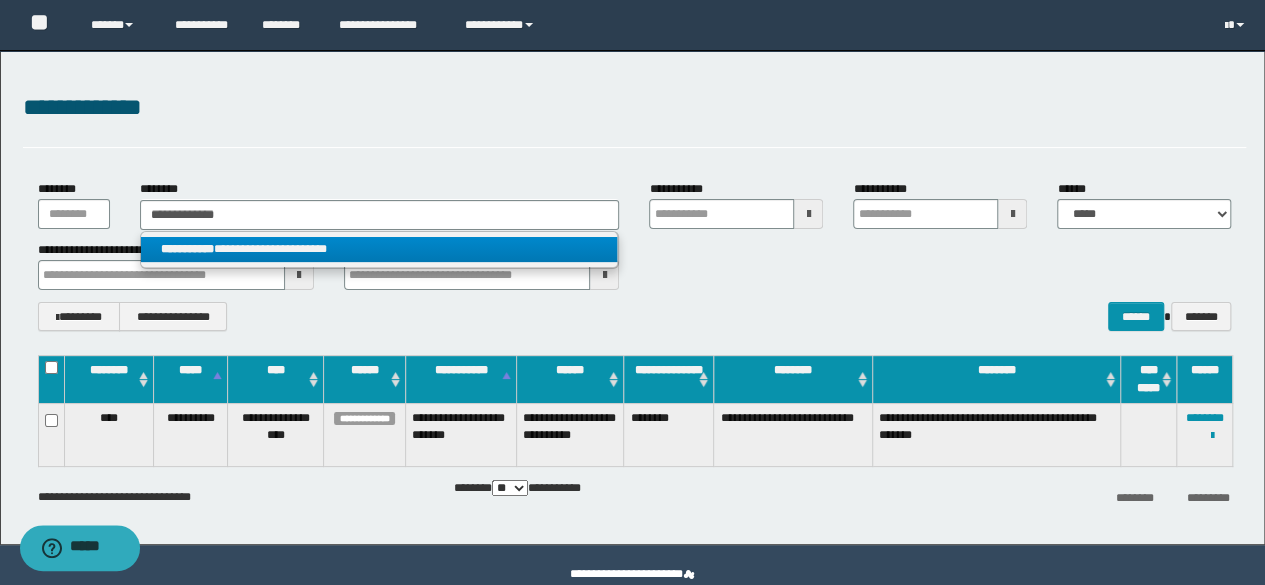 click on "**********" at bounding box center [379, 249] 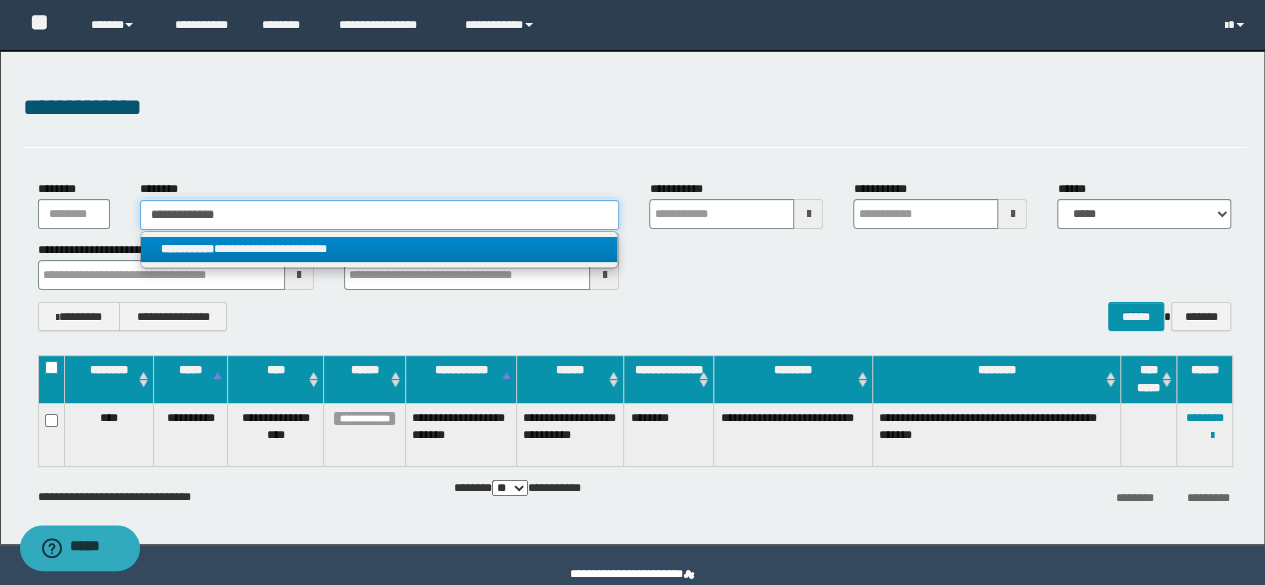 type 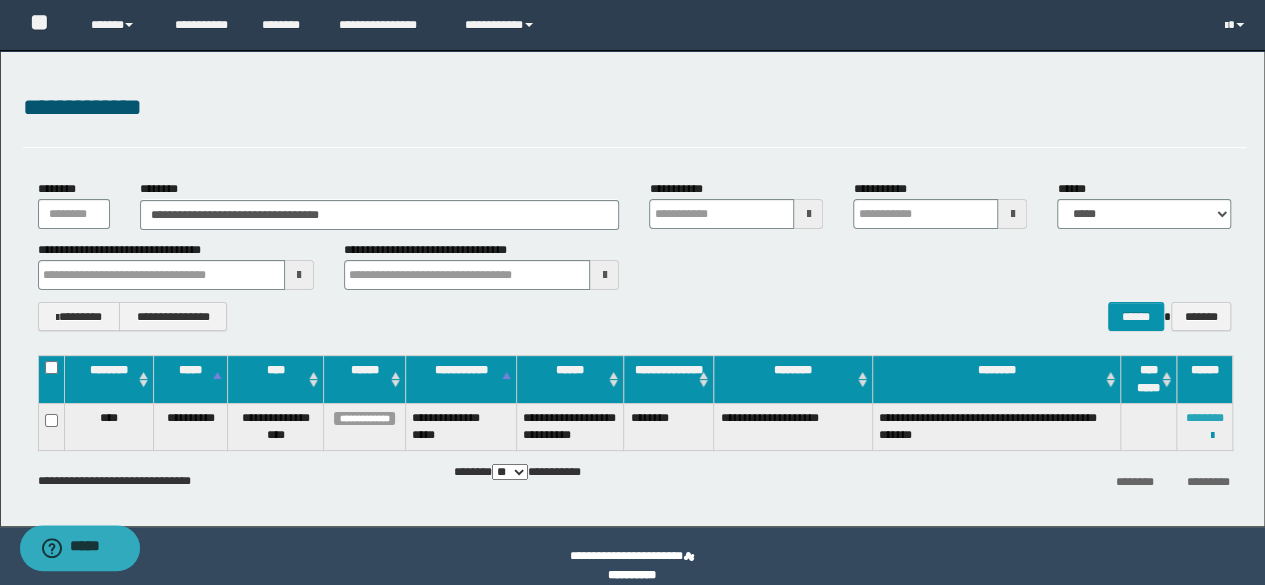 click on "********" at bounding box center [1205, 418] 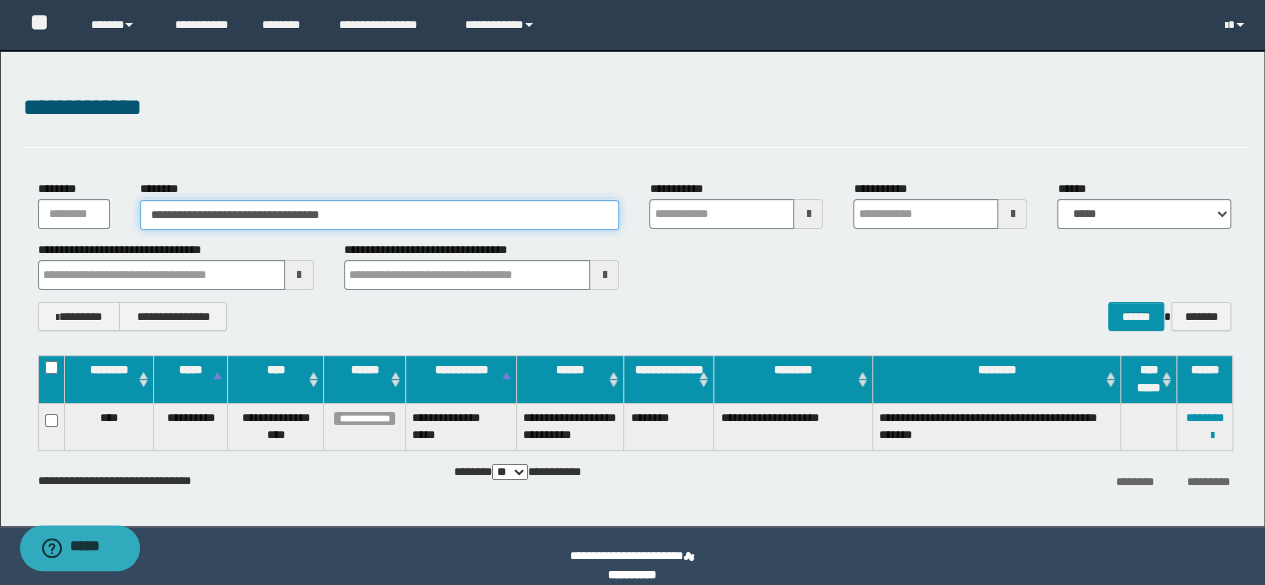 drag, startPoint x: 406, startPoint y: 208, endPoint x: 0, endPoint y: 109, distance: 417.89594 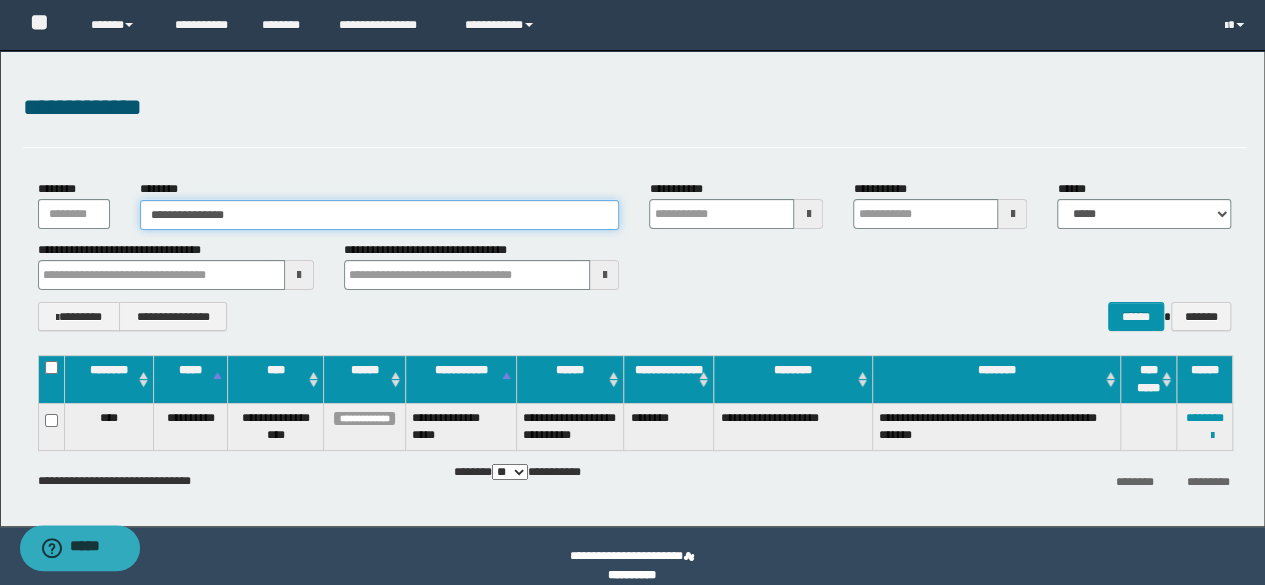 type on "**********" 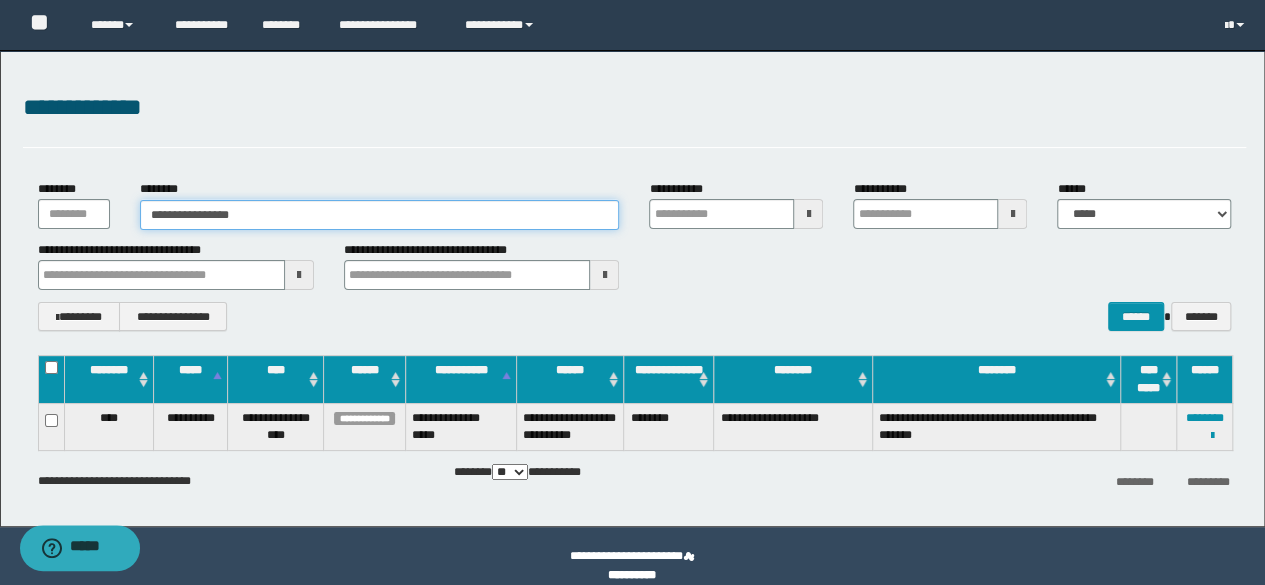 type on "**********" 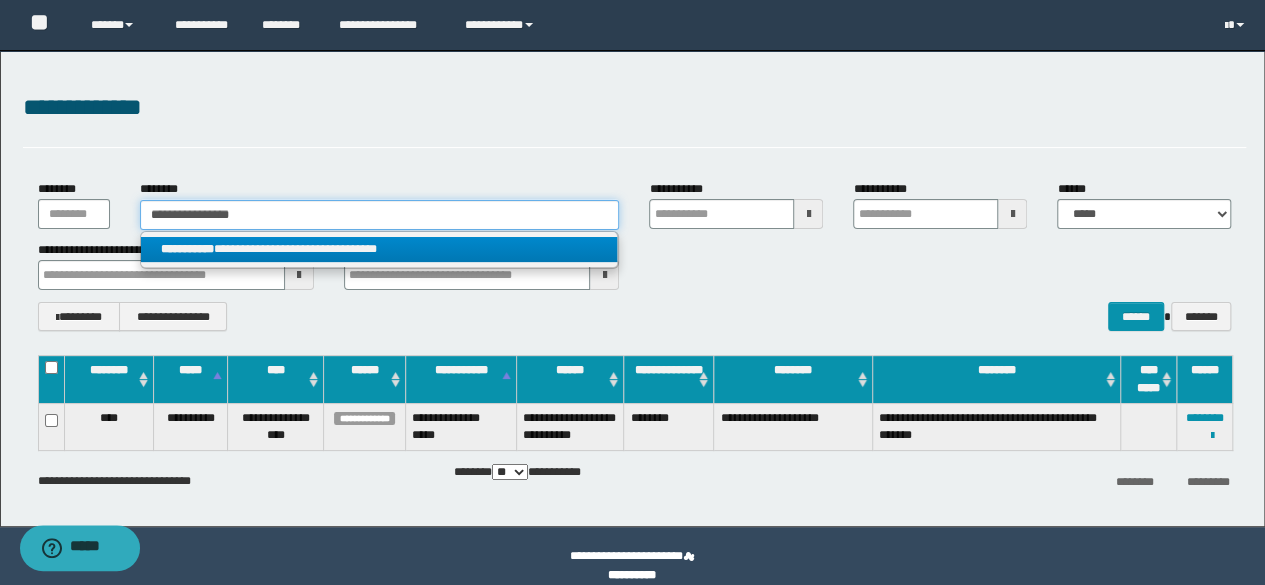 type on "**********" 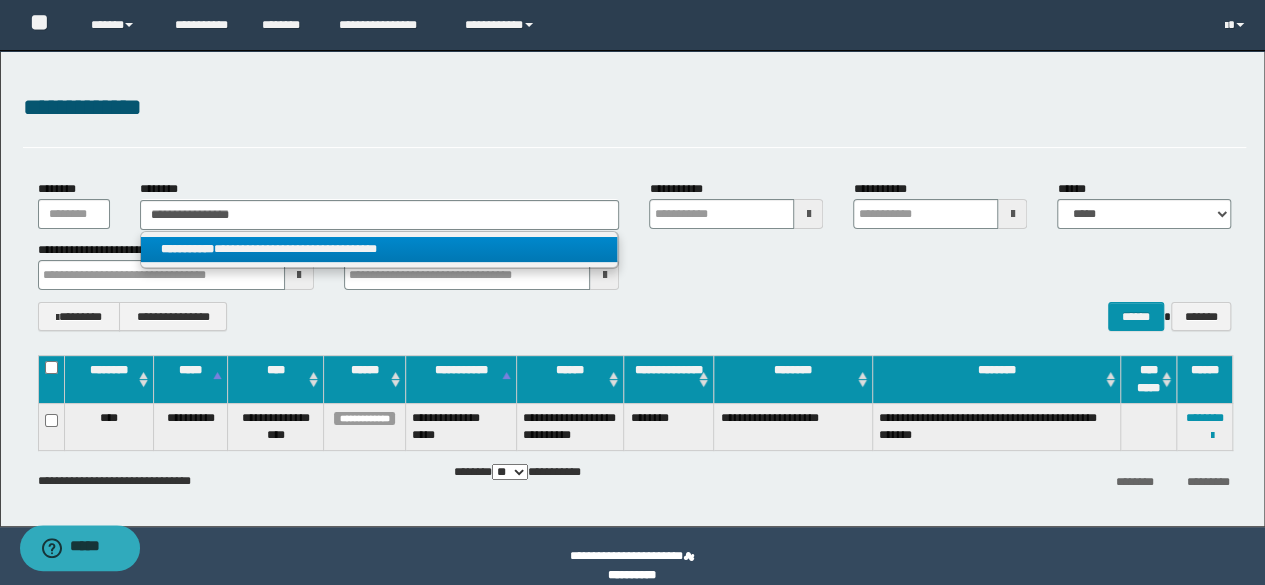 click on "**********" at bounding box center (379, 249) 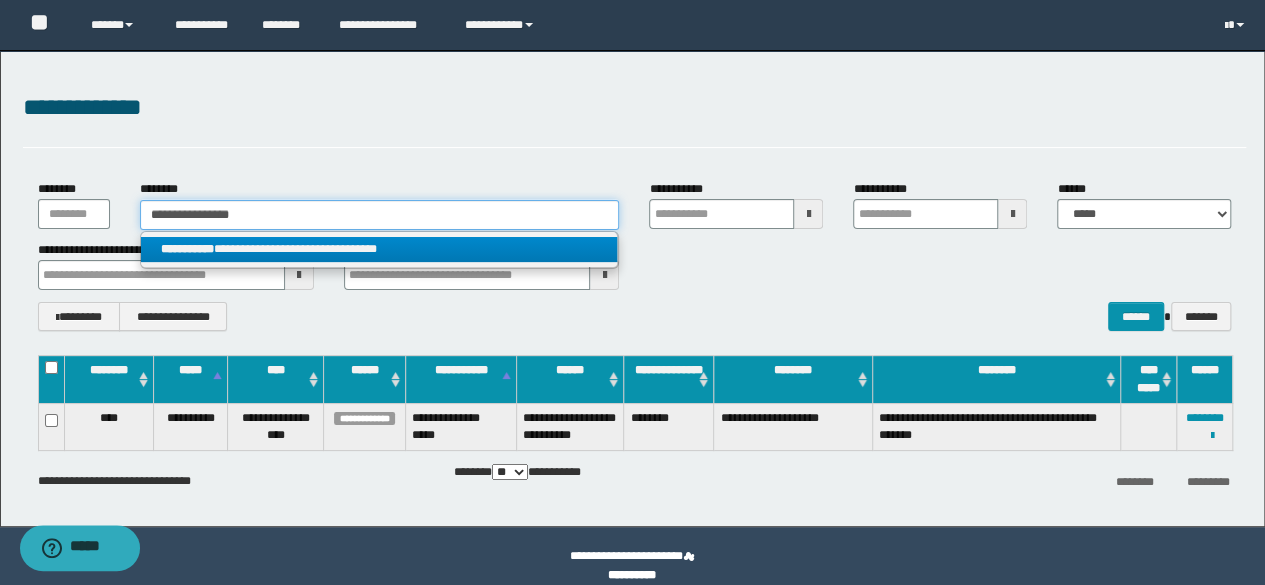 type 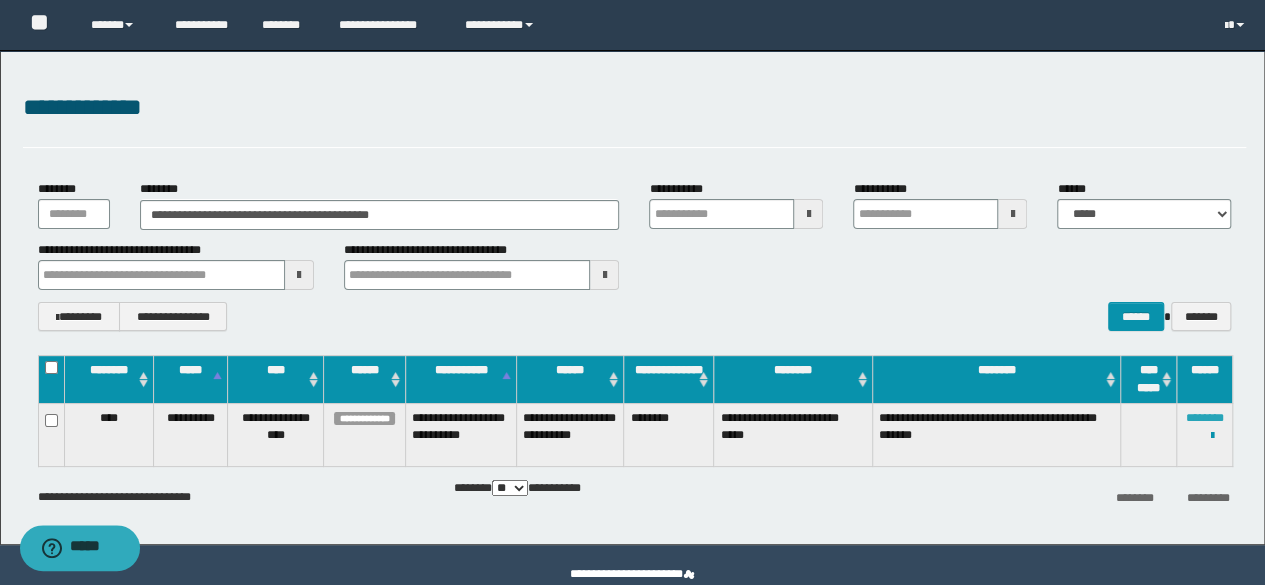click on "********" at bounding box center (1205, 418) 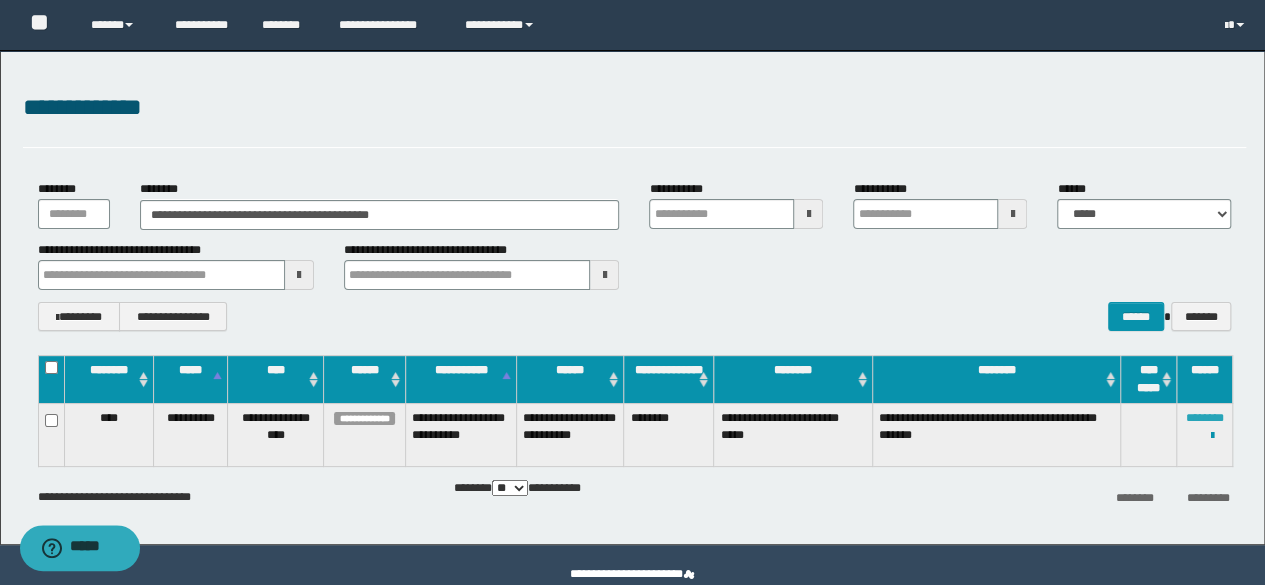 click on "********" at bounding box center (1205, 418) 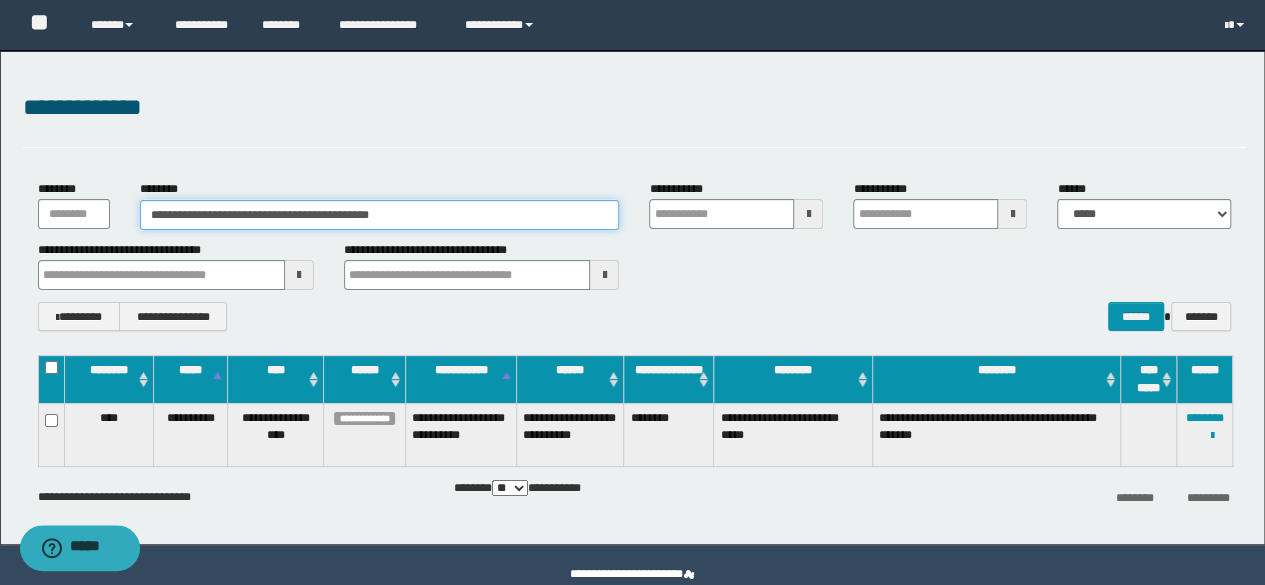 drag, startPoint x: 444, startPoint y: 212, endPoint x: 0, endPoint y: 175, distance: 445.539 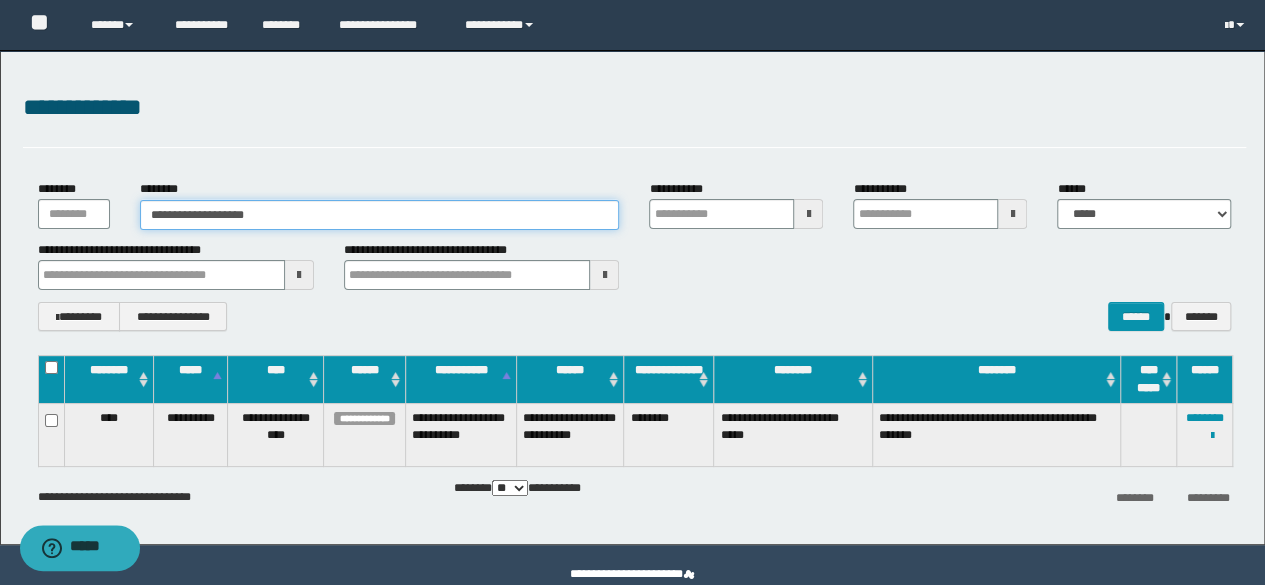 type on "**********" 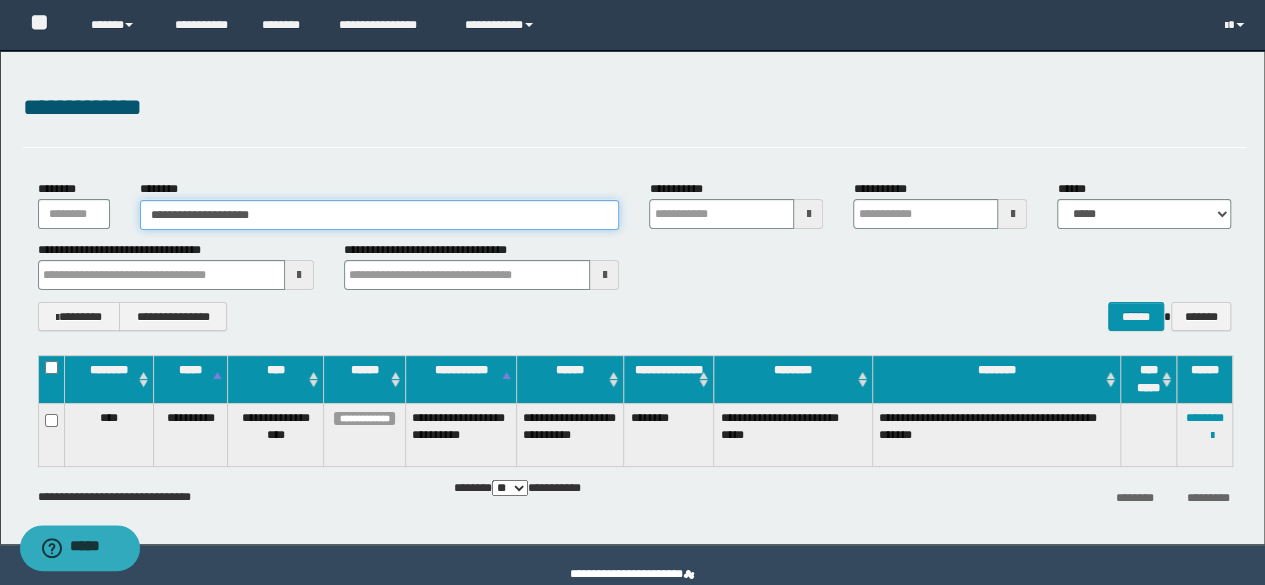 type on "**********" 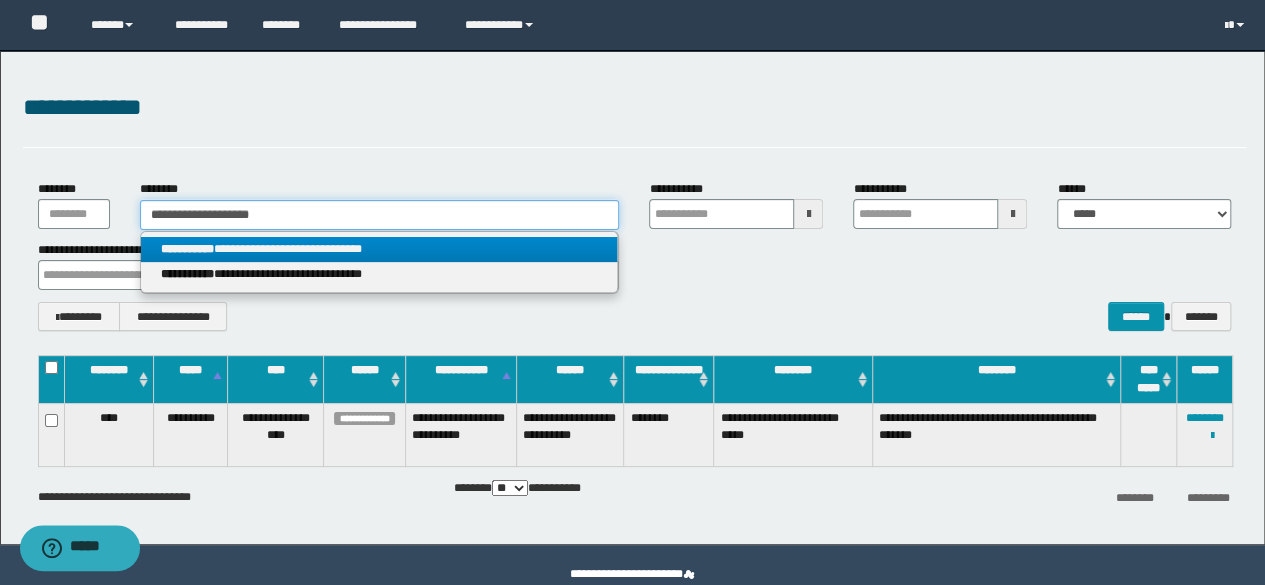 type on "**********" 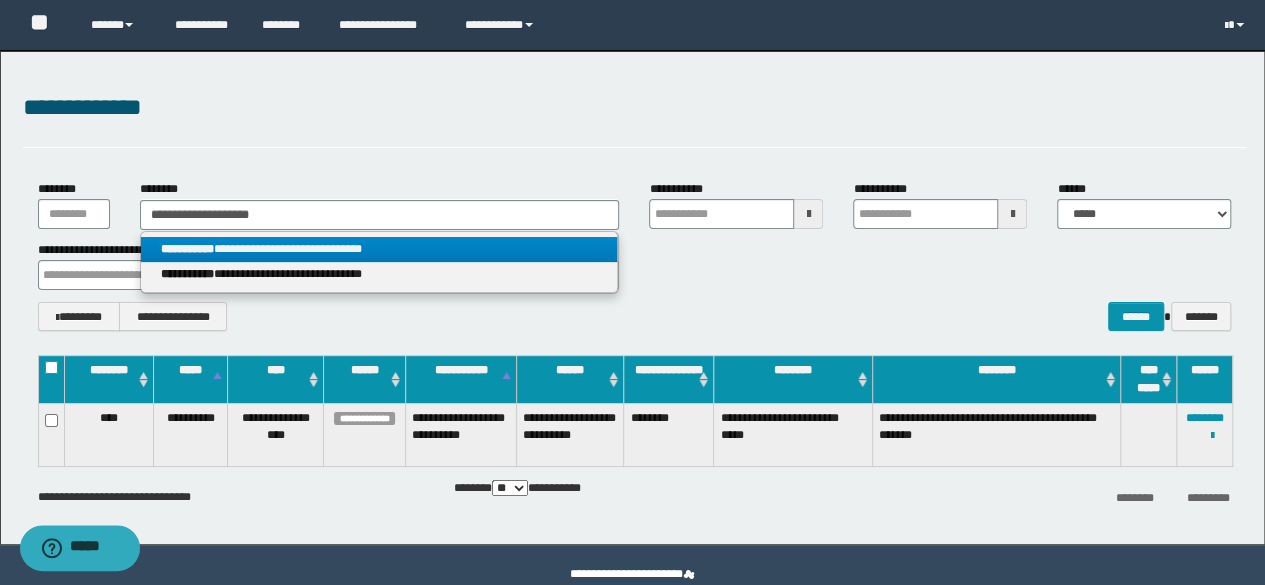 click on "**********" at bounding box center (379, 249) 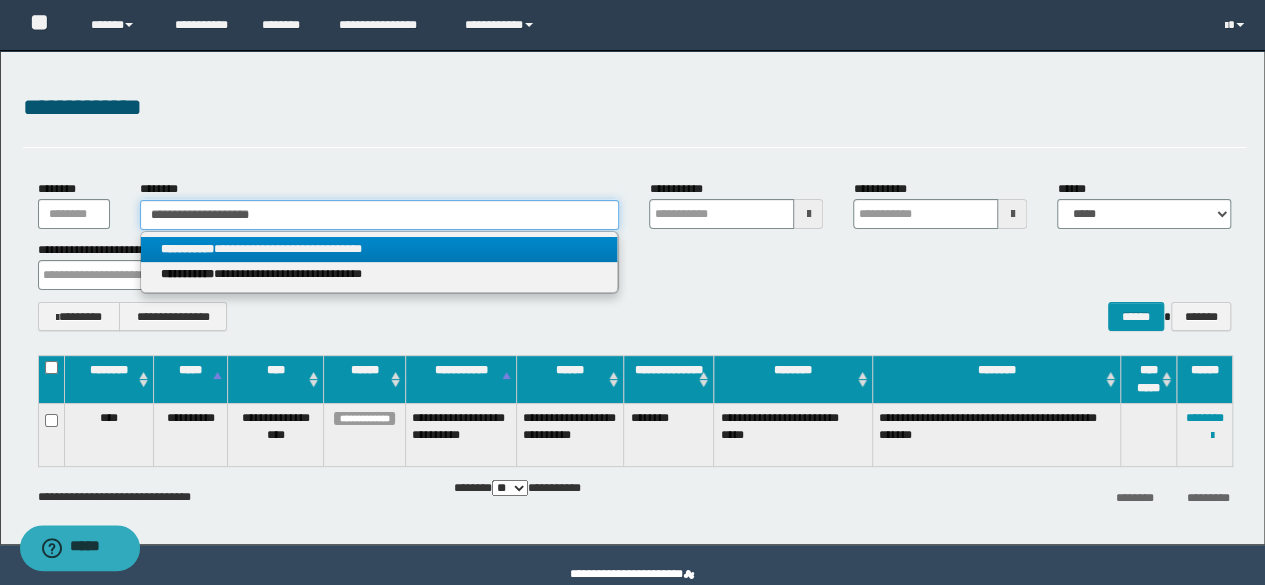 type 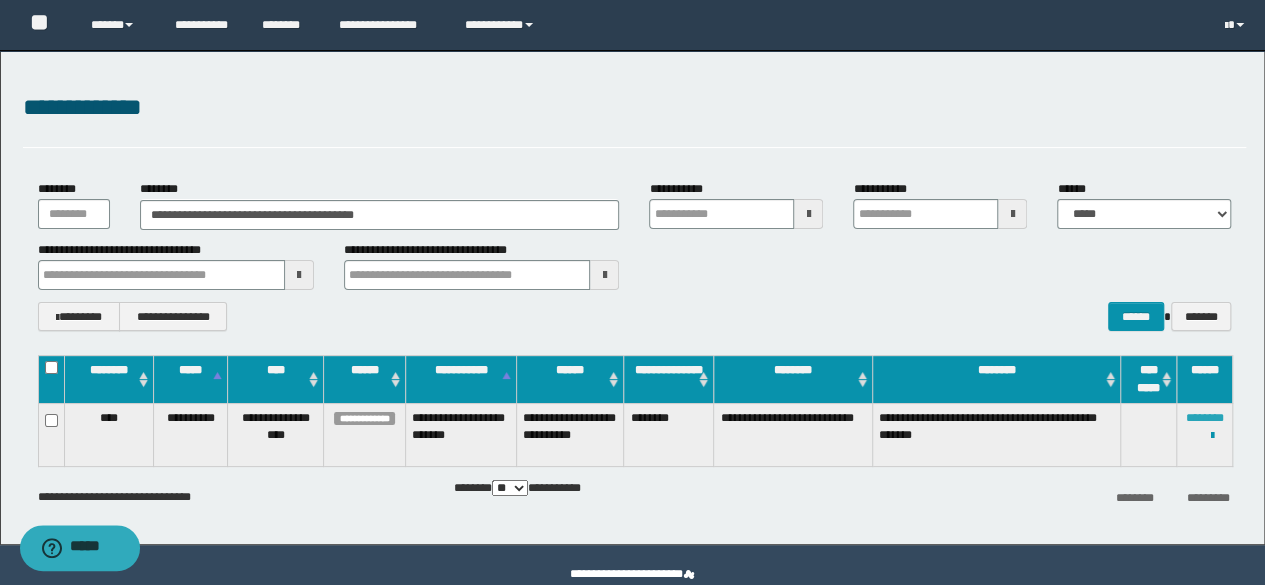 click on "********" at bounding box center [1205, 418] 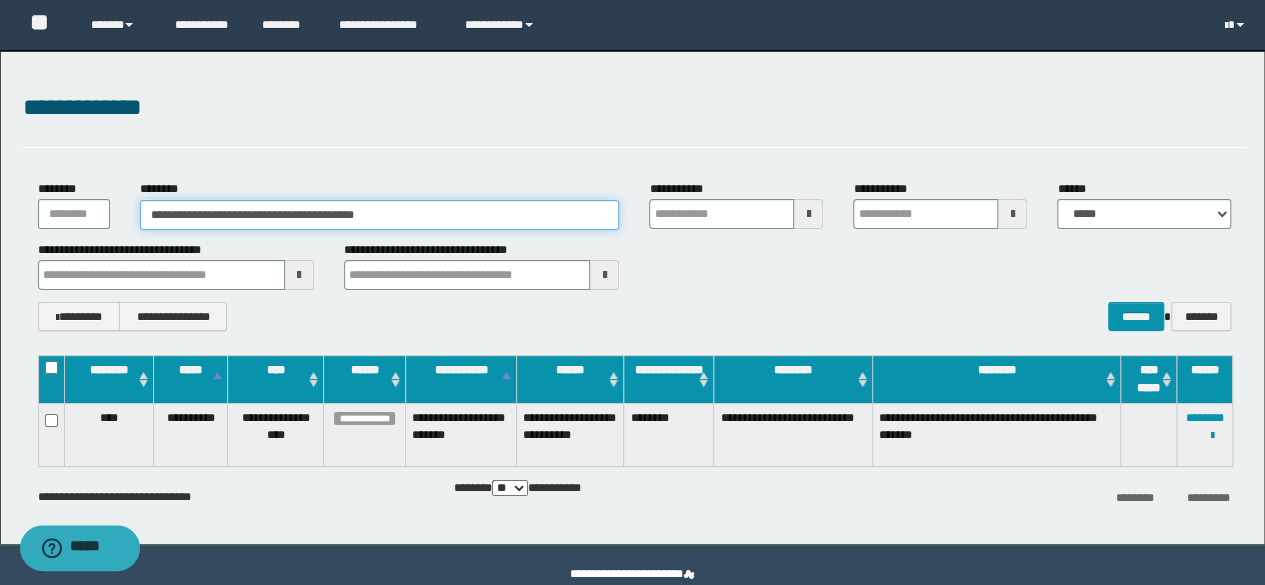 drag, startPoint x: 451, startPoint y: 214, endPoint x: 0, endPoint y: 177, distance: 452.5152 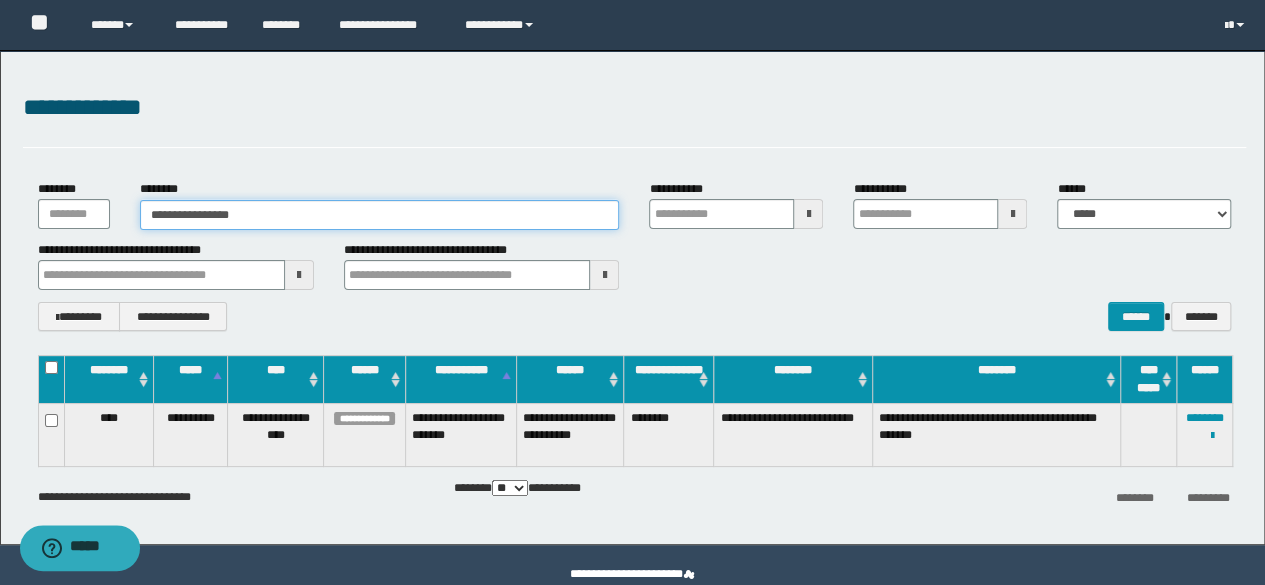 type on "**********" 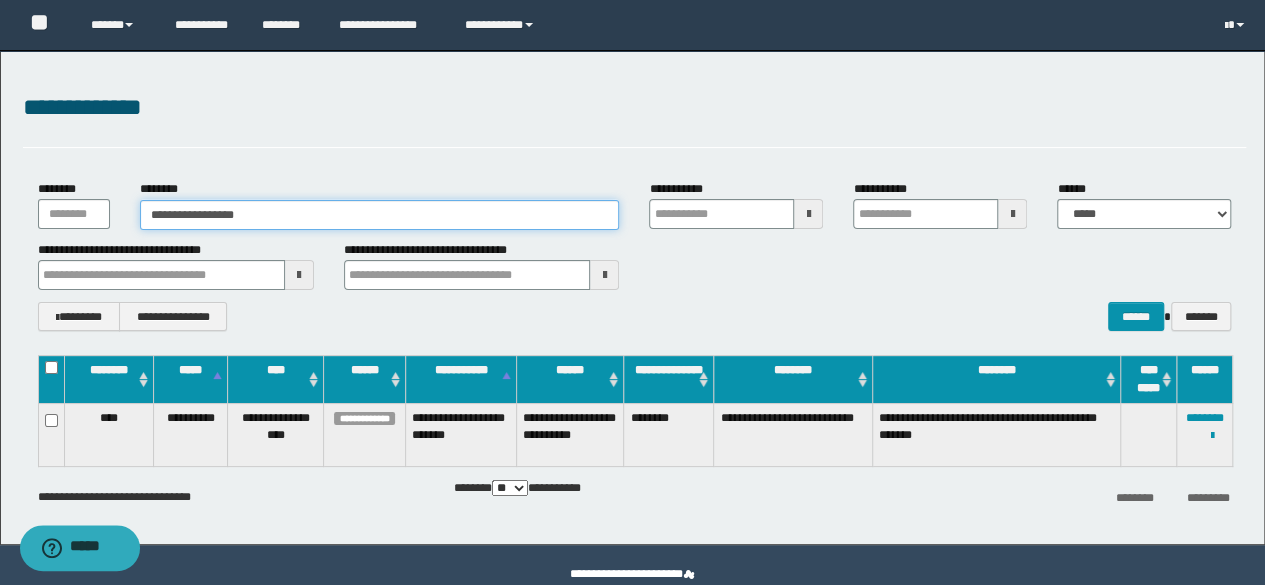 type on "**********" 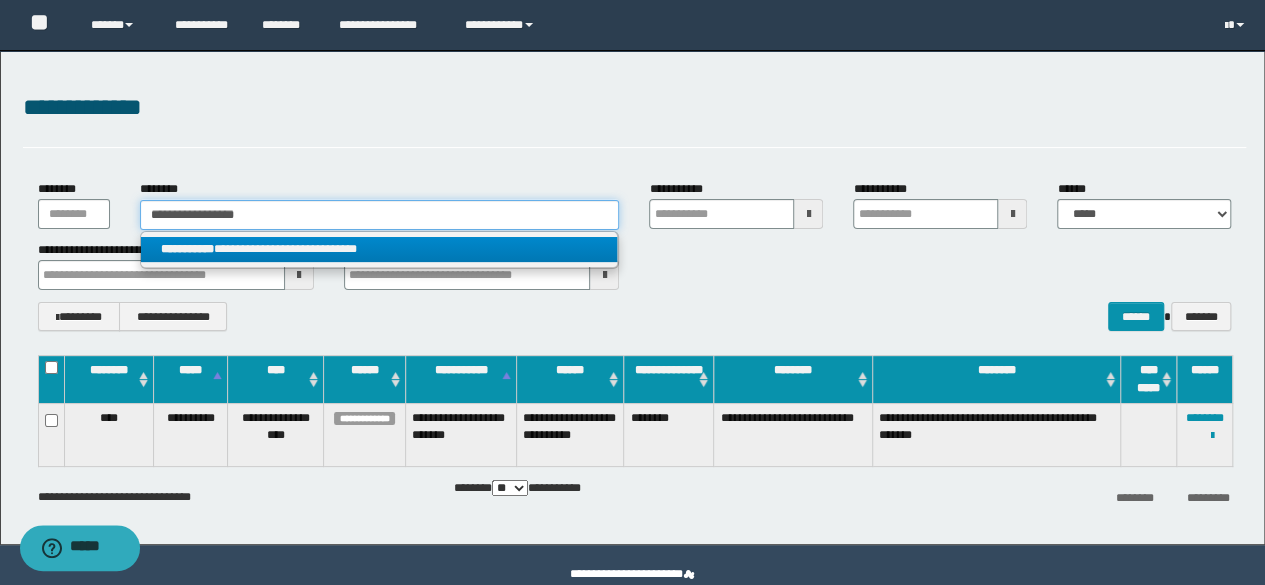 type on "**********" 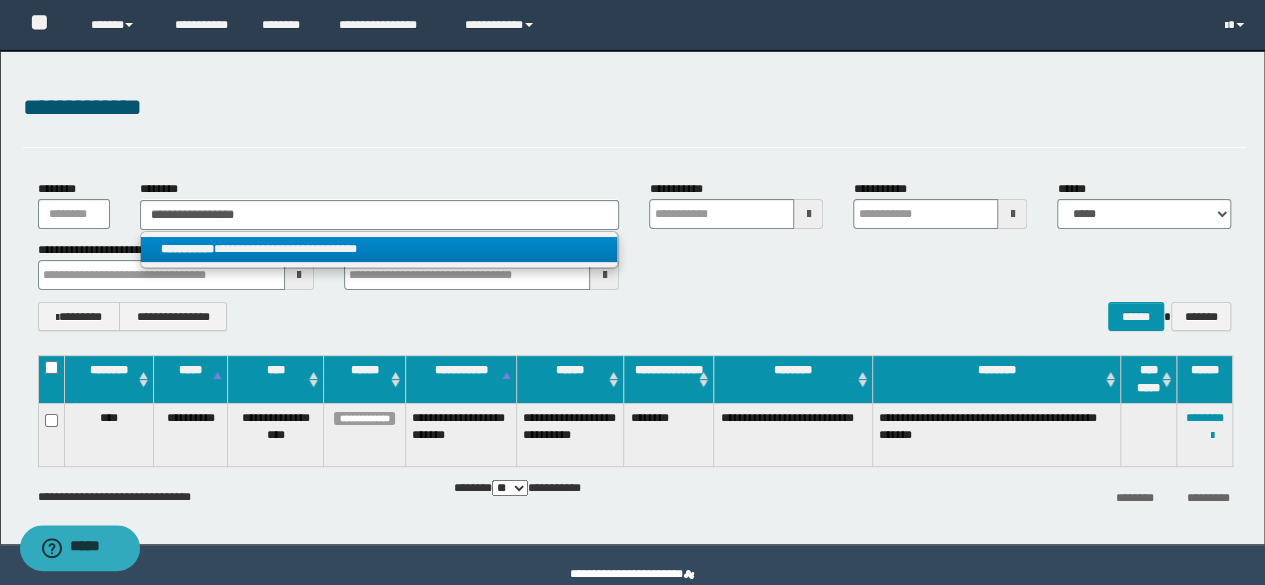 click on "**********" at bounding box center (379, 249) 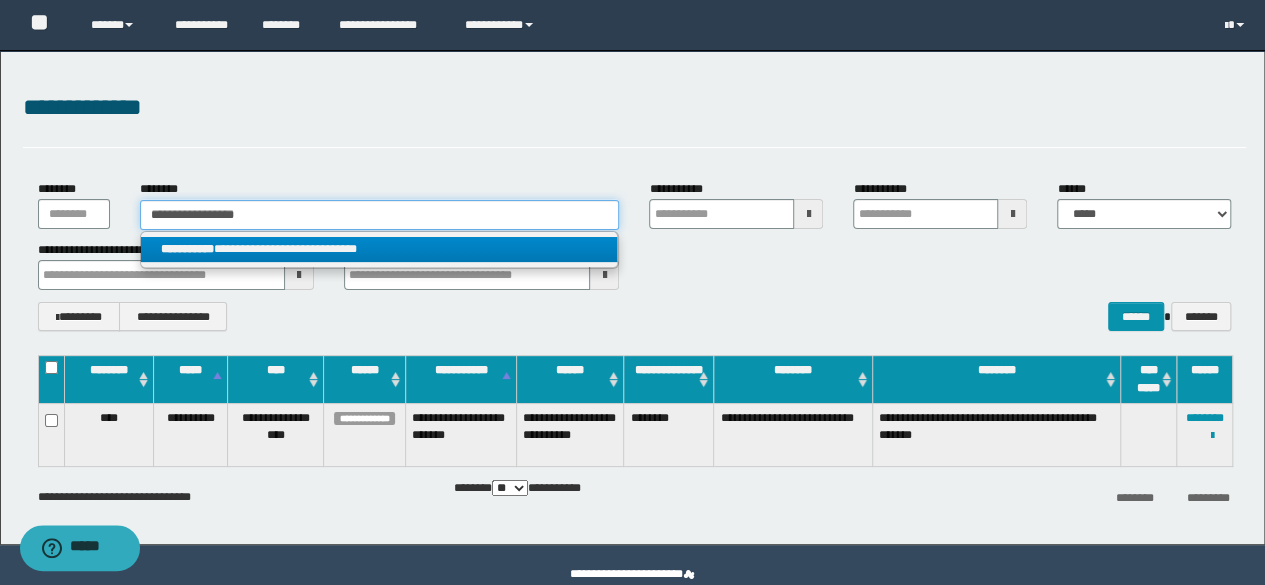 type 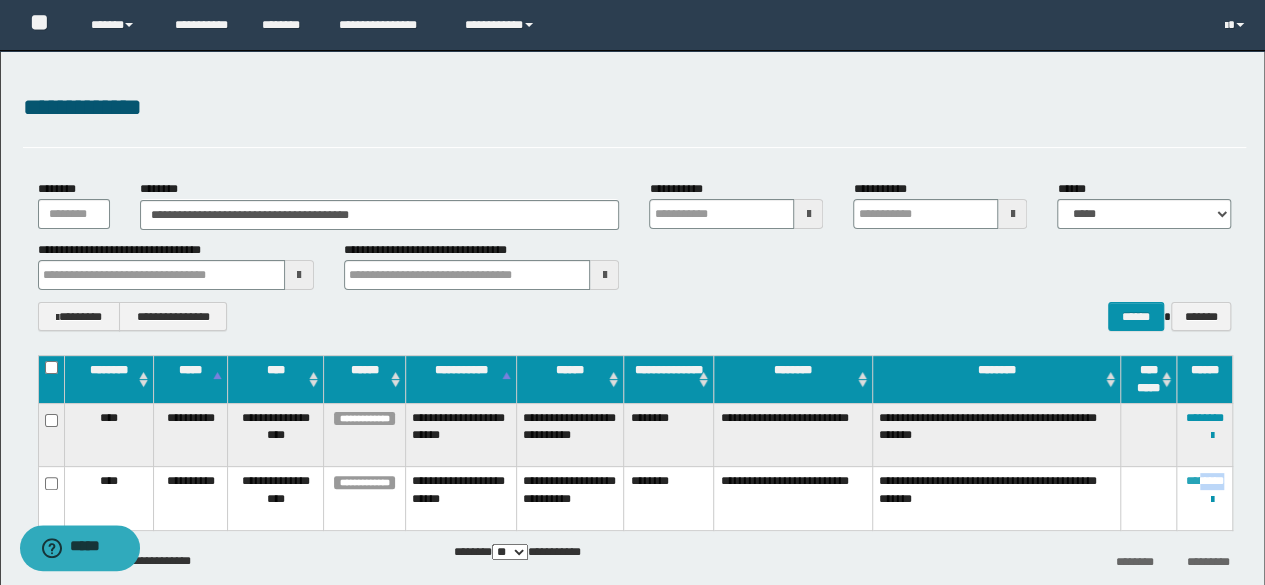 click on "**********" at bounding box center [1205, 499] 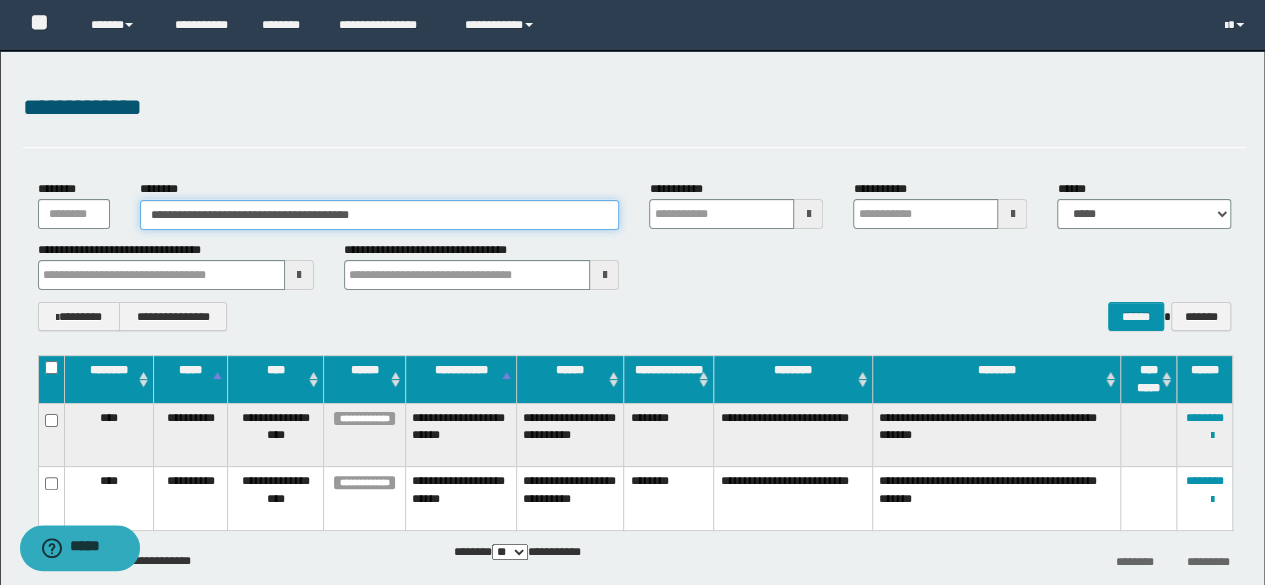 drag, startPoint x: 430, startPoint y: 211, endPoint x: 54, endPoint y: 158, distance: 379.717 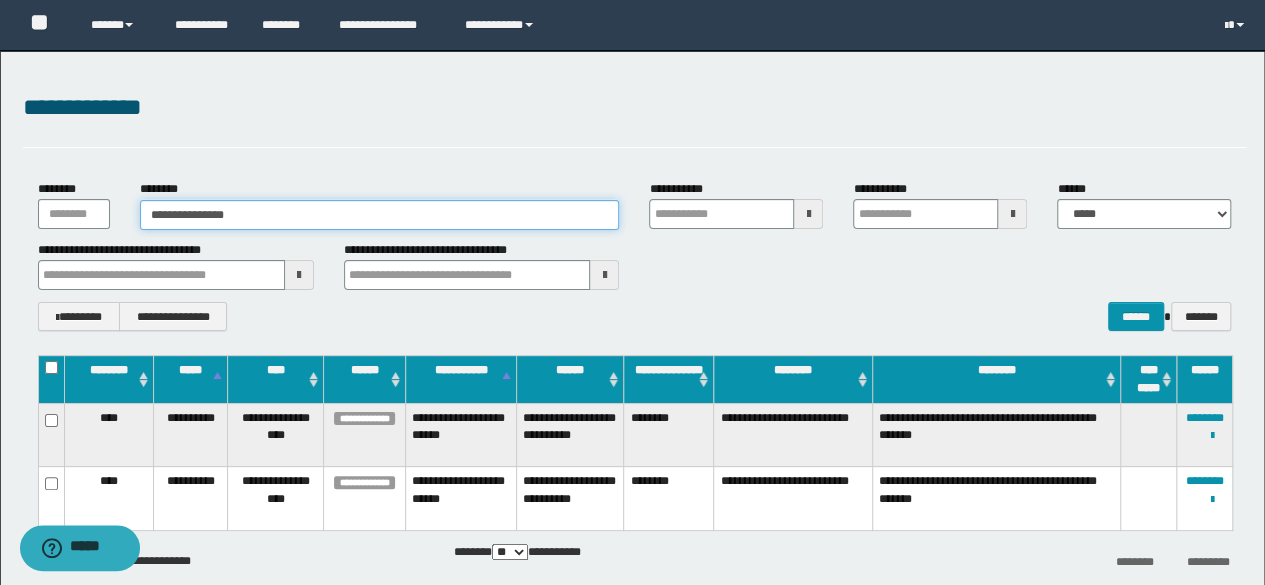 type on "**********" 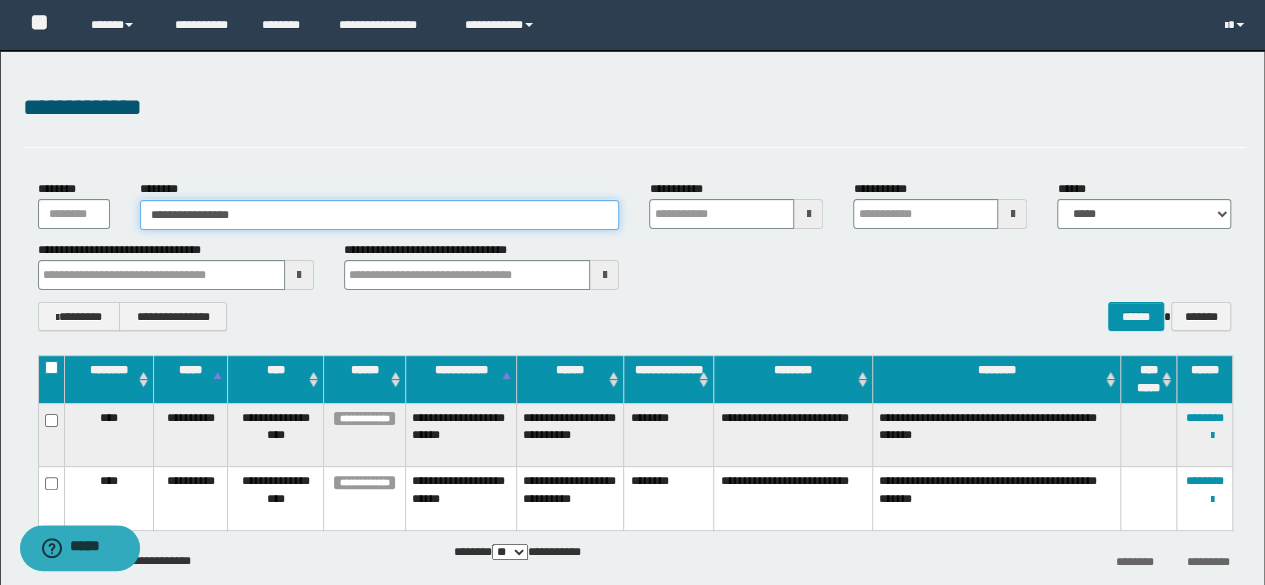 type on "**********" 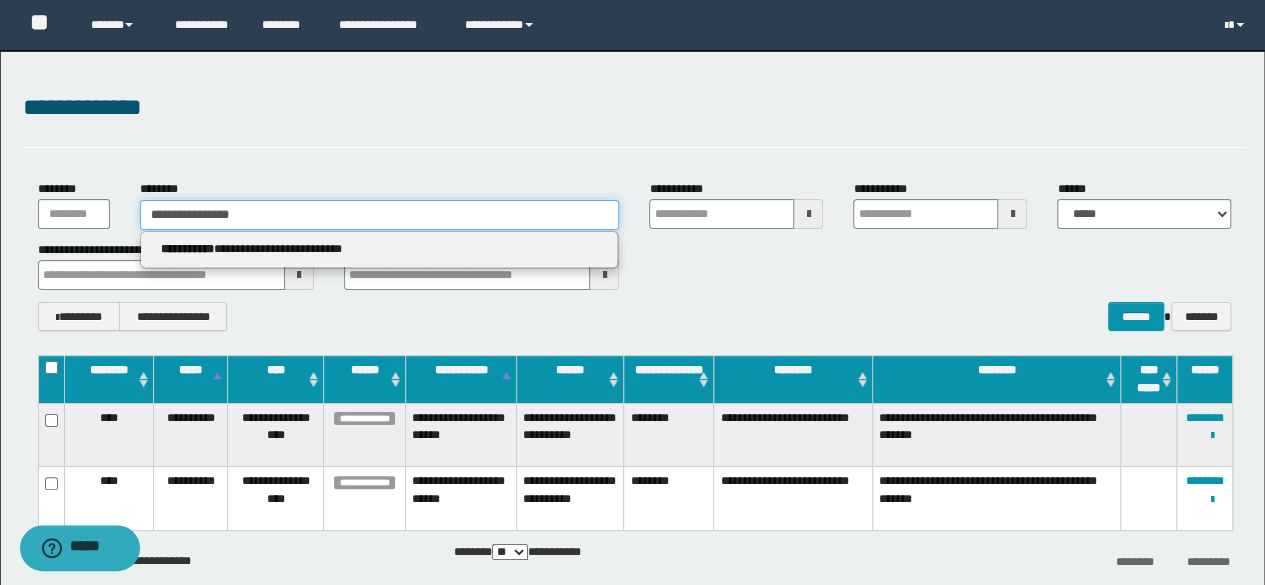 type 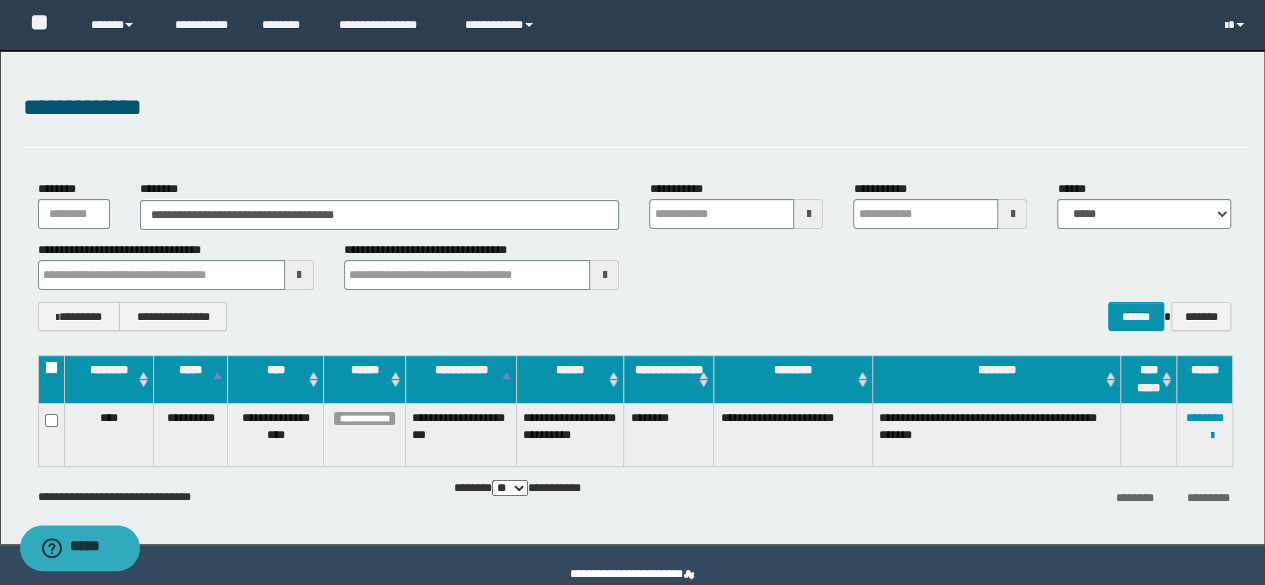 click on "******
*******" at bounding box center [1144, 316] 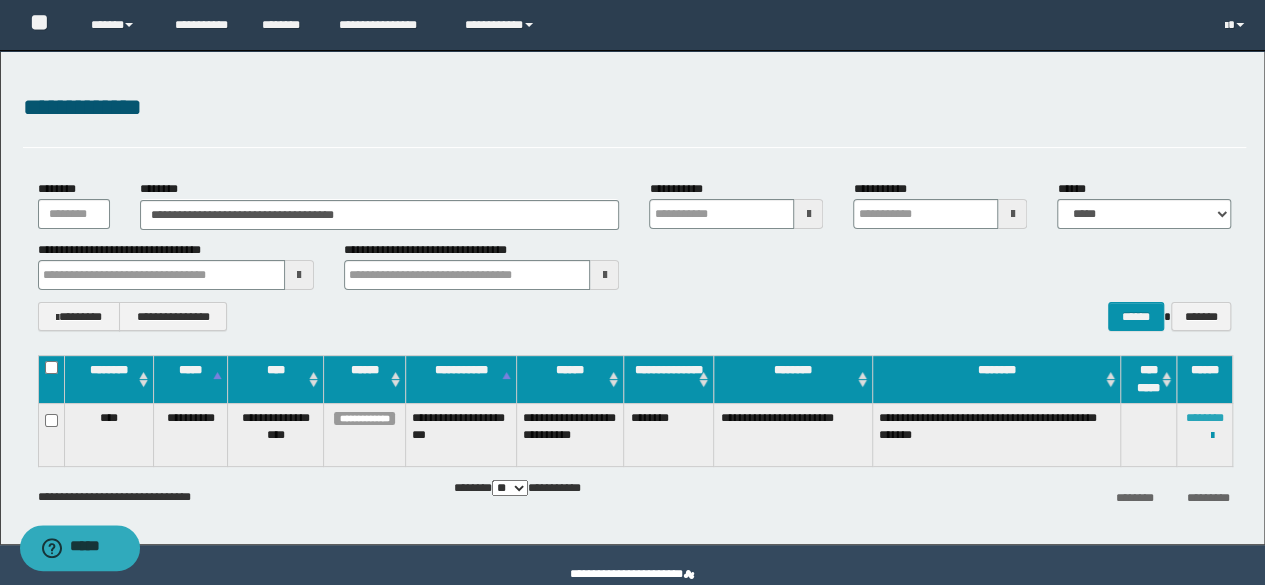 click on "********" at bounding box center [1205, 418] 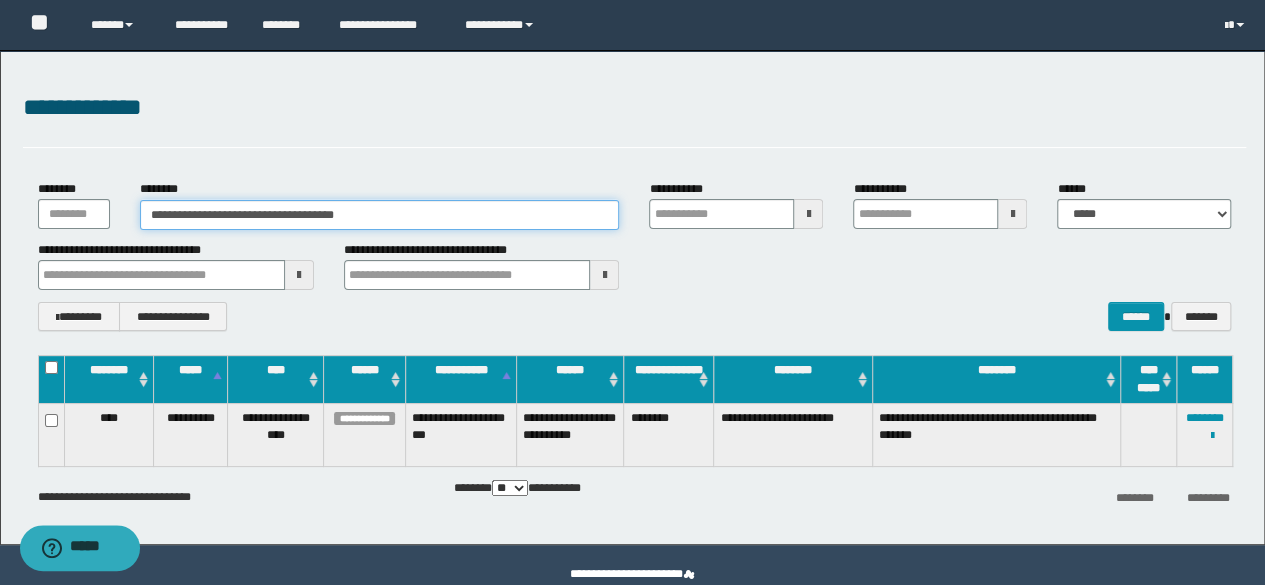 drag, startPoint x: 423, startPoint y: 217, endPoint x: 0, endPoint y: 194, distance: 423.62485 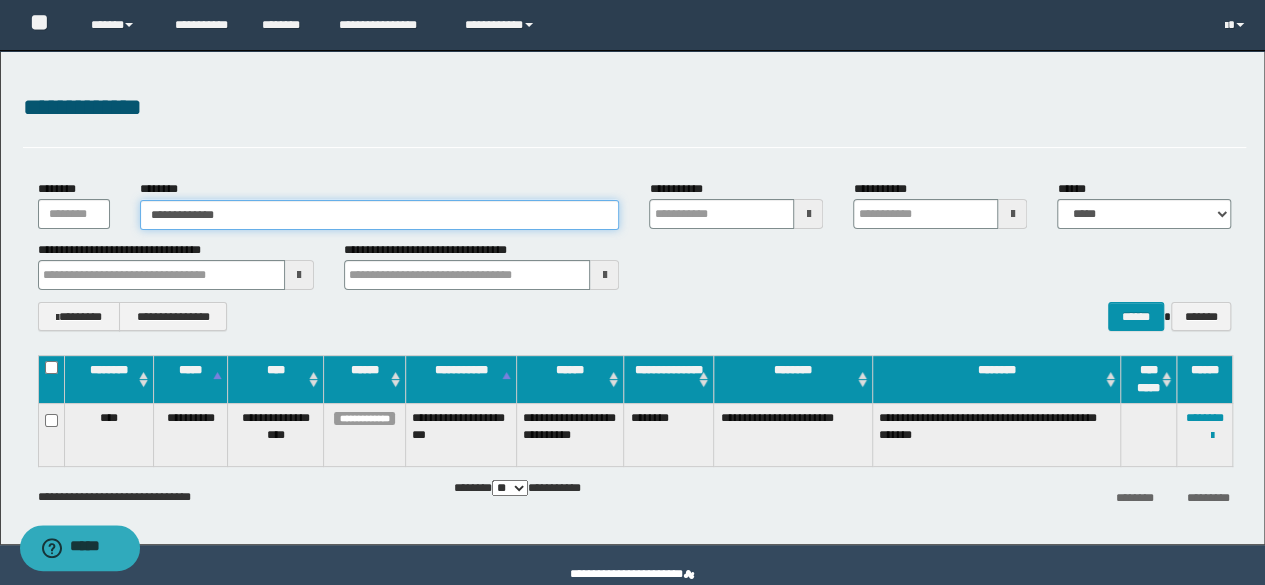 type on "**********" 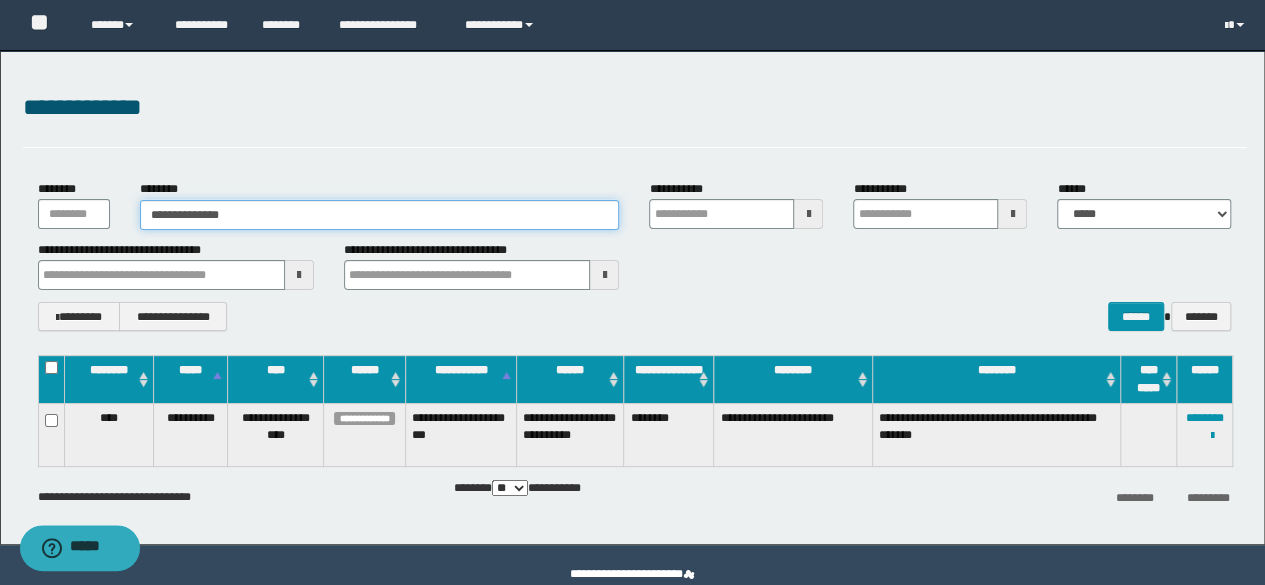 type on "**********" 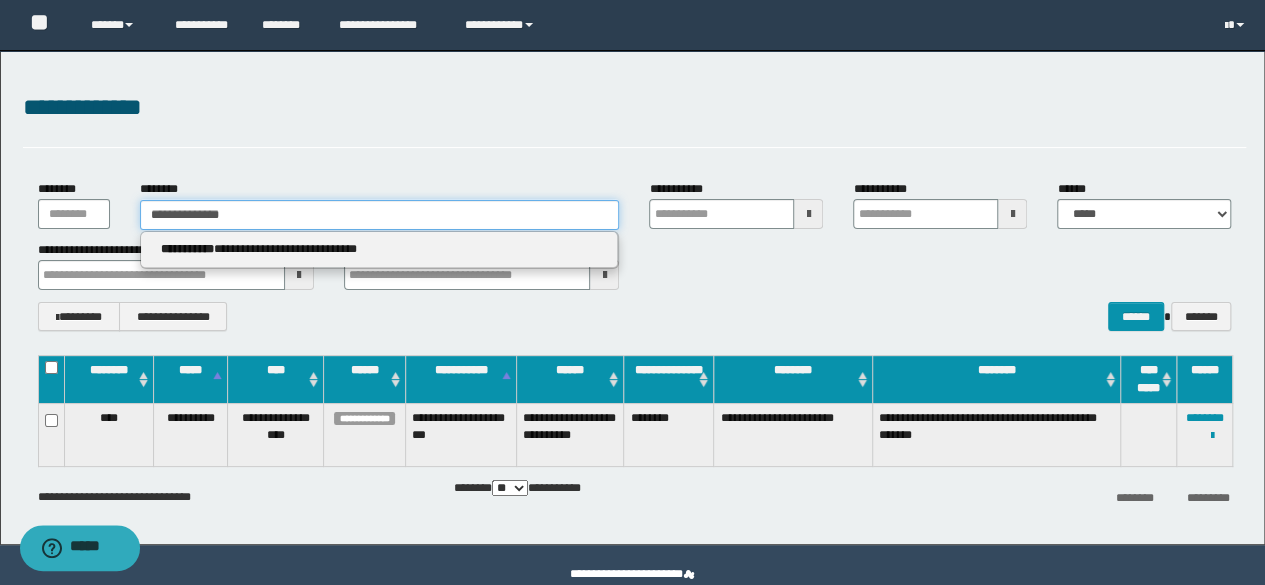 type 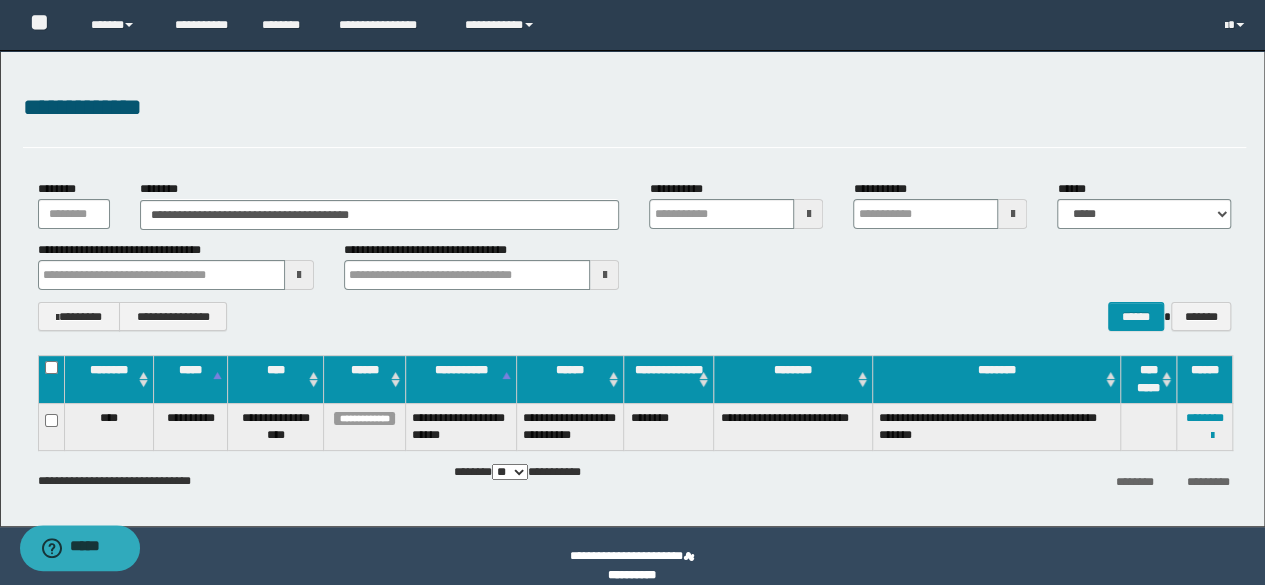 click on "**********" at bounding box center (635, 255) 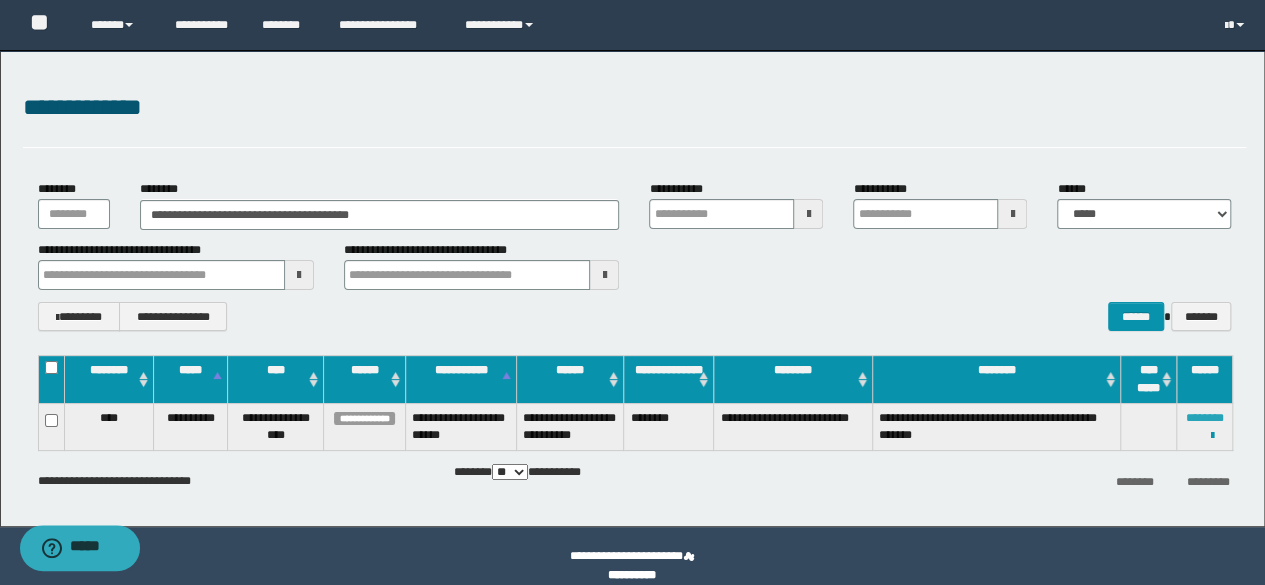 click on "********" at bounding box center (1205, 418) 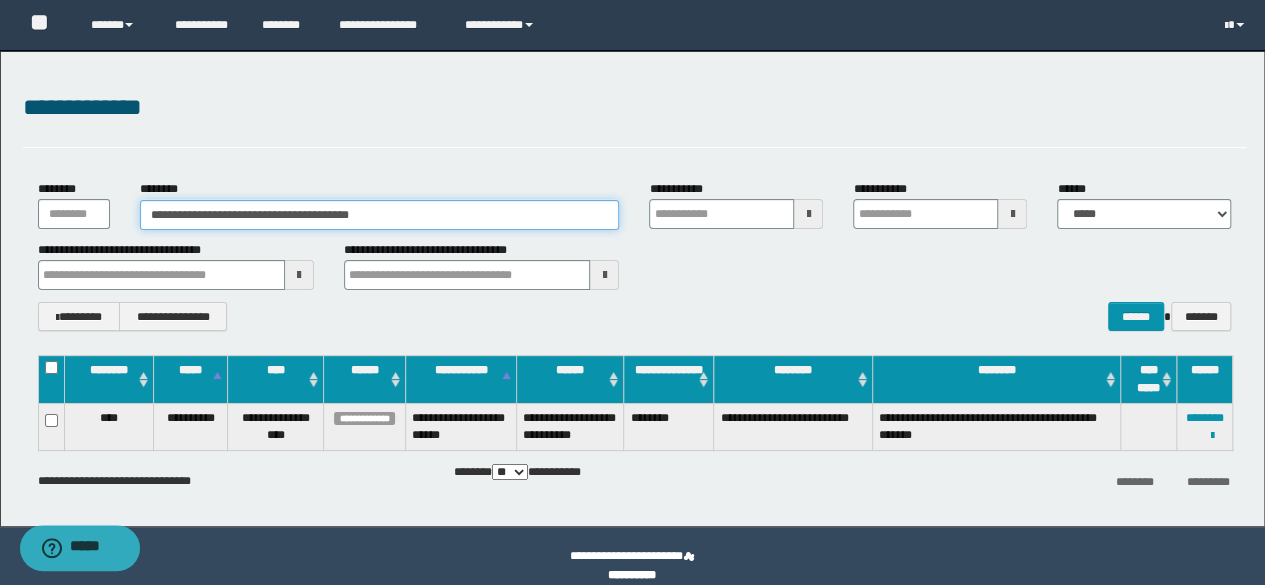 drag, startPoint x: 407, startPoint y: 229, endPoint x: 19, endPoint y: 160, distance: 394.08755 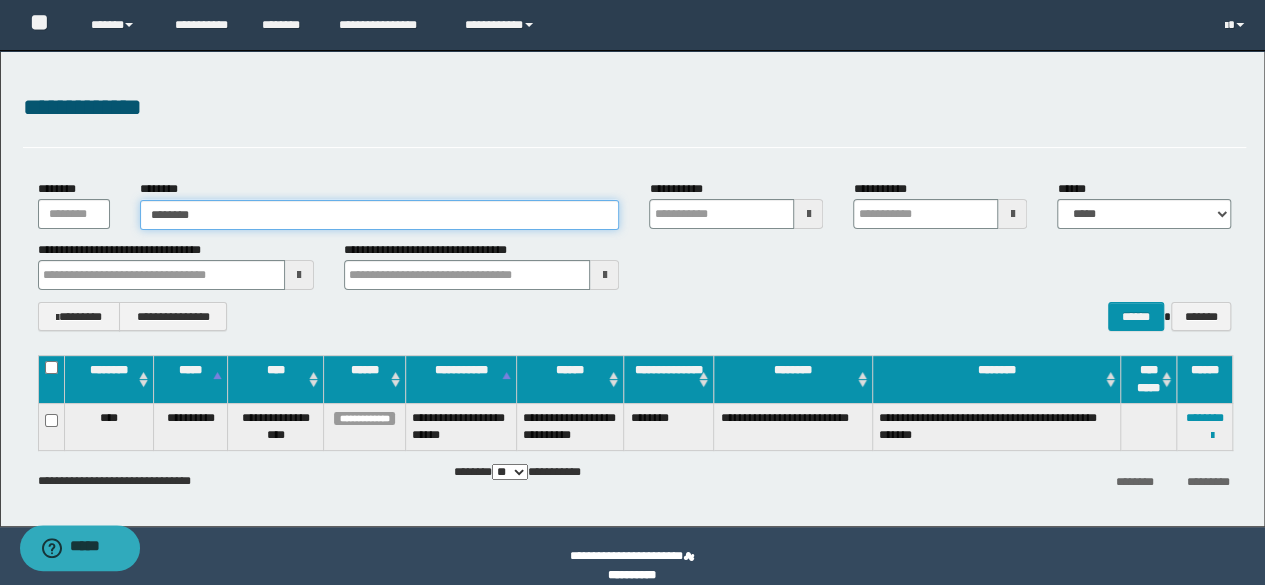 type on "********" 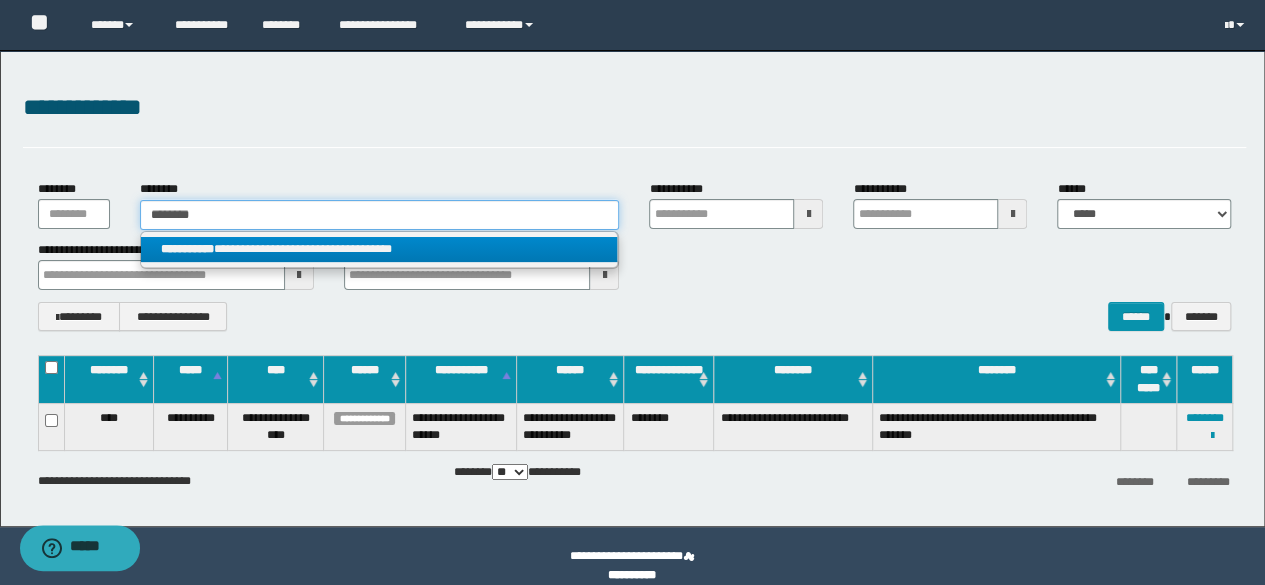 type on "********" 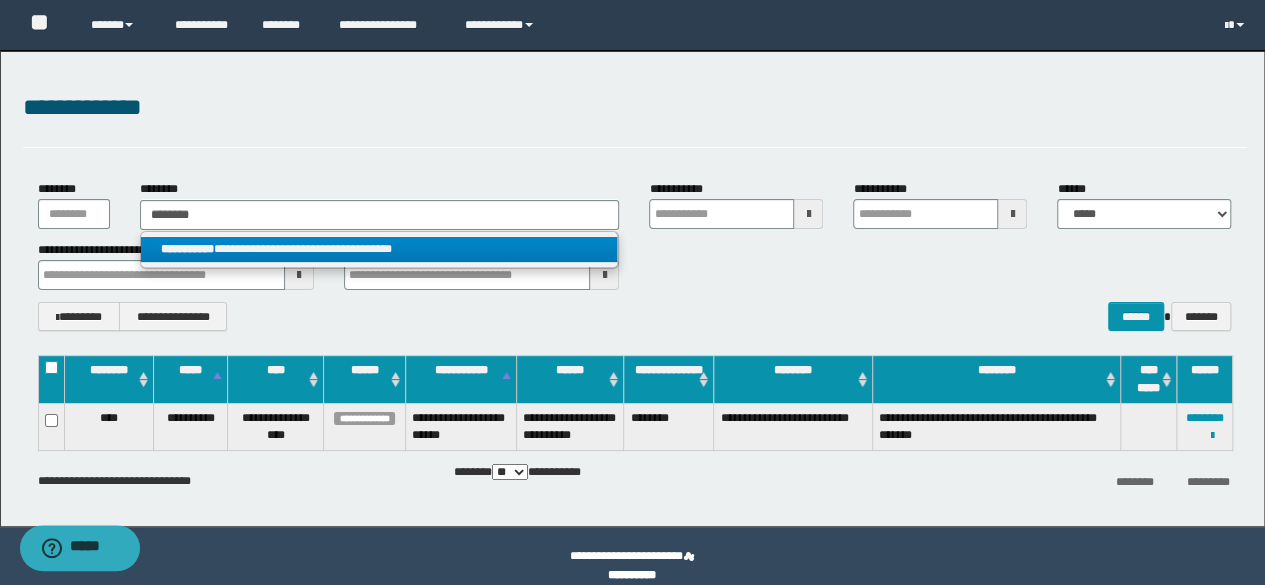 click on "**********" at bounding box center [379, 249] 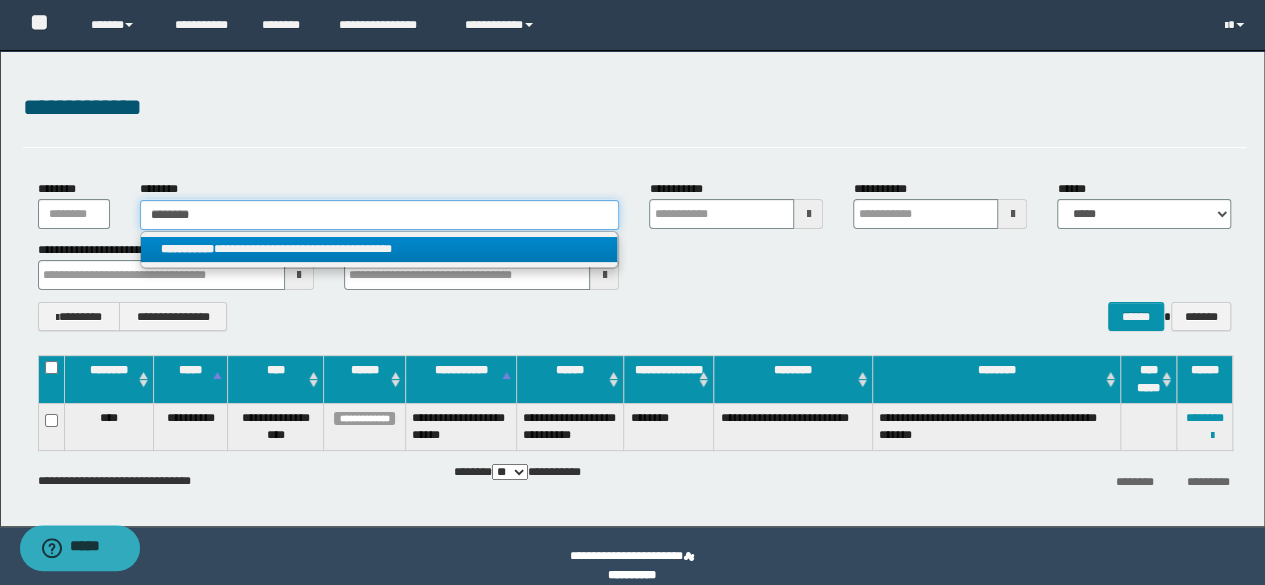type 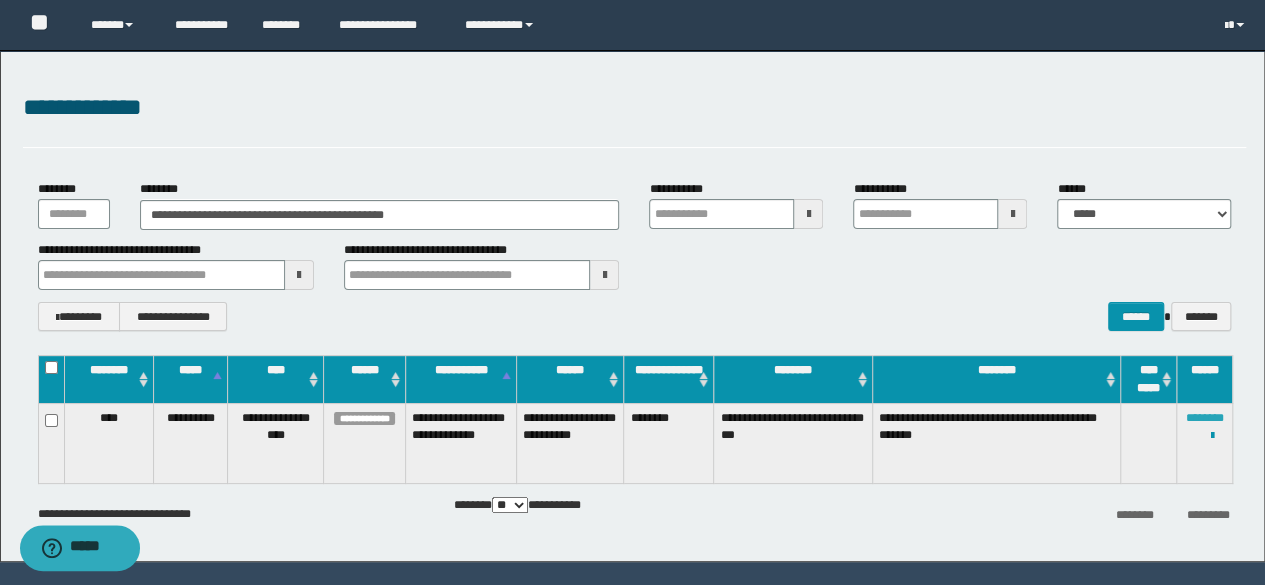 click on "********" at bounding box center [1205, 418] 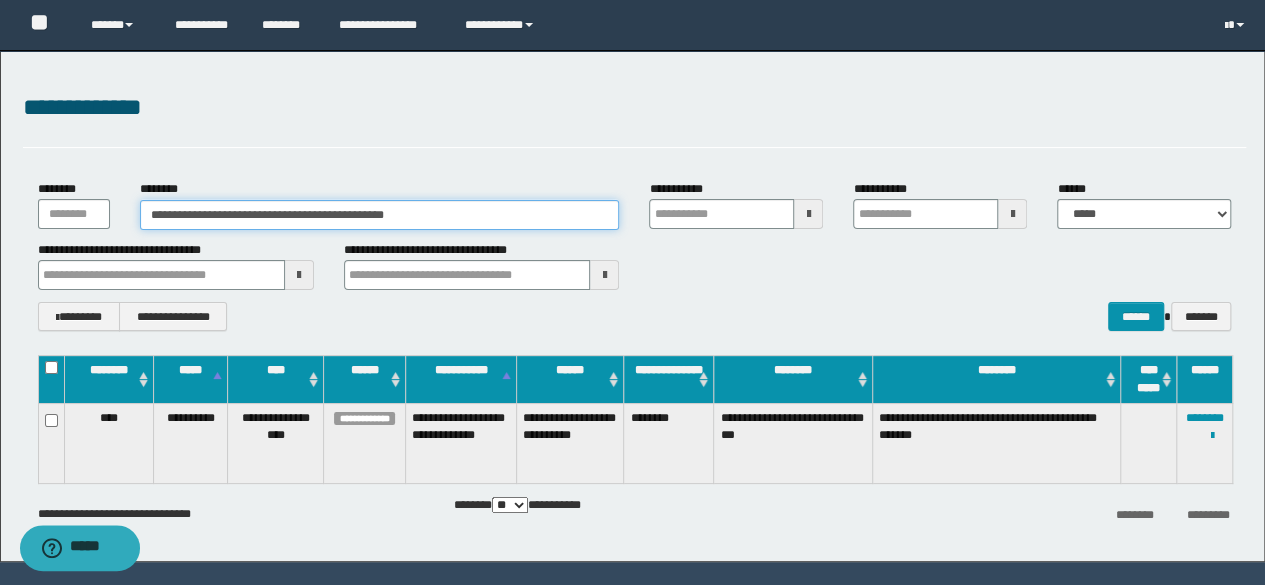 drag, startPoint x: 477, startPoint y: 211, endPoint x: 0, endPoint y: 167, distance: 479.02505 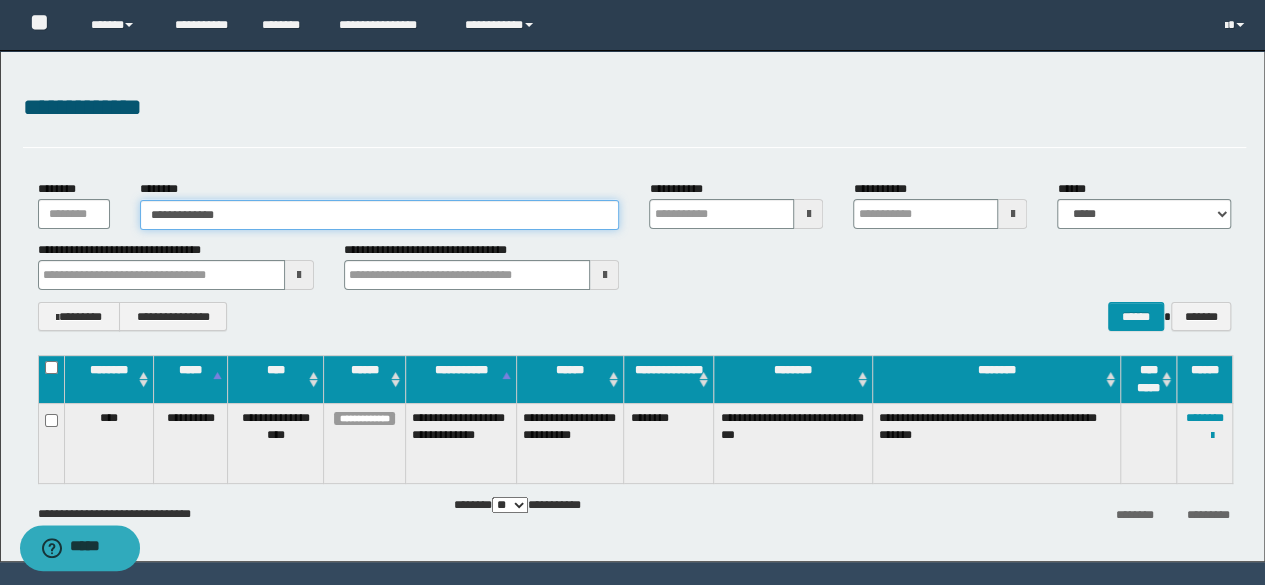 type on "**********" 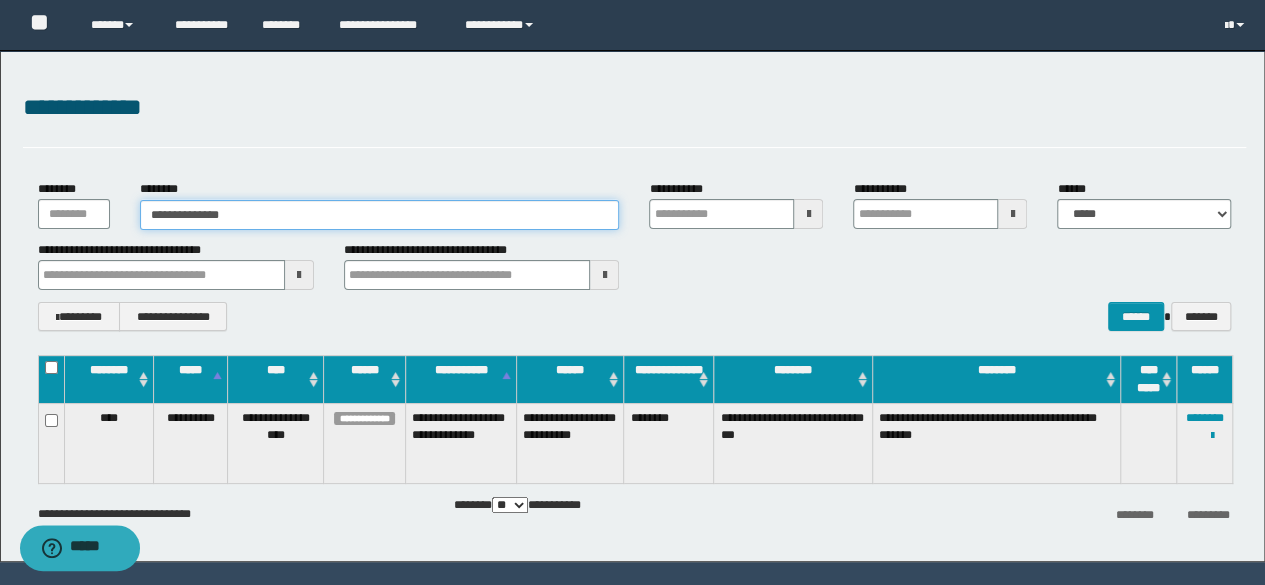type on "**********" 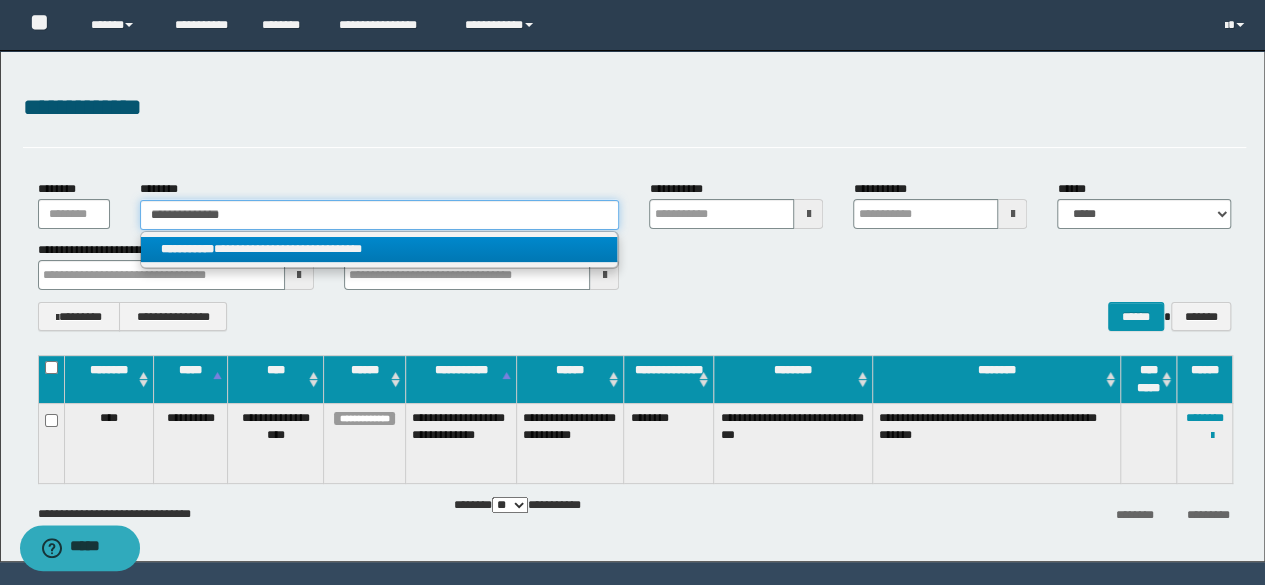 type on "**********" 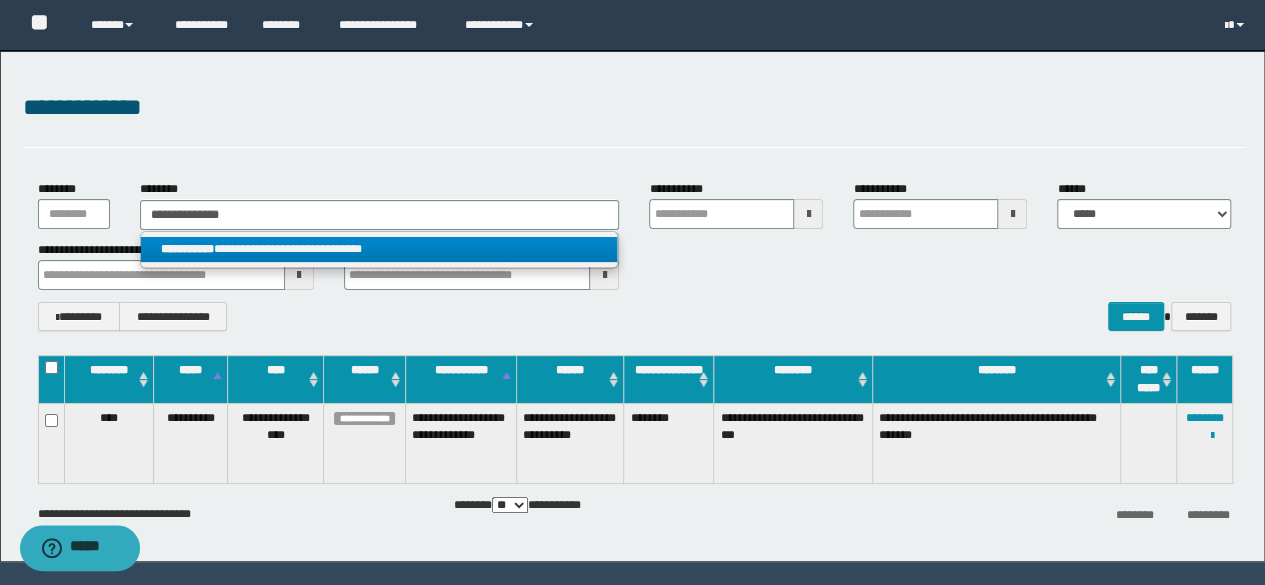 click on "**********" at bounding box center (379, 249) 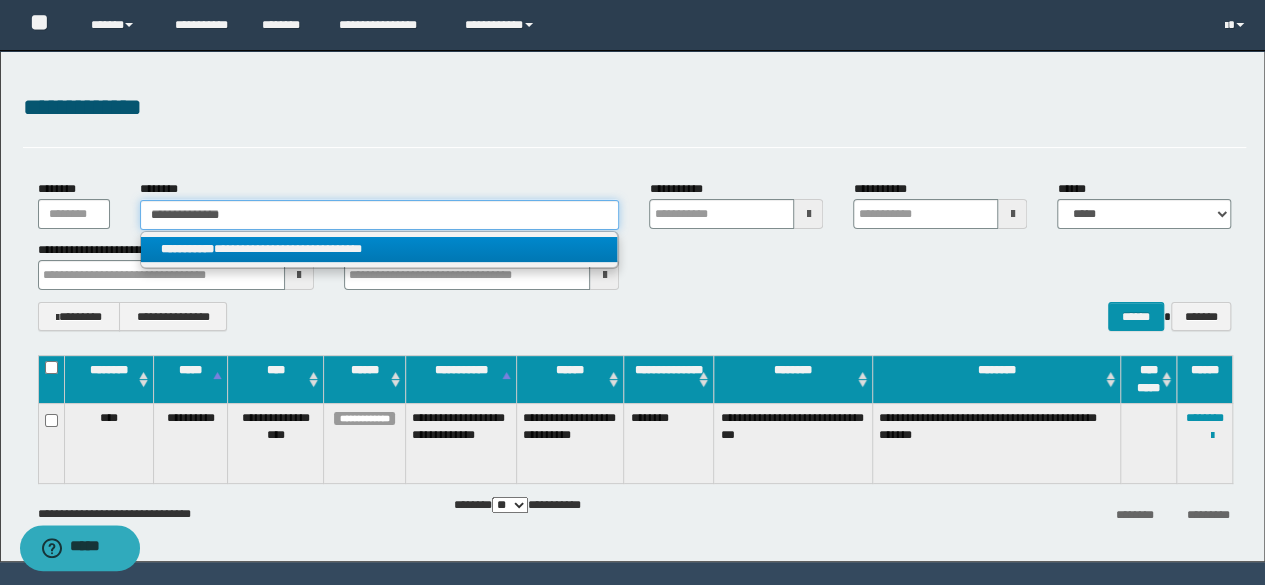 type 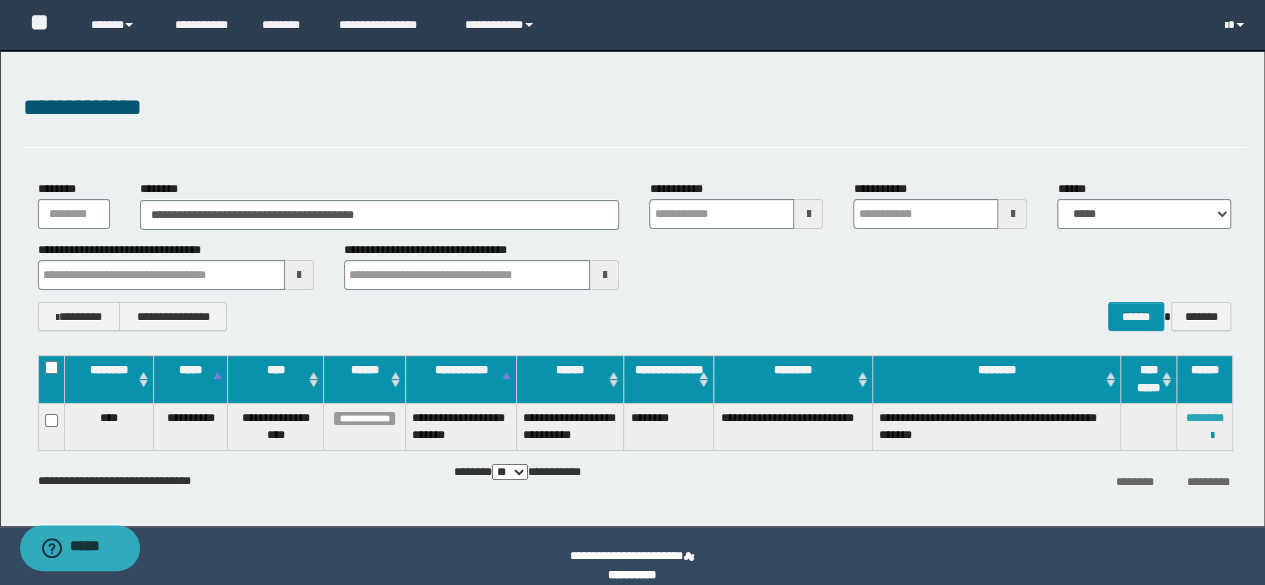 click on "********" at bounding box center (1205, 418) 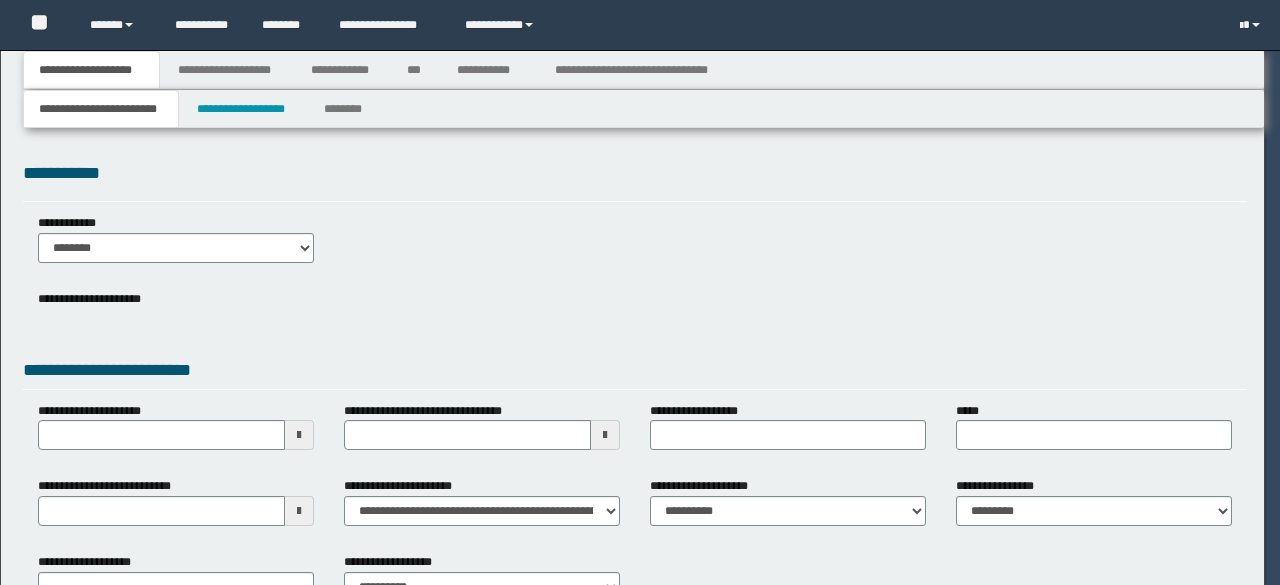 scroll, scrollTop: 0, scrollLeft: 0, axis: both 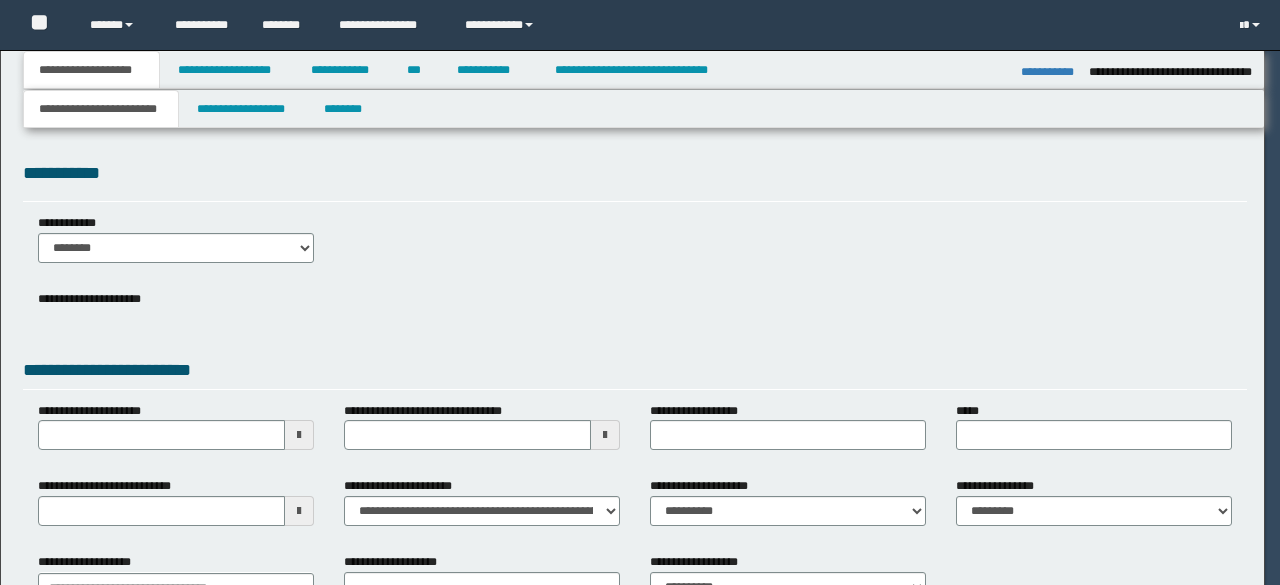 select on "*" 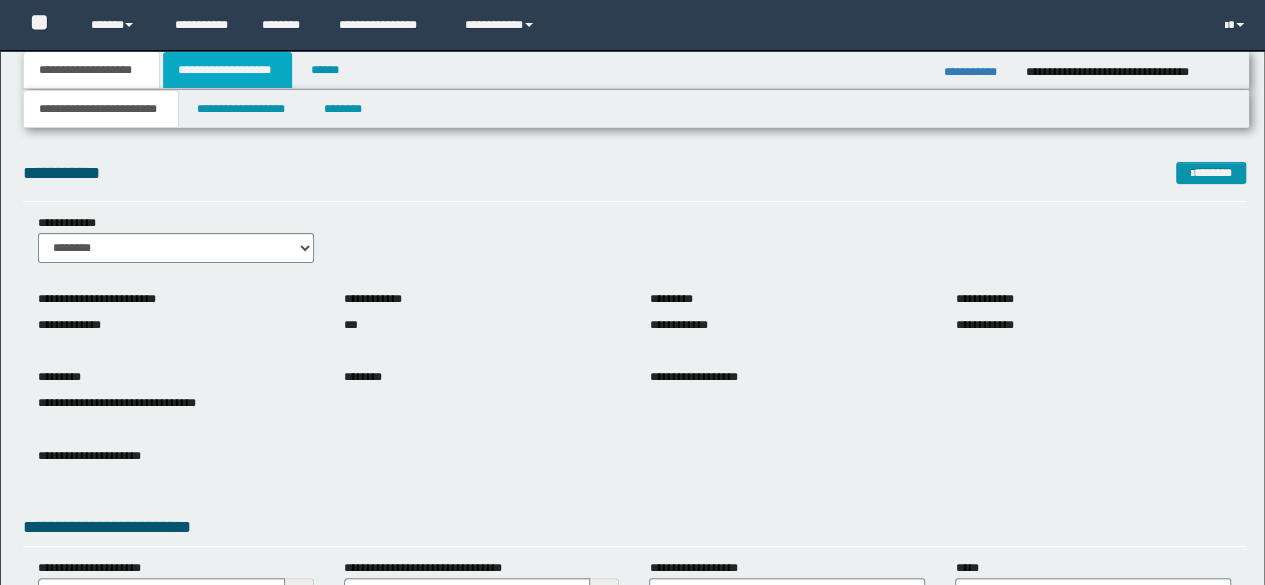 click on "**********" at bounding box center (227, 70) 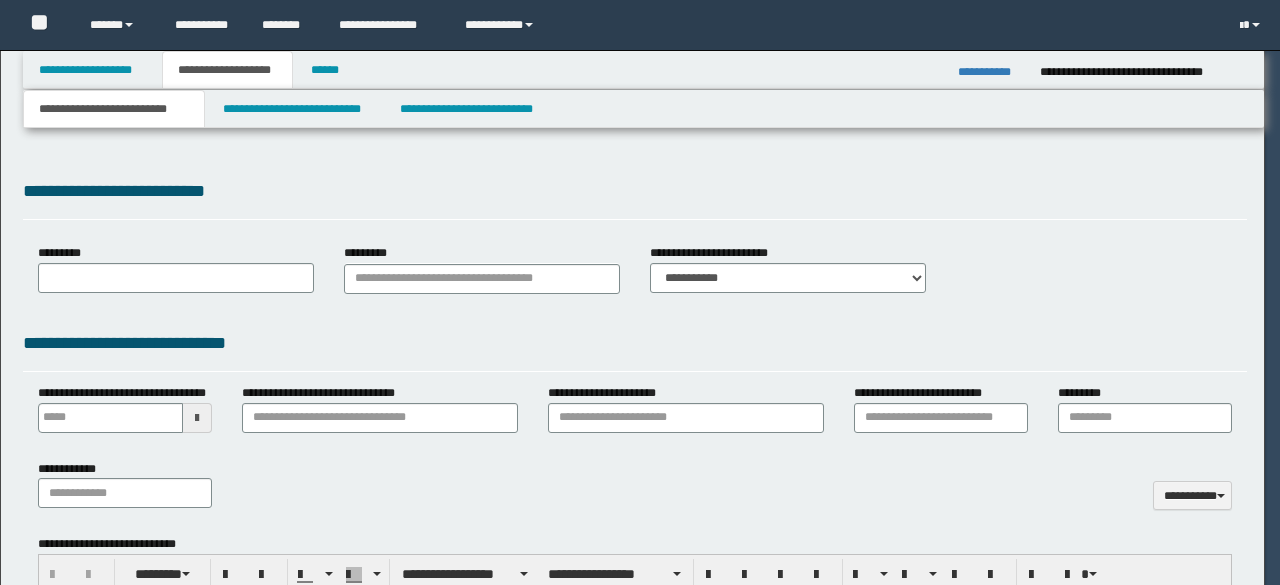 scroll, scrollTop: 0, scrollLeft: 0, axis: both 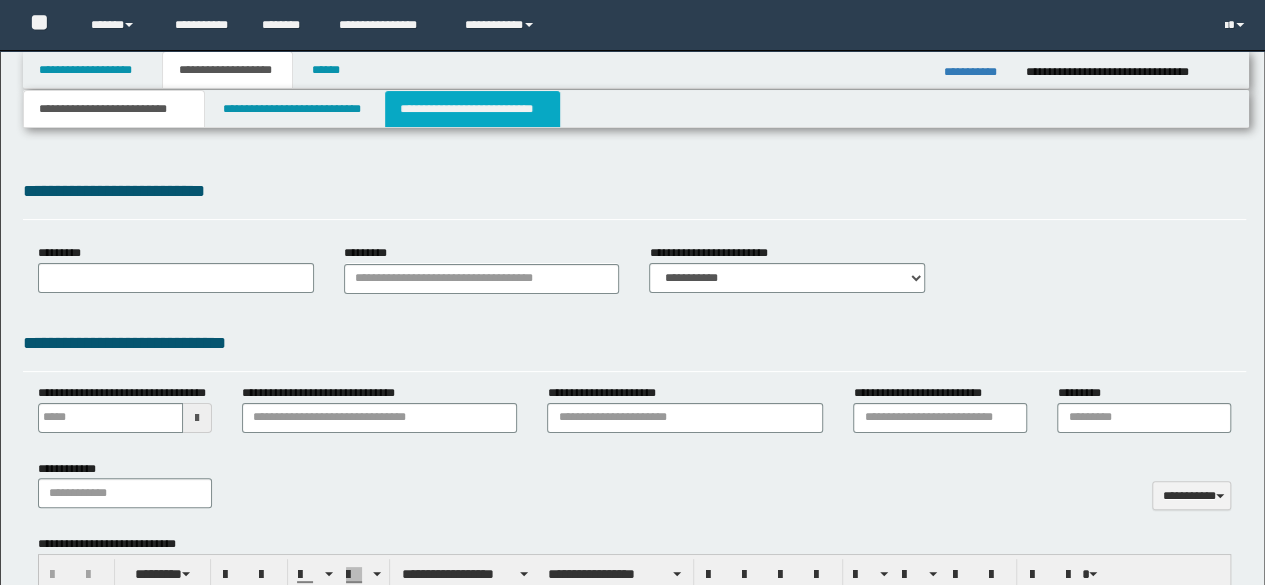 click on "**********" at bounding box center (472, 109) 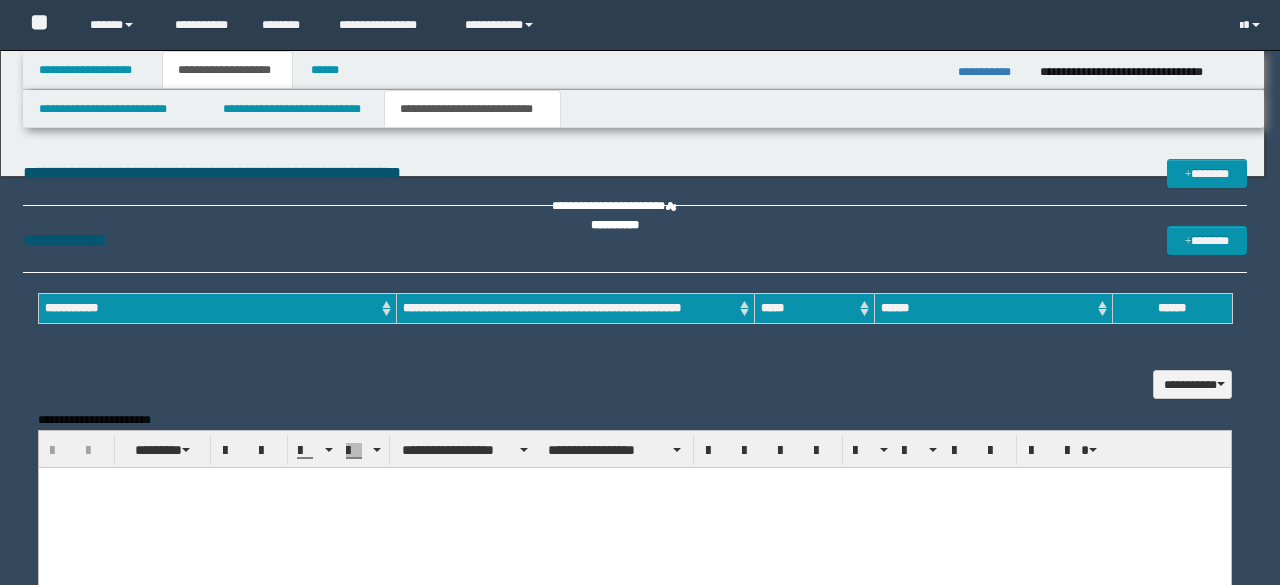 scroll, scrollTop: 0, scrollLeft: 0, axis: both 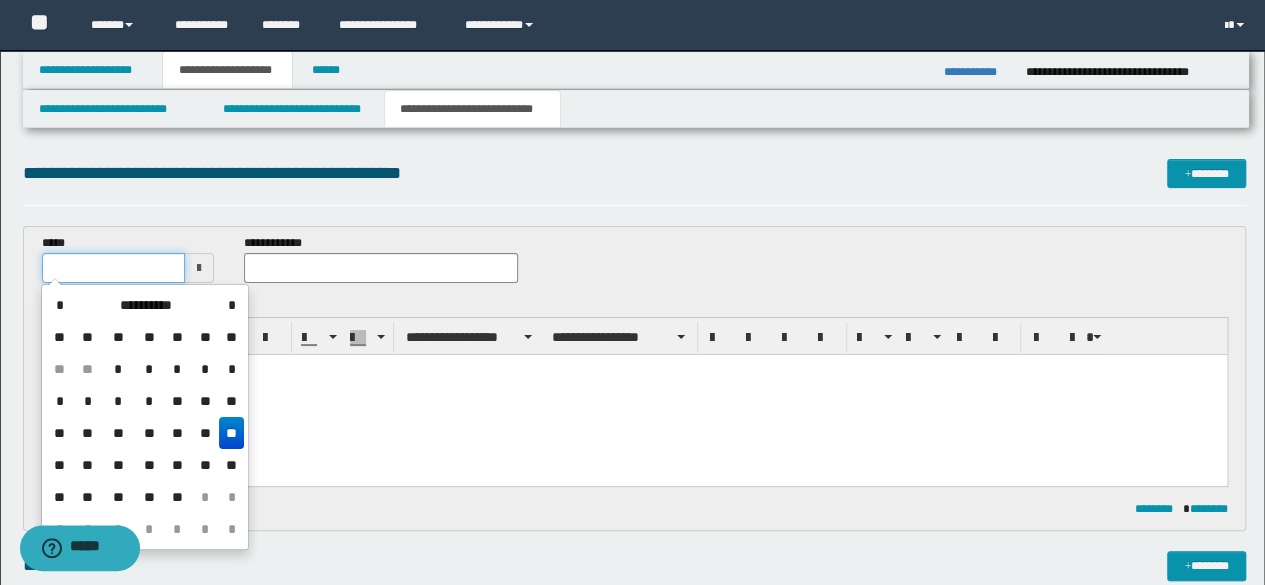 click at bounding box center (114, 268) 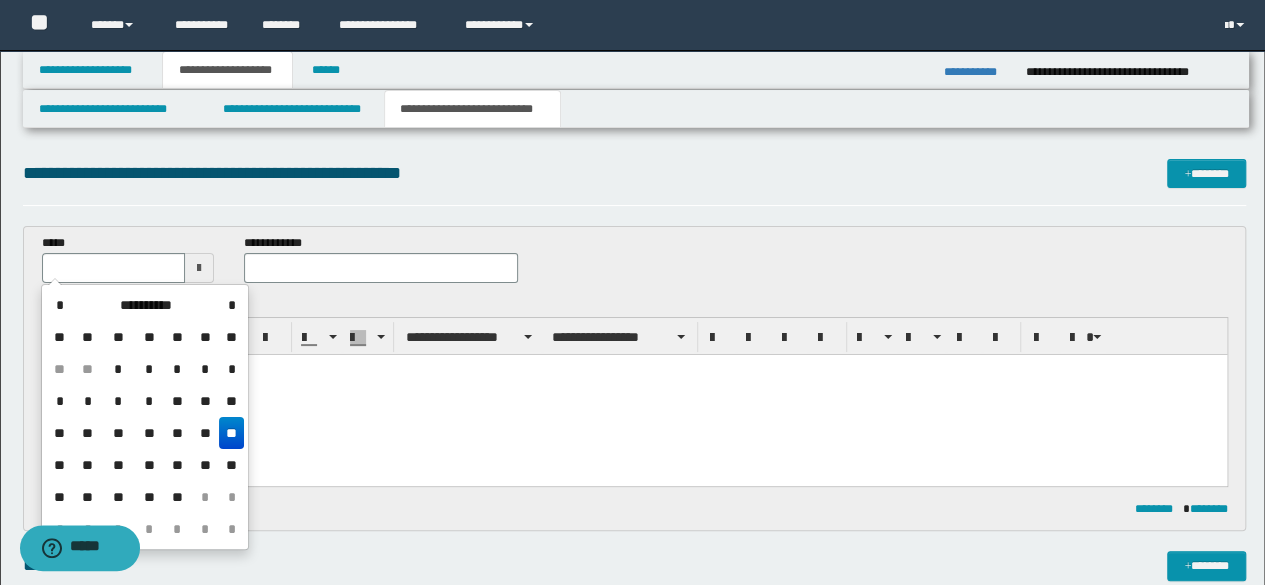click on "**" at bounding box center (231, 433) 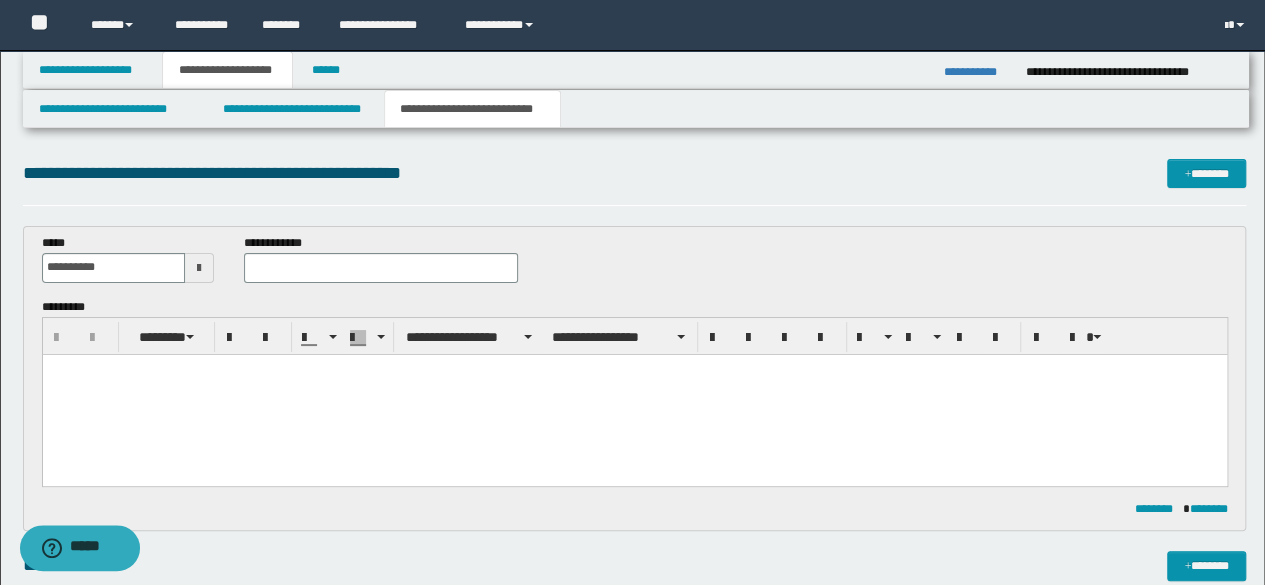 click on "**********" at bounding box center [276, 243] 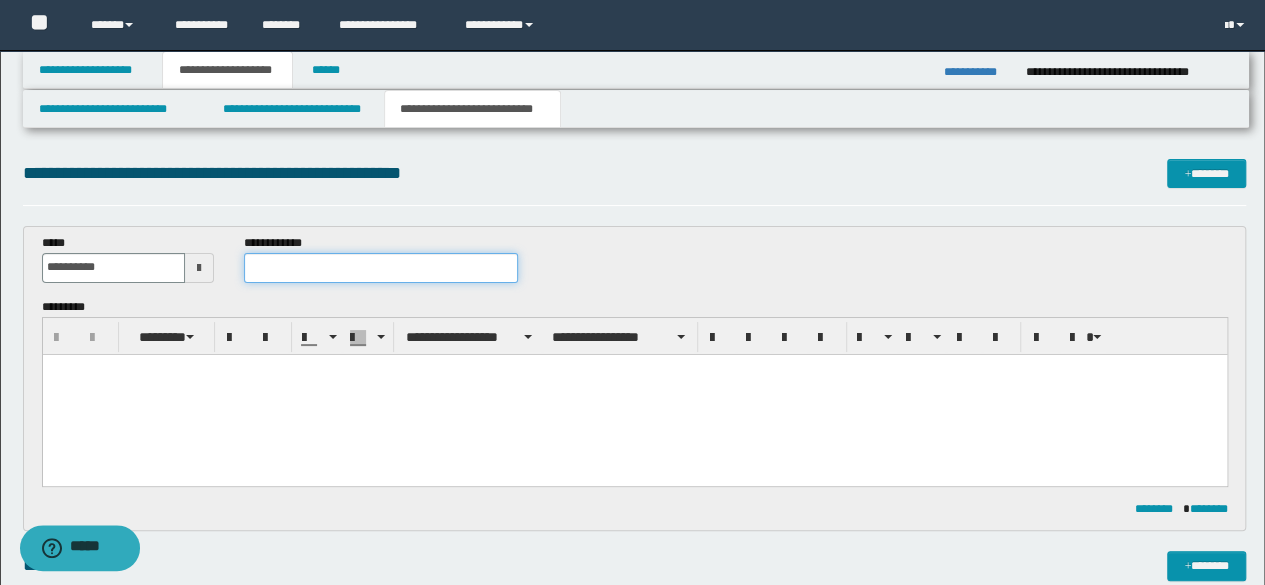 click at bounding box center (381, 268) 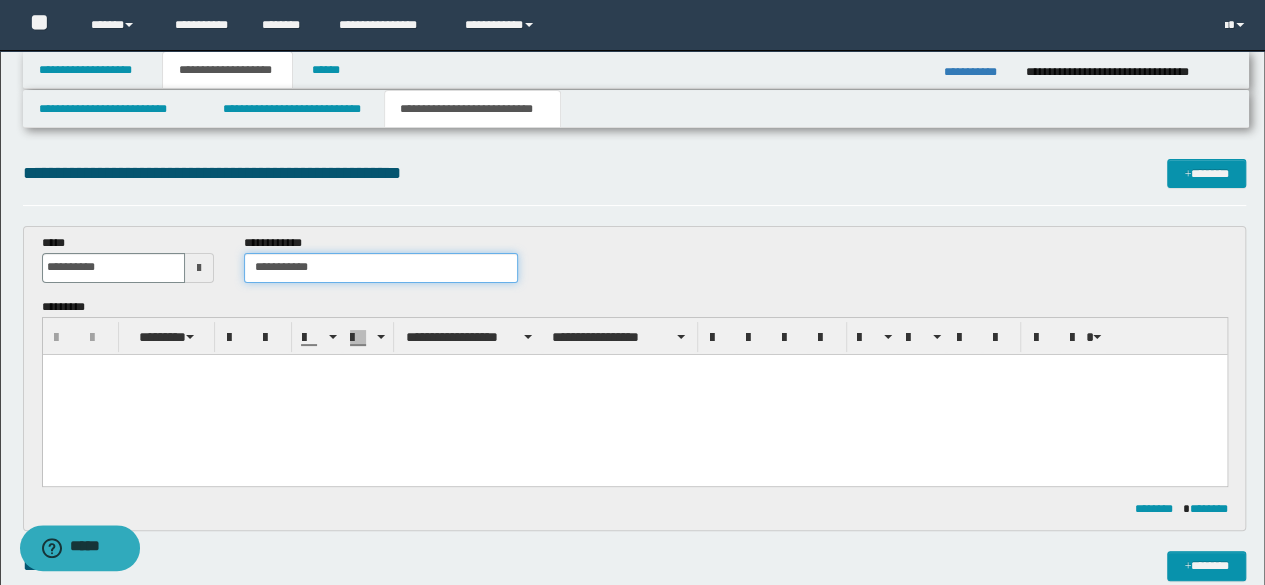 click on "**********" at bounding box center [381, 268] 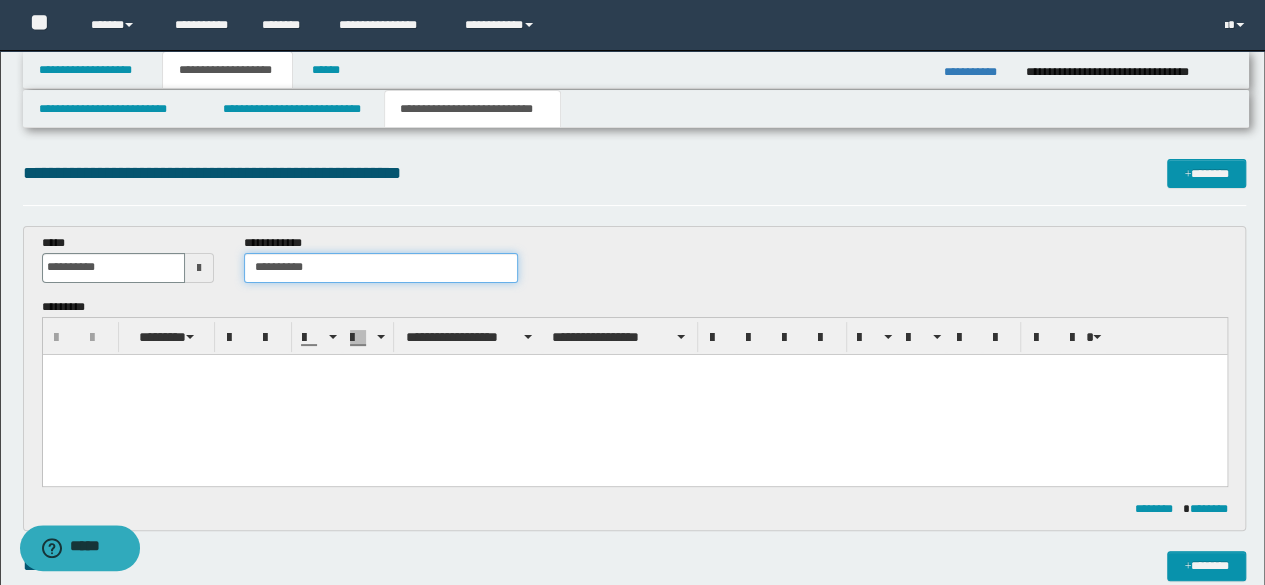 type on "**********" 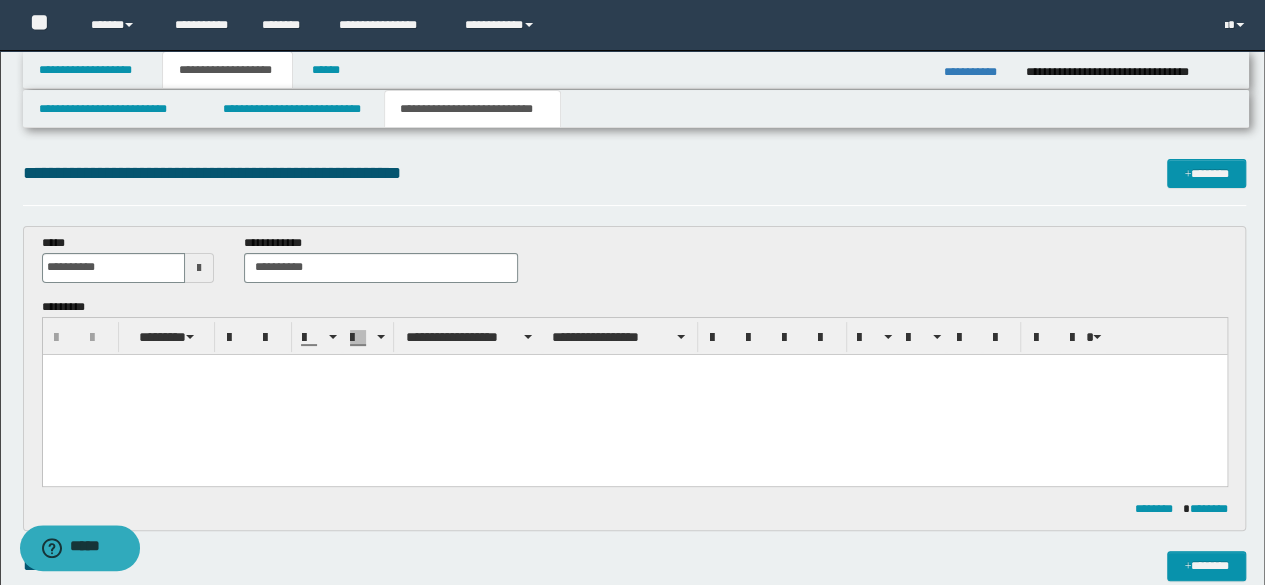 click at bounding box center [634, 369] 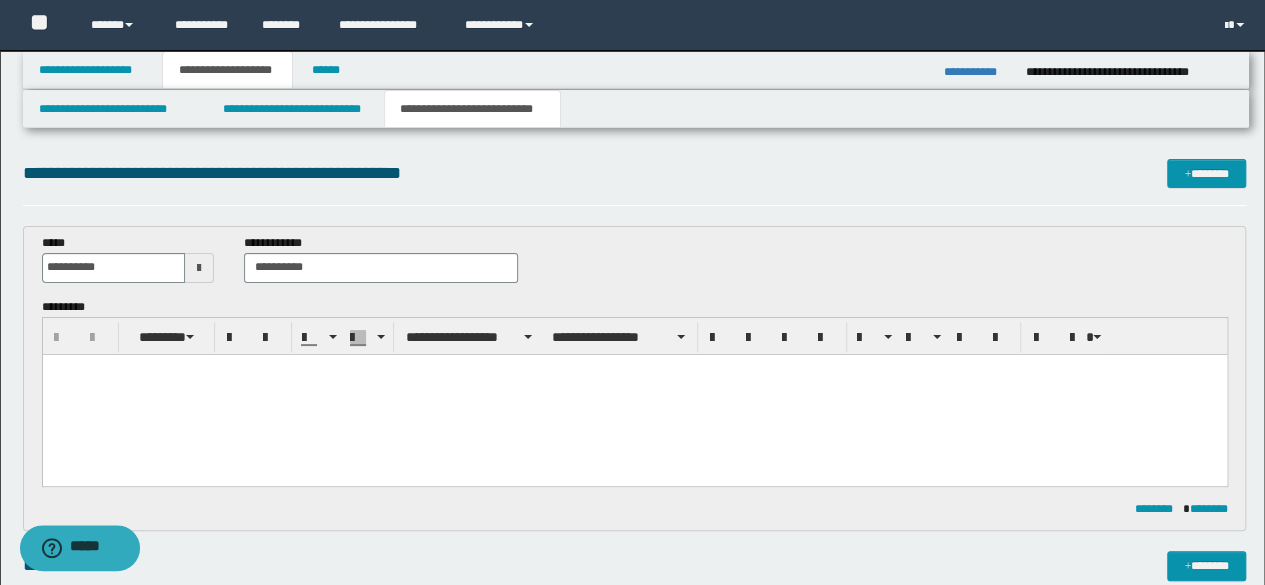 type 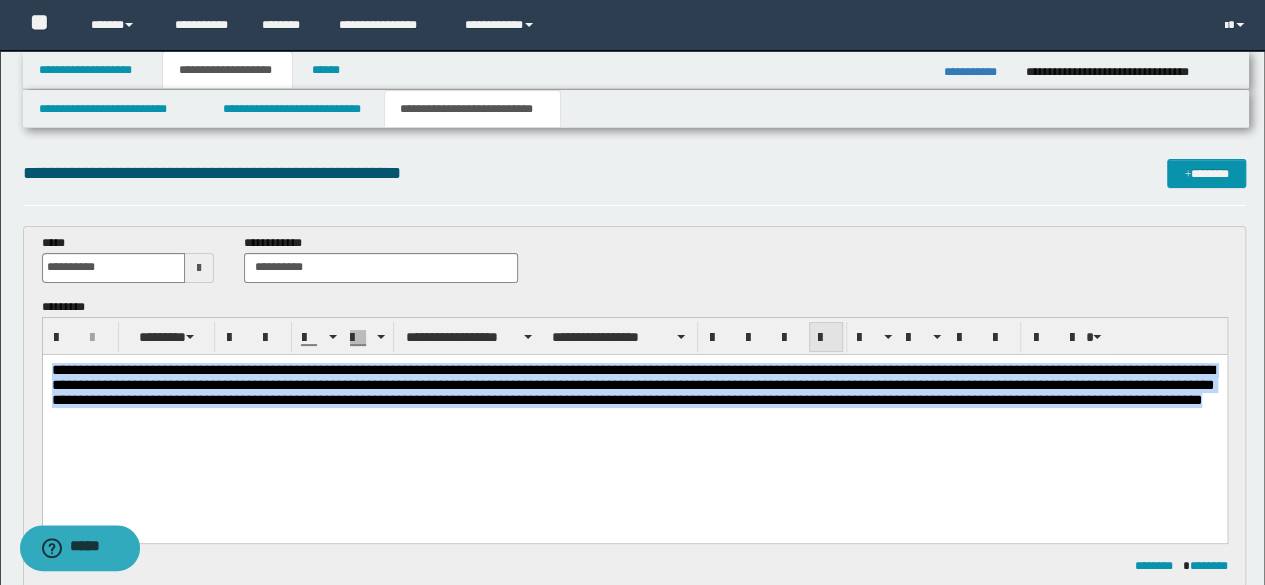 click at bounding box center [826, 338] 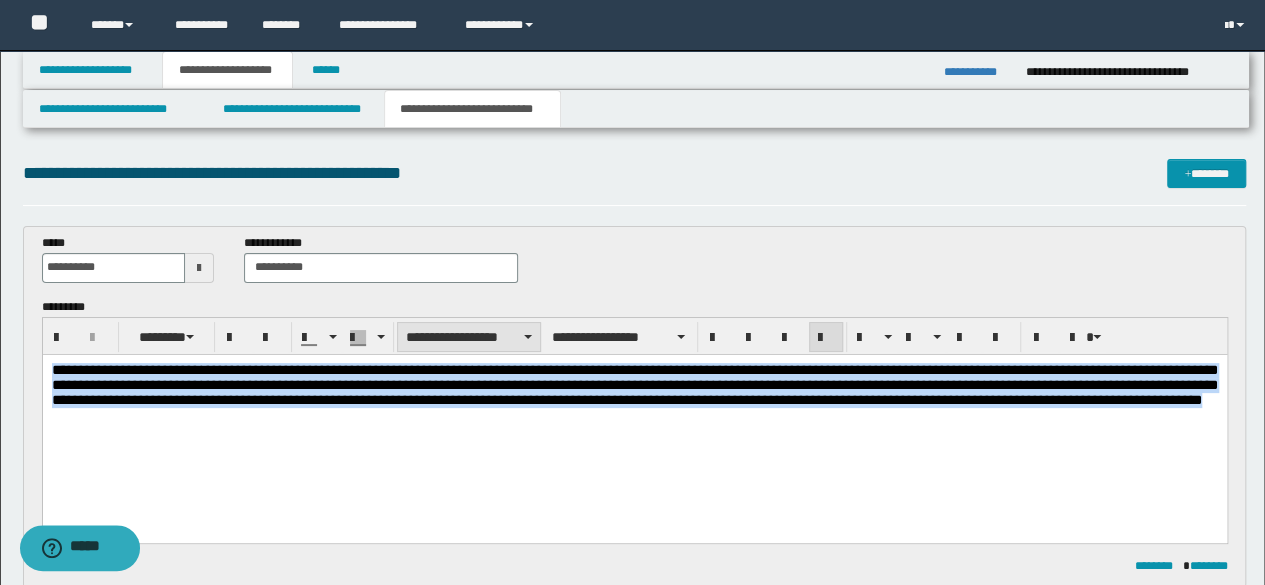 click on "**********" at bounding box center (469, 337) 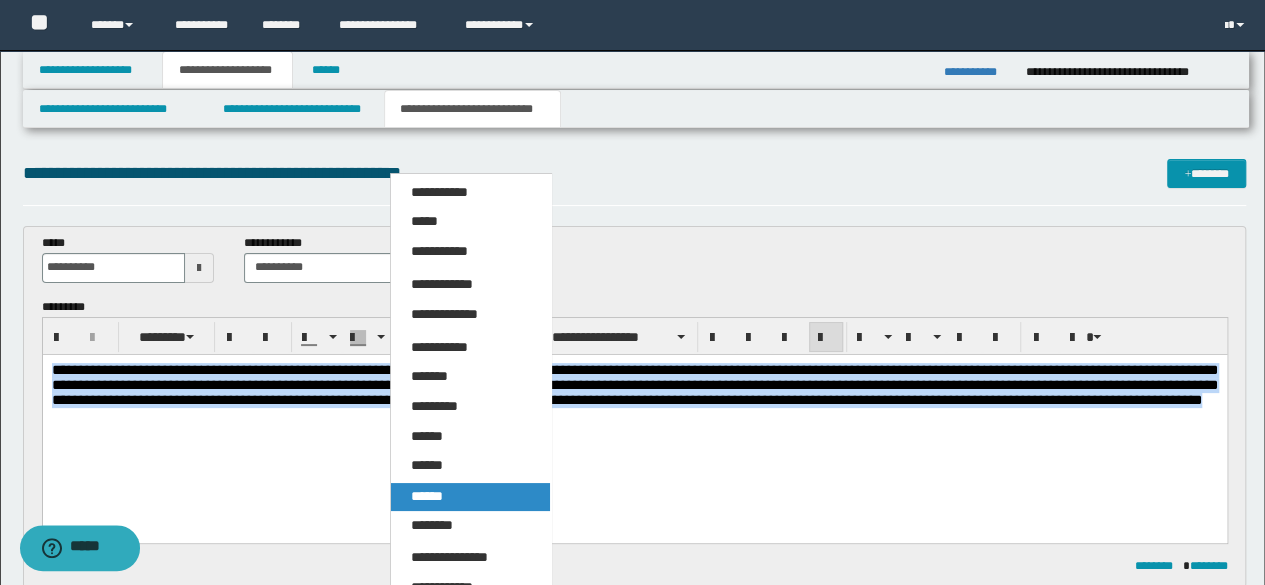 click on "******" at bounding box center (427, 496) 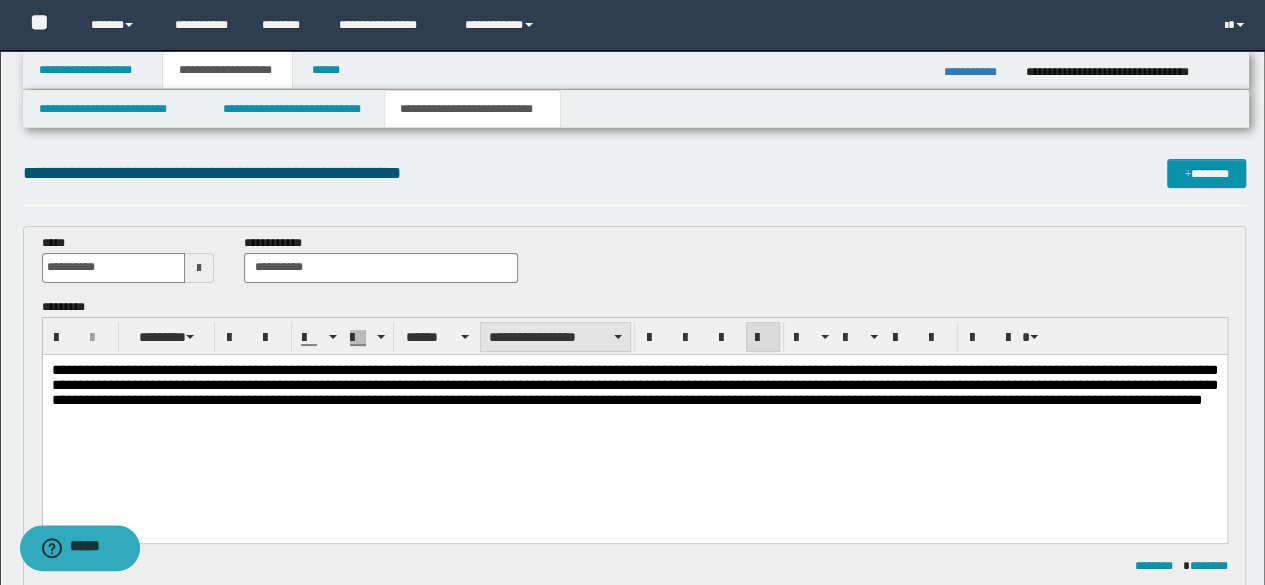 click on "**********" at bounding box center (555, 337) 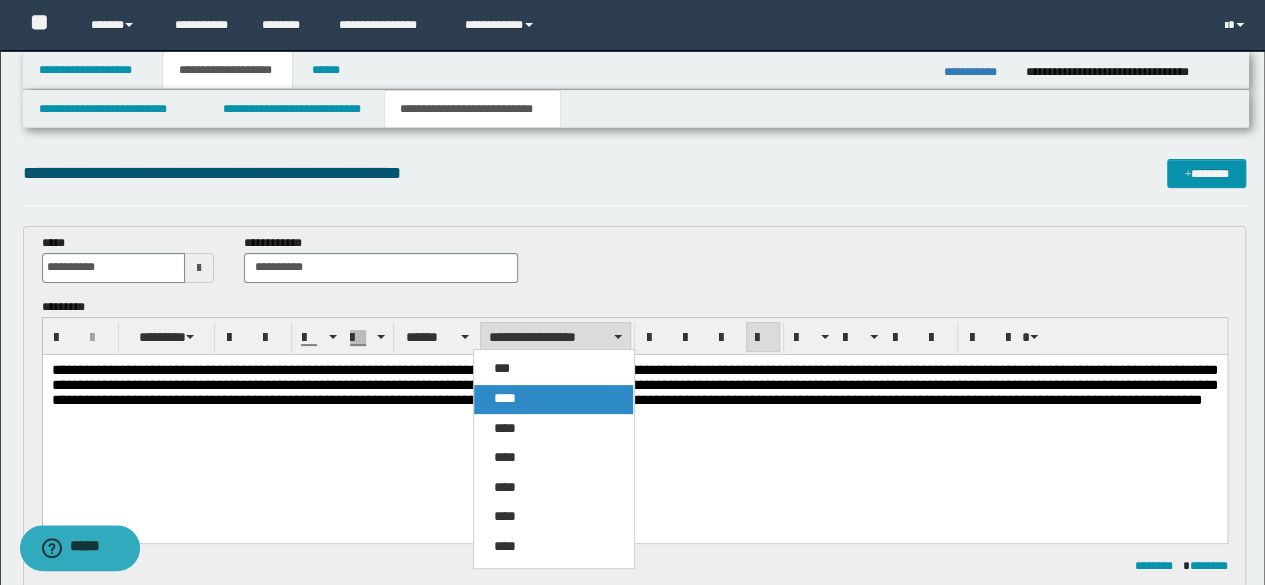 click on "****" at bounding box center [553, 399] 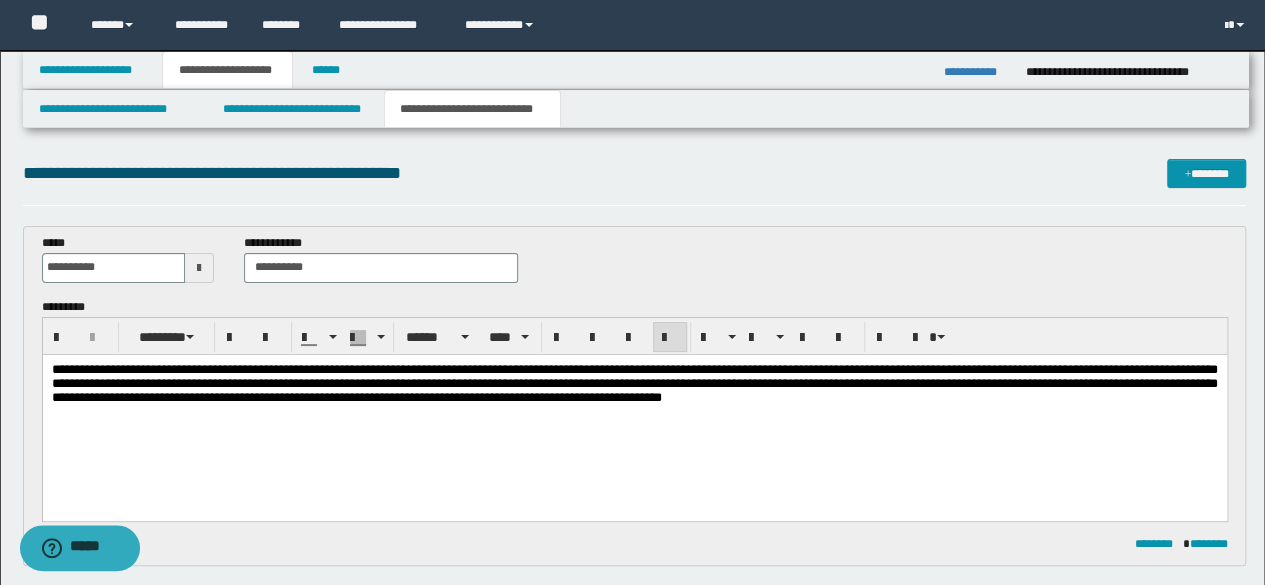 click on "**********" at bounding box center (634, 408) 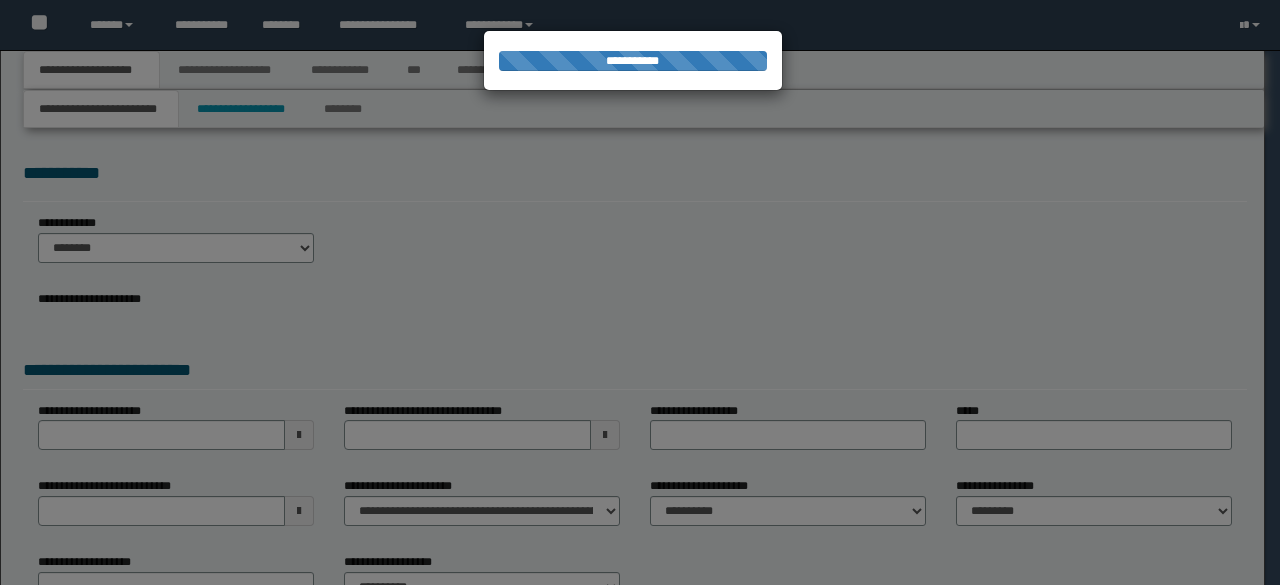 scroll, scrollTop: 0, scrollLeft: 0, axis: both 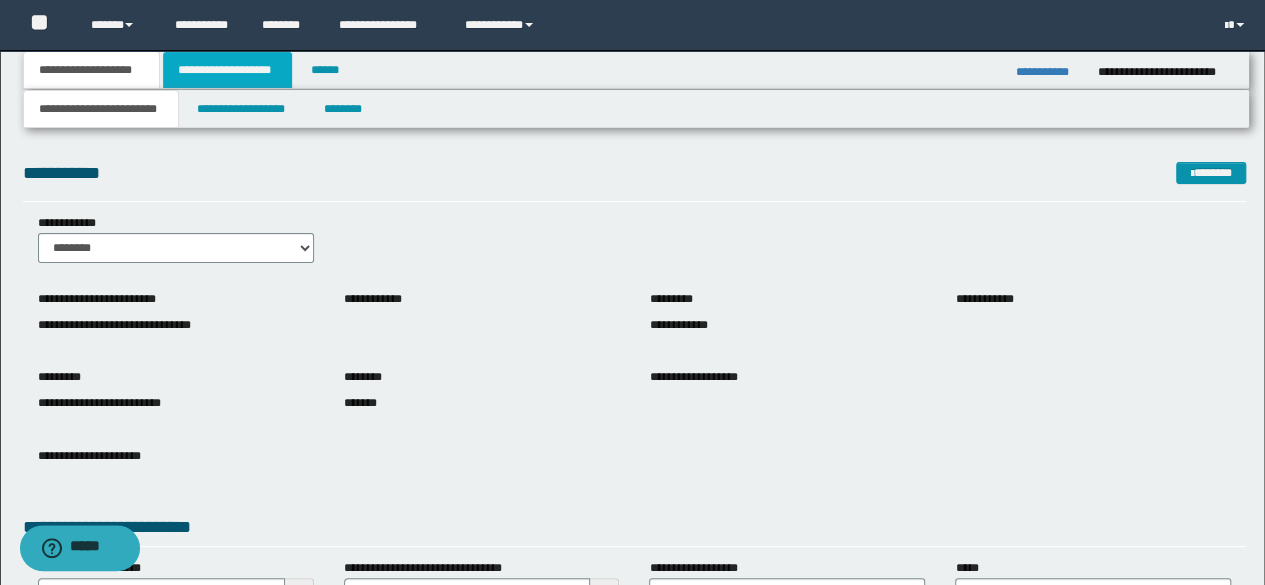 click on "**********" at bounding box center (227, 70) 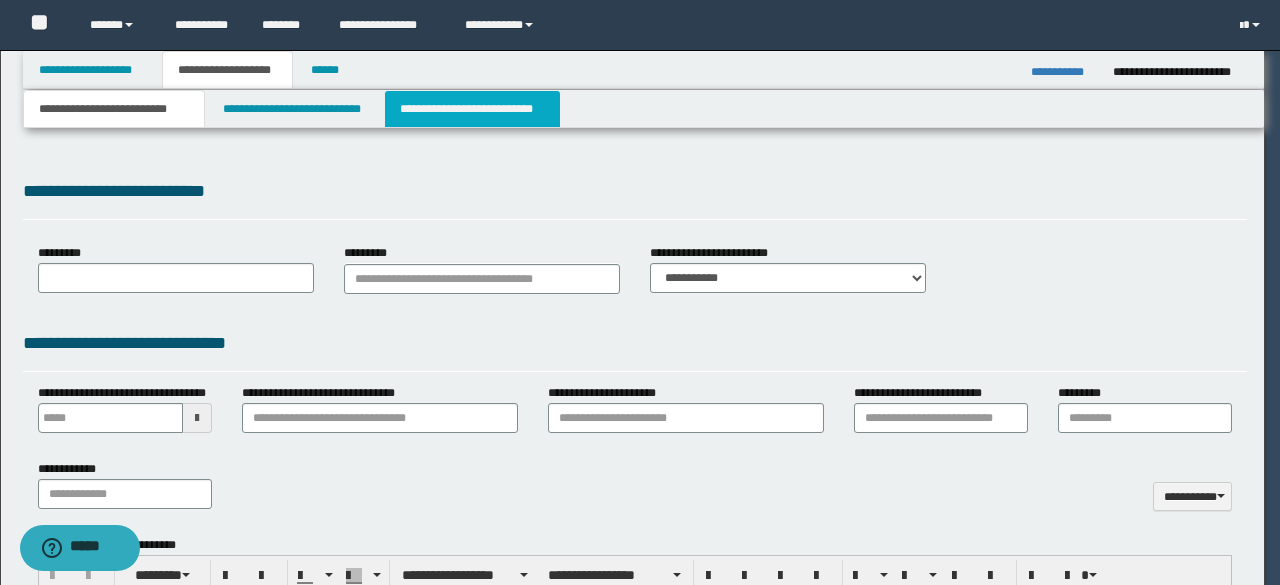 type 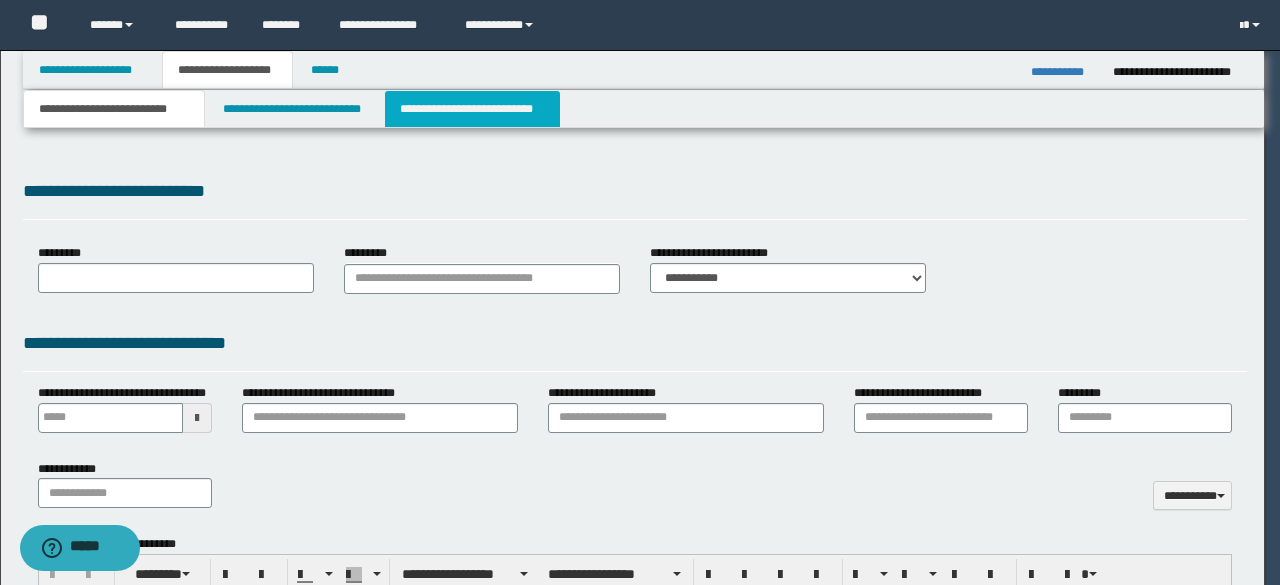 select on "*" 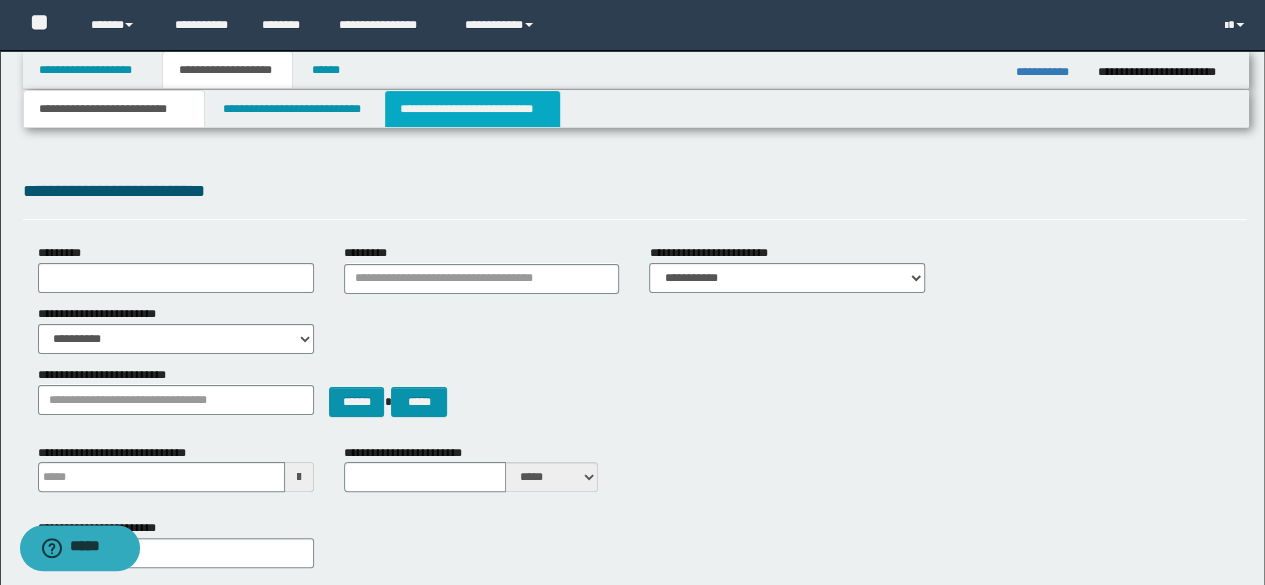 click on "**********" at bounding box center [472, 109] 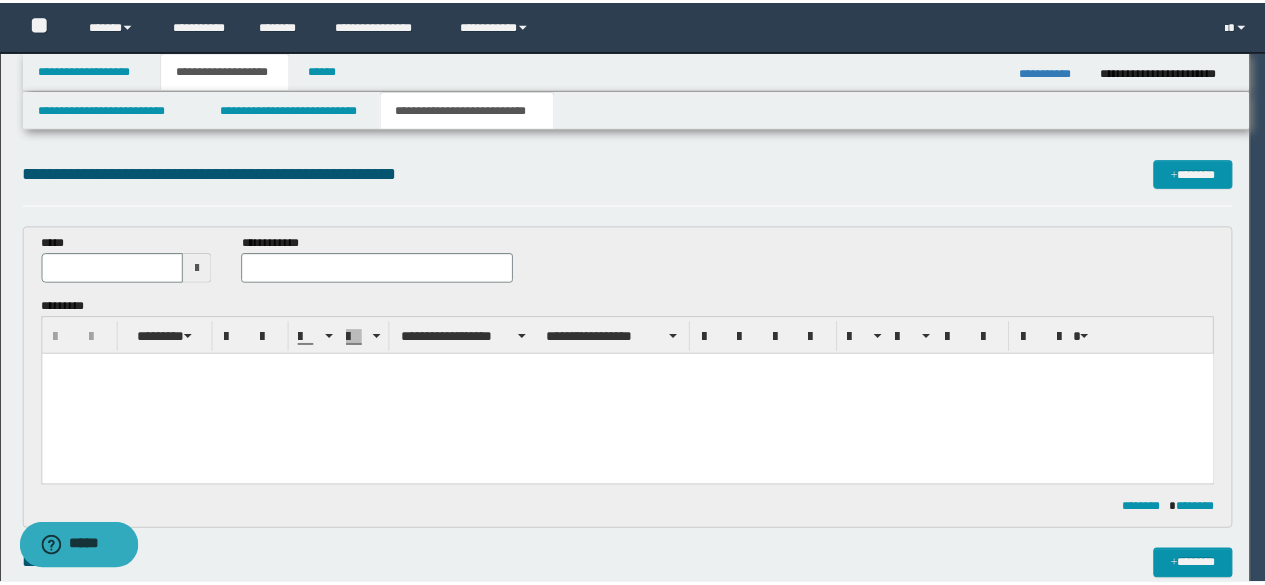 scroll, scrollTop: 0, scrollLeft: 0, axis: both 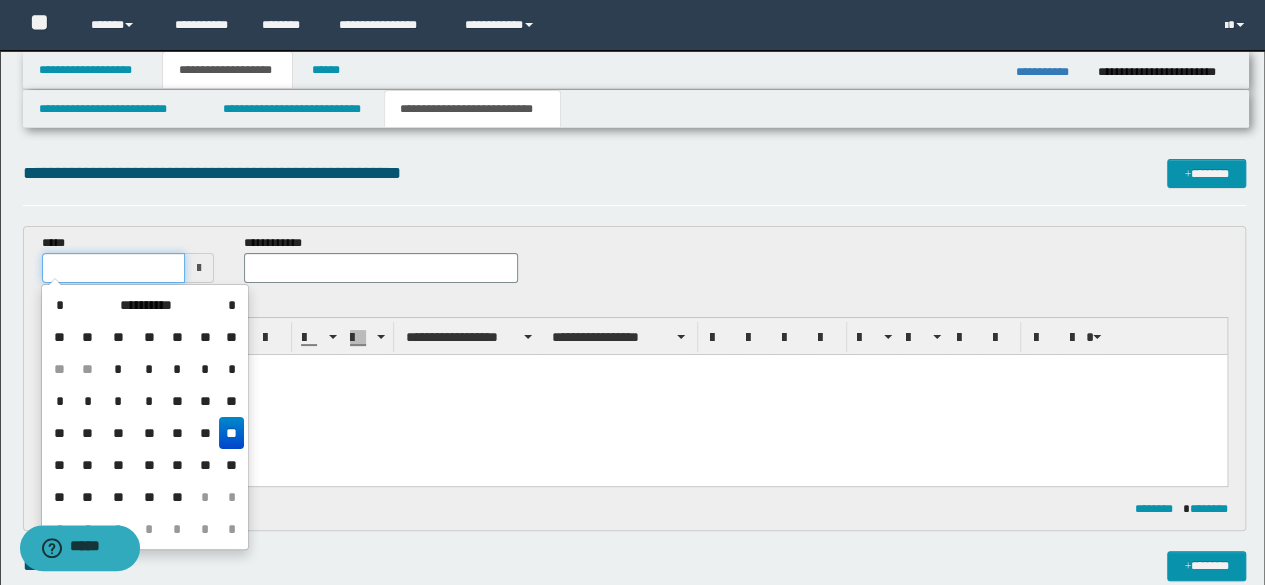 click at bounding box center (114, 268) 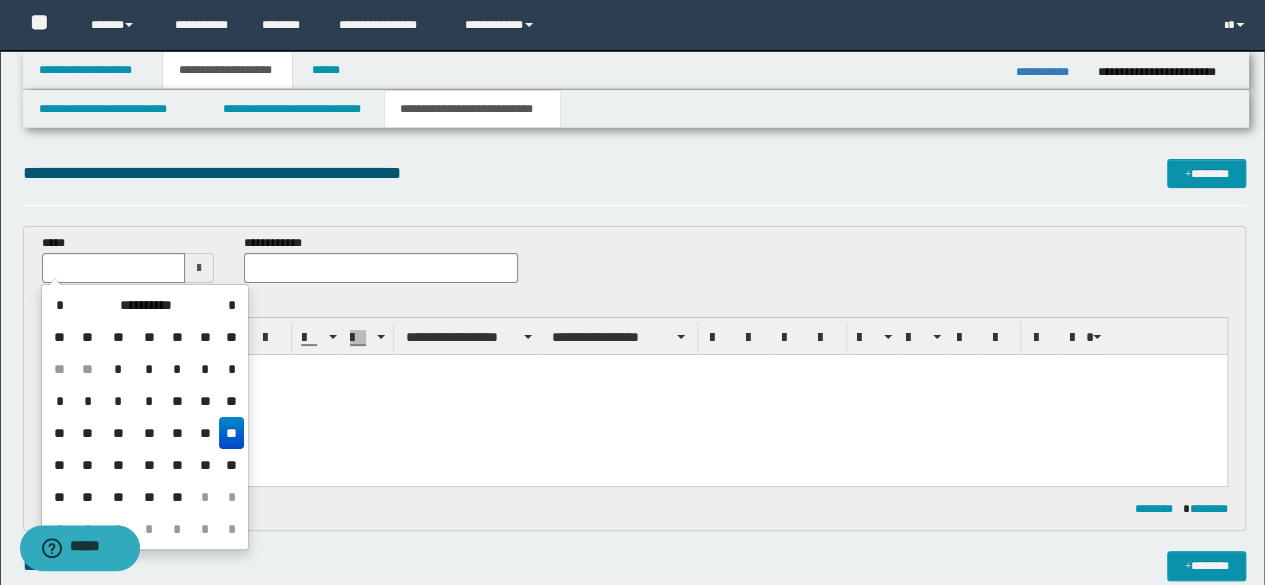 click on "**" at bounding box center [231, 433] 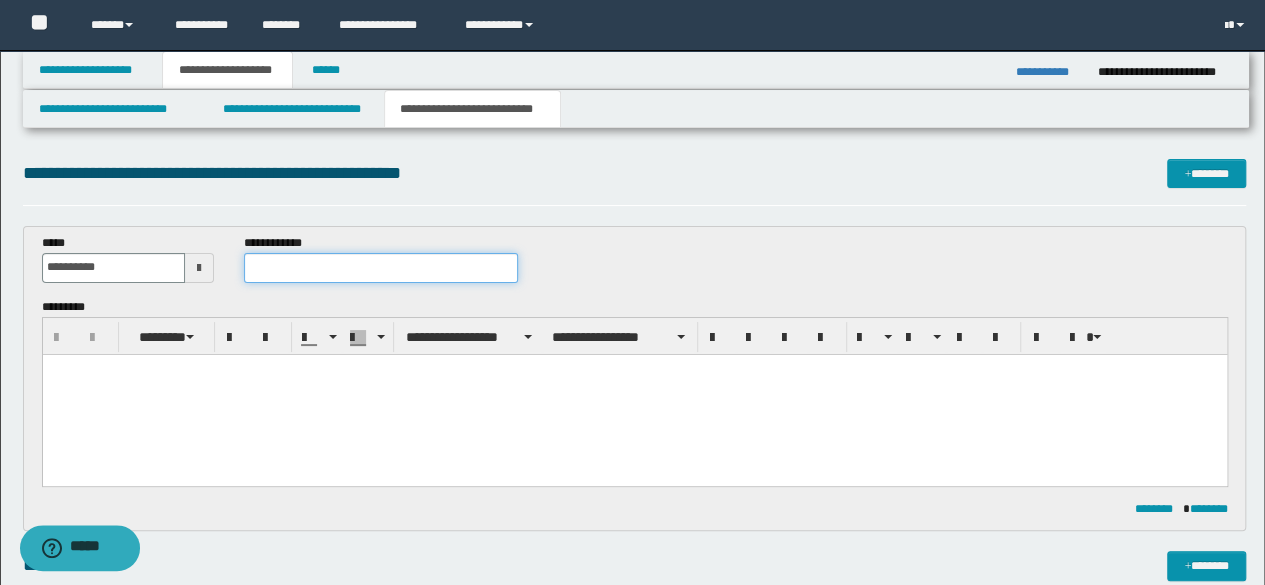click at bounding box center (381, 268) 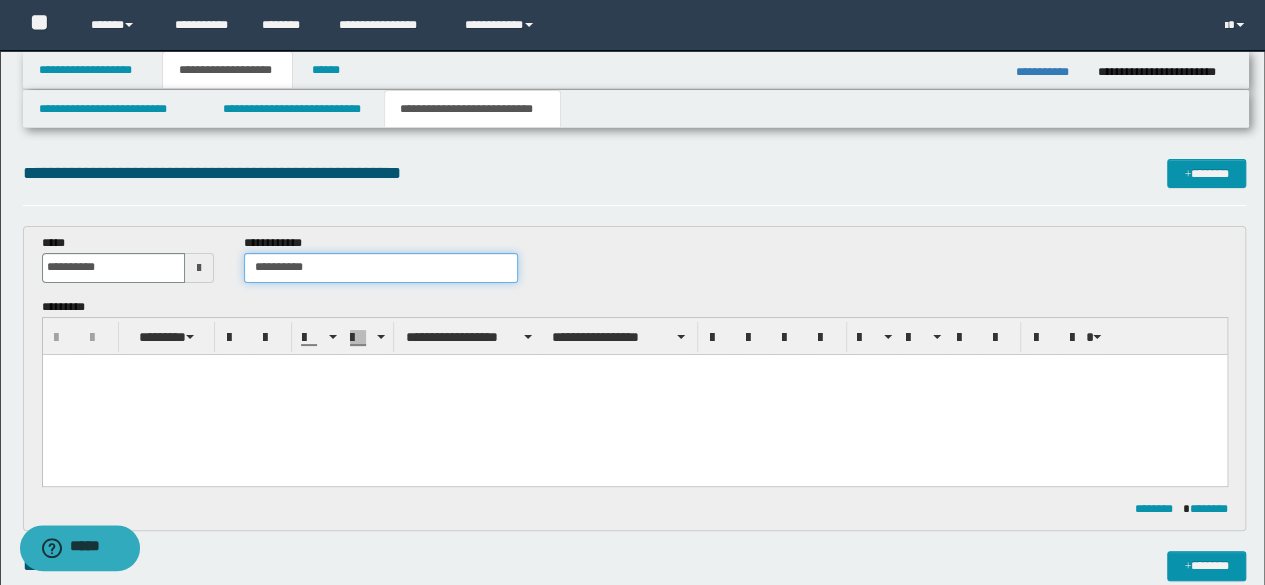 type on "**********" 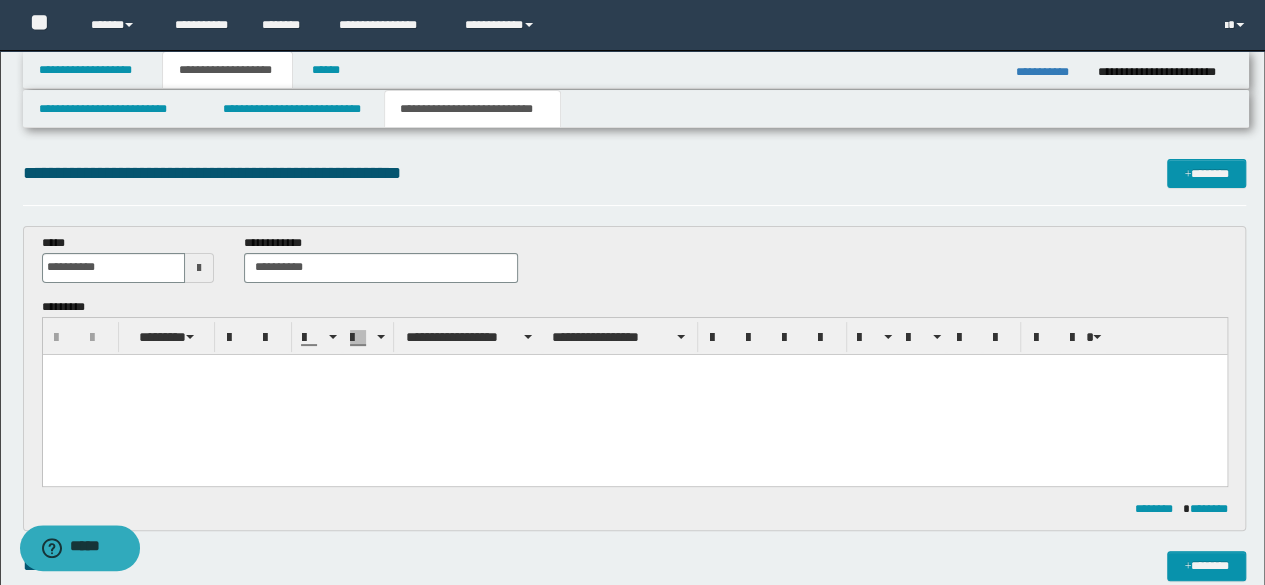 click at bounding box center [634, 369] 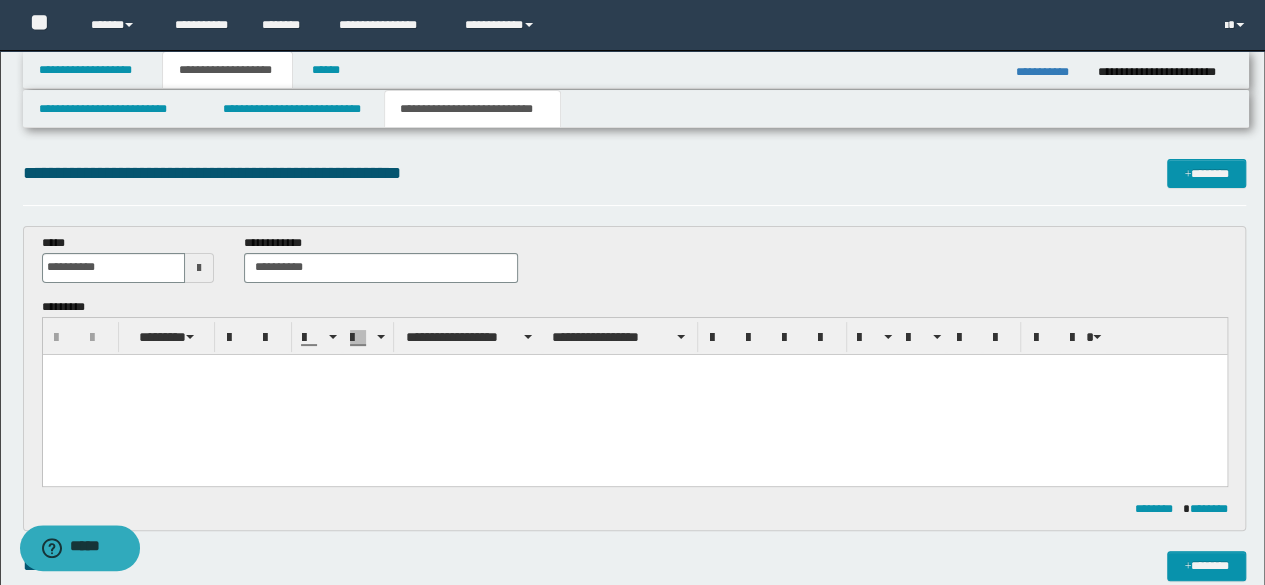 type 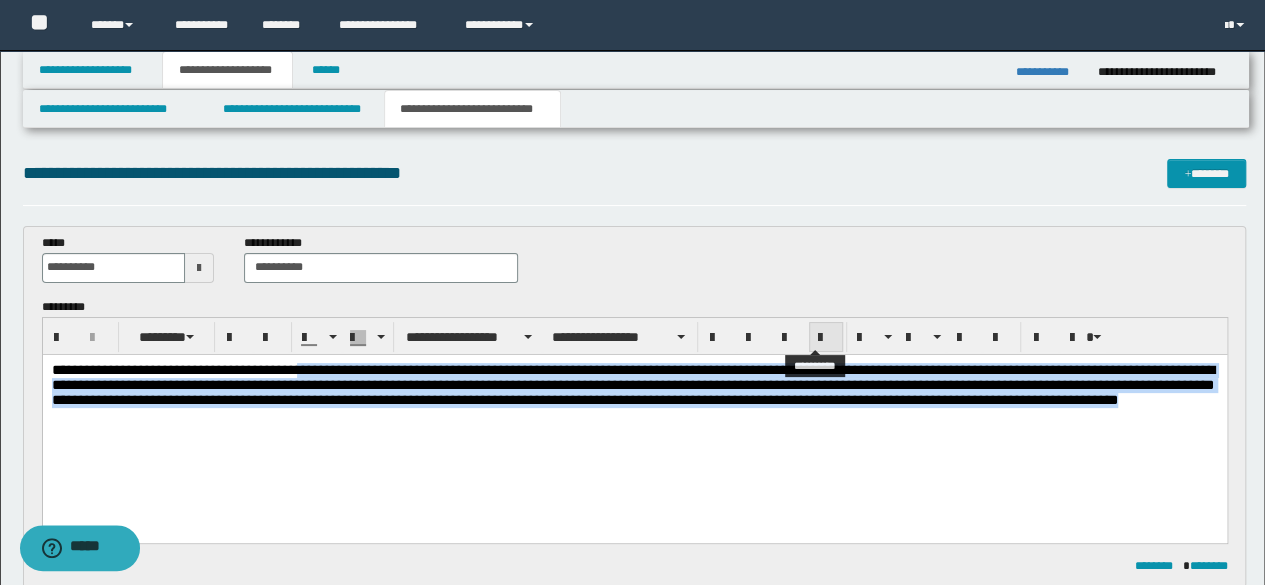click at bounding box center [826, 338] 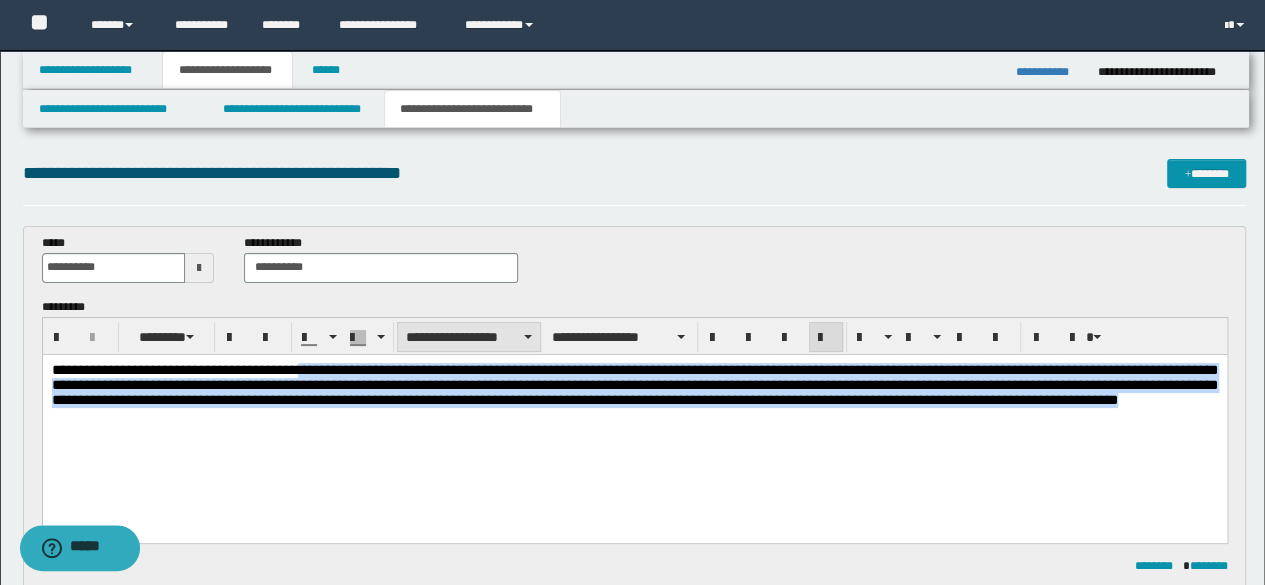 click on "**********" at bounding box center [469, 337] 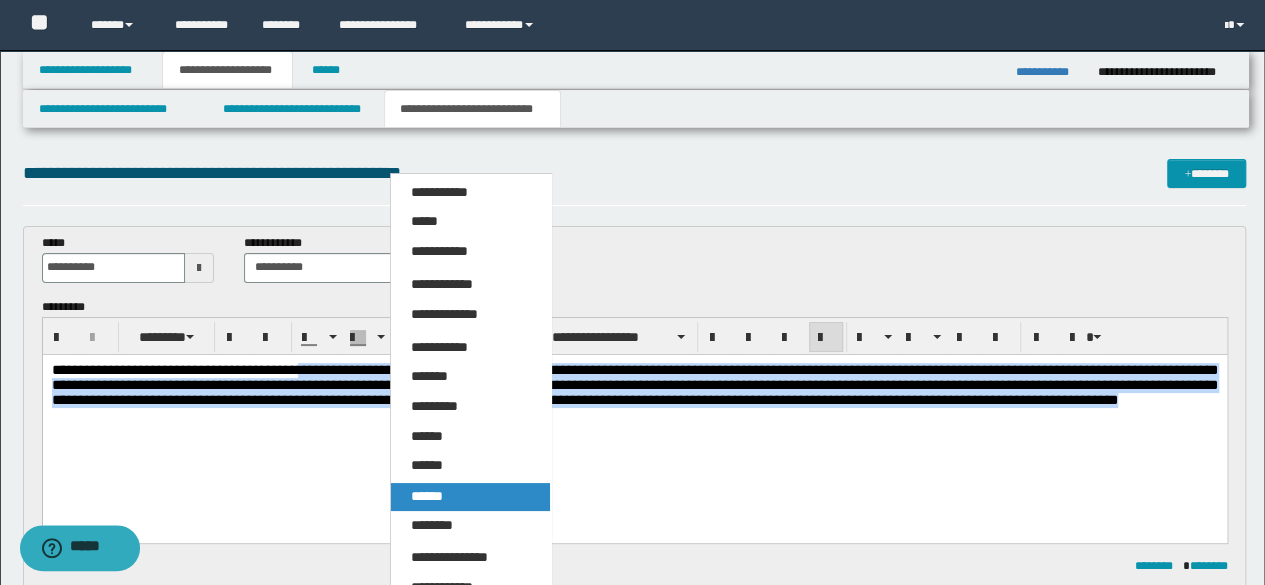 click on "******" at bounding box center (427, 496) 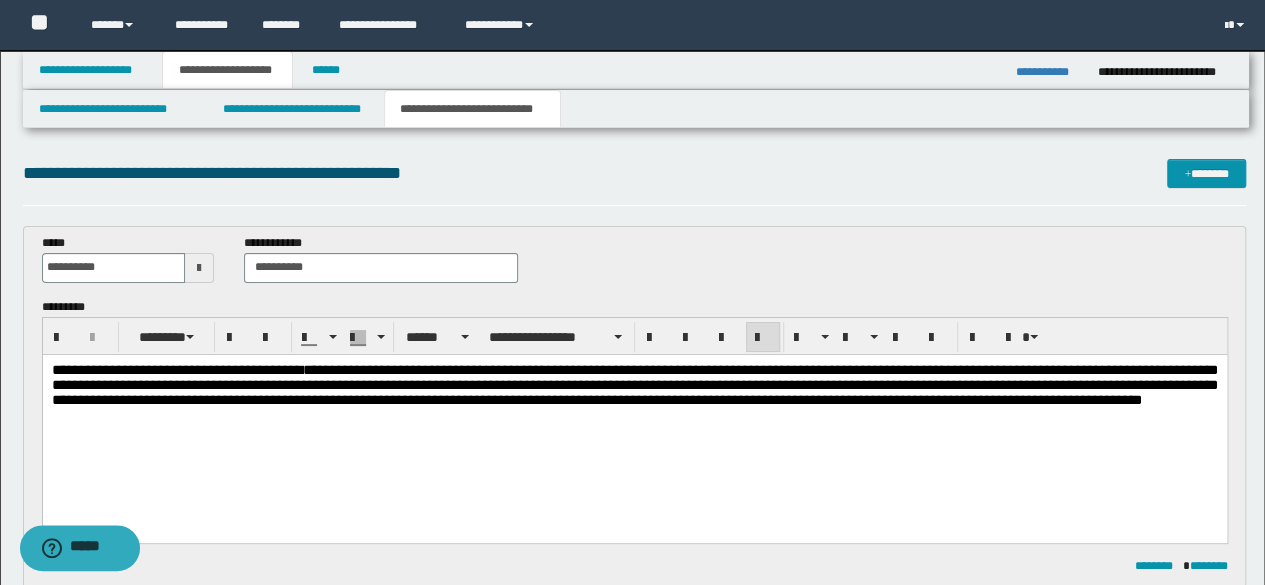 click on "**********" at bounding box center [634, 384] 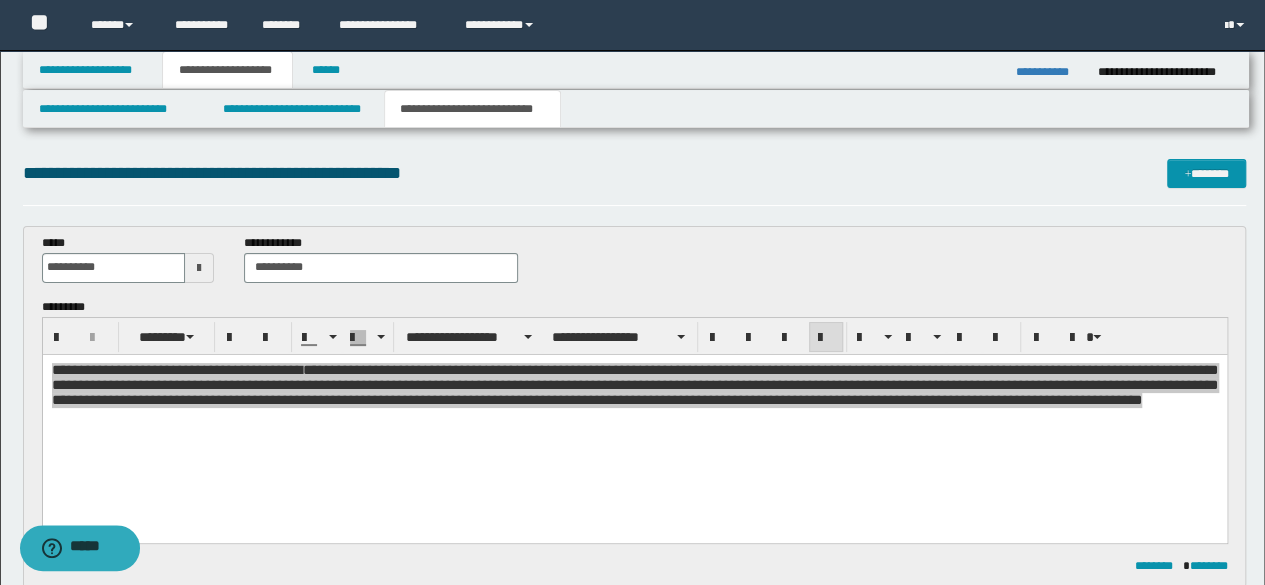 click on "**********" at bounding box center [635, 336] 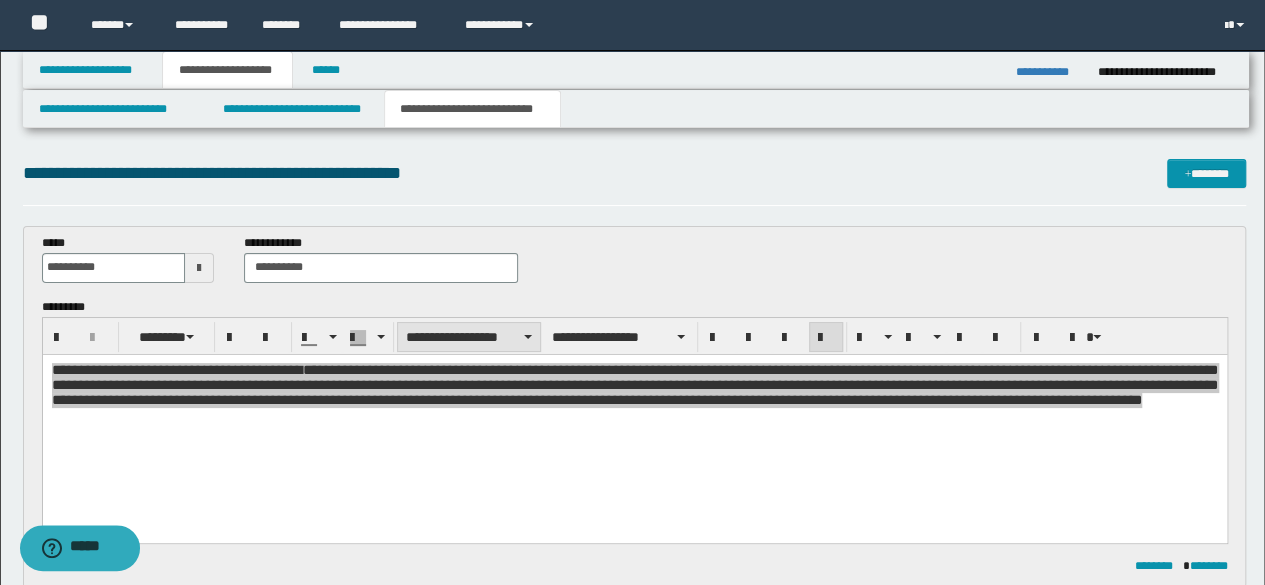 click on "**********" at bounding box center [469, 337] 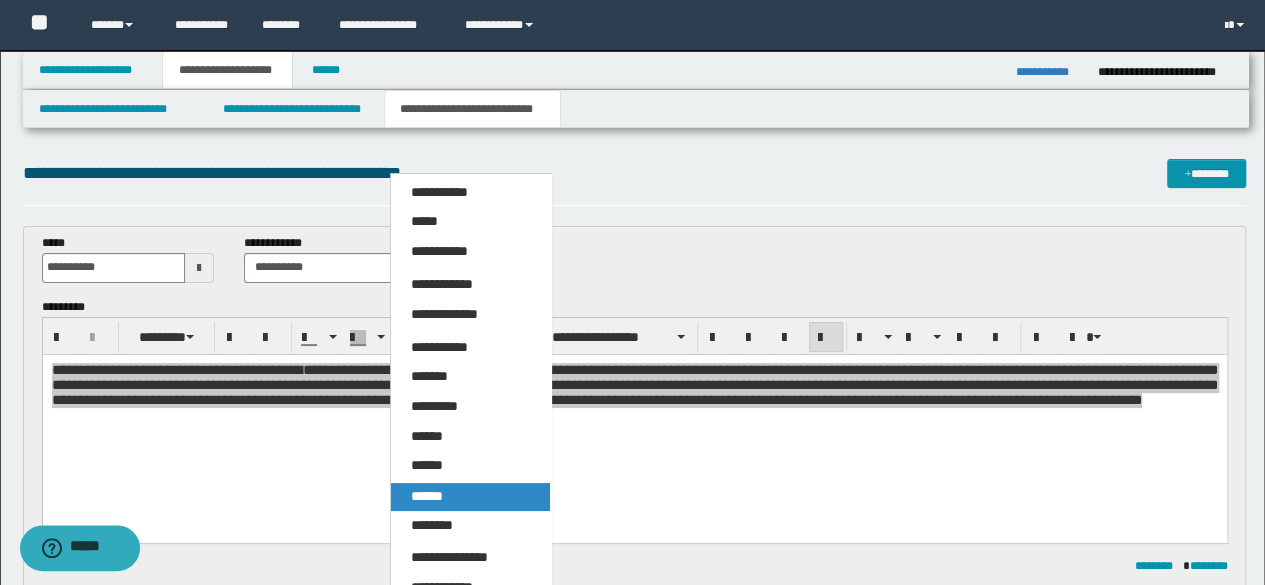 click on "******" at bounding box center [470, 497] 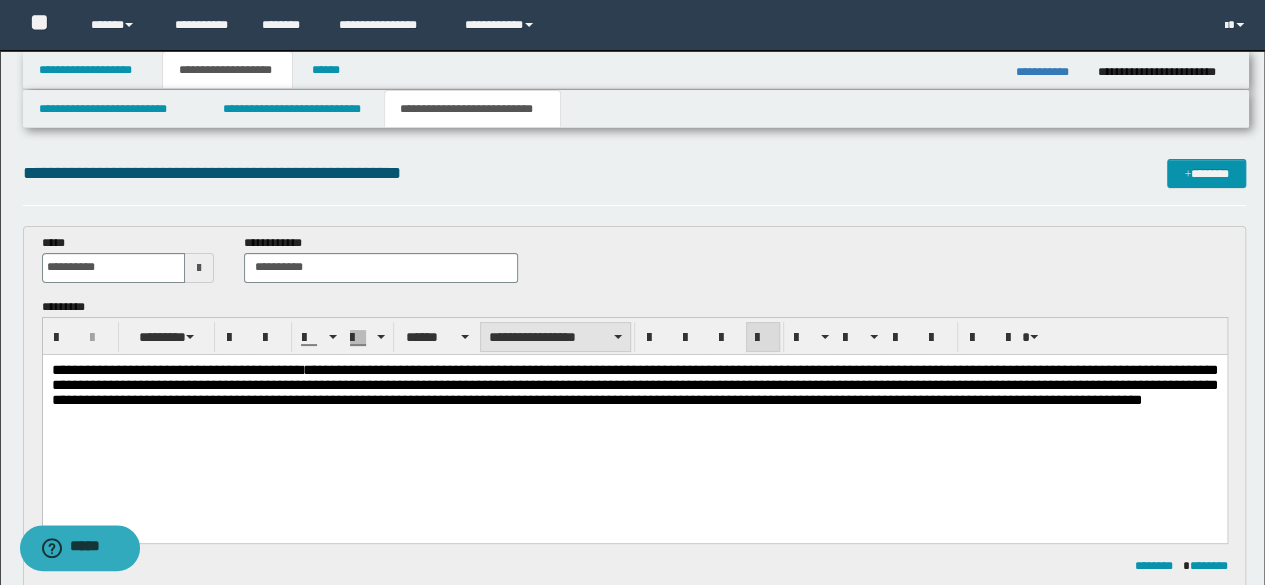 click on "**********" at bounding box center [555, 337] 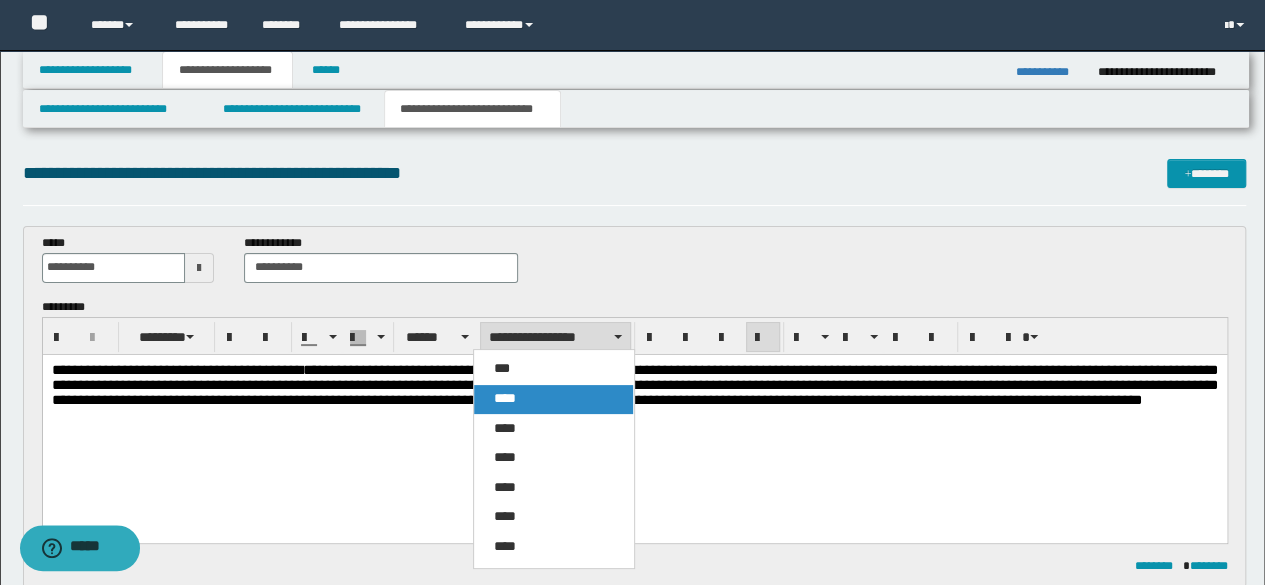 click on "****" at bounding box center [553, 399] 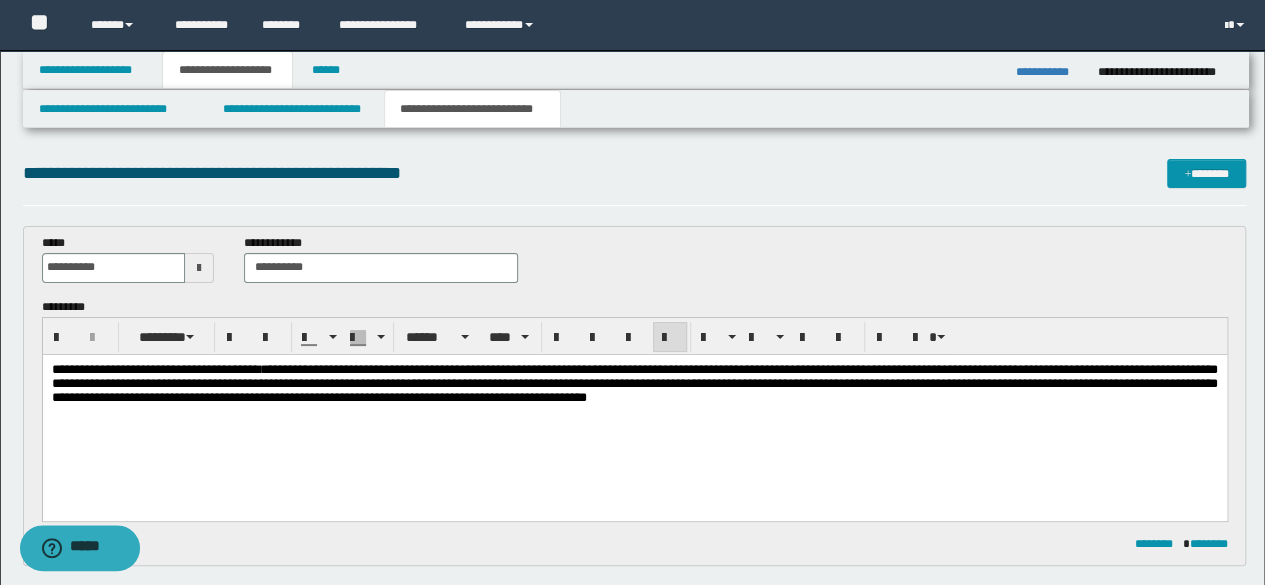 click on "**********" at bounding box center (634, 408) 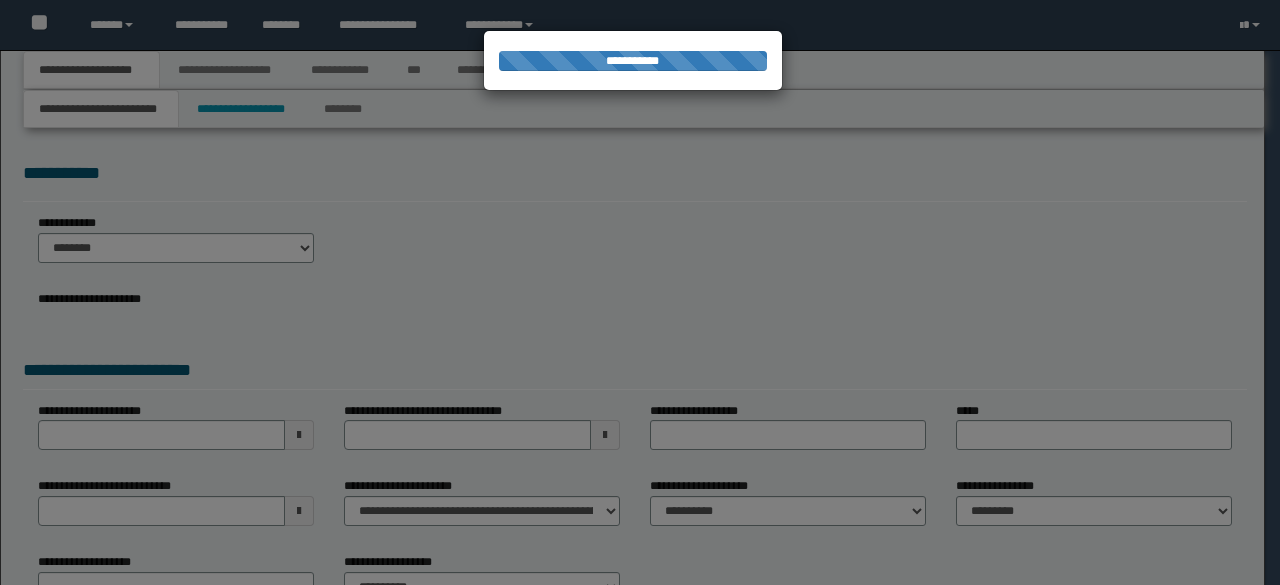 scroll, scrollTop: 0, scrollLeft: 0, axis: both 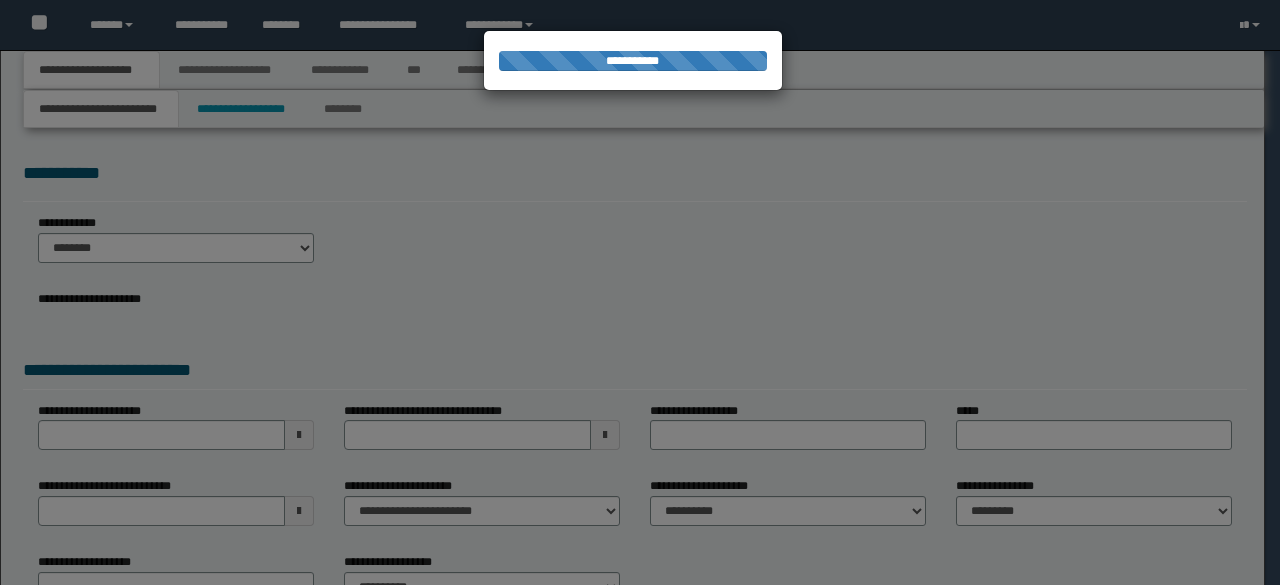 select on "*" 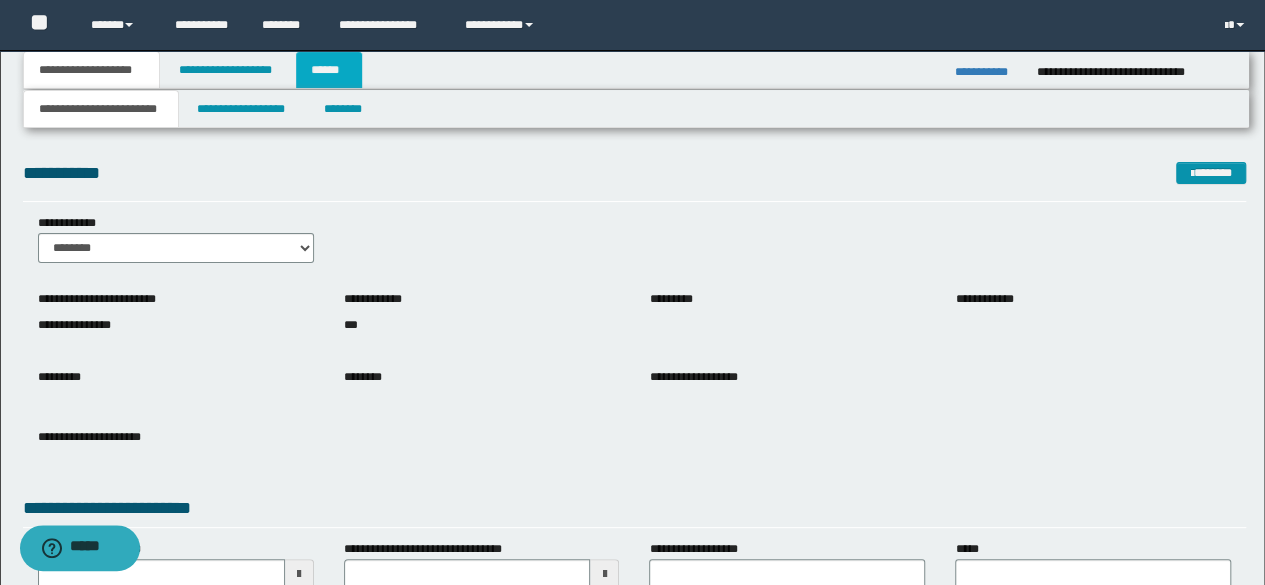 click on "******" at bounding box center (329, 70) 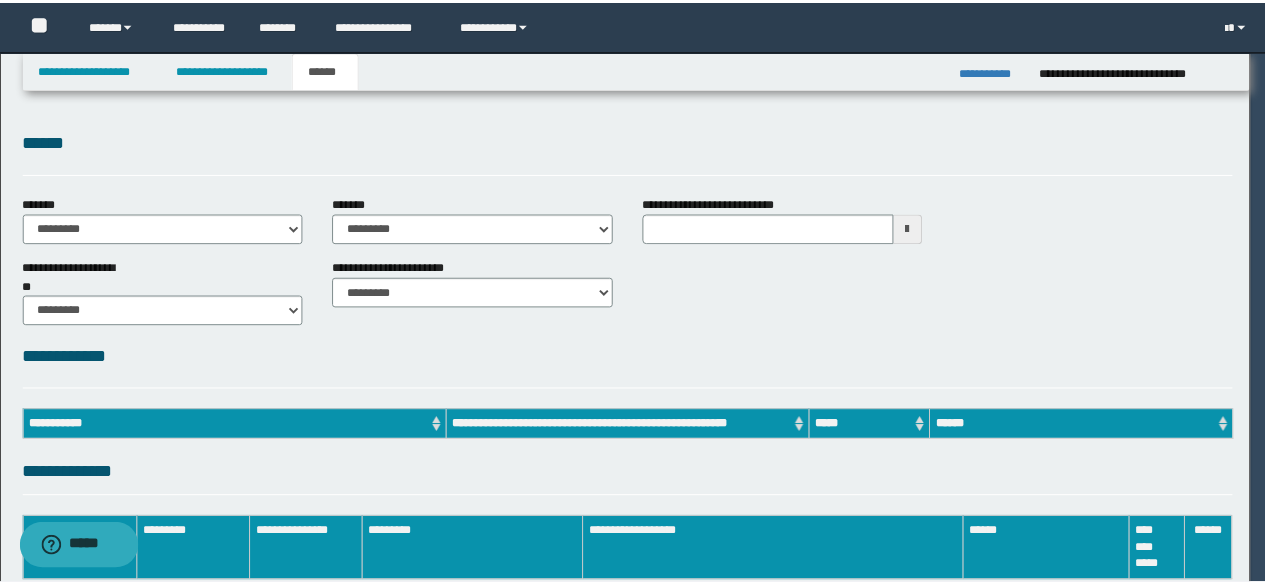scroll, scrollTop: 0, scrollLeft: 0, axis: both 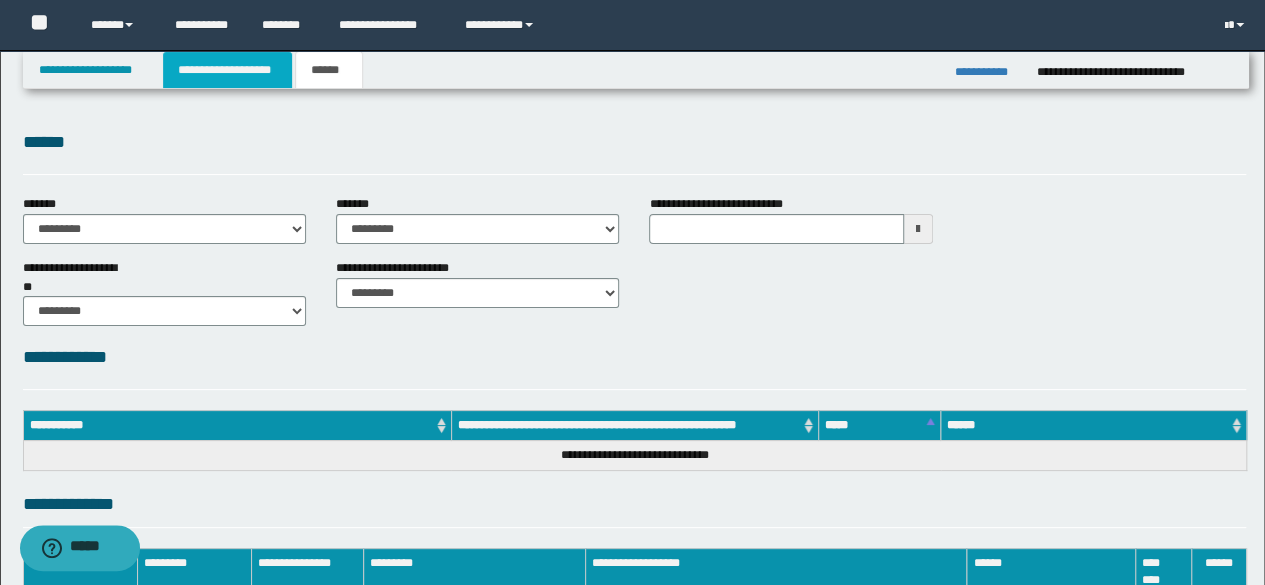 click on "**********" at bounding box center [227, 70] 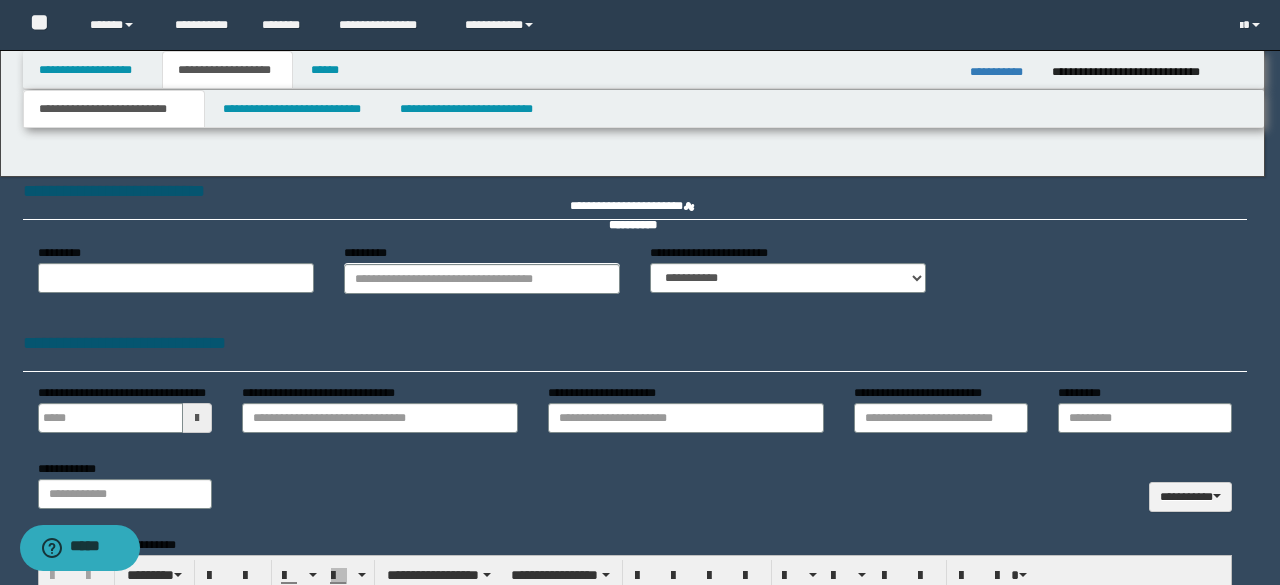 type 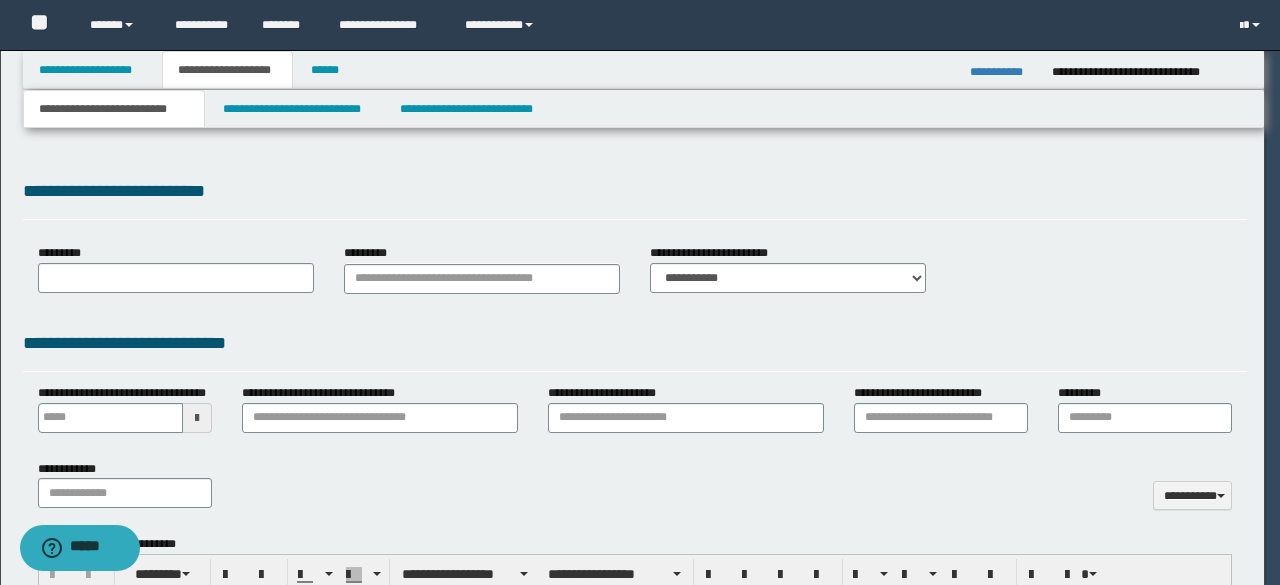 scroll, scrollTop: 0, scrollLeft: 0, axis: both 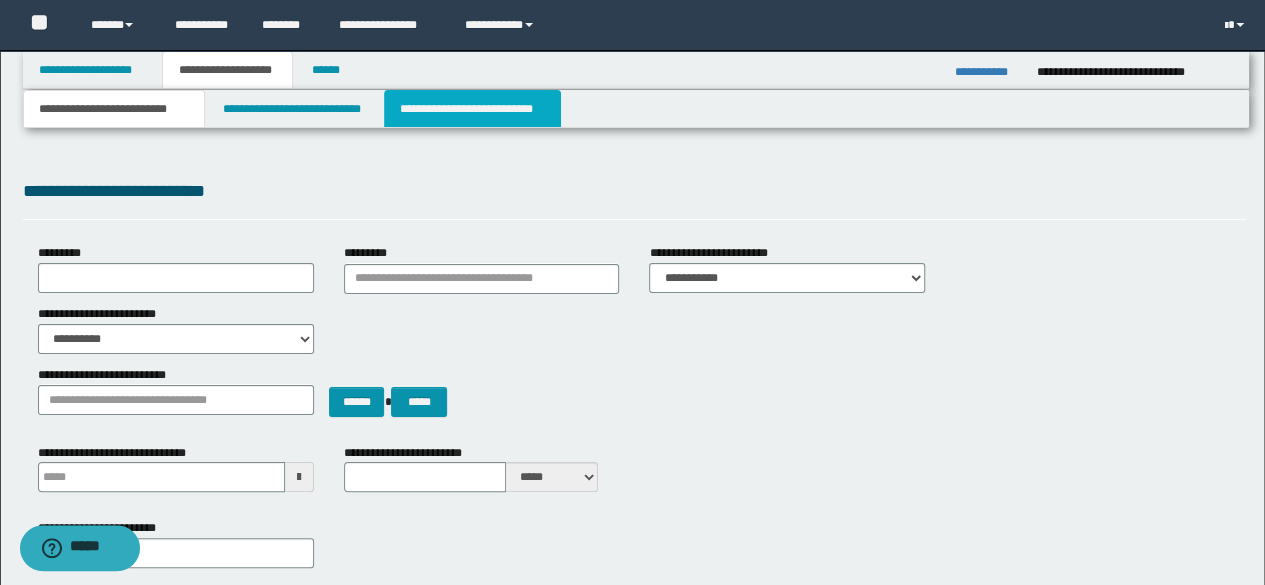 click on "**********" at bounding box center [472, 109] 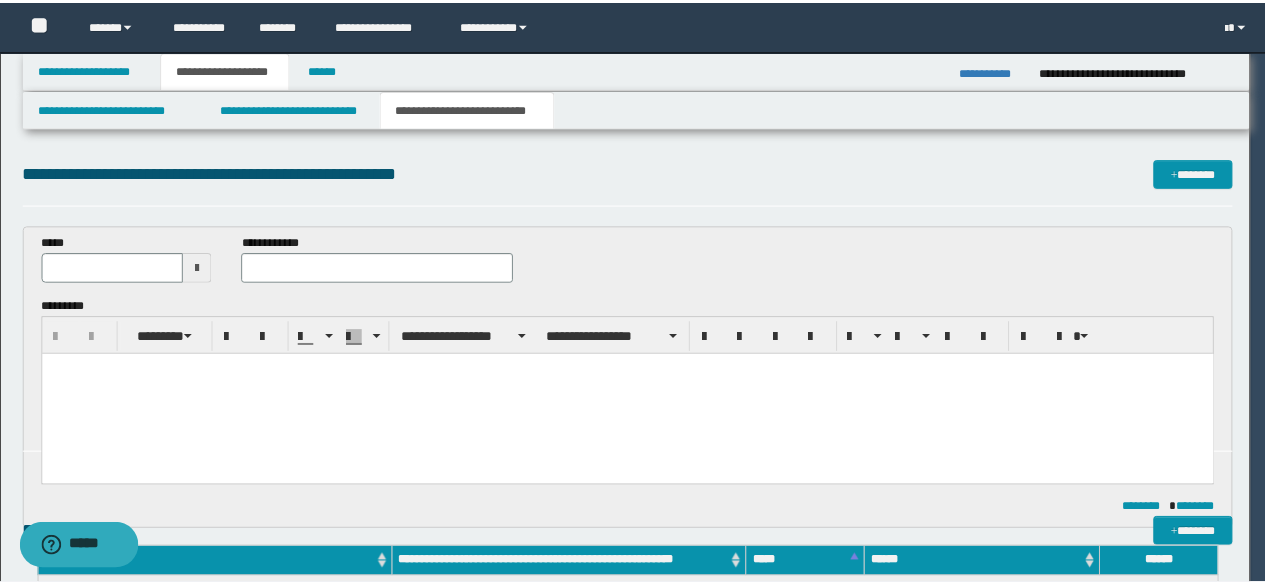 scroll, scrollTop: 0, scrollLeft: 0, axis: both 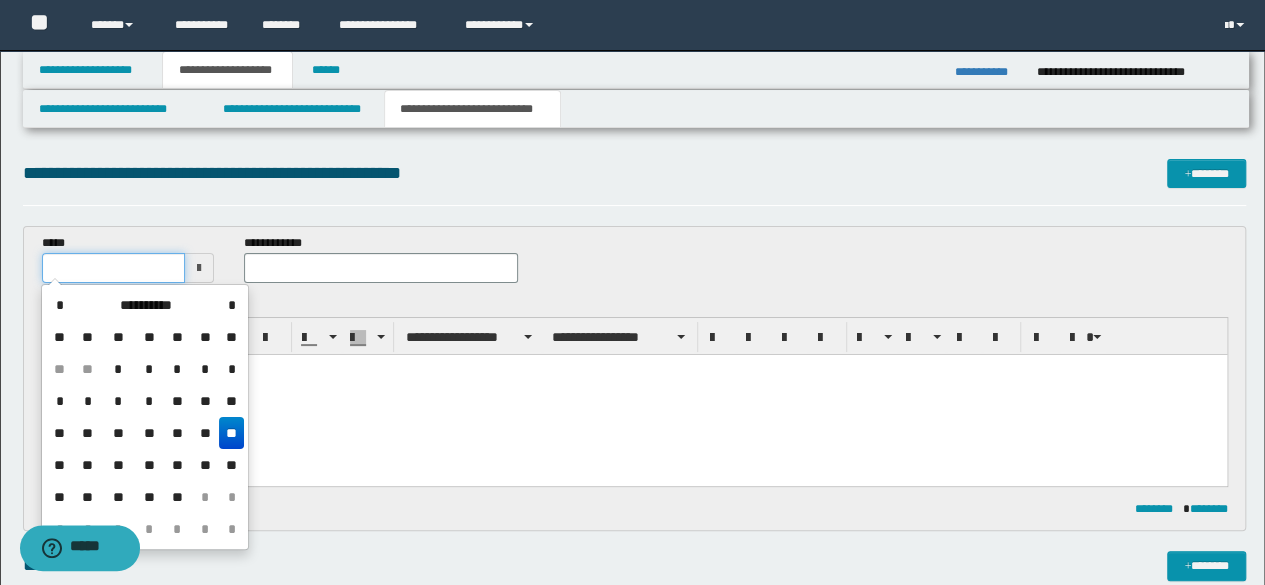 click at bounding box center (114, 268) 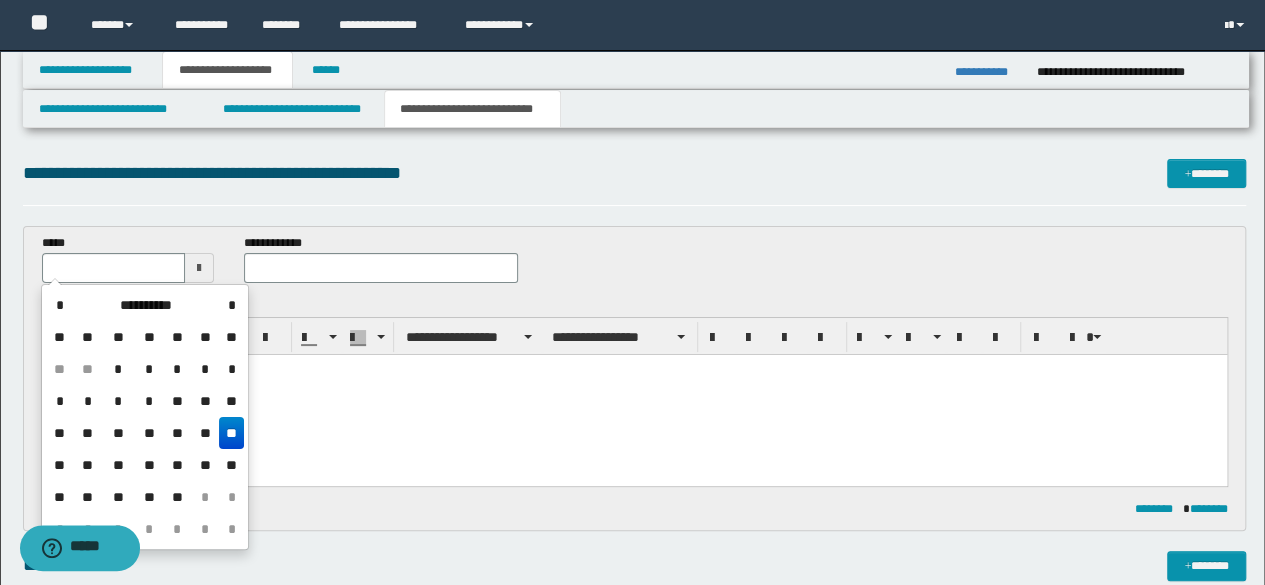click on "**" at bounding box center [231, 433] 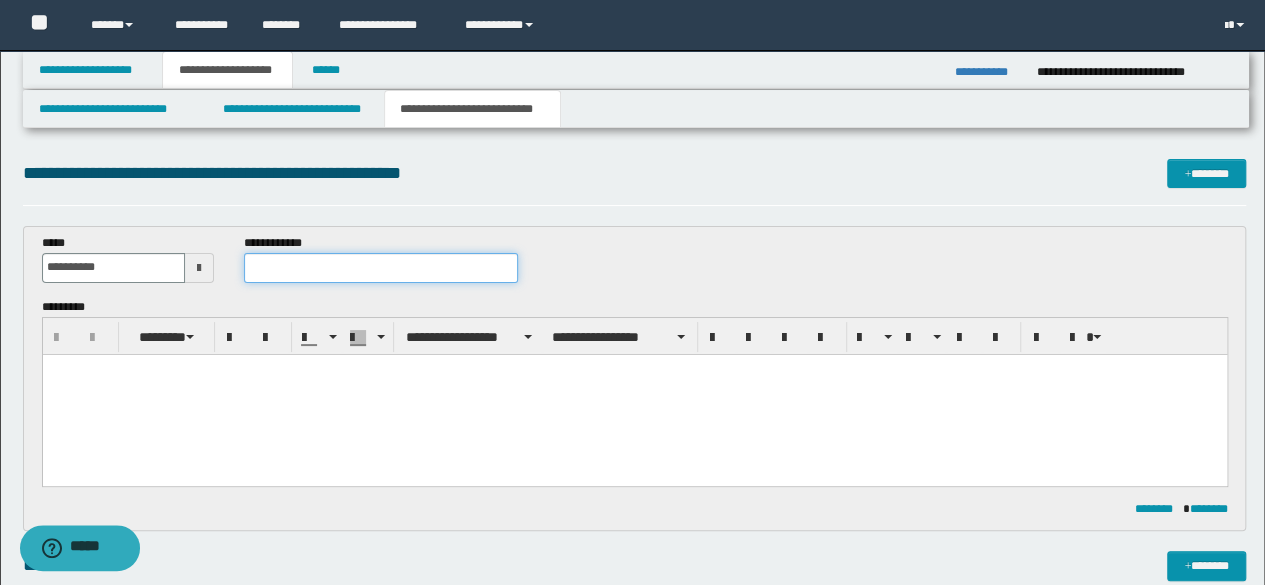 click at bounding box center [381, 268] 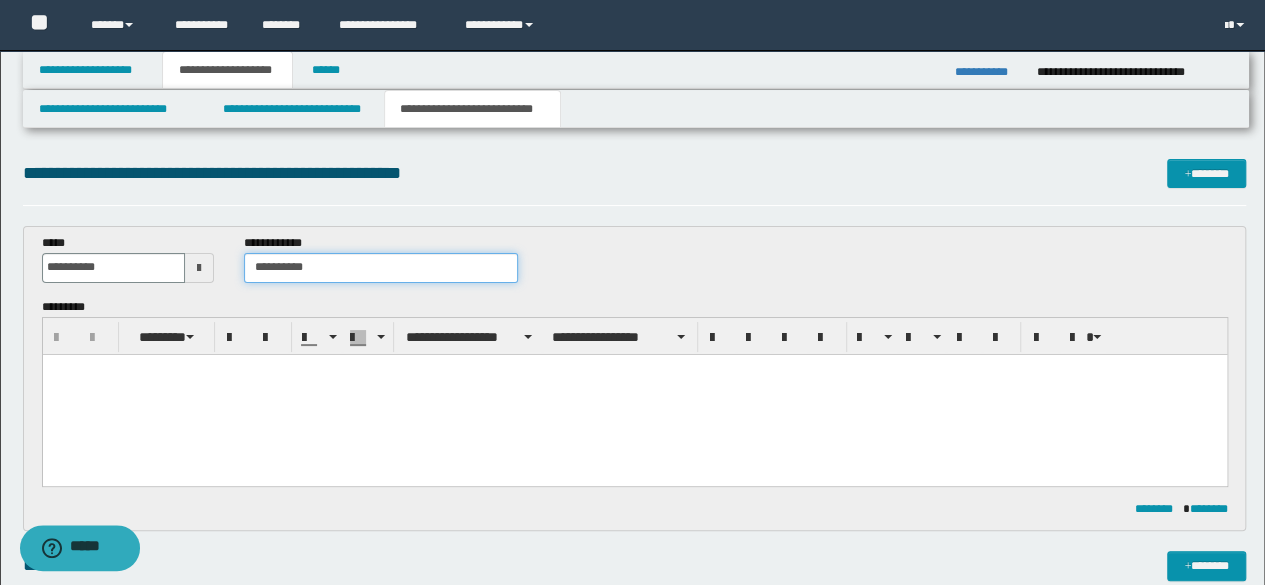 type on "**********" 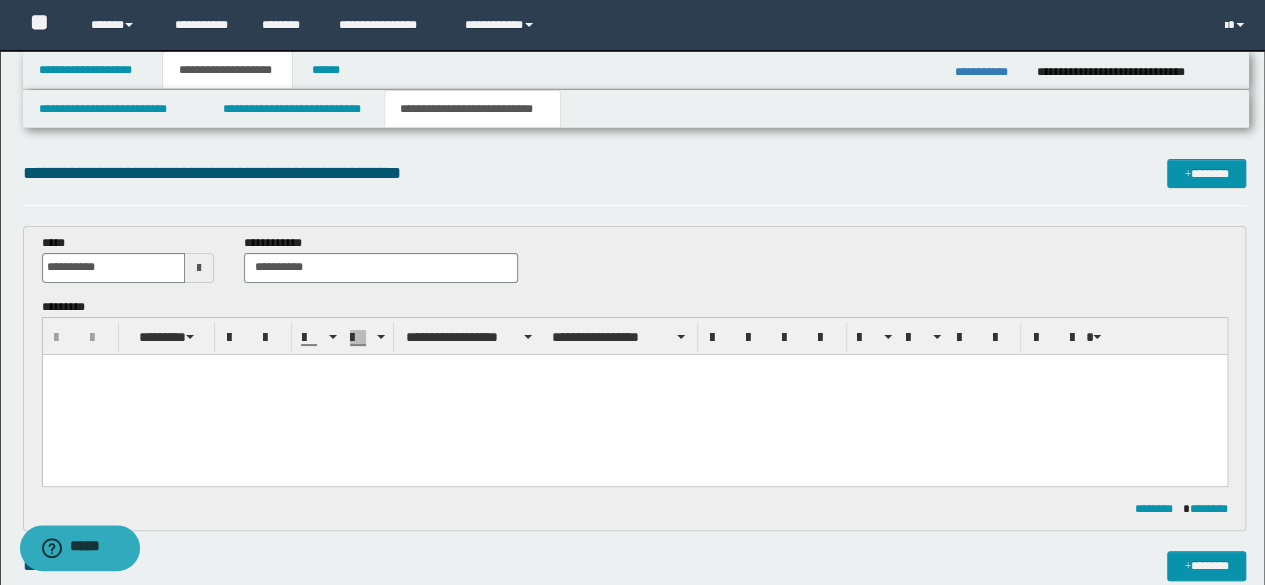 click at bounding box center (634, 394) 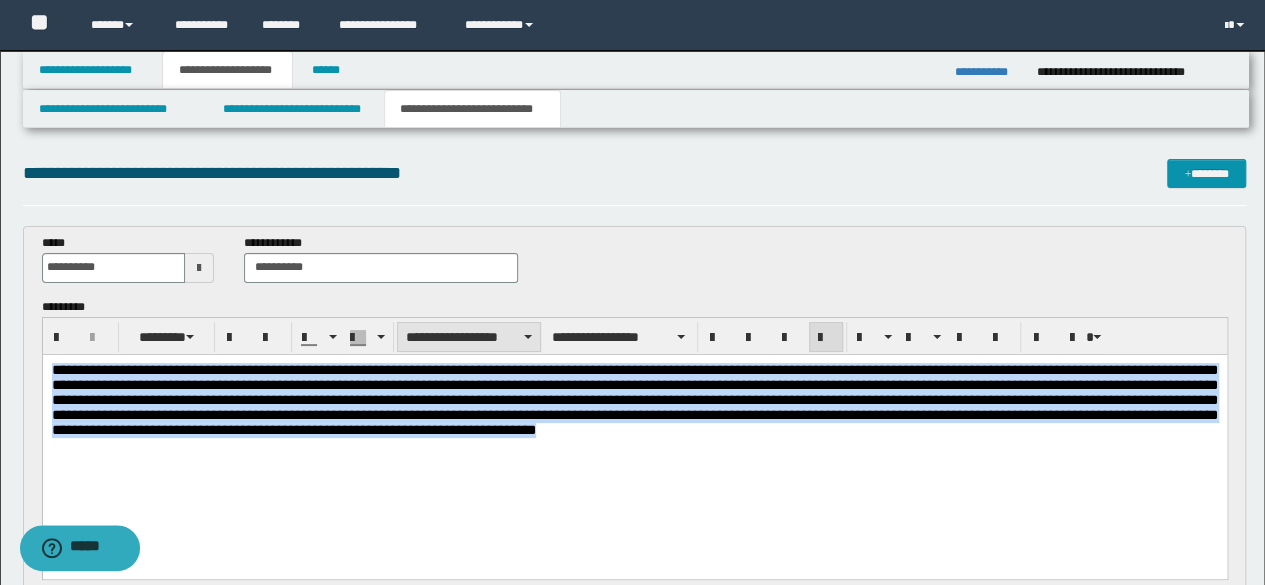 click on "**********" at bounding box center [469, 337] 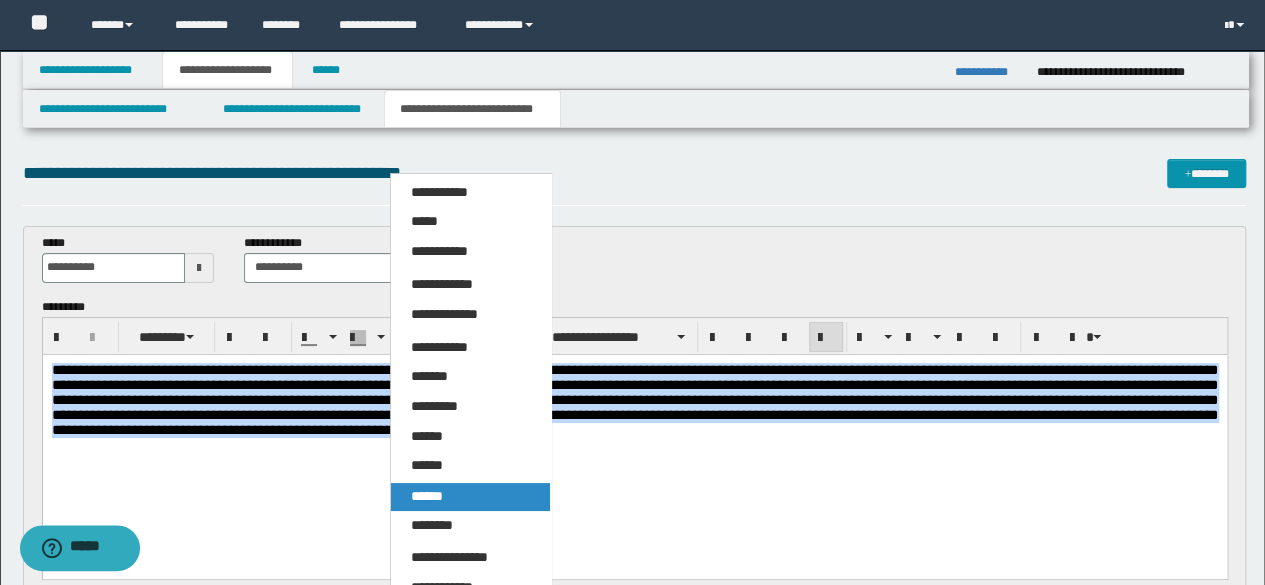 click on "******" at bounding box center [427, 496] 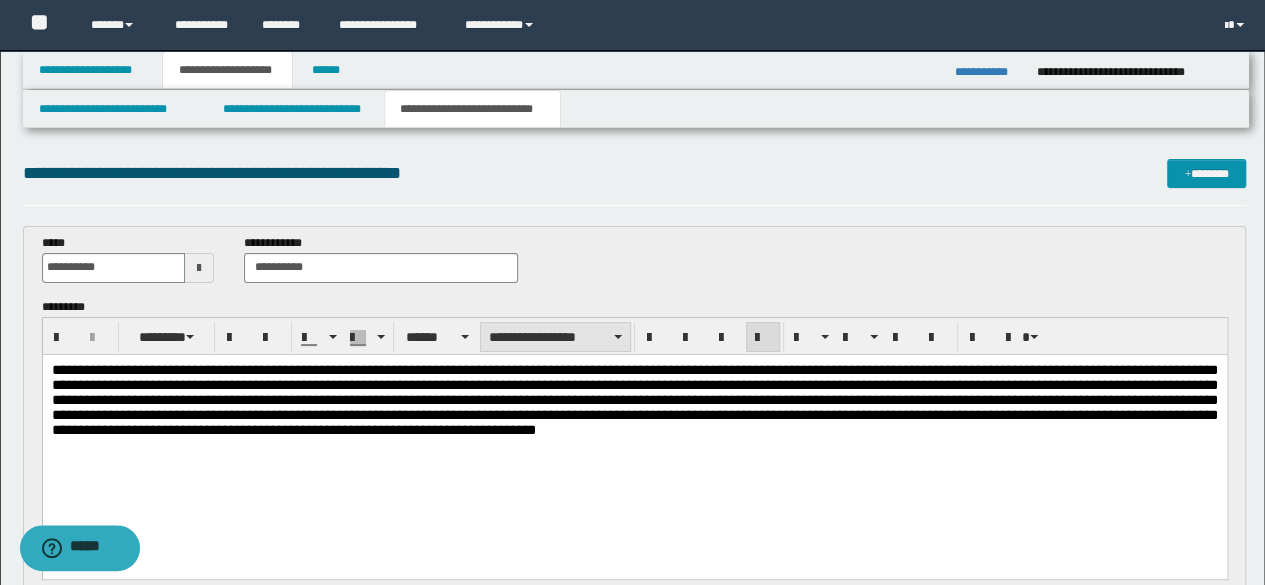 click on "**********" at bounding box center [555, 337] 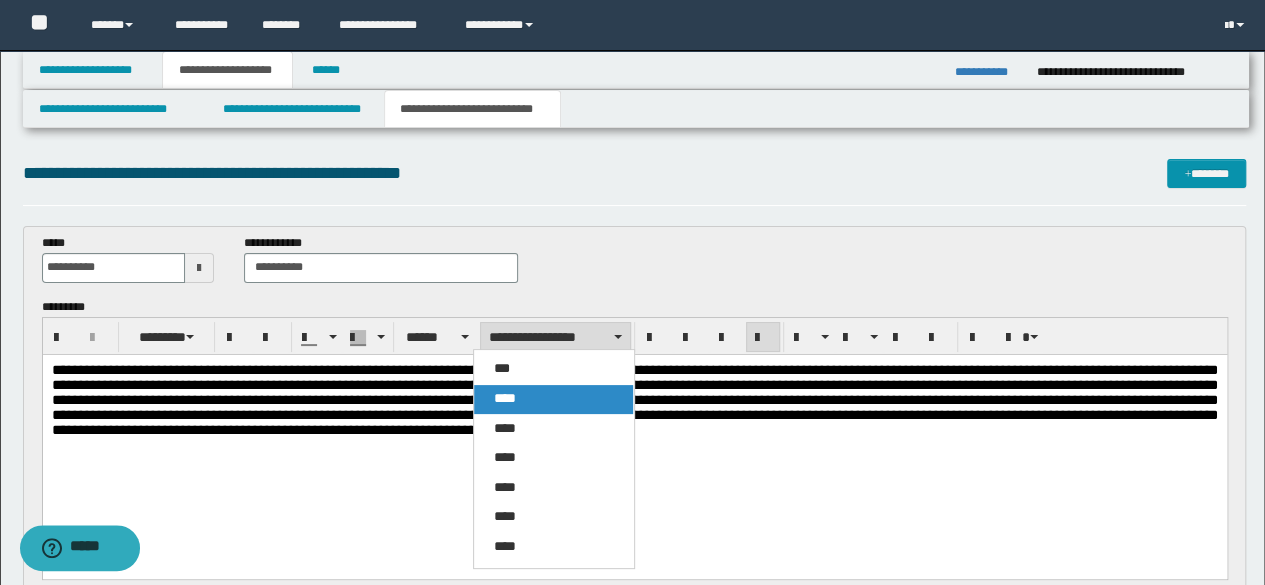 click on "****" at bounding box center [505, 398] 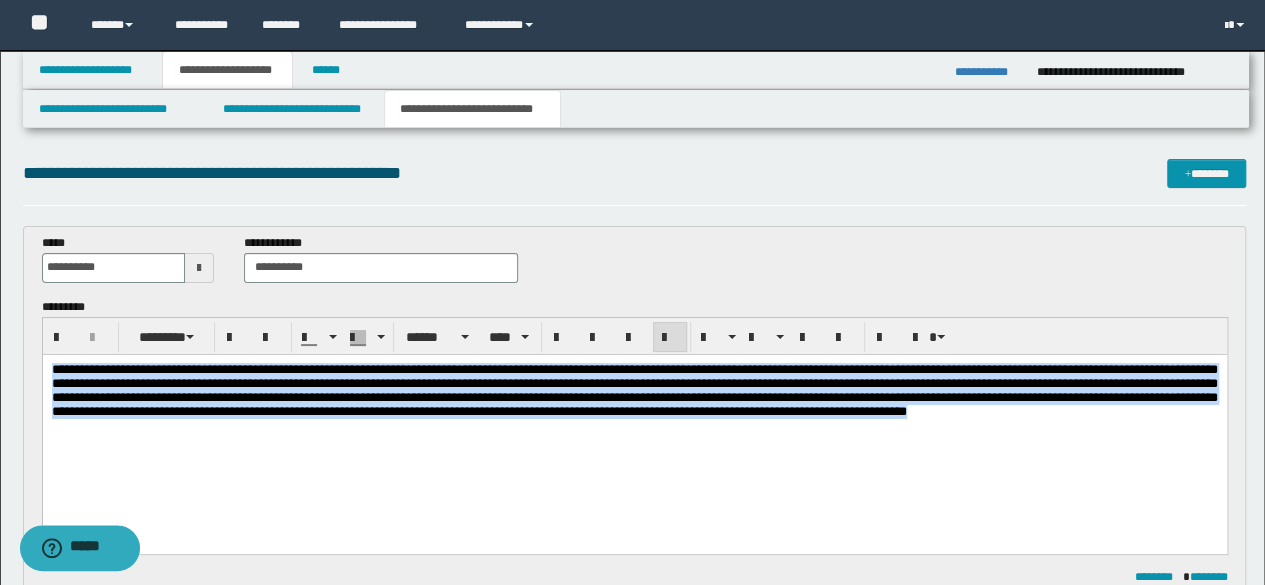 click on "**********" at bounding box center [634, 390] 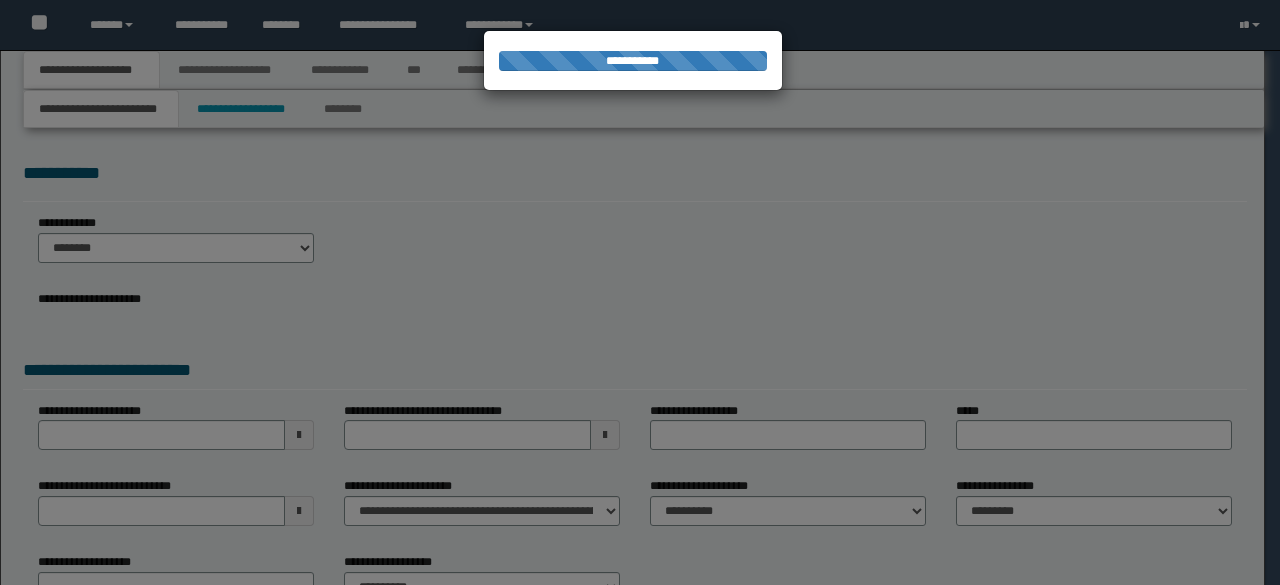 scroll, scrollTop: 0, scrollLeft: 0, axis: both 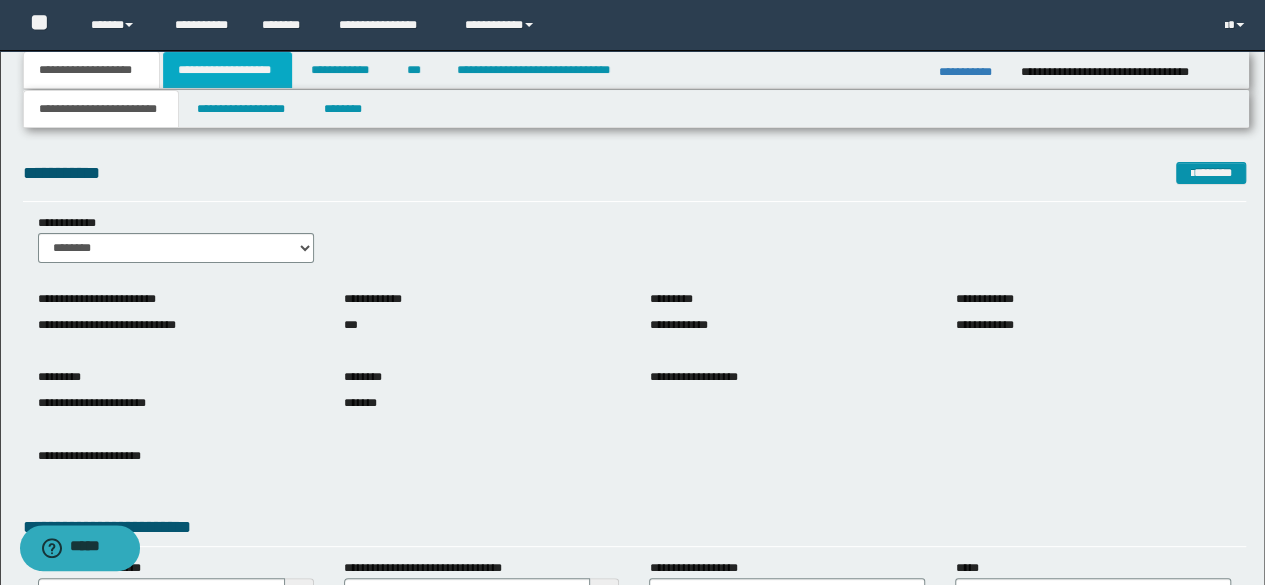 click on "**********" at bounding box center (227, 70) 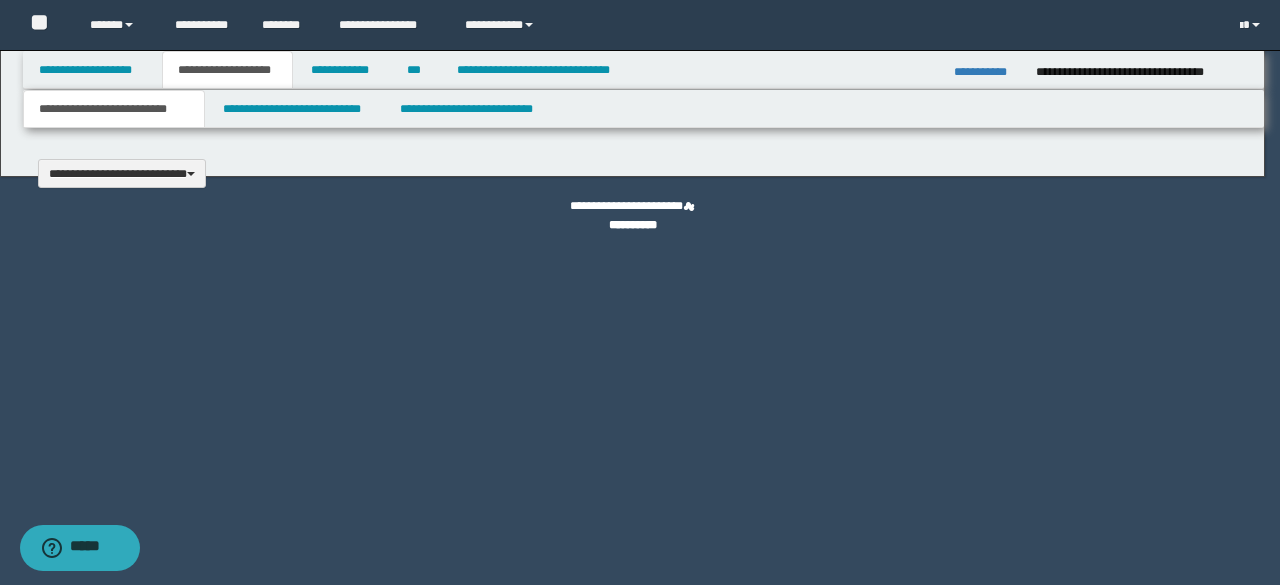 type 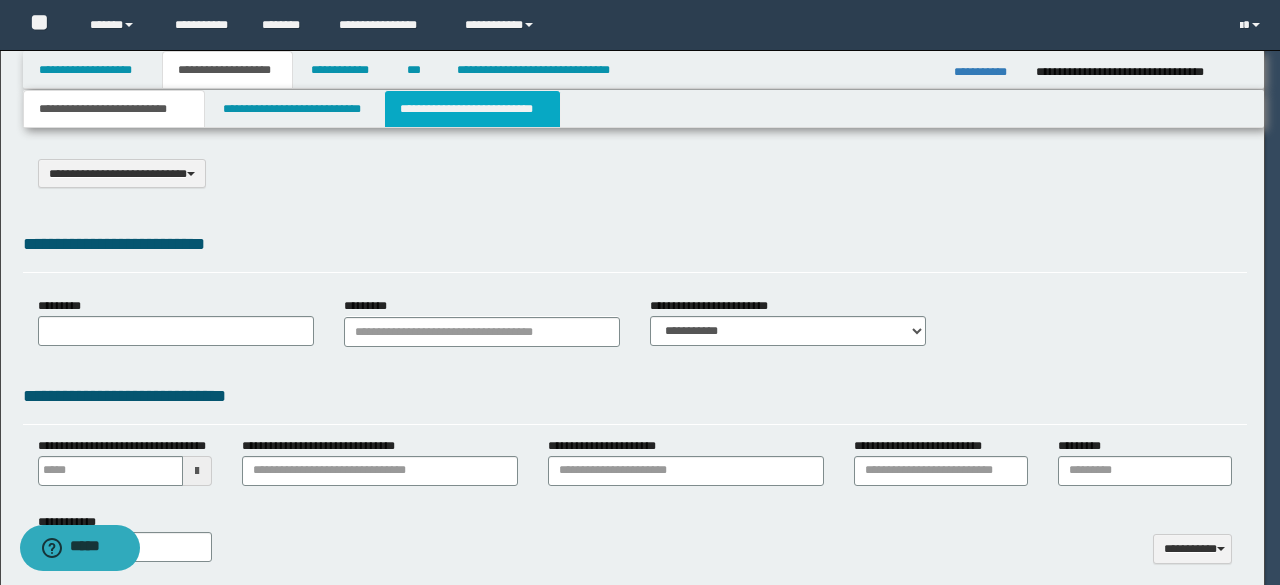 scroll, scrollTop: 0, scrollLeft: 0, axis: both 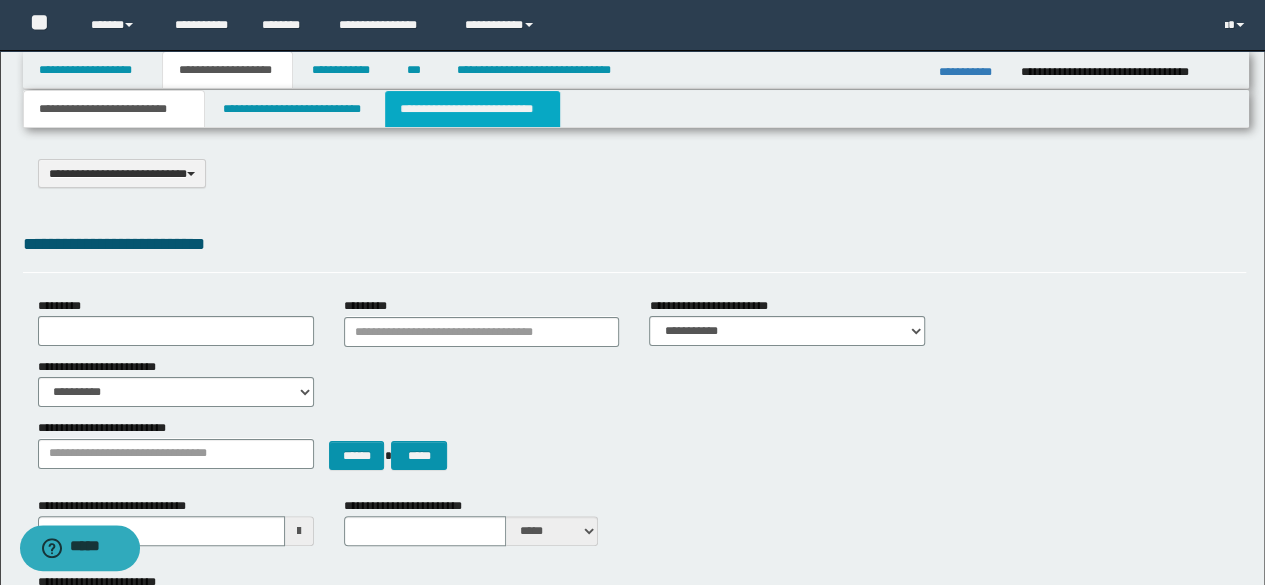 click on "**********" at bounding box center [472, 109] 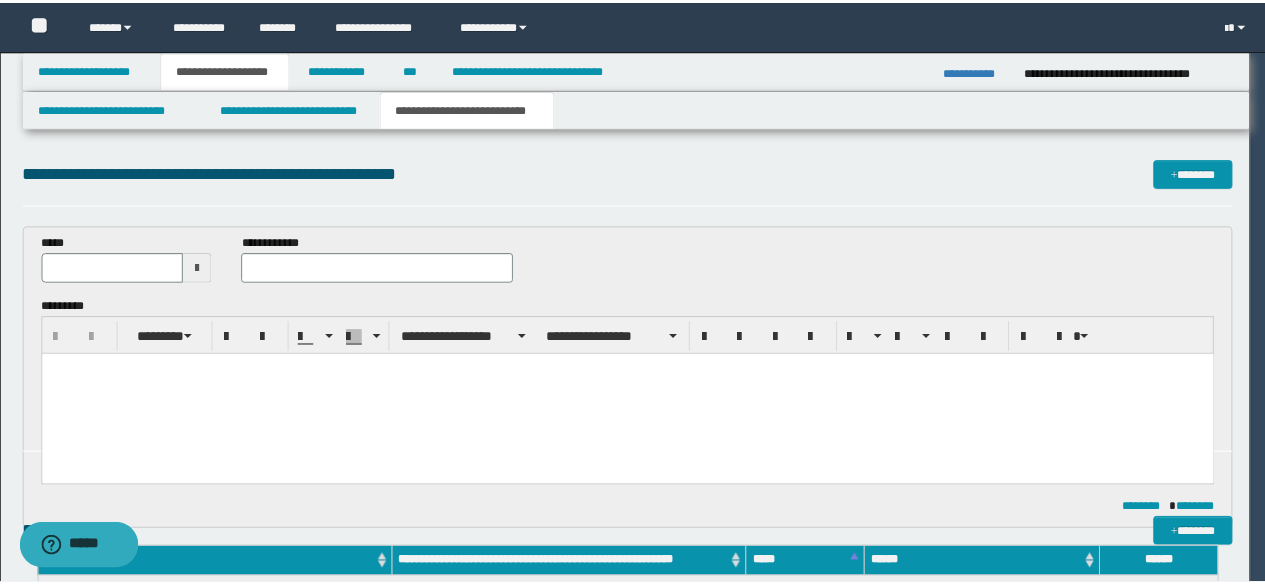 scroll, scrollTop: 0, scrollLeft: 0, axis: both 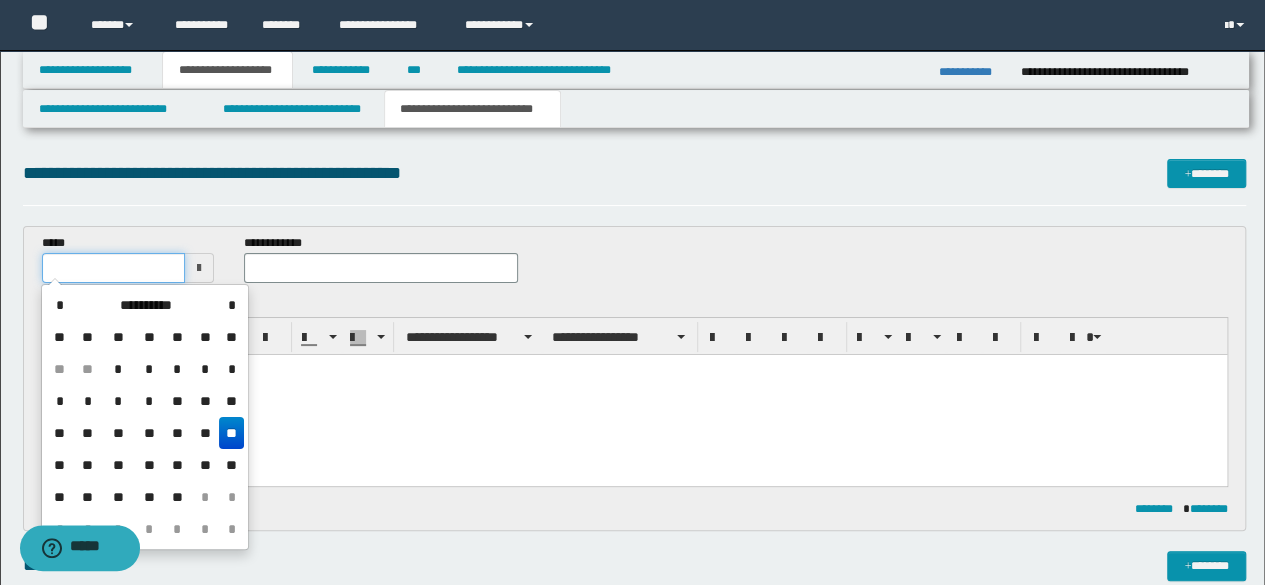 click at bounding box center [114, 268] 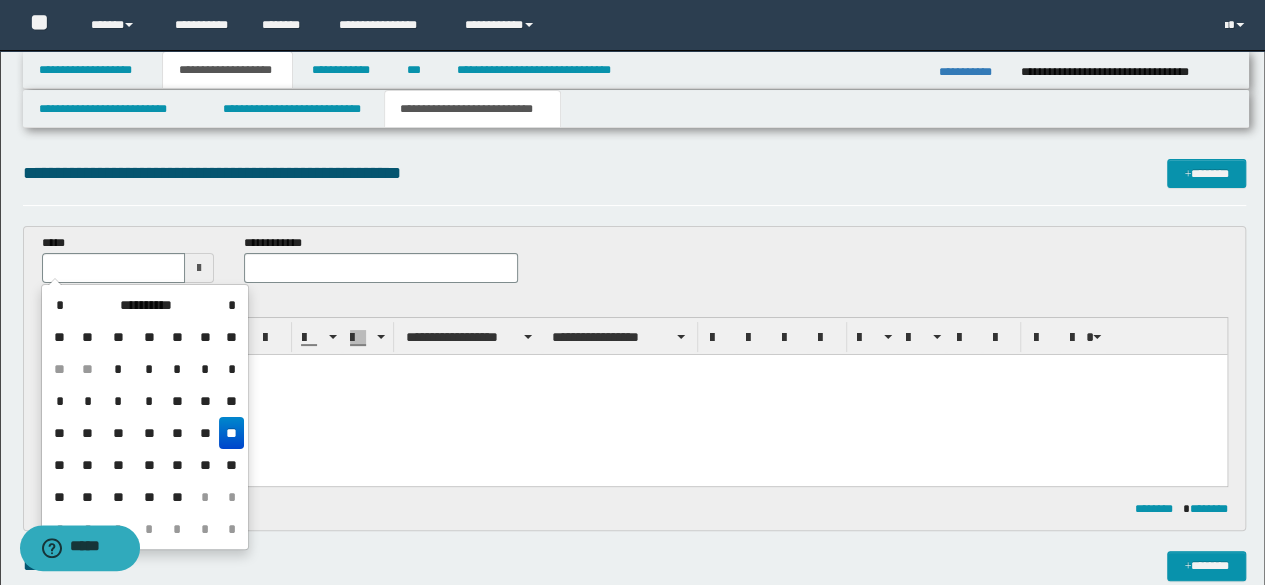 click on "**" at bounding box center (231, 433) 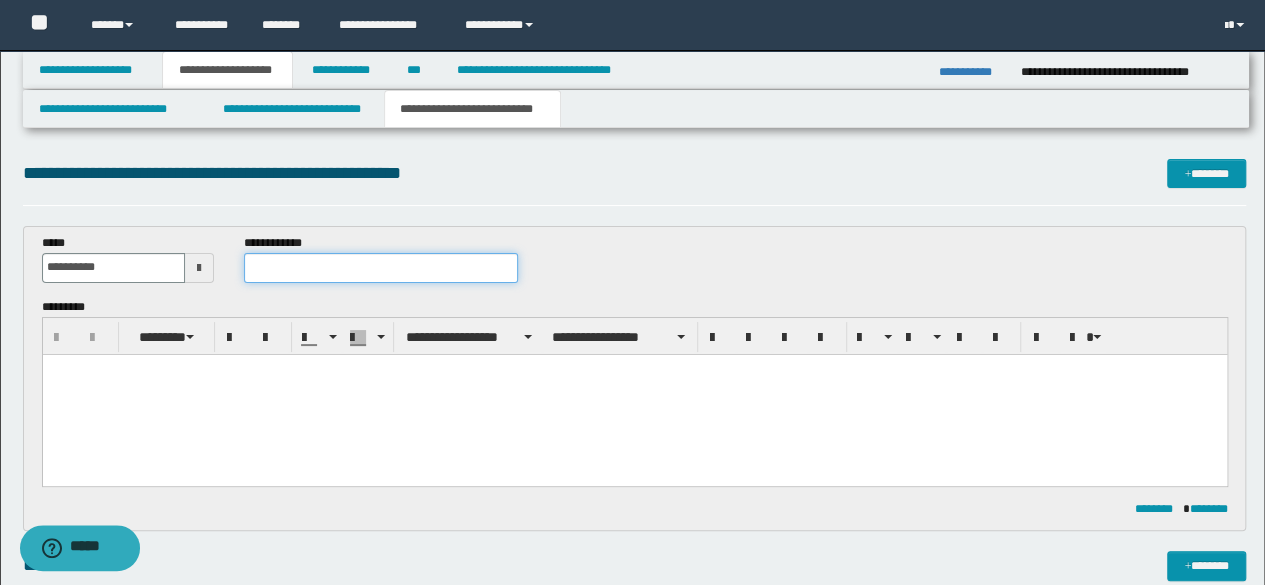 click at bounding box center [381, 268] 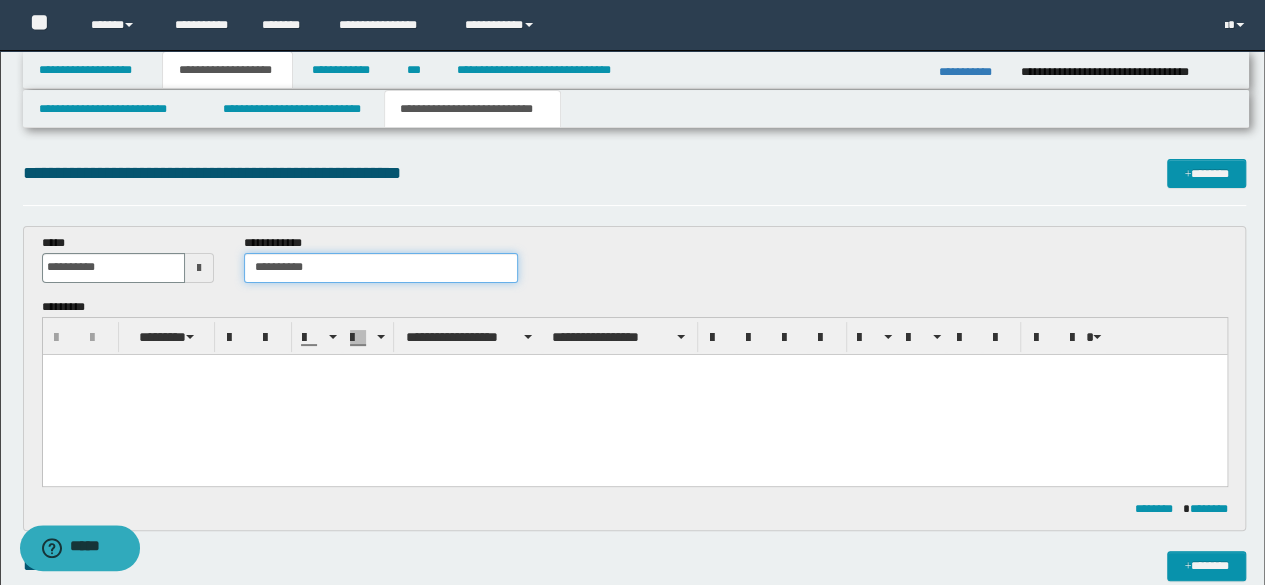 type on "**********" 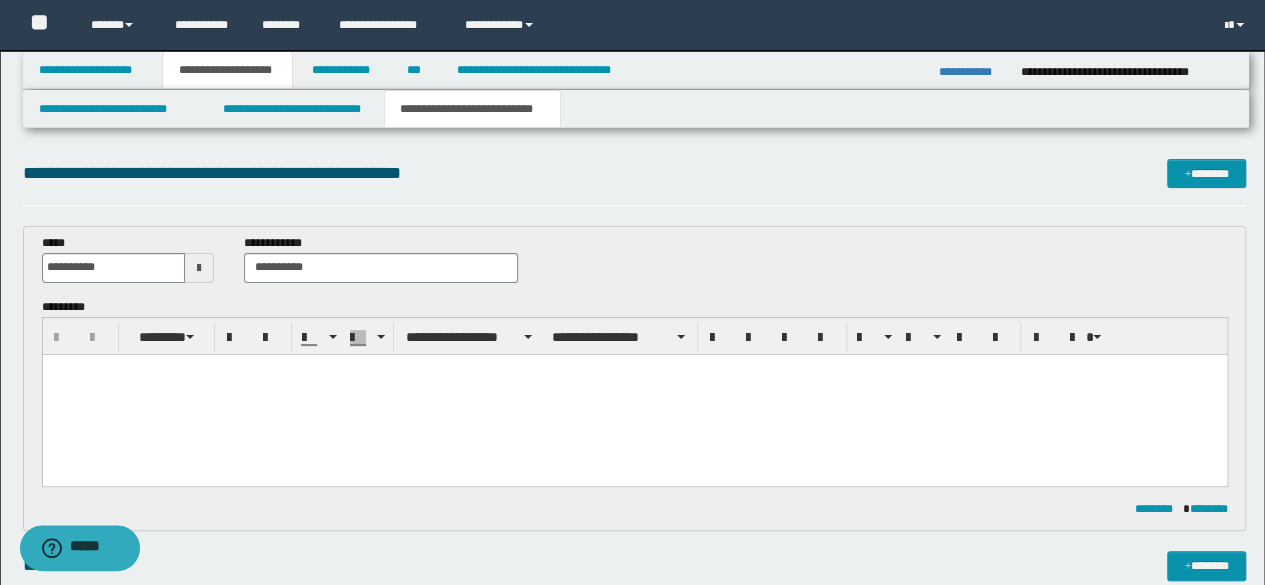 click at bounding box center (634, 394) 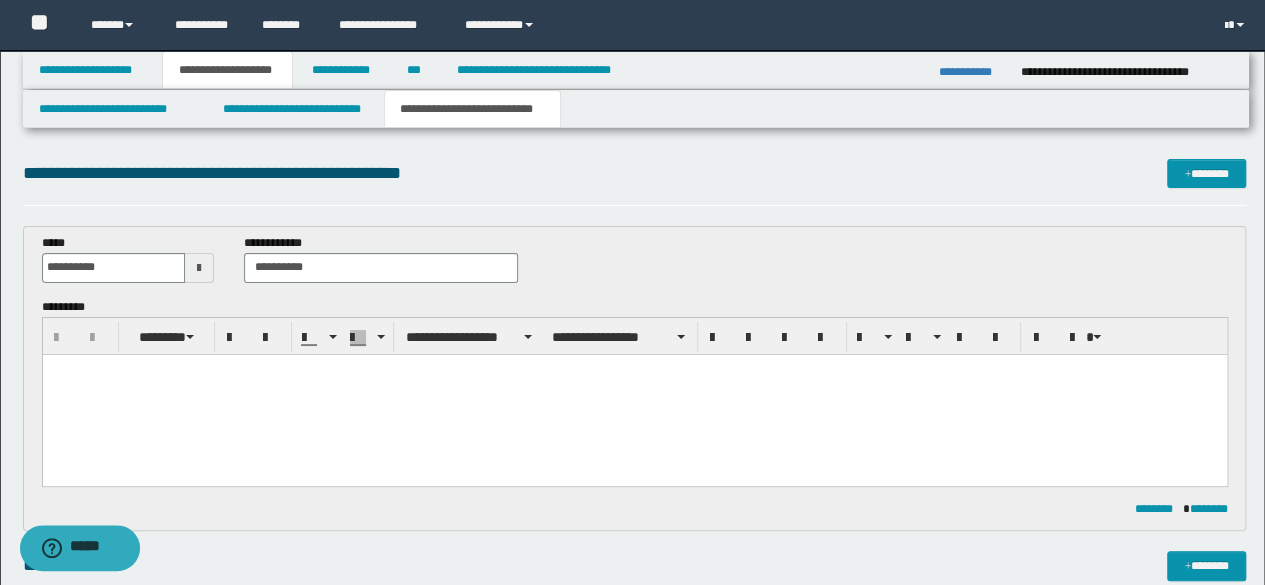 paste 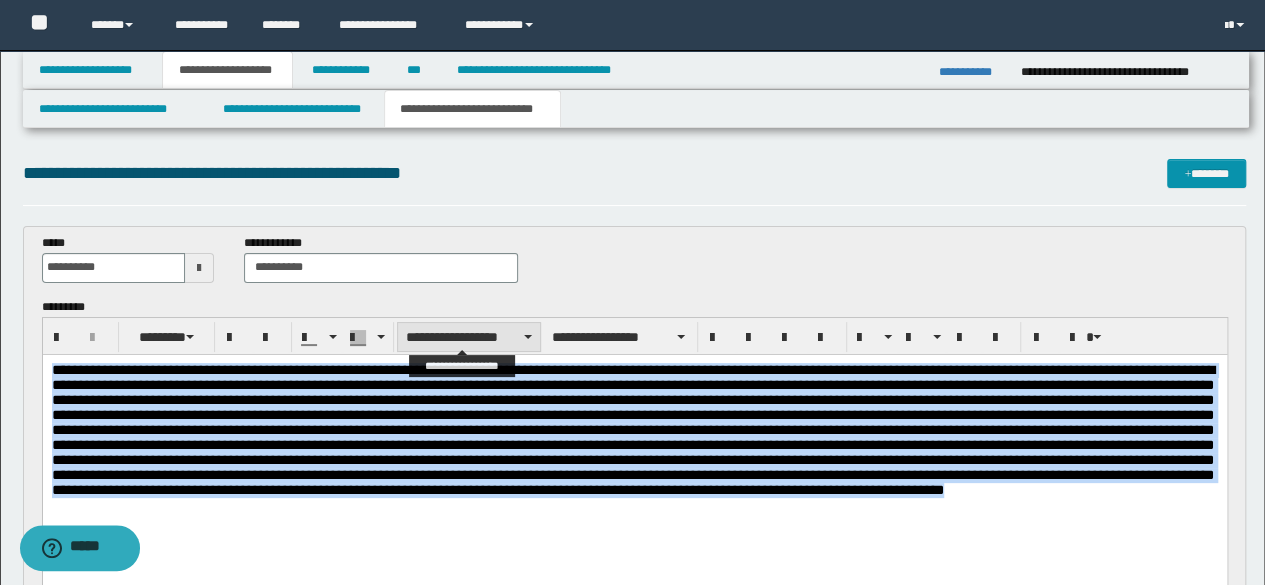 click on "**********" at bounding box center (469, 337) 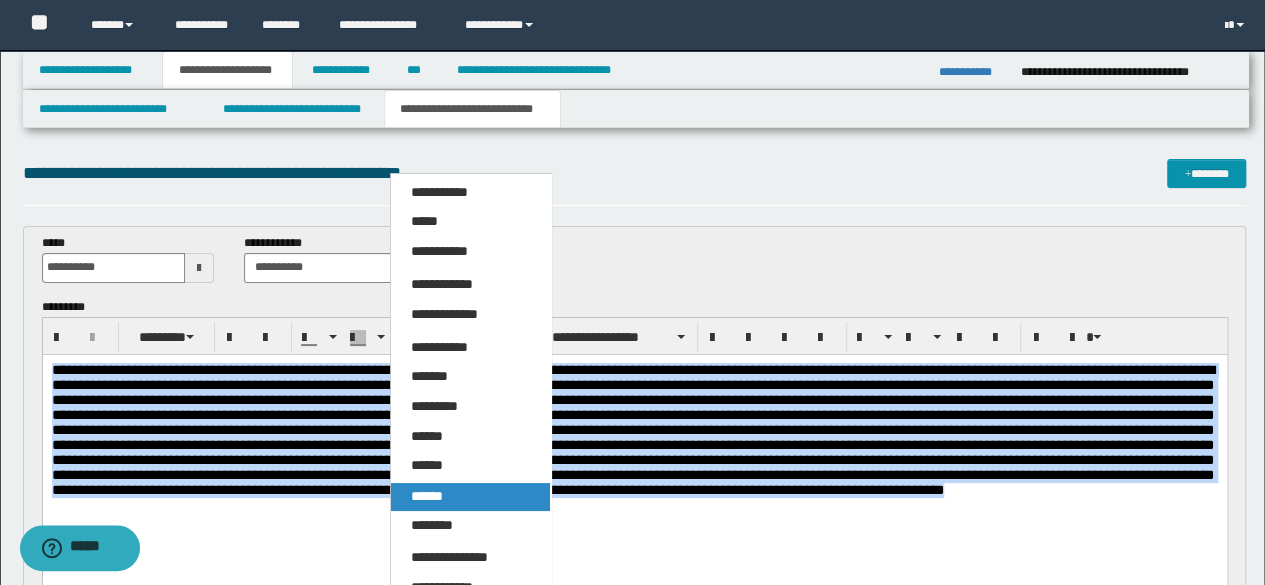 click on "******" at bounding box center (427, 496) 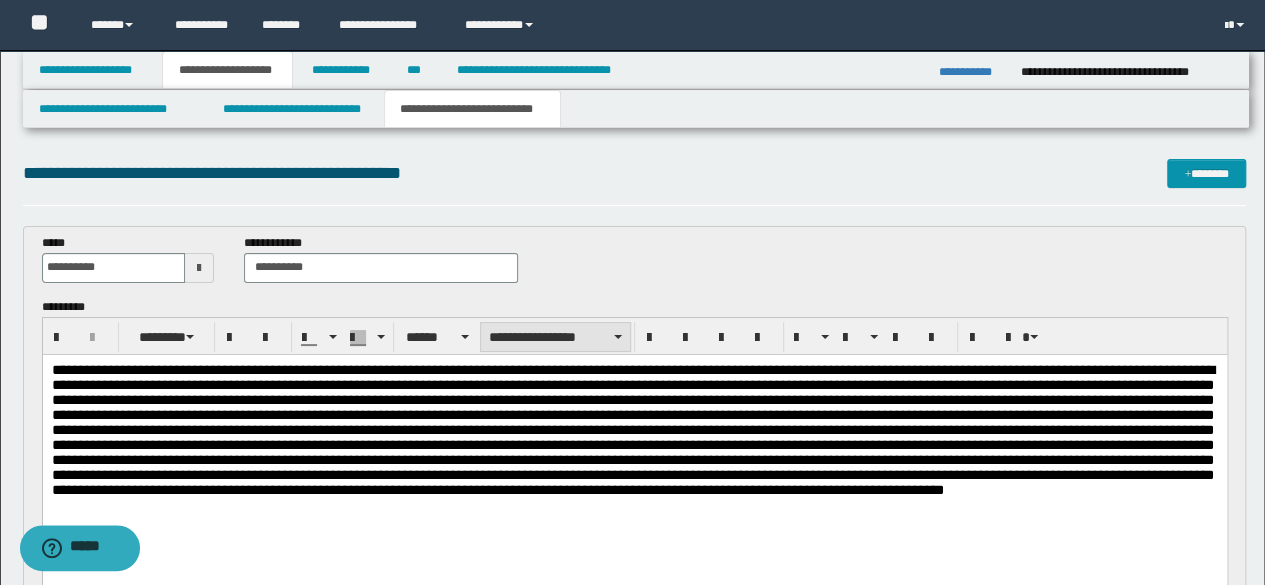 click on "**********" at bounding box center (555, 337) 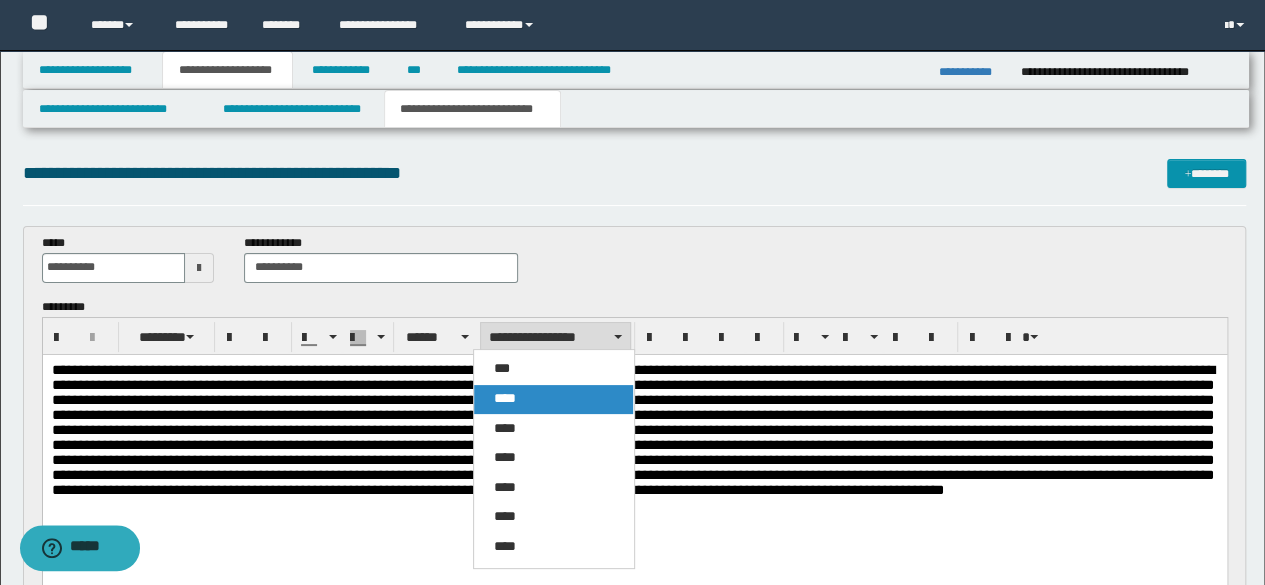 click on "****" at bounding box center (505, 398) 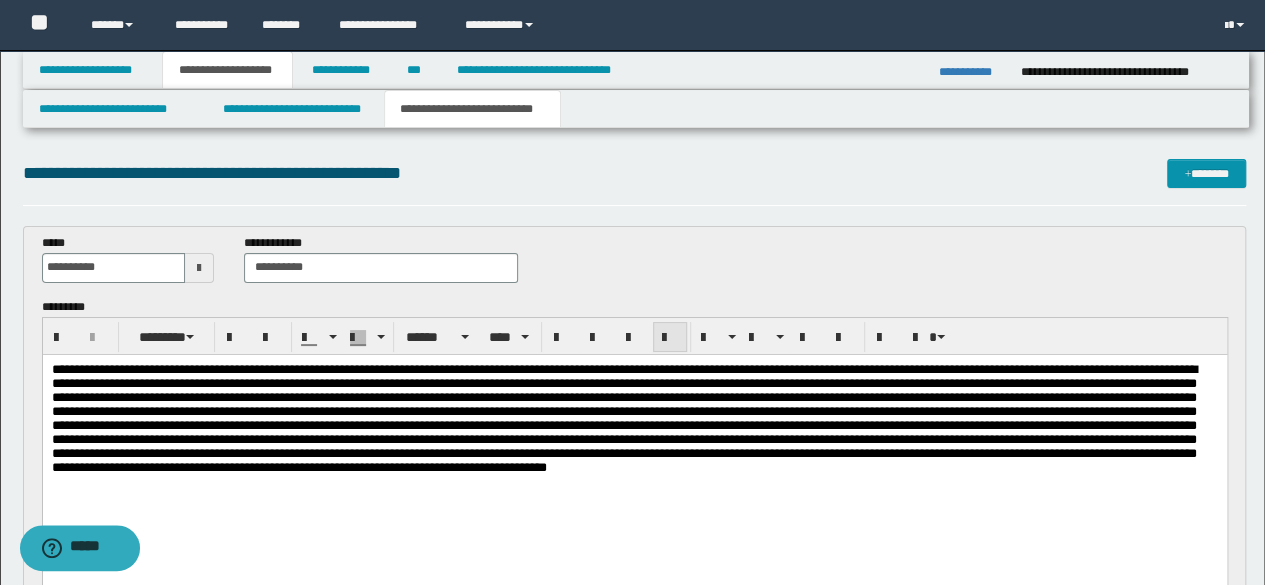 click at bounding box center (670, 338) 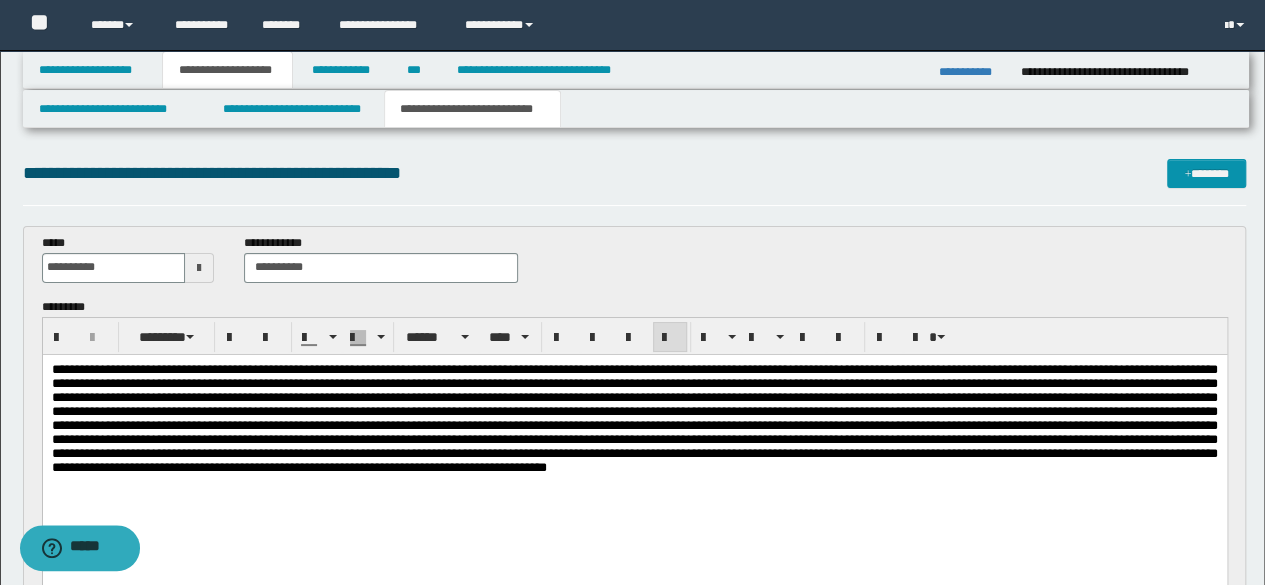 click at bounding box center (634, 417) 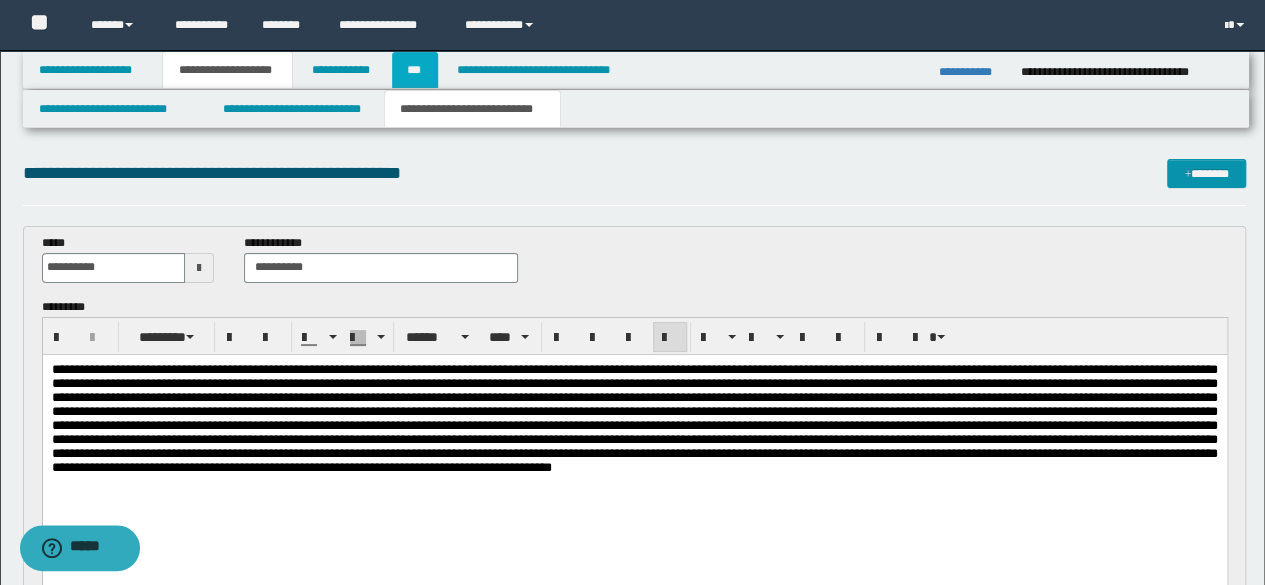 click on "***" at bounding box center (415, 70) 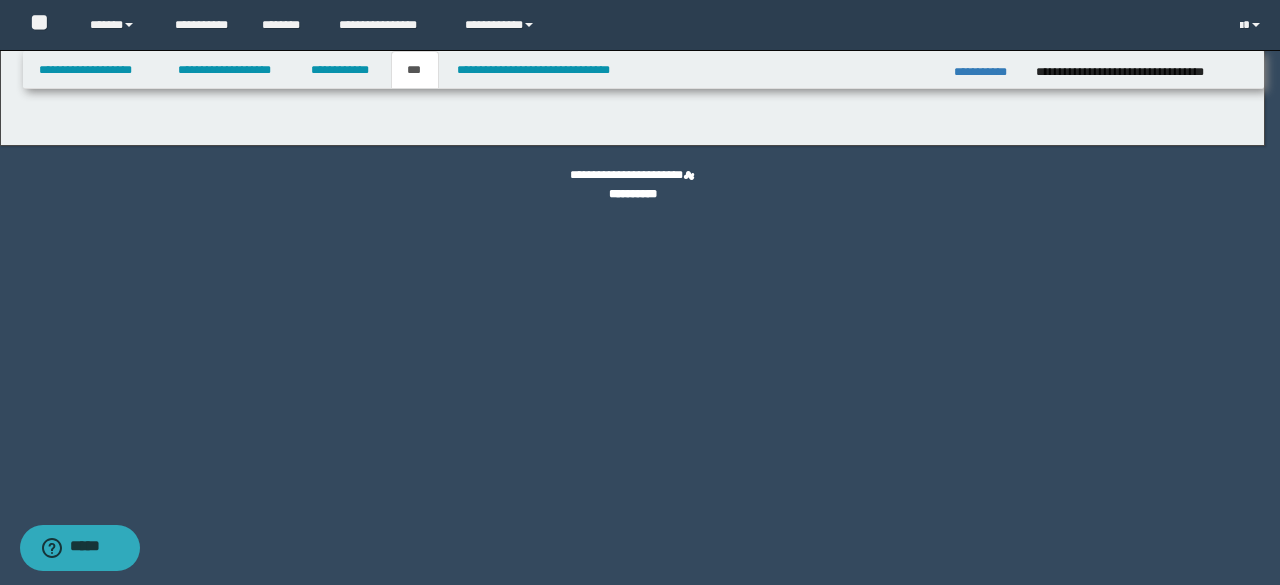 select on "***" 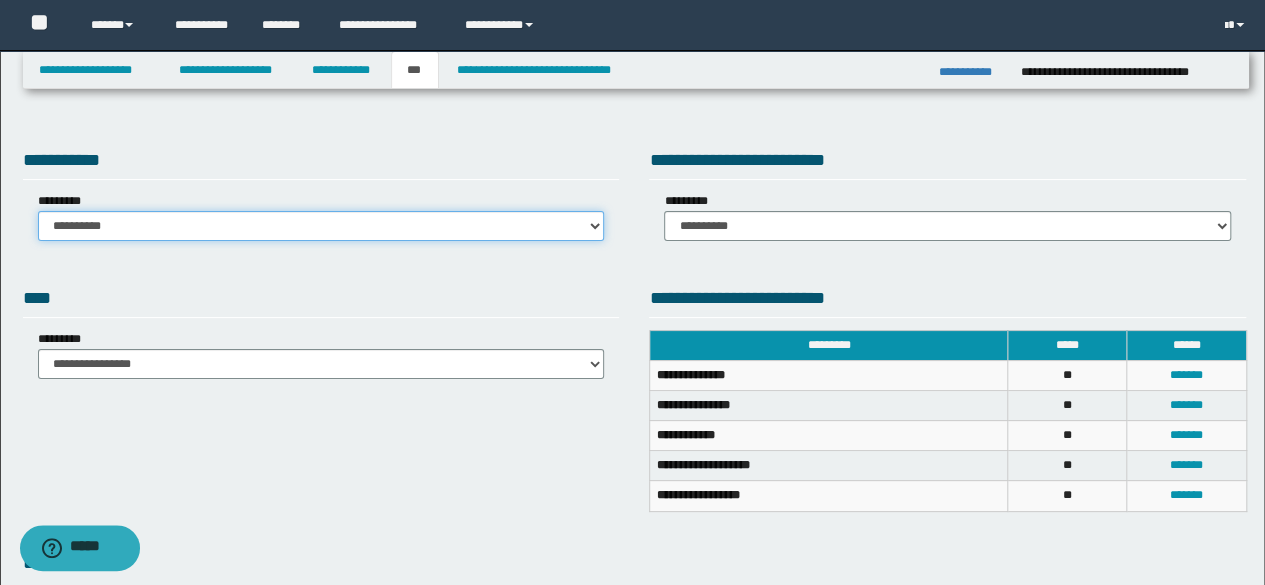 click on "**********" at bounding box center (321, 226) 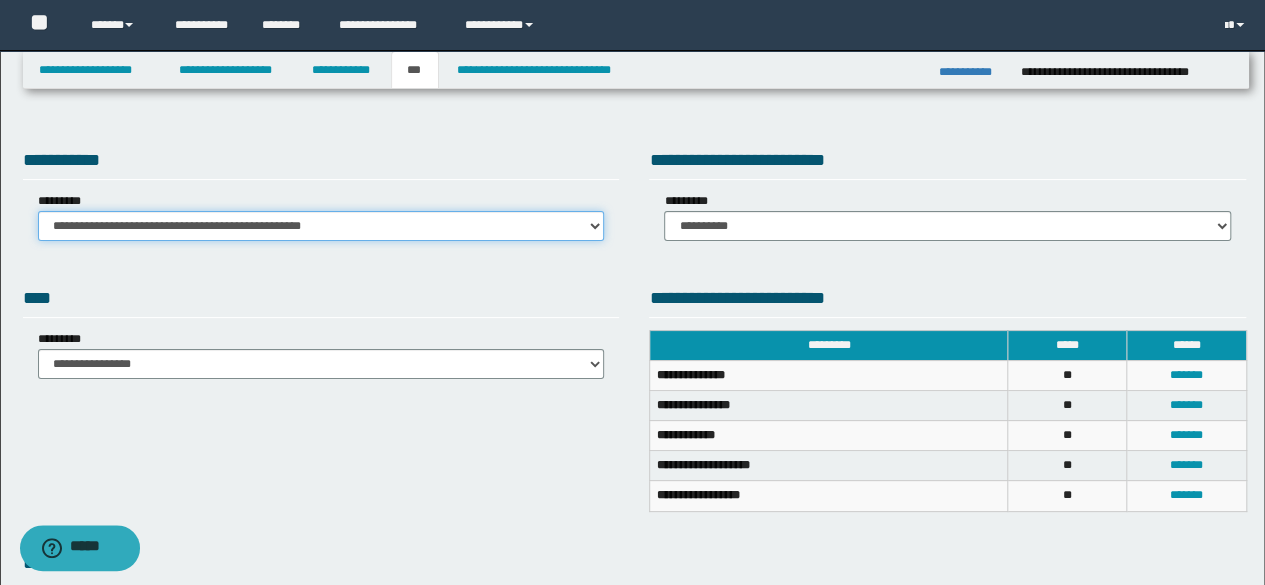 click on "**********" at bounding box center (321, 226) 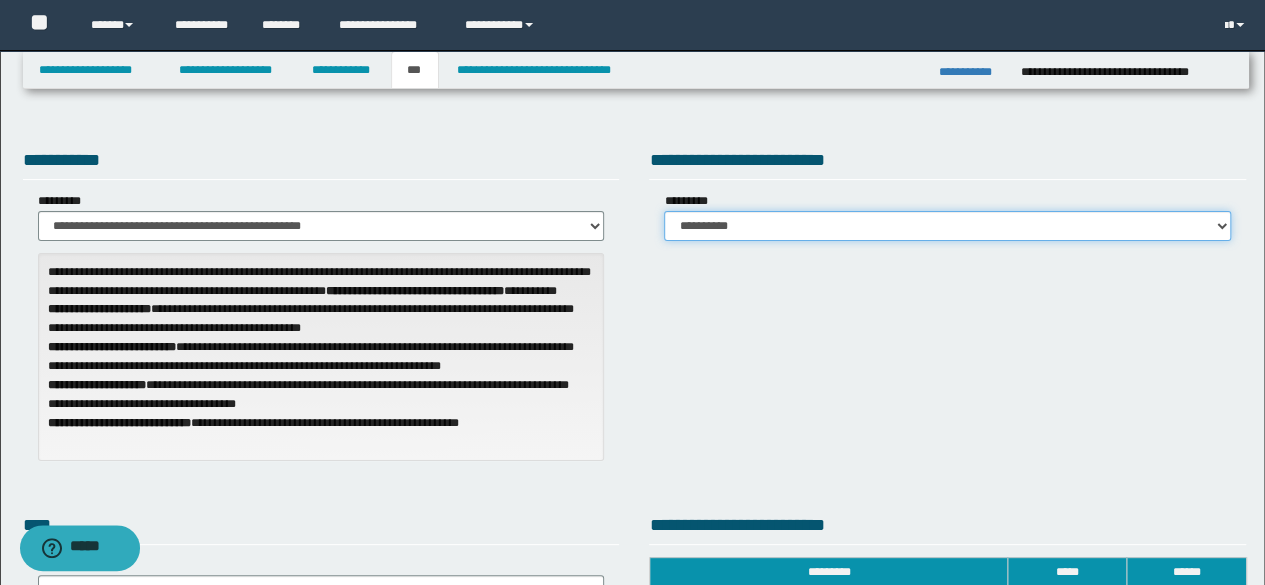 click on "**********" at bounding box center [947, 226] 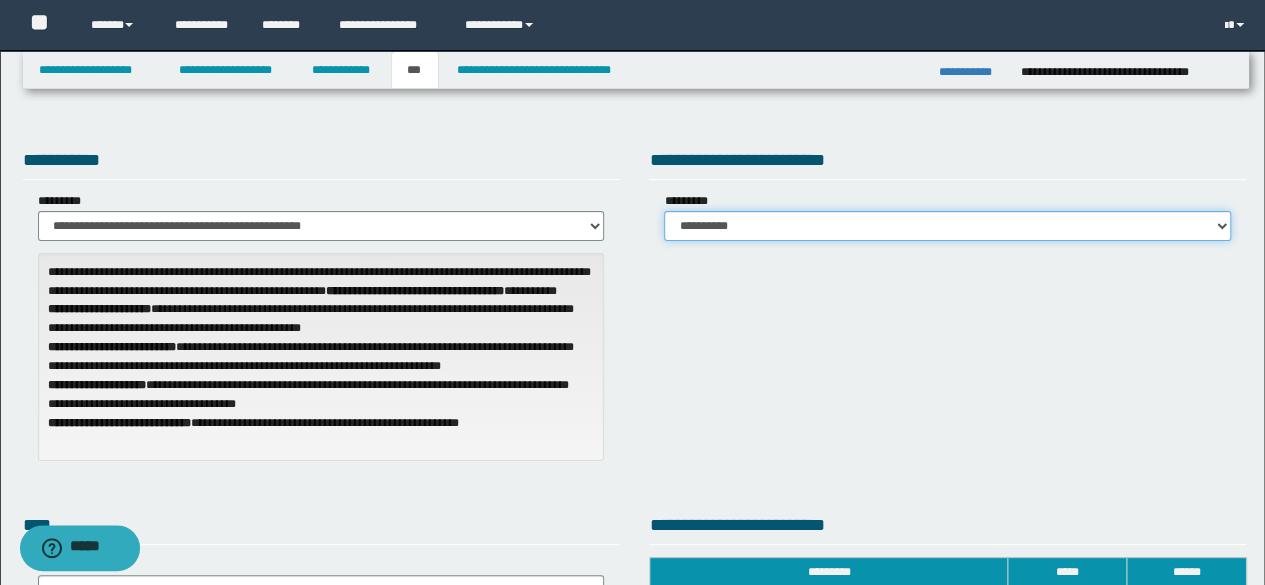 select on "*" 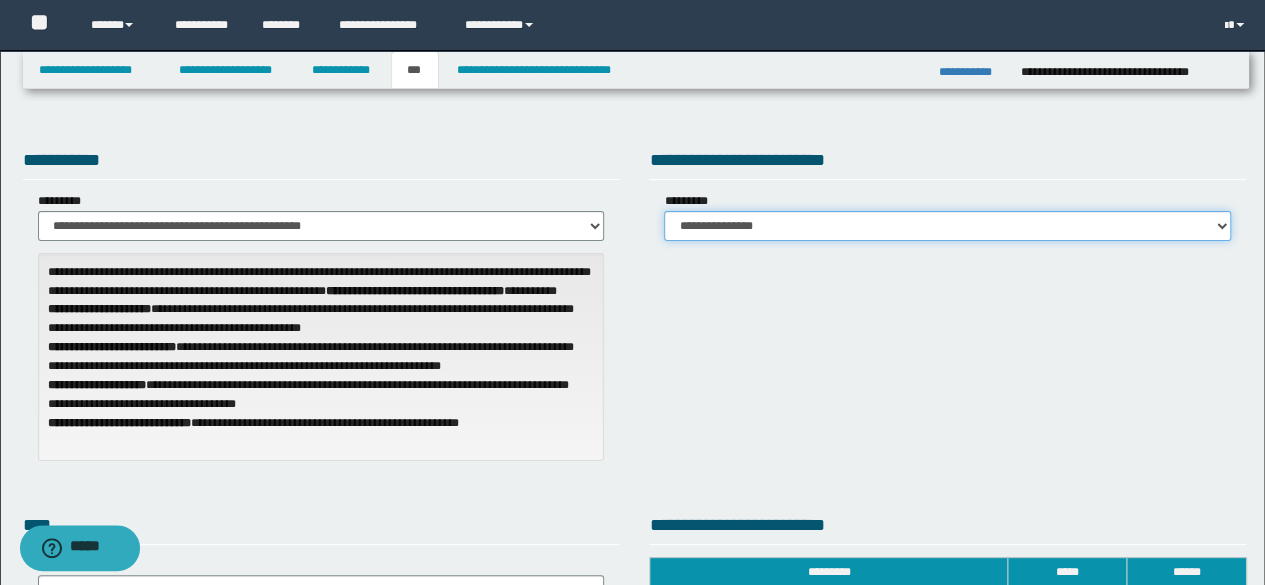 click on "**********" at bounding box center (947, 226) 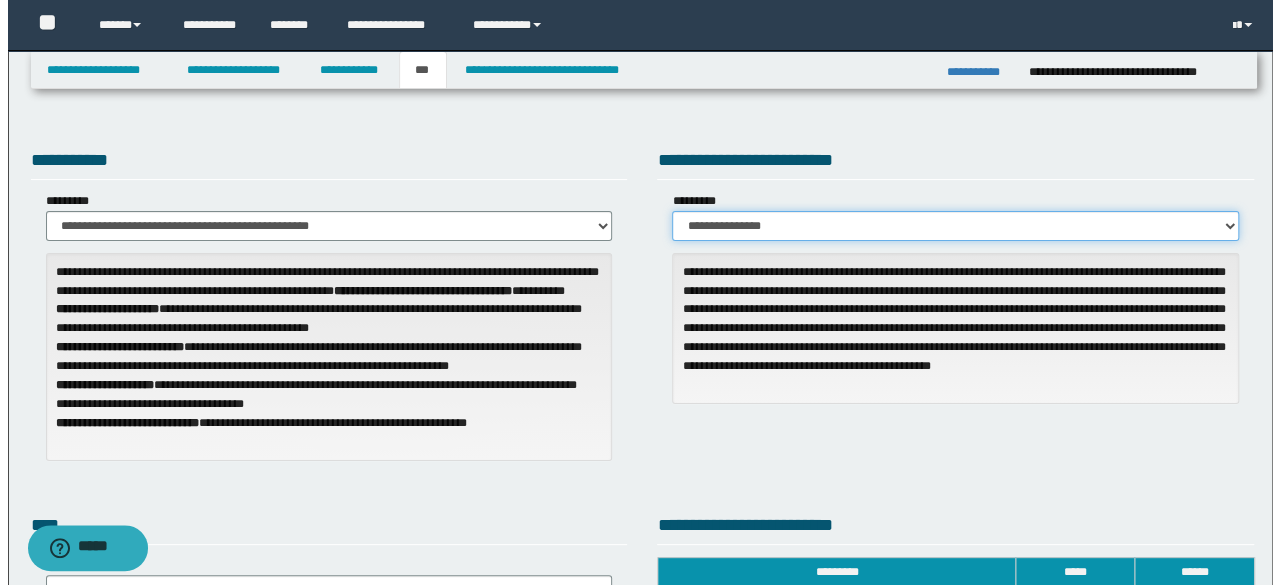 scroll, scrollTop: 512, scrollLeft: 0, axis: vertical 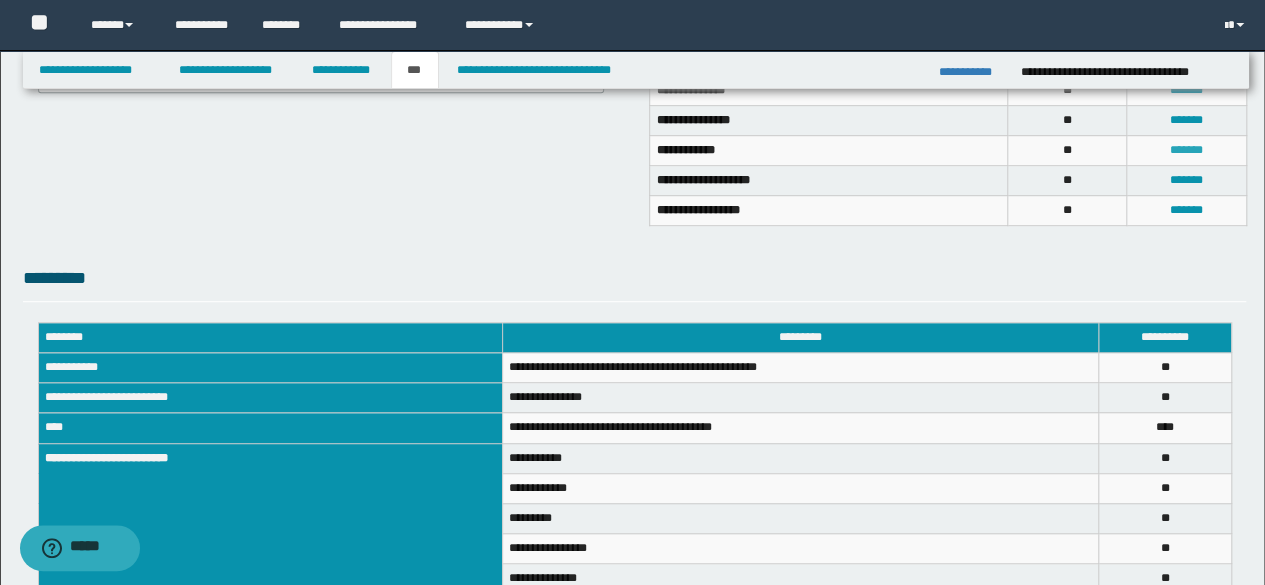 click on "*******" at bounding box center [1186, 150] 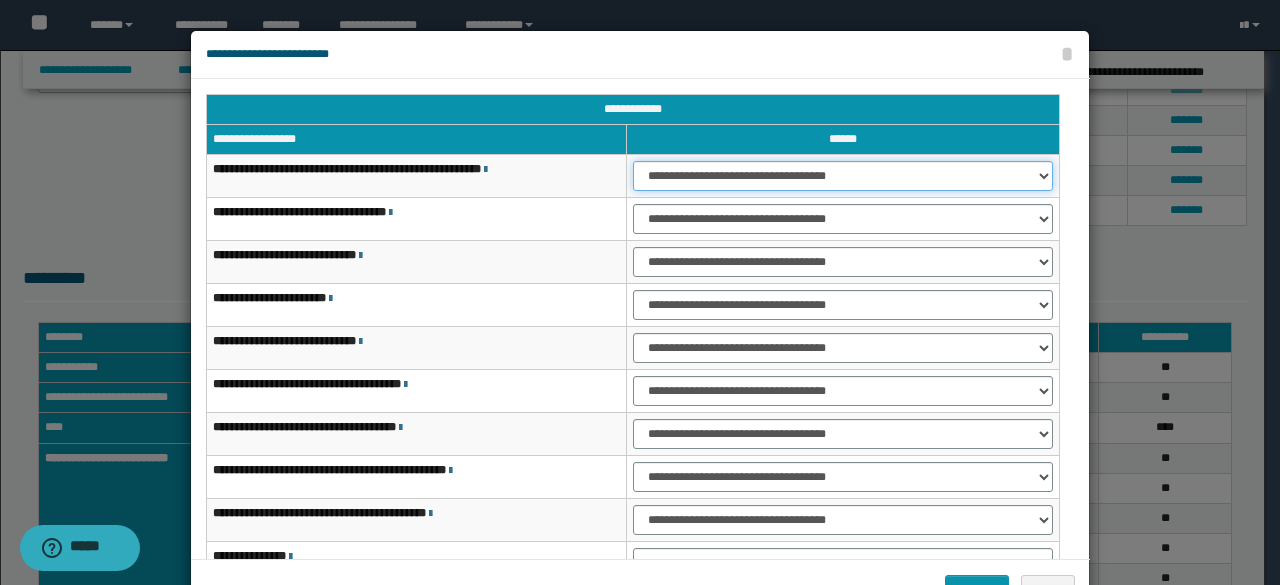 click on "**********" at bounding box center [843, 176] 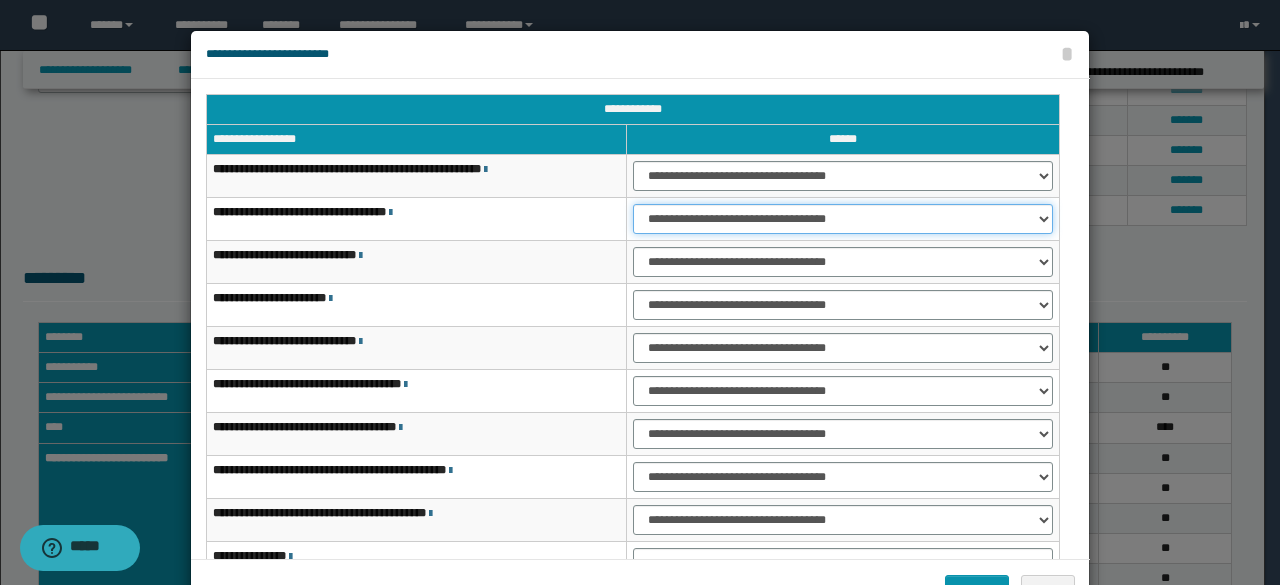 click on "**********" at bounding box center (843, 219) 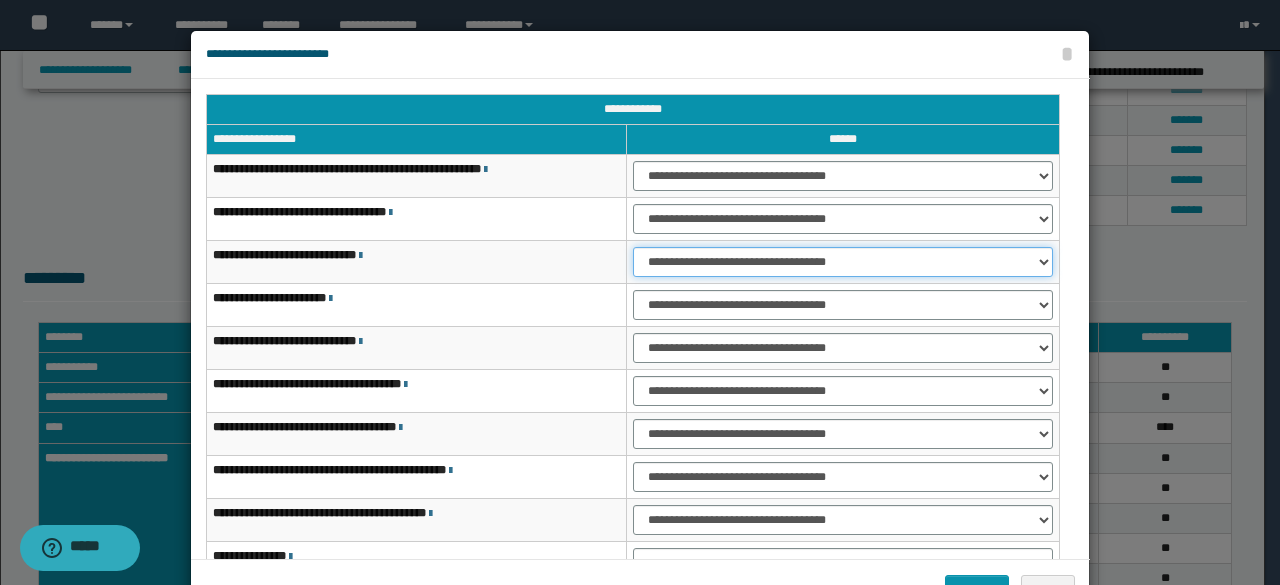 click on "**********" at bounding box center [843, 262] 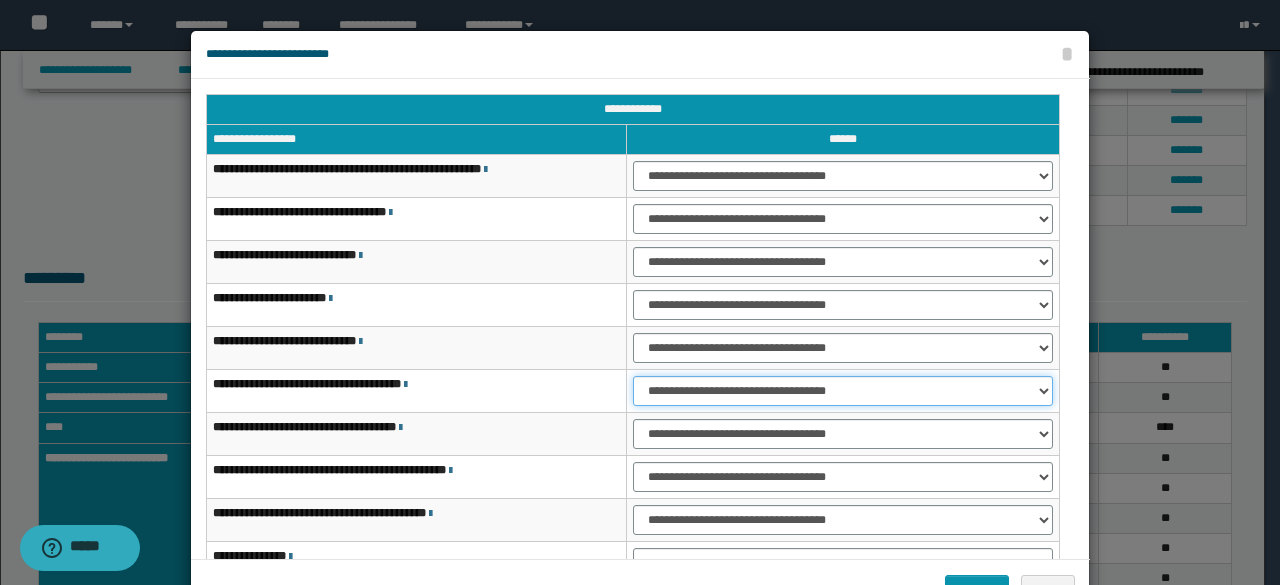 click on "**********" at bounding box center [843, 391] 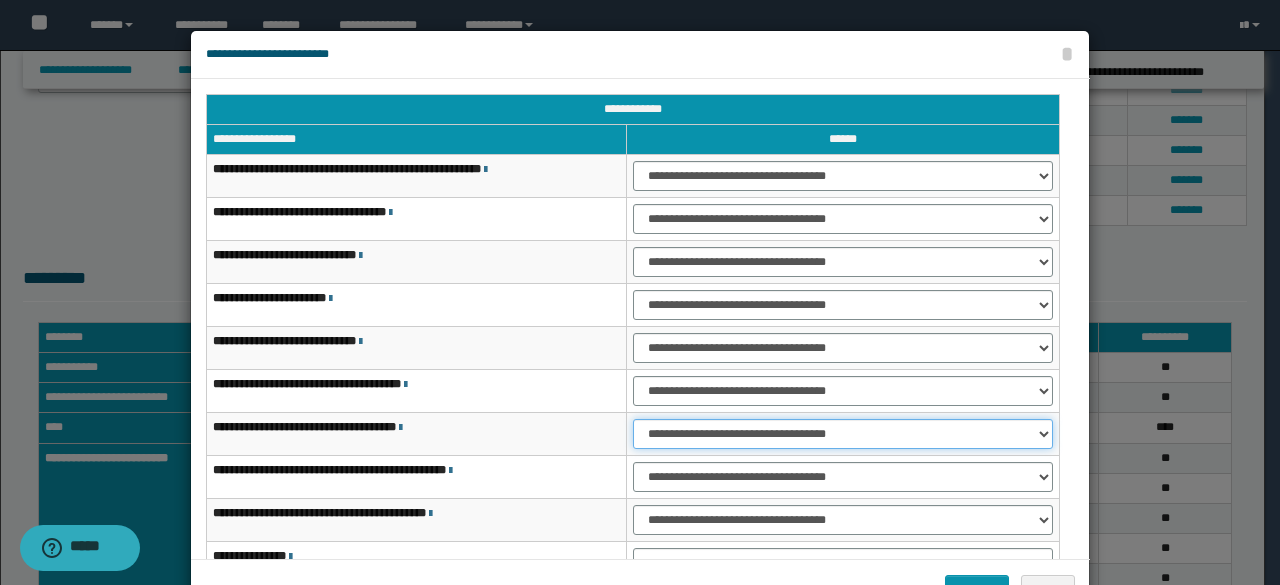 click on "**********" at bounding box center [843, 434] 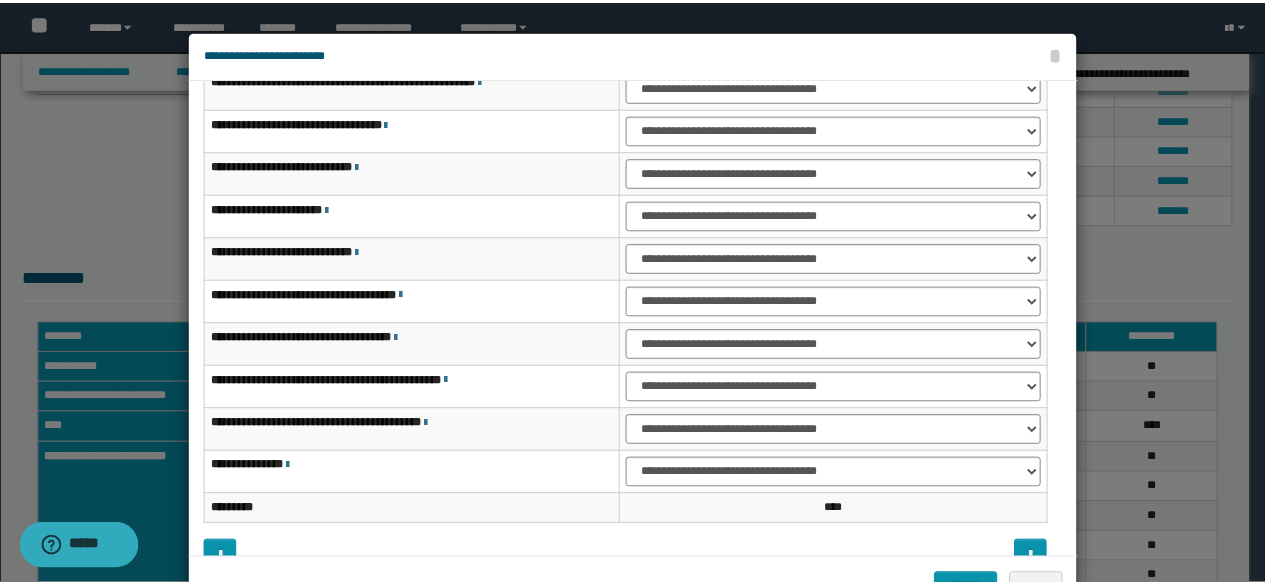 scroll, scrollTop: 116, scrollLeft: 0, axis: vertical 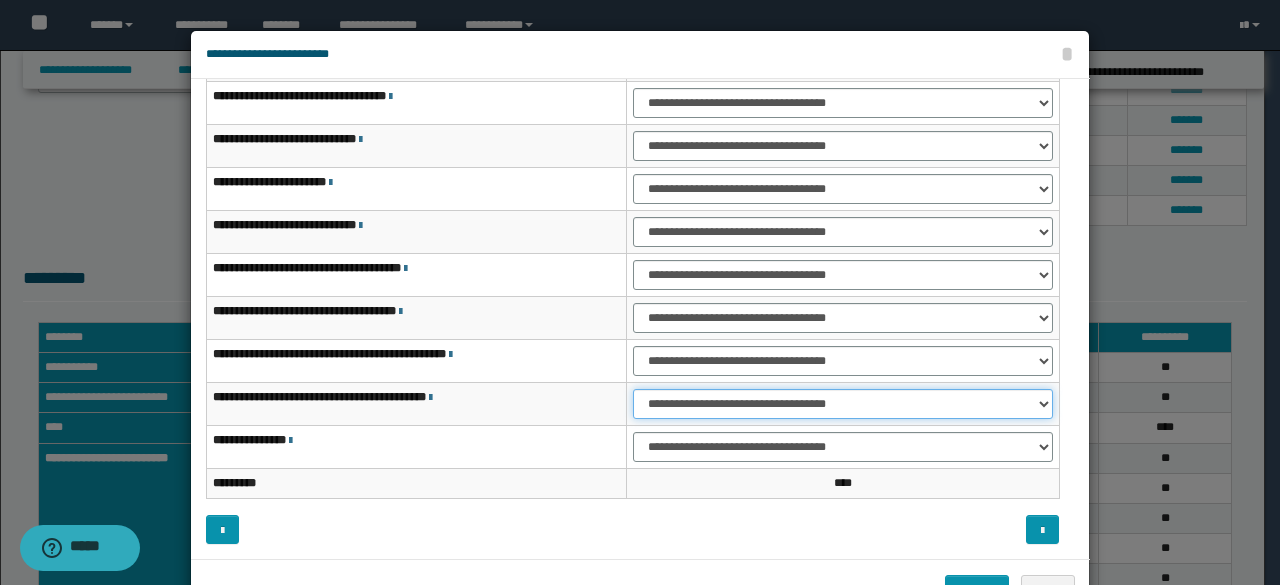 click on "**********" at bounding box center (843, 404) 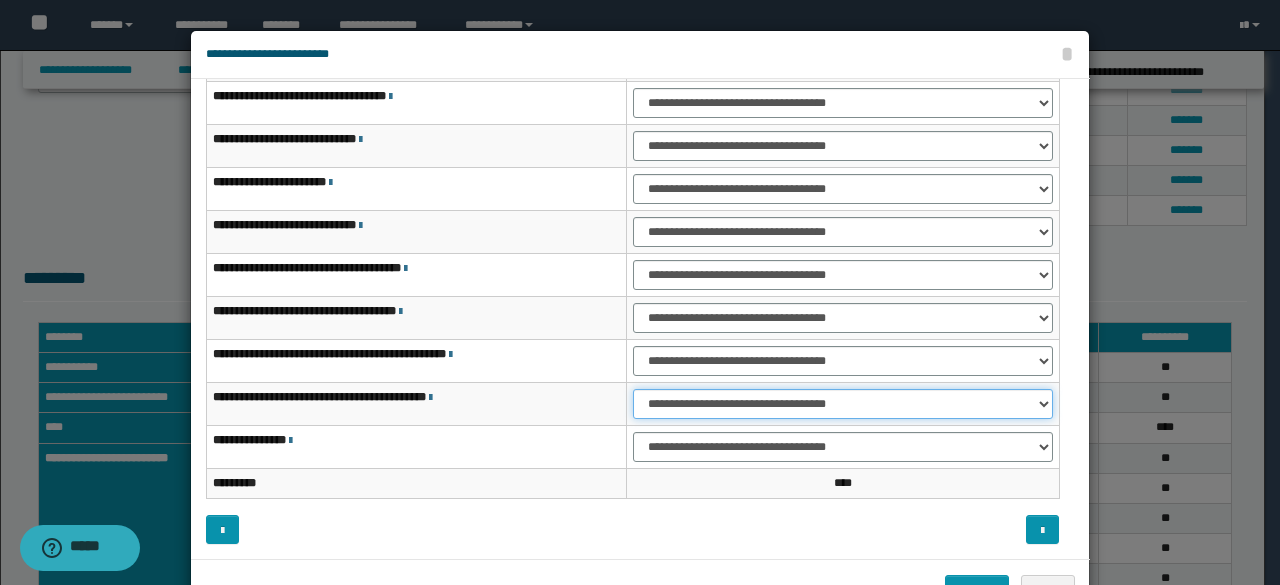 select on "***" 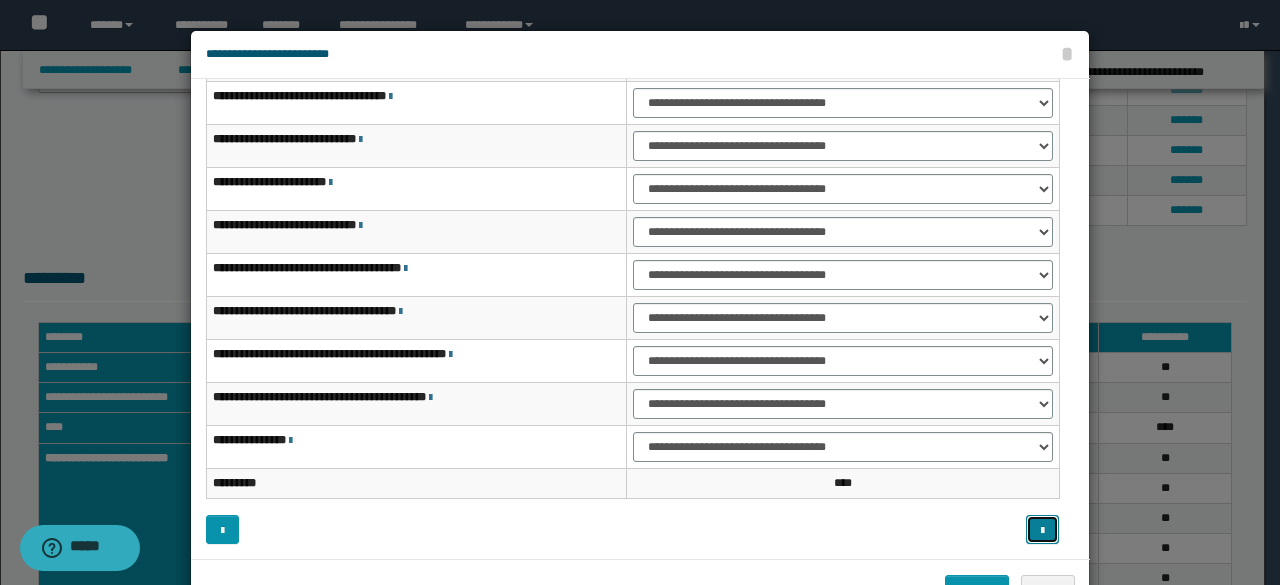 click at bounding box center [1042, 531] 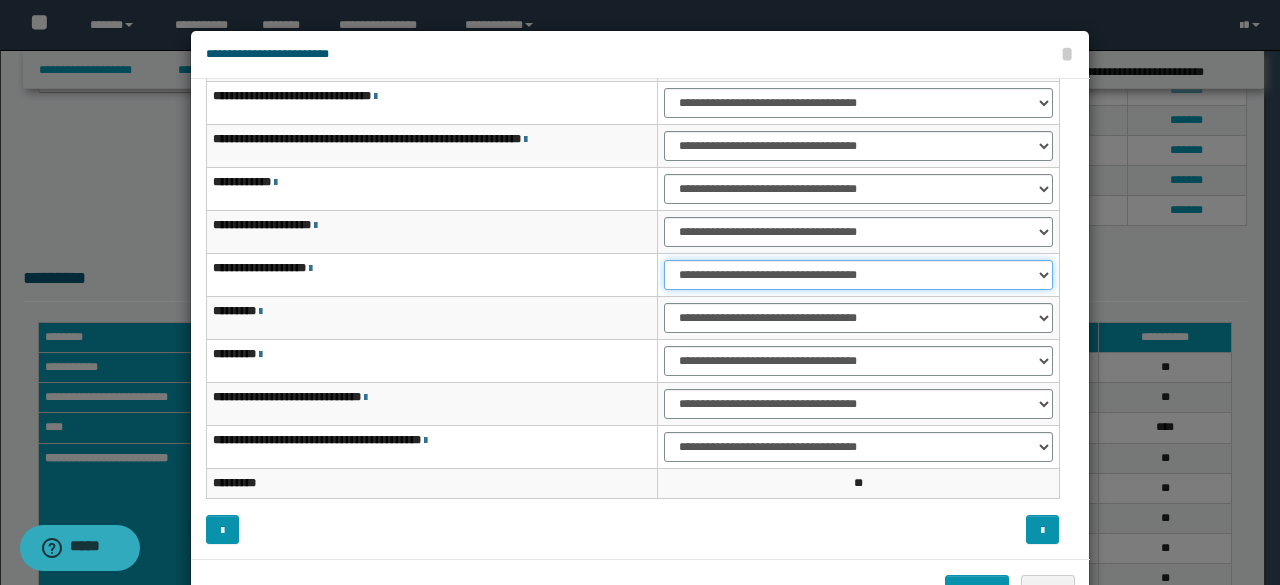 click on "**********" at bounding box center (858, 275) 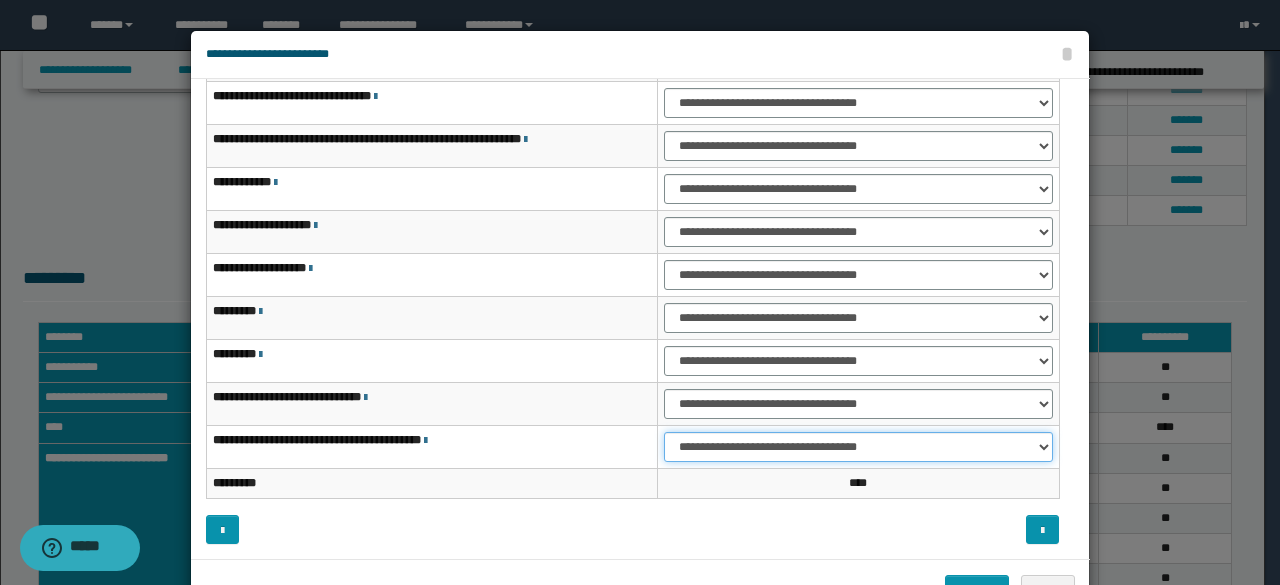 click on "**********" at bounding box center (858, 447) 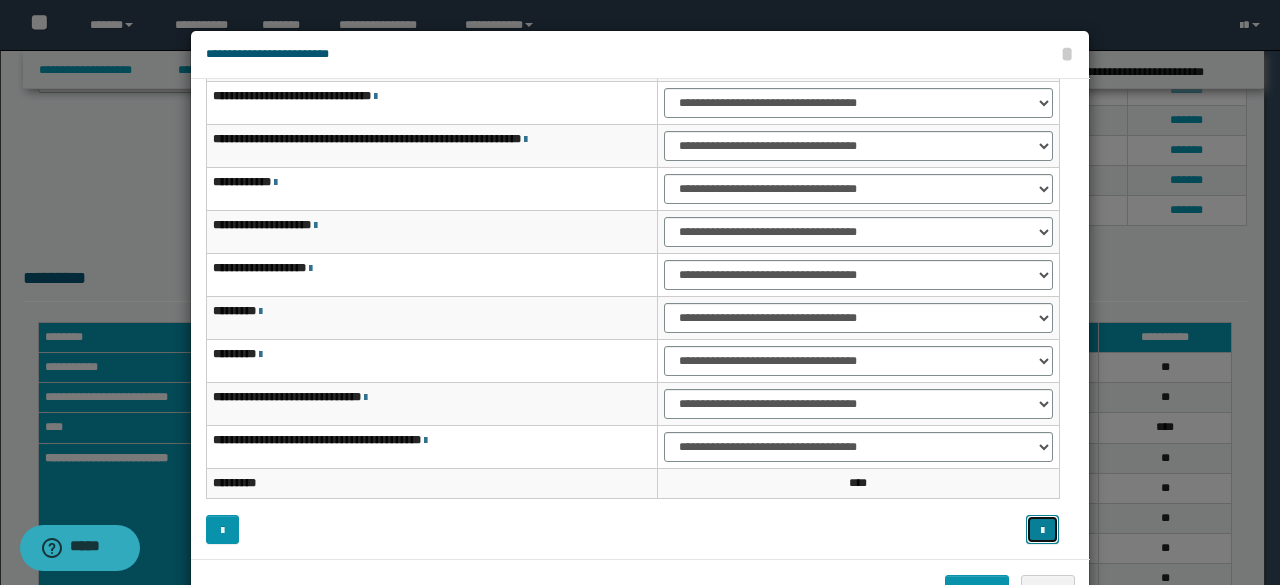 click at bounding box center (1042, 529) 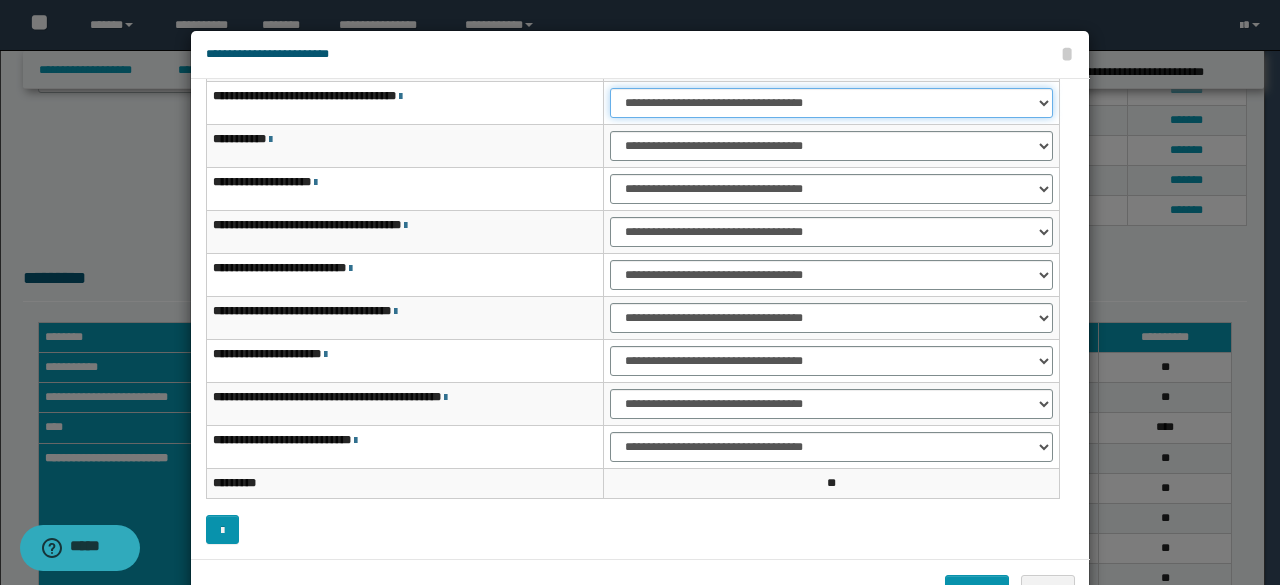 click on "**********" at bounding box center [831, 103] 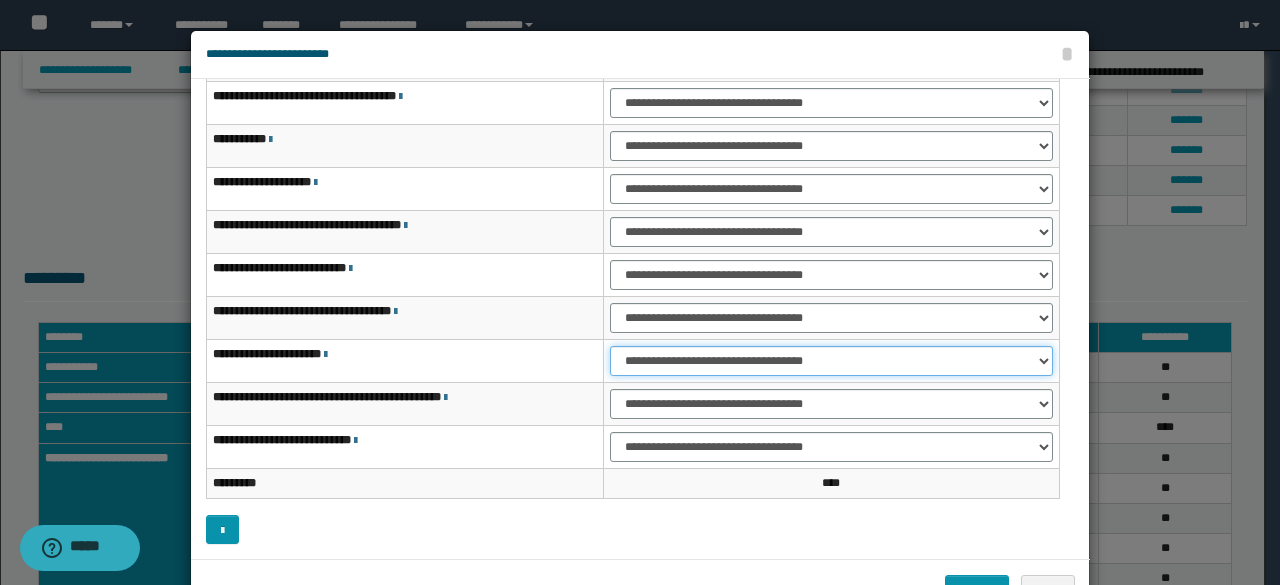 click on "**********" at bounding box center [831, 361] 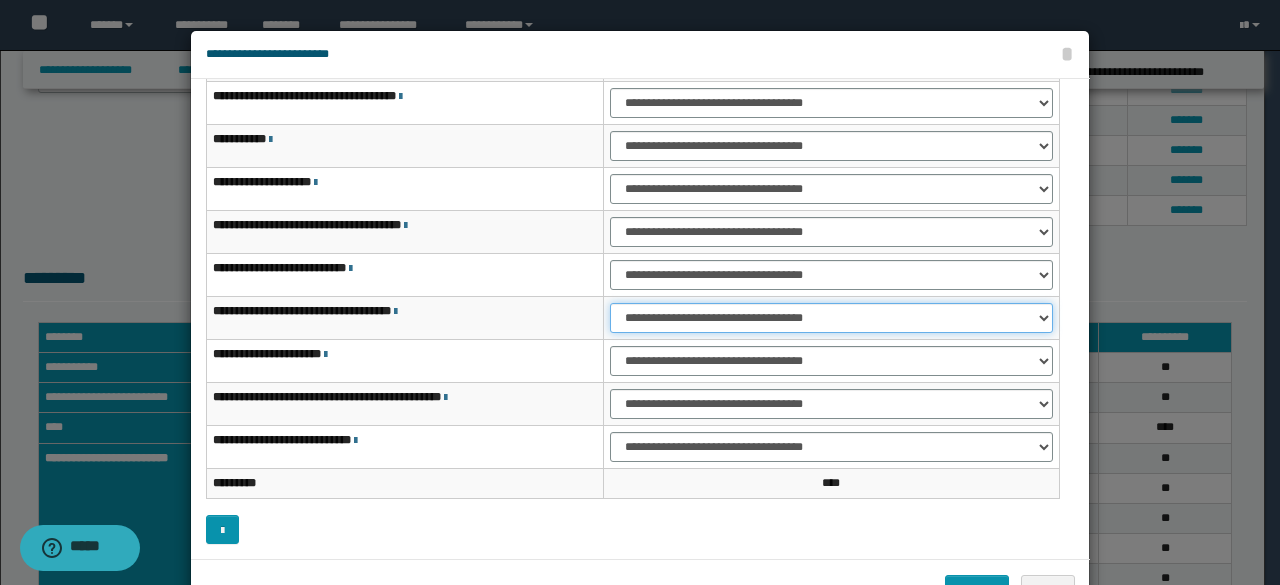 click on "**********" at bounding box center [831, 318] 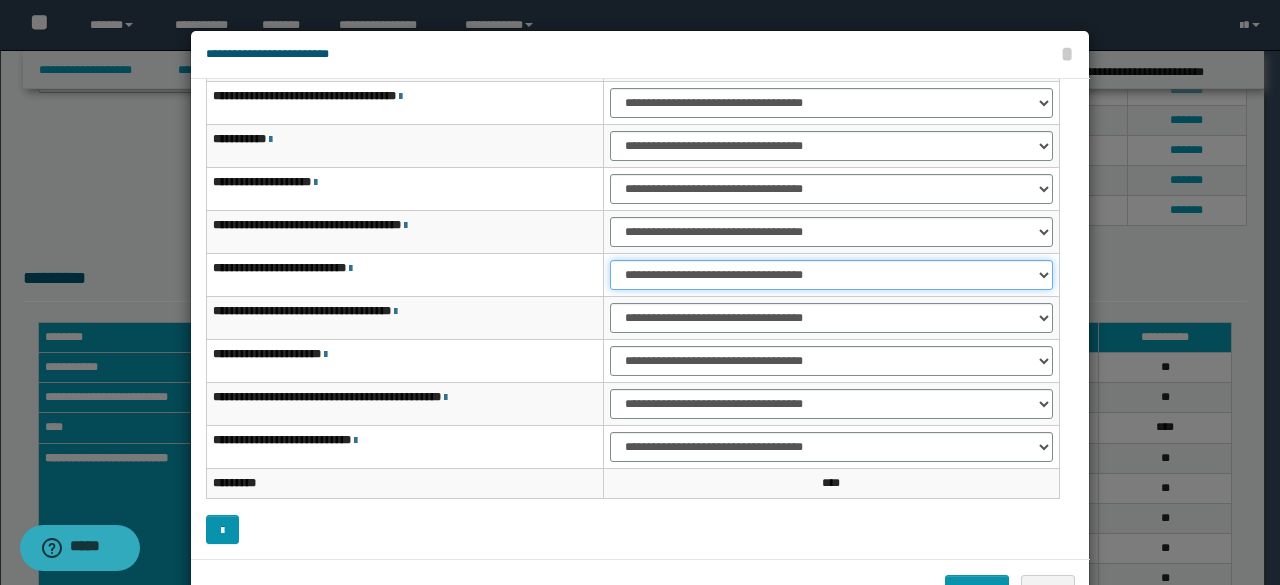 click on "**********" at bounding box center [831, 275] 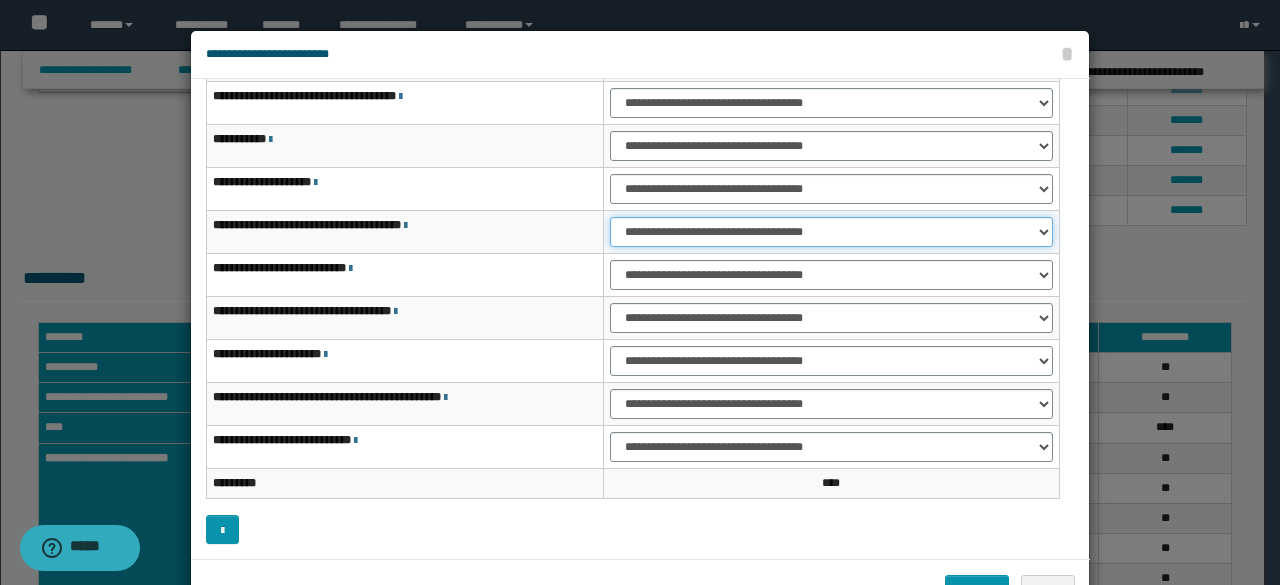 click on "**********" at bounding box center [831, 232] 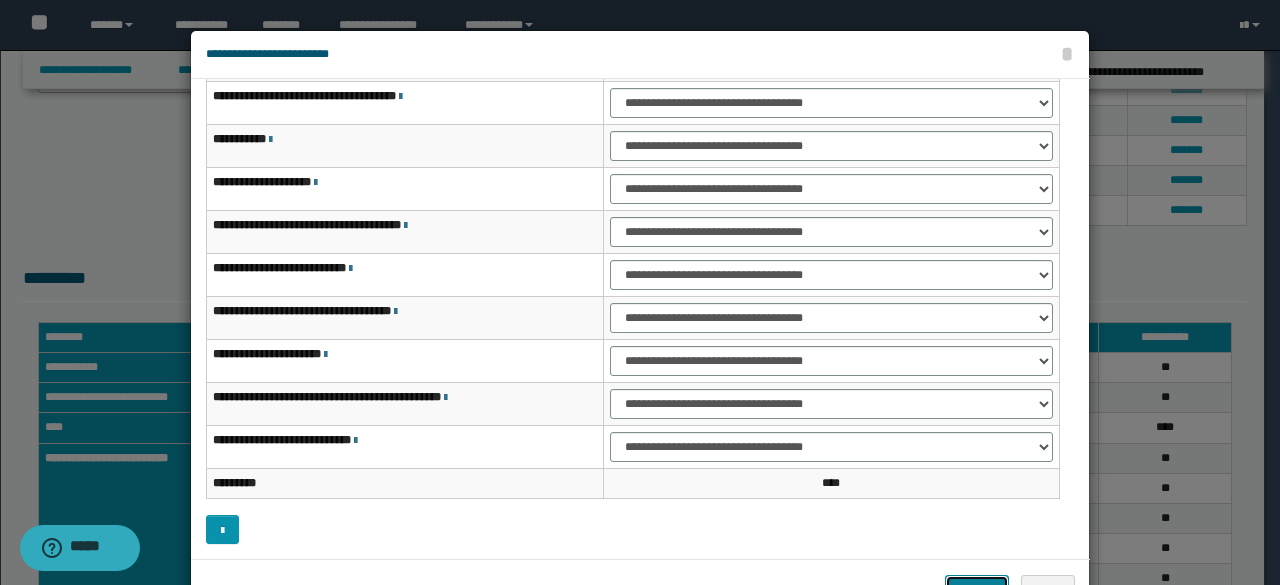 click on "*******" at bounding box center (977, 589) 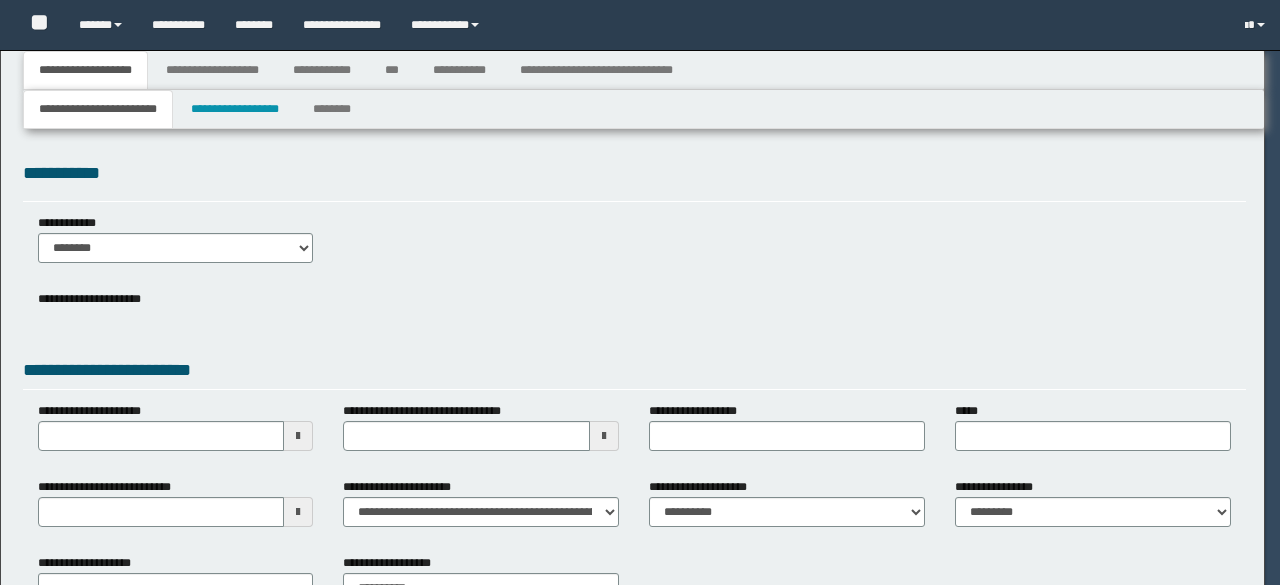 select on "*" 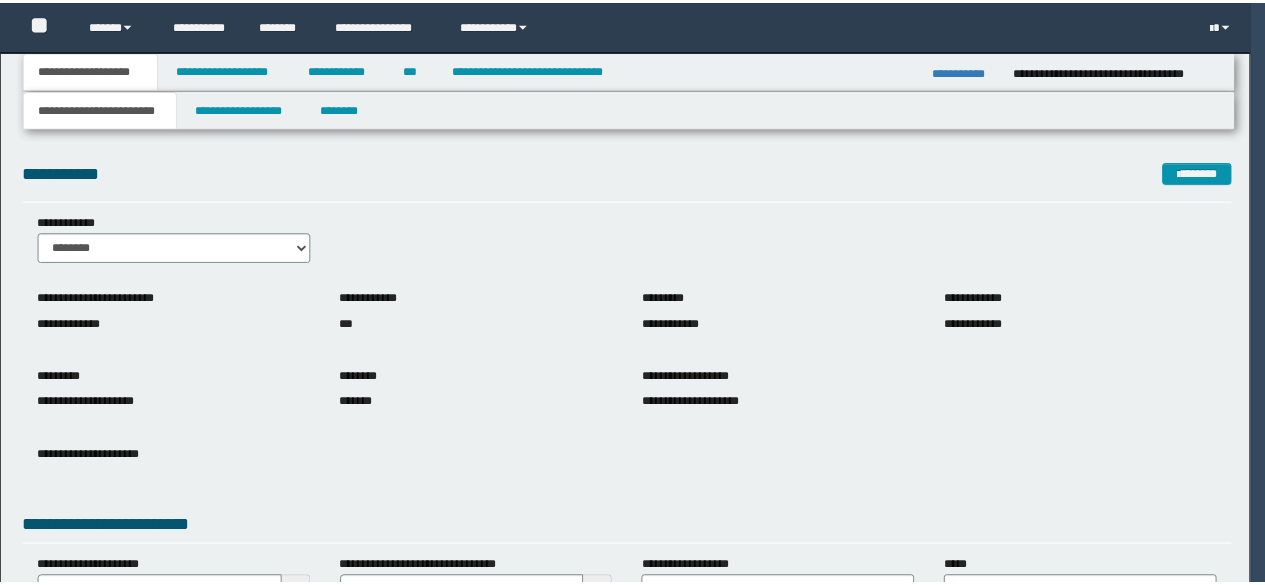 scroll, scrollTop: 0, scrollLeft: 0, axis: both 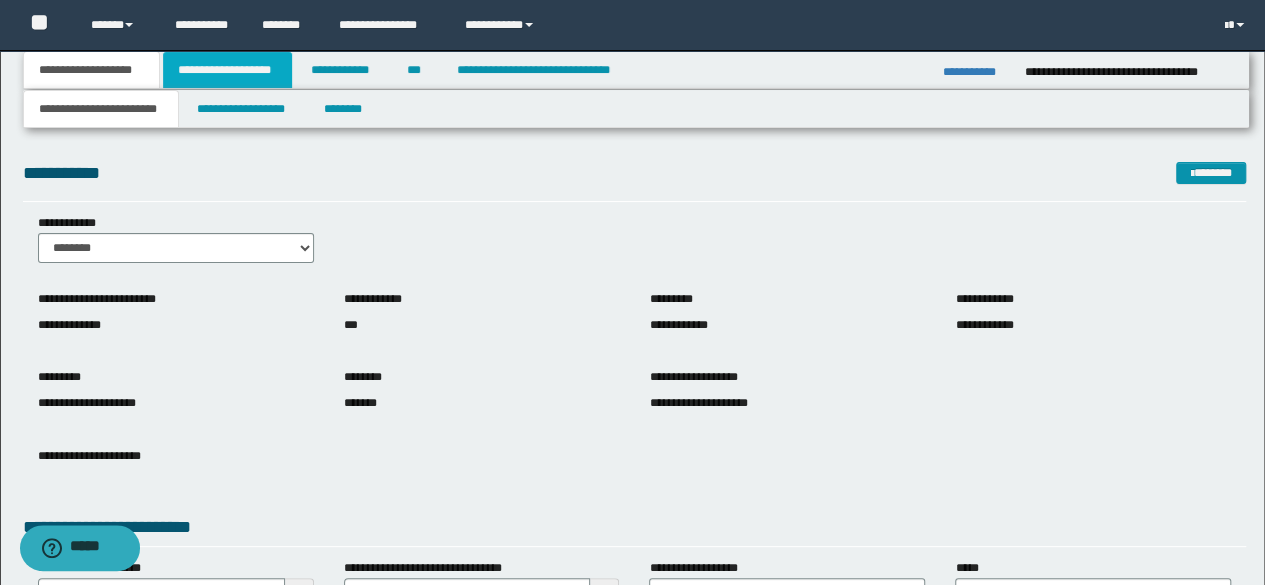 click on "**********" at bounding box center [227, 70] 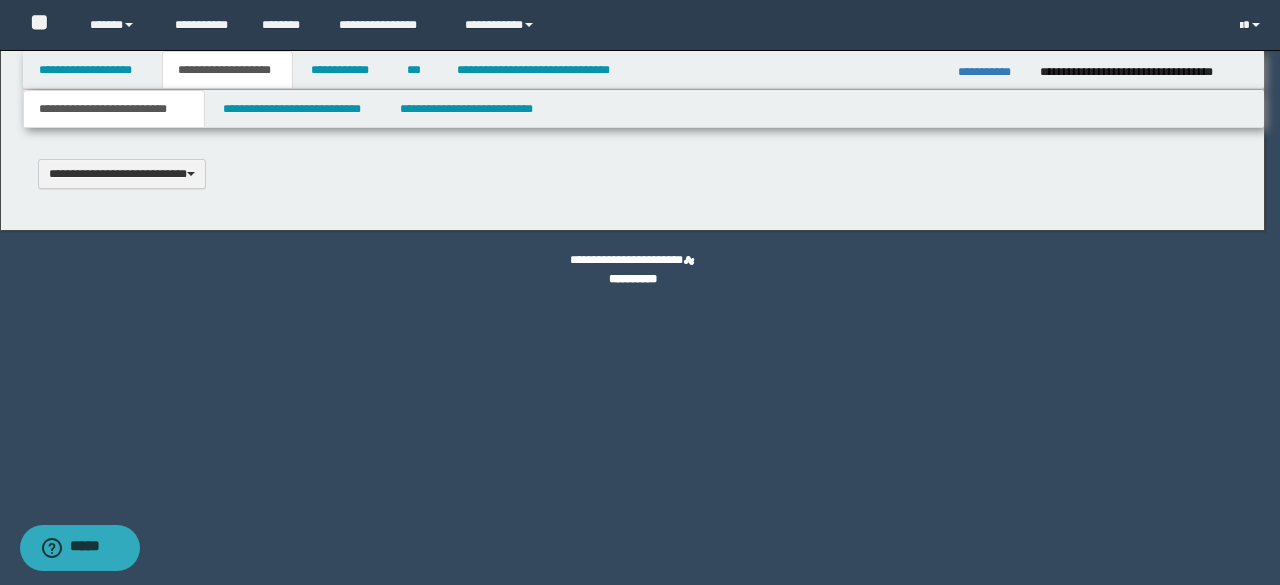 type 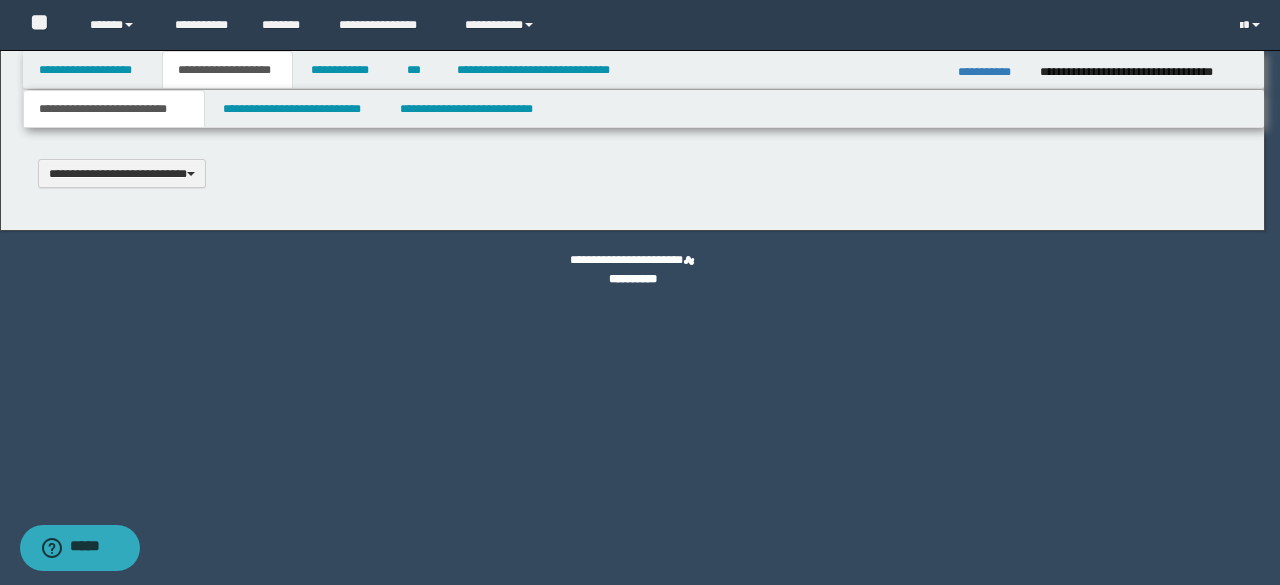 select on "*" 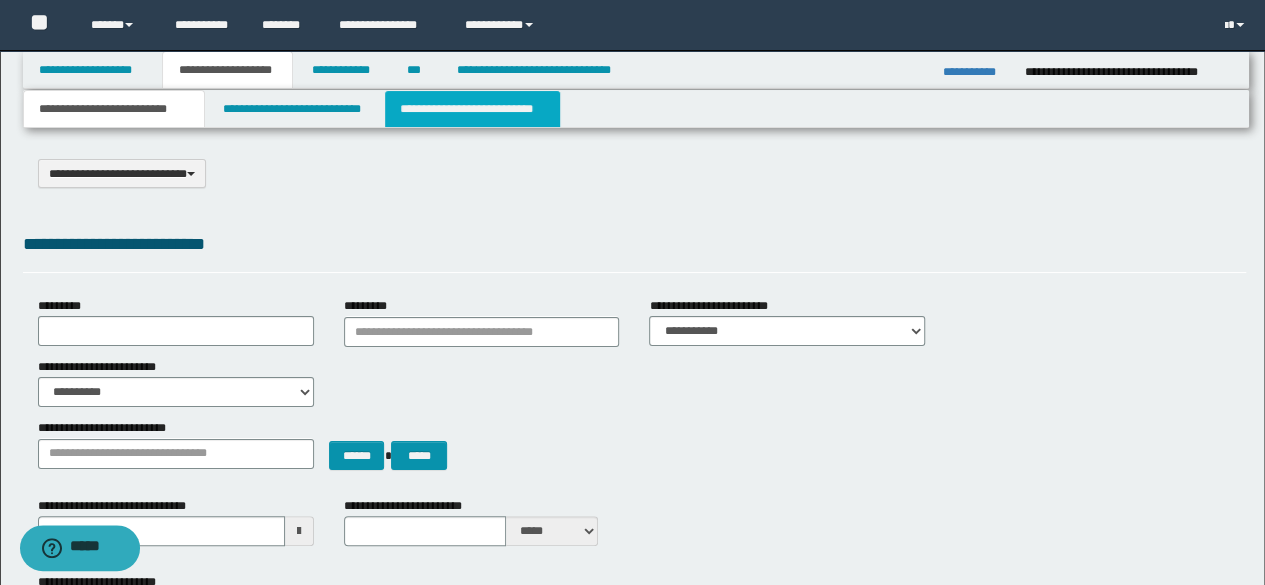 click on "**********" at bounding box center [472, 109] 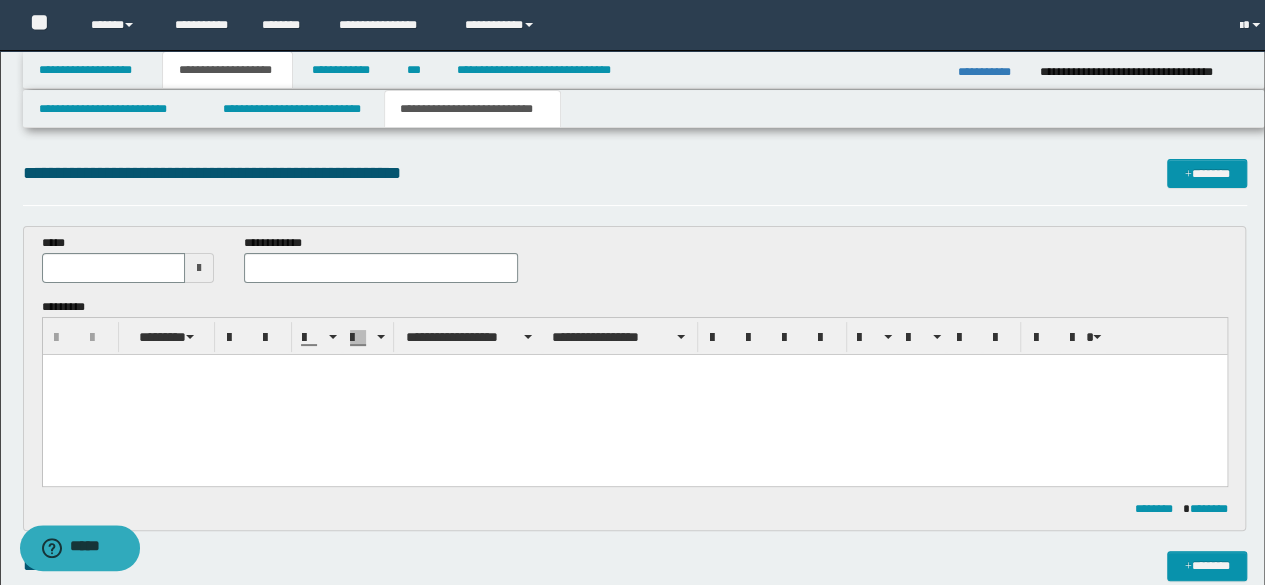 scroll, scrollTop: 0, scrollLeft: 0, axis: both 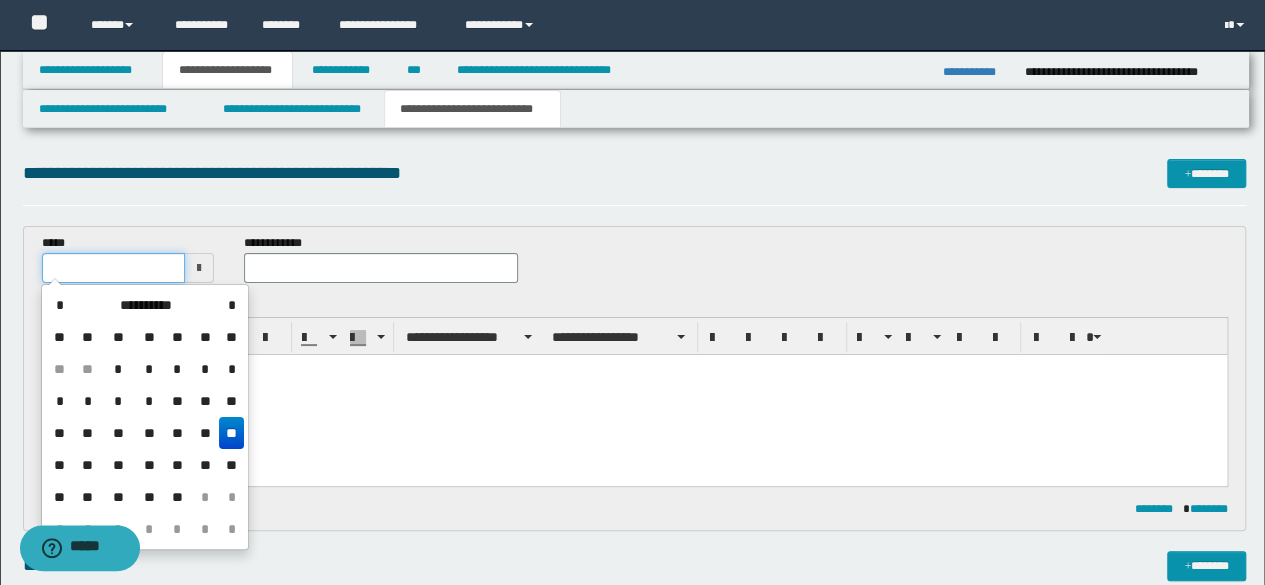 click at bounding box center (114, 268) 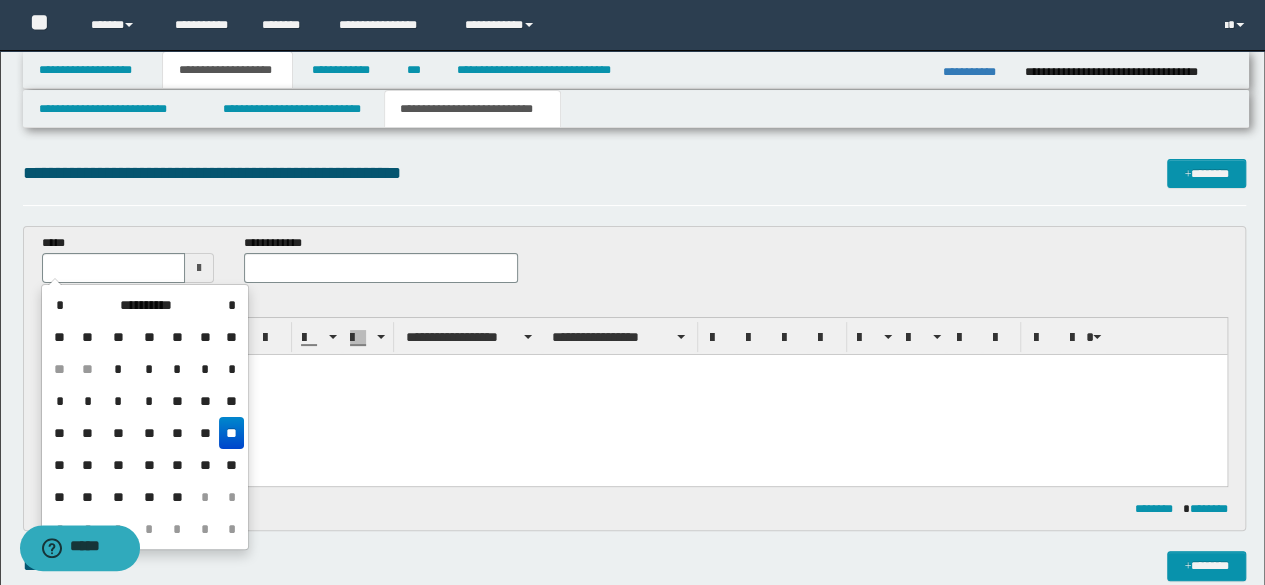 click on "**" at bounding box center (231, 433) 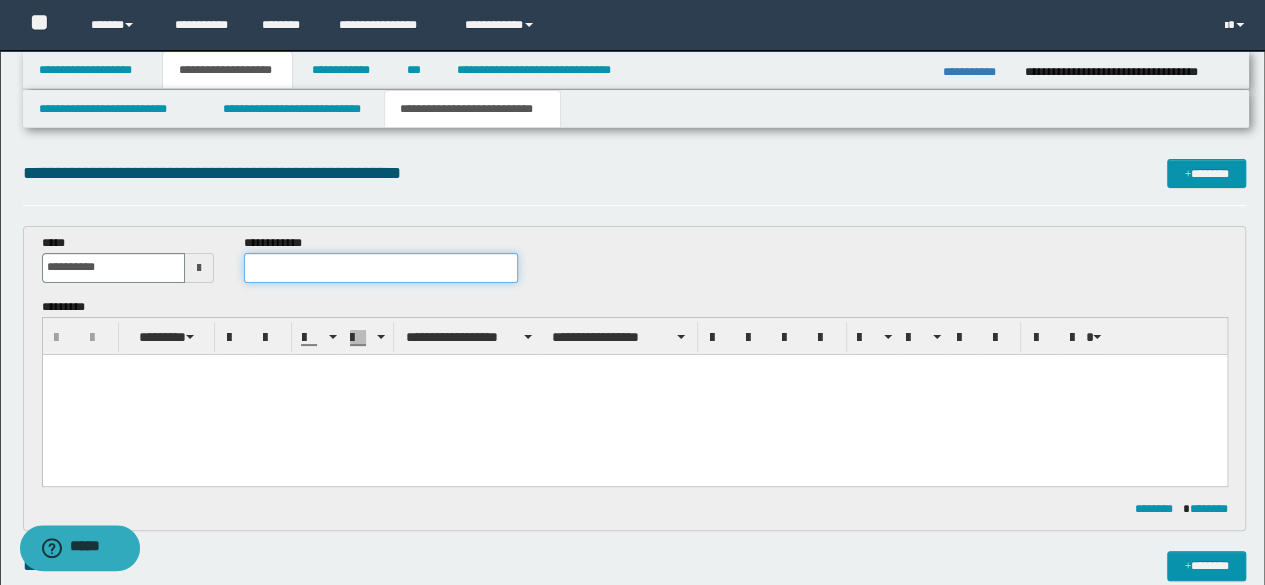 click at bounding box center [381, 268] 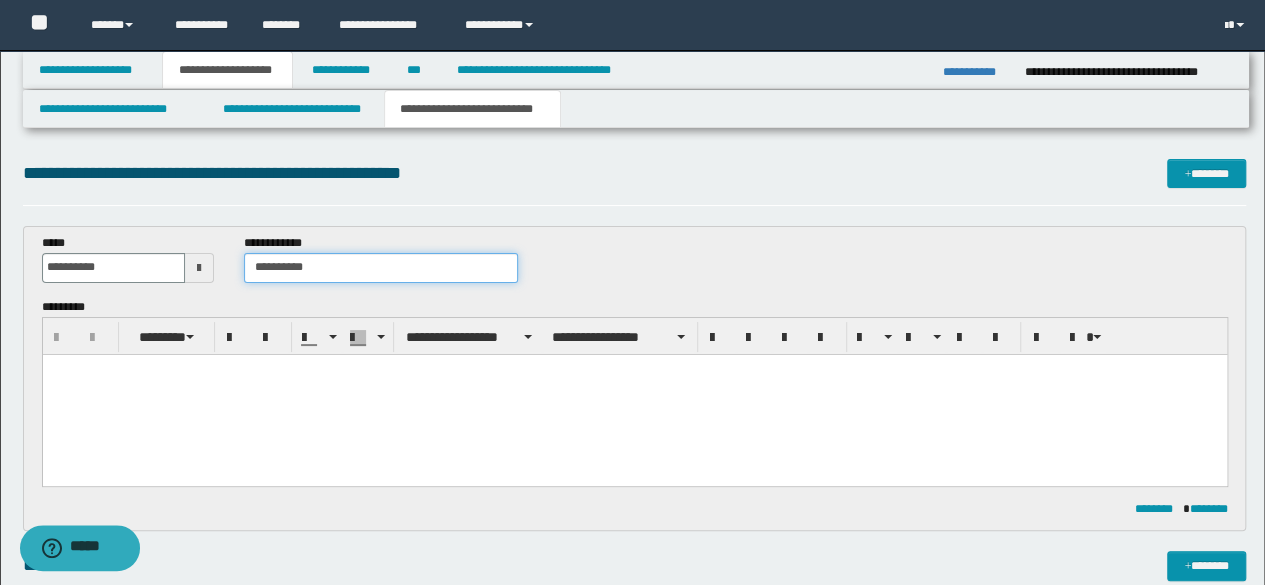 type on "**********" 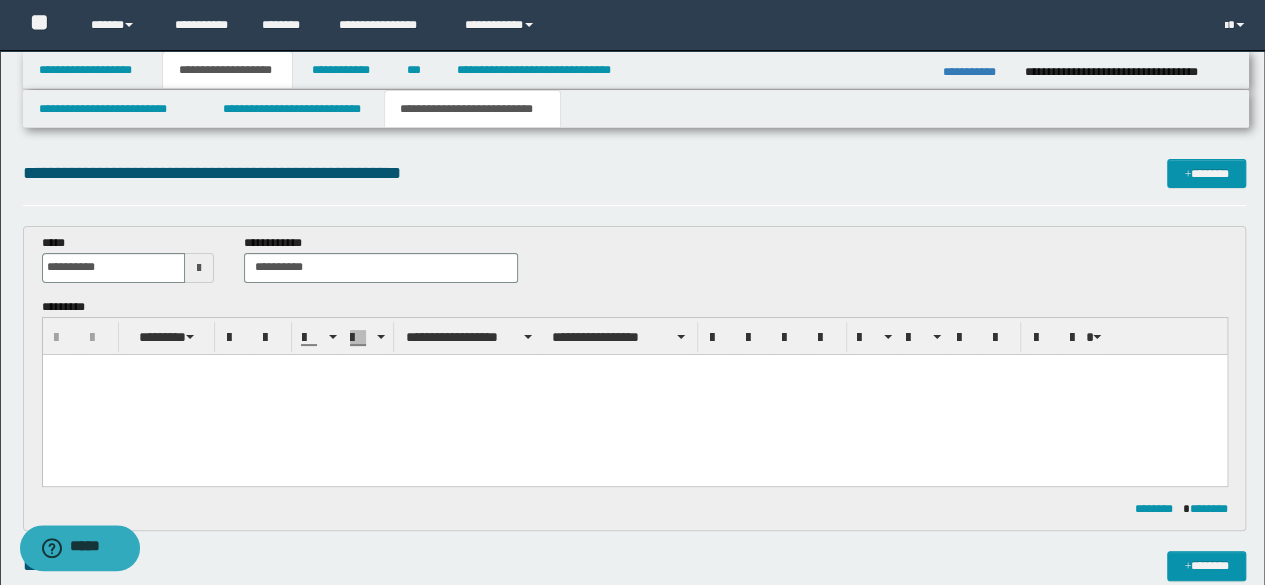 click at bounding box center (634, 394) 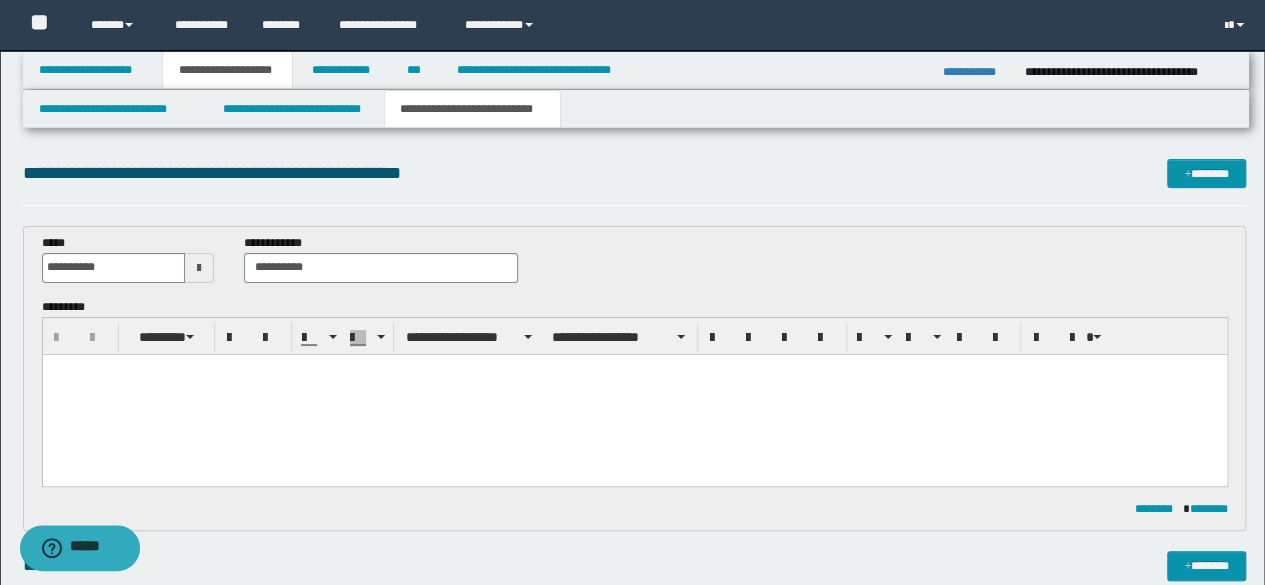 paste 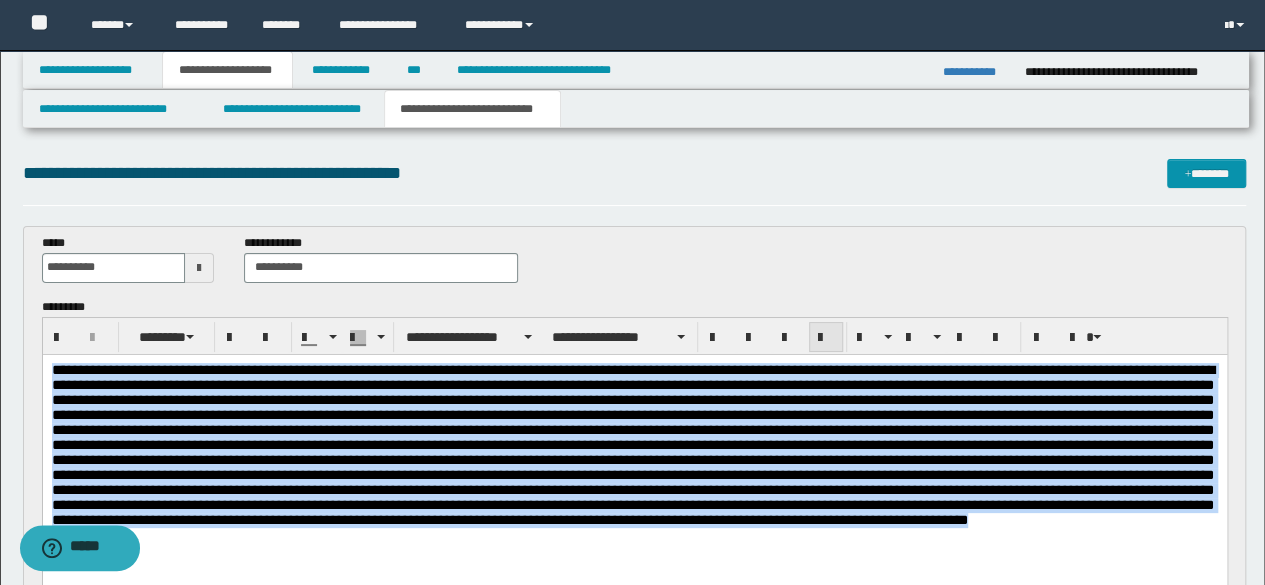 click at bounding box center [826, 338] 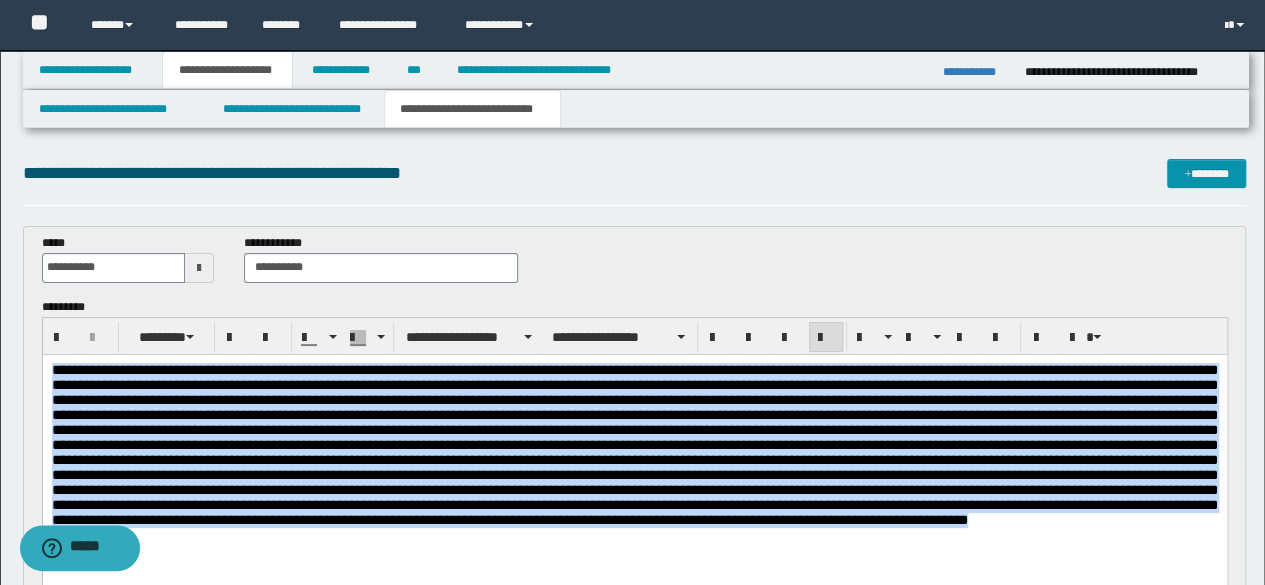 click at bounding box center [634, 444] 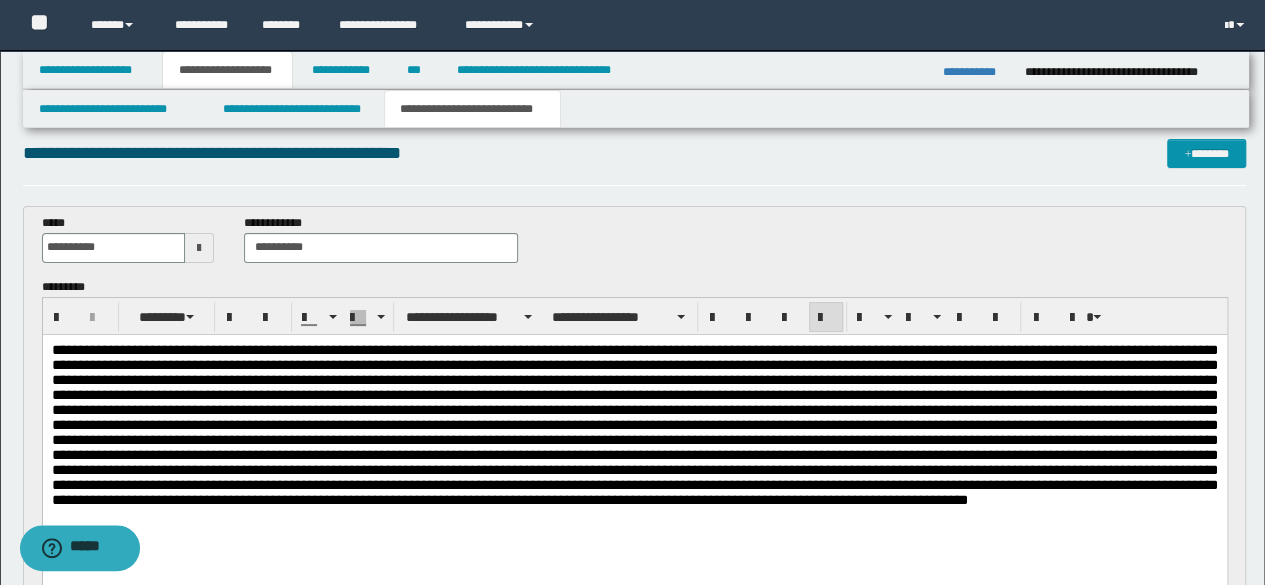 scroll, scrollTop: 40, scrollLeft: 0, axis: vertical 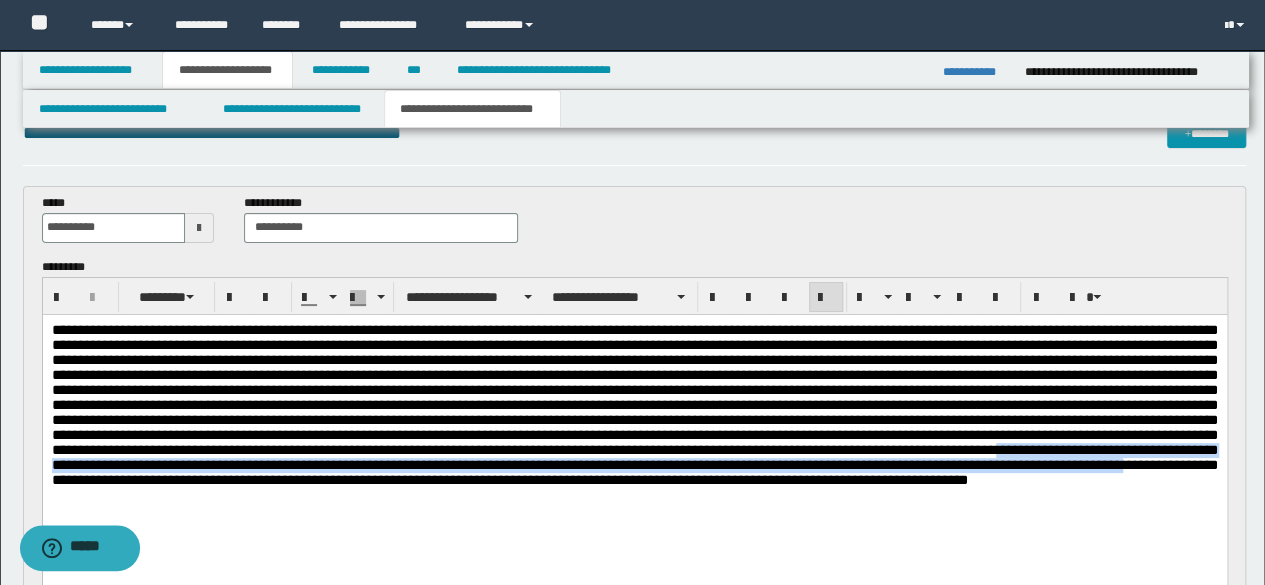 drag, startPoint x: 1077, startPoint y: 519, endPoint x: 887, endPoint y: 493, distance: 191.77069 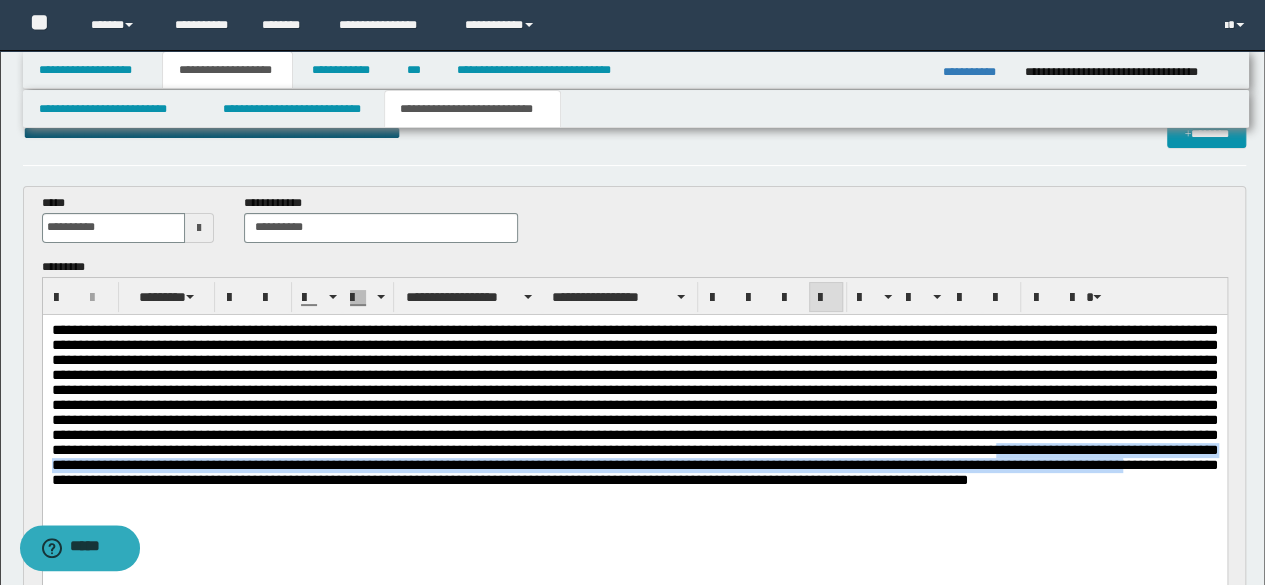 click at bounding box center [634, 404] 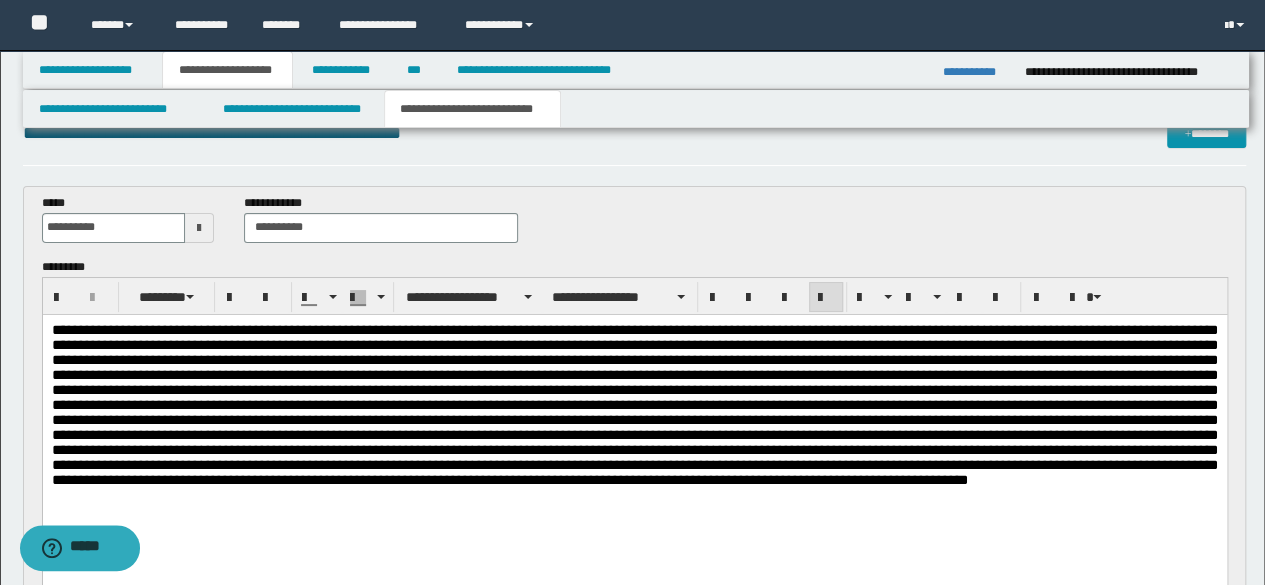 click at bounding box center (634, 404) 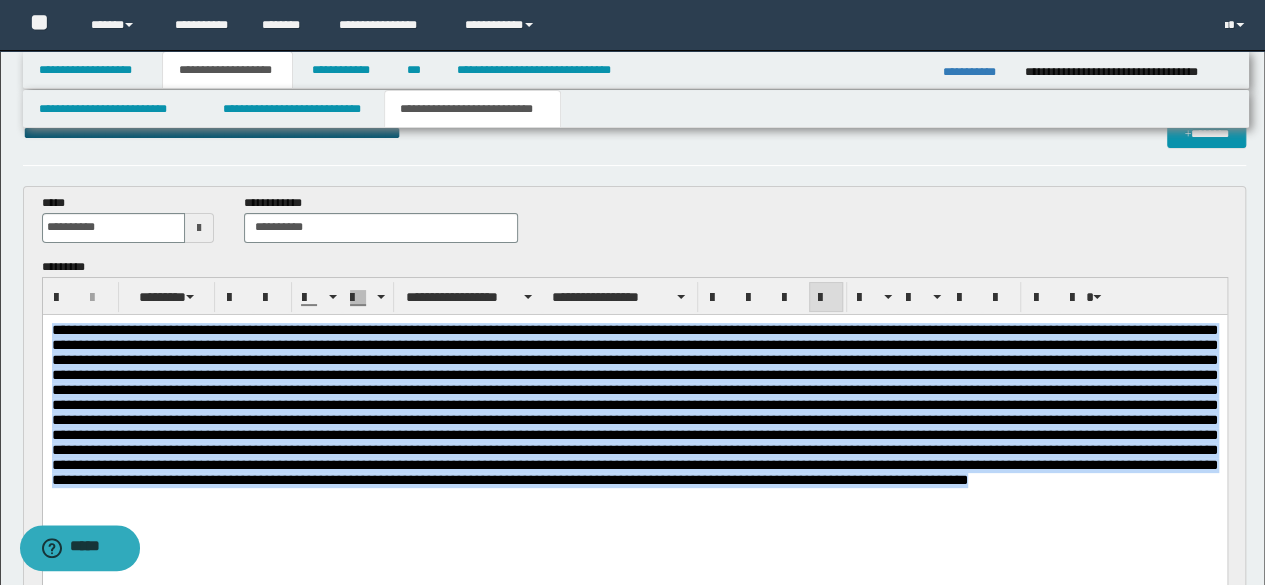drag, startPoint x: 1072, startPoint y: 527, endPoint x: 49, endPoint y: 316, distance: 1044.5334 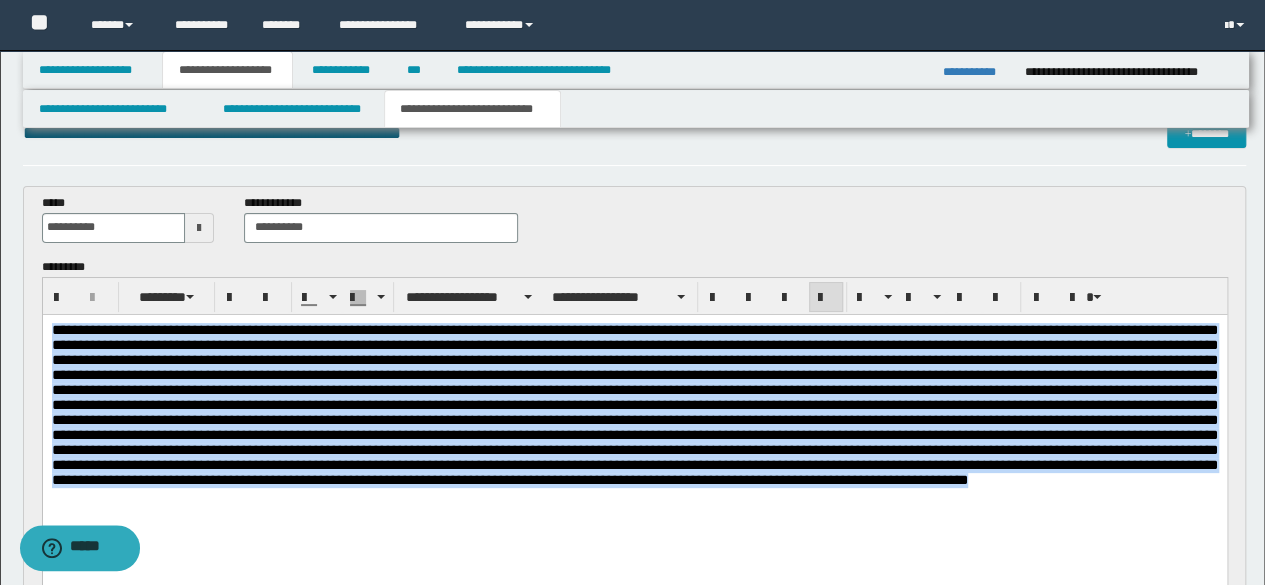 click at bounding box center (634, 429) 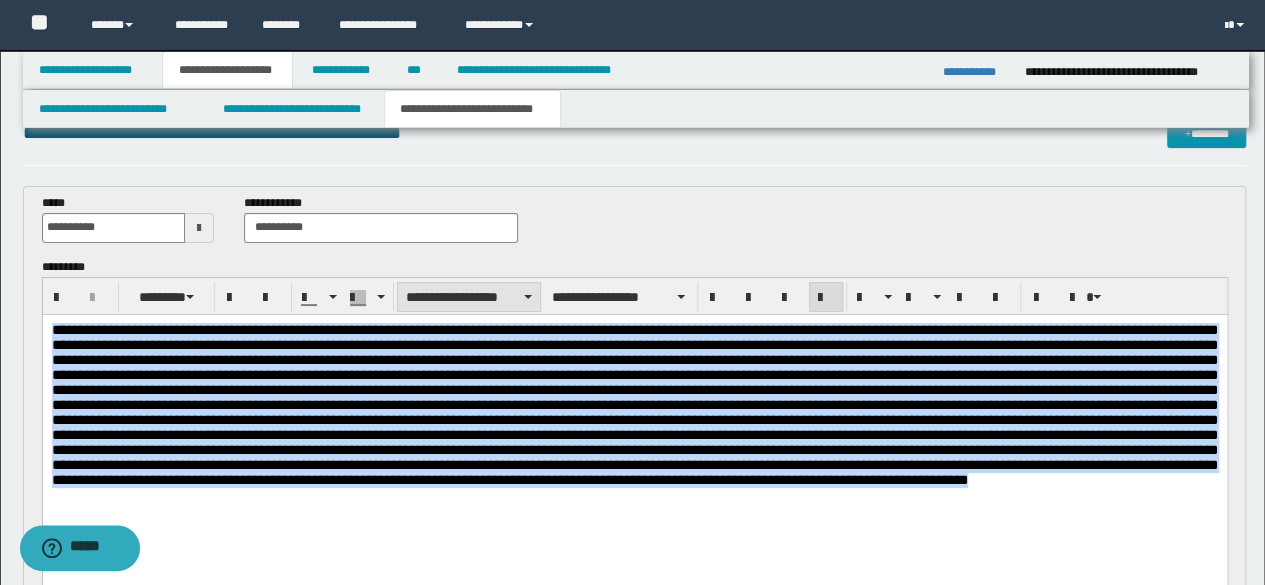 click on "**********" at bounding box center (469, 297) 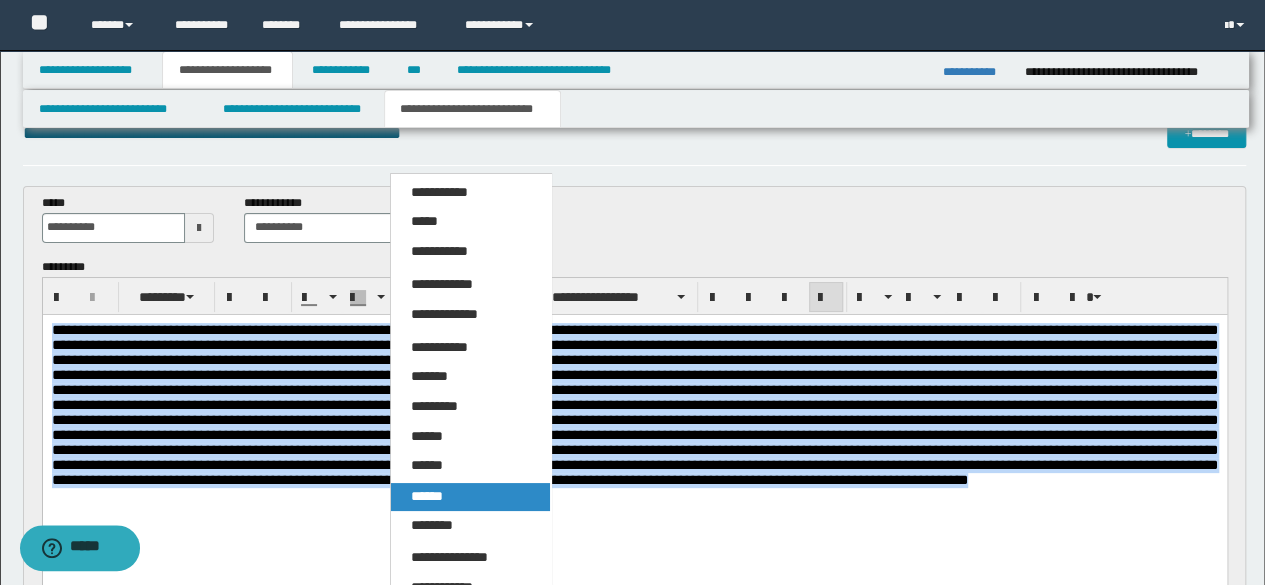 click on "******" at bounding box center (470, 497) 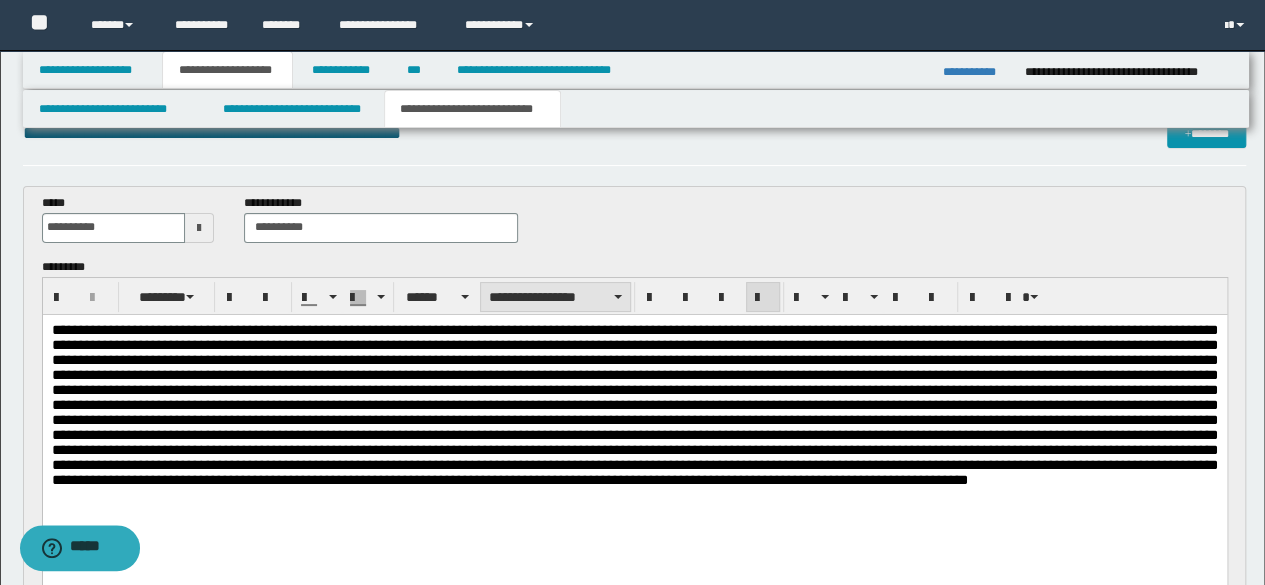 click on "**********" at bounding box center (555, 297) 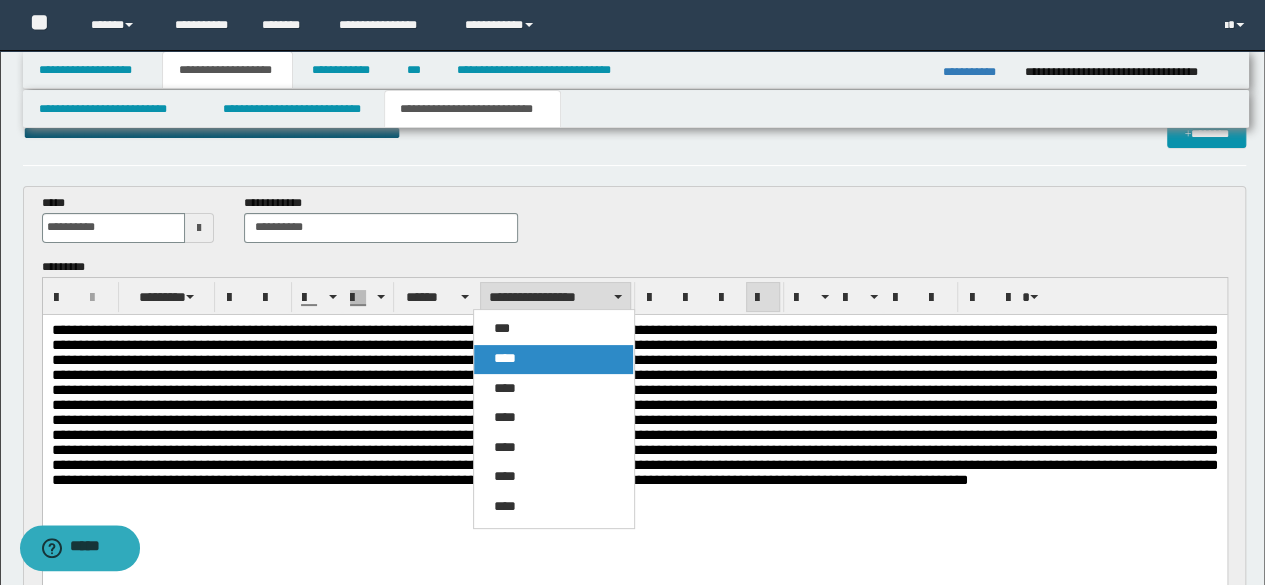 click on "****" at bounding box center (553, 359) 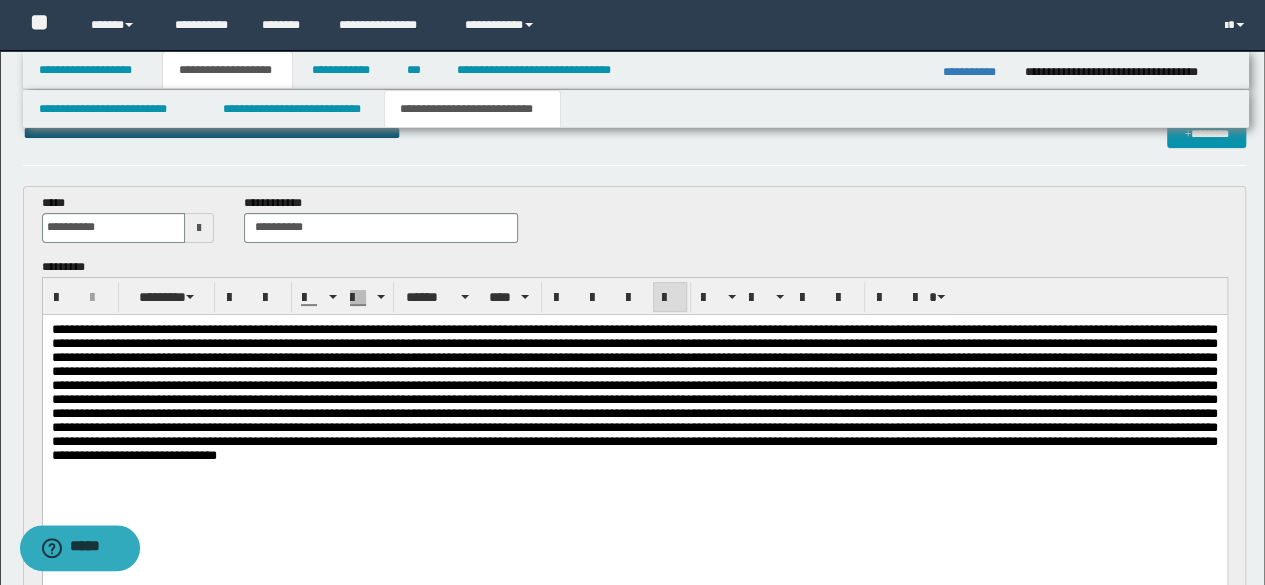 click at bounding box center [634, 417] 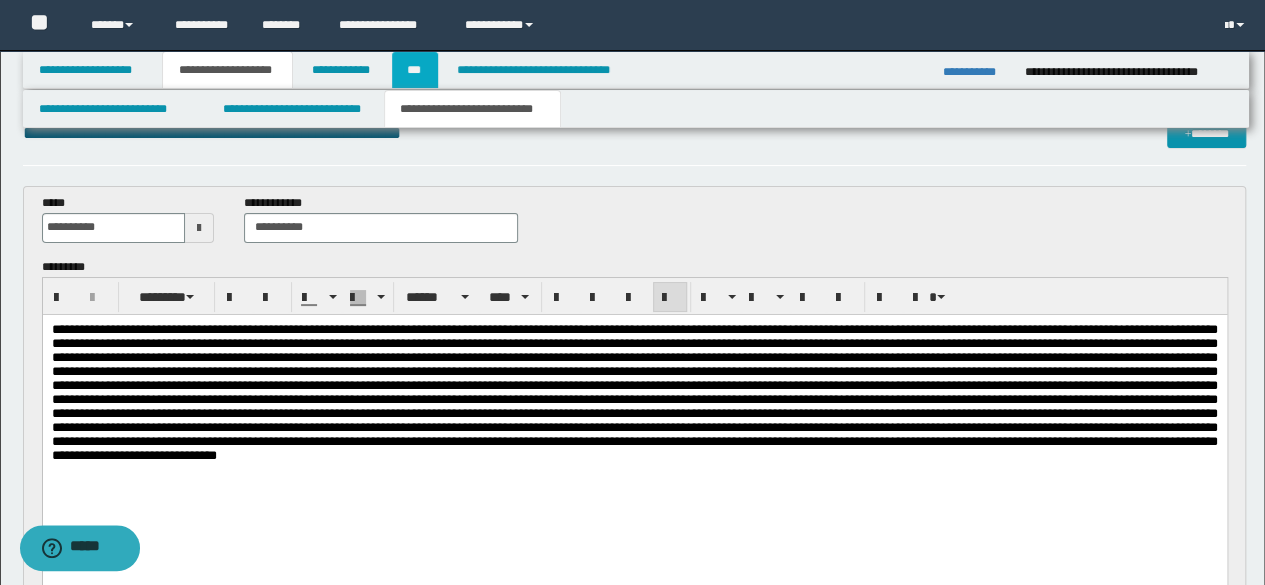 click on "***" at bounding box center [415, 70] 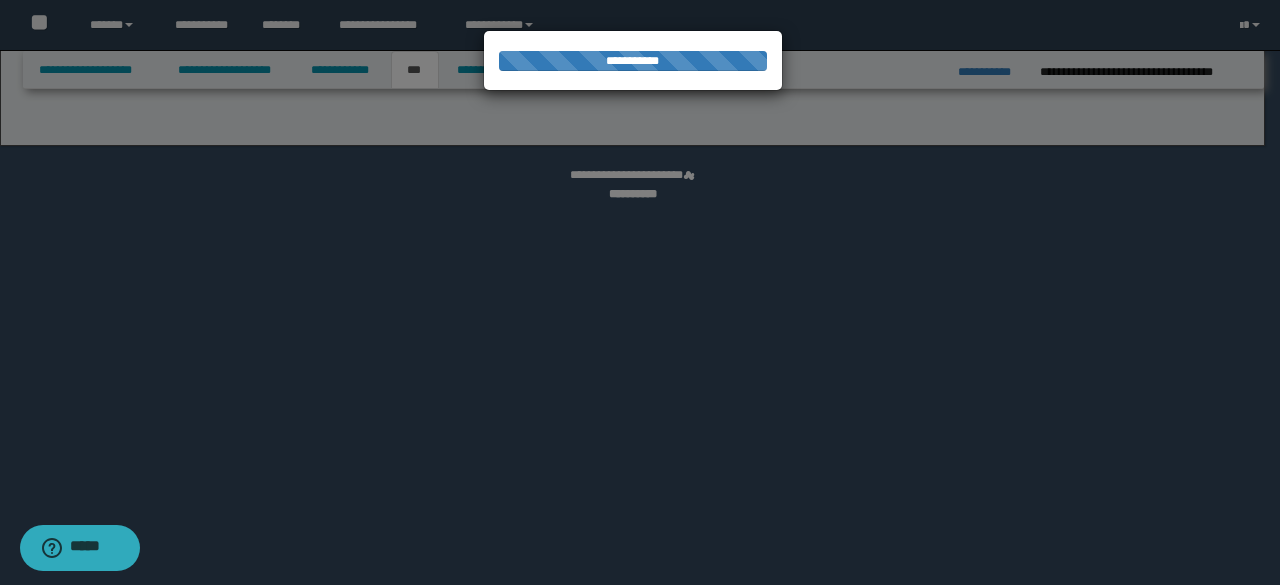 select on "***" 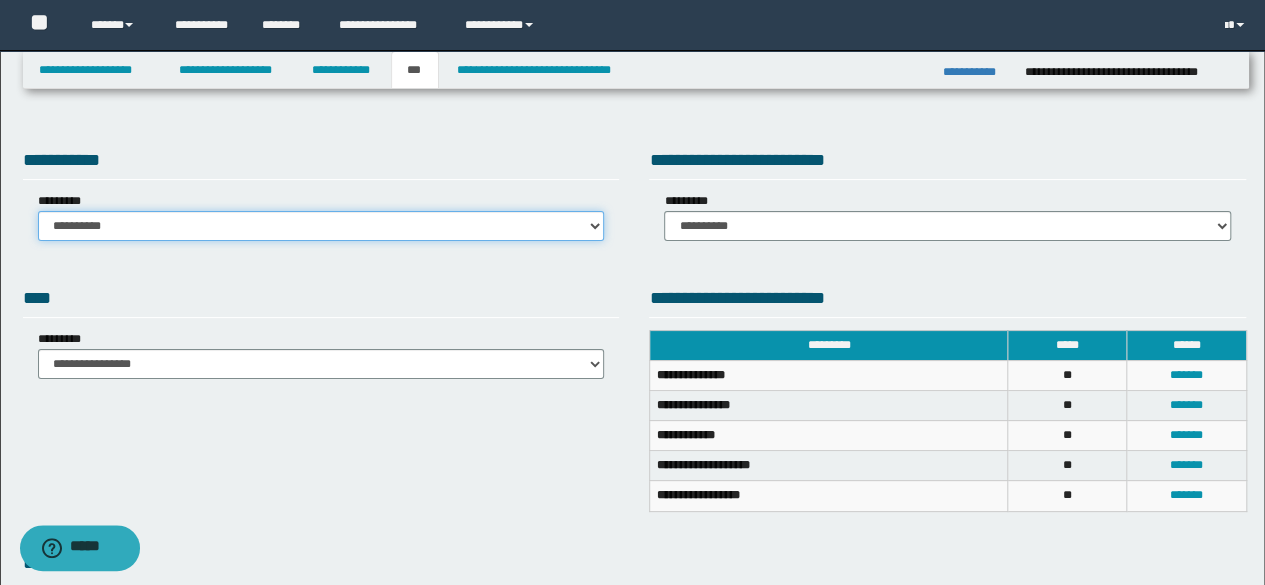 click on "**********" at bounding box center (321, 226) 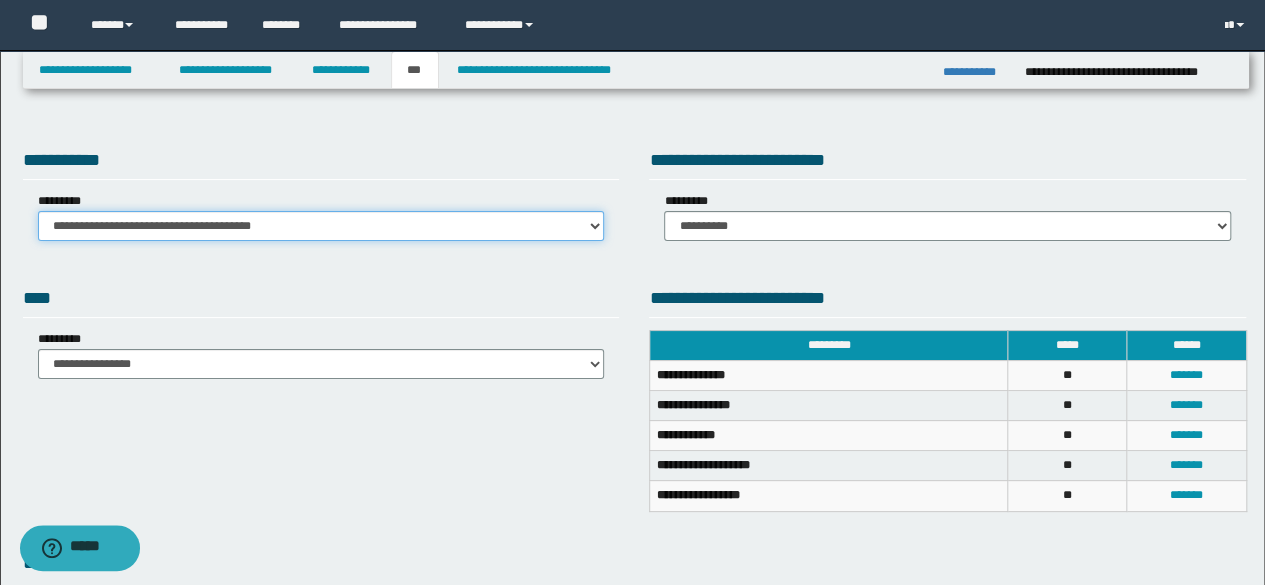 click on "**********" at bounding box center (321, 226) 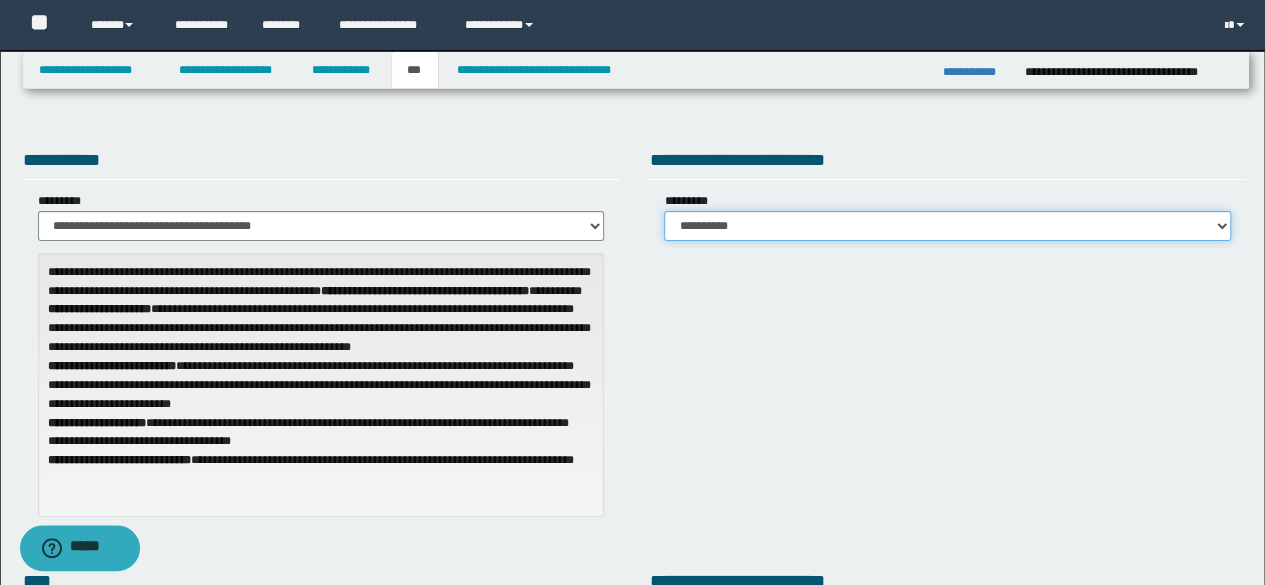 click on "**********" at bounding box center [947, 226] 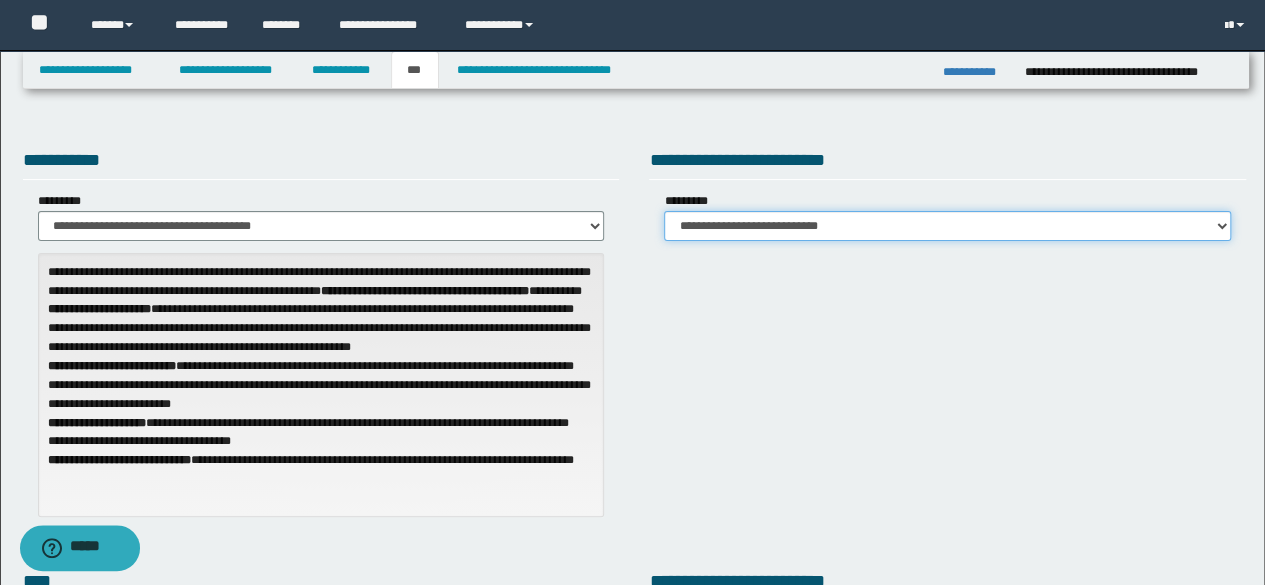 click on "**********" at bounding box center (947, 226) 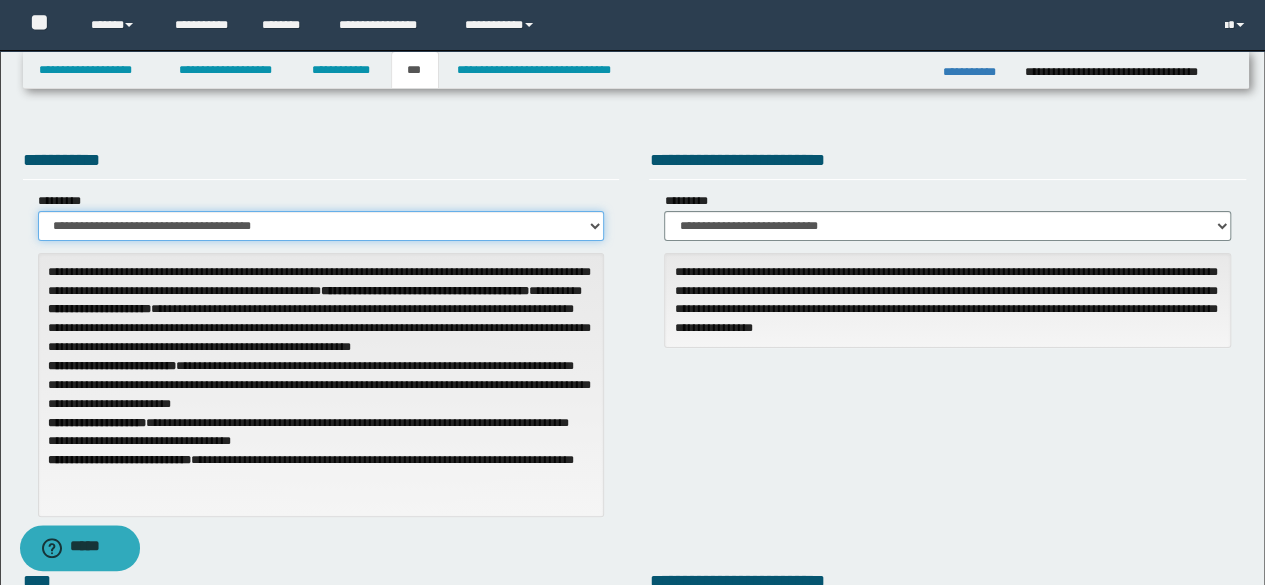 click on "**********" at bounding box center [321, 226] 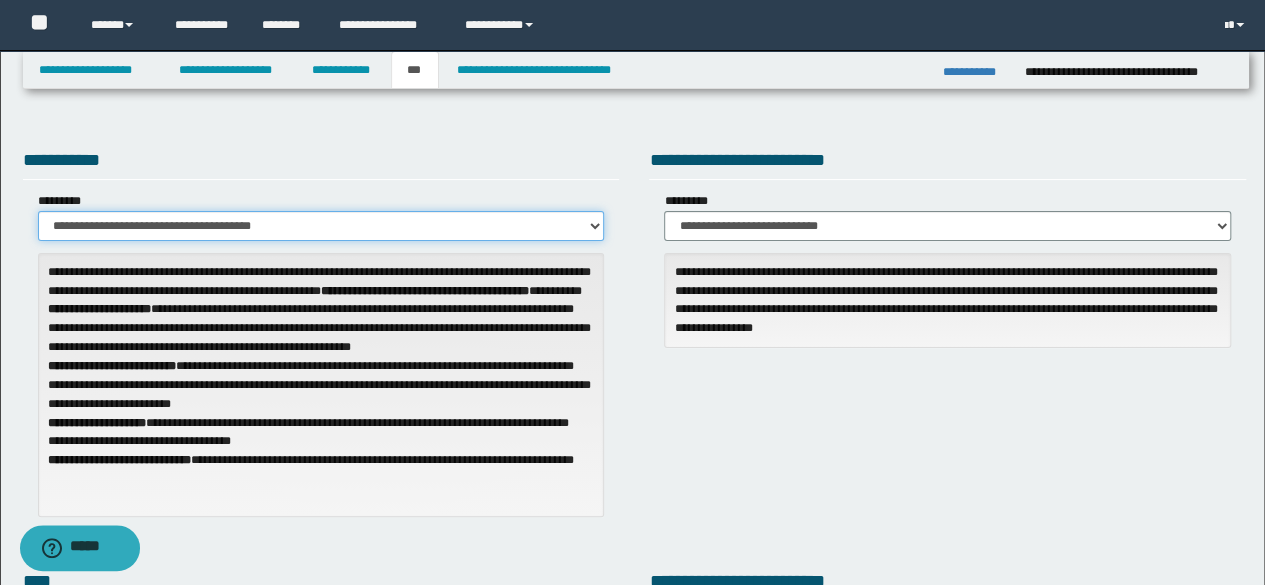 select on "**" 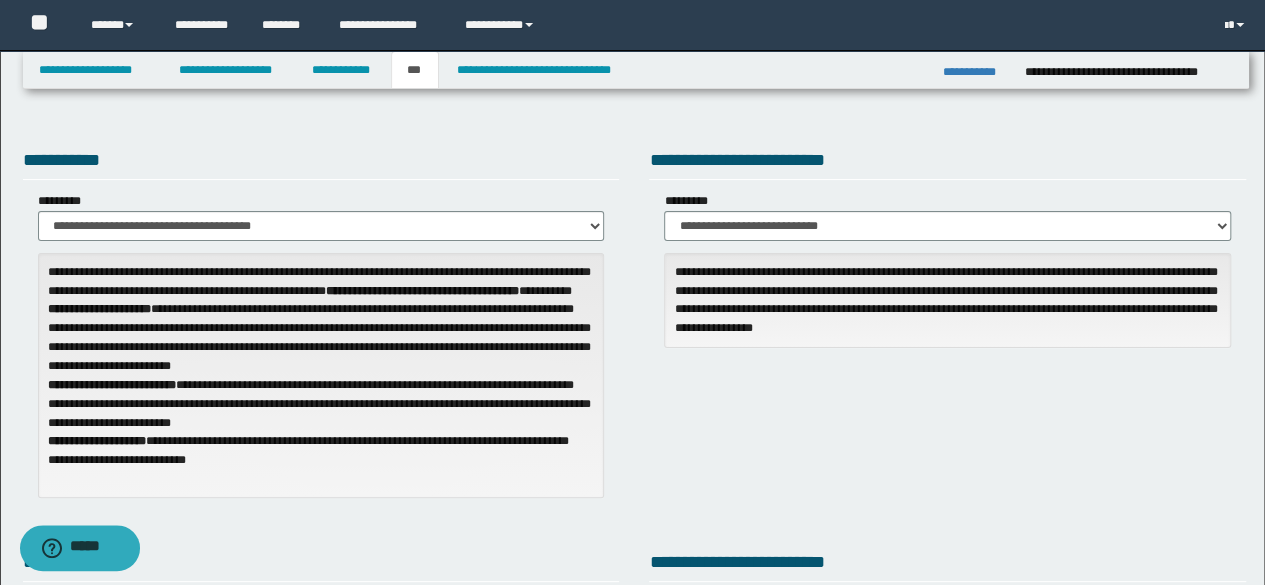 click on "**********" at bounding box center (321, 329) 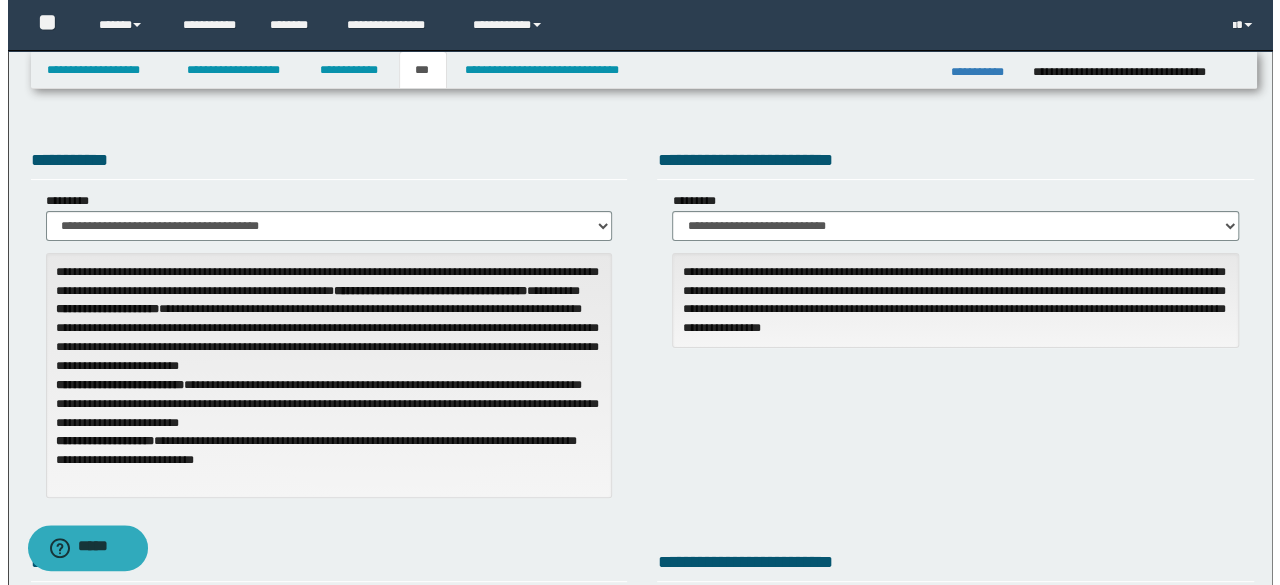 scroll, scrollTop: 512, scrollLeft: 0, axis: vertical 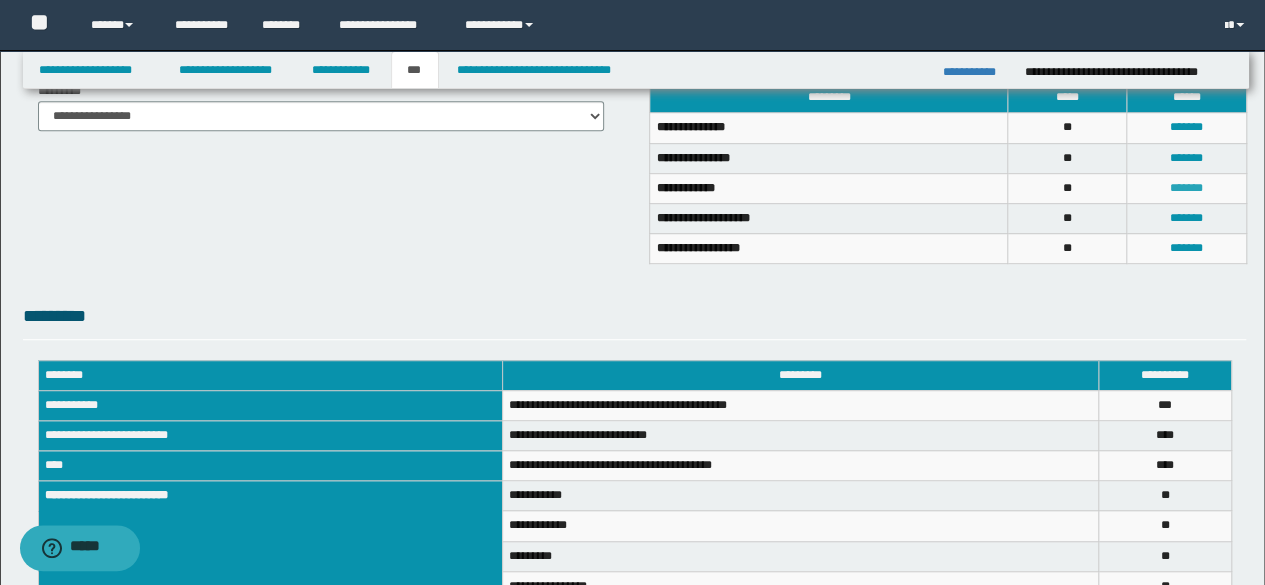 click on "*******" at bounding box center (1186, 188) 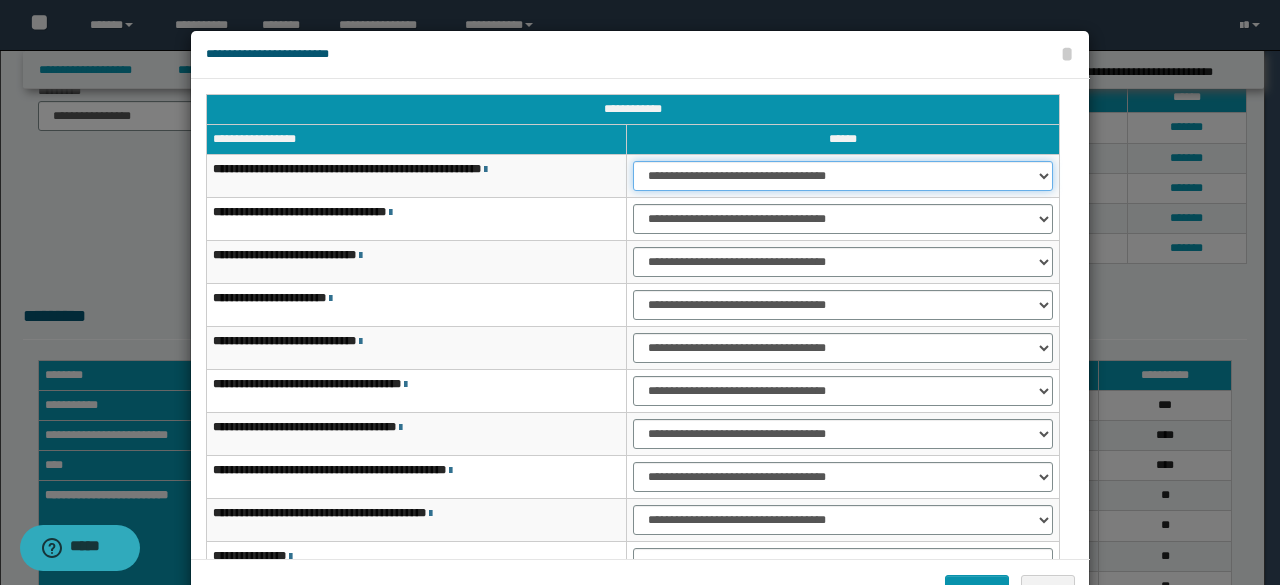 click on "**********" at bounding box center (843, 176) 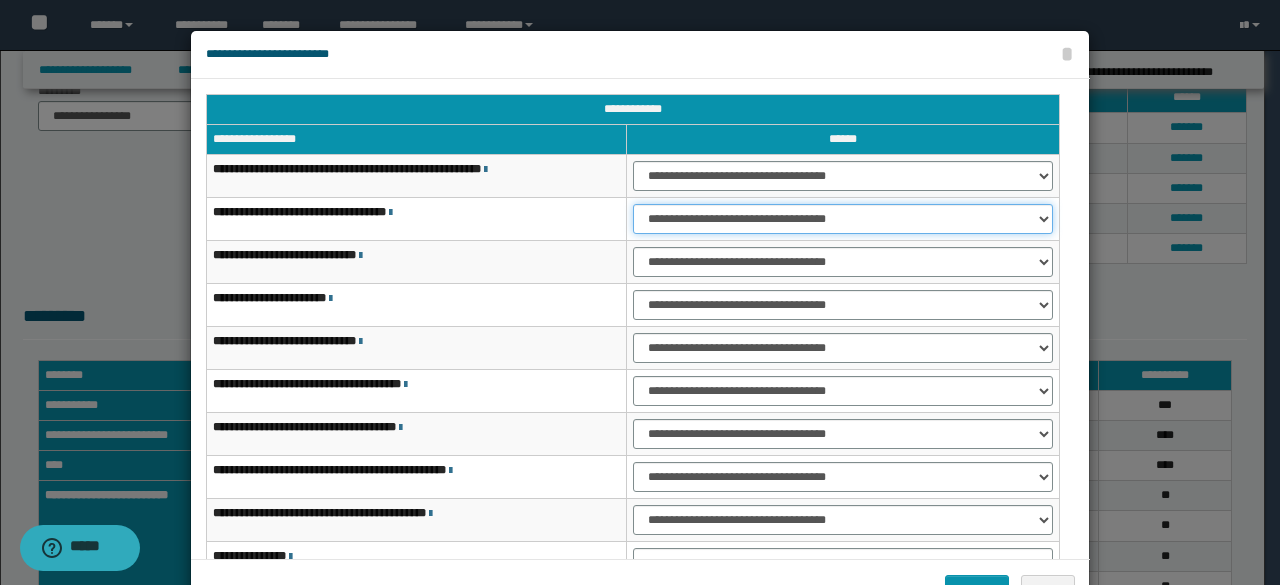 click on "**********" at bounding box center (843, 219) 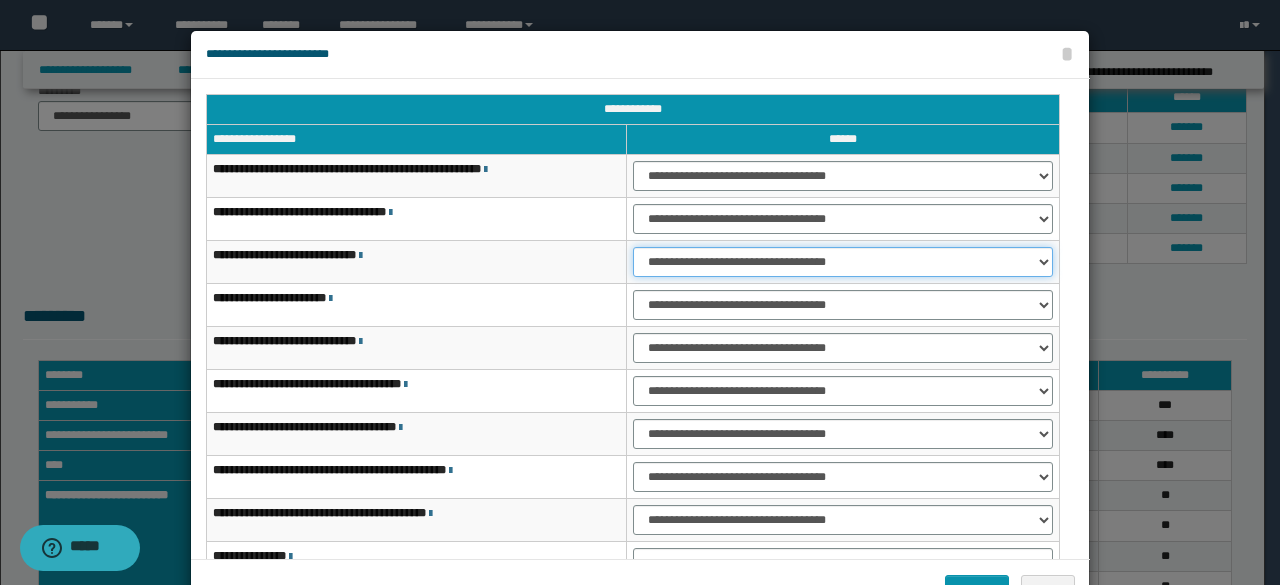 click on "**********" at bounding box center [843, 262] 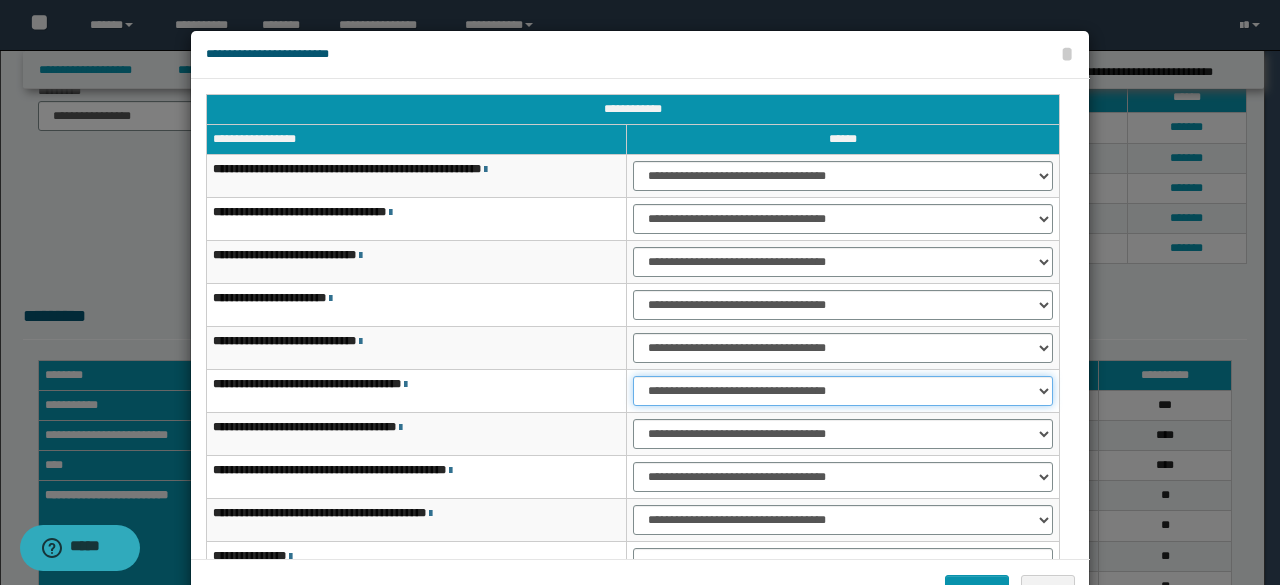 click on "**********" at bounding box center [843, 391] 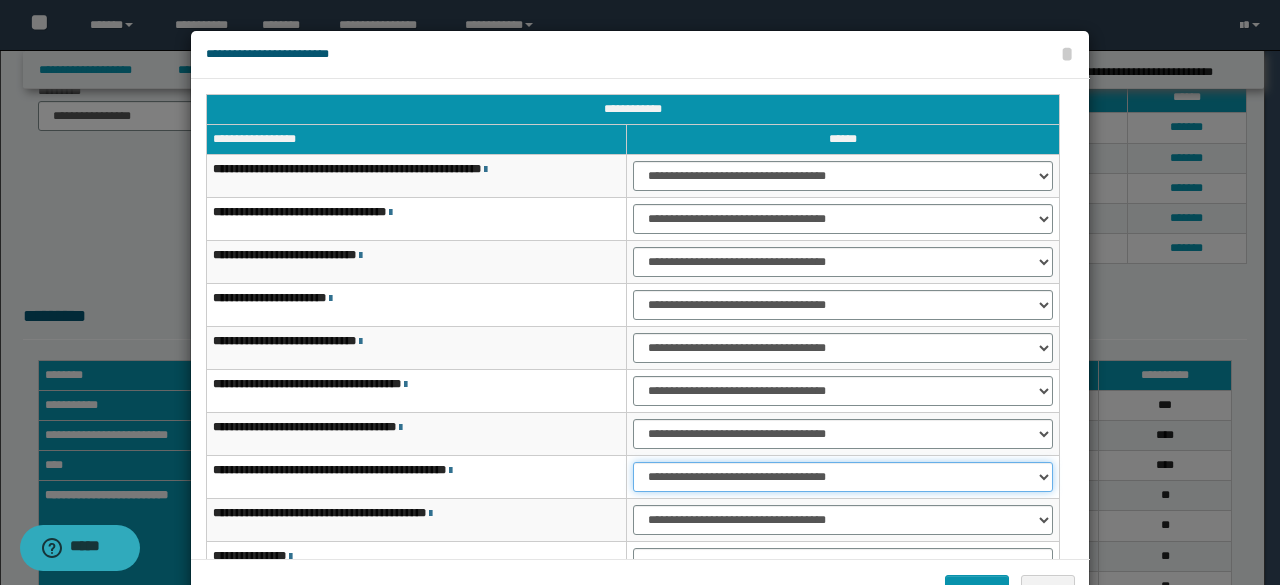 click on "**********" at bounding box center [843, 477] 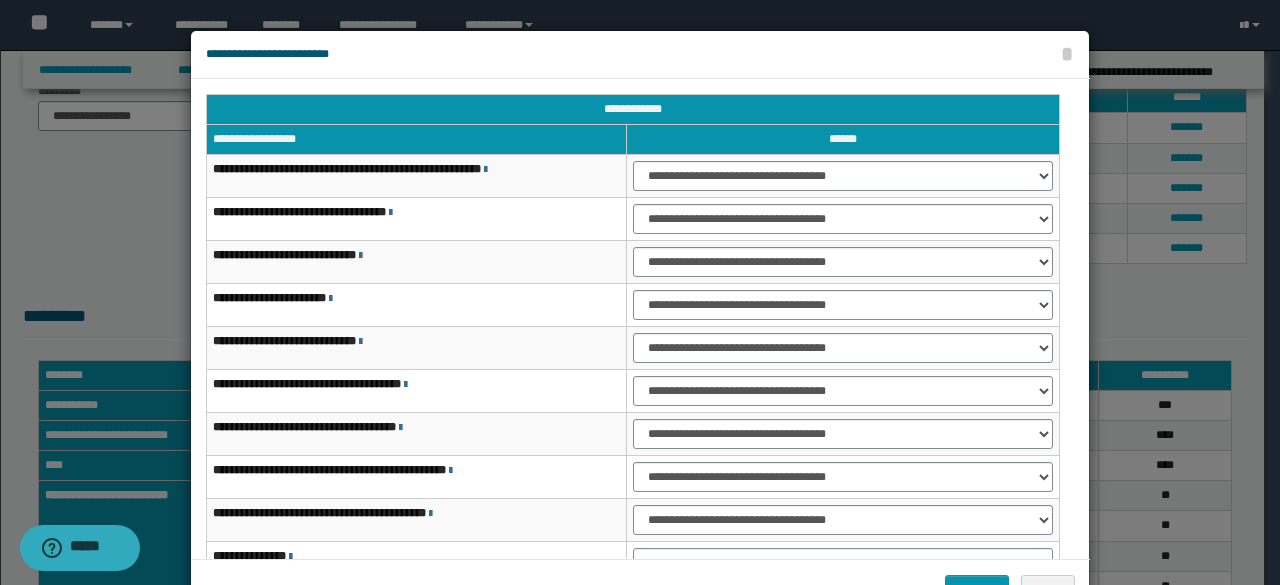 scroll, scrollTop: 116, scrollLeft: 0, axis: vertical 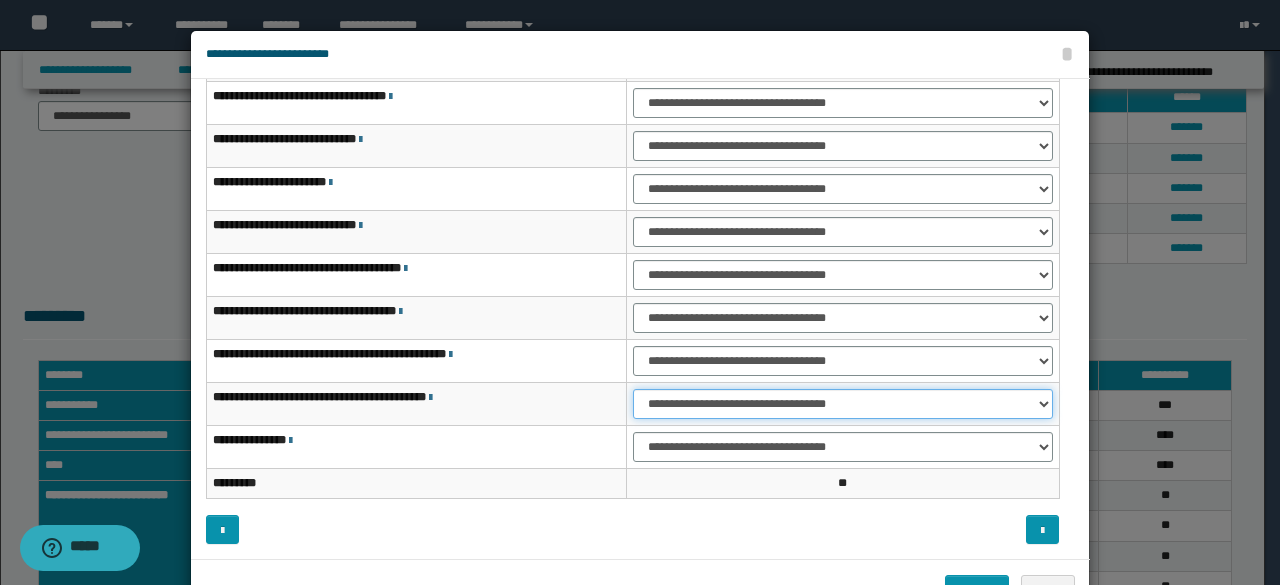 click on "**********" at bounding box center (843, 404) 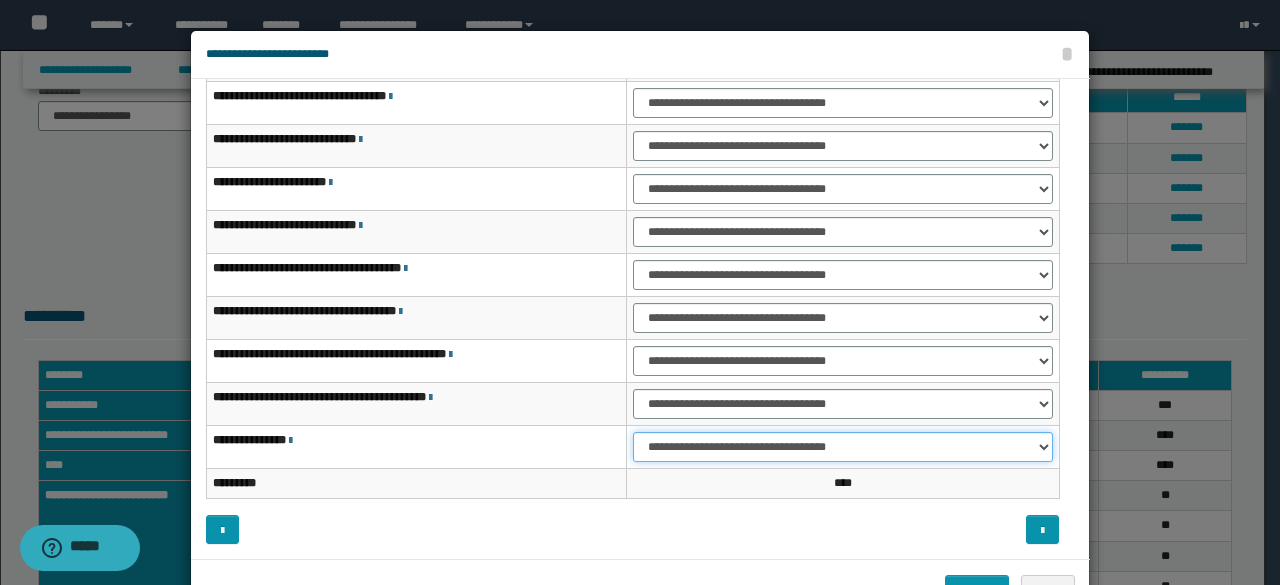 click on "**********" at bounding box center [843, 447] 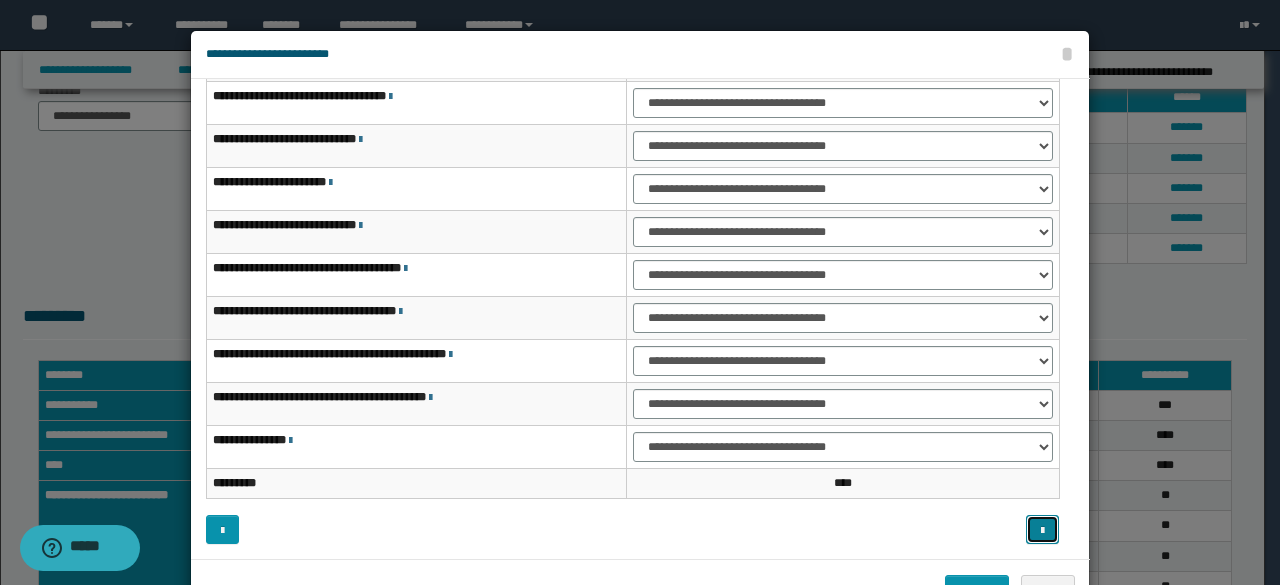 click at bounding box center (1042, 529) 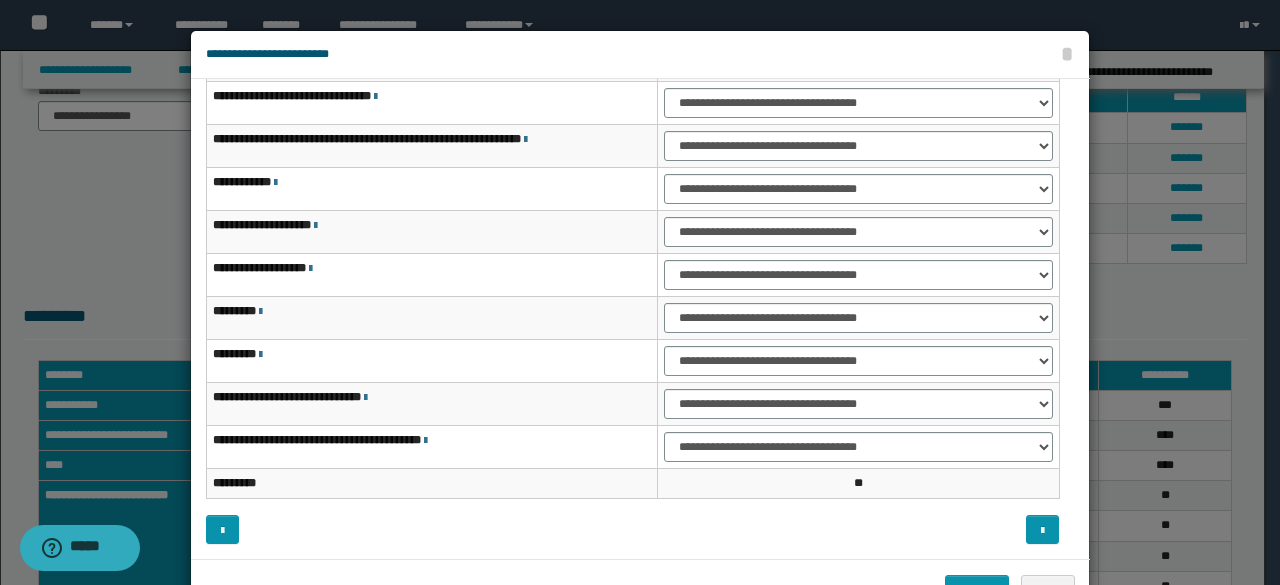 scroll, scrollTop: 41, scrollLeft: 0, axis: vertical 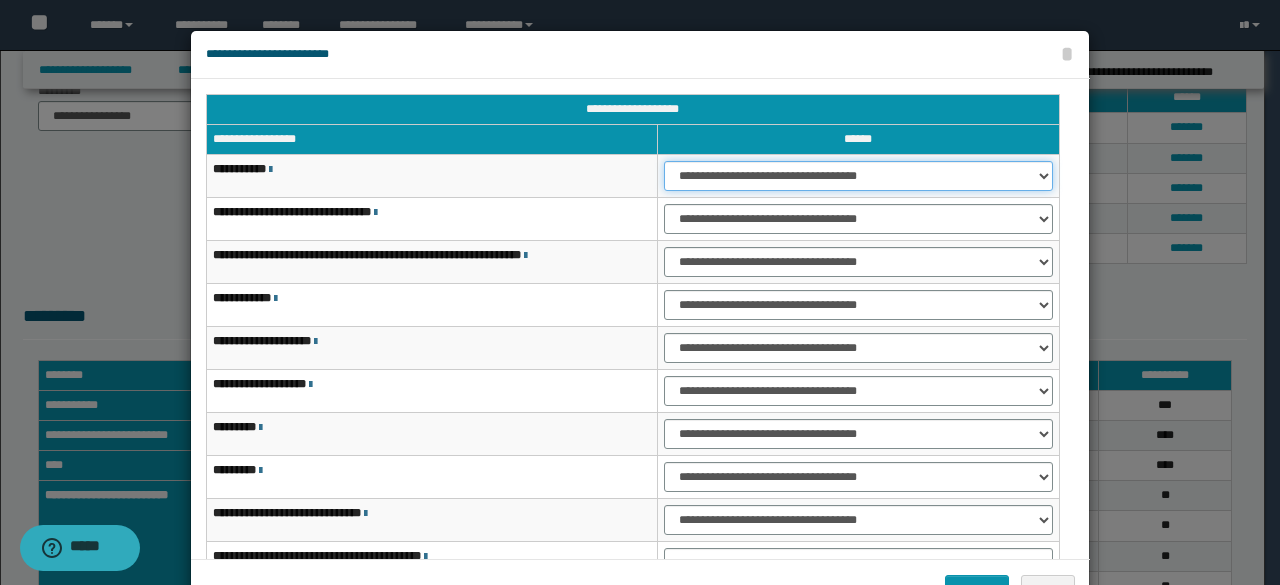click on "**********" at bounding box center (858, 176) 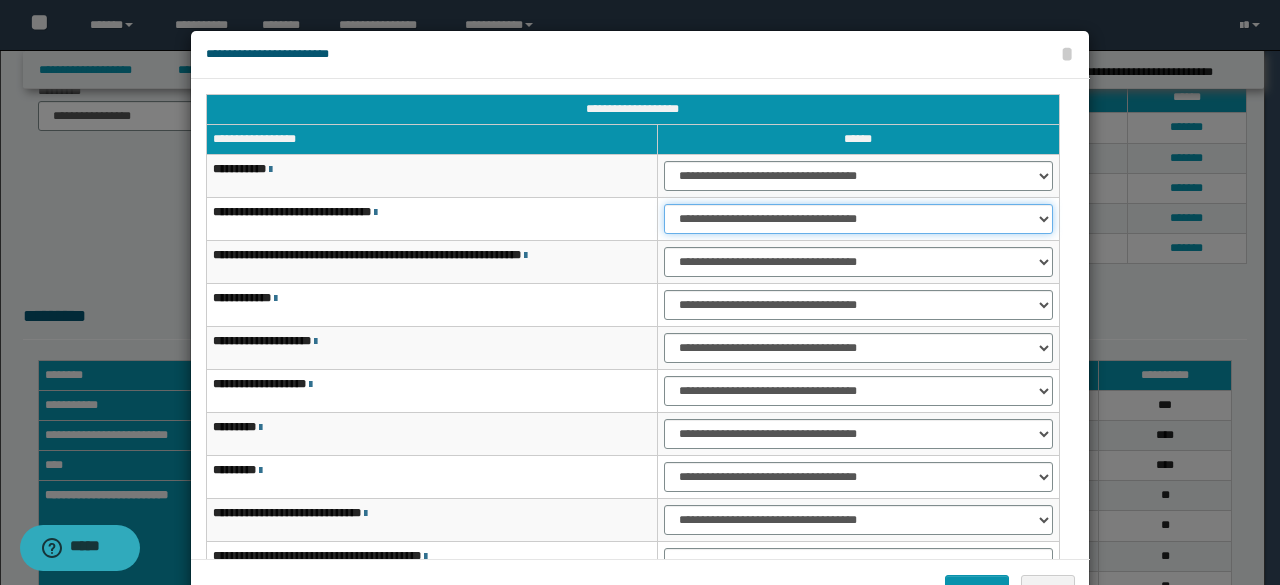click on "**********" at bounding box center (858, 219) 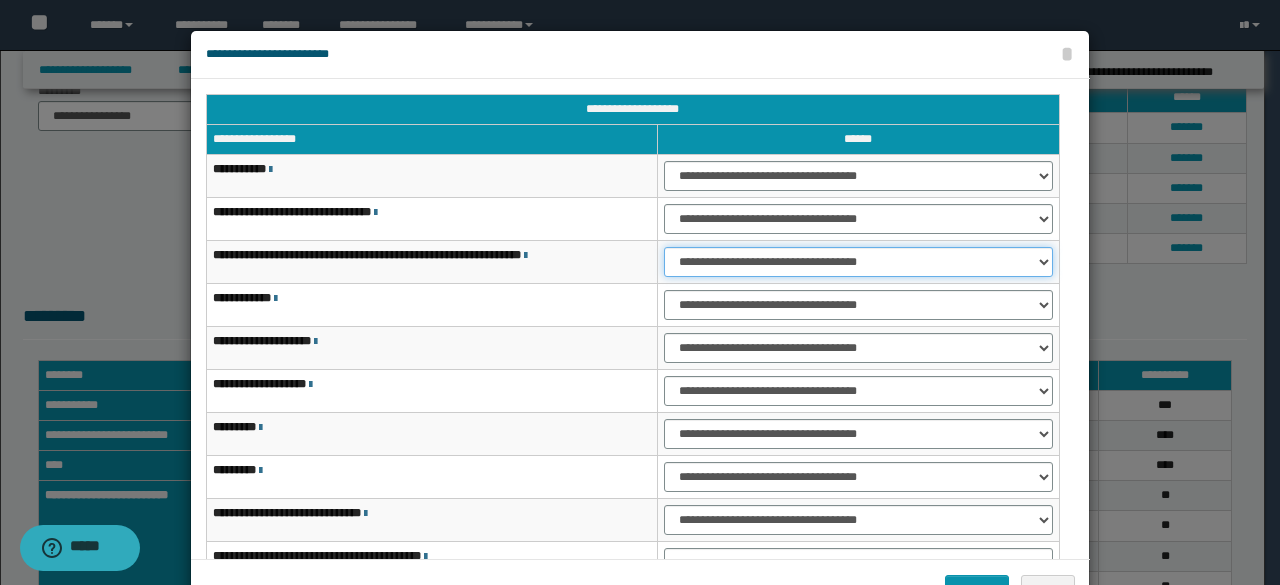 click on "**********" at bounding box center [858, 262] 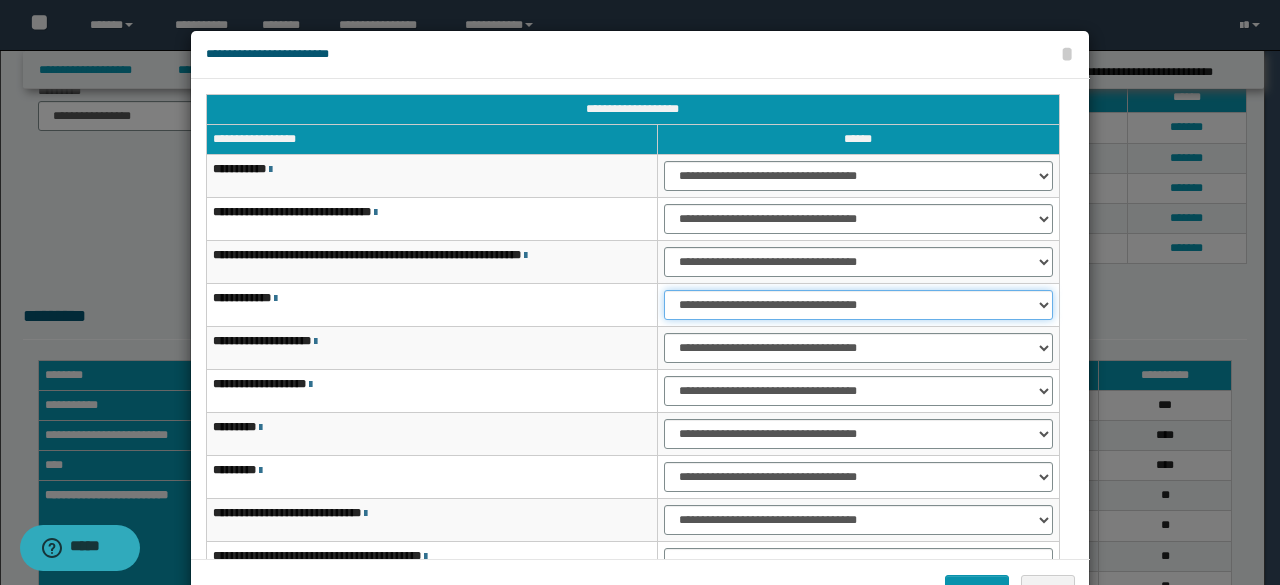 click on "**********" at bounding box center [858, 305] 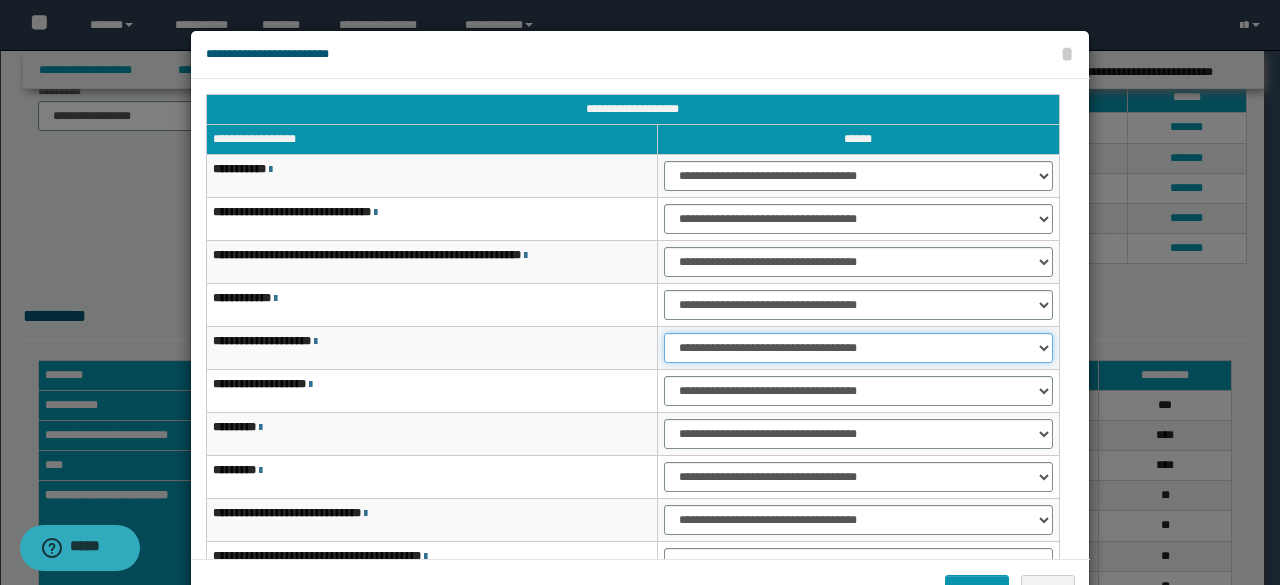 click on "**********" at bounding box center (858, 348) 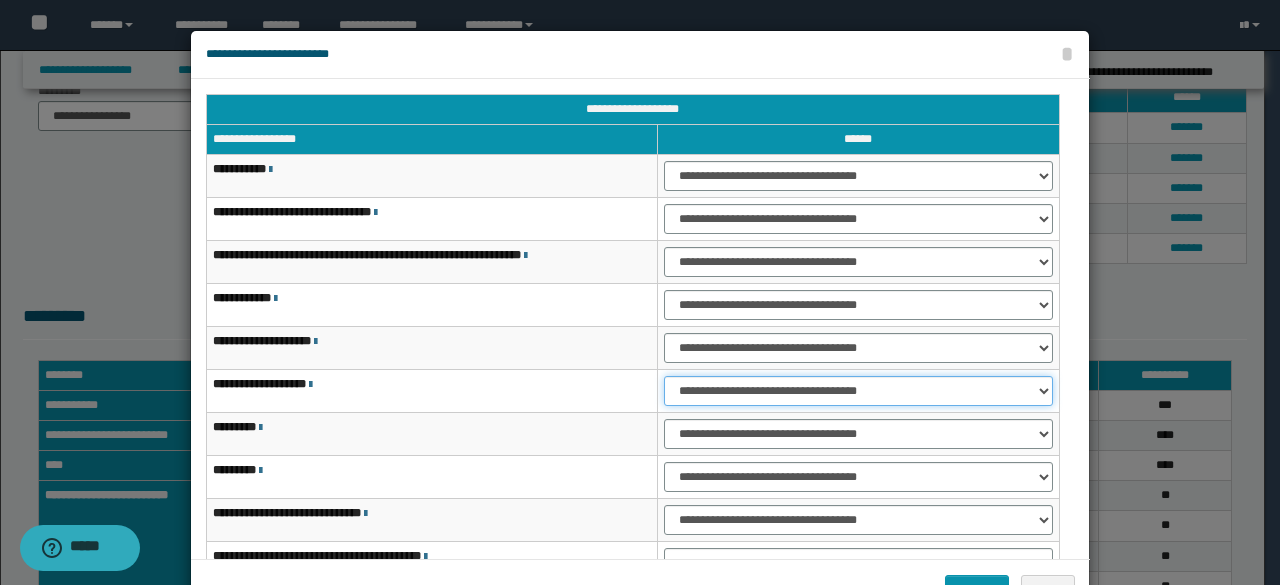click on "**********" at bounding box center [858, 391] 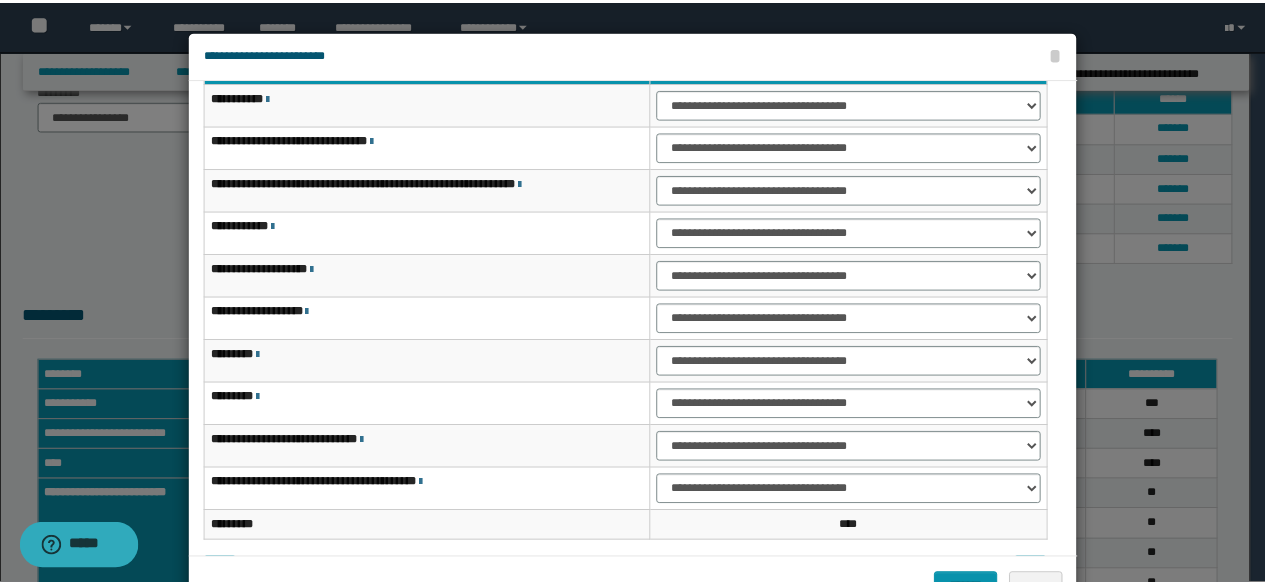 scroll, scrollTop: 116, scrollLeft: 0, axis: vertical 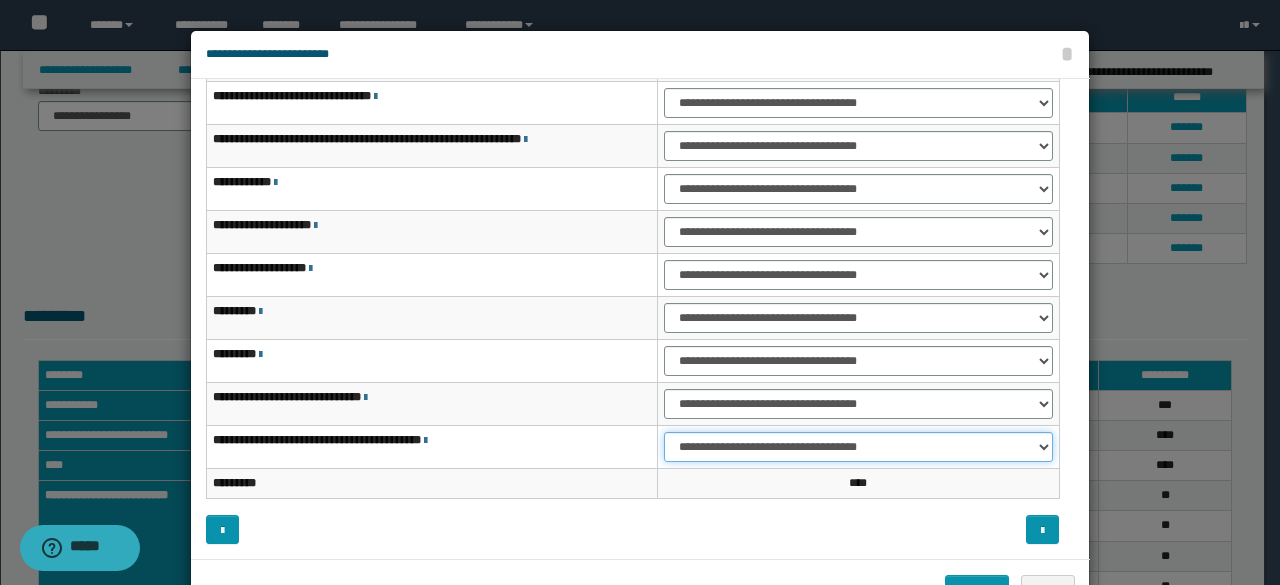 click on "**********" at bounding box center [858, 447] 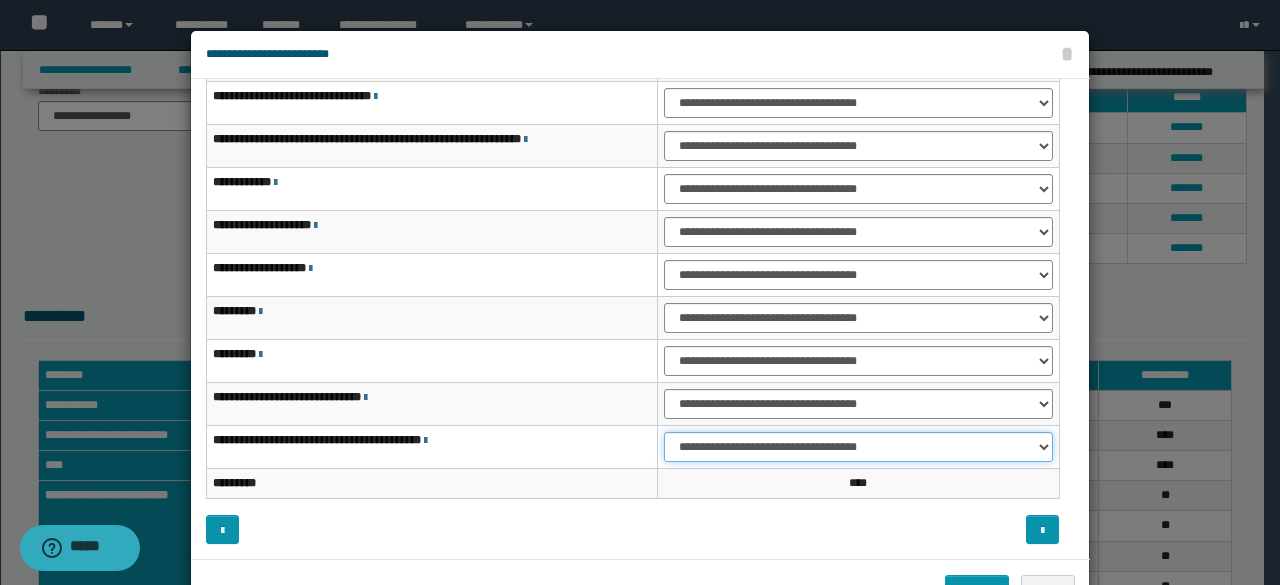 select on "***" 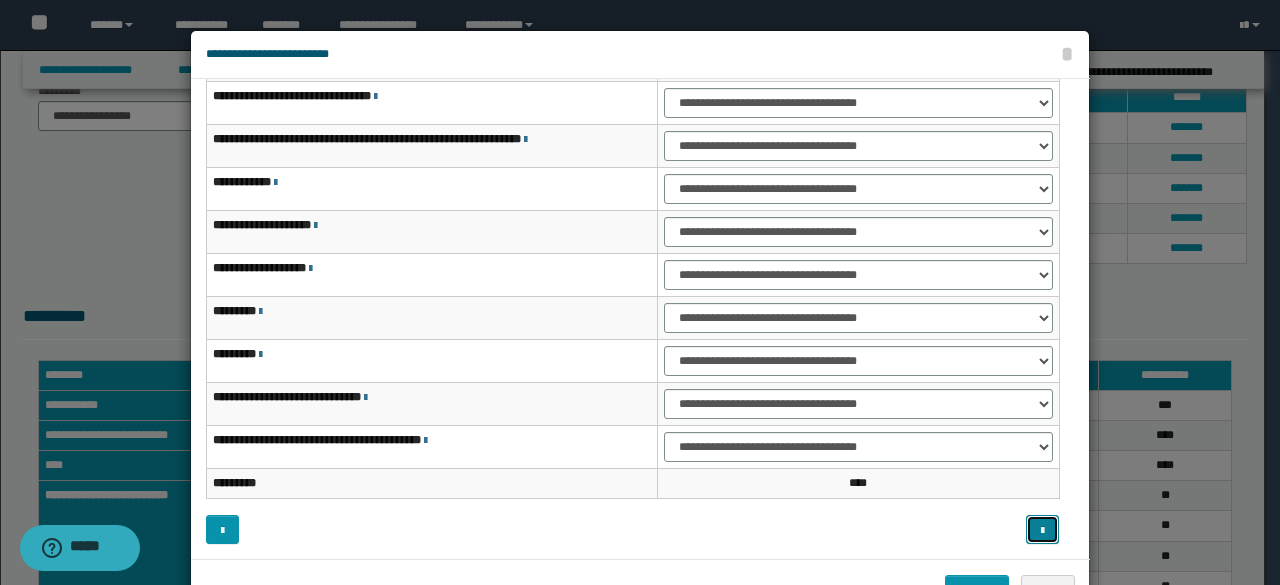 click at bounding box center [1042, 531] 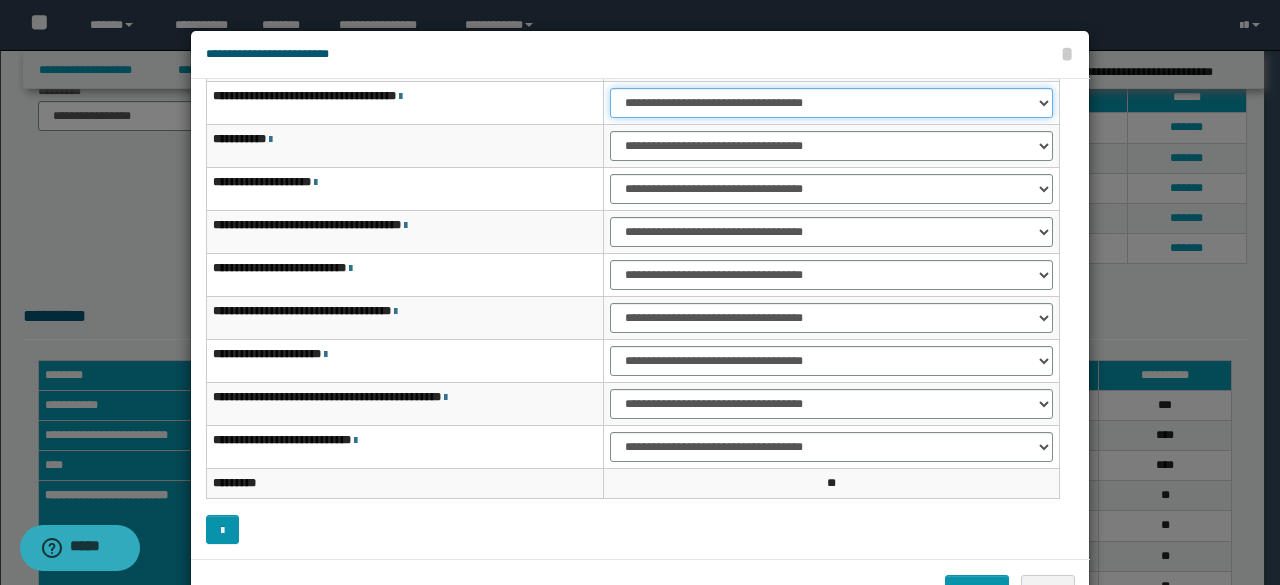 click on "**********" at bounding box center (831, 103) 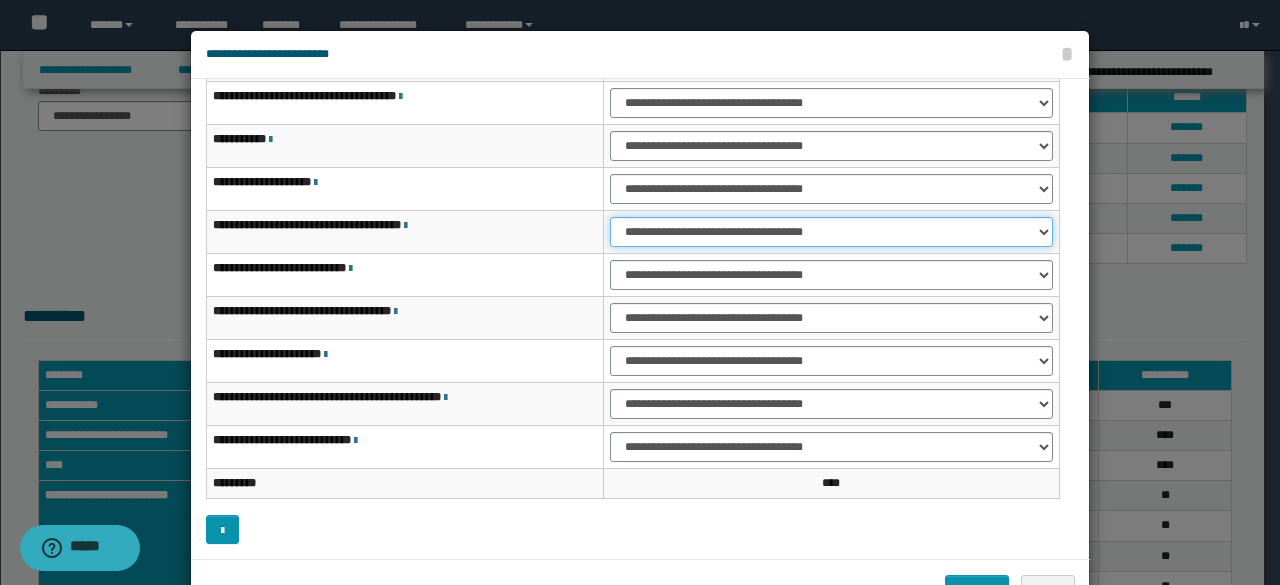 click on "**********" at bounding box center [831, 232] 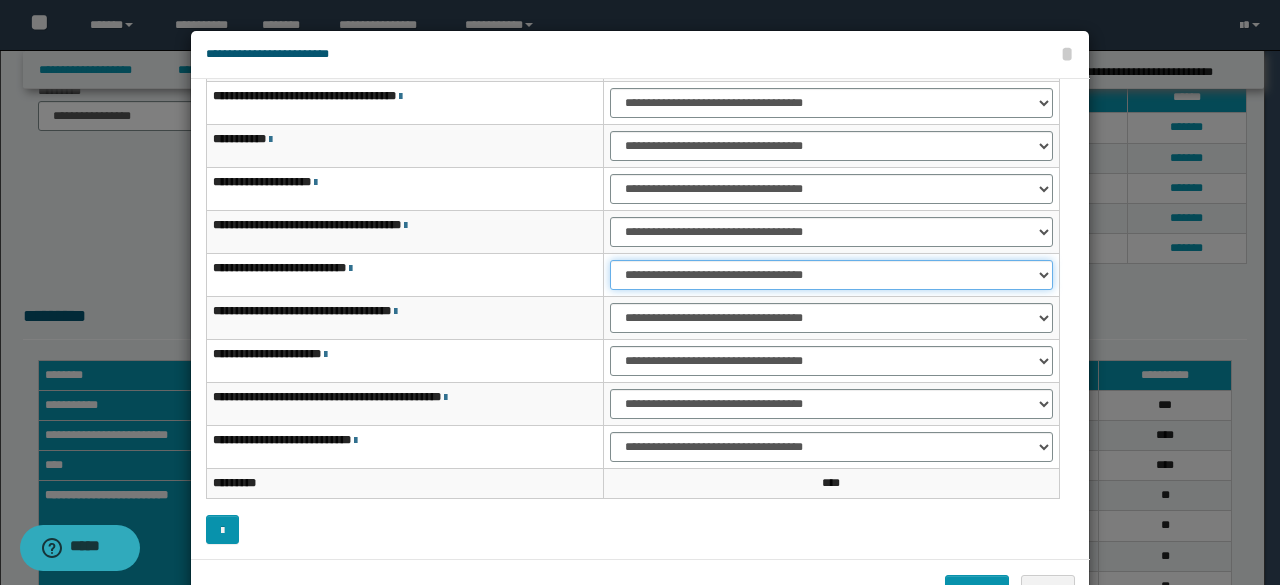 click on "**********" at bounding box center (831, 275) 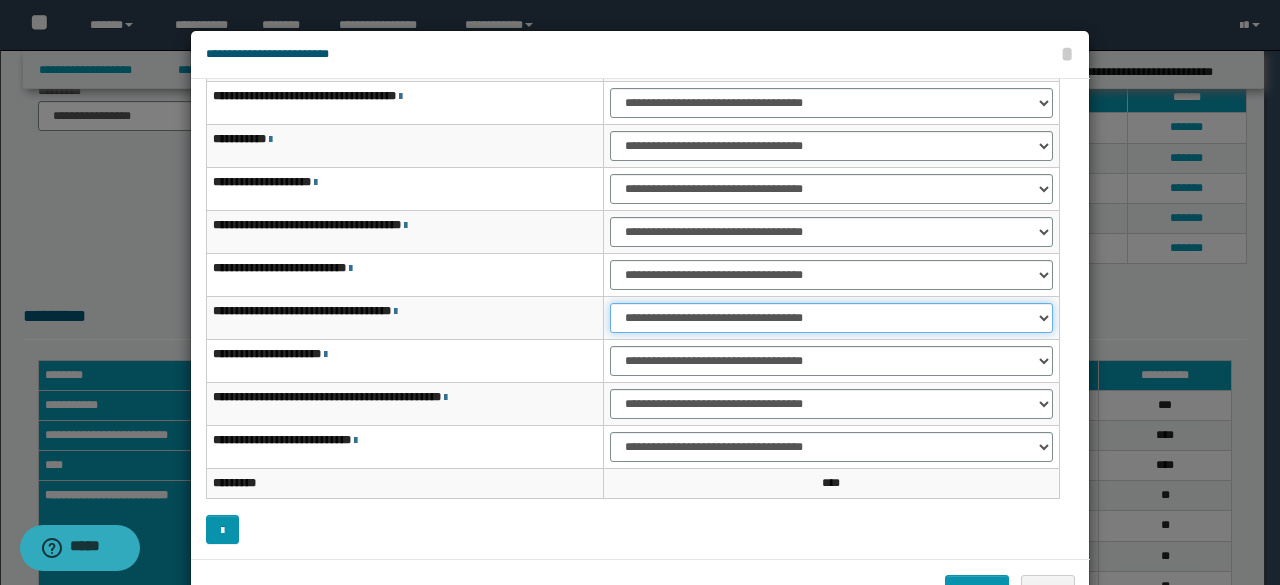click on "**********" at bounding box center [831, 318] 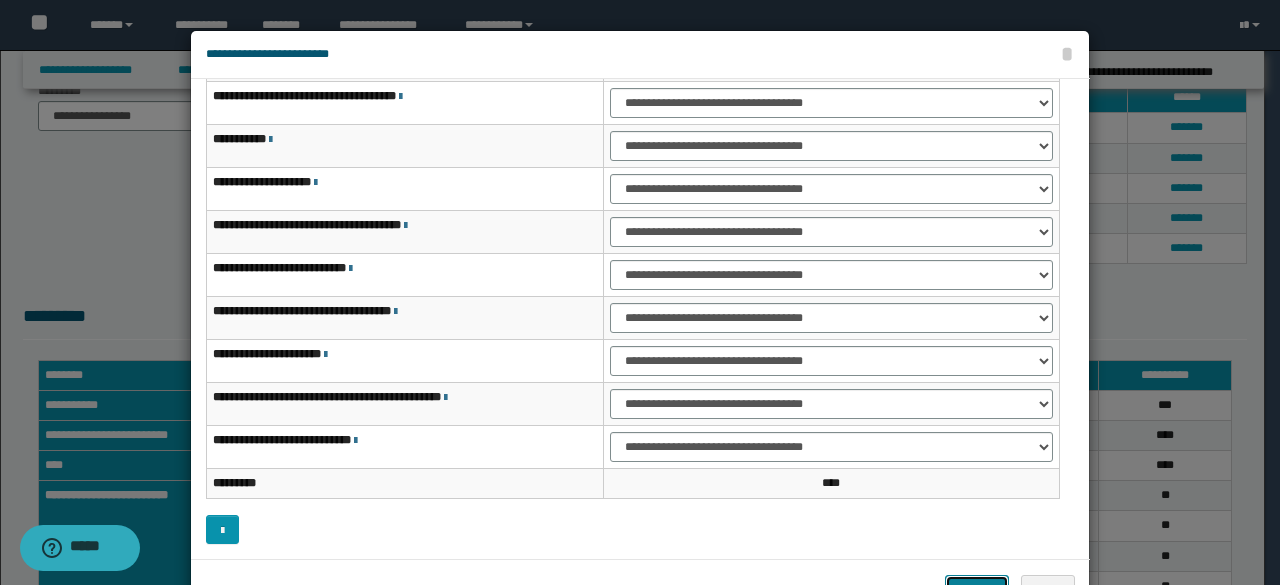 click on "*******" at bounding box center (977, 589) 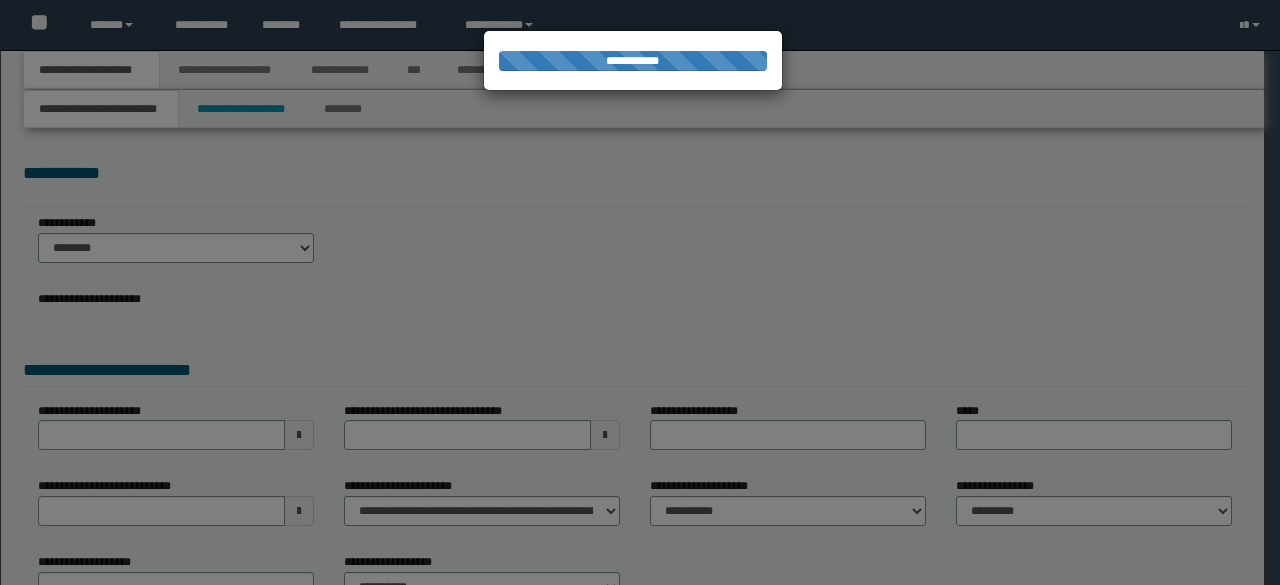 scroll, scrollTop: 0, scrollLeft: 0, axis: both 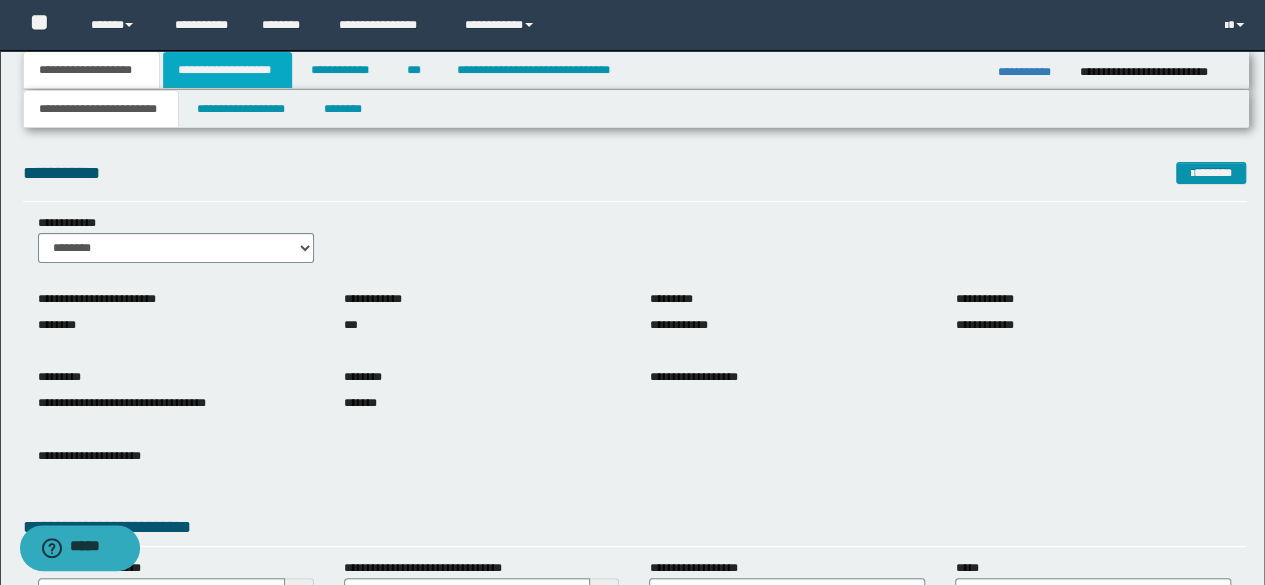 click on "**********" at bounding box center (227, 70) 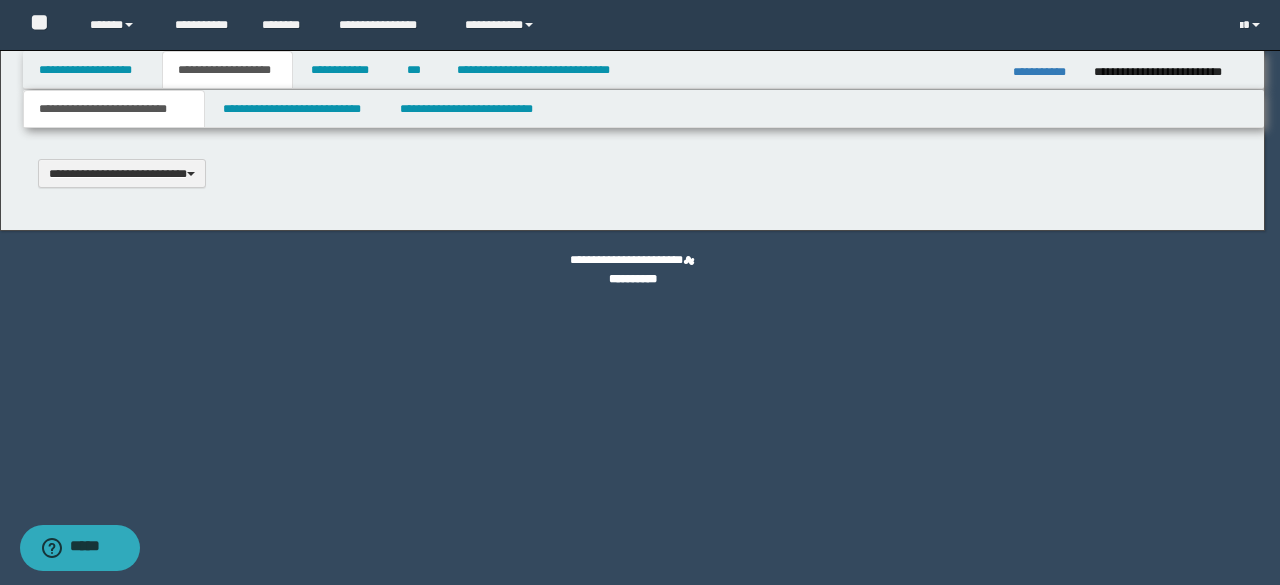 scroll, scrollTop: 0, scrollLeft: 0, axis: both 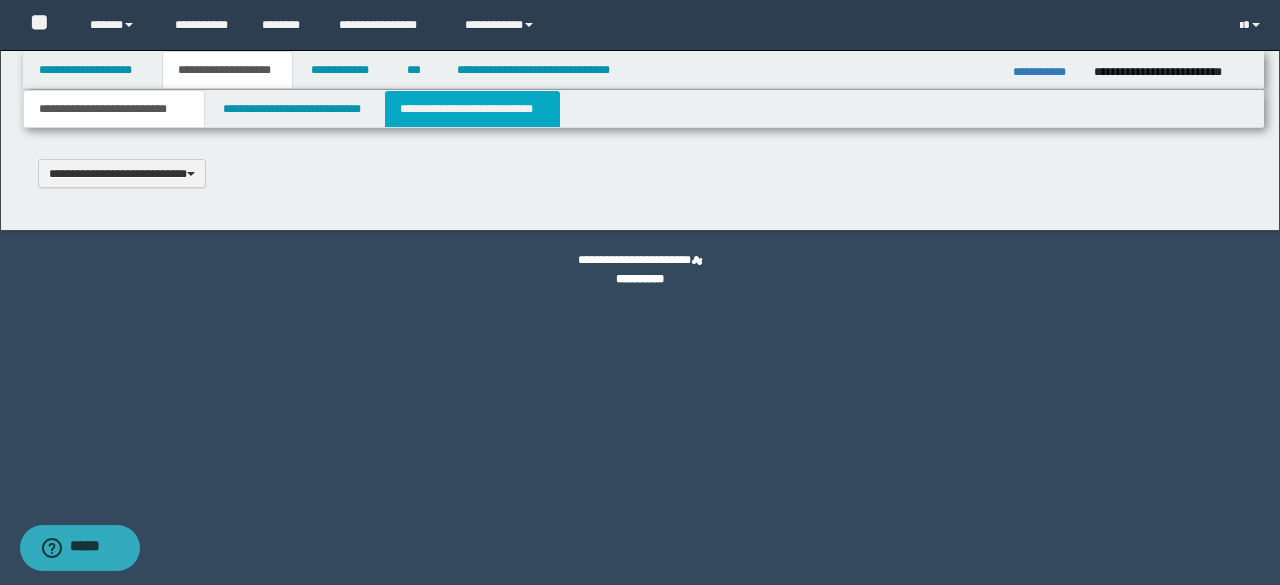 click on "**********" at bounding box center (472, 109) 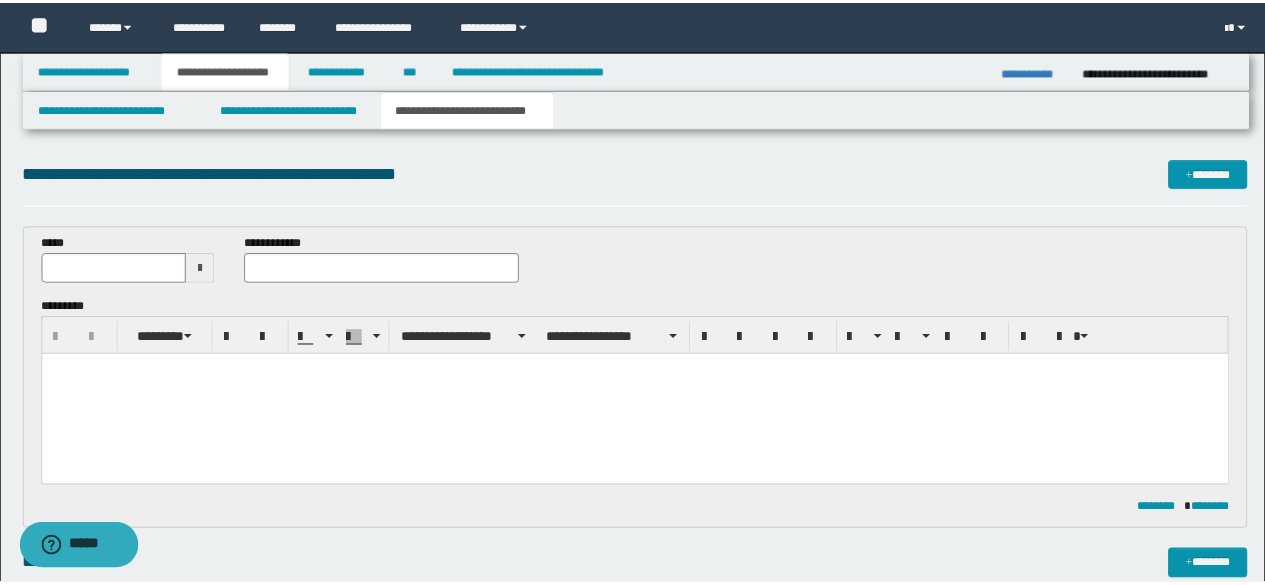 scroll, scrollTop: 0, scrollLeft: 0, axis: both 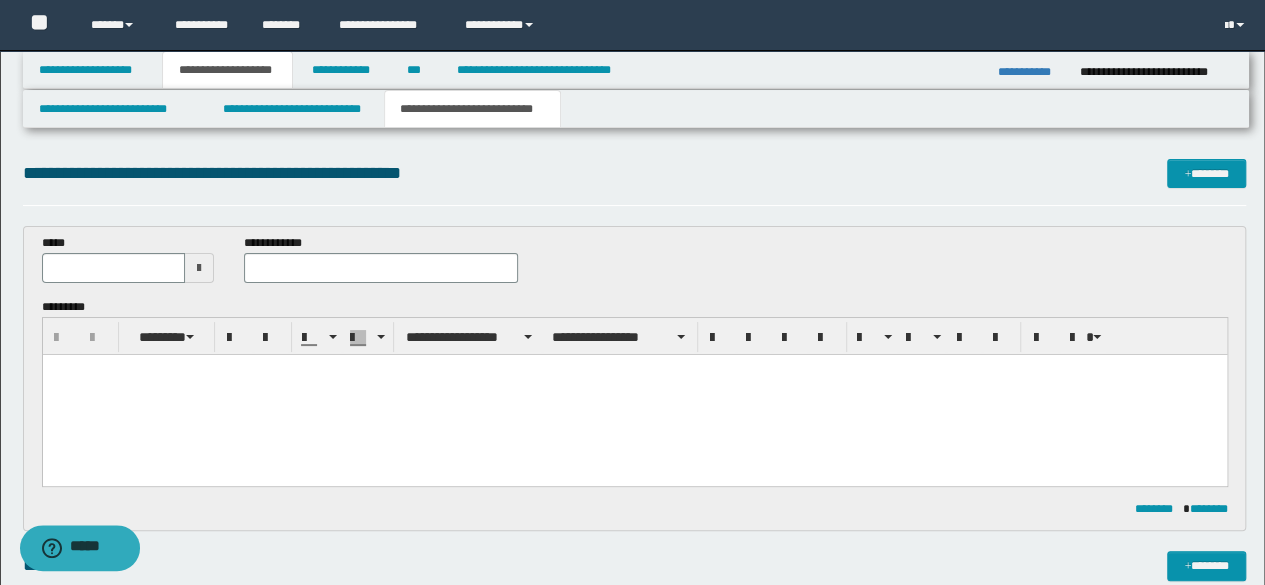 click at bounding box center [634, 394] 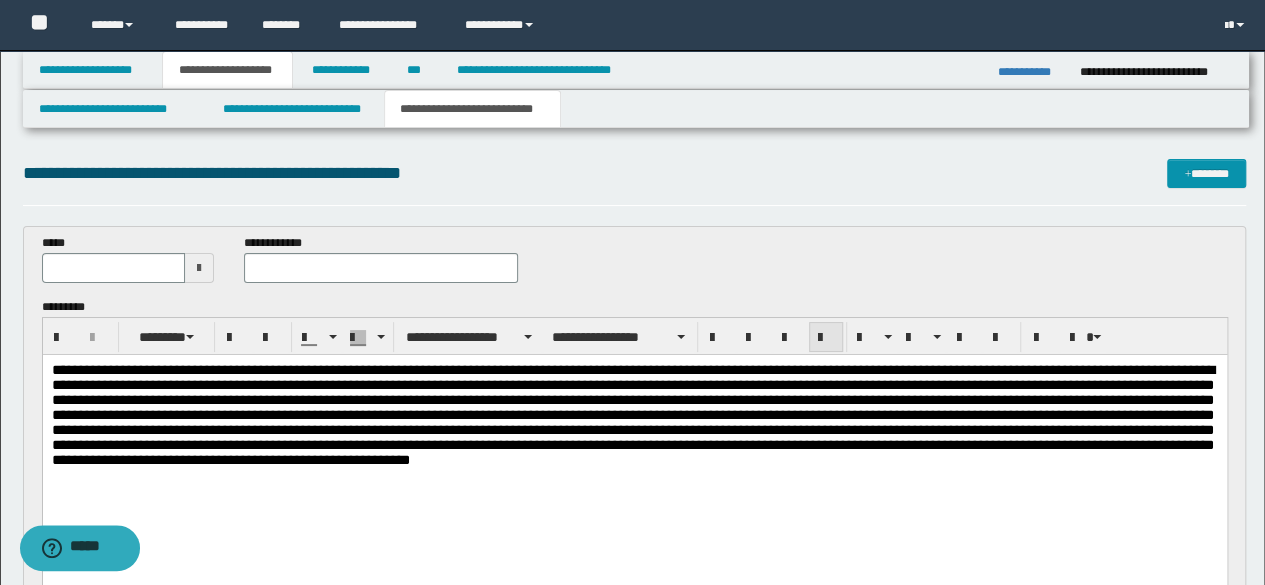 click at bounding box center (826, 337) 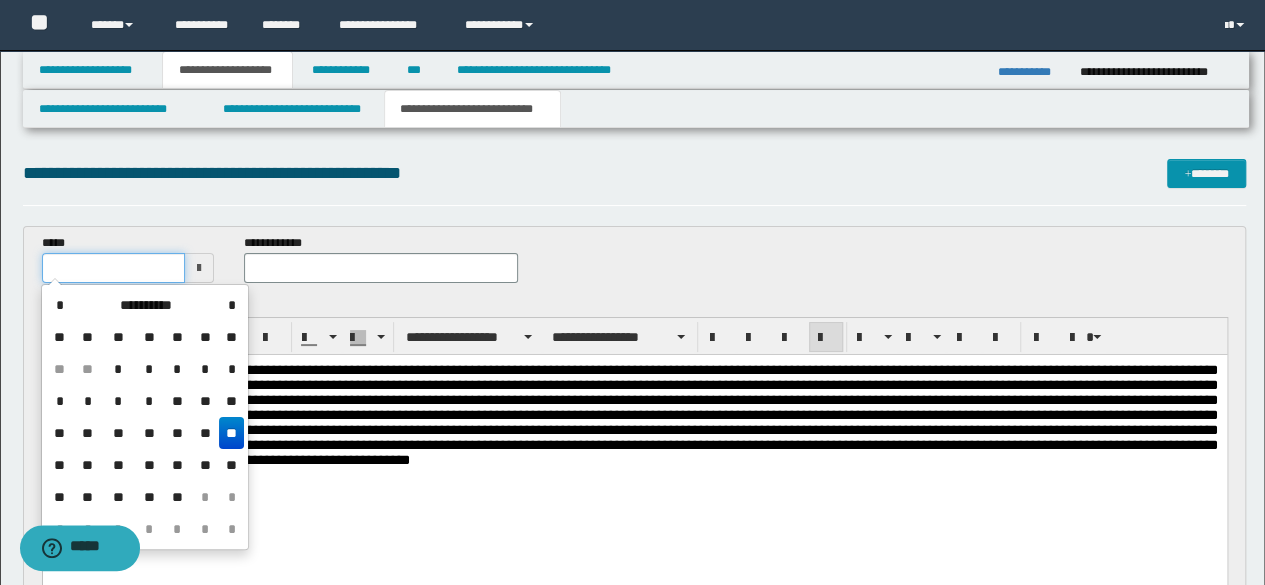 click at bounding box center (114, 268) 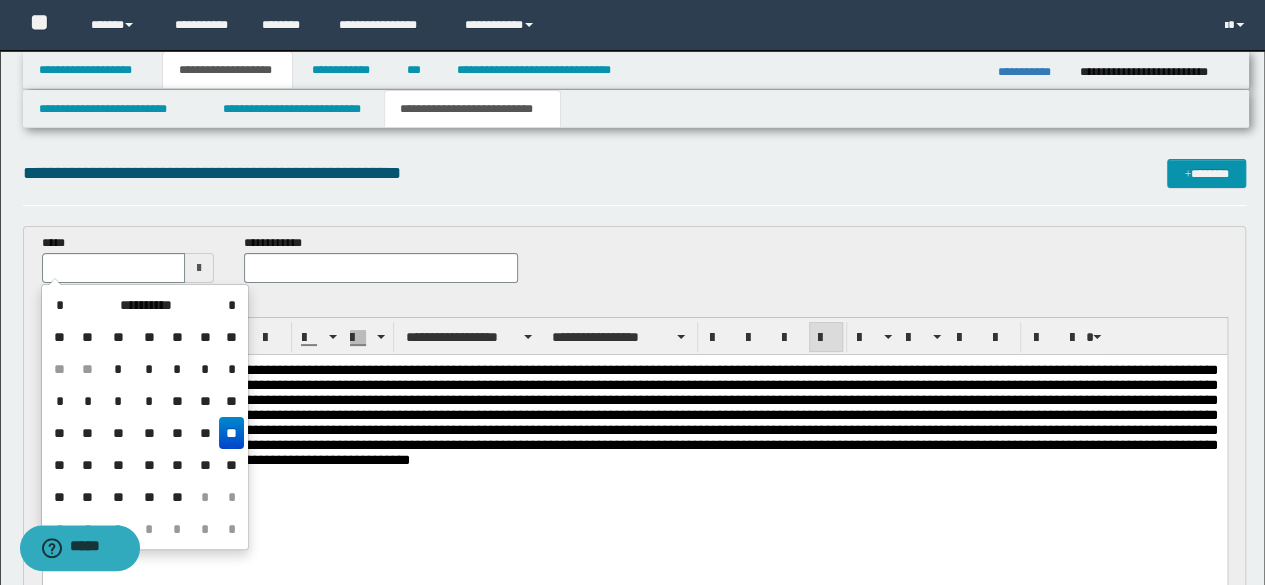 click on "**" at bounding box center [231, 433] 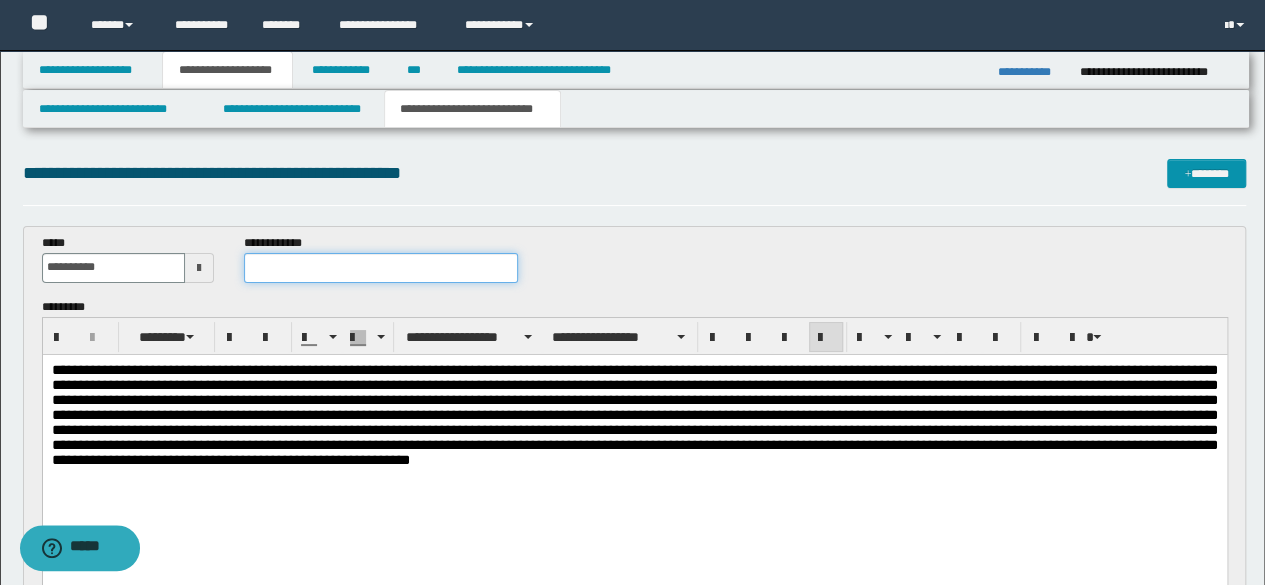 click at bounding box center (381, 268) 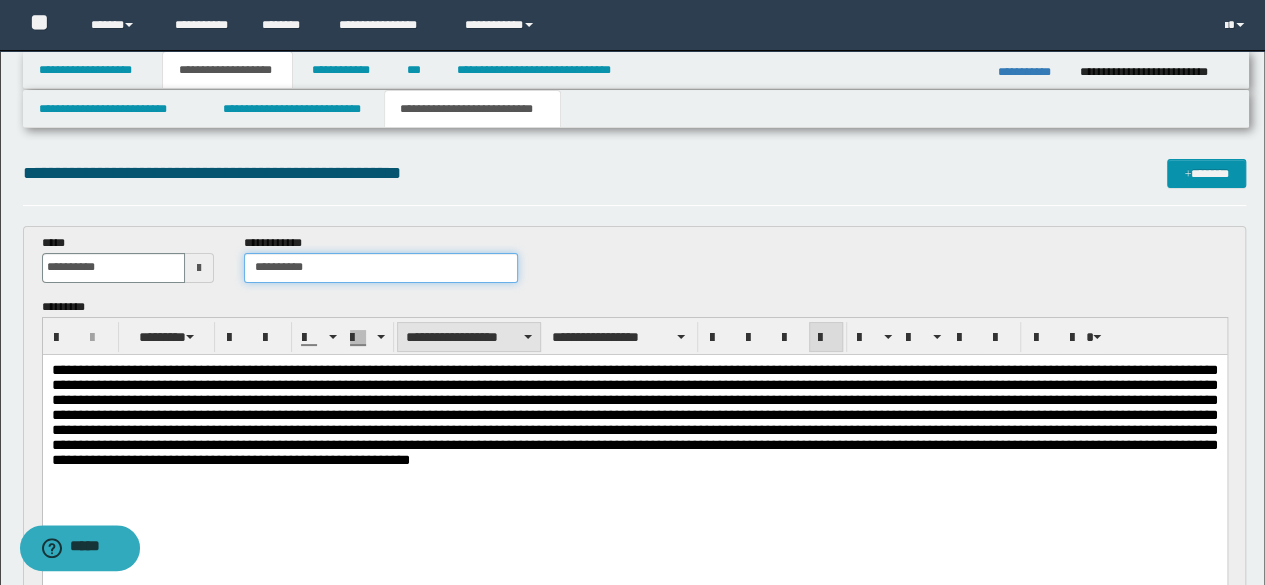 click on "**********" at bounding box center [469, 337] 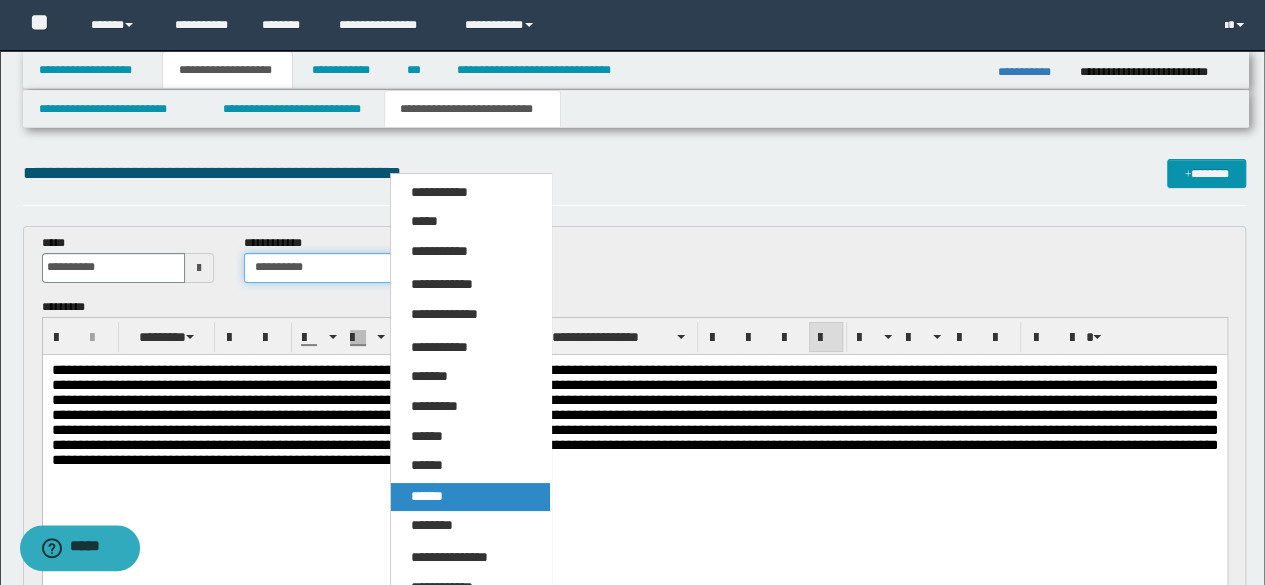 click on "******" at bounding box center [427, 496] 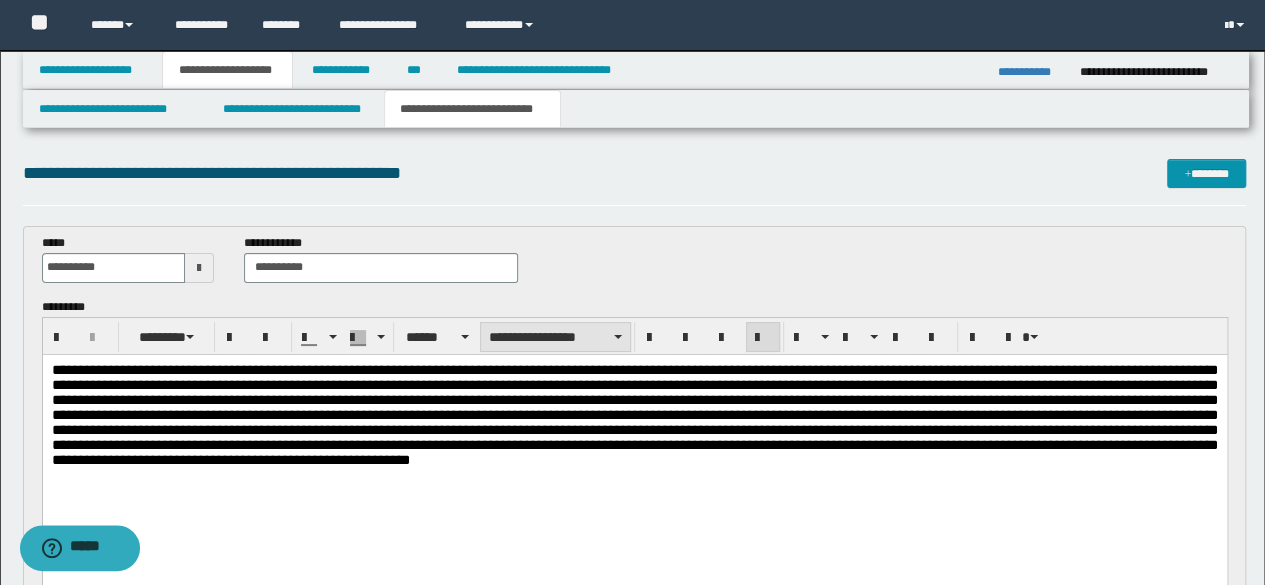 click on "**********" at bounding box center [555, 337] 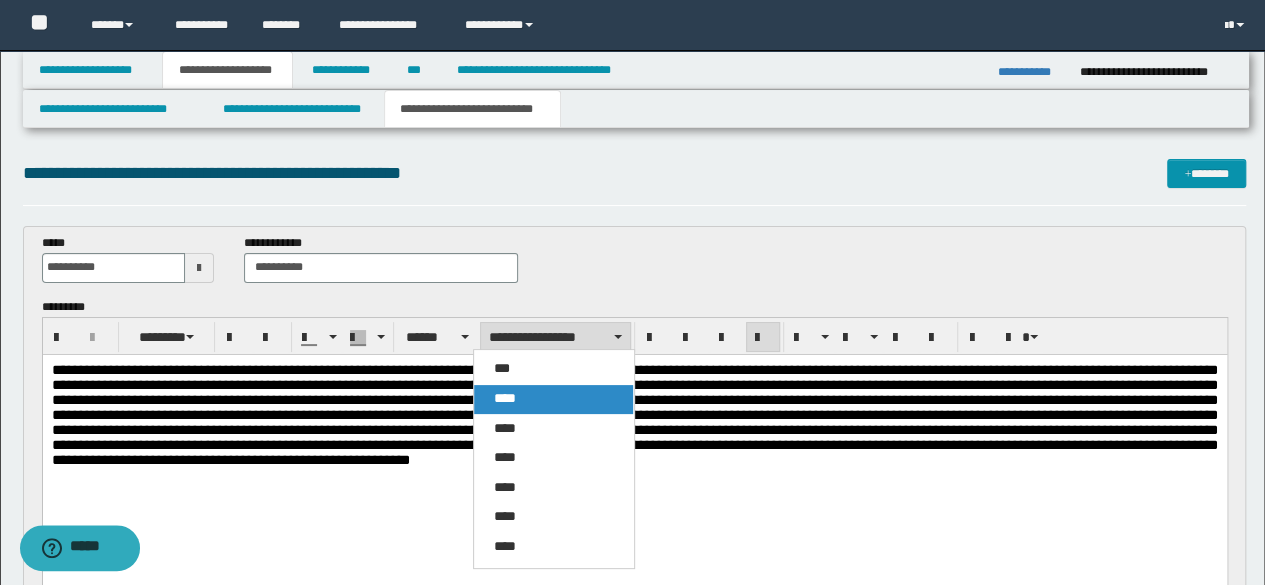click on "****" at bounding box center [553, 399] 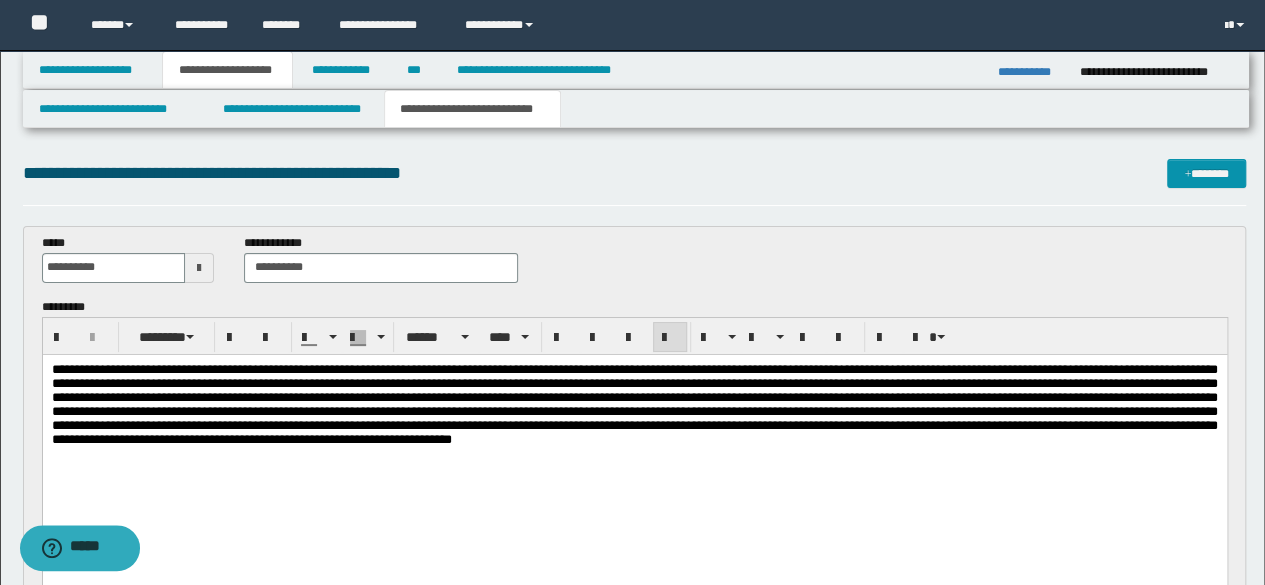 click at bounding box center (634, 403) 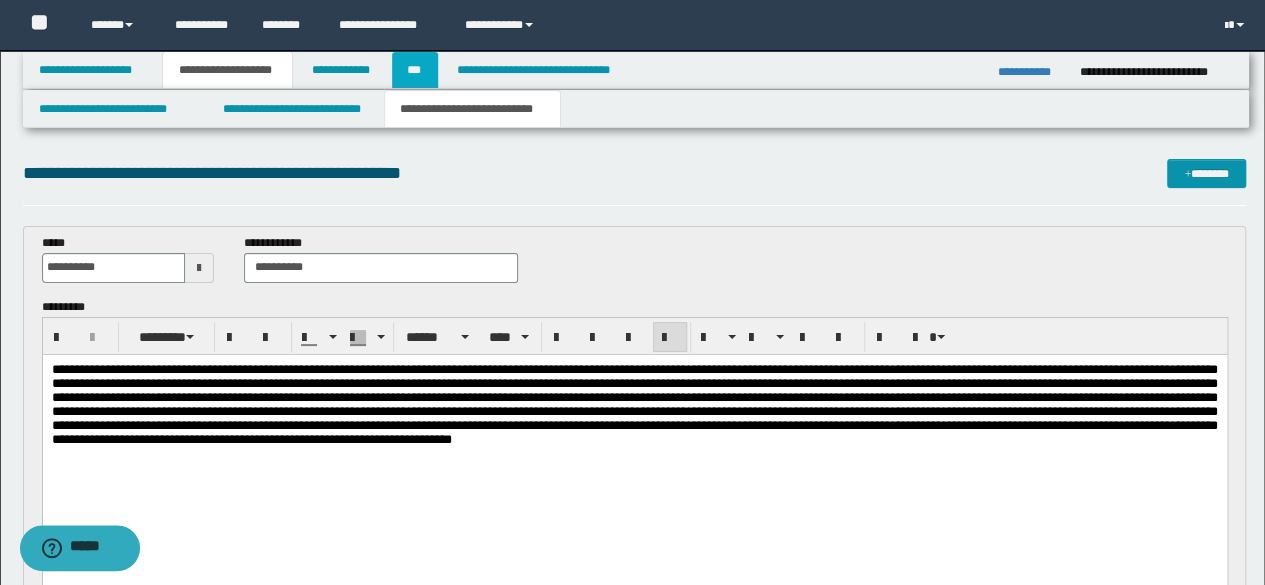 click on "***" at bounding box center [415, 70] 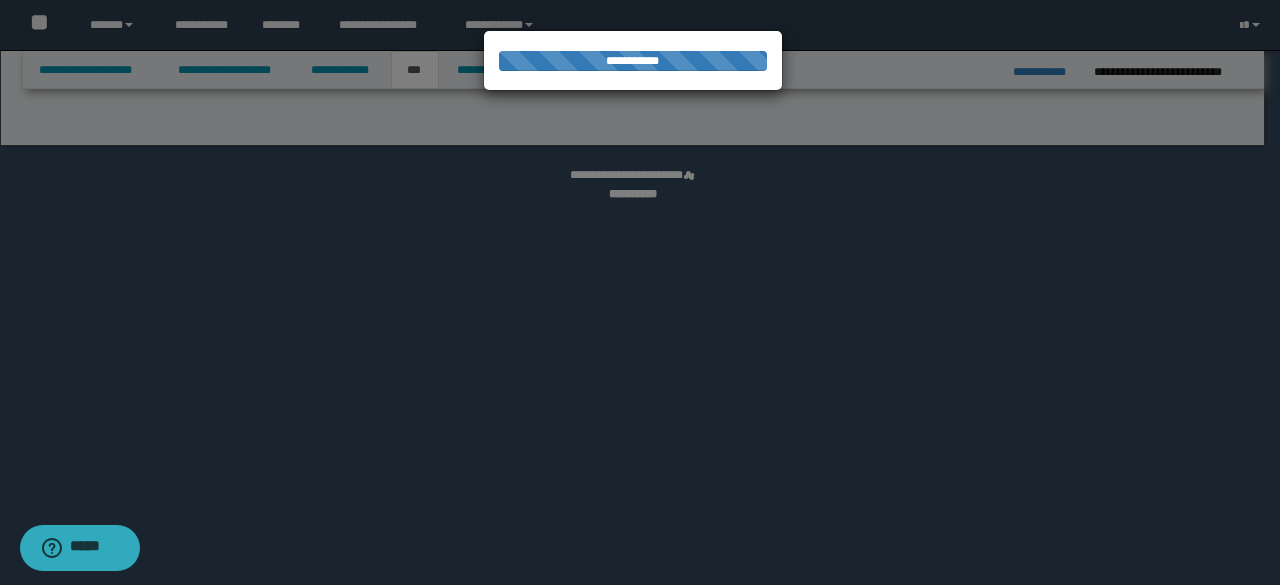 select on "***" 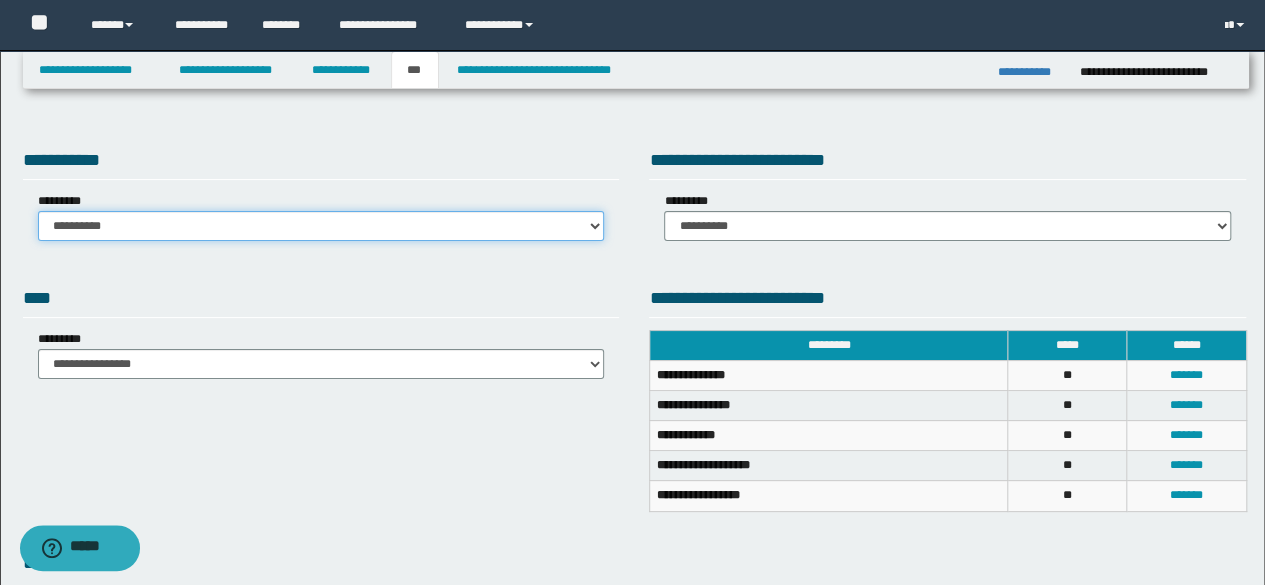 click on "**********" at bounding box center [321, 226] 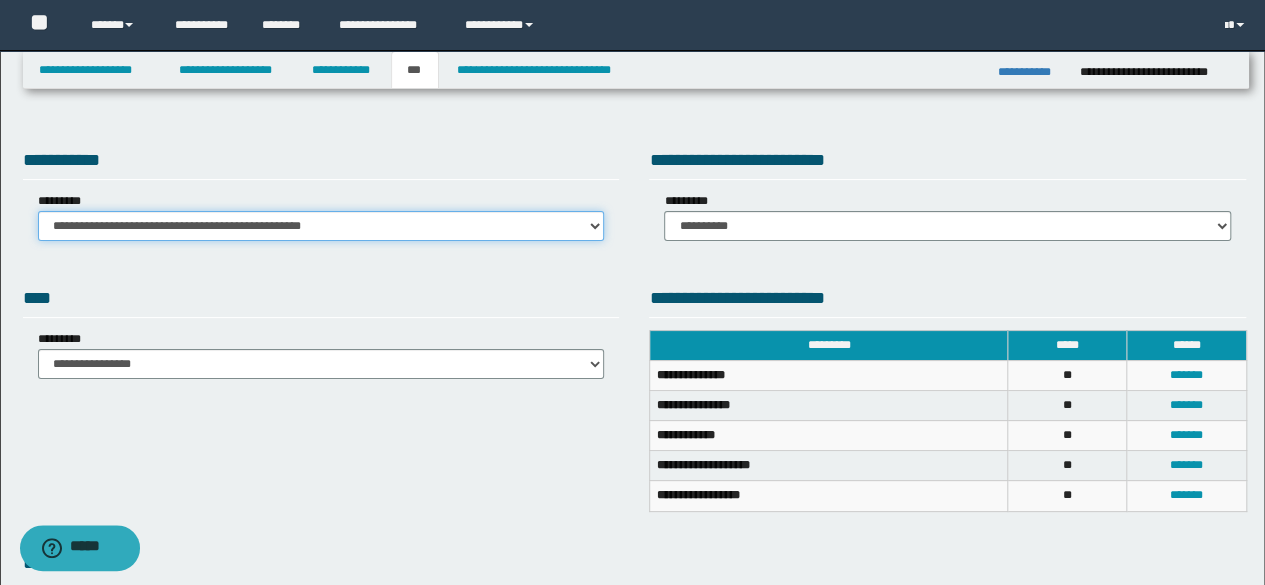 click on "**********" at bounding box center [321, 226] 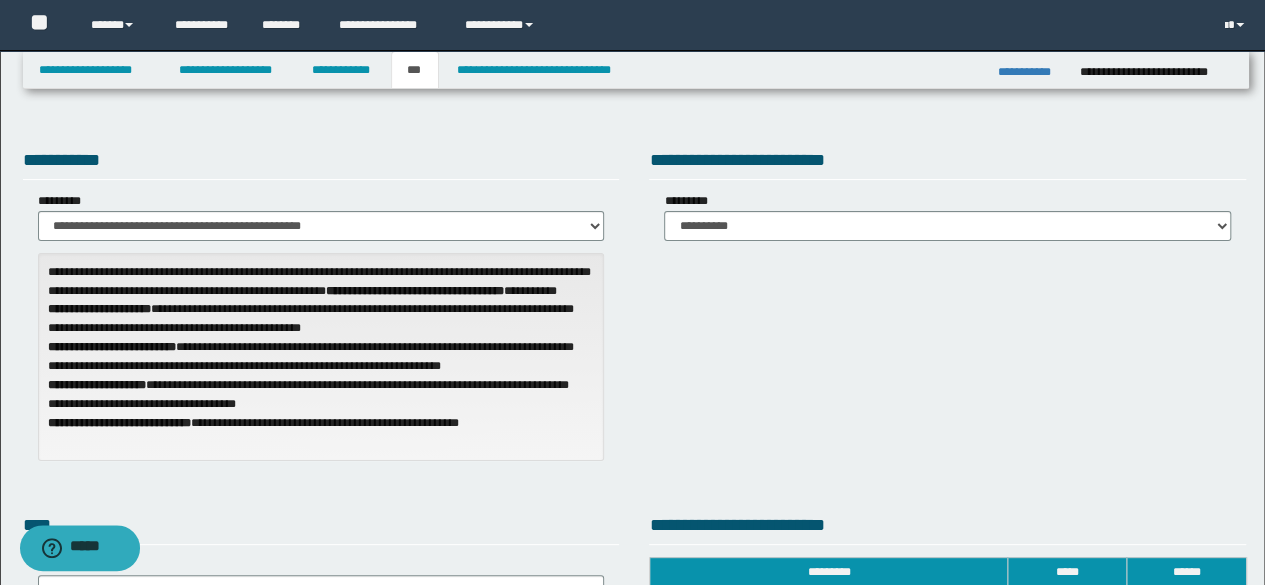 click on "**********" at bounding box center (947, 197) 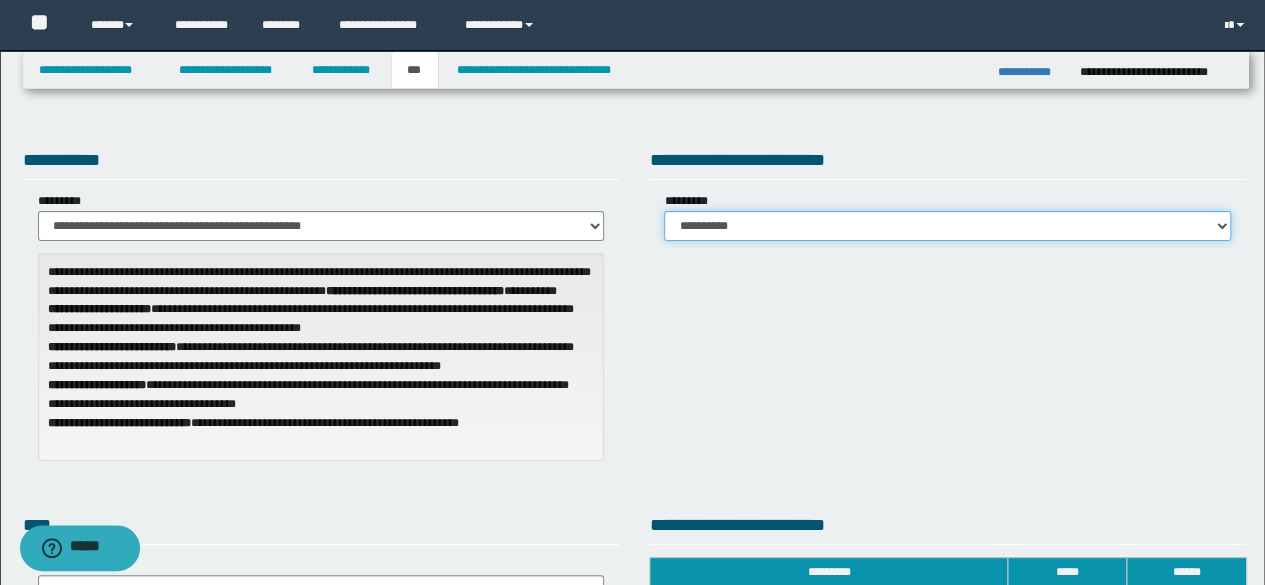 click on "**********" at bounding box center (947, 226) 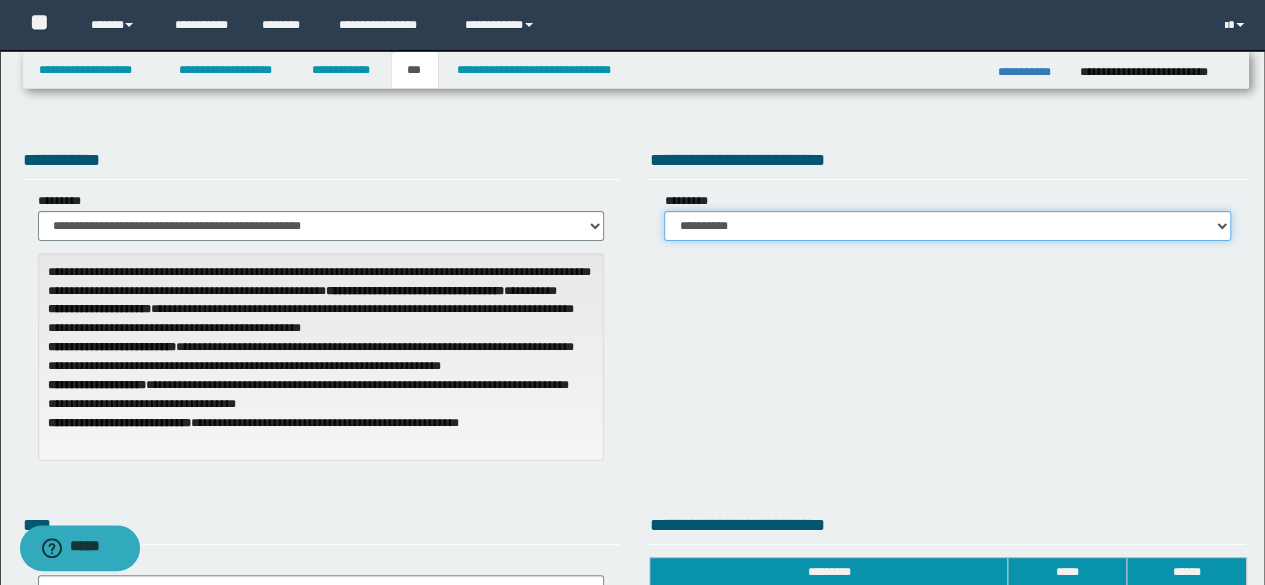 select on "*" 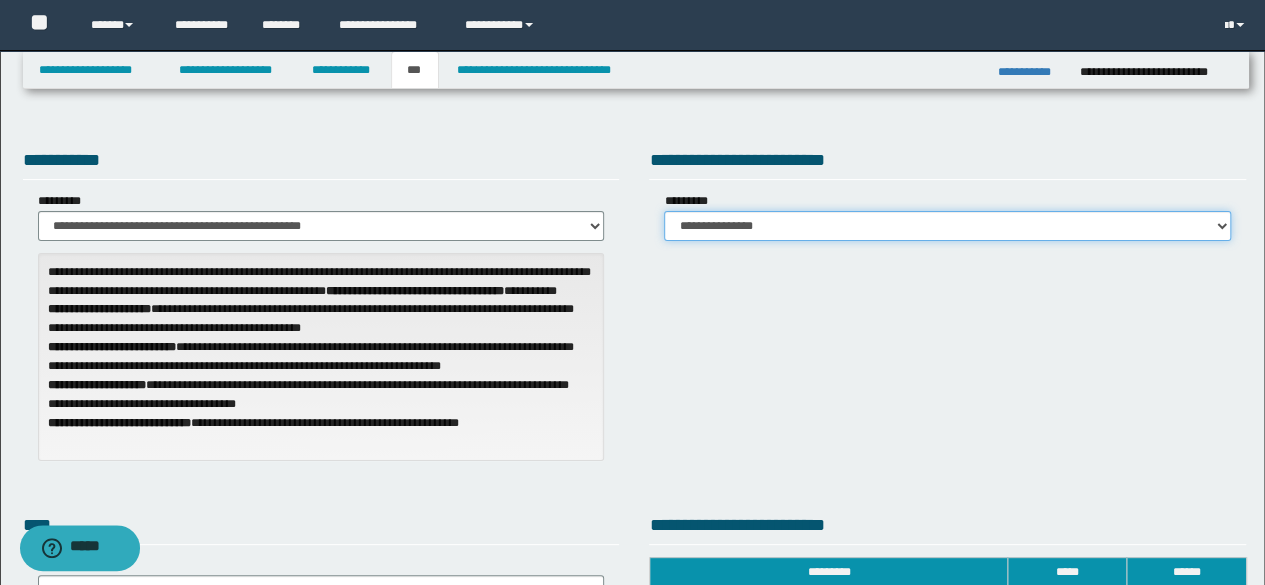 click on "**********" at bounding box center (947, 226) 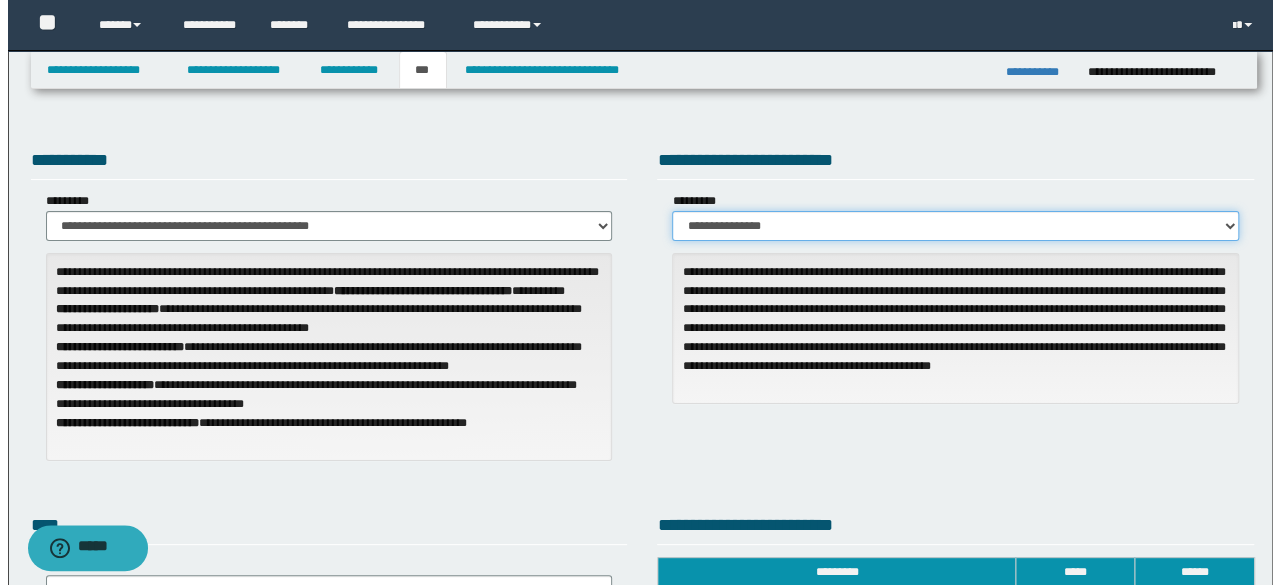 scroll, scrollTop: 512, scrollLeft: 0, axis: vertical 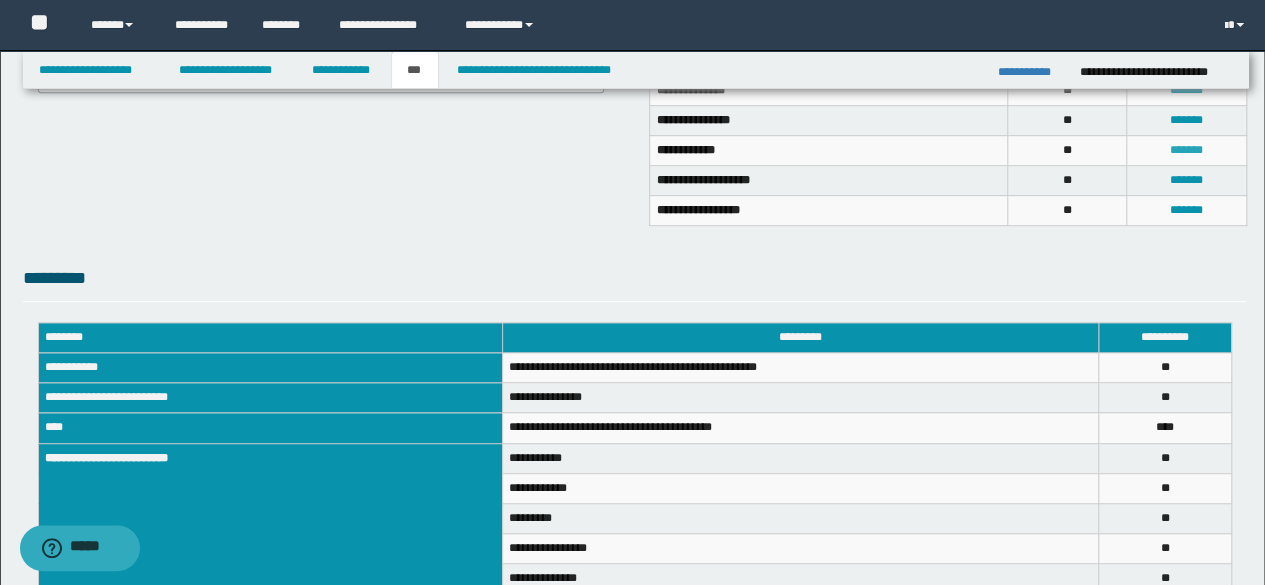 click on "*******" at bounding box center [1186, 150] 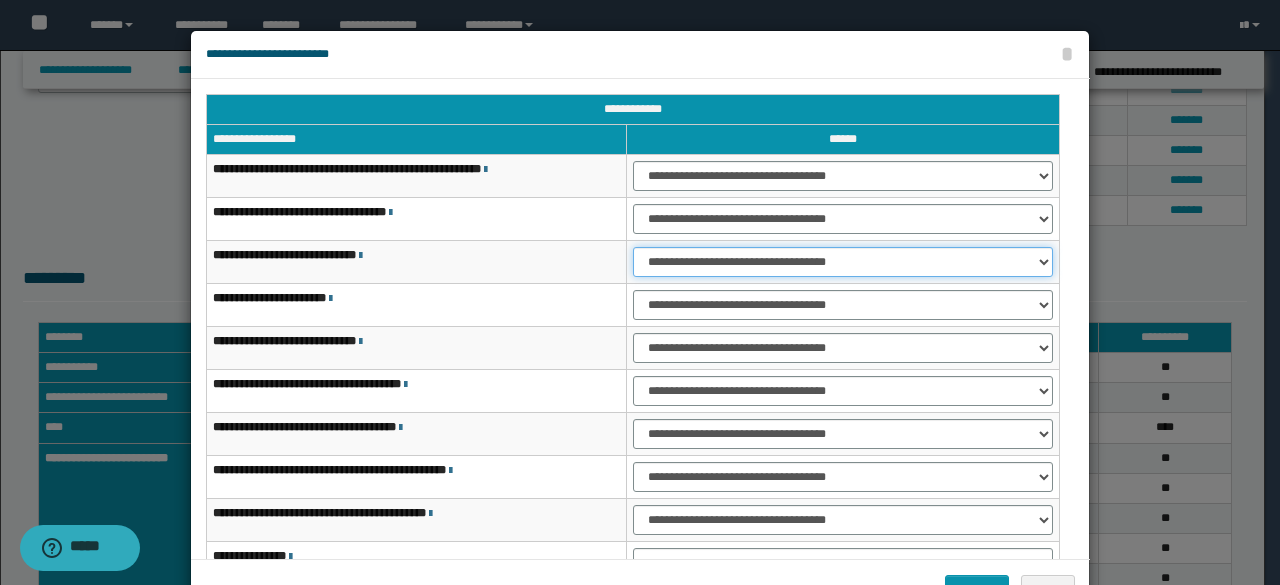 click on "**********" at bounding box center [843, 262] 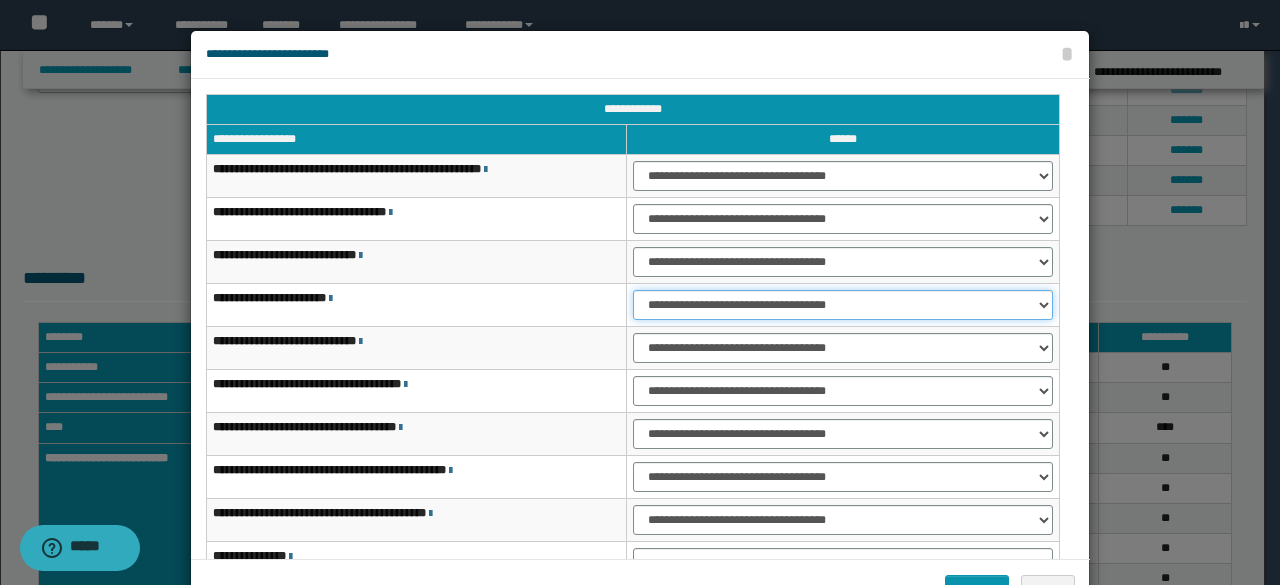 click on "**********" at bounding box center (843, 305) 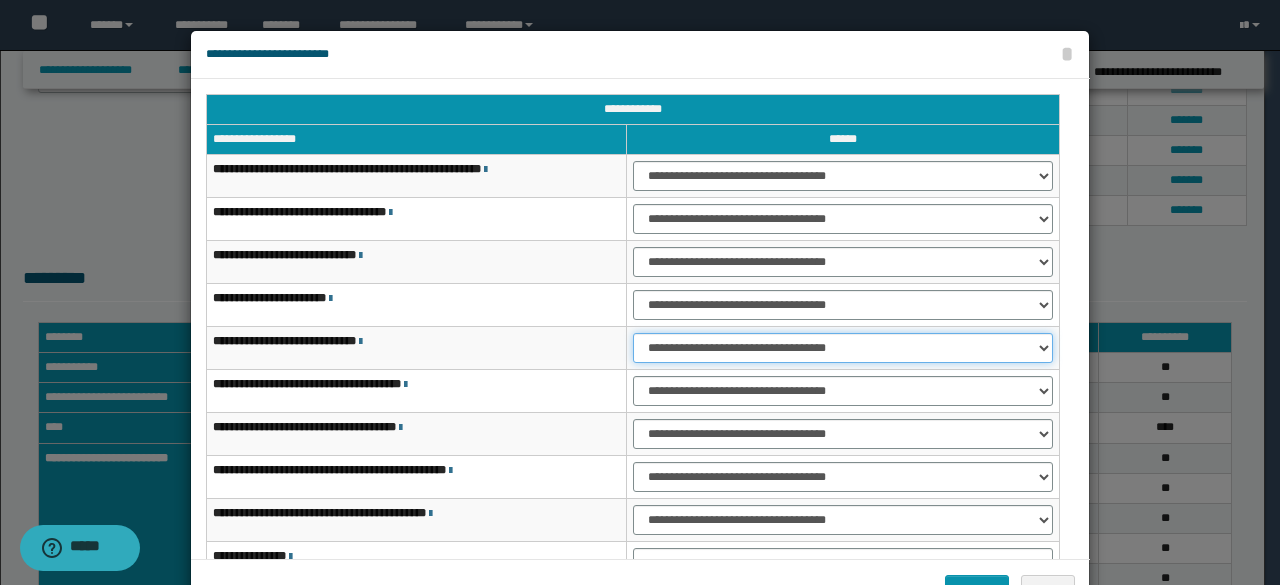 click on "**********" at bounding box center [843, 348] 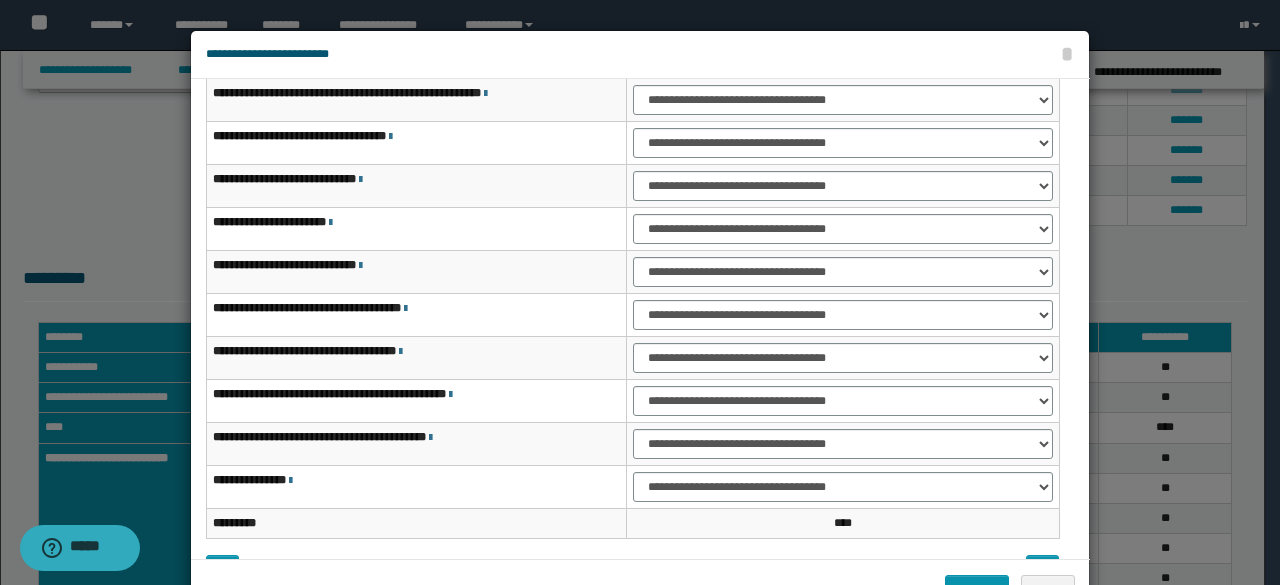 scroll, scrollTop: 116, scrollLeft: 0, axis: vertical 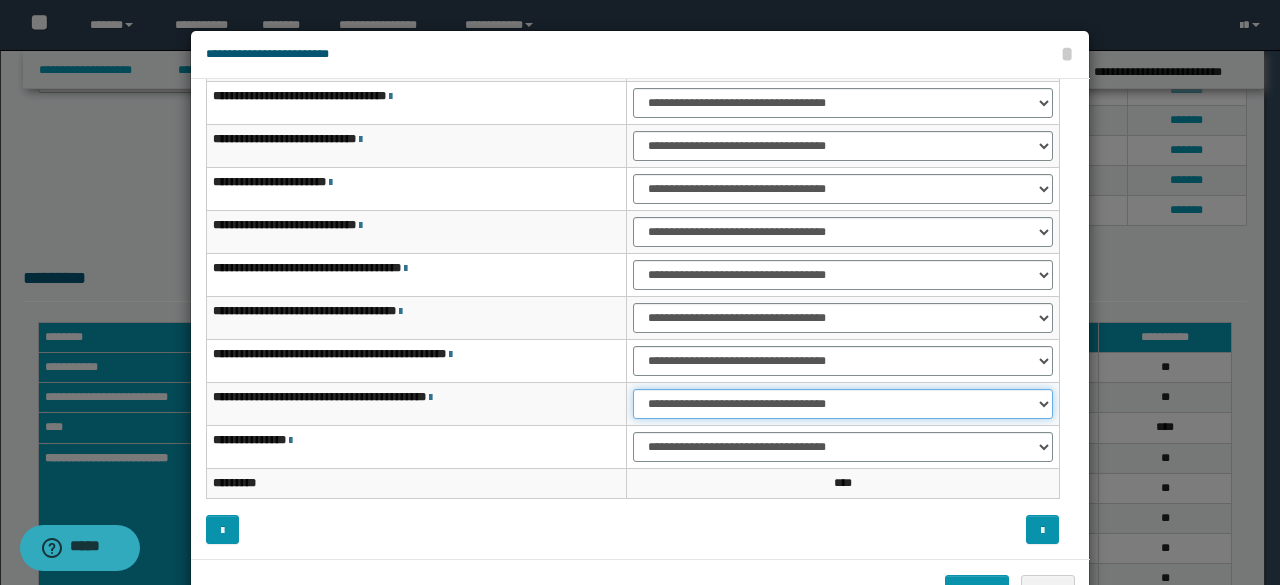 click on "**********" at bounding box center (843, 404) 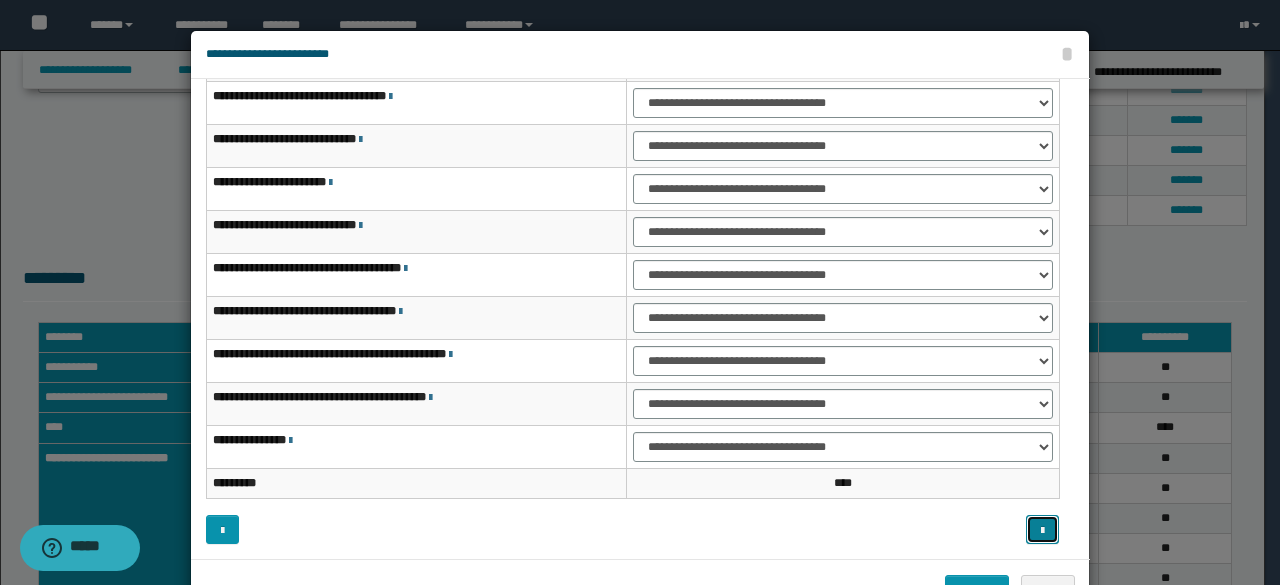 click at bounding box center (1042, 529) 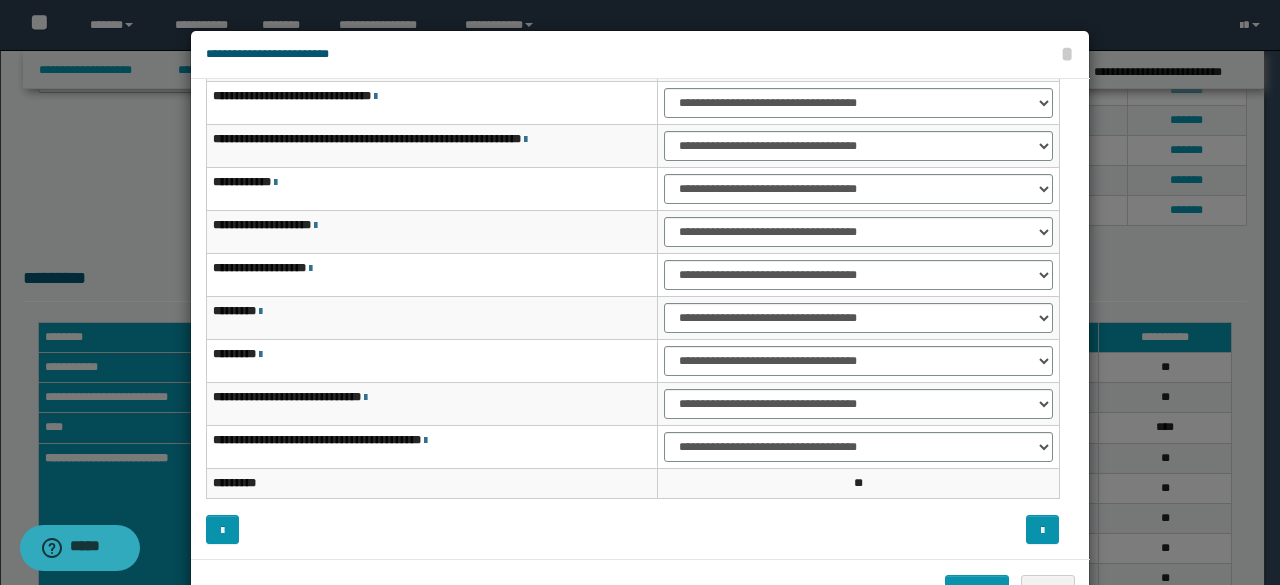 scroll, scrollTop: 0, scrollLeft: 0, axis: both 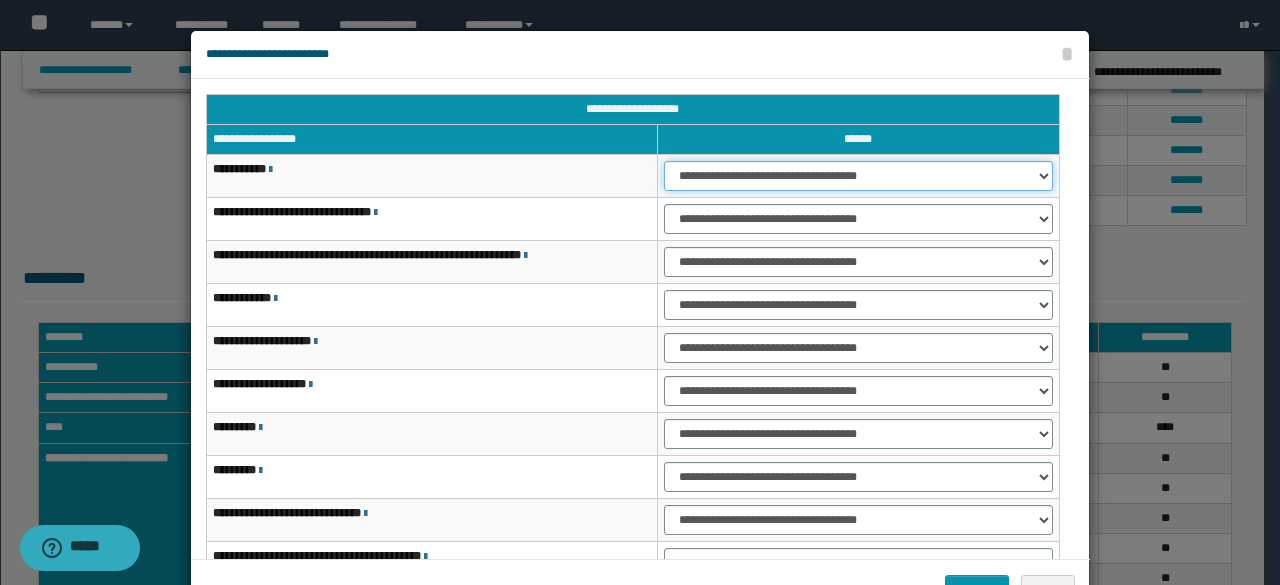 click on "**********" at bounding box center (858, 176) 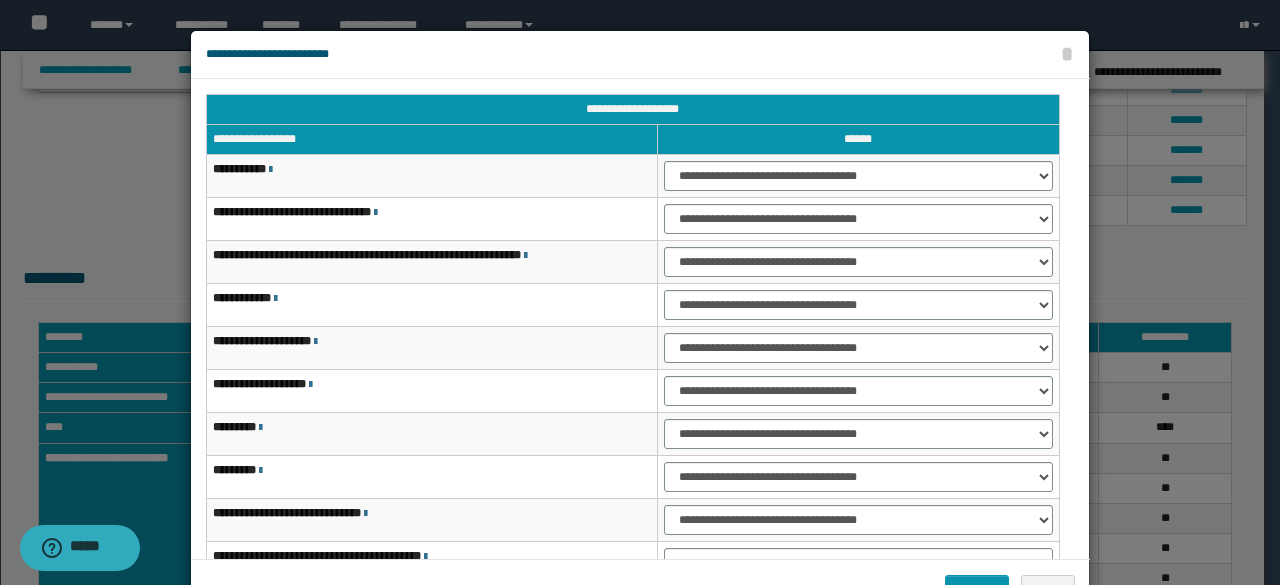 click on "**********" at bounding box center (859, 219) 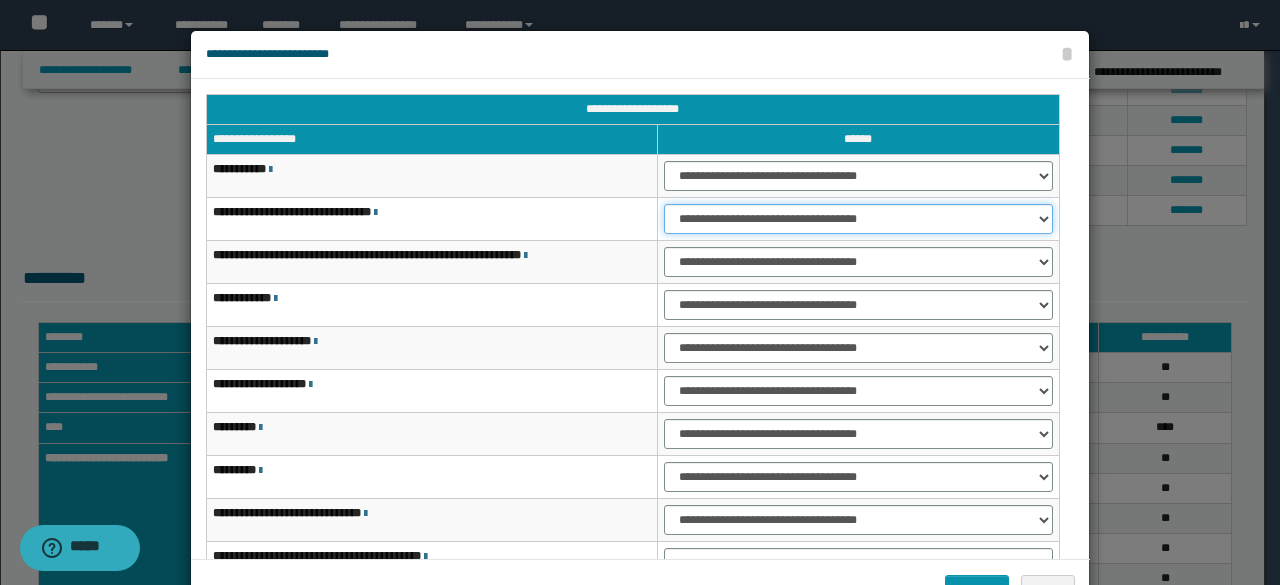 click on "**********" at bounding box center (858, 219) 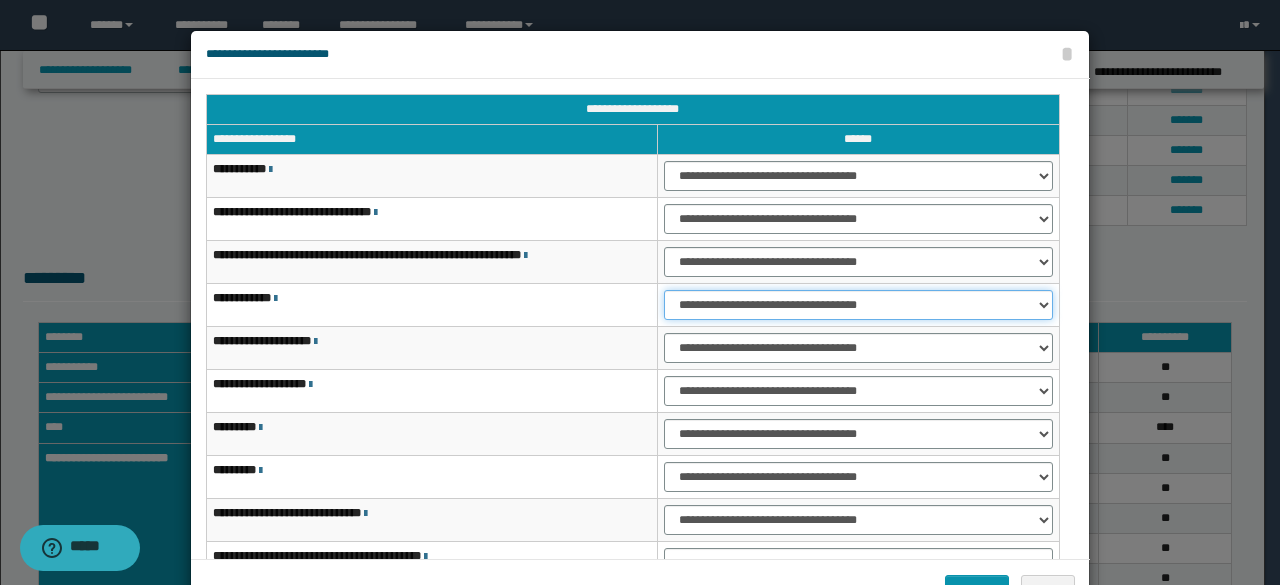 click on "**********" at bounding box center [858, 305] 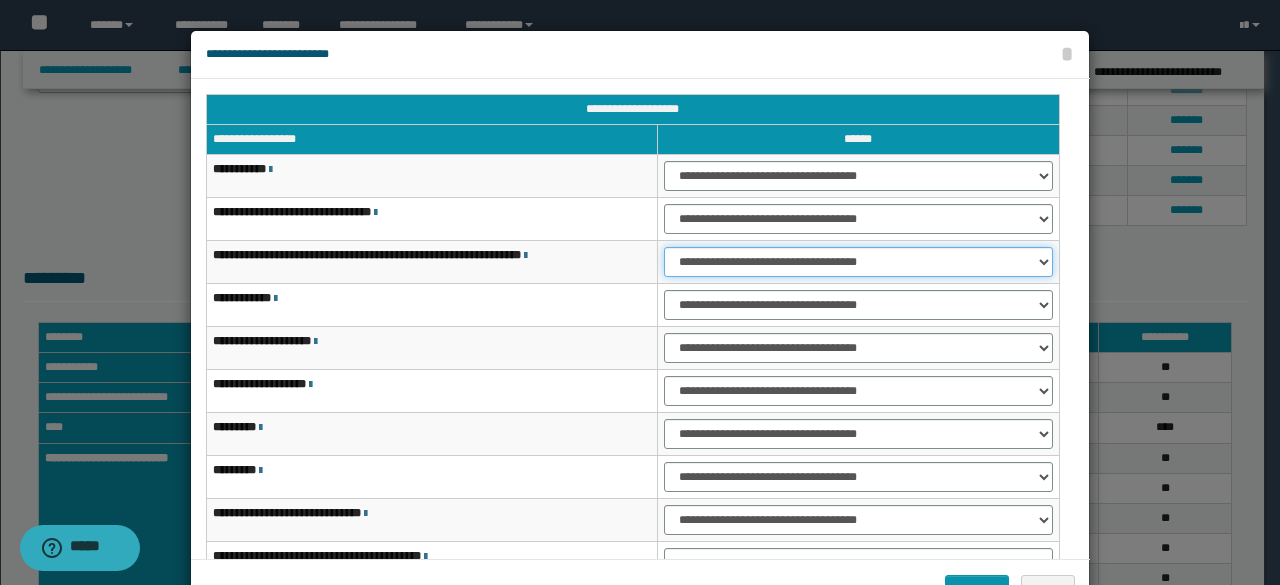 click on "**********" at bounding box center (858, 262) 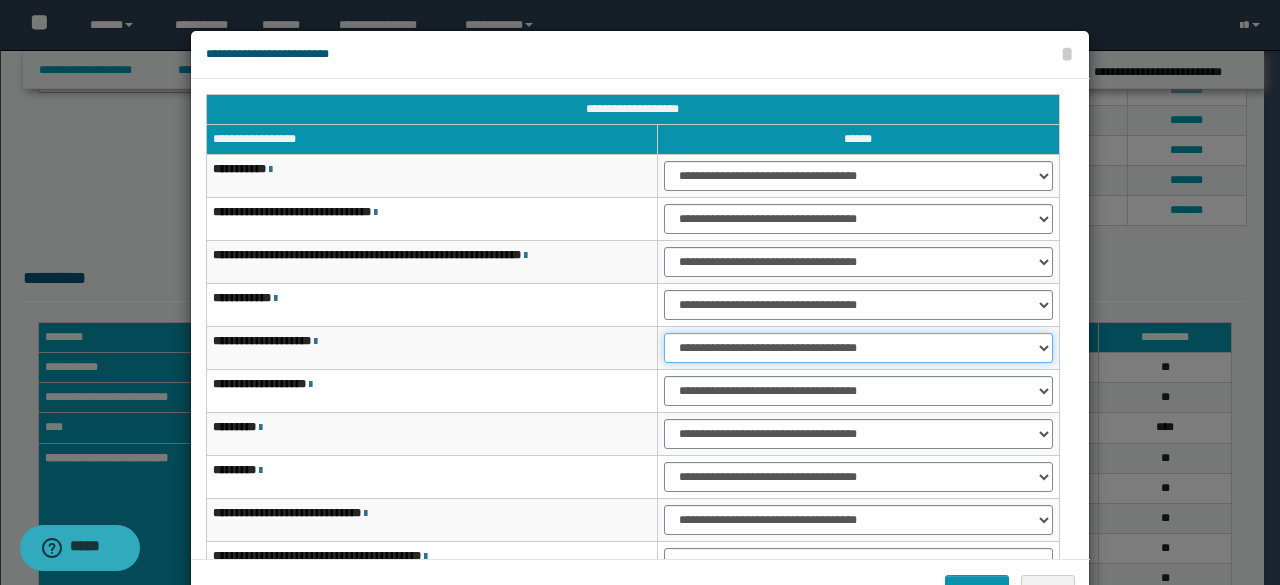 click on "**********" at bounding box center (858, 348) 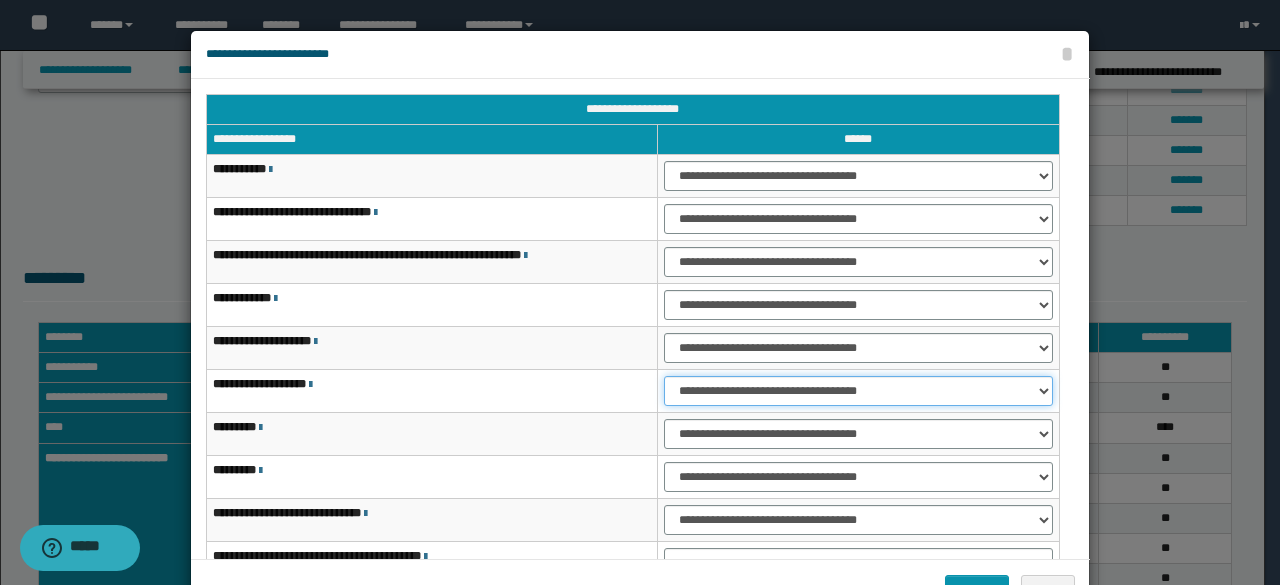 click on "**********" at bounding box center (858, 391) 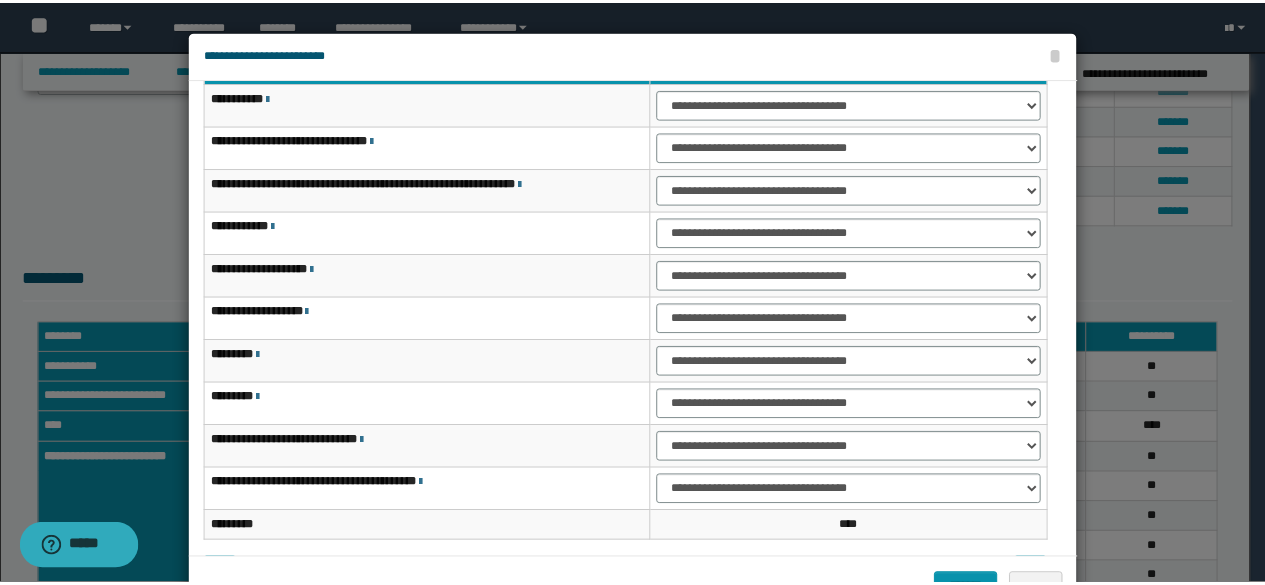 scroll, scrollTop: 116, scrollLeft: 0, axis: vertical 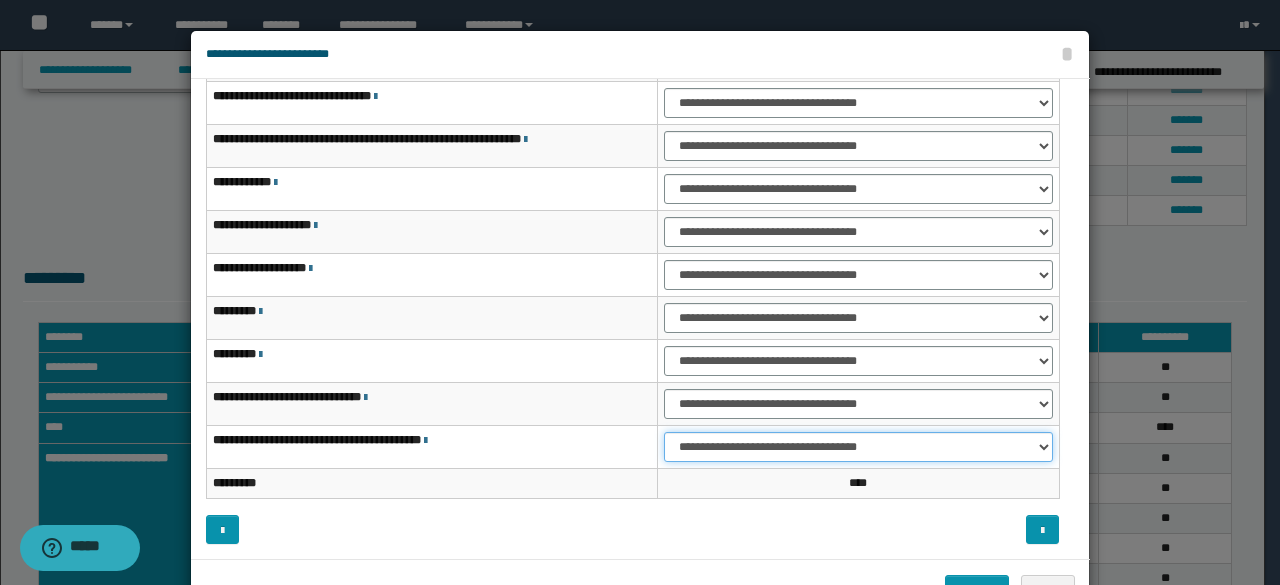 click on "**********" at bounding box center (858, 447) 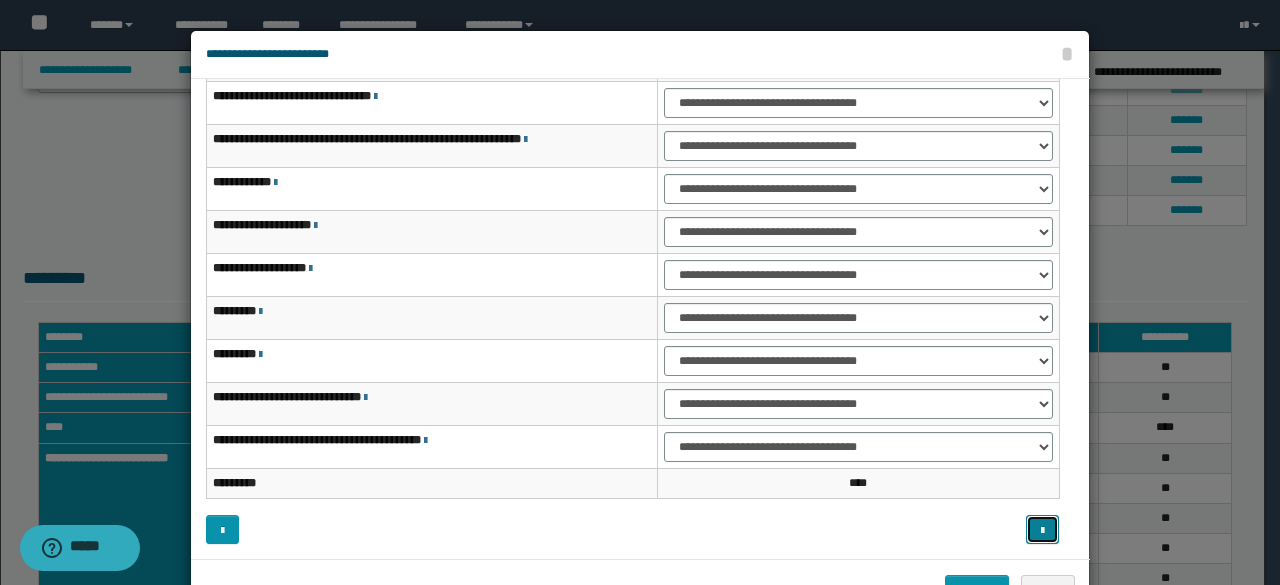 click at bounding box center (1042, 531) 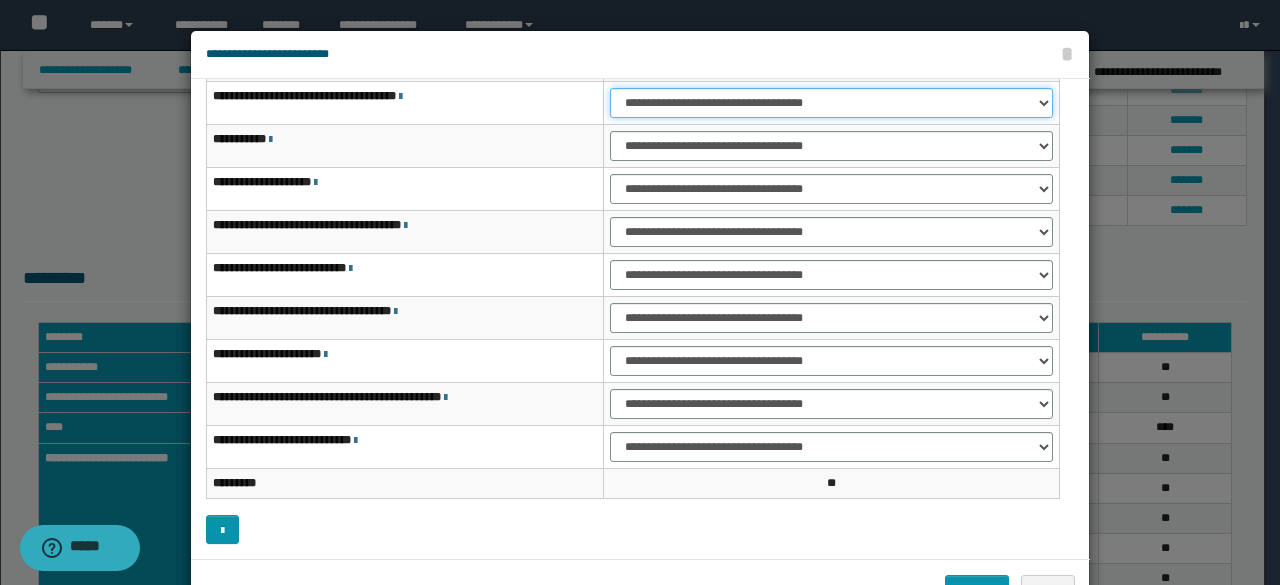 click on "**********" at bounding box center (831, 103) 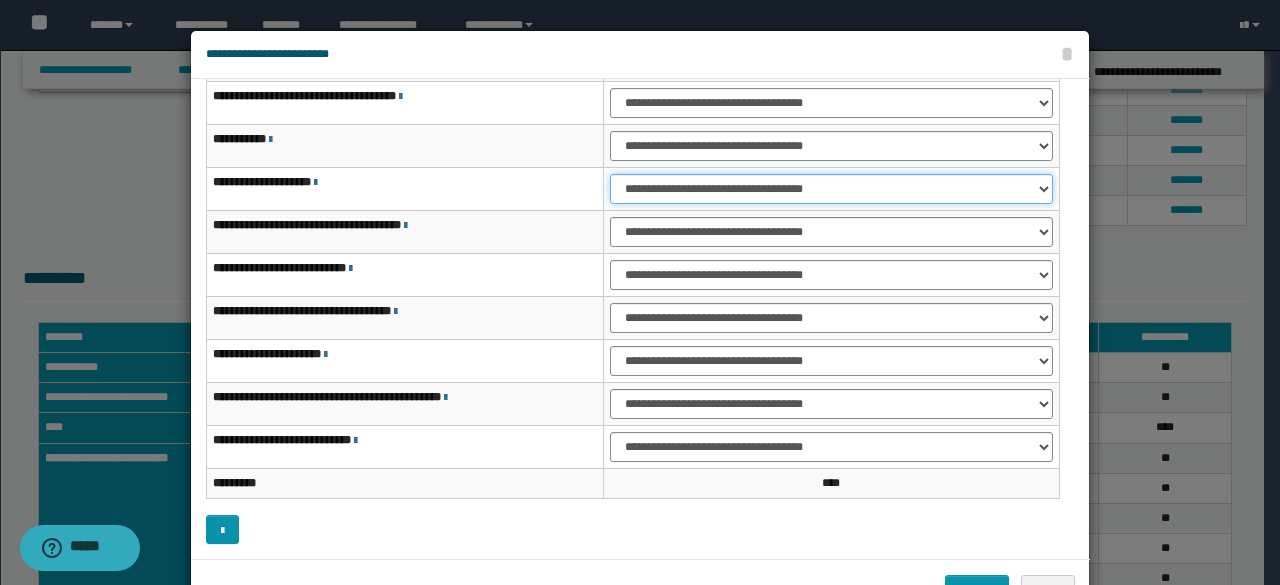 click on "**********" at bounding box center (831, 189) 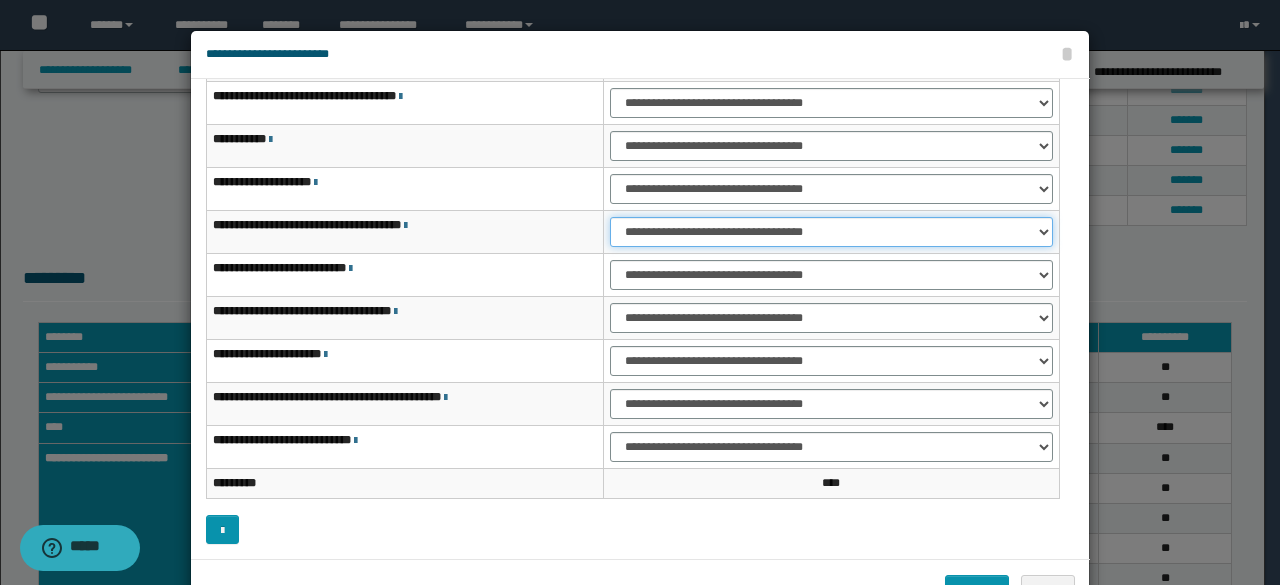 click on "**********" at bounding box center (831, 232) 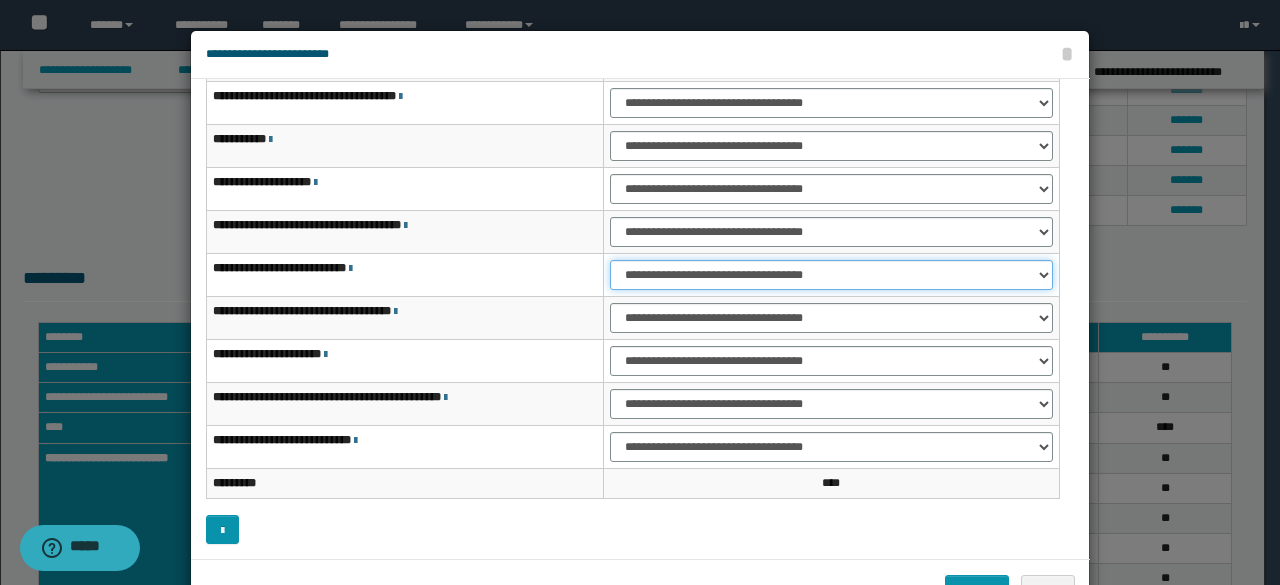 click on "**********" at bounding box center (831, 275) 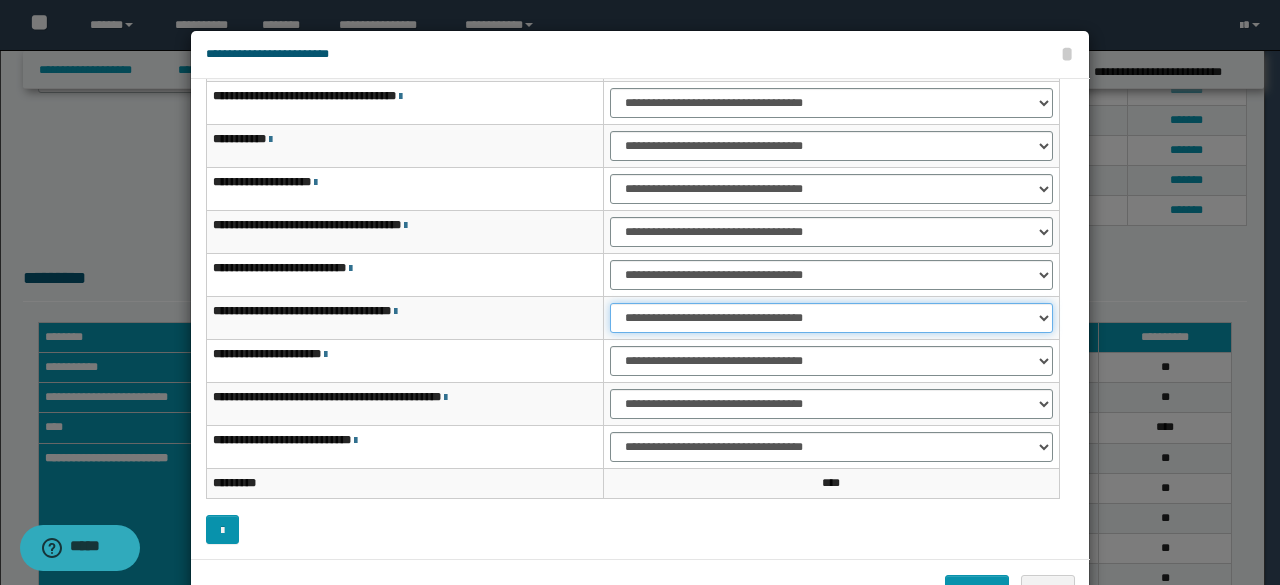 click on "**********" at bounding box center [831, 318] 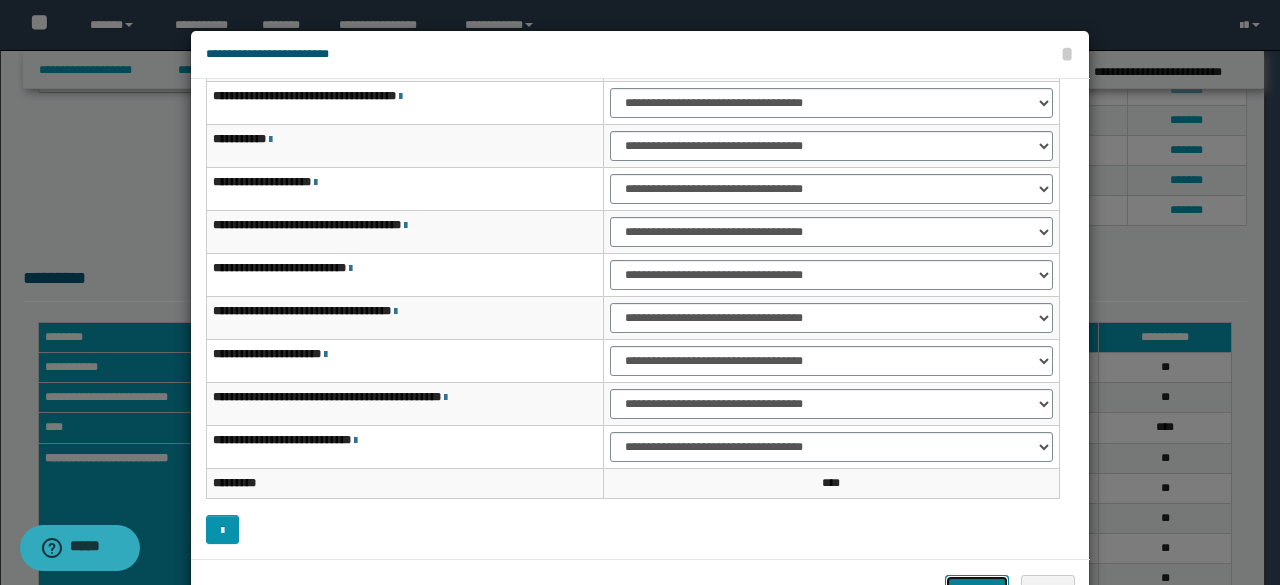 click on "*******" at bounding box center [977, 589] 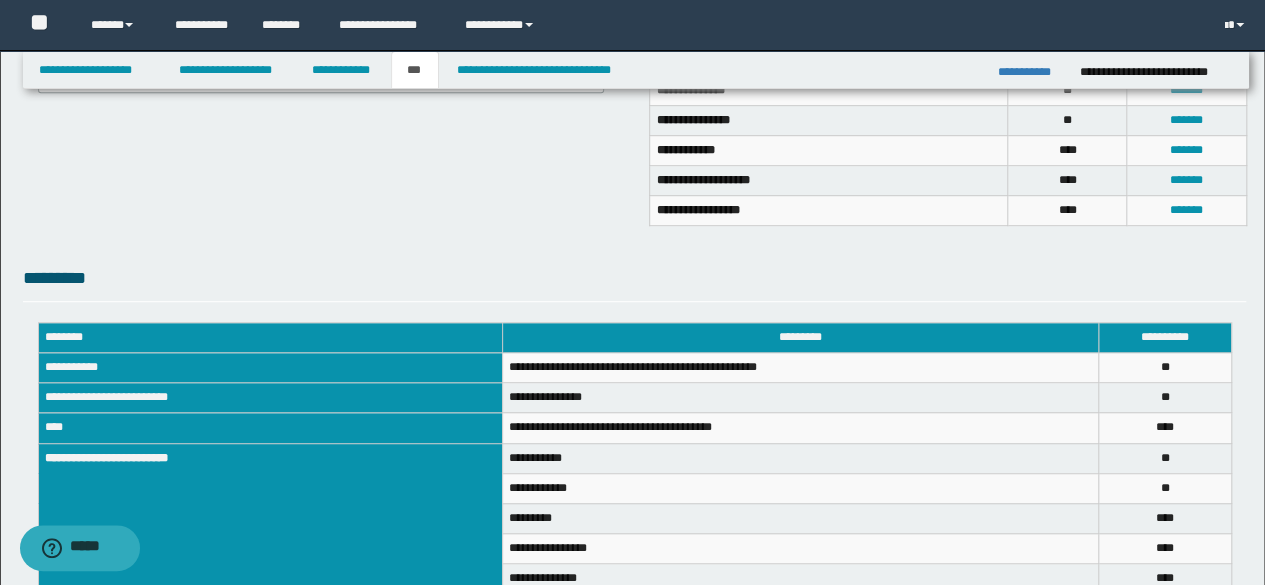 scroll, scrollTop: 0, scrollLeft: 0, axis: both 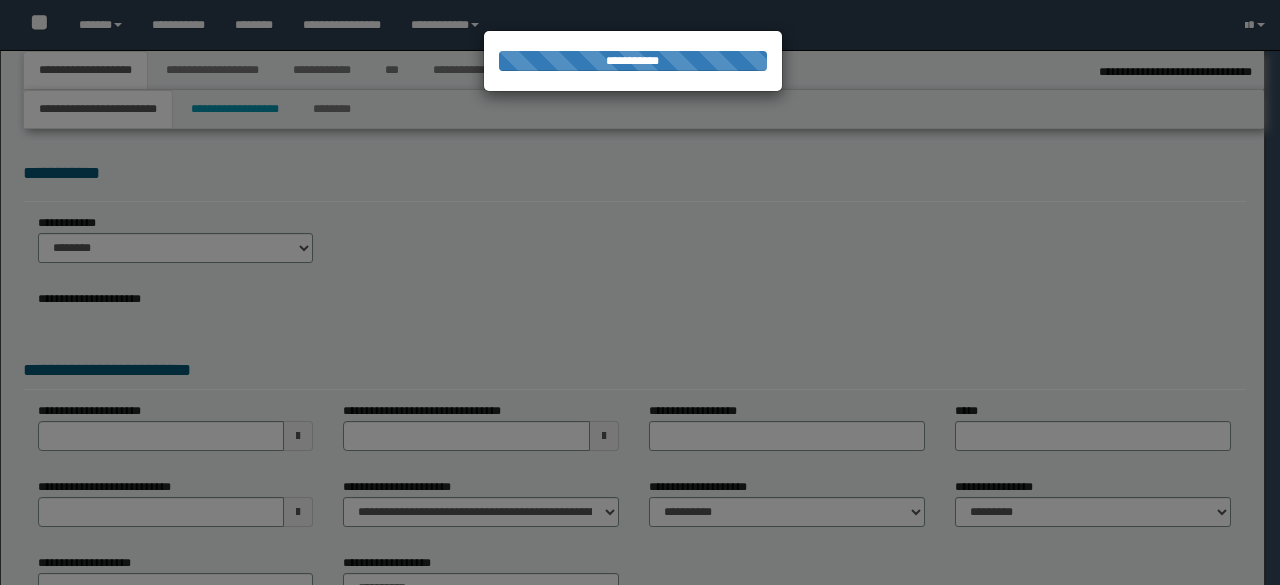 select on "*" 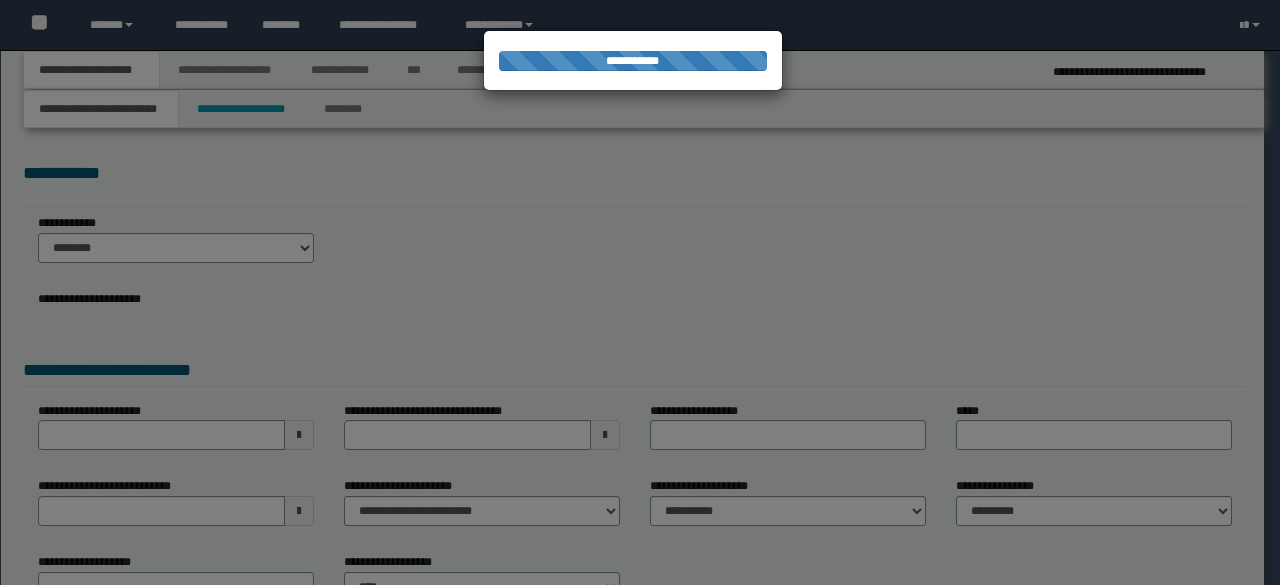 scroll, scrollTop: 0, scrollLeft: 0, axis: both 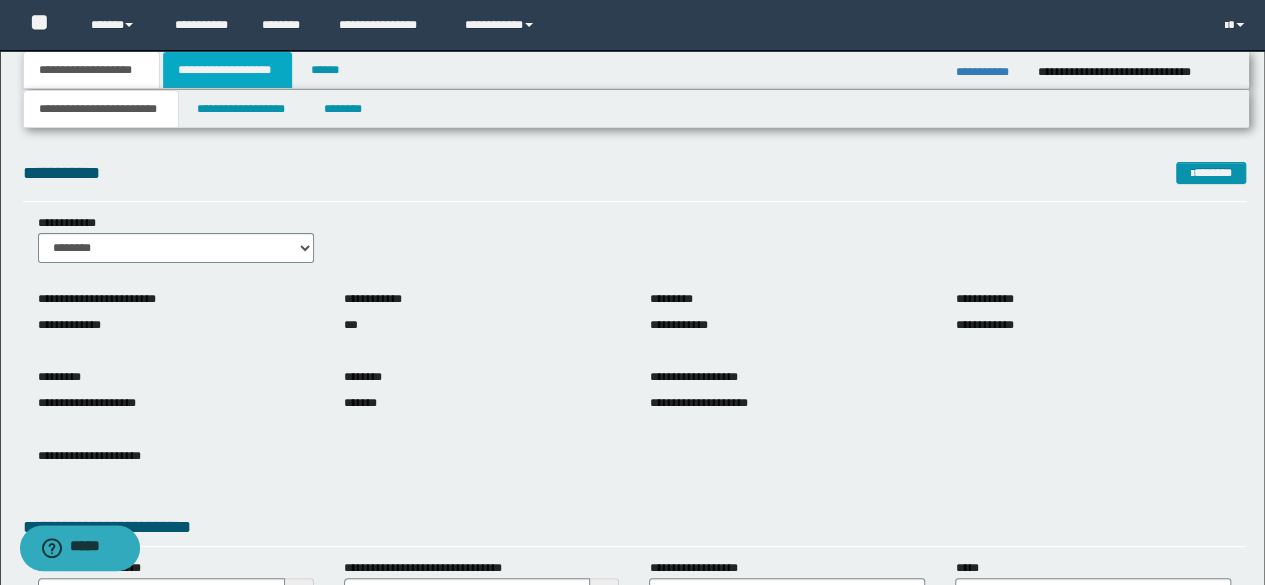 click on "**********" at bounding box center [227, 70] 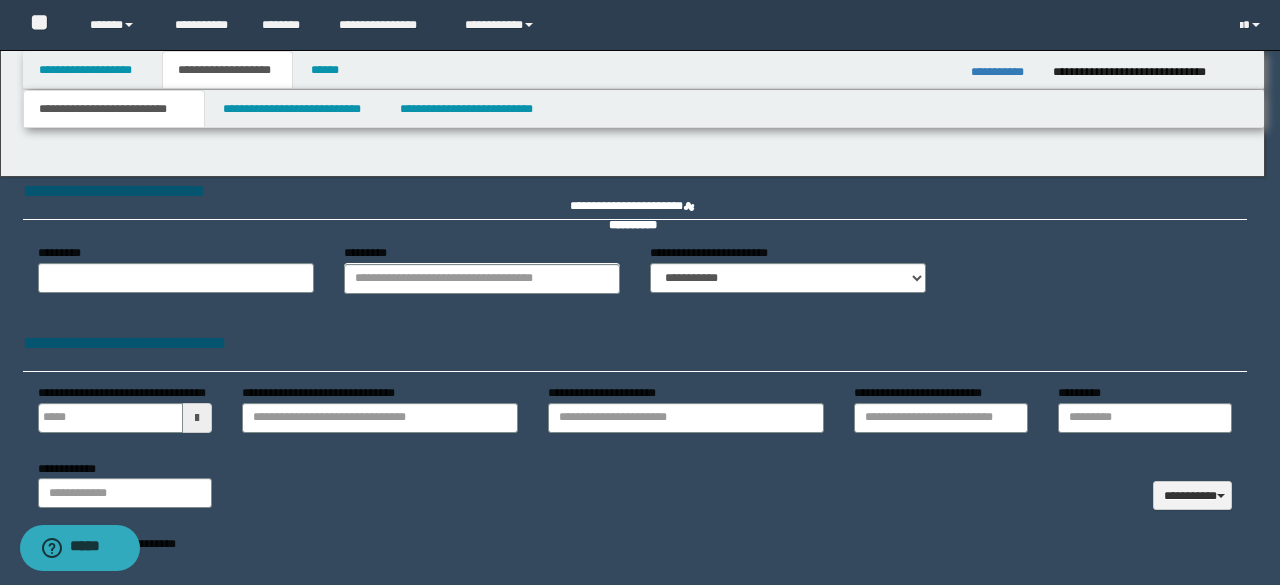 type 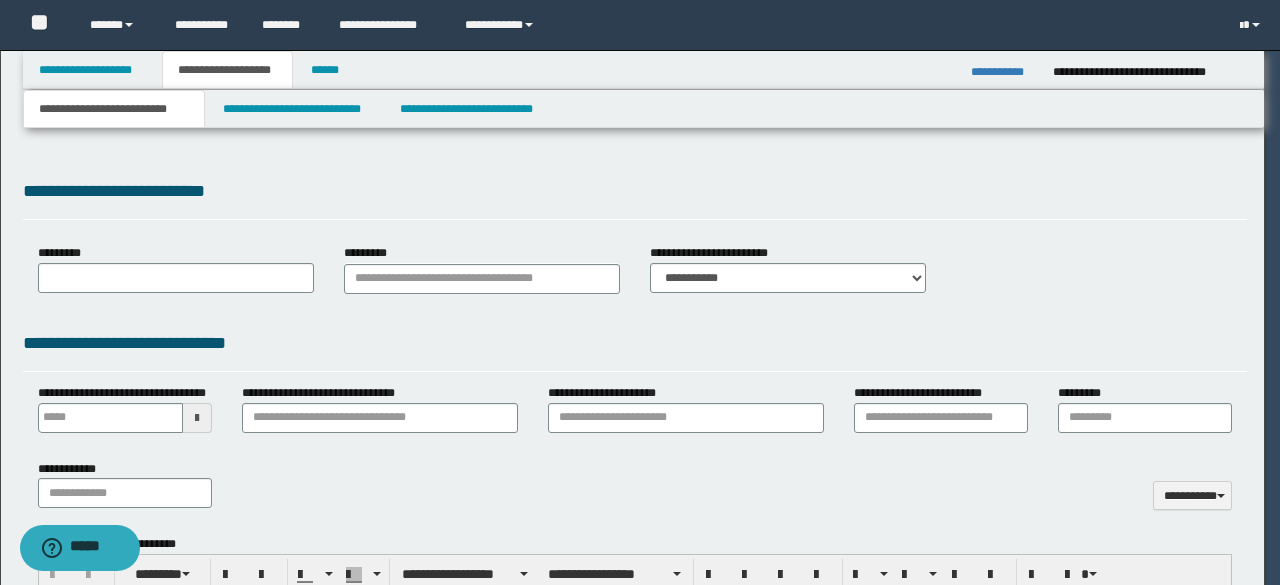 select on "*" 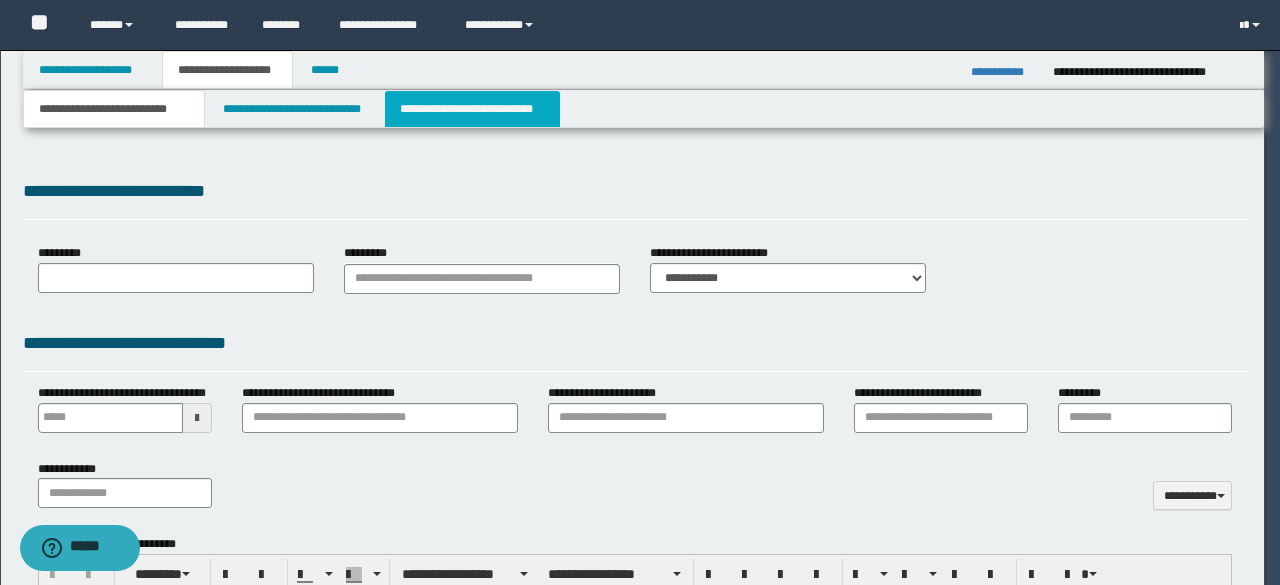 scroll, scrollTop: 0, scrollLeft: 0, axis: both 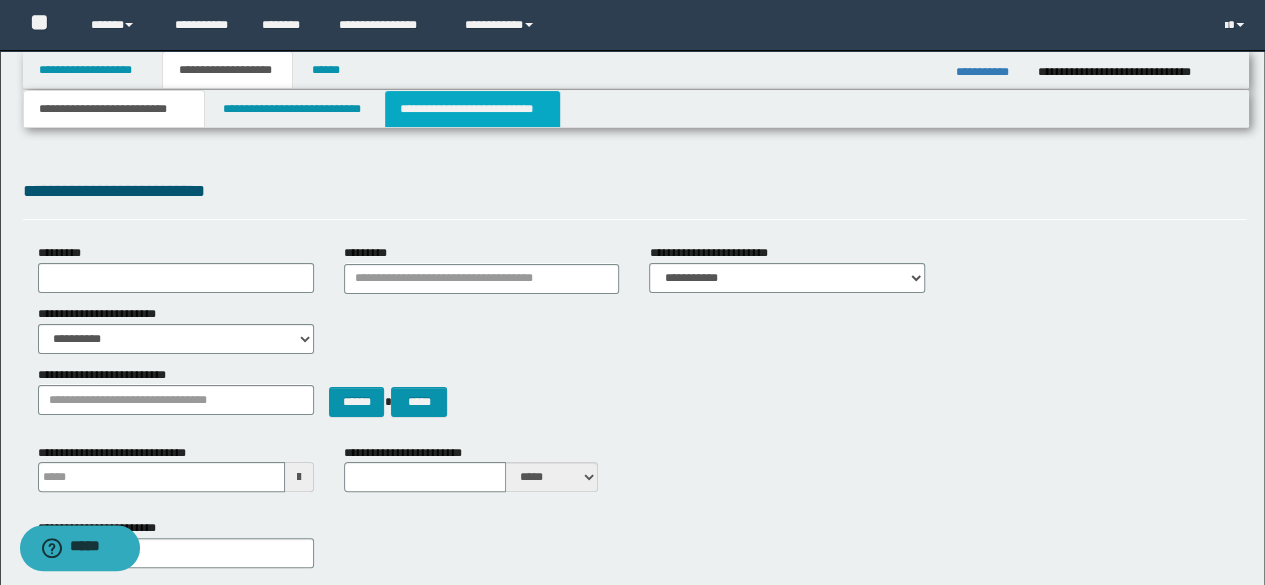 click on "**********" at bounding box center (472, 109) 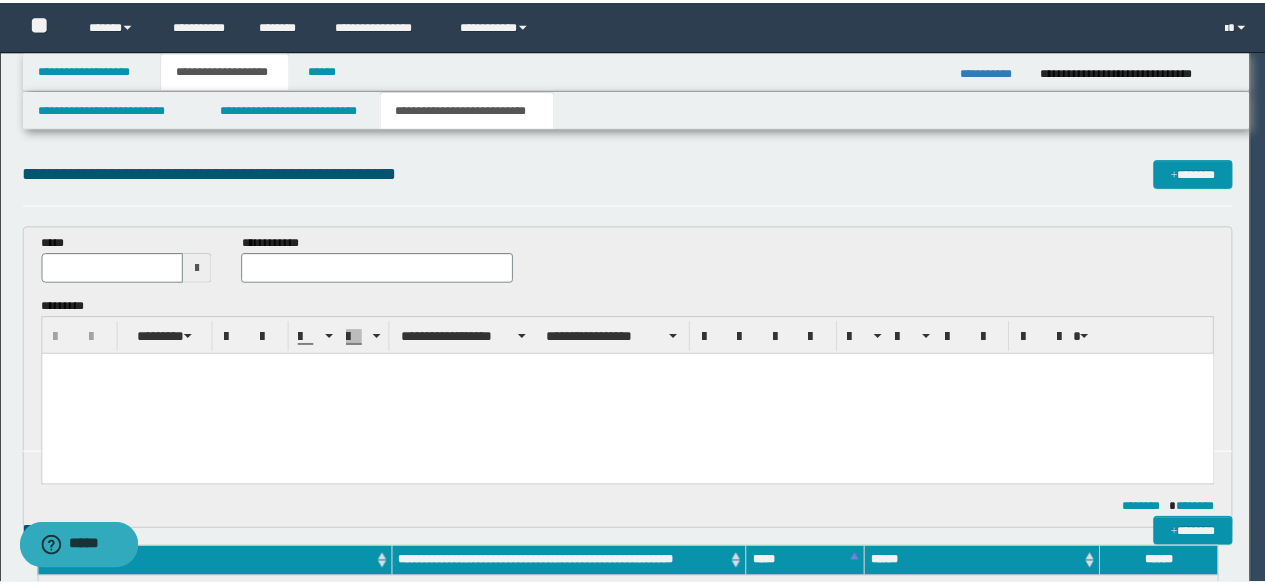 scroll, scrollTop: 0, scrollLeft: 0, axis: both 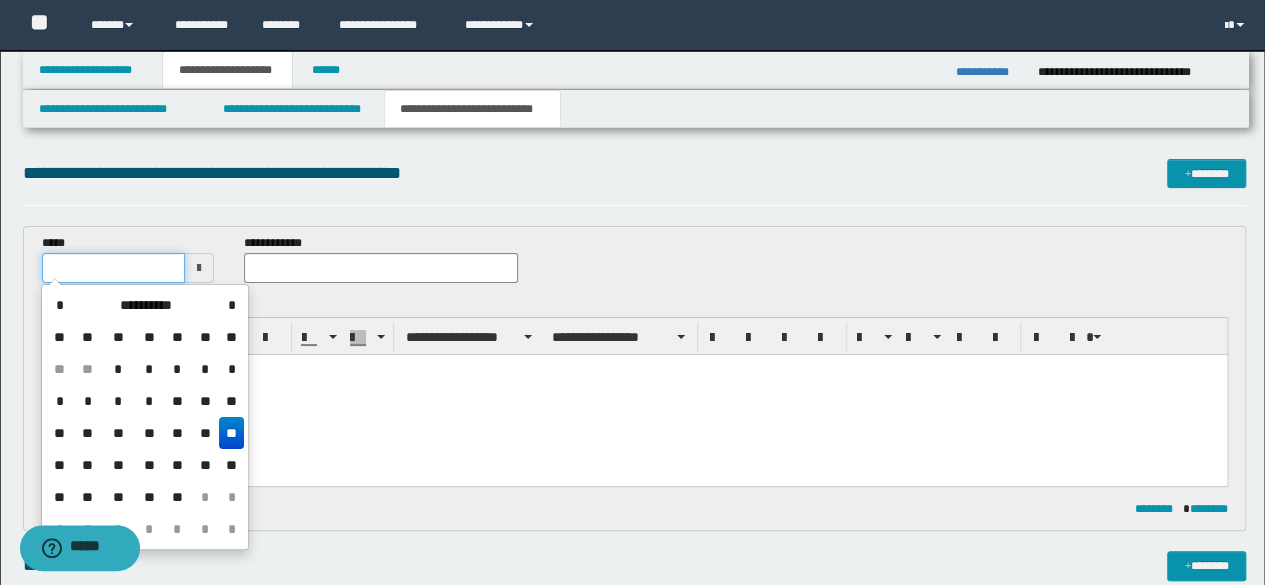 click at bounding box center (114, 268) 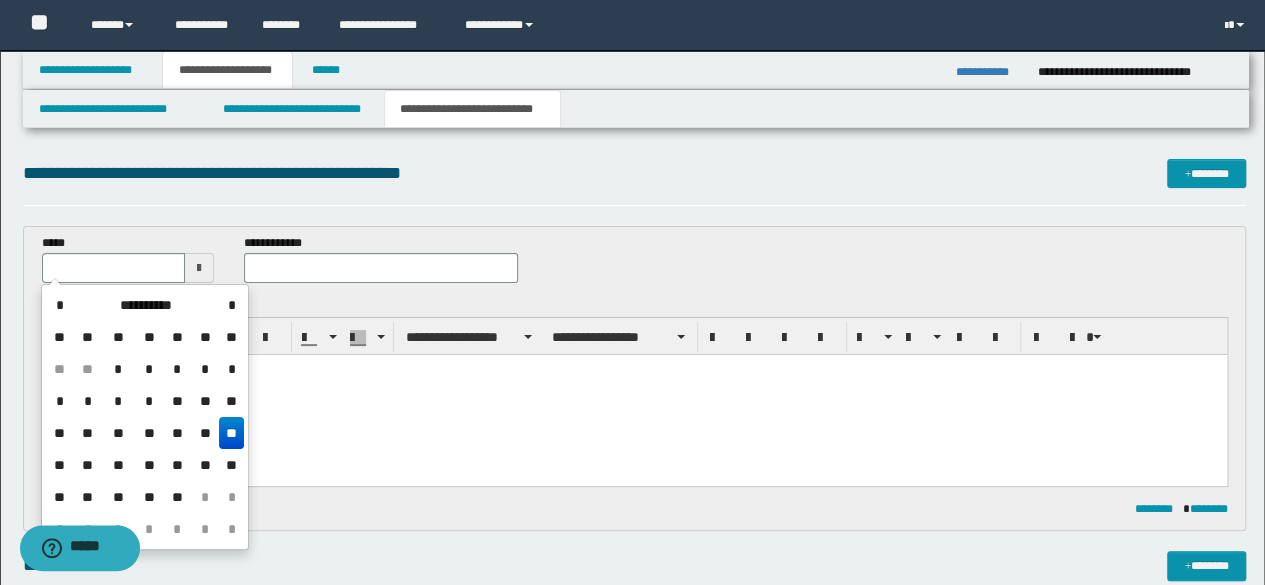 click on "**" at bounding box center (231, 433) 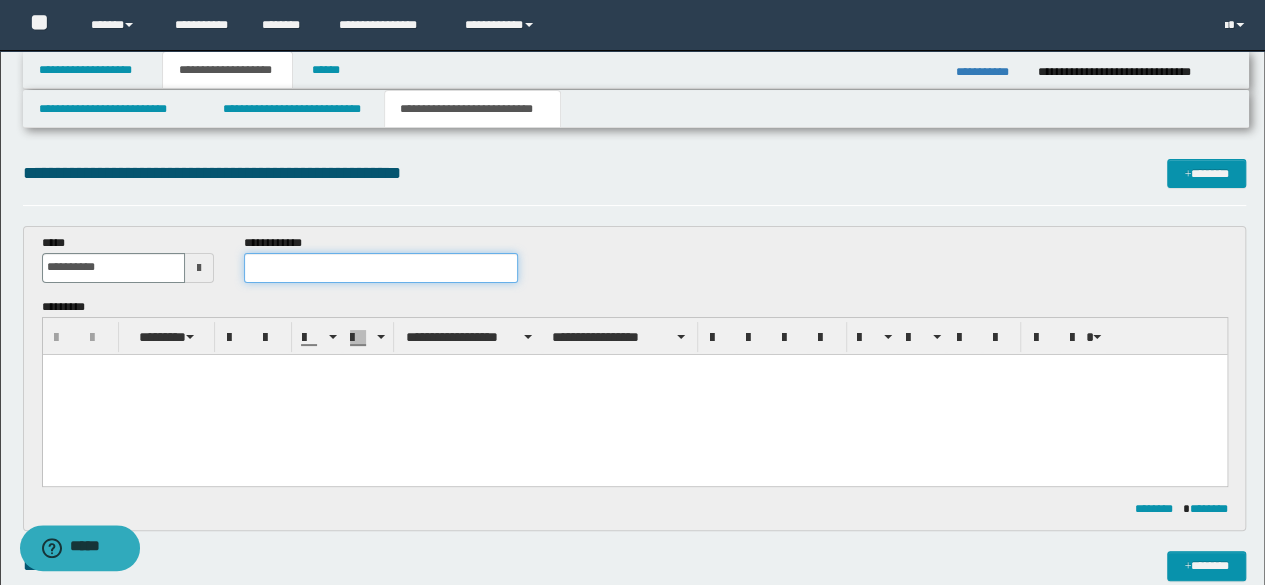 click at bounding box center [381, 268] 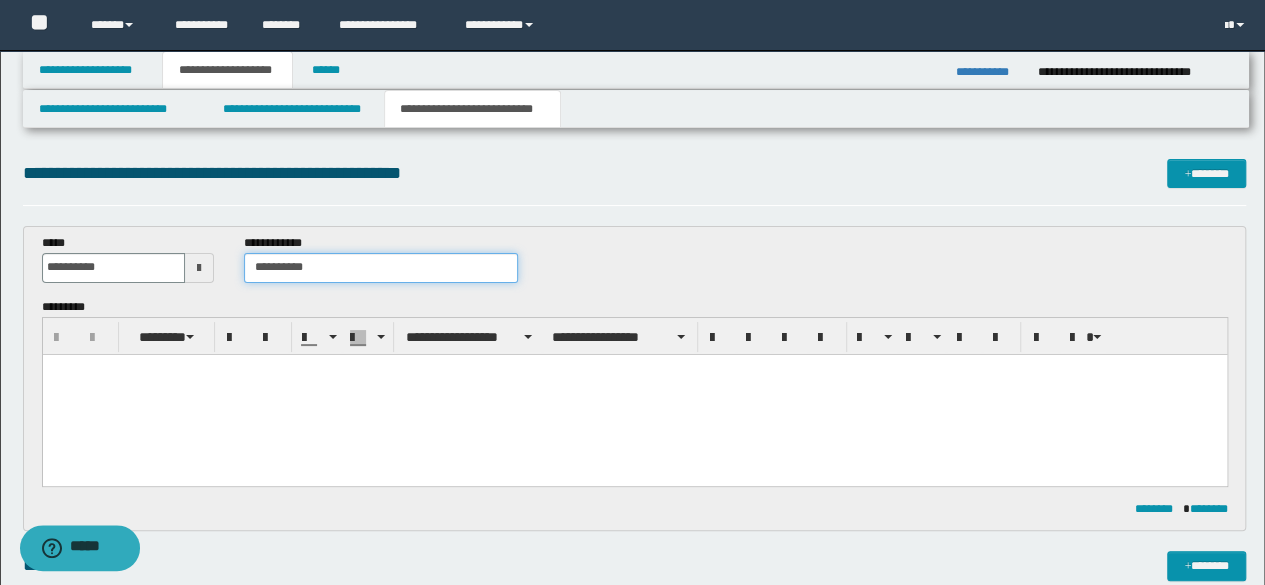 type on "**********" 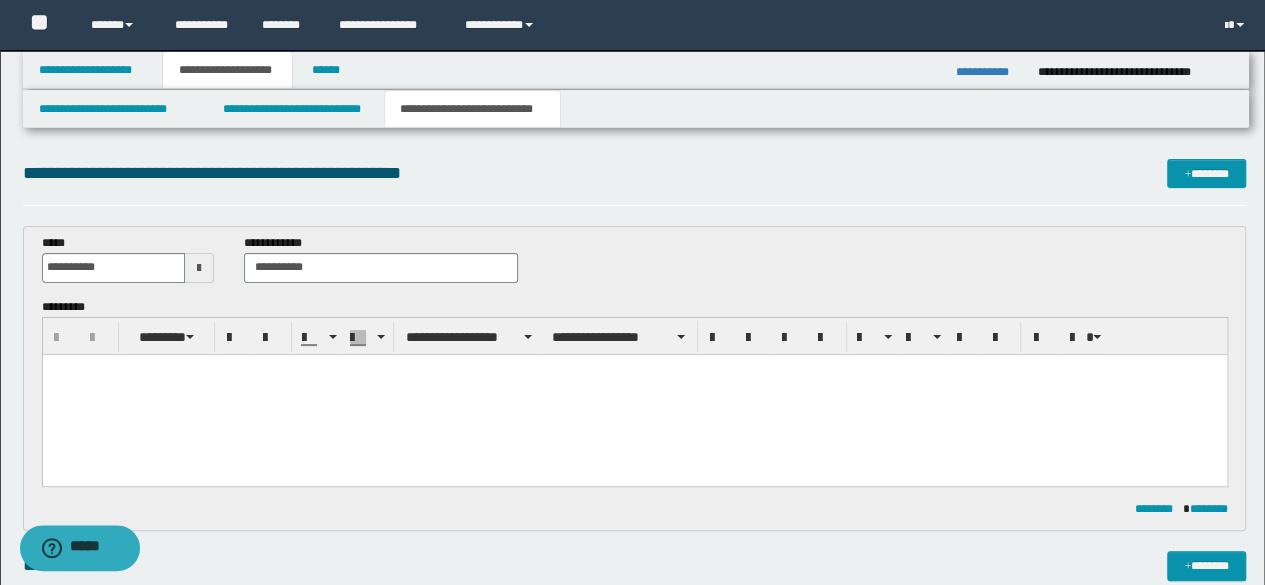 click at bounding box center (634, 394) 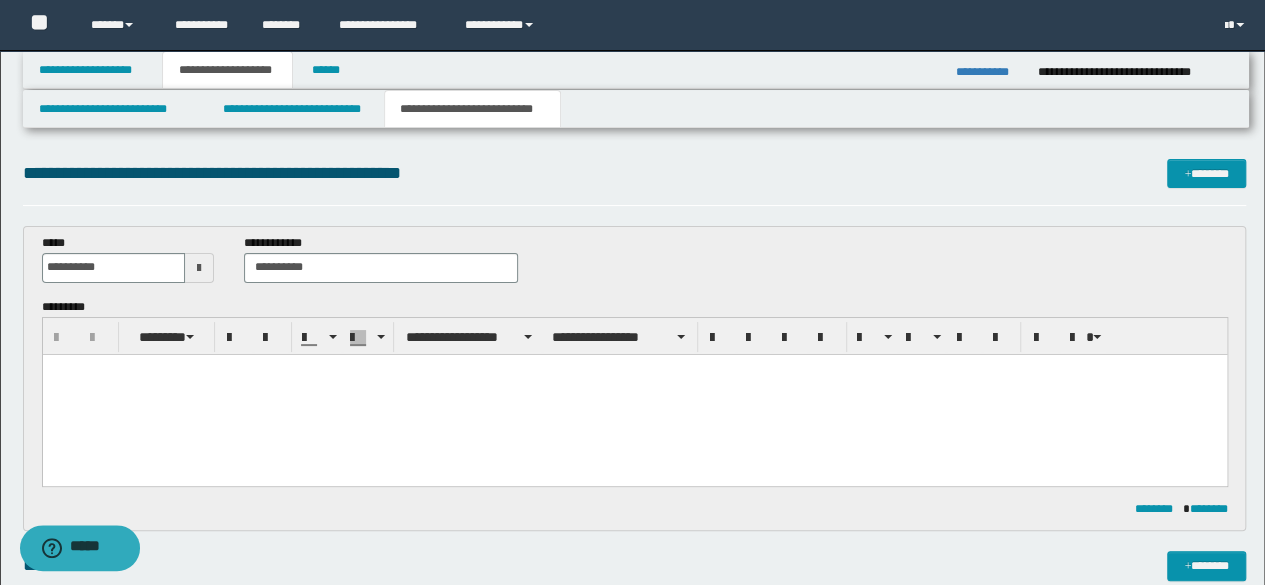 type 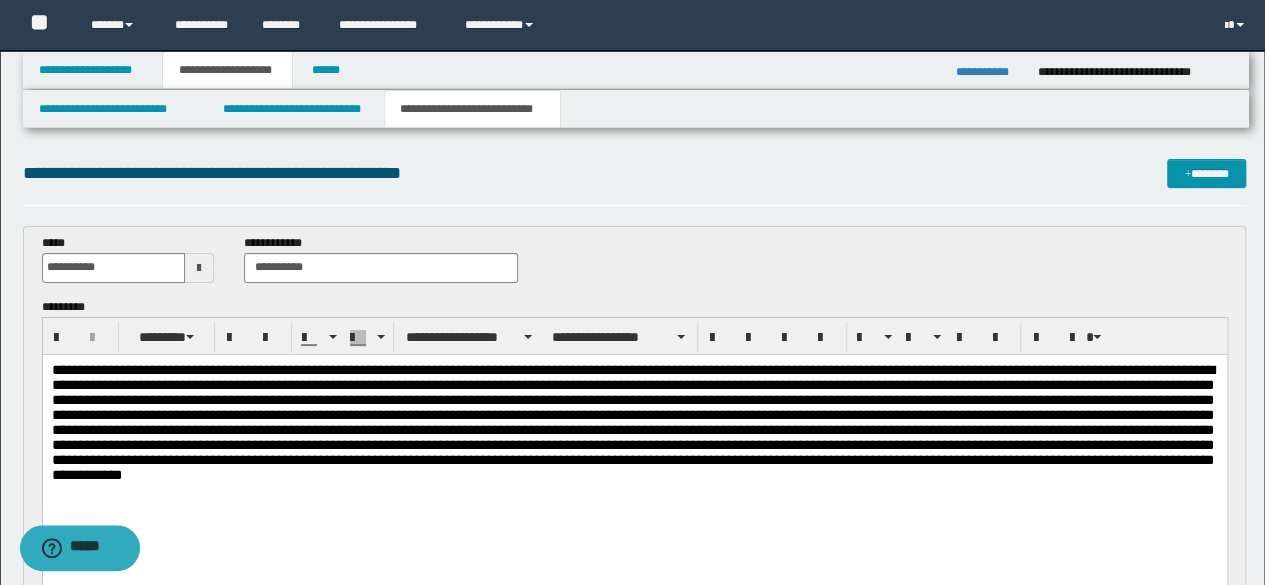 click at bounding box center [632, 421] 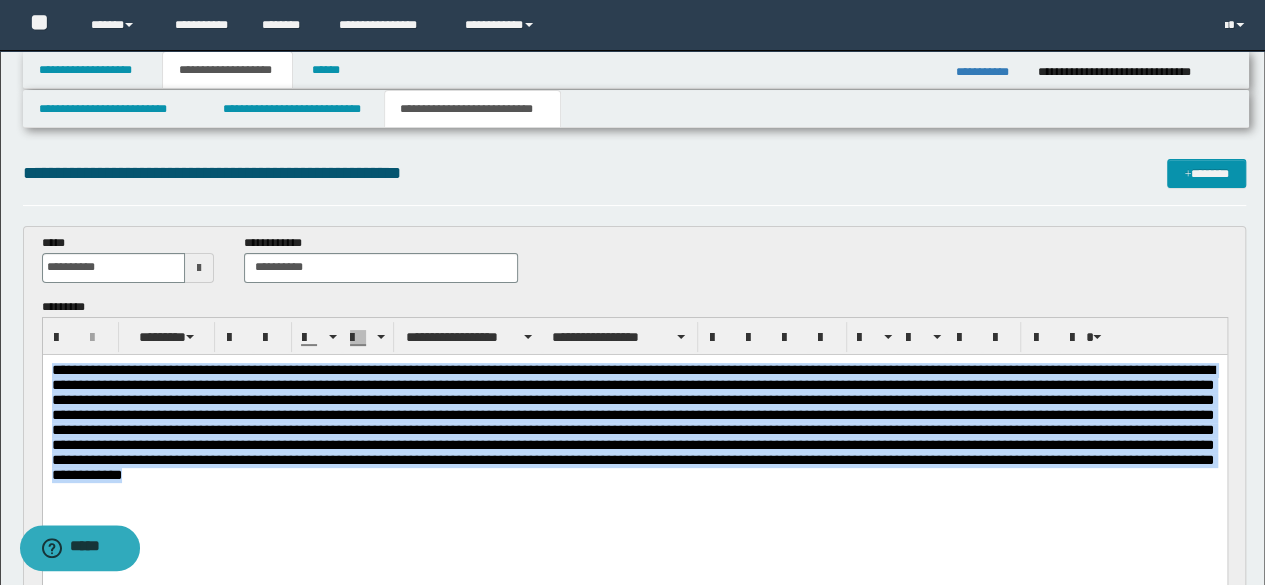 drag, startPoint x: 896, startPoint y: 492, endPoint x: 0, endPoint y: 320, distance: 912.35956 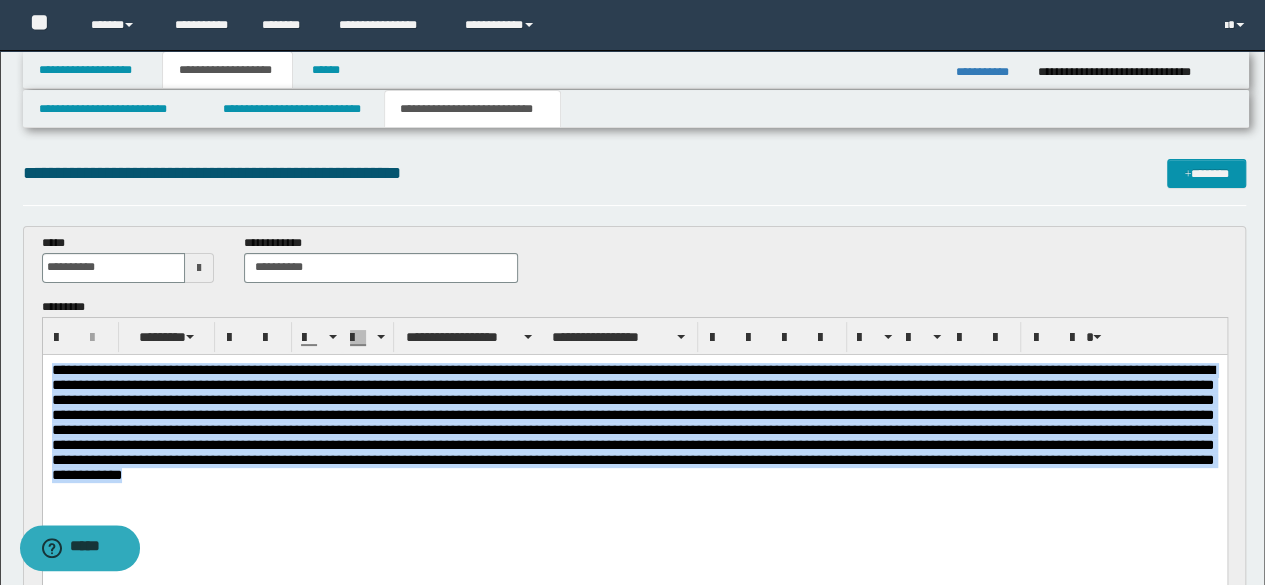 click at bounding box center (634, 447) 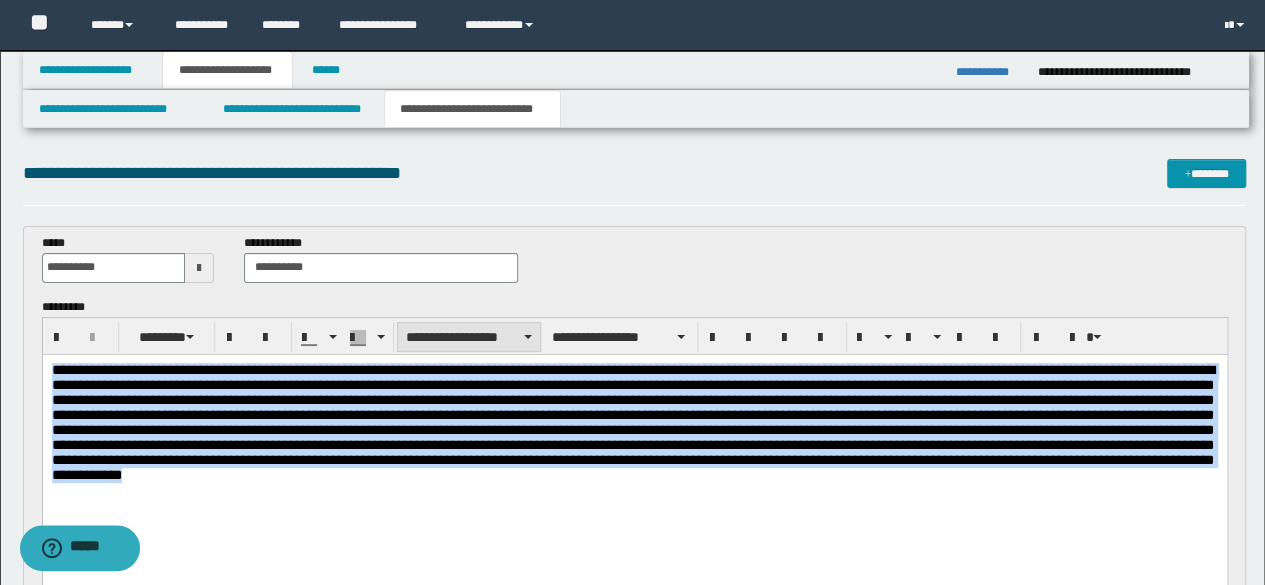 click on "**********" at bounding box center [469, 337] 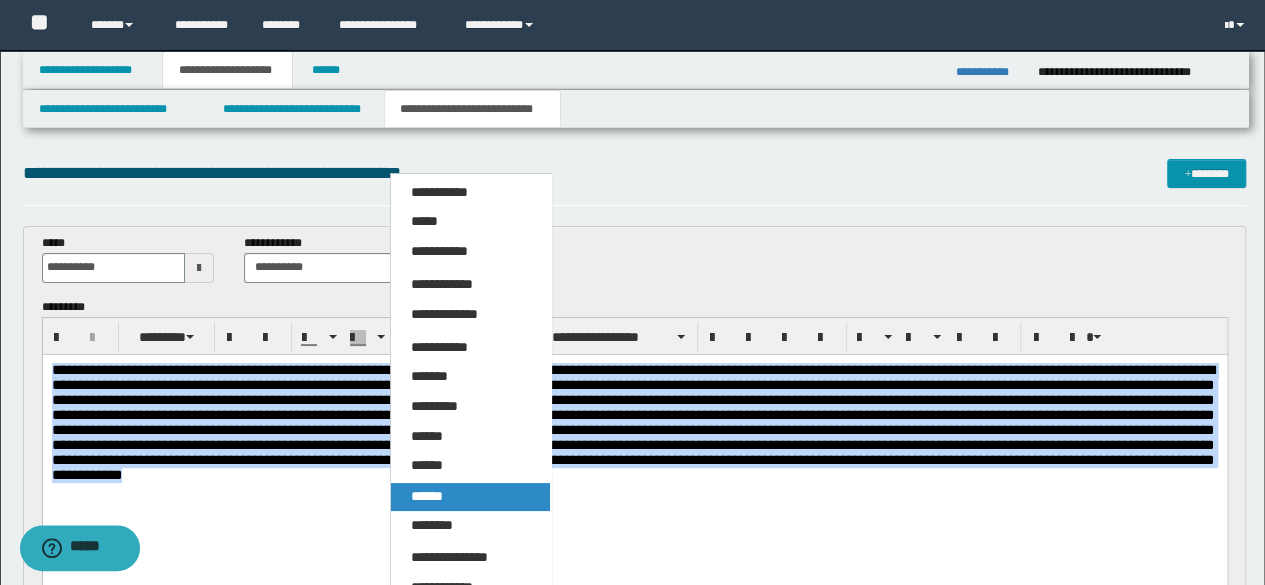 click on "******" at bounding box center [427, 496] 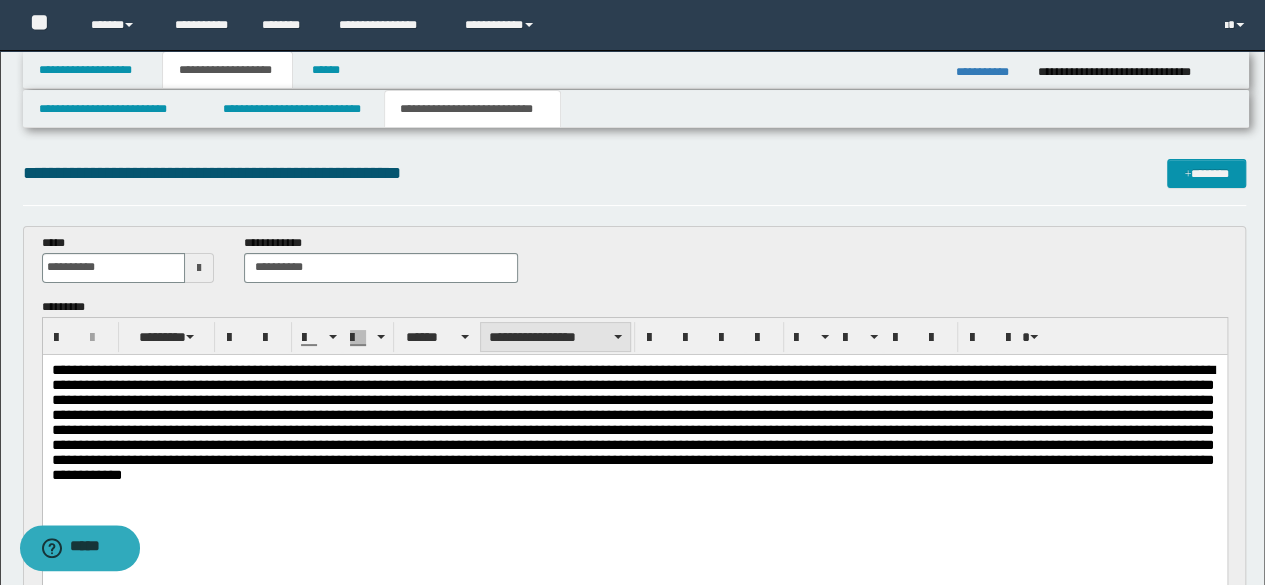 click on "**********" at bounding box center (555, 337) 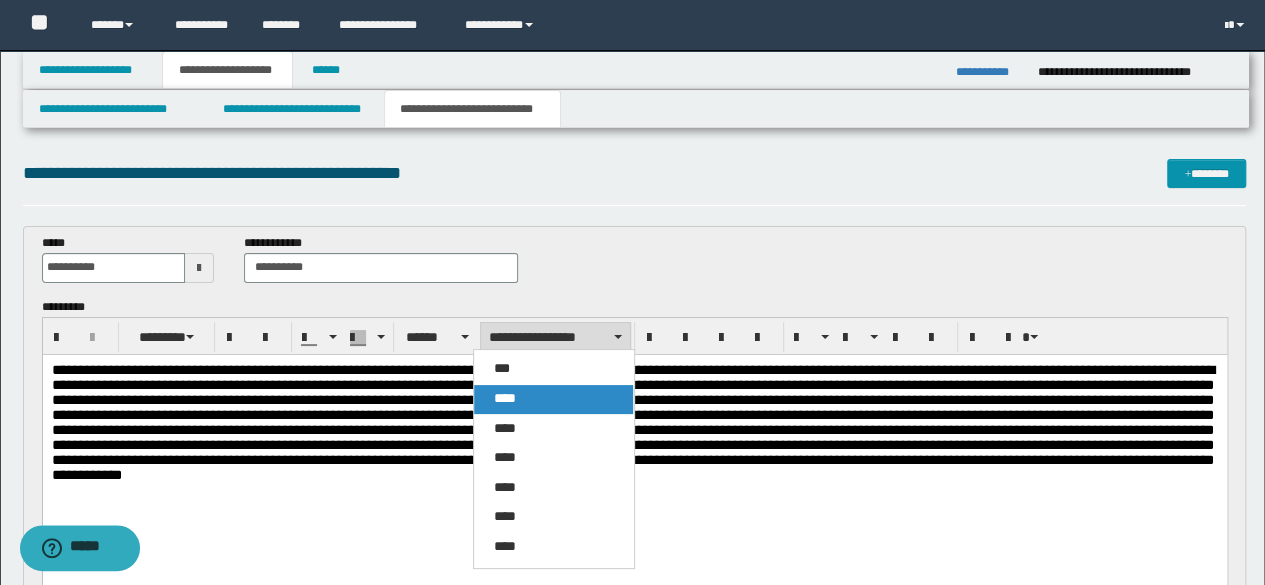 click on "****" at bounding box center [553, 399] 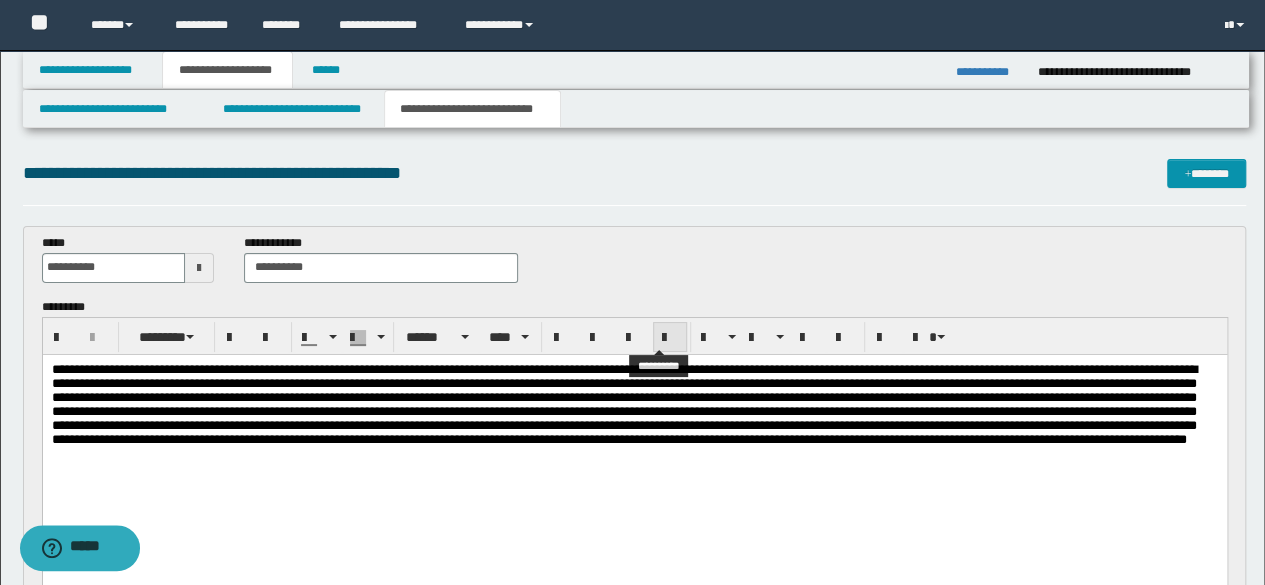 click at bounding box center [670, 338] 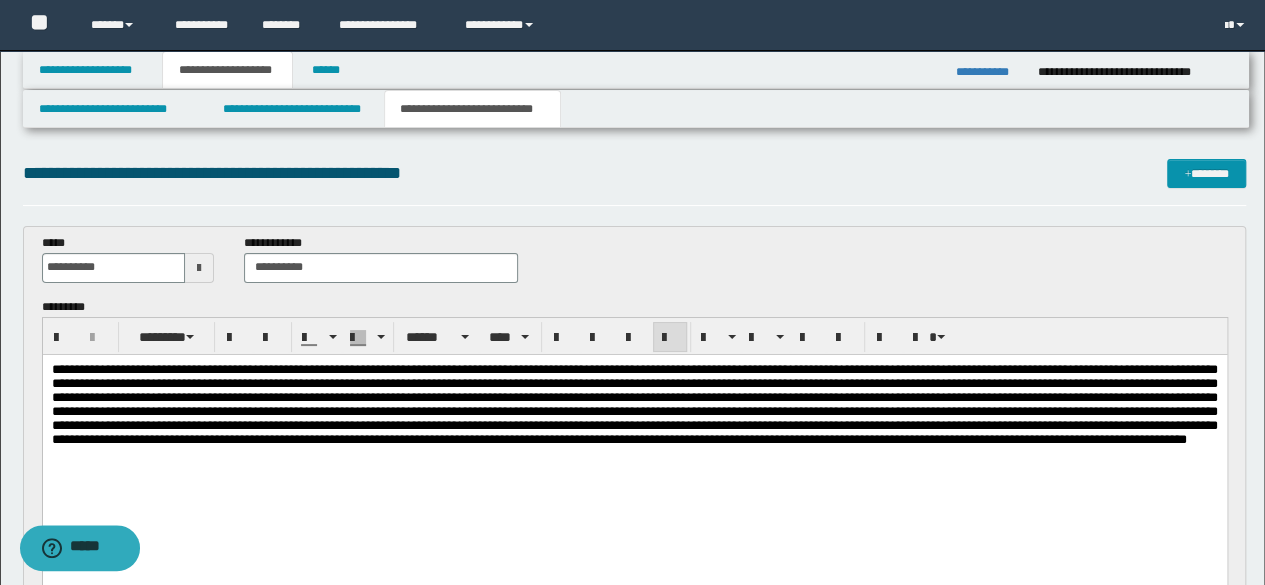 click at bounding box center (634, 403) 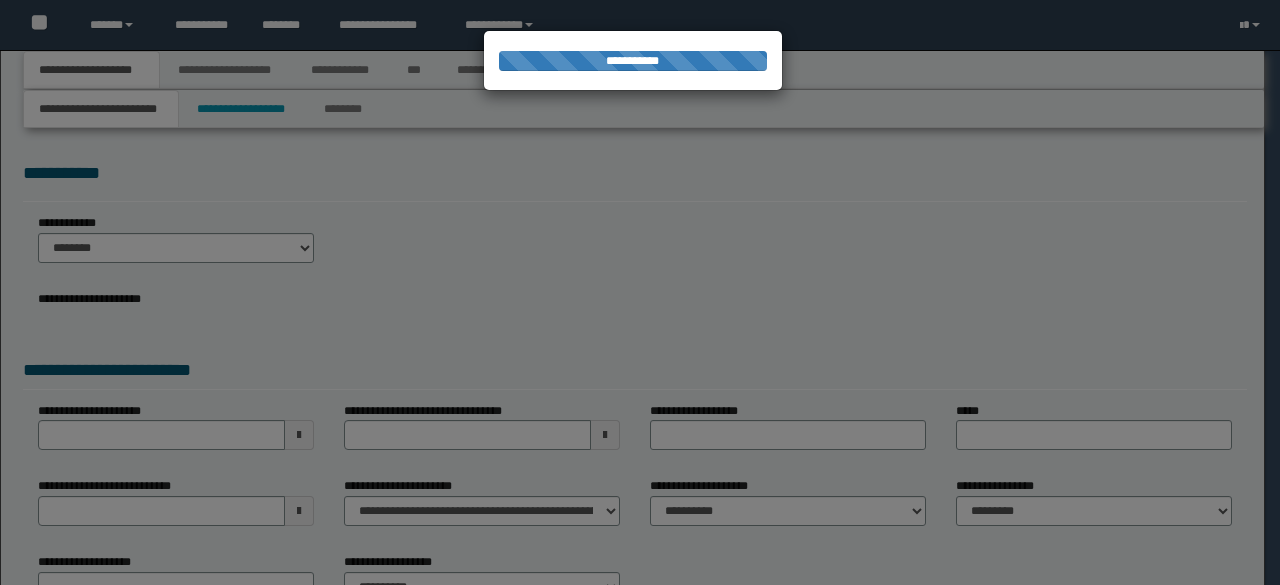 scroll, scrollTop: 0, scrollLeft: 0, axis: both 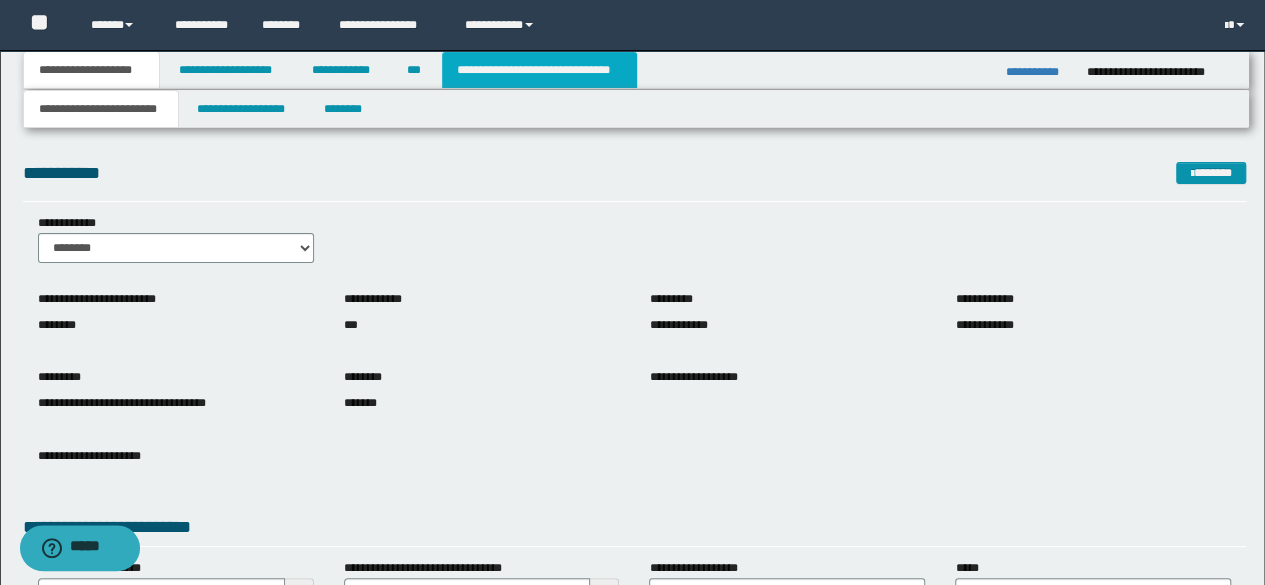 click on "**********" at bounding box center [539, 70] 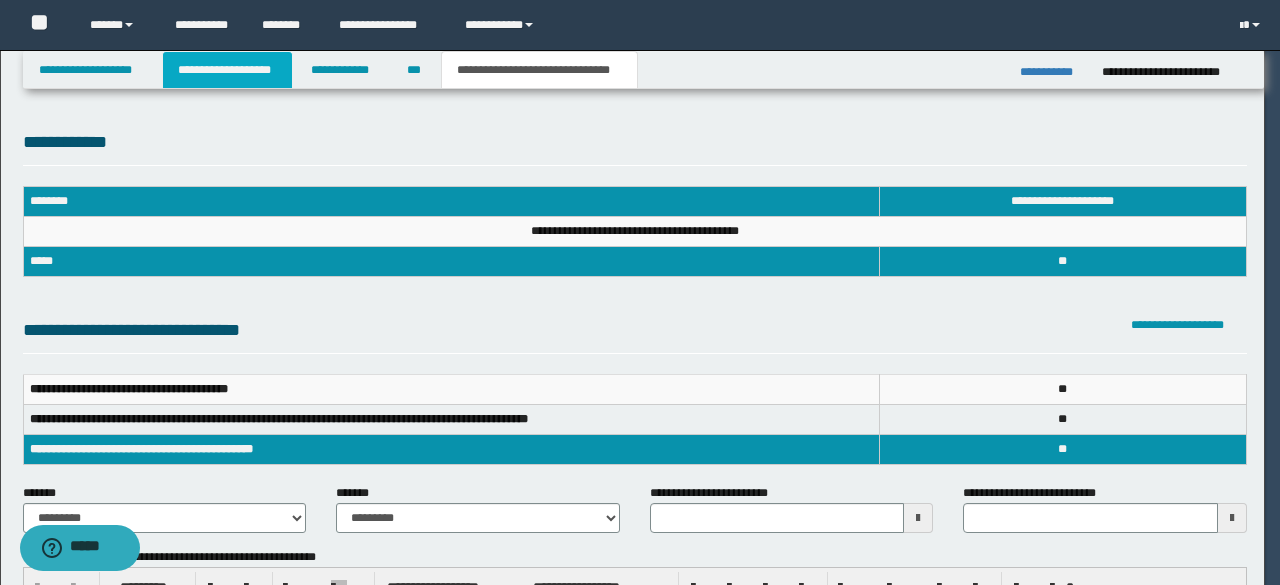 scroll, scrollTop: 0, scrollLeft: 0, axis: both 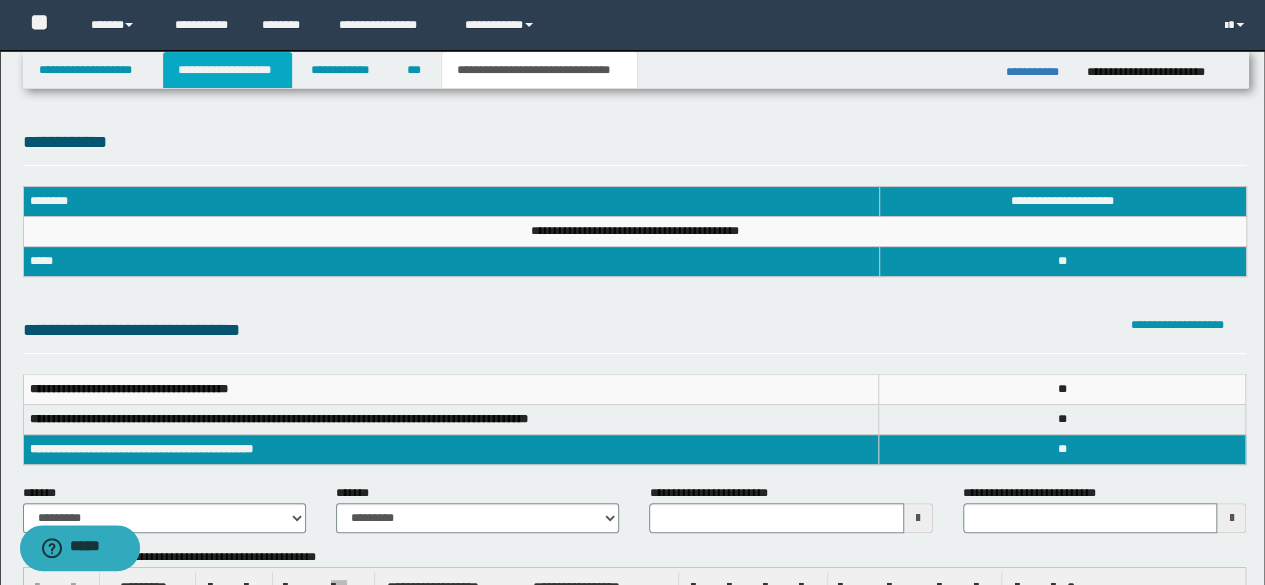 click on "**********" at bounding box center [227, 70] 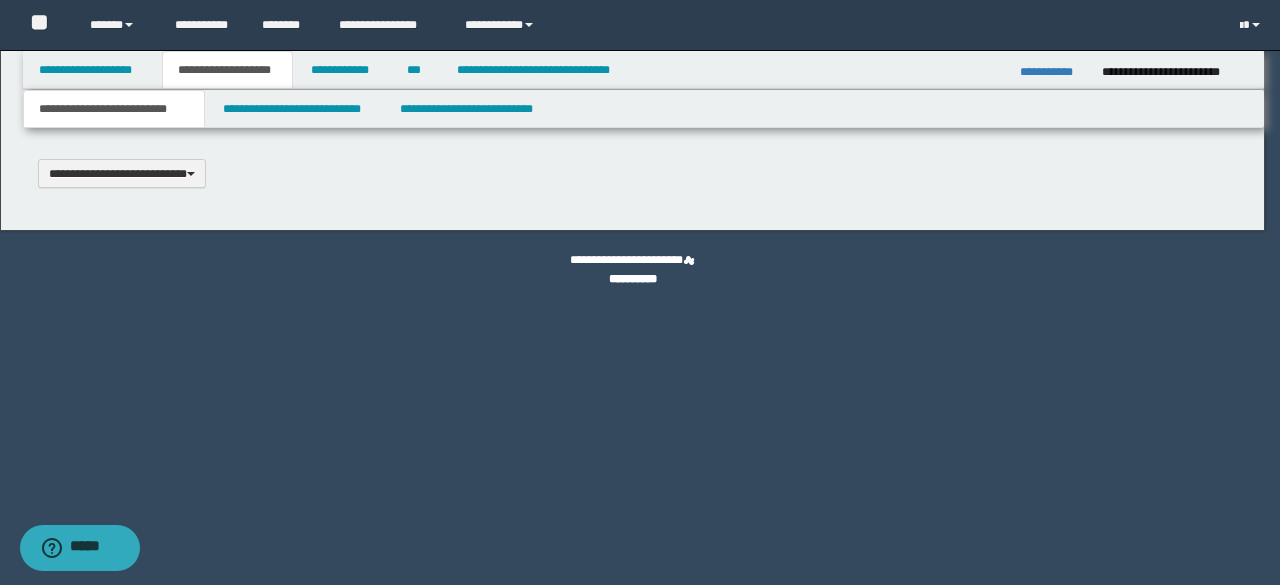 type 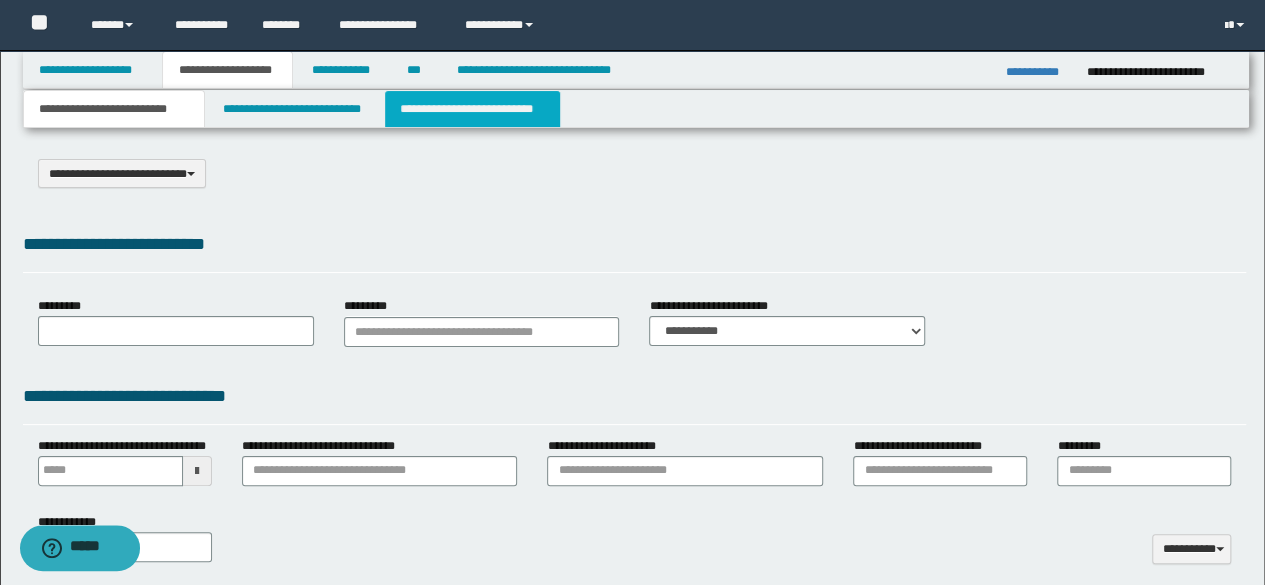 click on "**********" at bounding box center [472, 109] 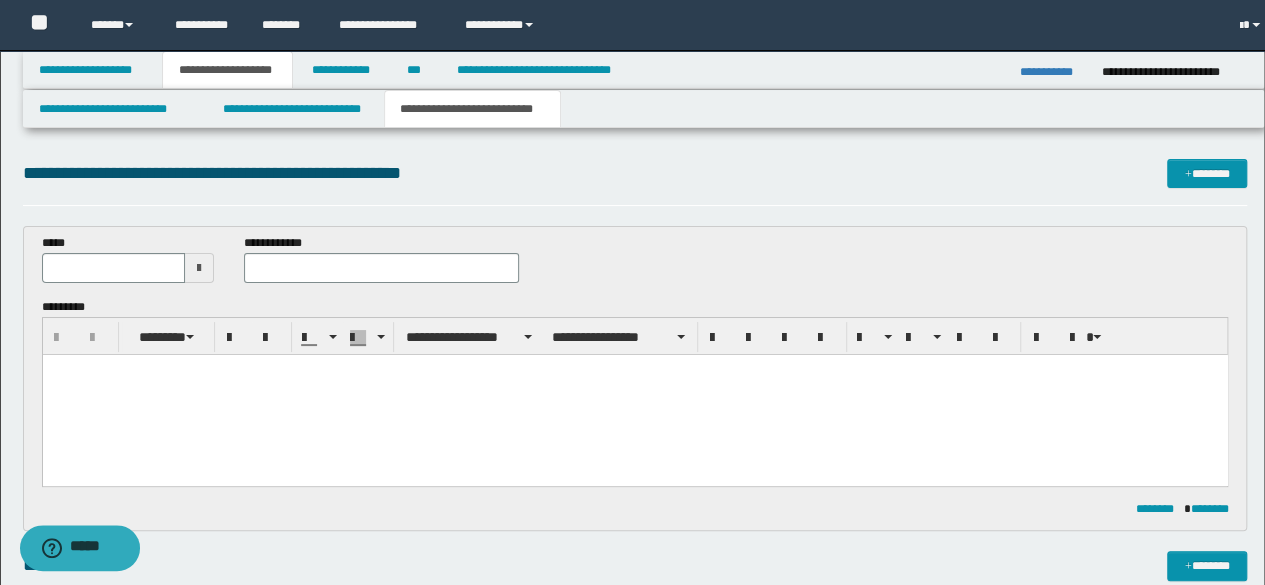 scroll, scrollTop: 0, scrollLeft: 0, axis: both 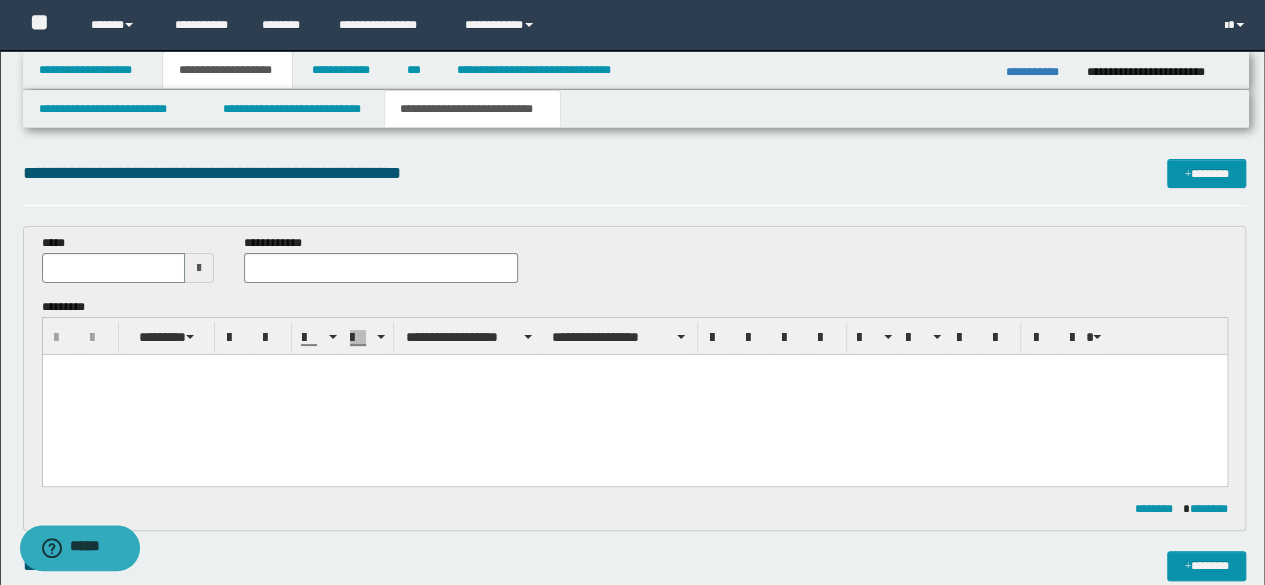 click on "*****" at bounding box center (128, 258) 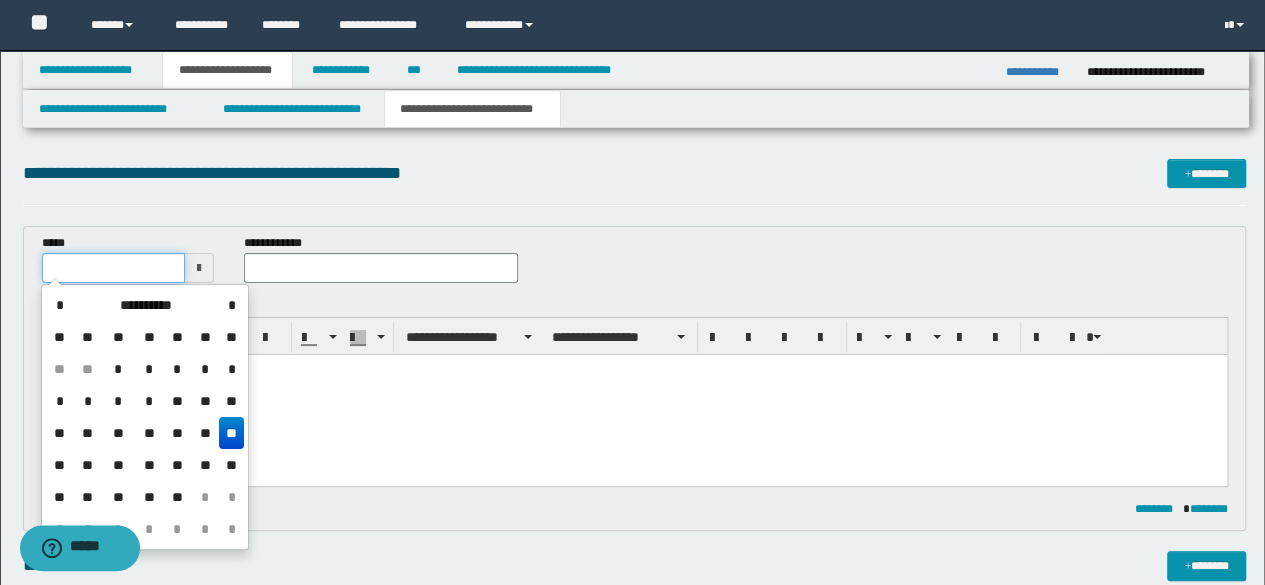 click at bounding box center (114, 268) 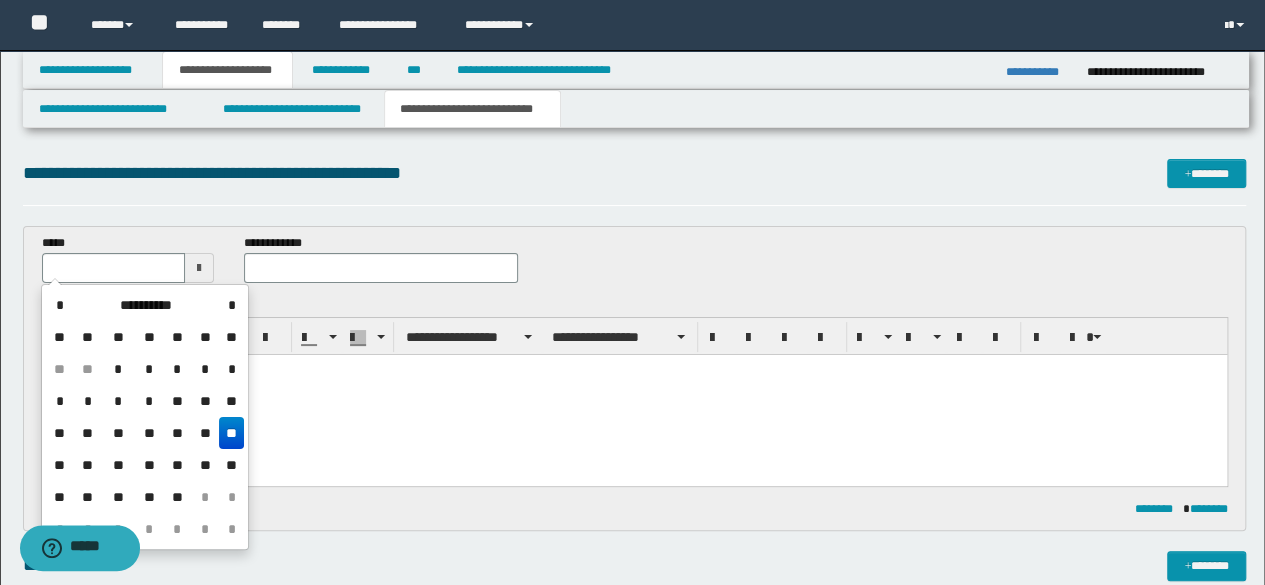 click on "**" at bounding box center [231, 433] 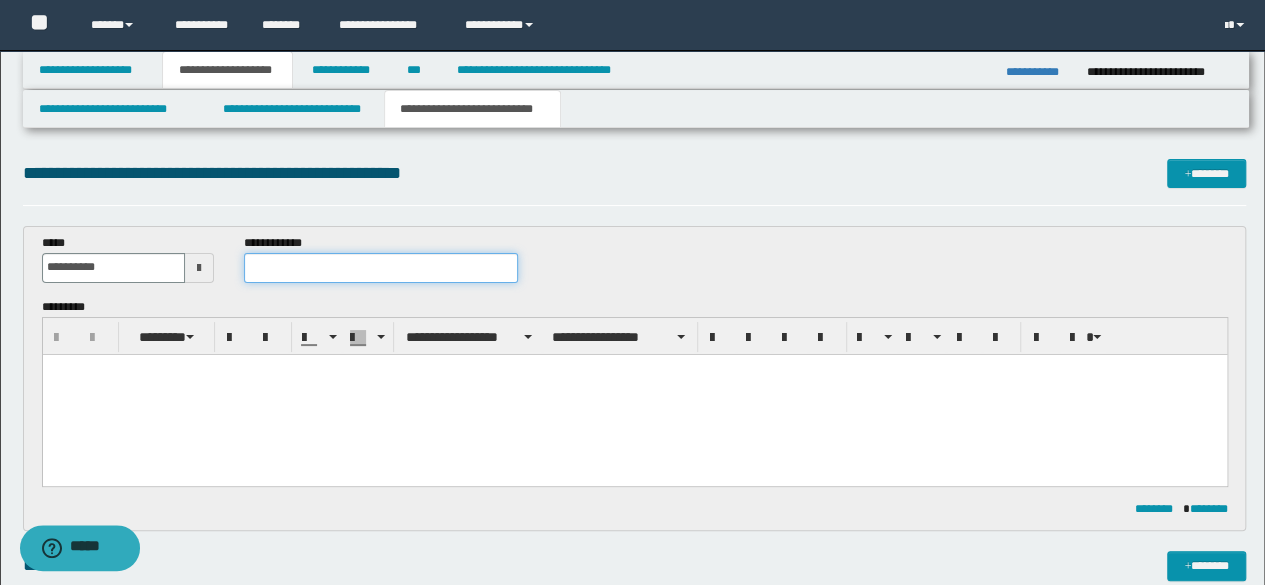 click at bounding box center [381, 268] 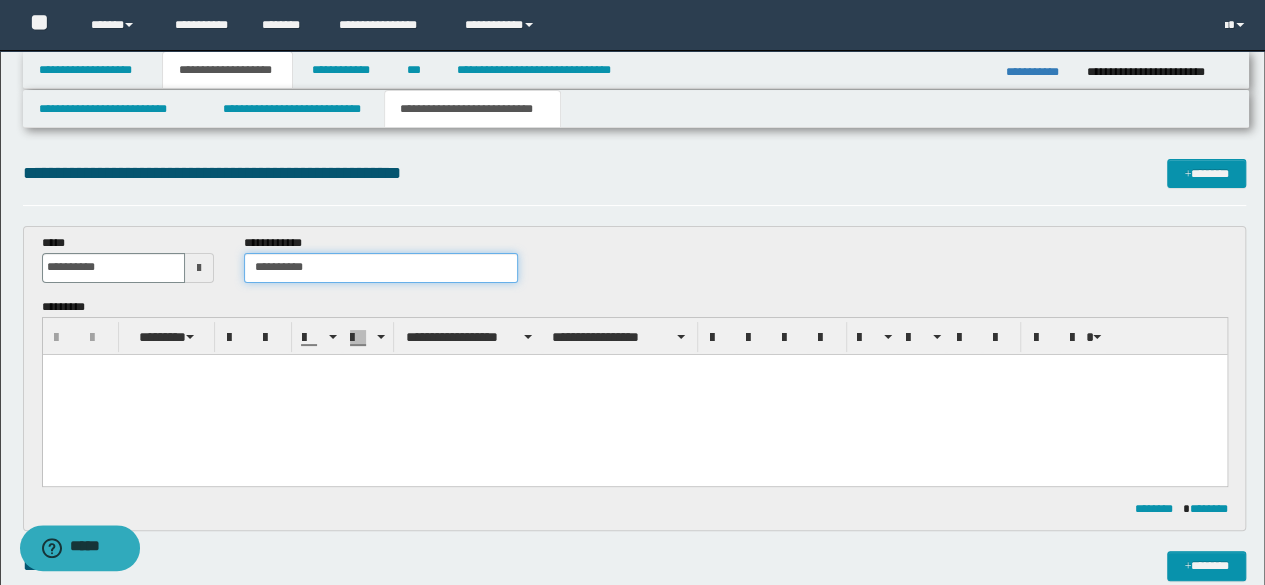 click on "**********" at bounding box center (381, 268) 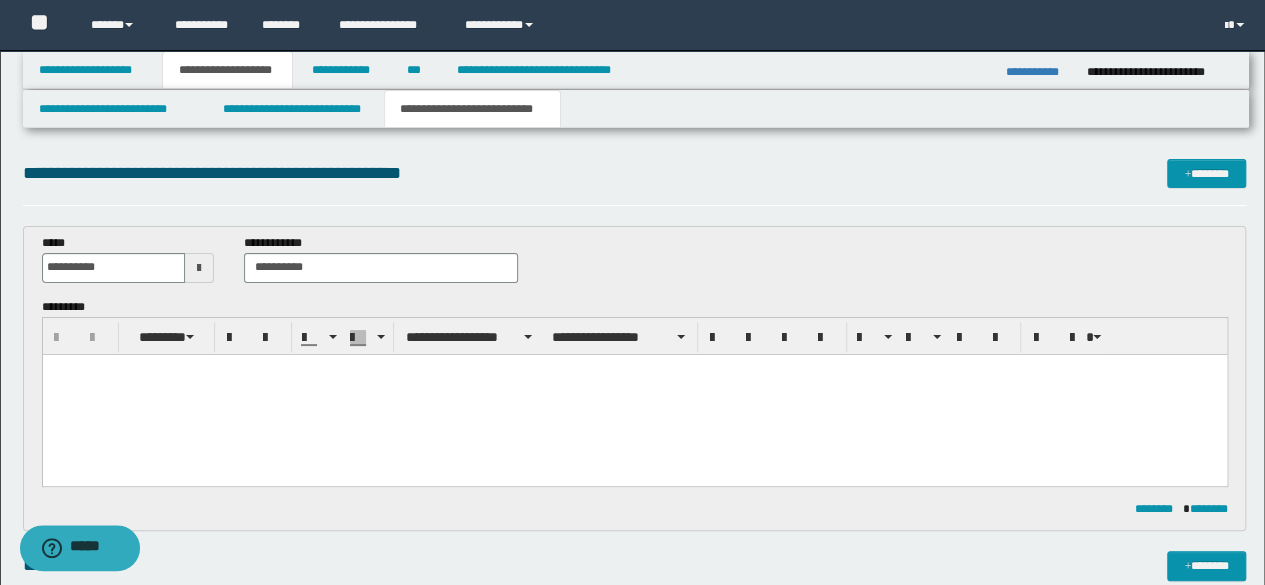 click at bounding box center [634, 394] 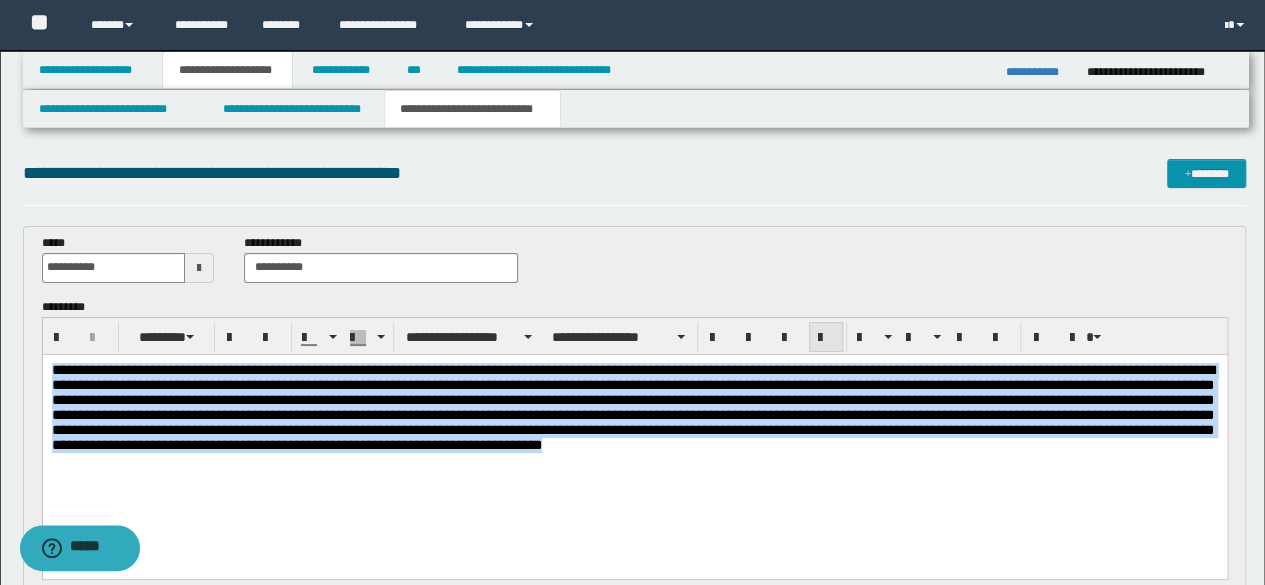 click at bounding box center (826, 338) 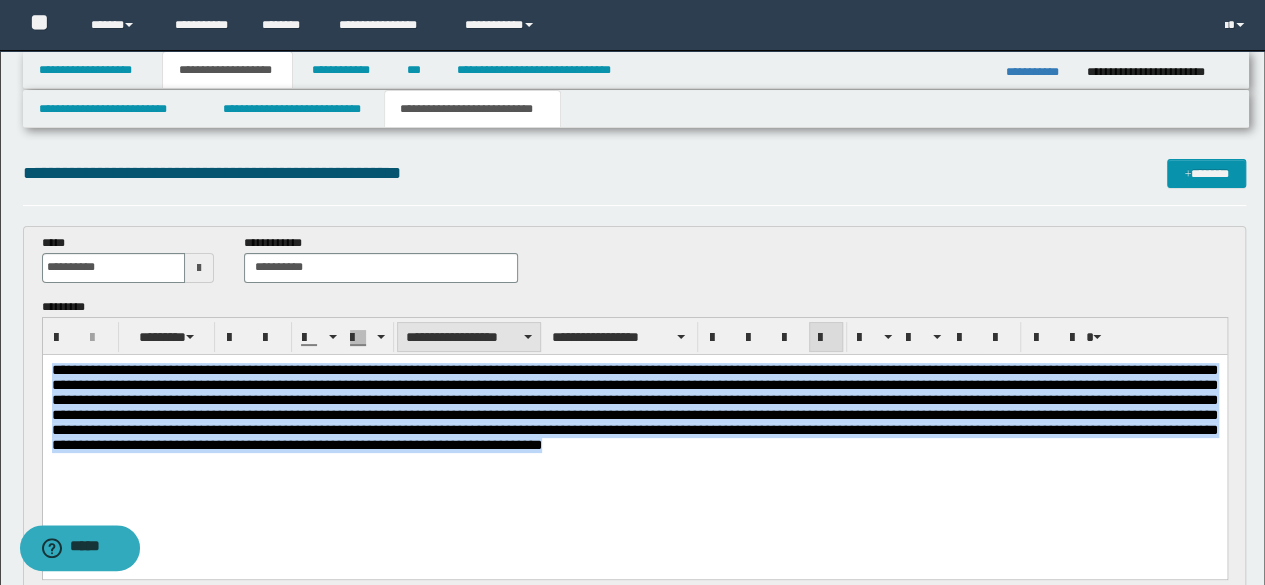 click on "**********" at bounding box center (469, 337) 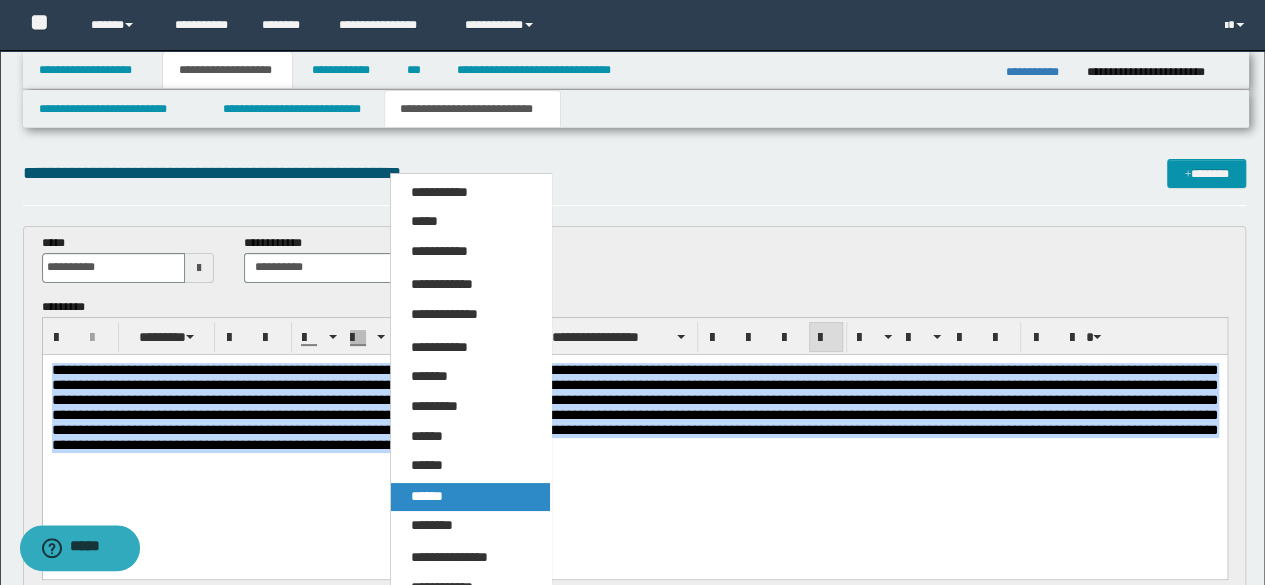 click on "******" at bounding box center [470, 497] 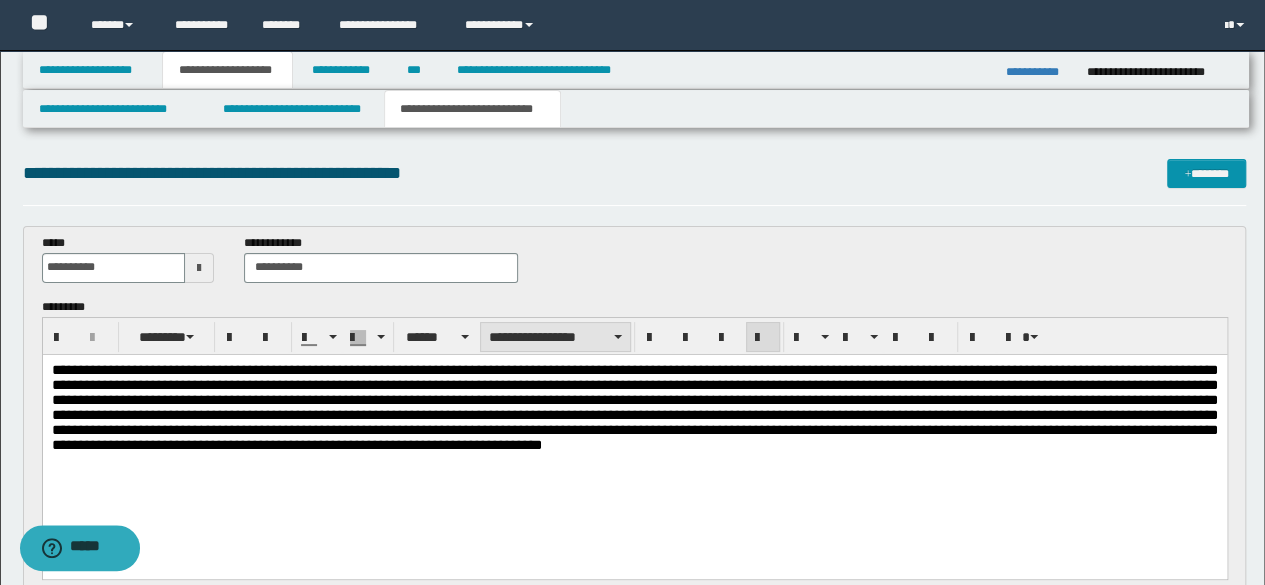 click on "**********" at bounding box center [555, 337] 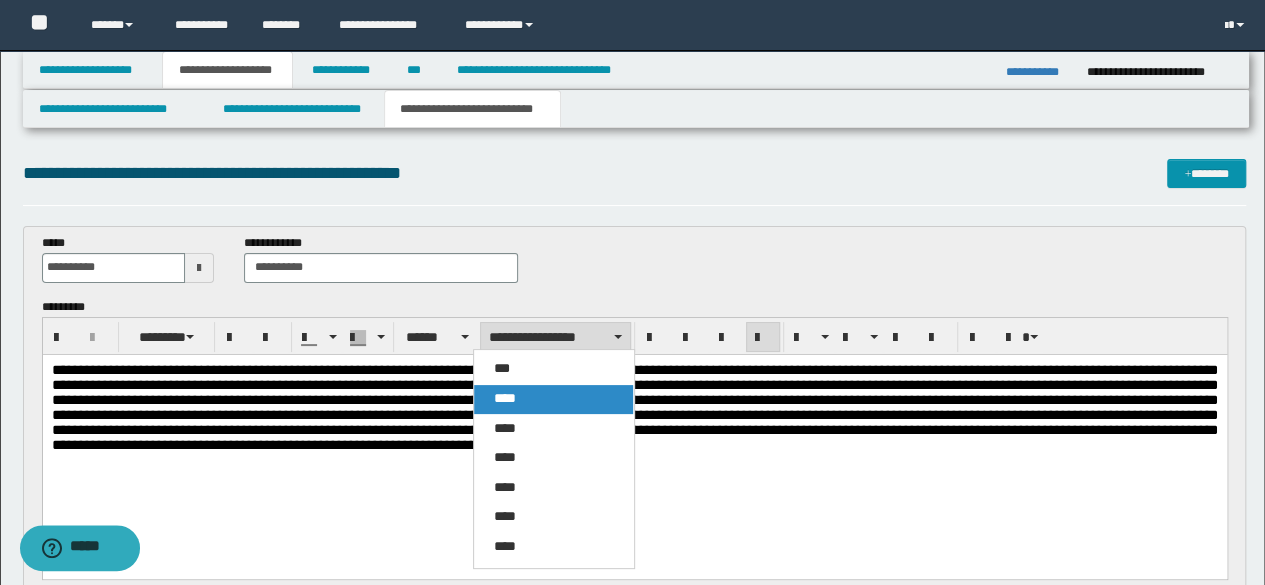 click on "****" at bounding box center (505, 398) 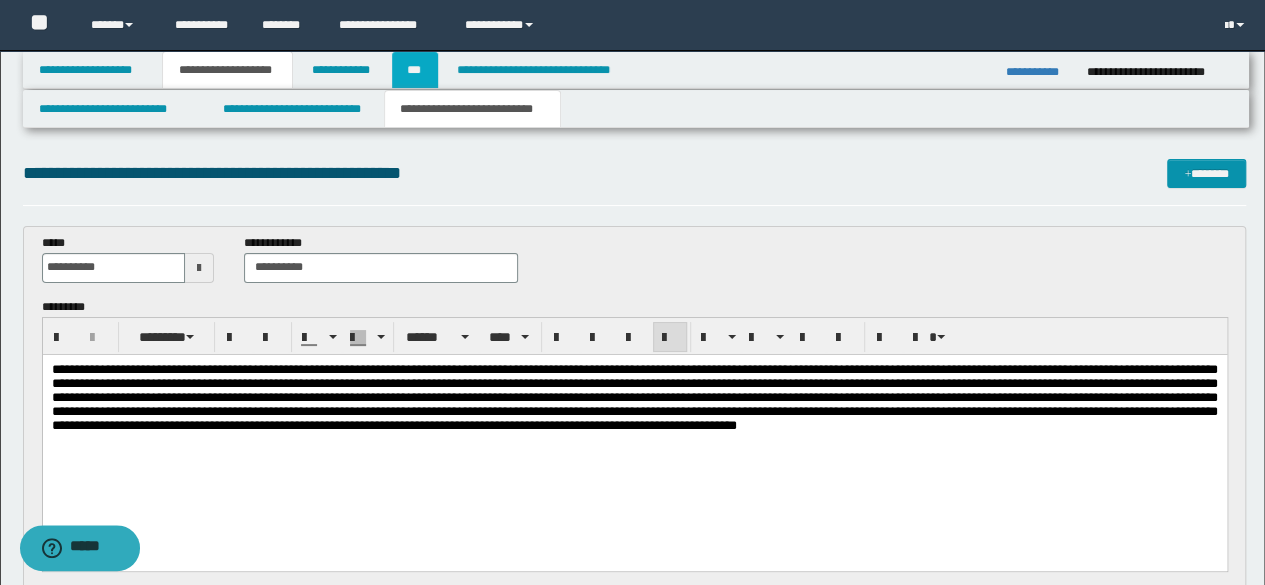 click on "***" at bounding box center (415, 70) 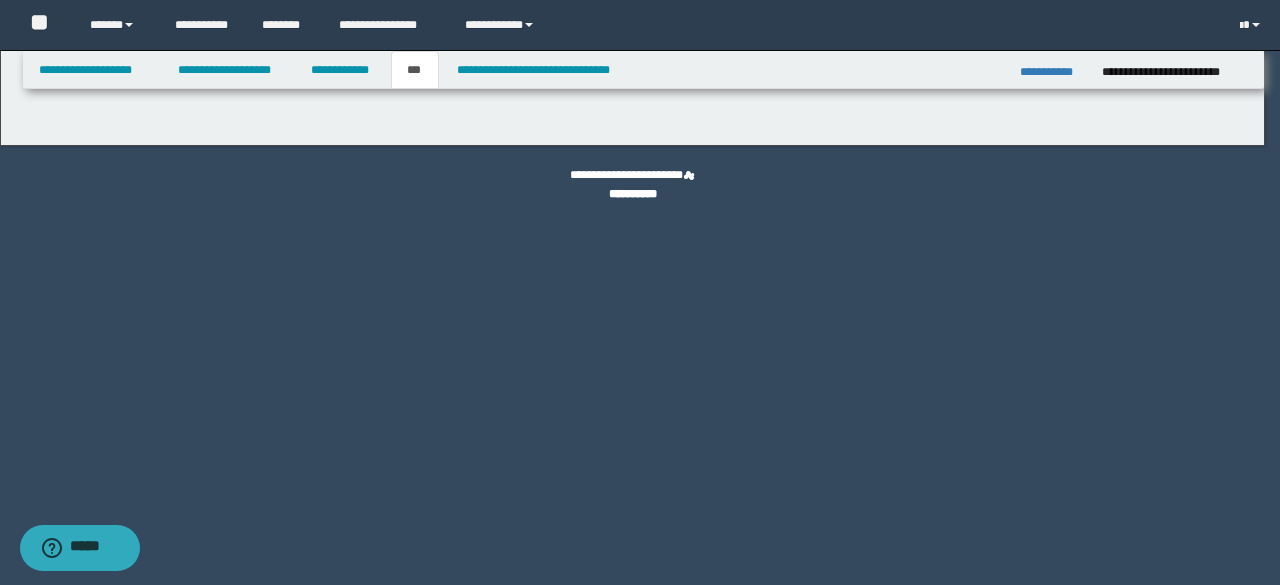 select on "***" 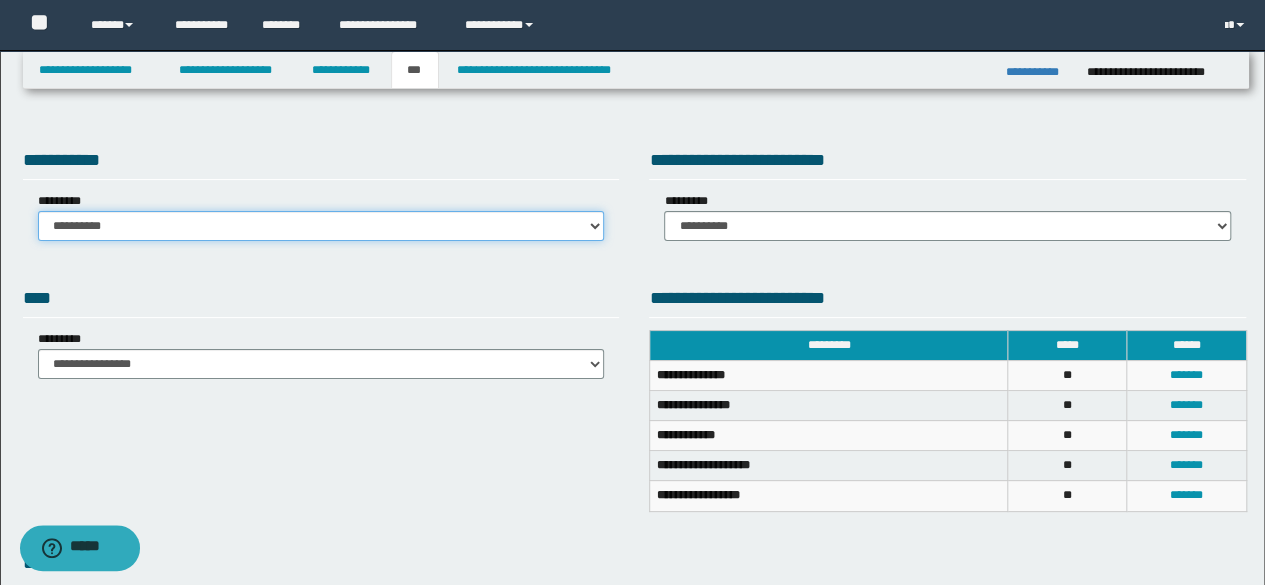 click on "**********" at bounding box center [321, 226] 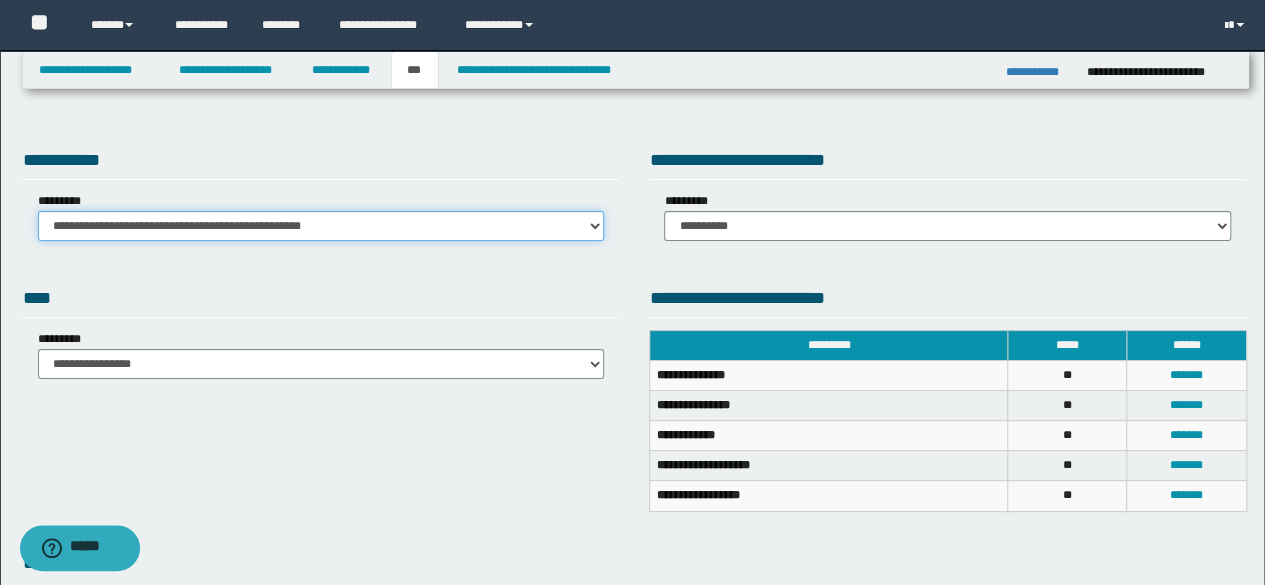 click on "**********" at bounding box center [321, 226] 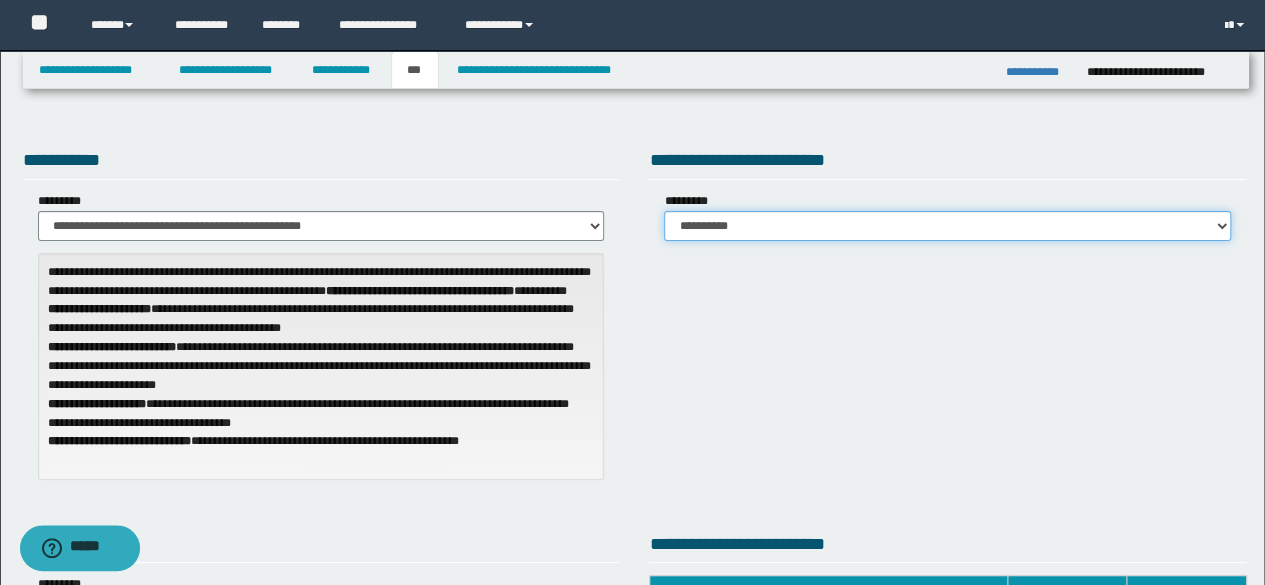 click on "**********" at bounding box center (947, 226) 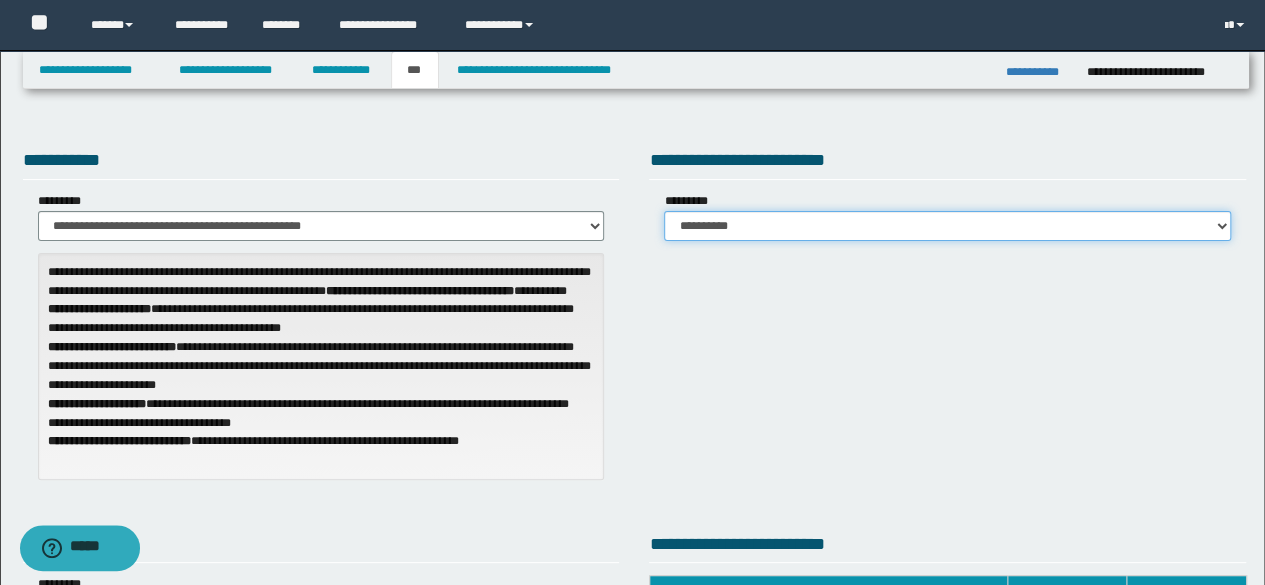 select on "*" 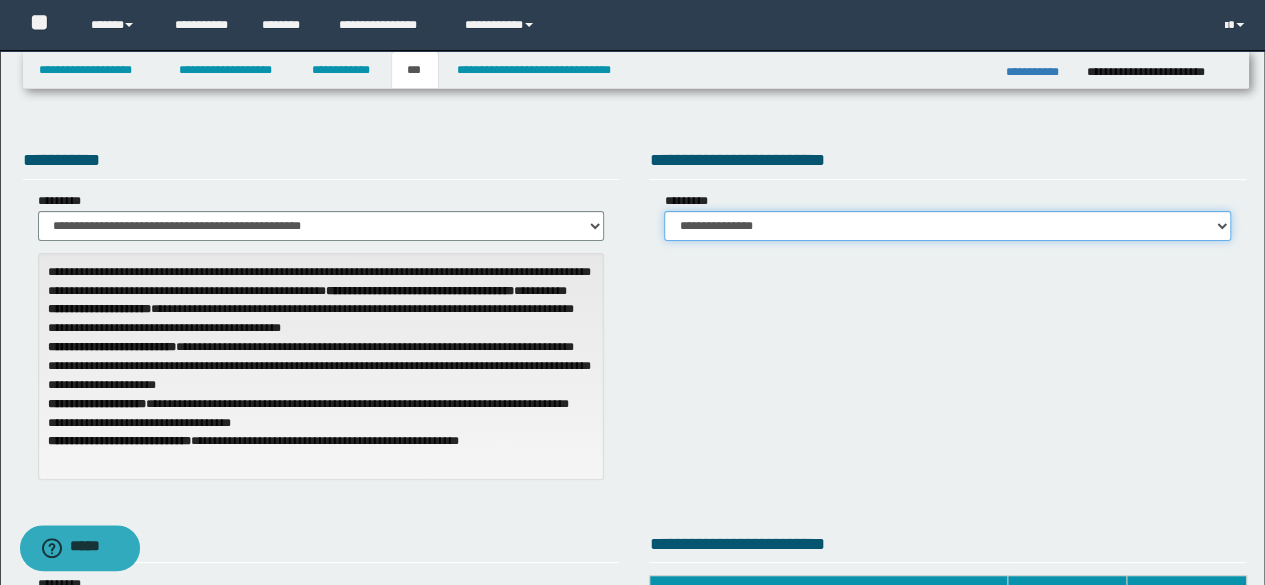 click on "**********" at bounding box center [947, 226] 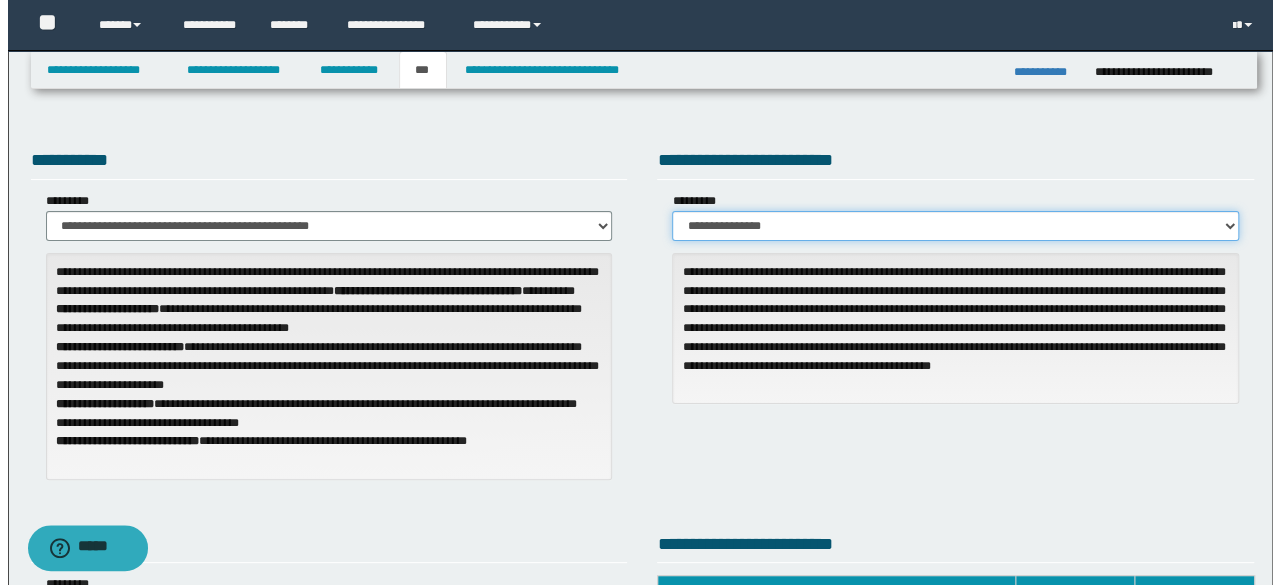 scroll, scrollTop: 512, scrollLeft: 0, axis: vertical 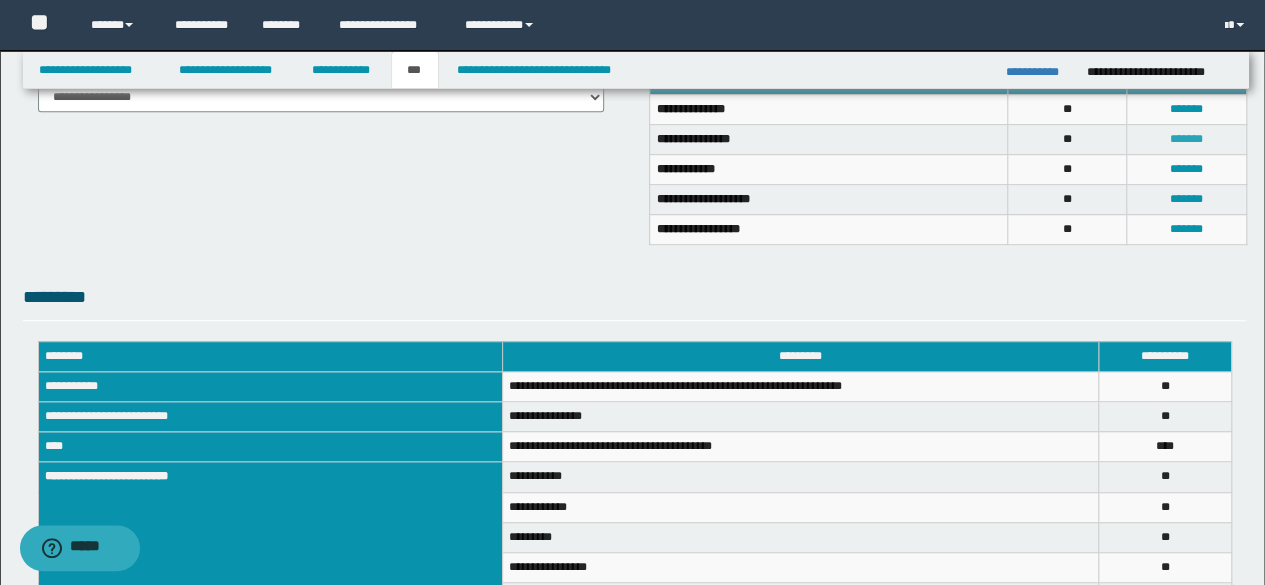 click on "*******" at bounding box center (1186, 139) 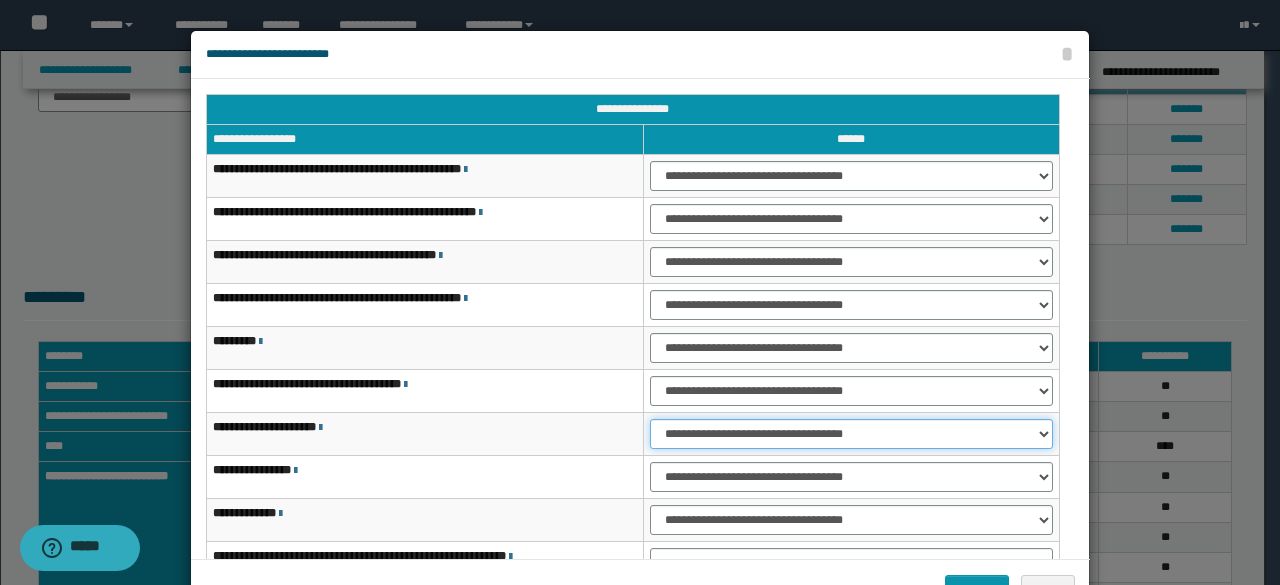 click on "**********" at bounding box center (851, 434) 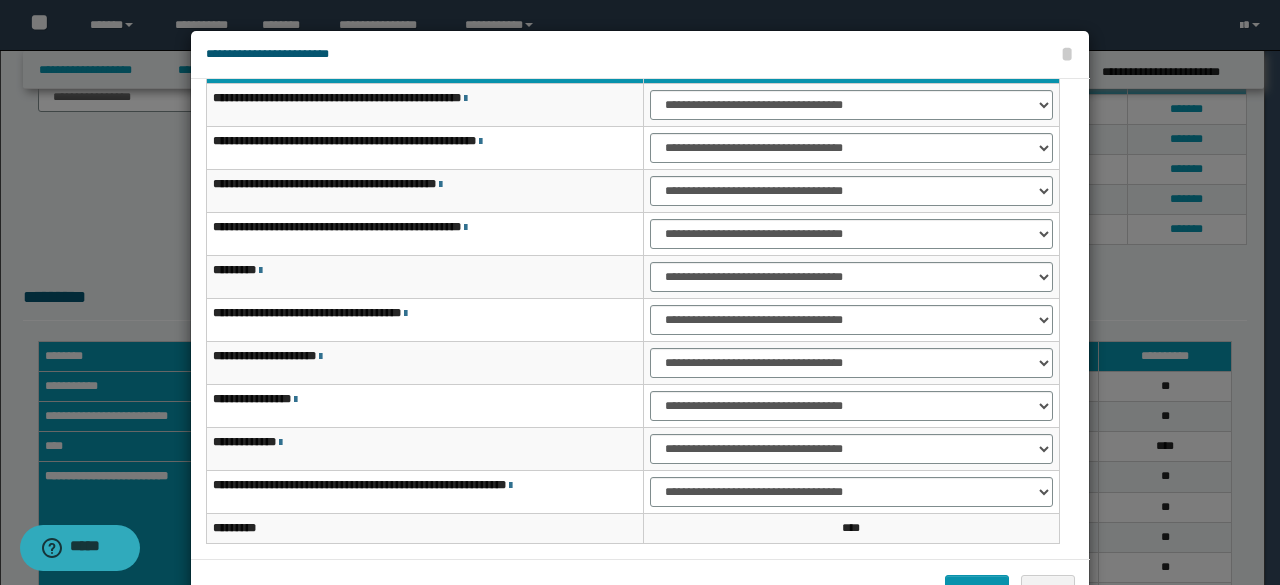 scroll, scrollTop: 116, scrollLeft: 0, axis: vertical 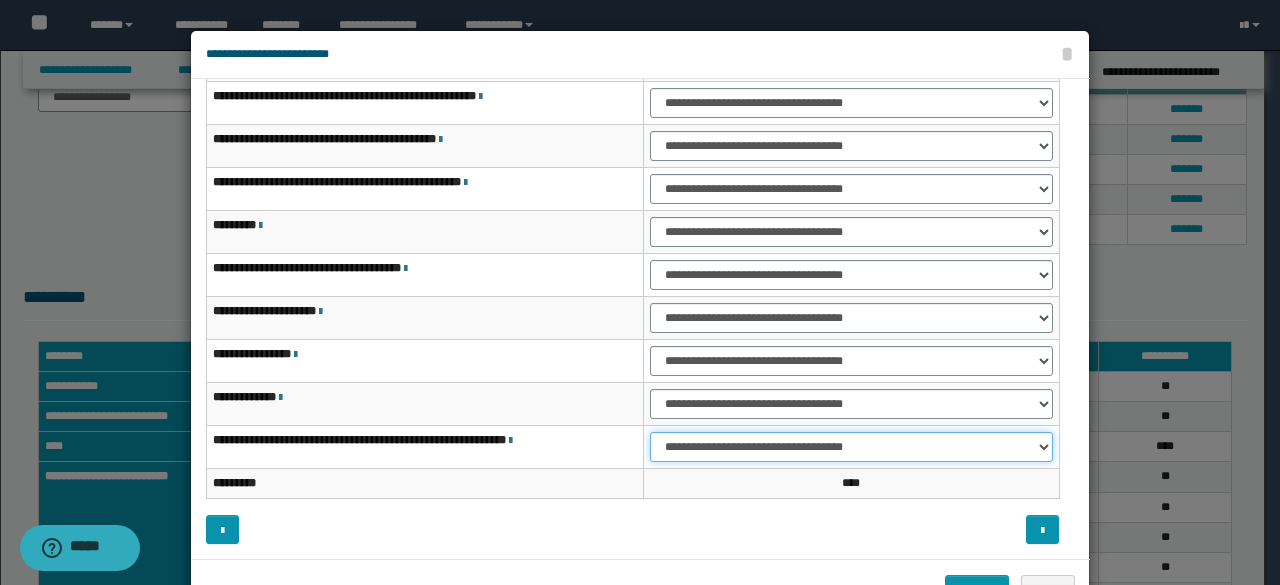 click on "**********" at bounding box center (851, 447) 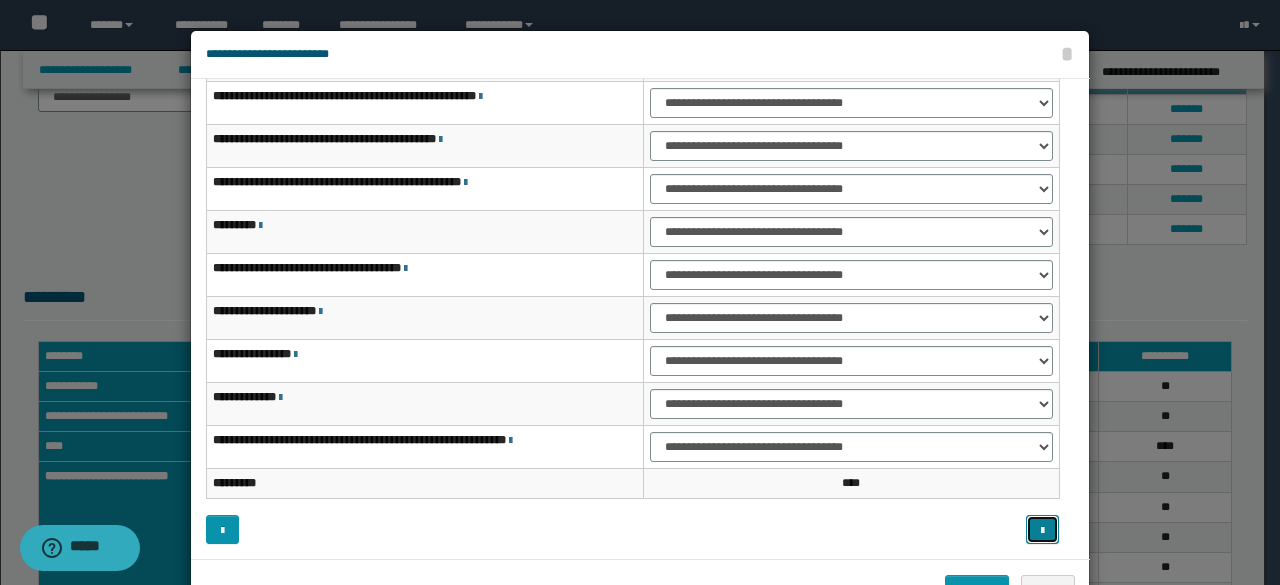 click at bounding box center (1042, 529) 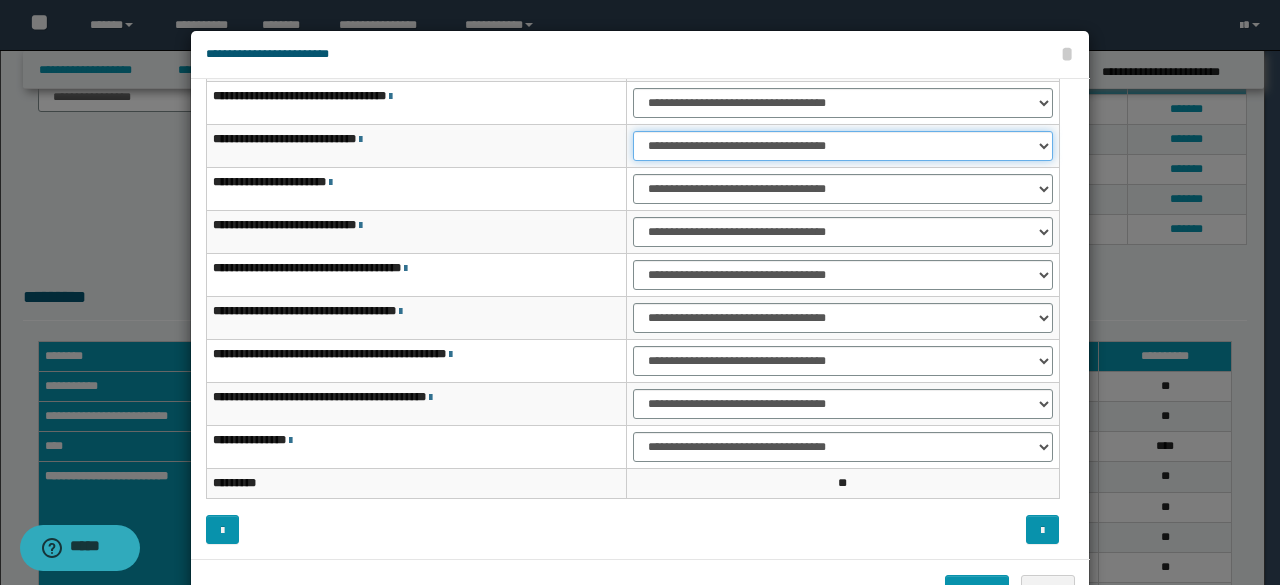 click on "**********" at bounding box center (843, 146) 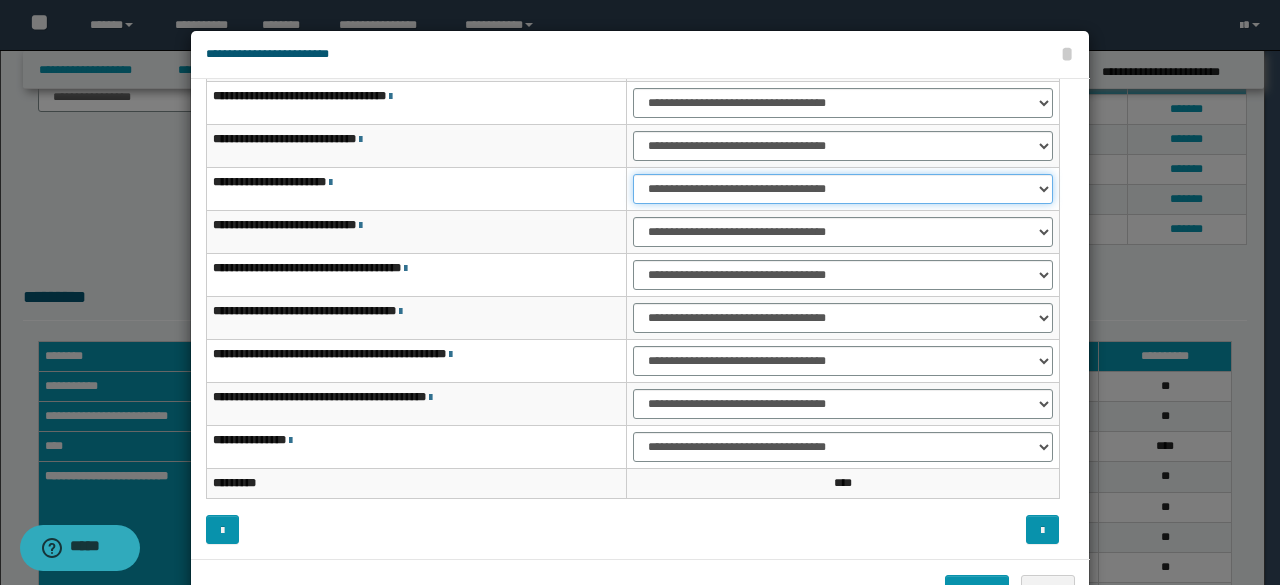 click on "**********" at bounding box center (843, 189) 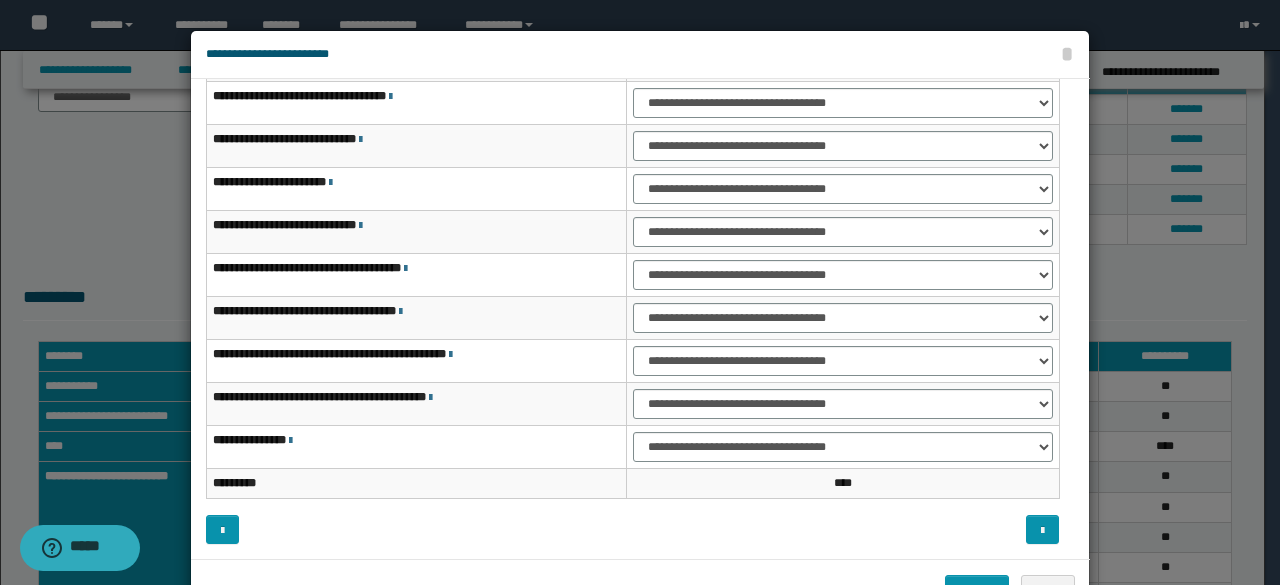 click on "**********" at bounding box center (843, 232) 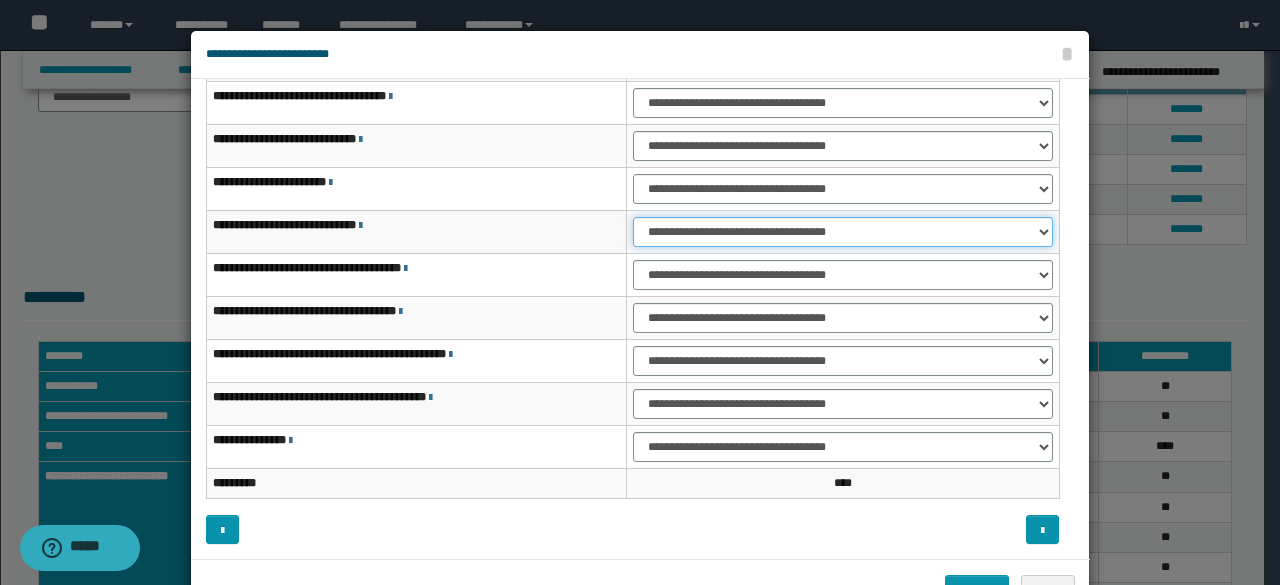drag, startPoint x: 705, startPoint y: 228, endPoint x: 706, endPoint y: 272, distance: 44.011364 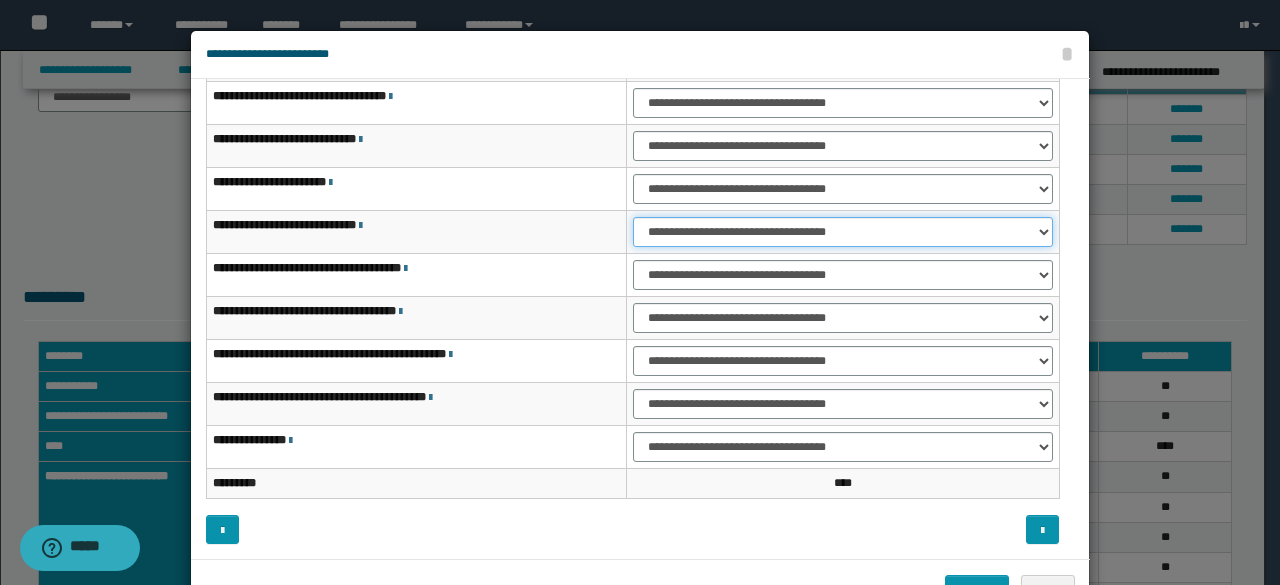 select on "***" 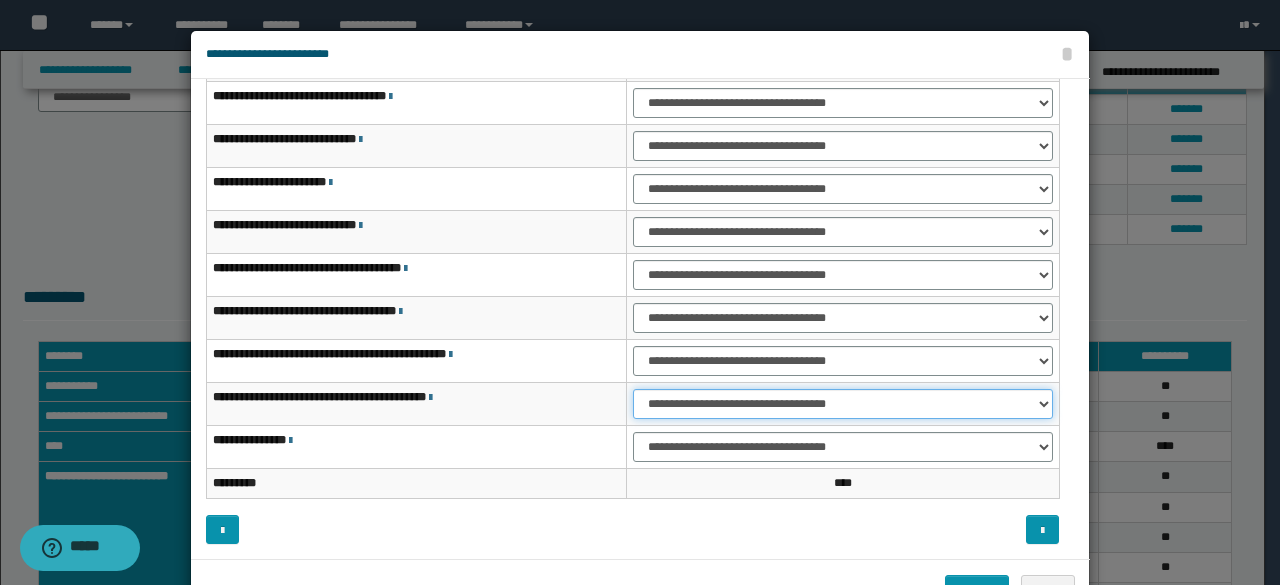 click on "**********" at bounding box center (843, 404) 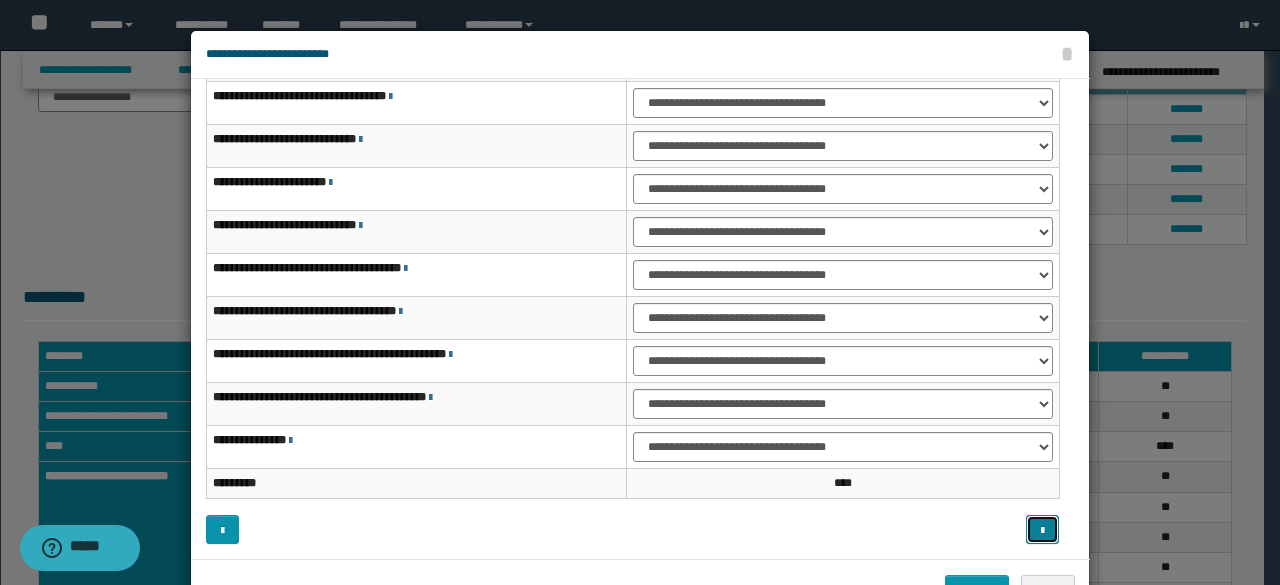 click at bounding box center (1042, 529) 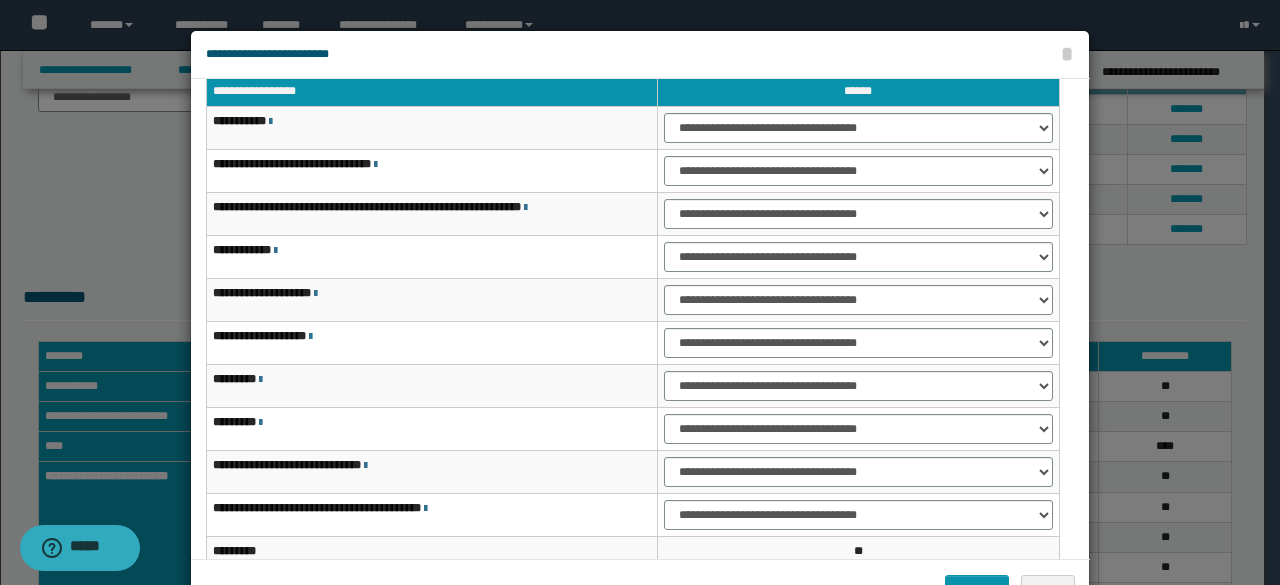 scroll, scrollTop: 0, scrollLeft: 0, axis: both 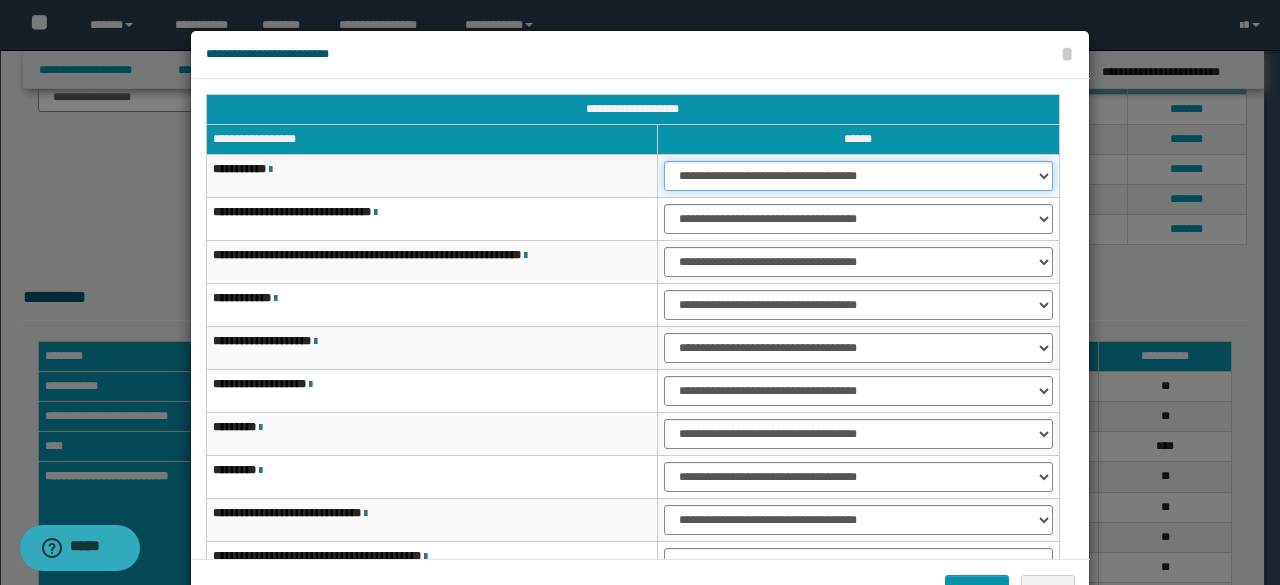 click on "**********" at bounding box center (858, 176) 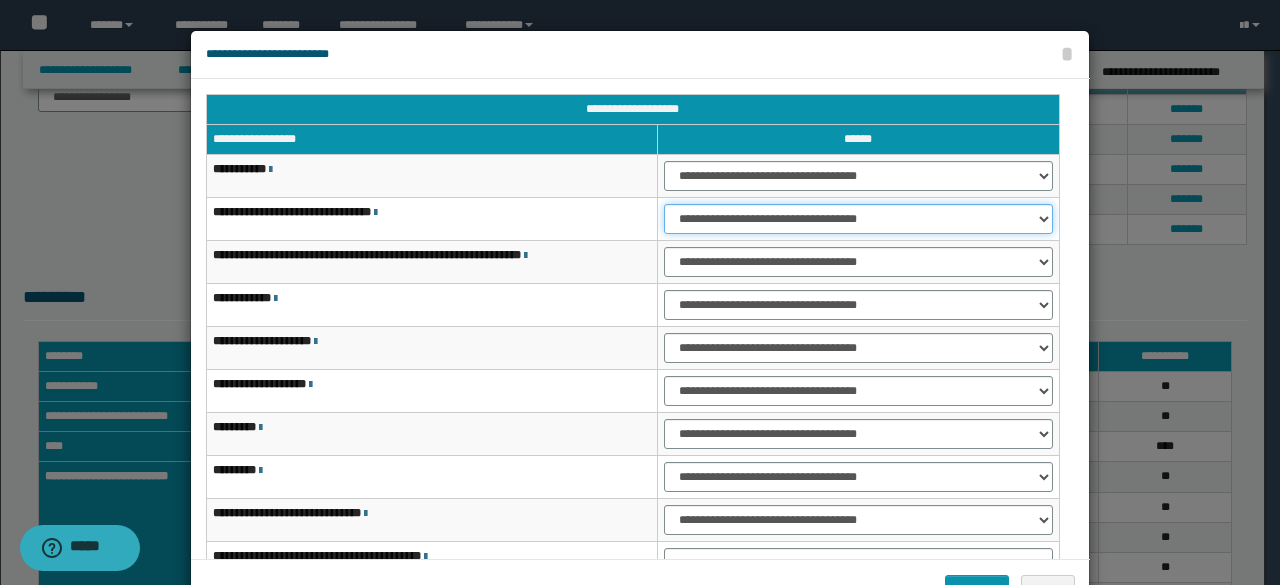 click on "**********" at bounding box center [858, 219] 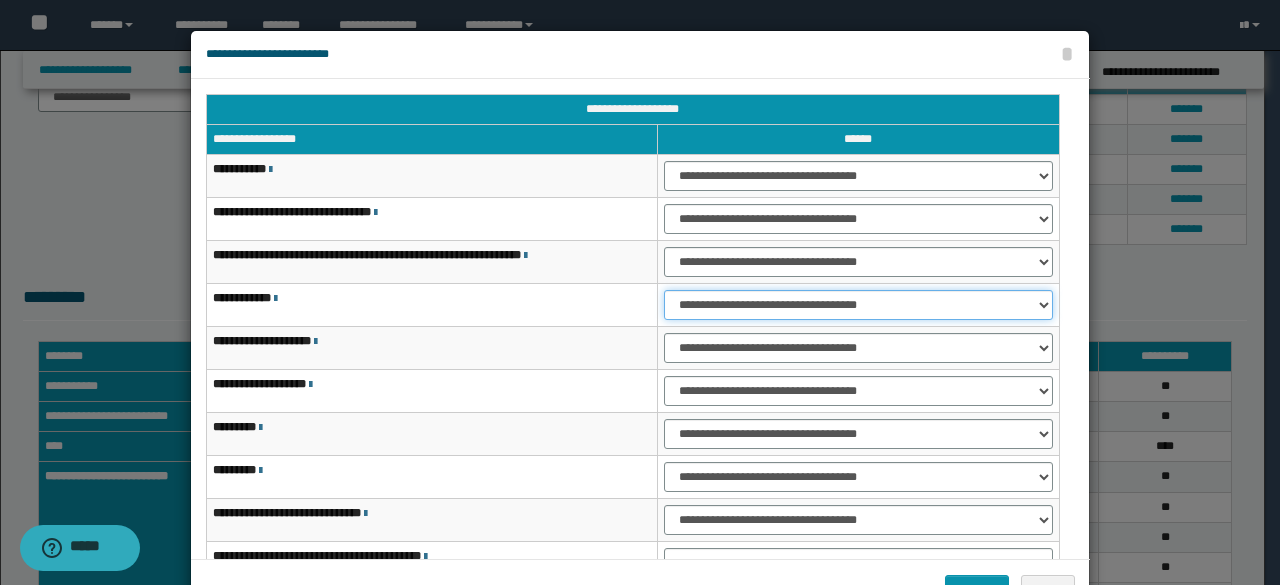 click on "**********" at bounding box center (858, 305) 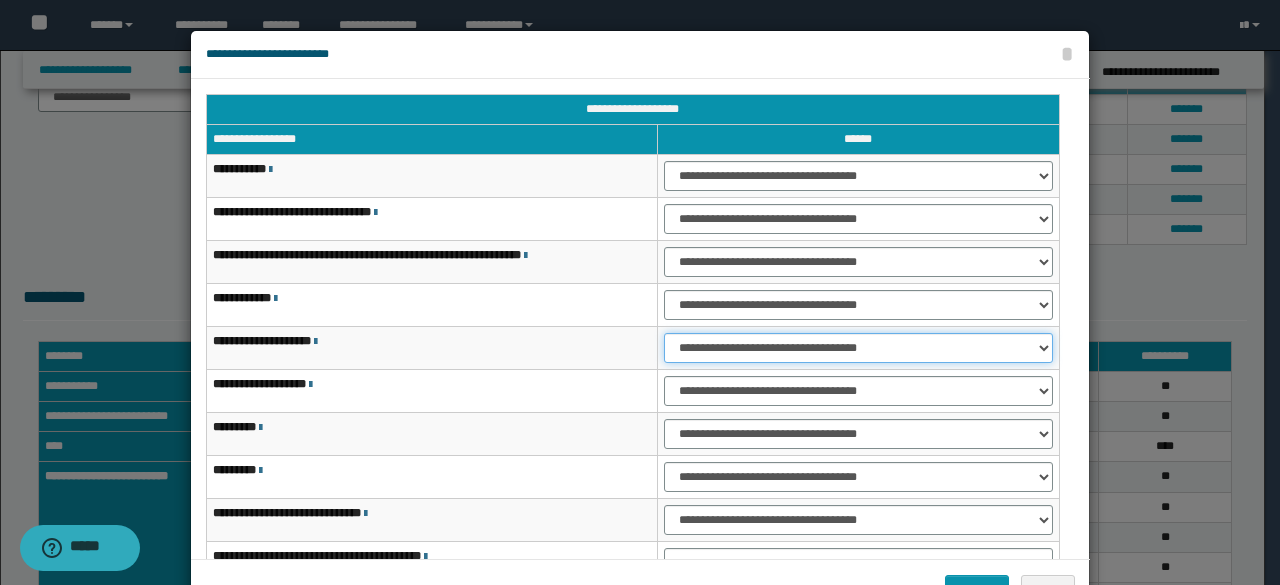 click on "**********" at bounding box center [858, 348] 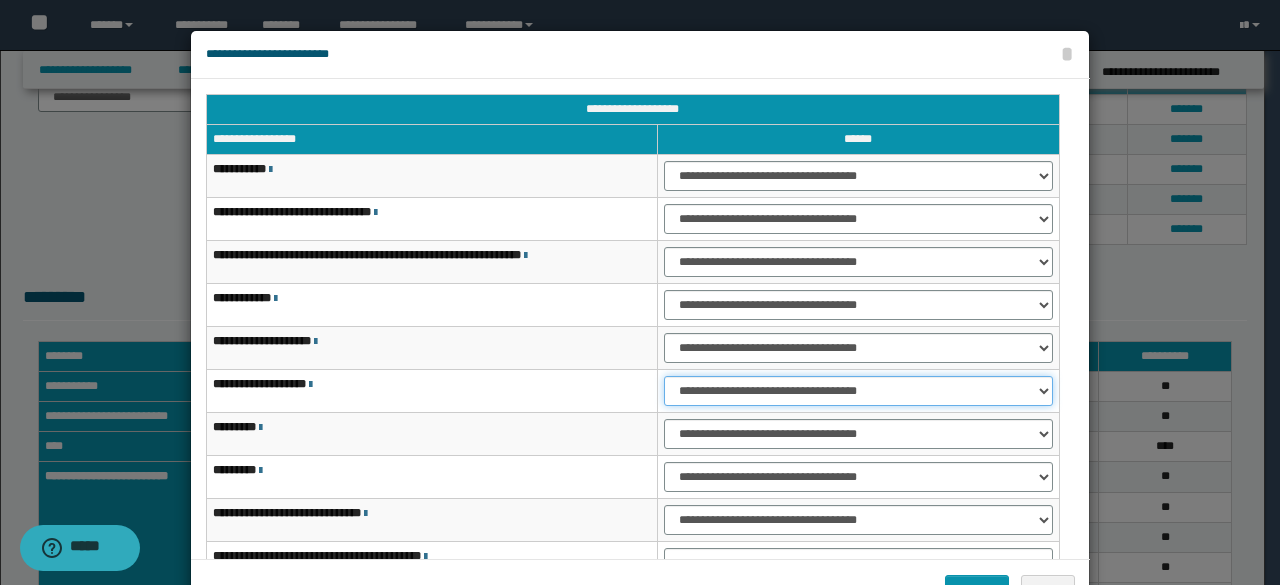 click on "**********" at bounding box center (858, 391) 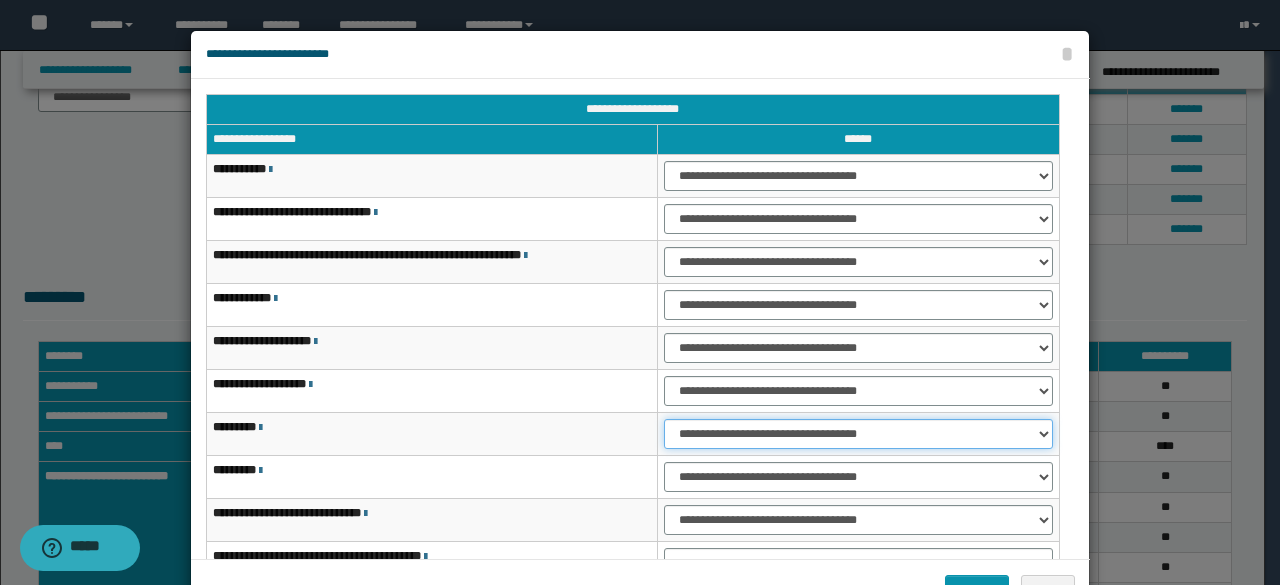 click on "**********" at bounding box center (858, 434) 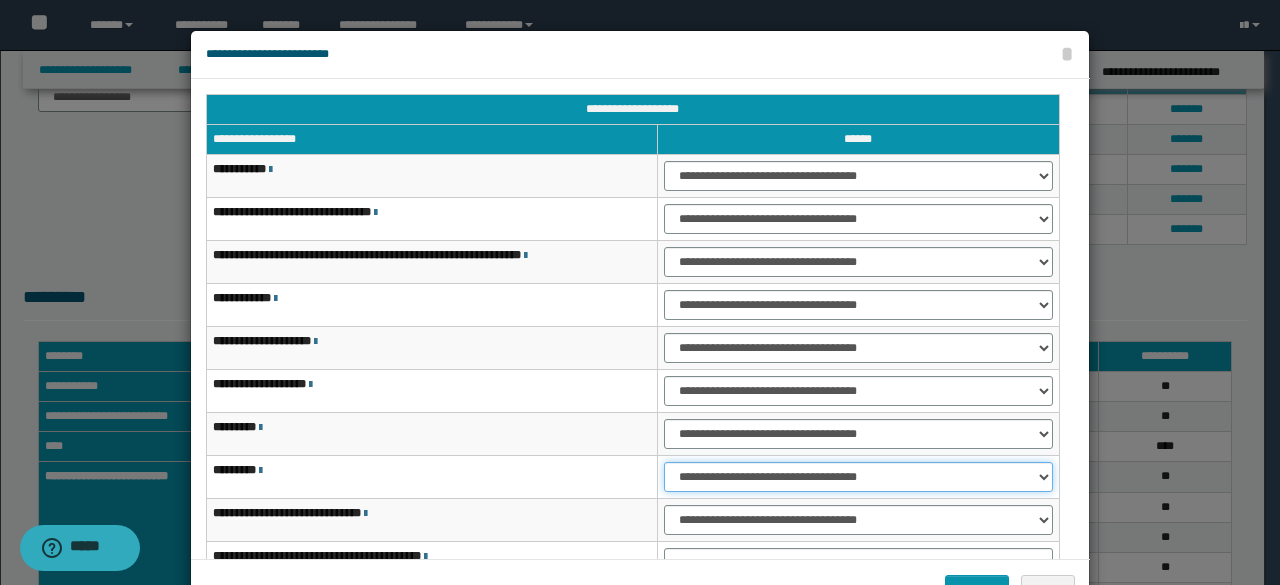 click on "**********" at bounding box center (858, 477) 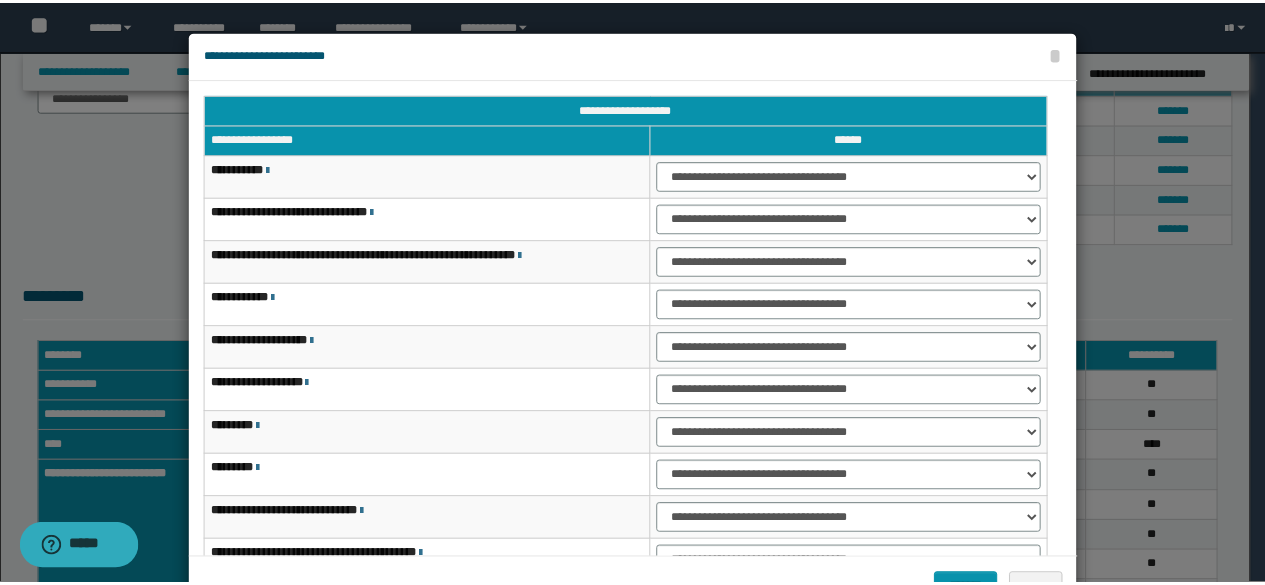 scroll, scrollTop: 116, scrollLeft: 0, axis: vertical 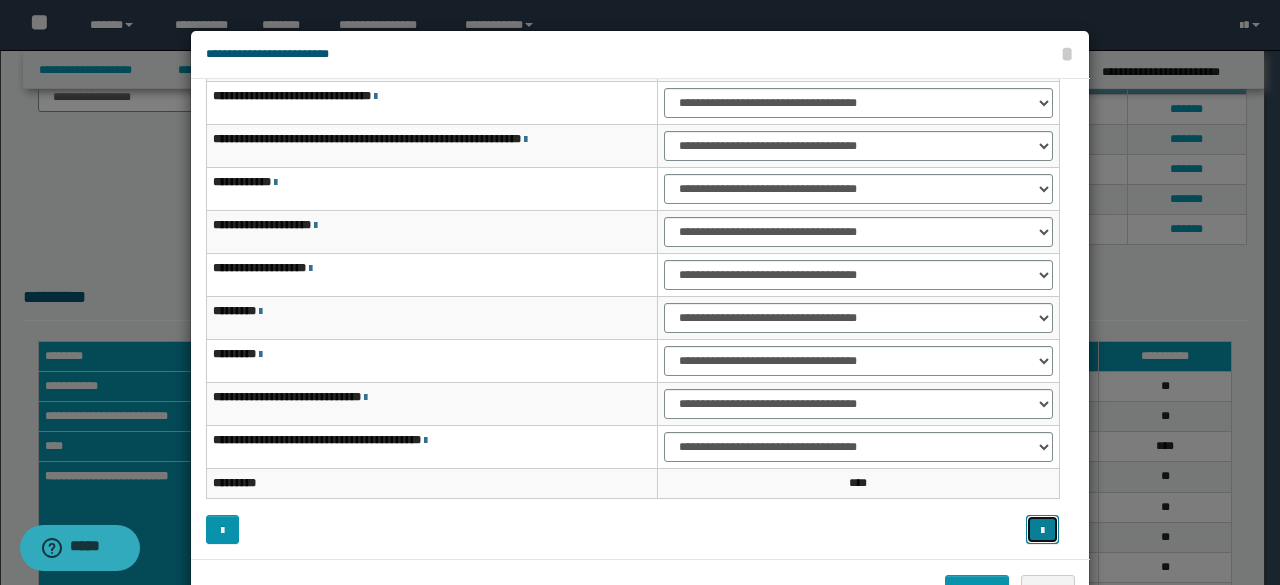 click at bounding box center (1042, 531) 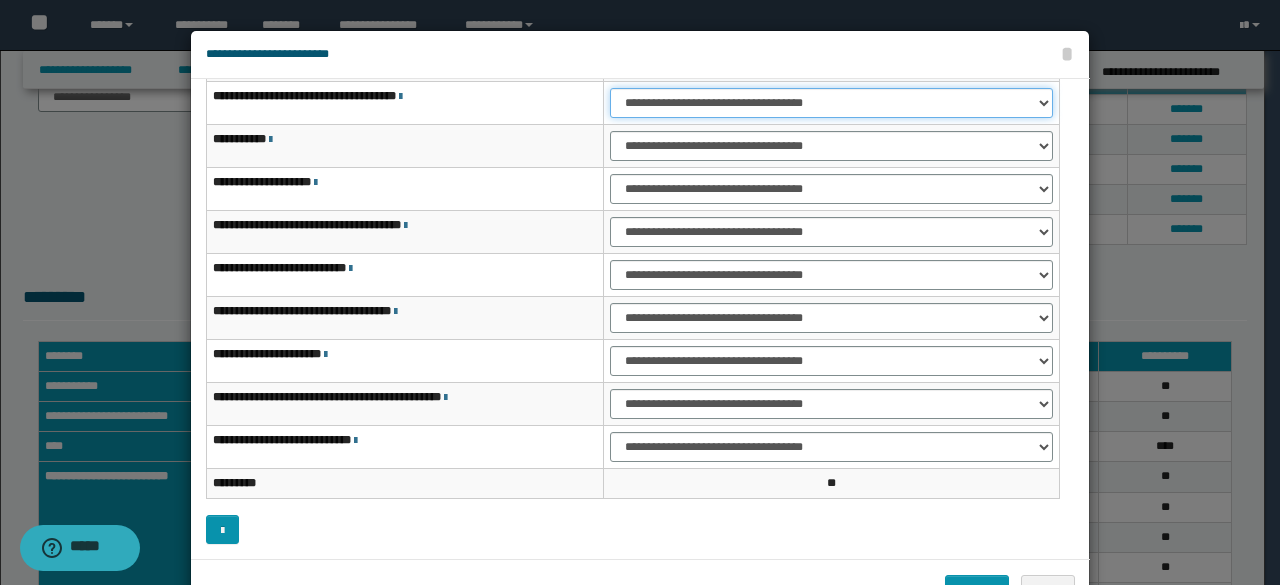 click on "**********" at bounding box center (831, 103) 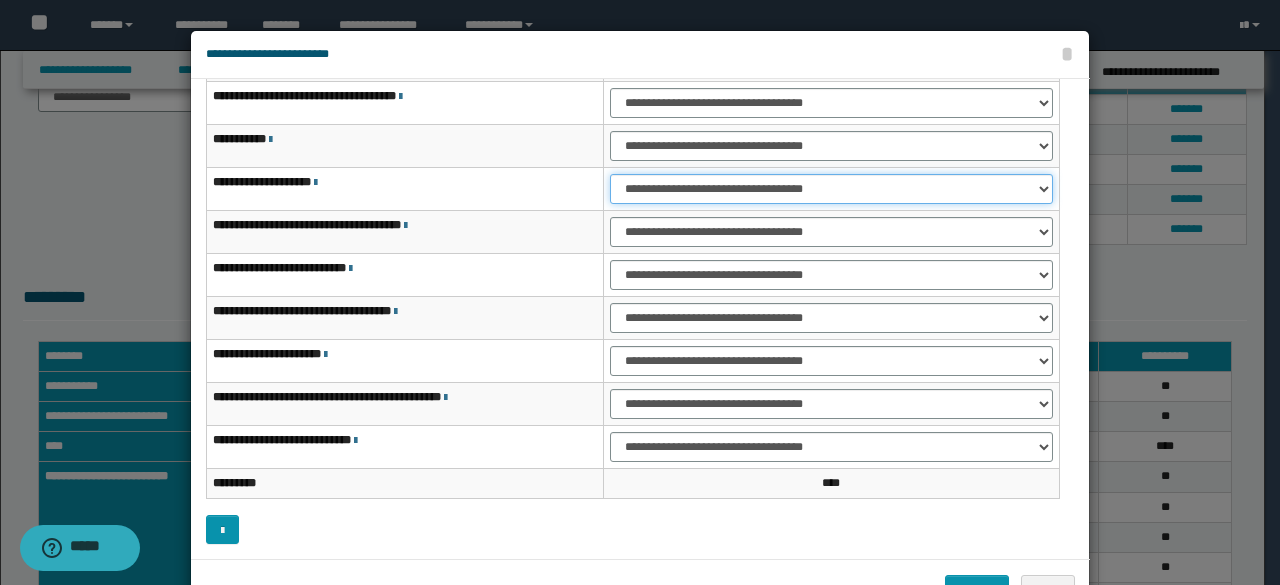 click on "**********" at bounding box center (831, 189) 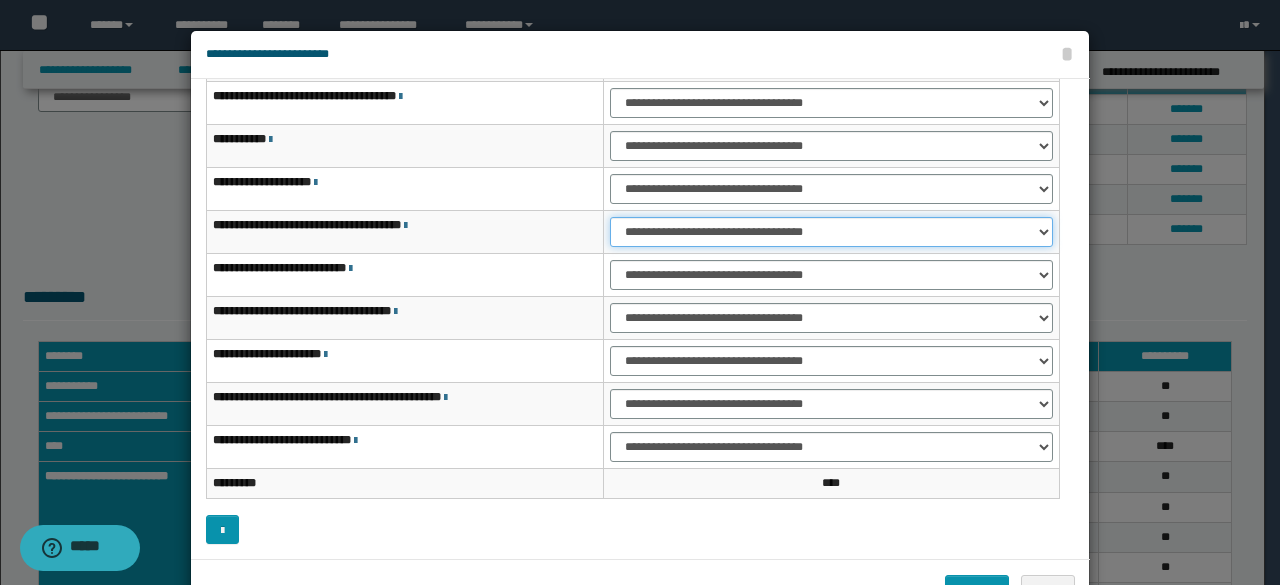 click on "**********" at bounding box center [831, 232] 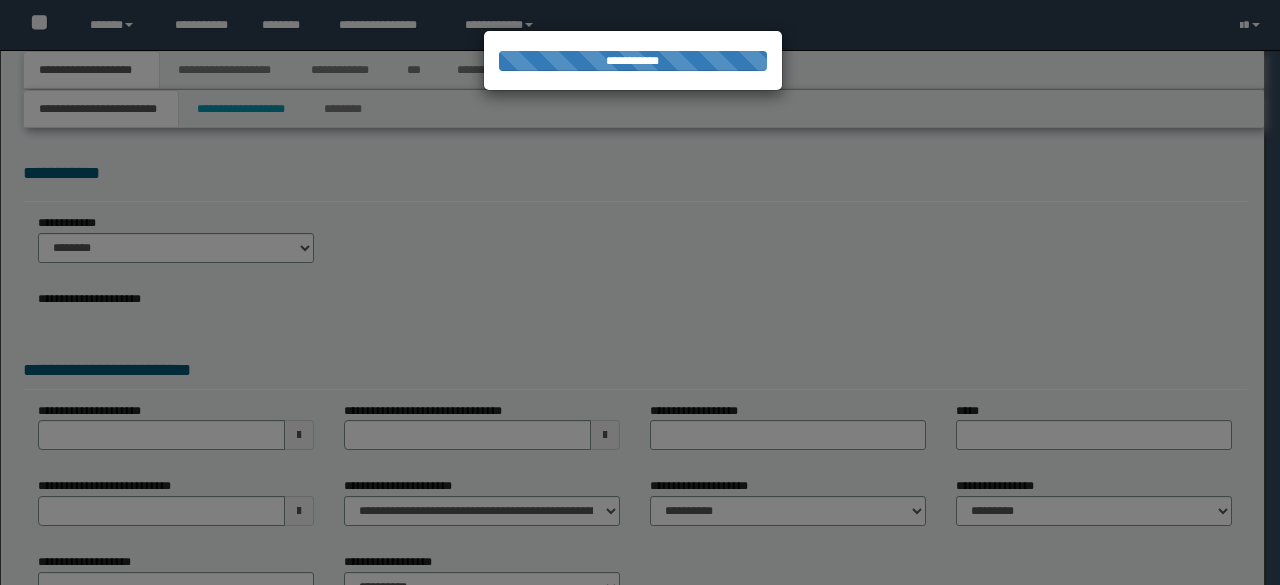 scroll, scrollTop: 0, scrollLeft: 0, axis: both 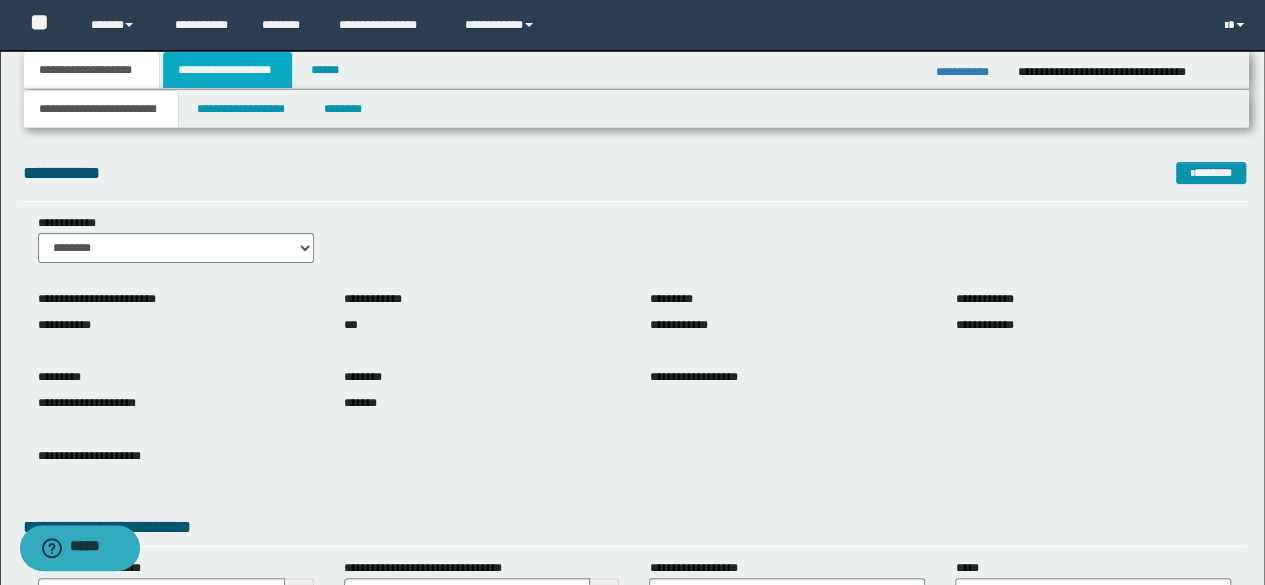 click on "**********" at bounding box center [227, 70] 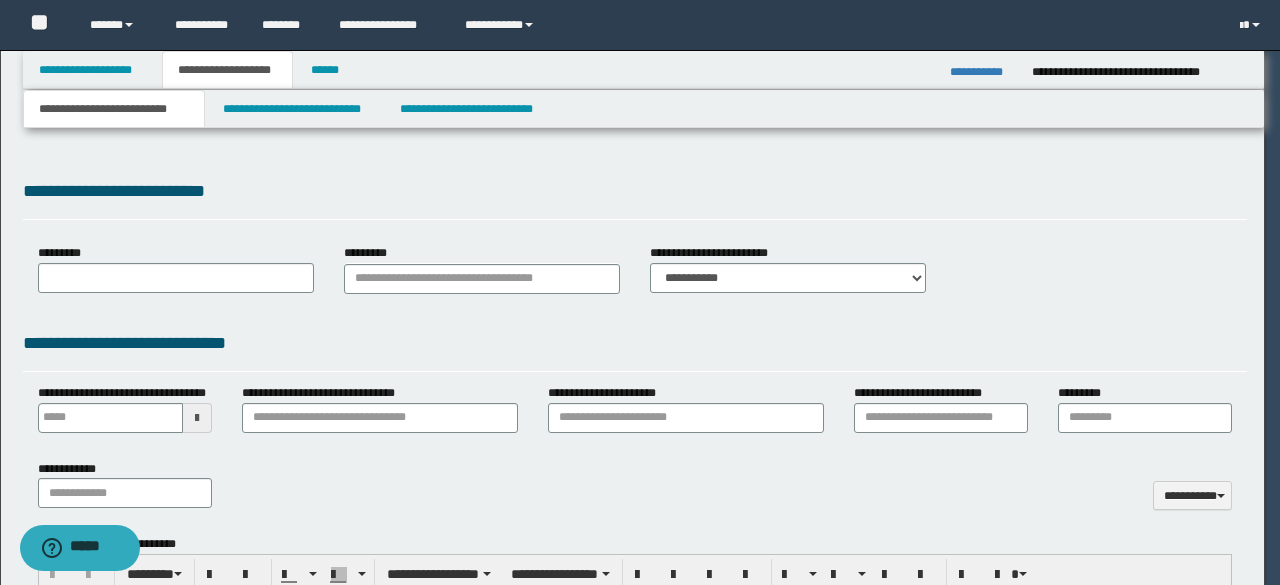type 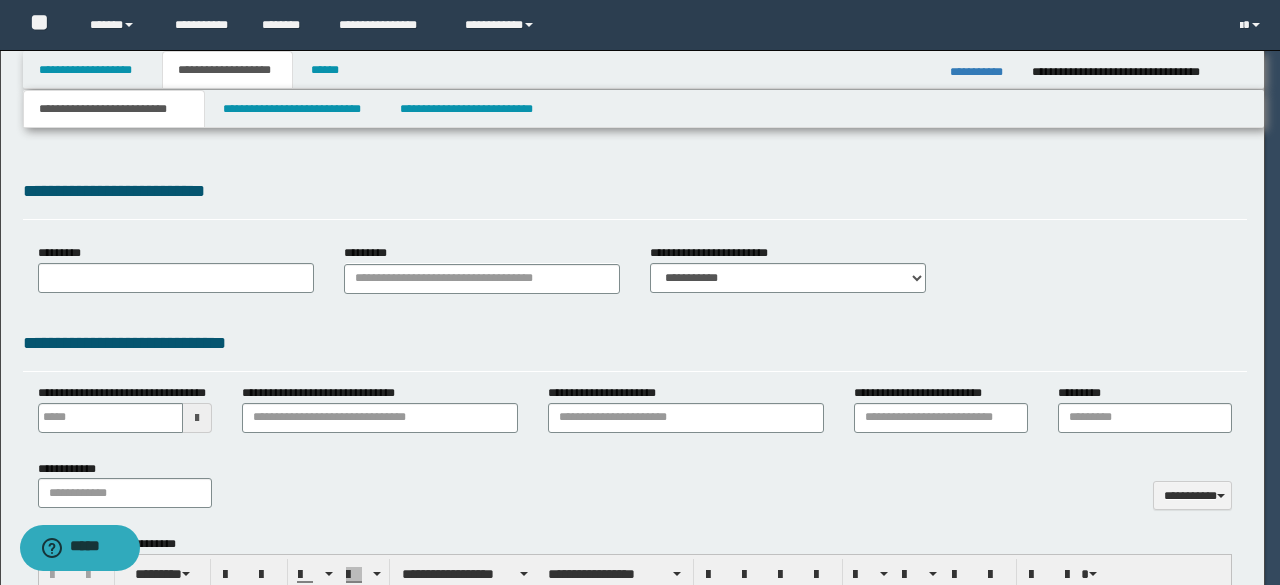 select on "*" 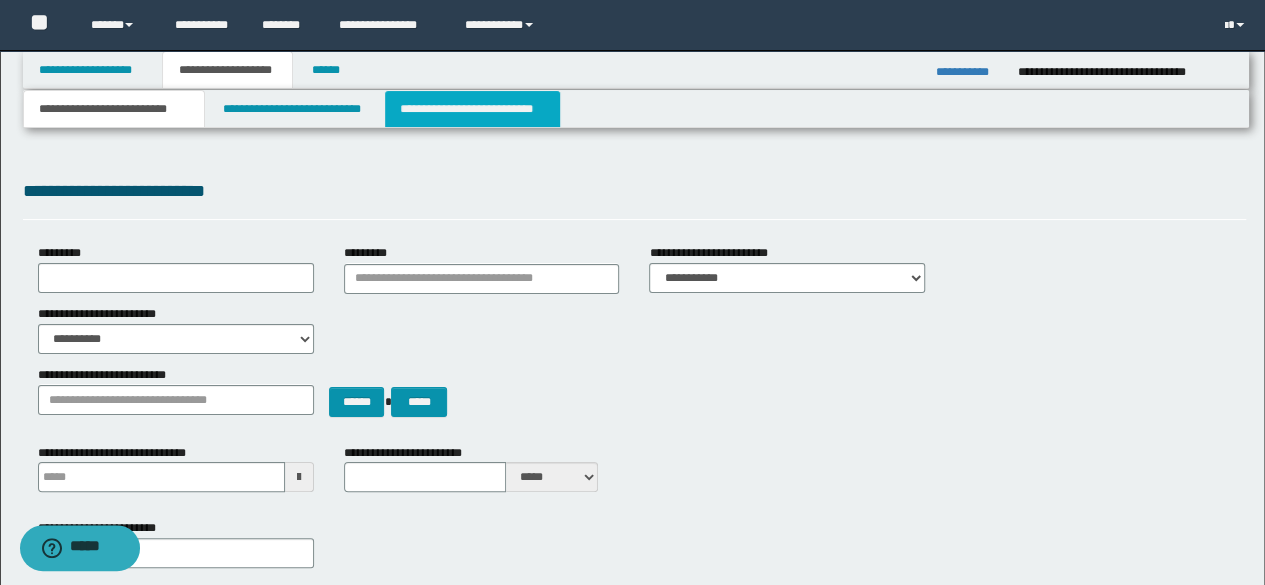 click on "**********" at bounding box center [472, 109] 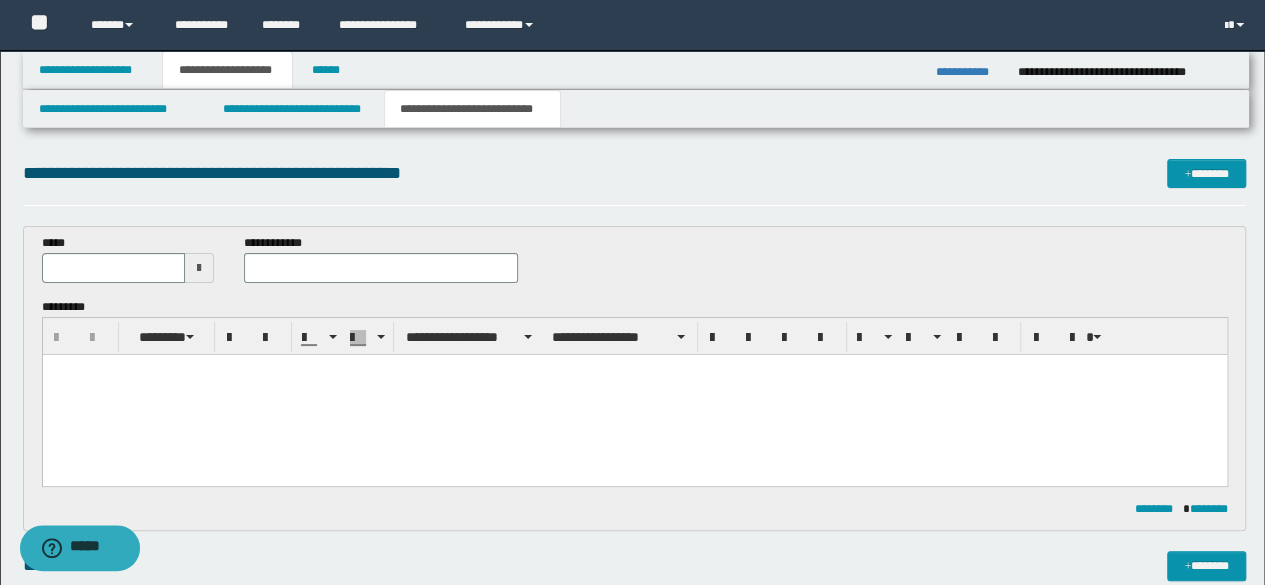 scroll, scrollTop: 0, scrollLeft: 0, axis: both 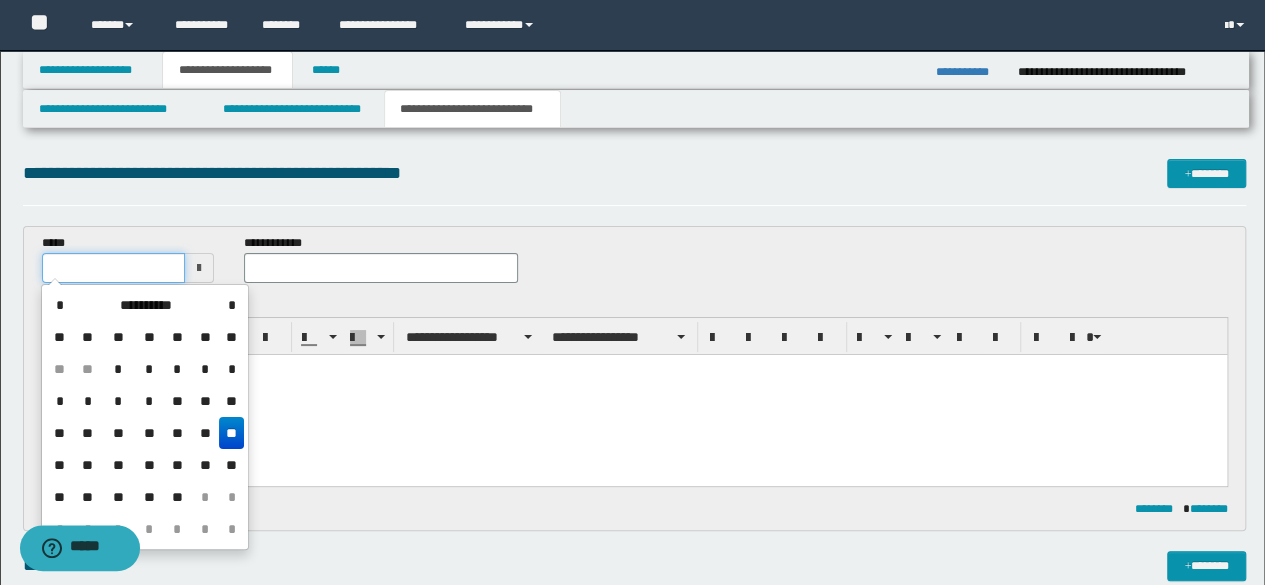 click at bounding box center (114, 268) 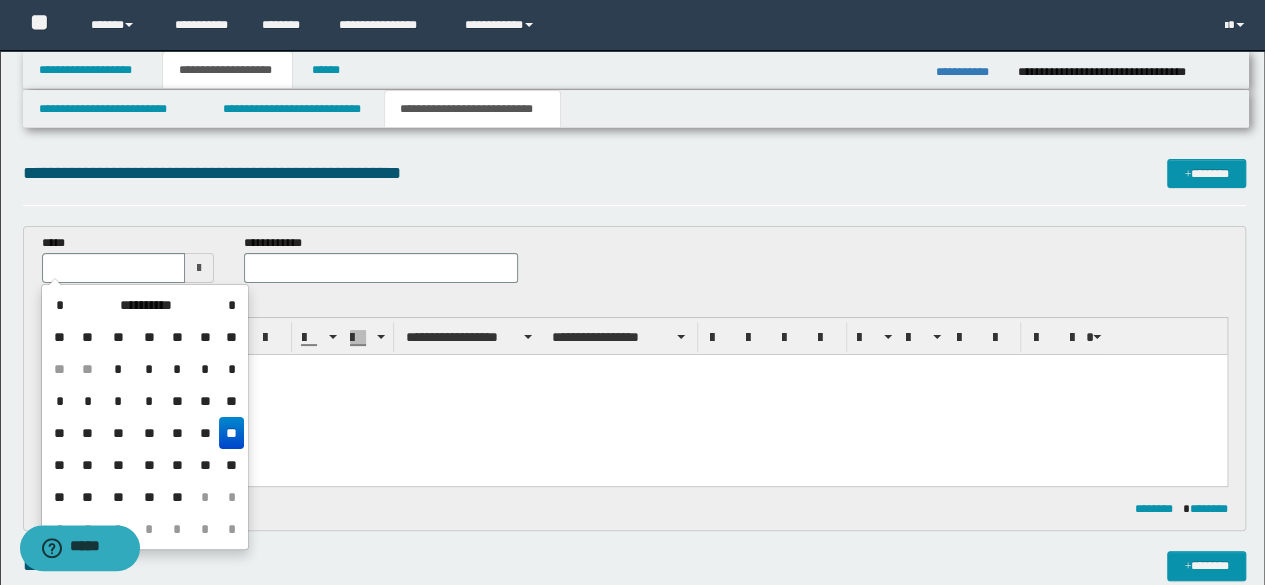 click on "**" at bounding box center (231, 433) 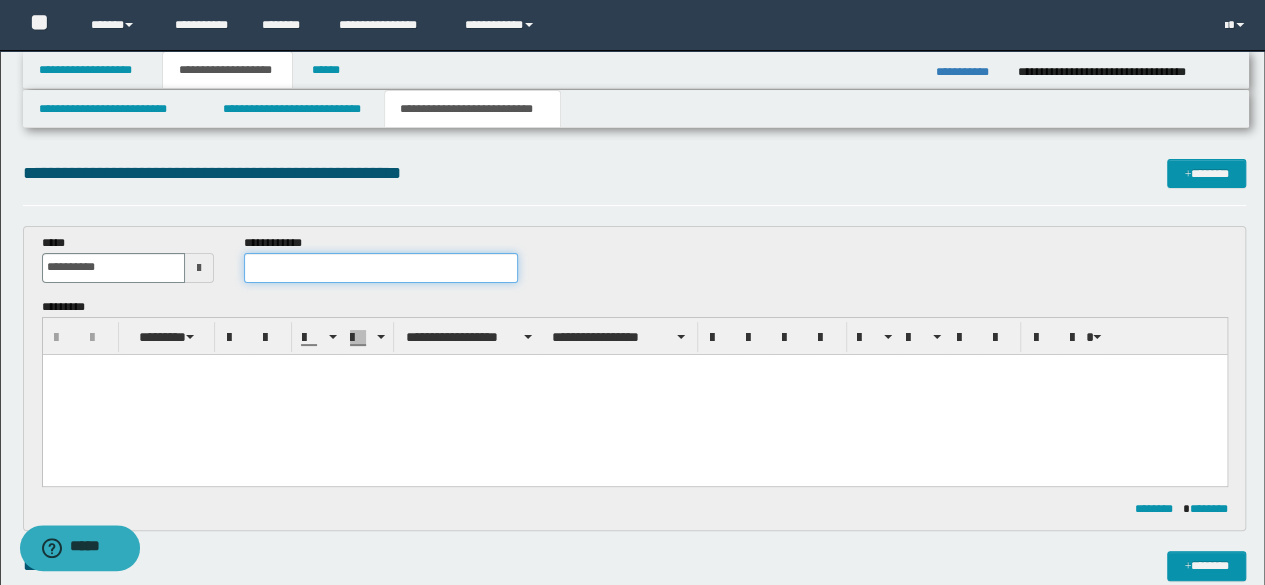 click at bounding box center [381, 268] 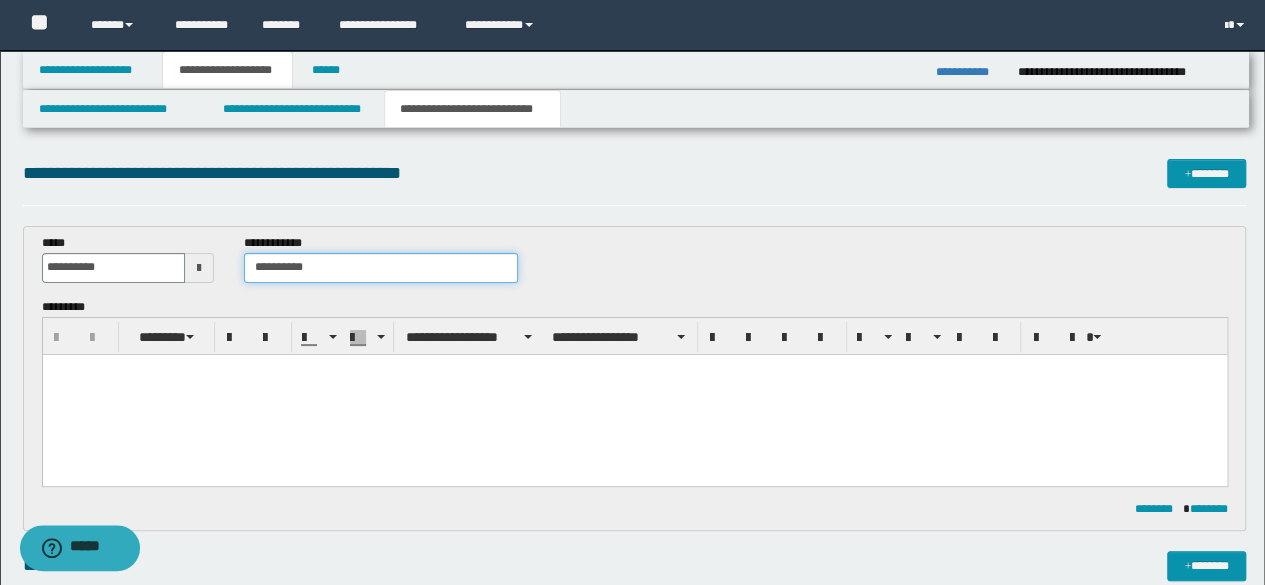 type on "**********" 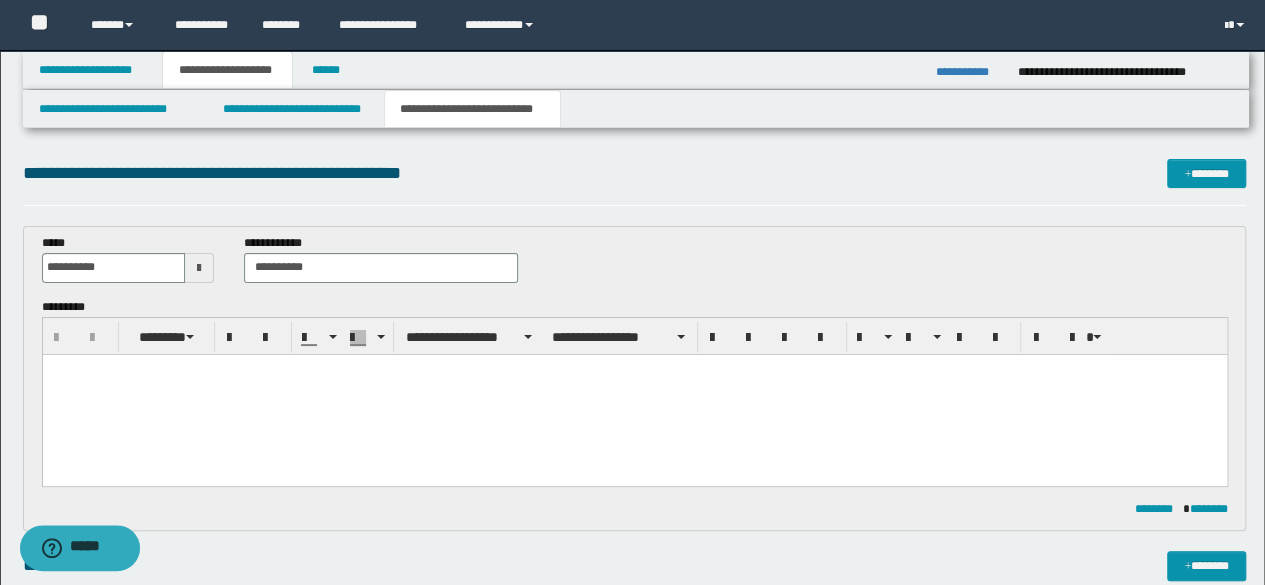 click at bounding box center [634, 394] 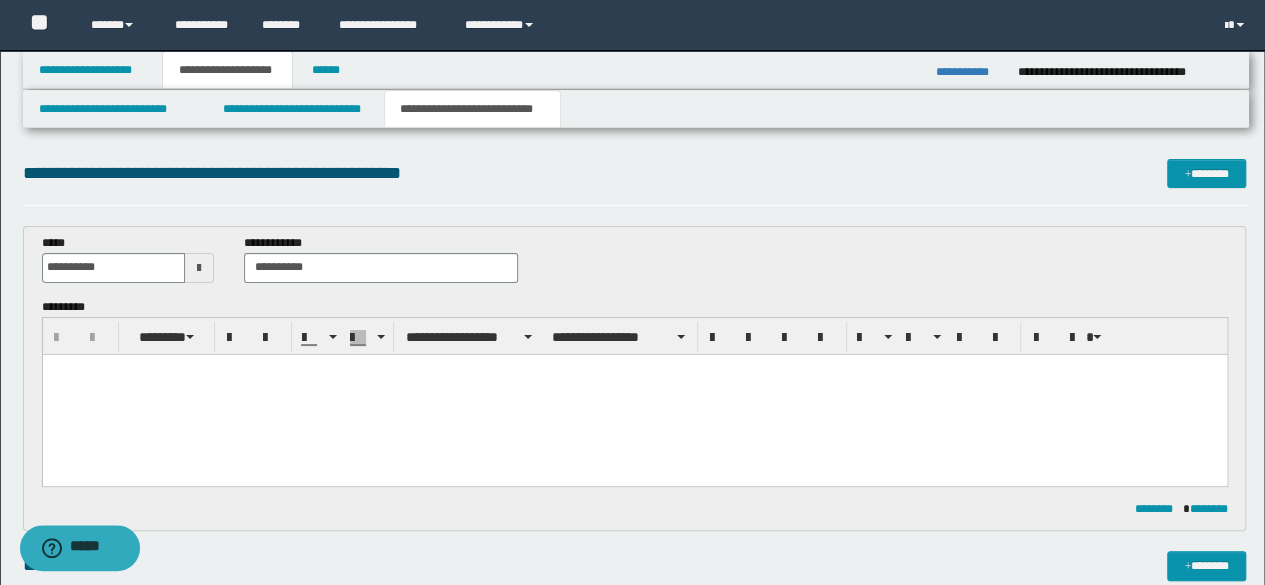 paste 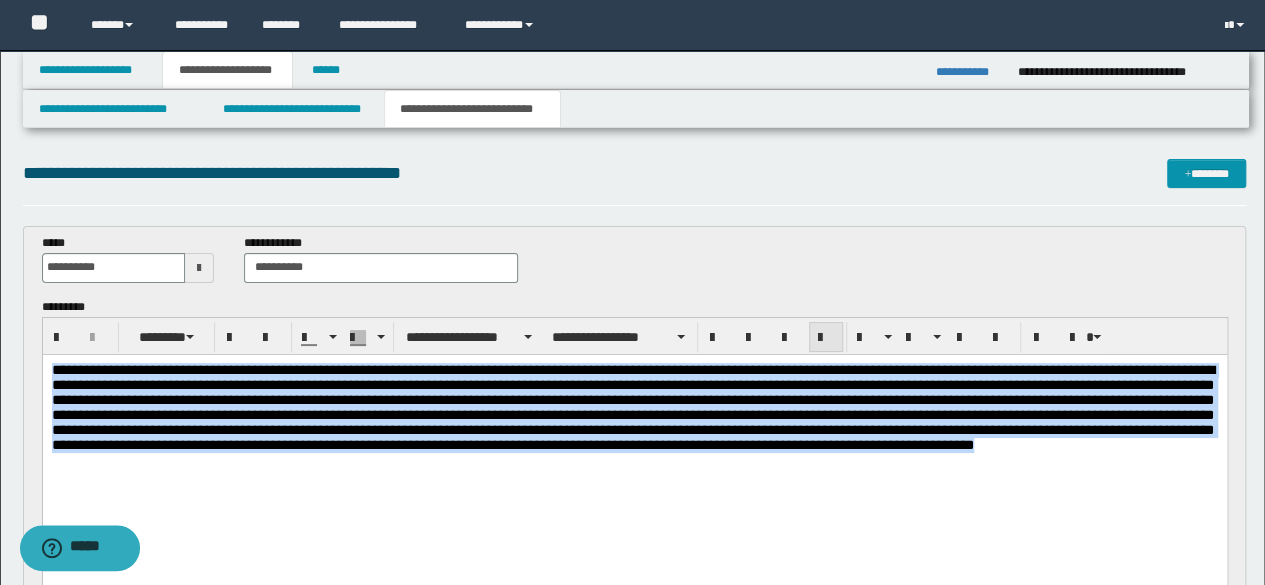 click at bounding box center [826, 337] 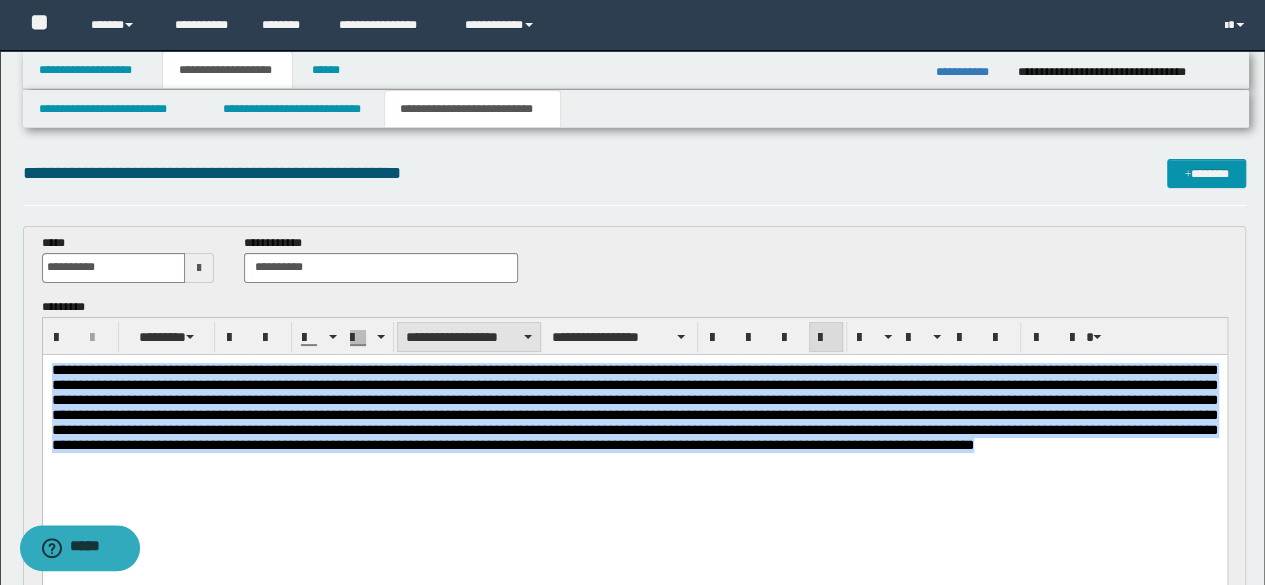 click on "**********" at bounding box center [469, 337] 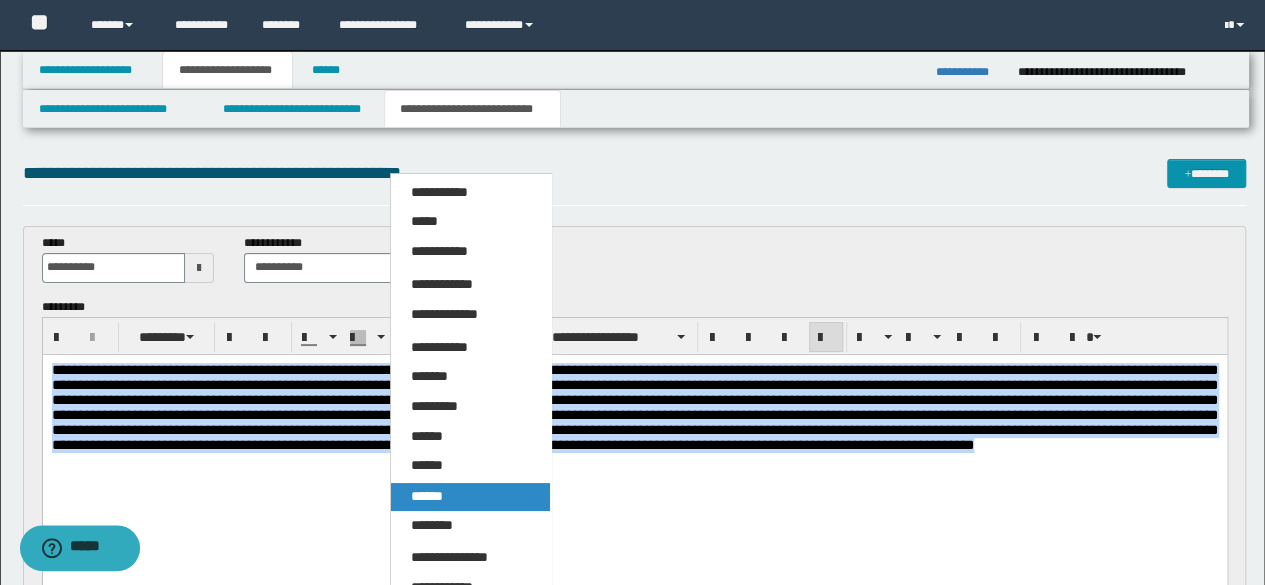 click on "******" at bounding box center (470, 497) 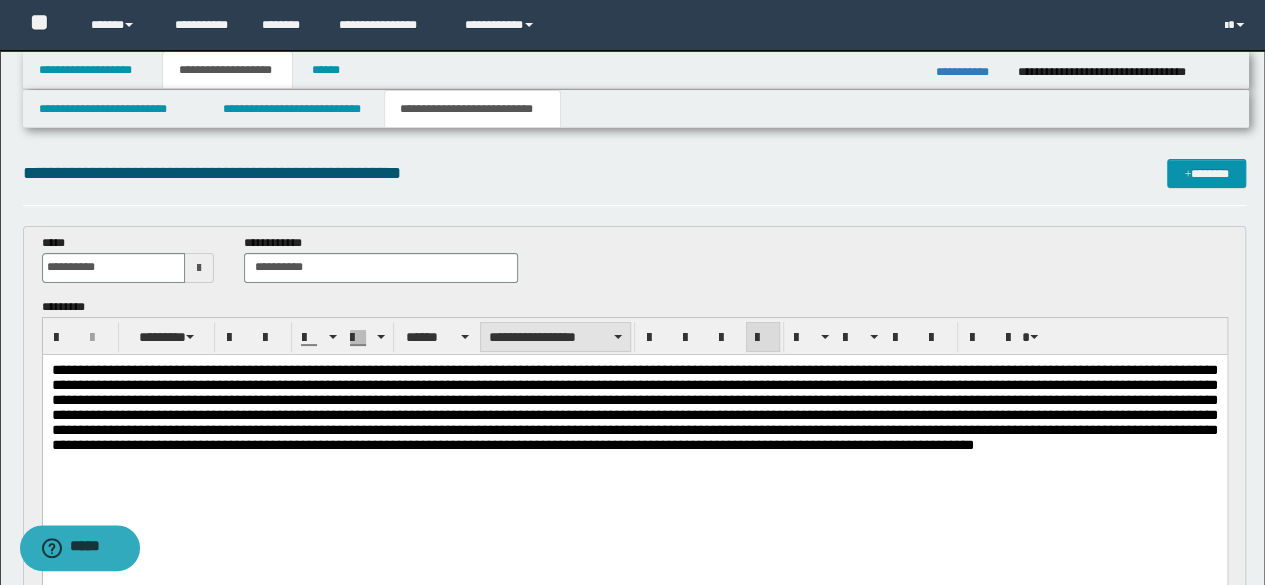 click on "**********" at bounding box center (555, 337) 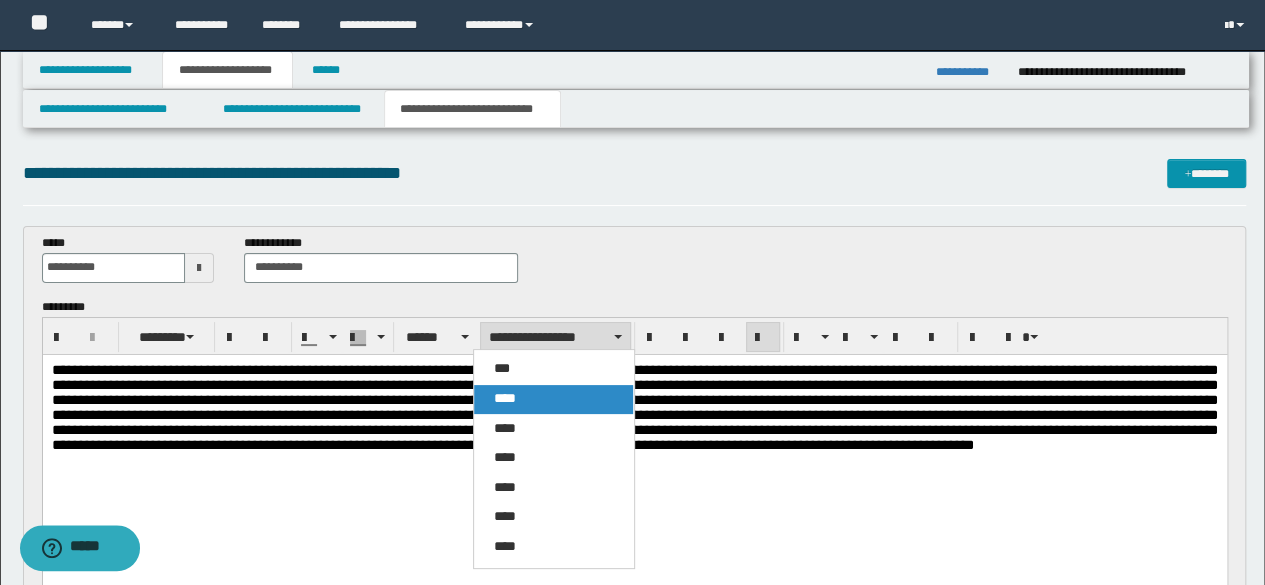 click on "****" at bounding box center [553, 399] 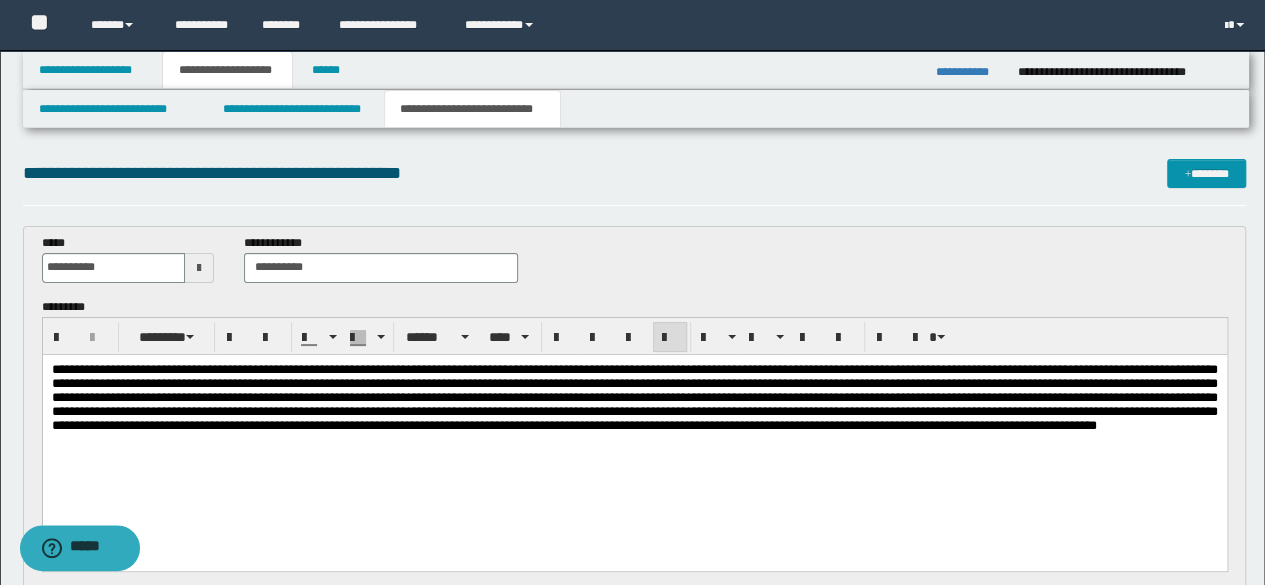 click at bounding box center (634, 396) 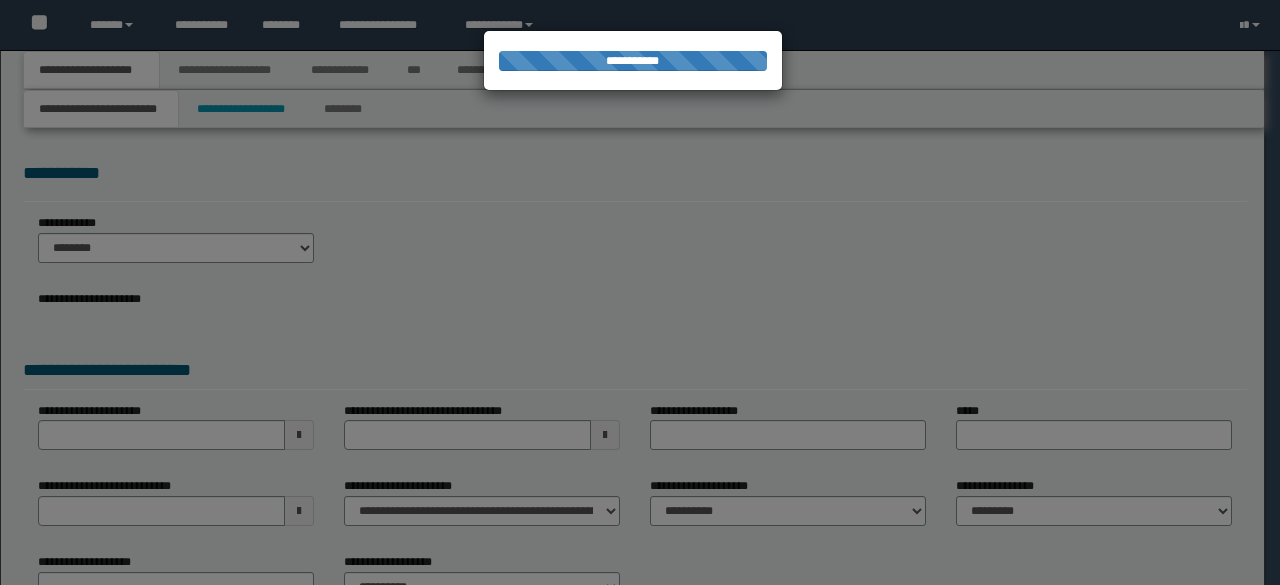 scroll, scrollTop: 0, scrollLeft: 0, axis: both 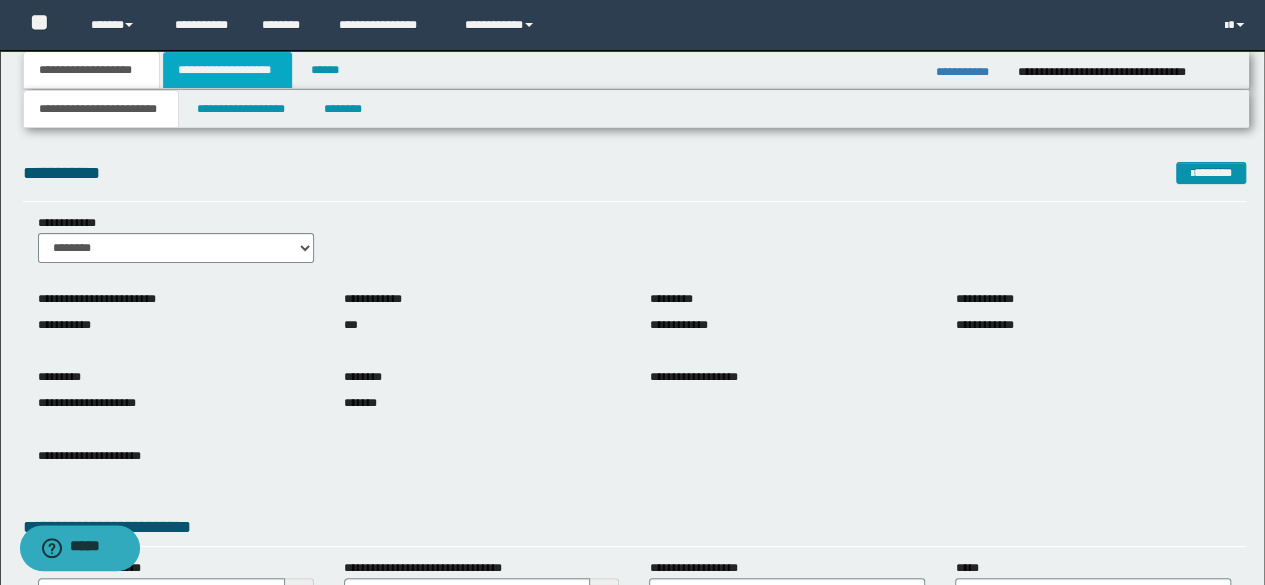 click on "**********" at bounding box center (227, 70) 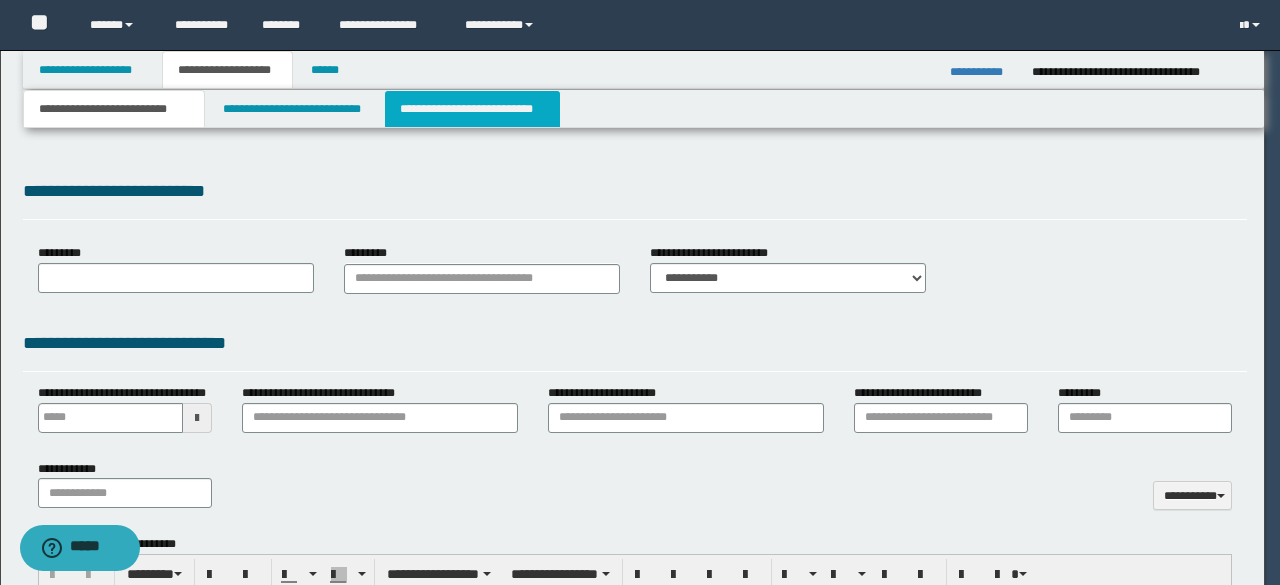 type 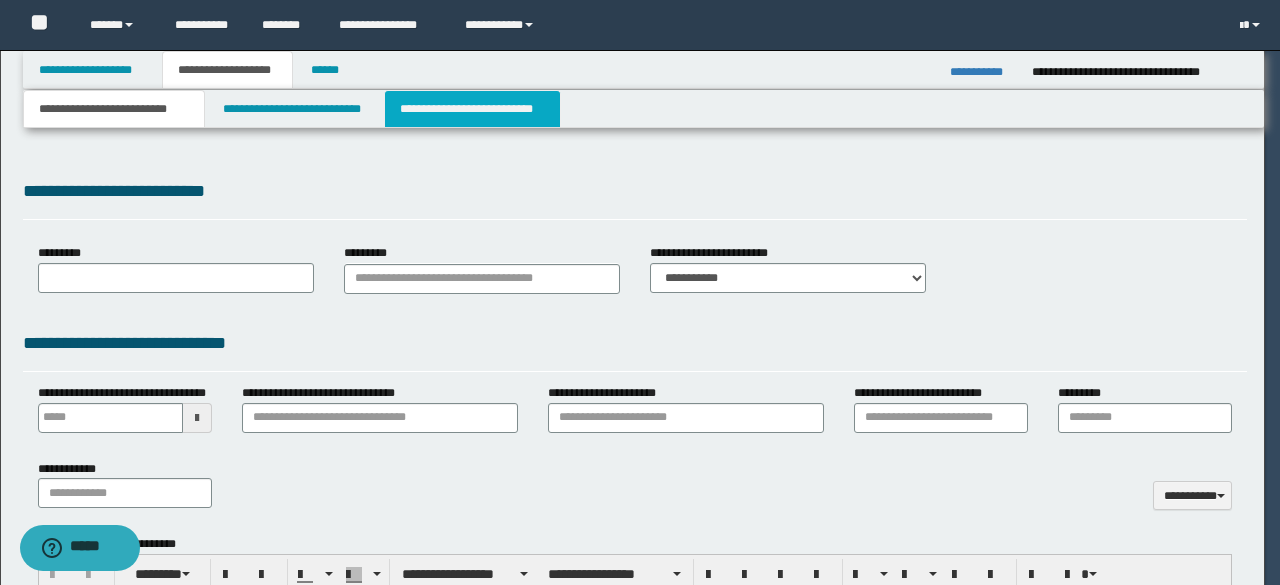 select on "*" 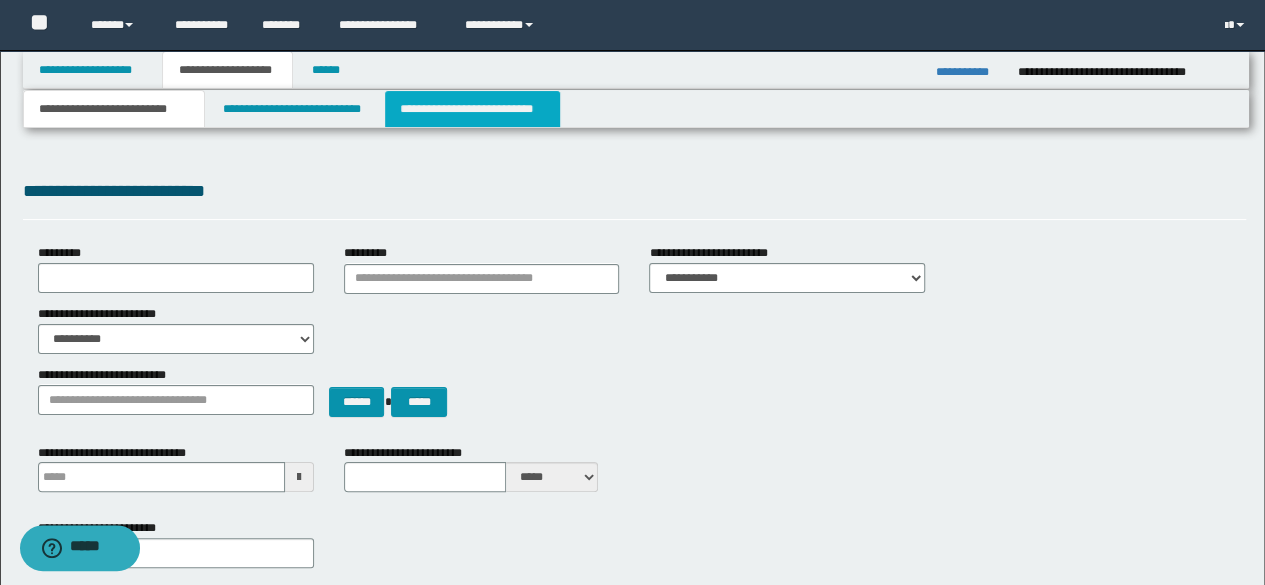 click on "**********" at bounding box center [472, 109] 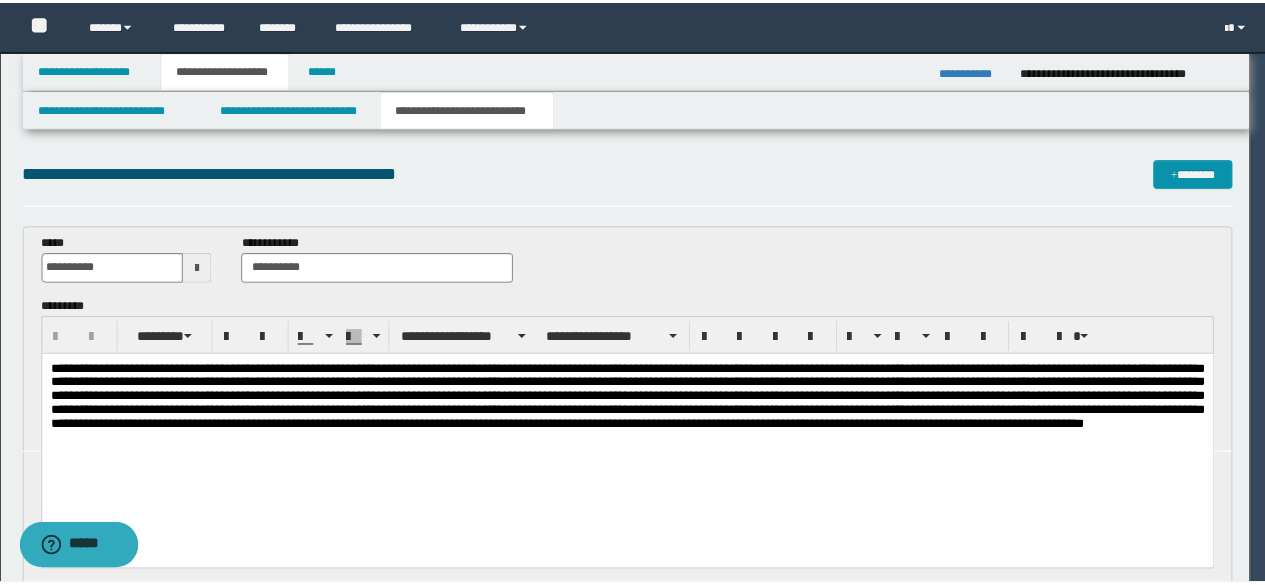 scroll, scrollTop: 0, scrollLeft: 0, axis: both 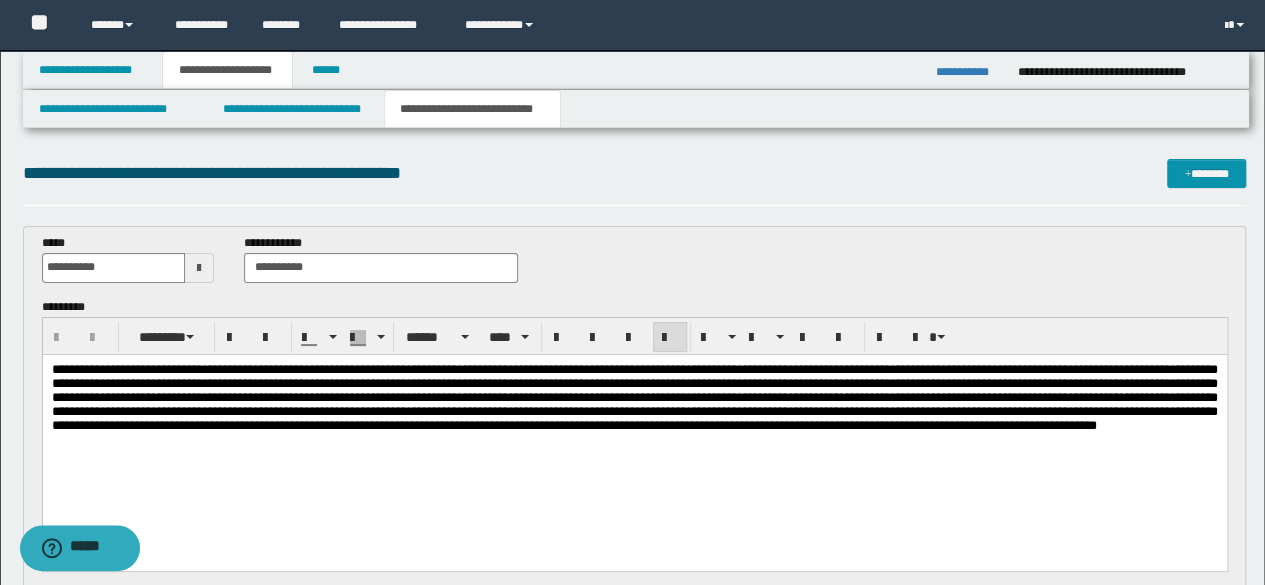 click at bounding box center [634, 396] 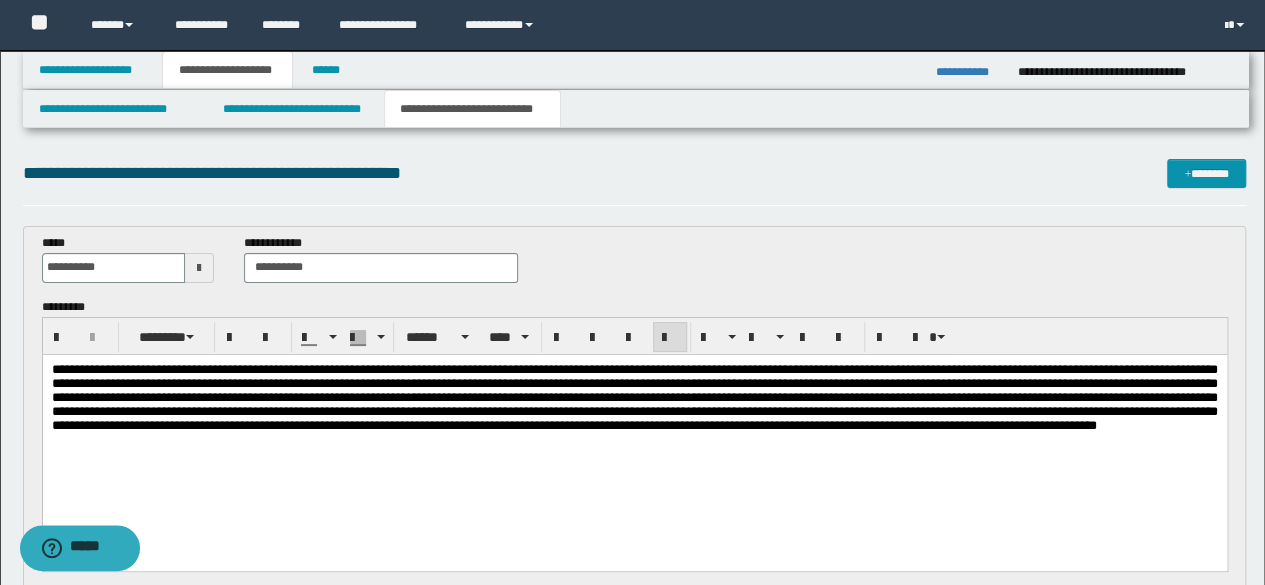 click at bounding box center (634, 396) 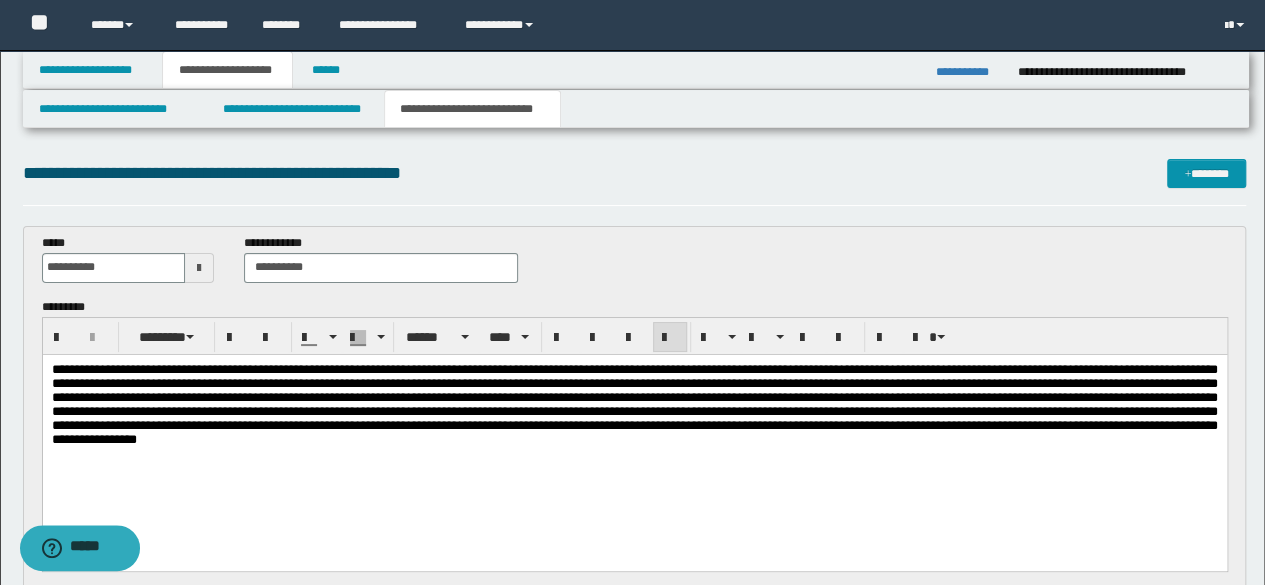 click at bounding box center (634, 403) 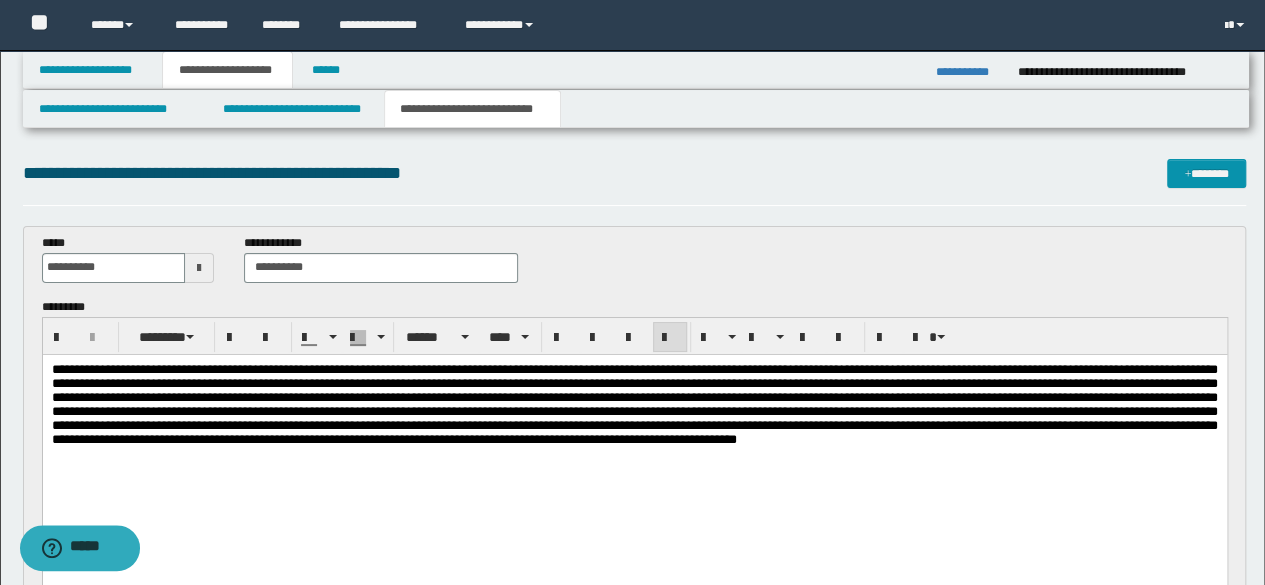 click at bounding box center [634, 403] 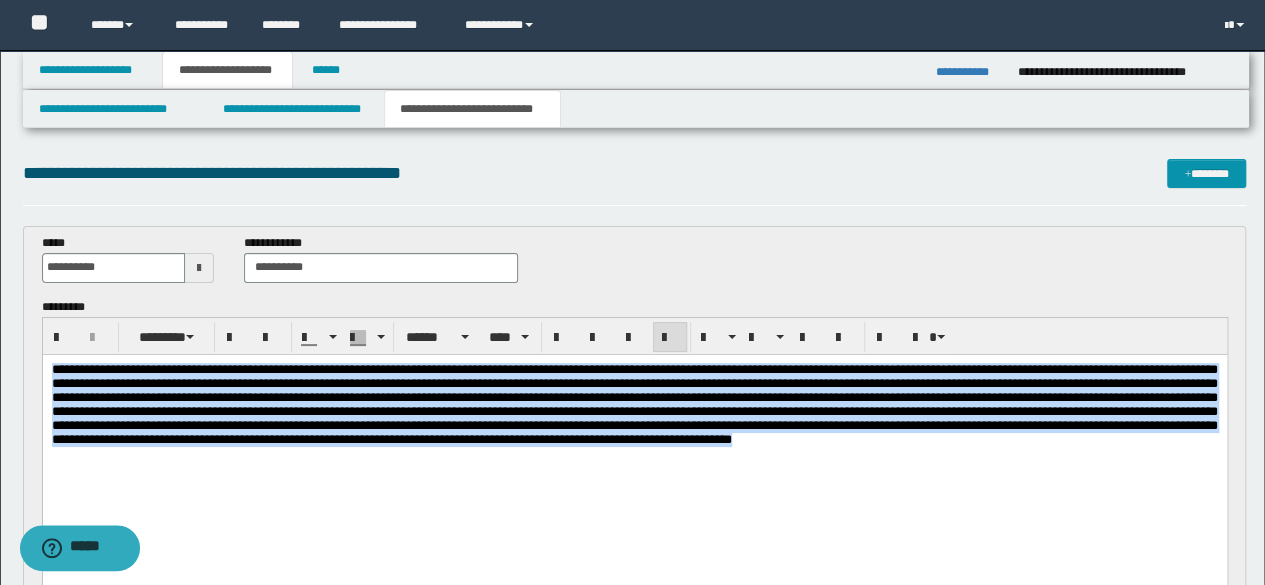 drag, startPoint x: 765, startPoint y: 468, endPoint x: 0, endPoint y: 374, distance: 770.75354 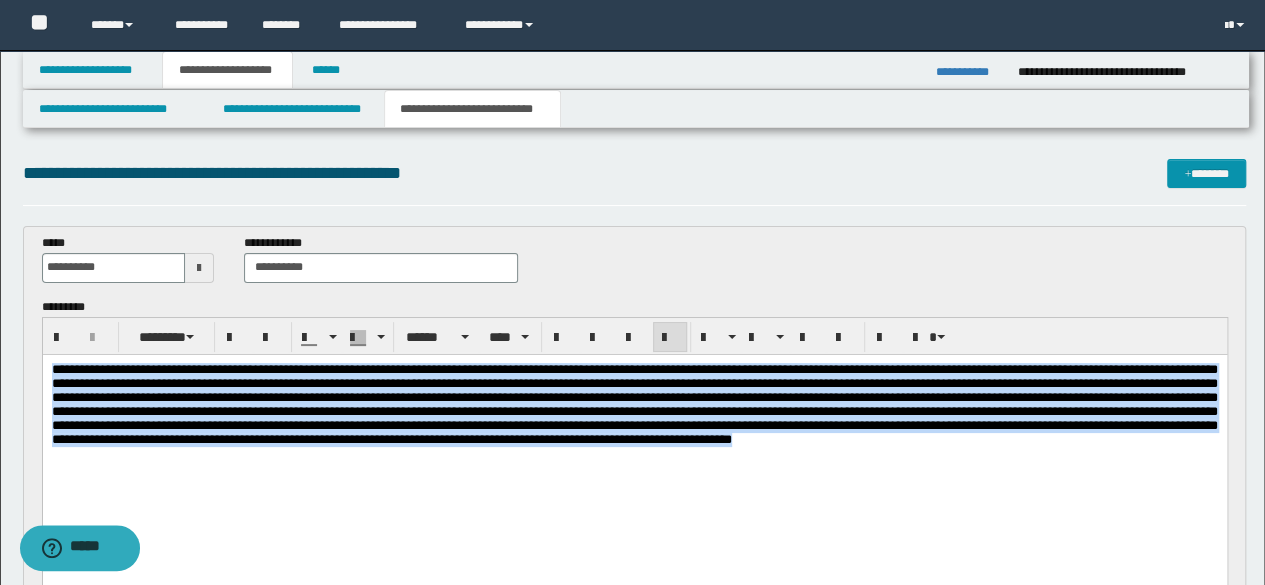 click at bounding box center [634, 429] 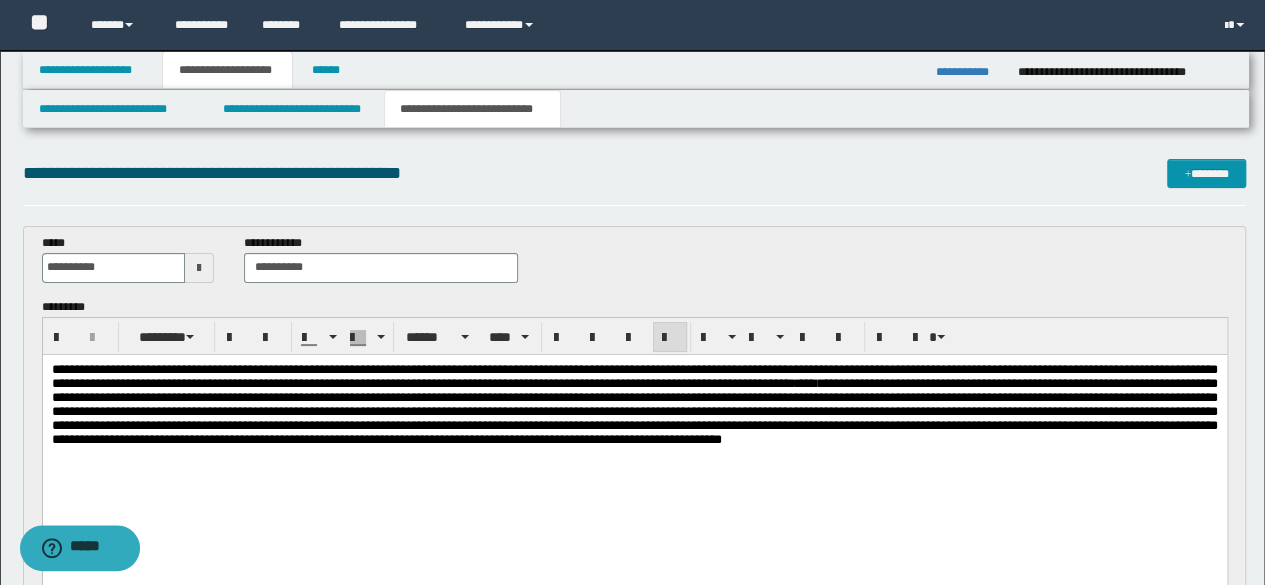 click on "**********" at bounding box center [634, 403] 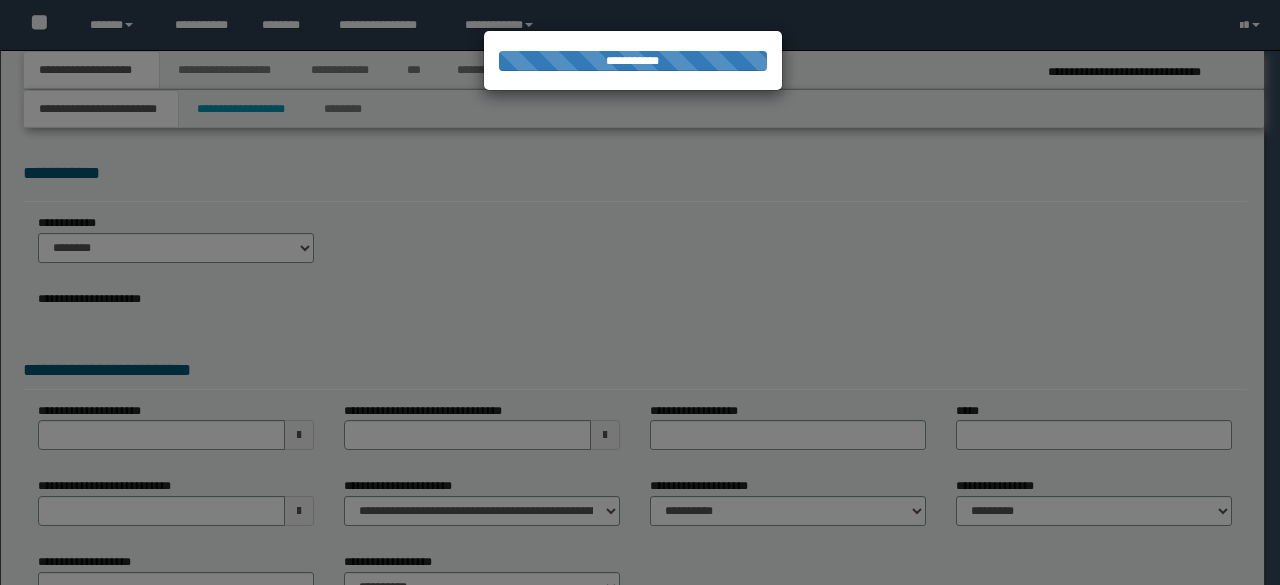 scroll, scrollTop: 0, scrollLeft: 0, axis: both 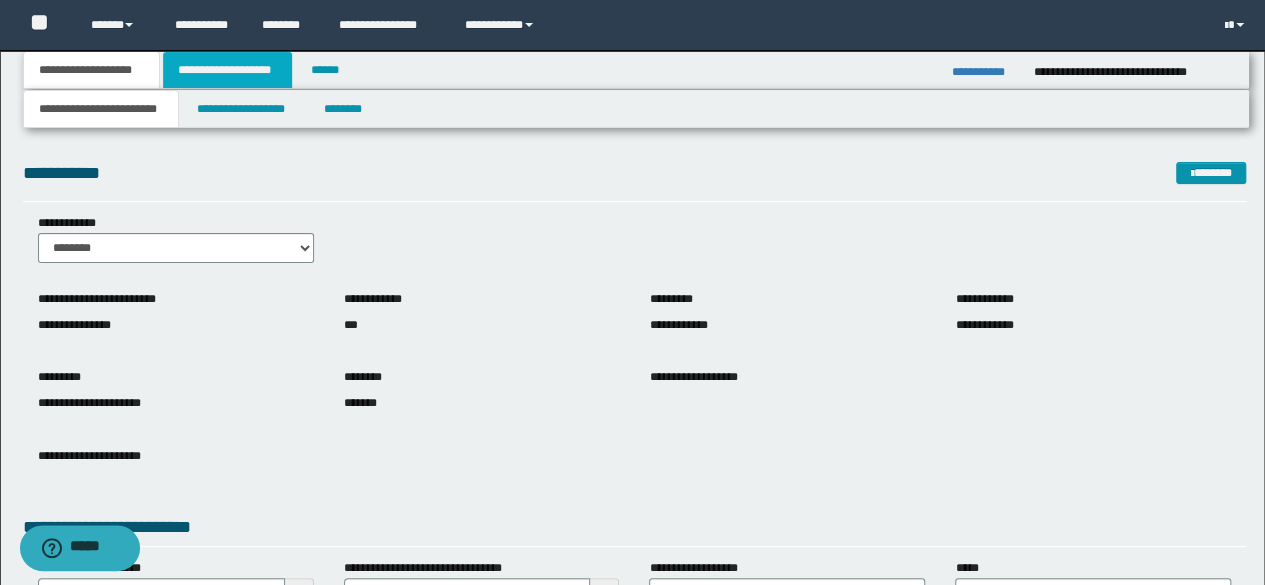 click on "**********" at bounding box center [227, 70] 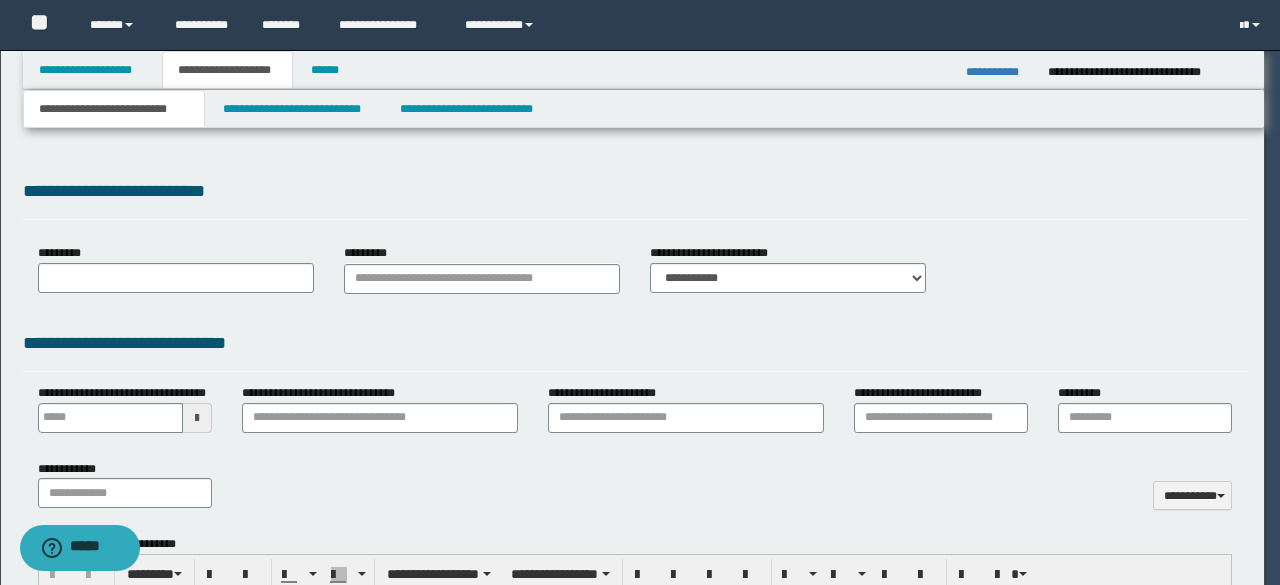 type 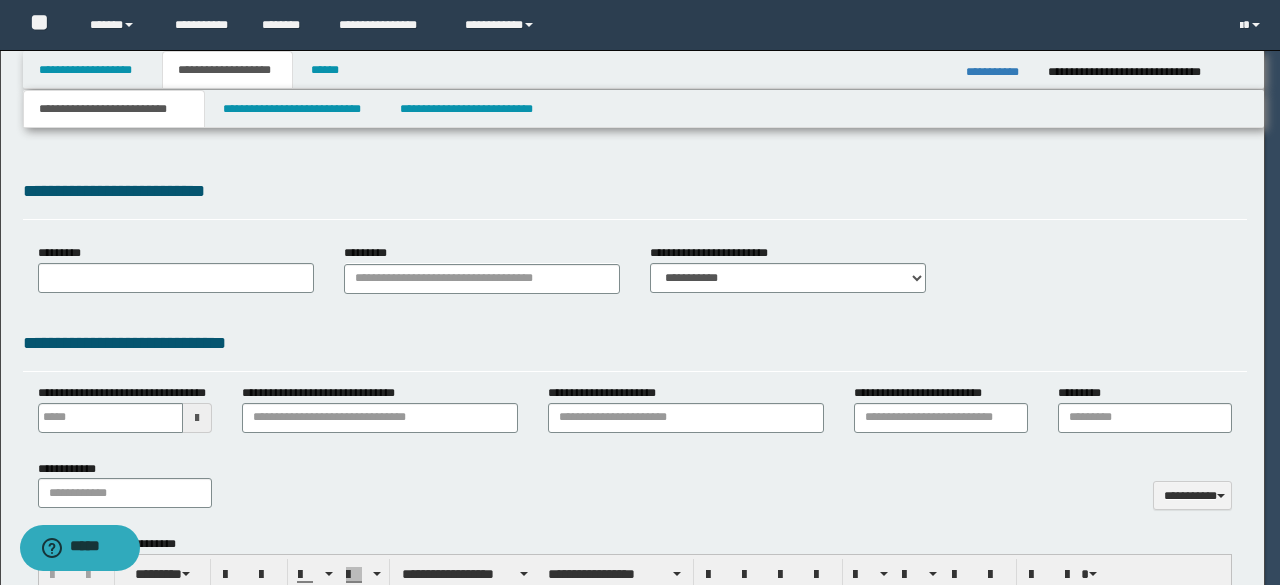 scroll, scrollTop: 0, scrollLeft: 0, axis: both 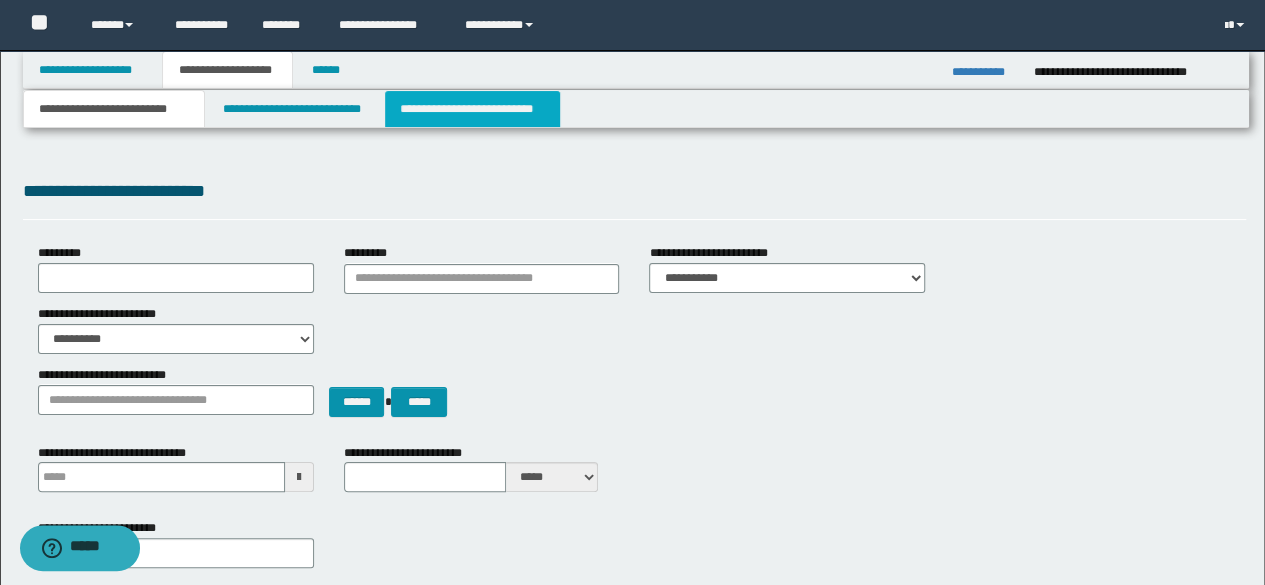 click on "**********" at bounding box center (472, 109) 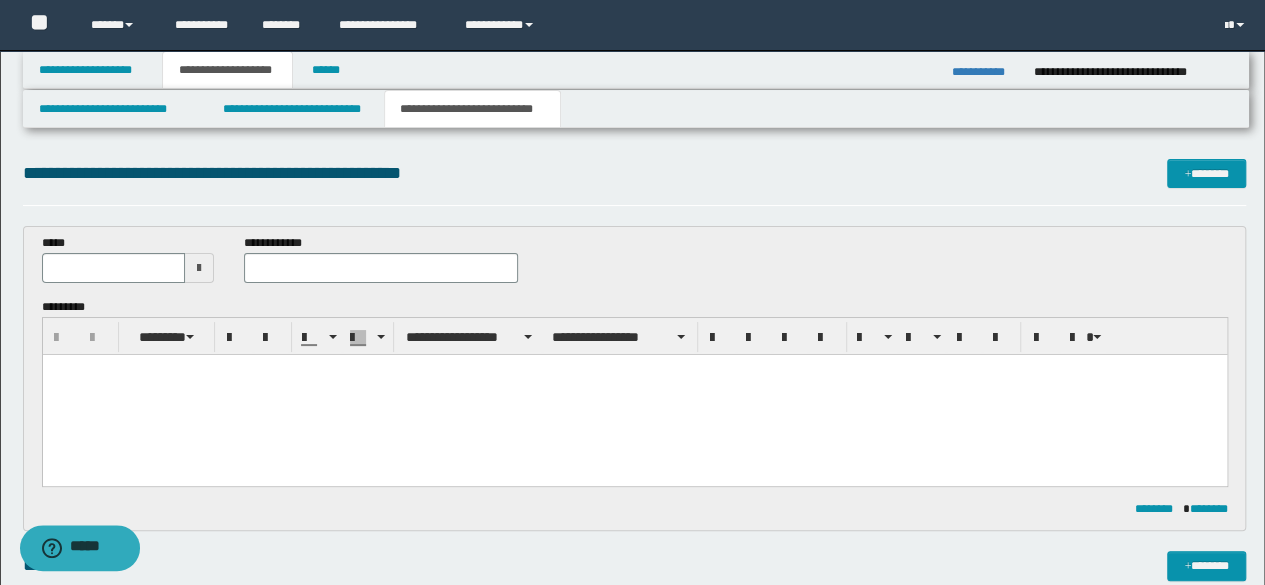 scroll, scrollTop: 0, scrollLeft: 0, axis: both 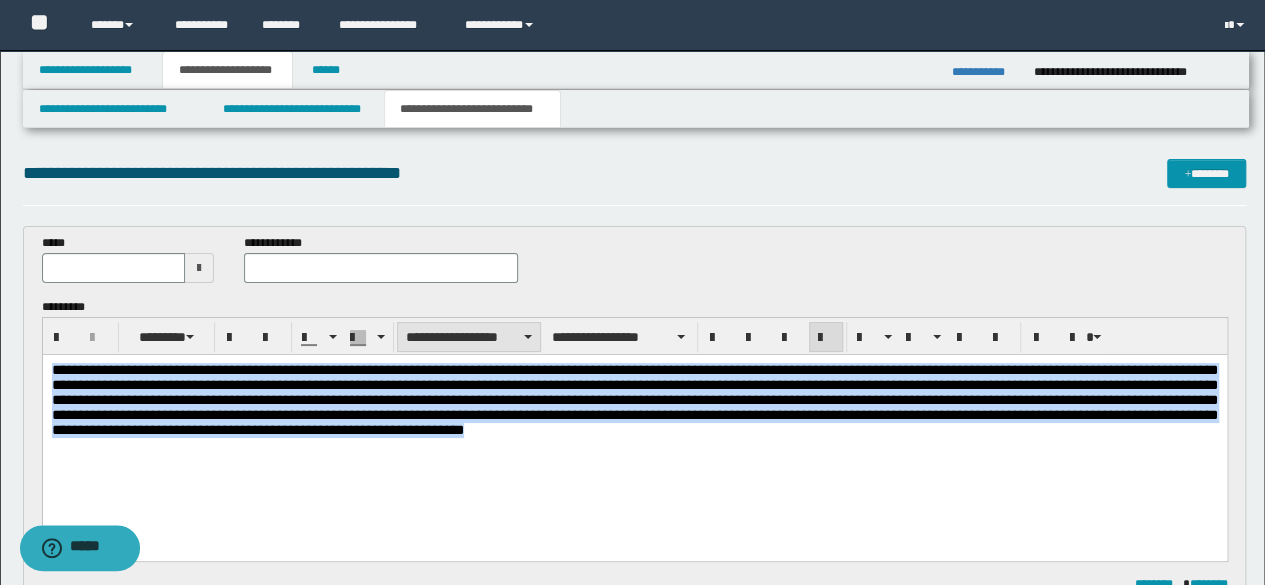 click on "**********" at bounding box center [469, 337] 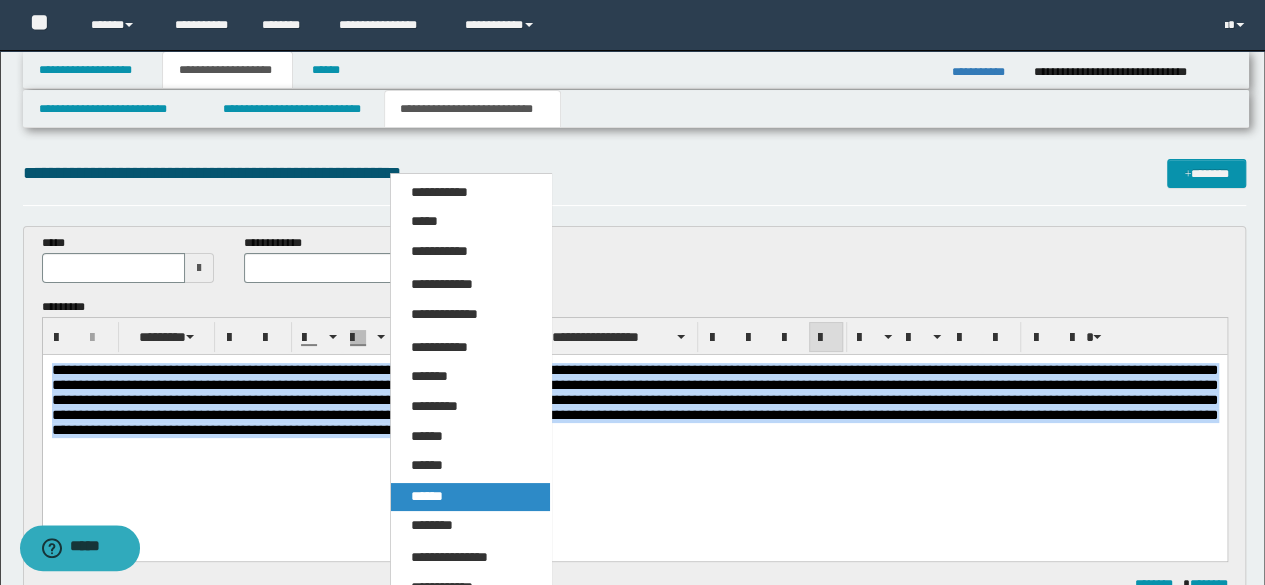 click on "******" at bounding box center [470, 497] 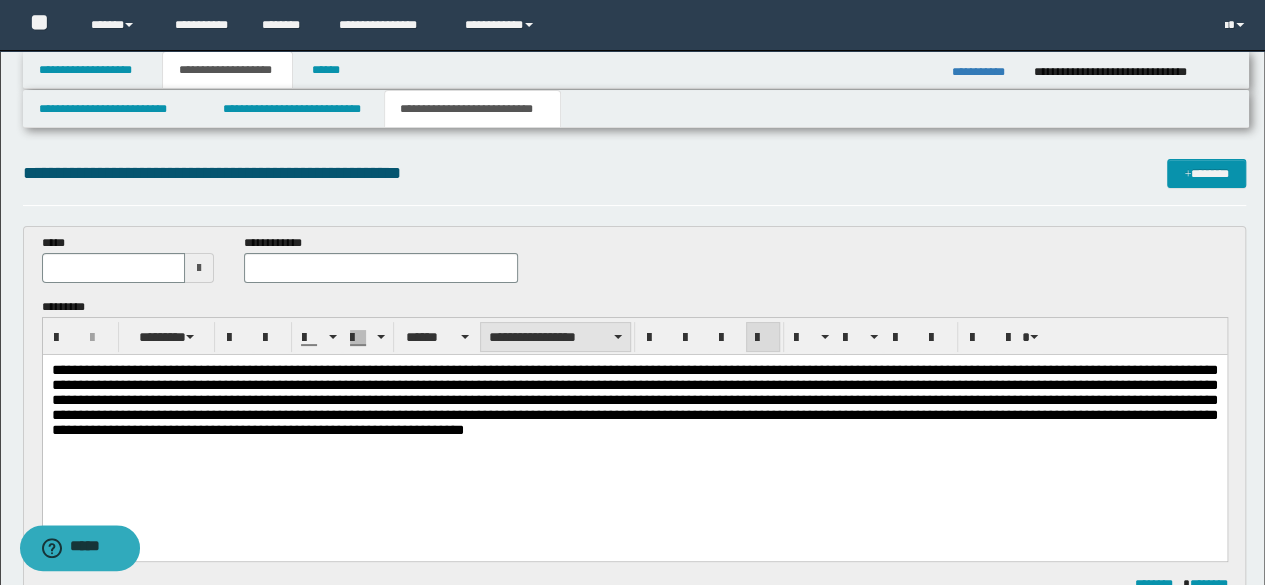 click on "**********" at bounding box center [555, 337] 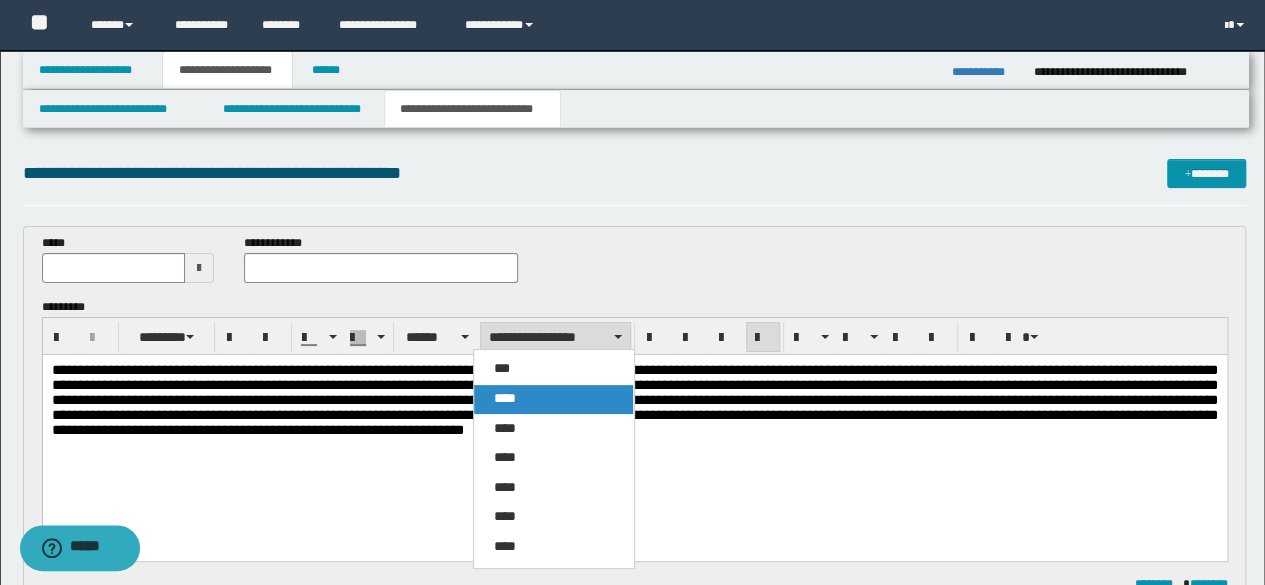 click on "****" at bounding box center [553, 399] 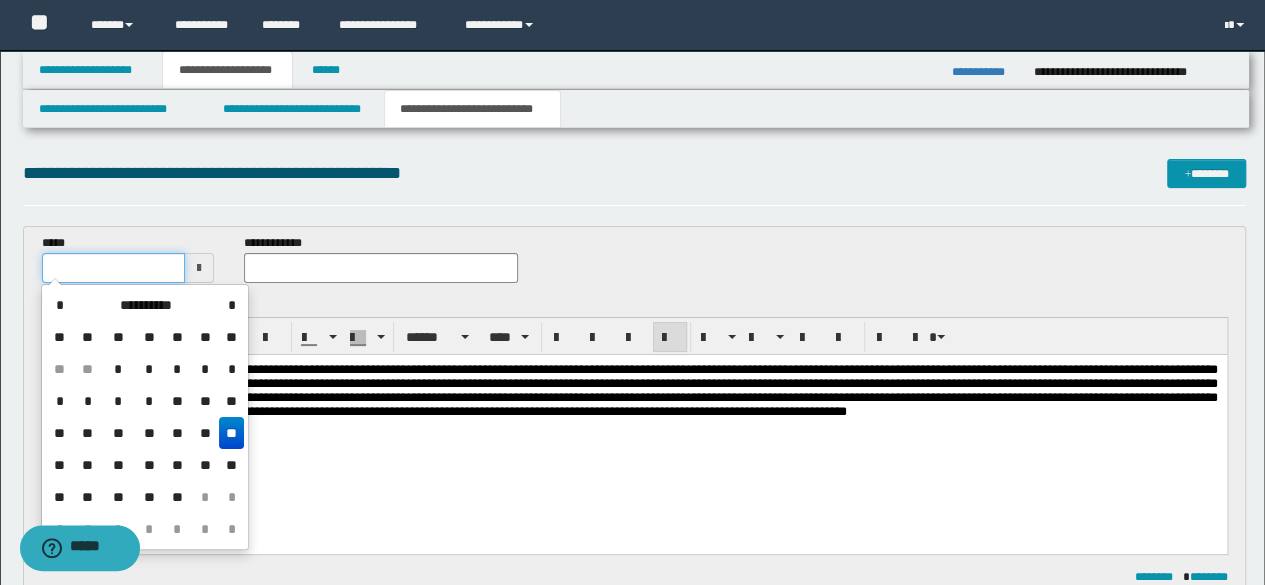 click at bounding box center (114, 268) 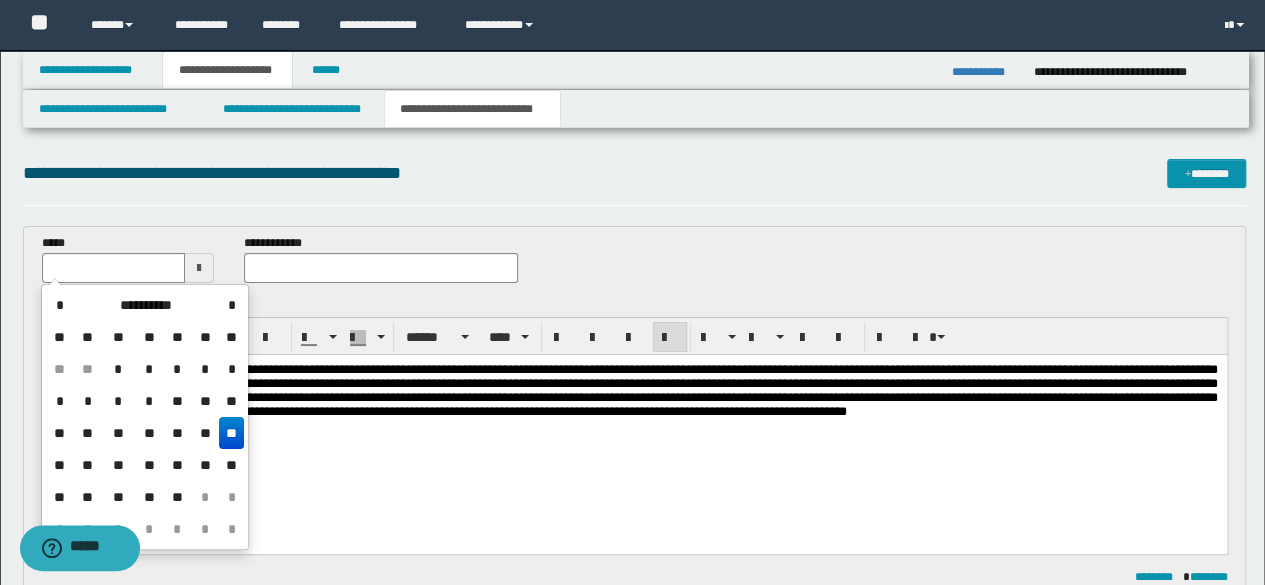 click on "**" at bounding box center (231, 433) 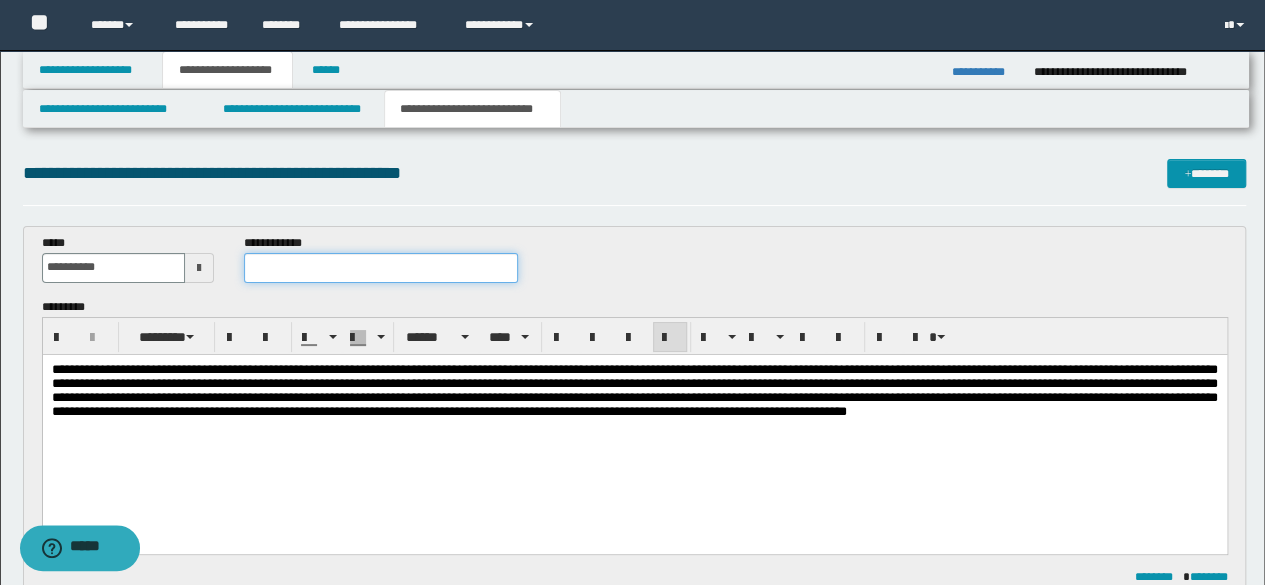 click at bounding box center [381, 268] 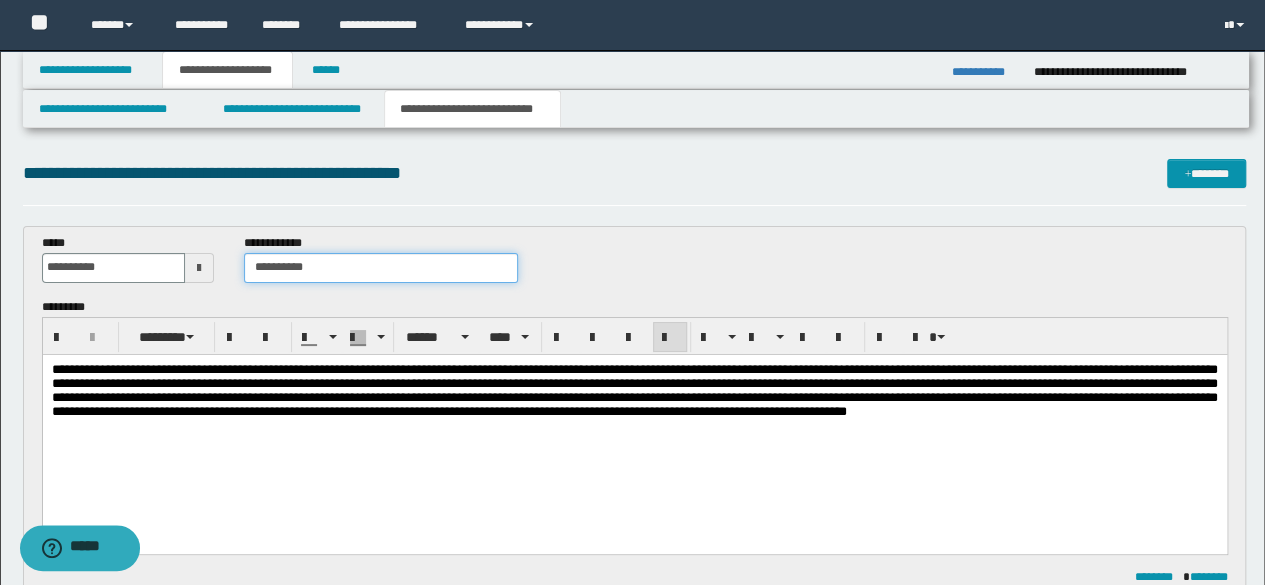 type on "**********" 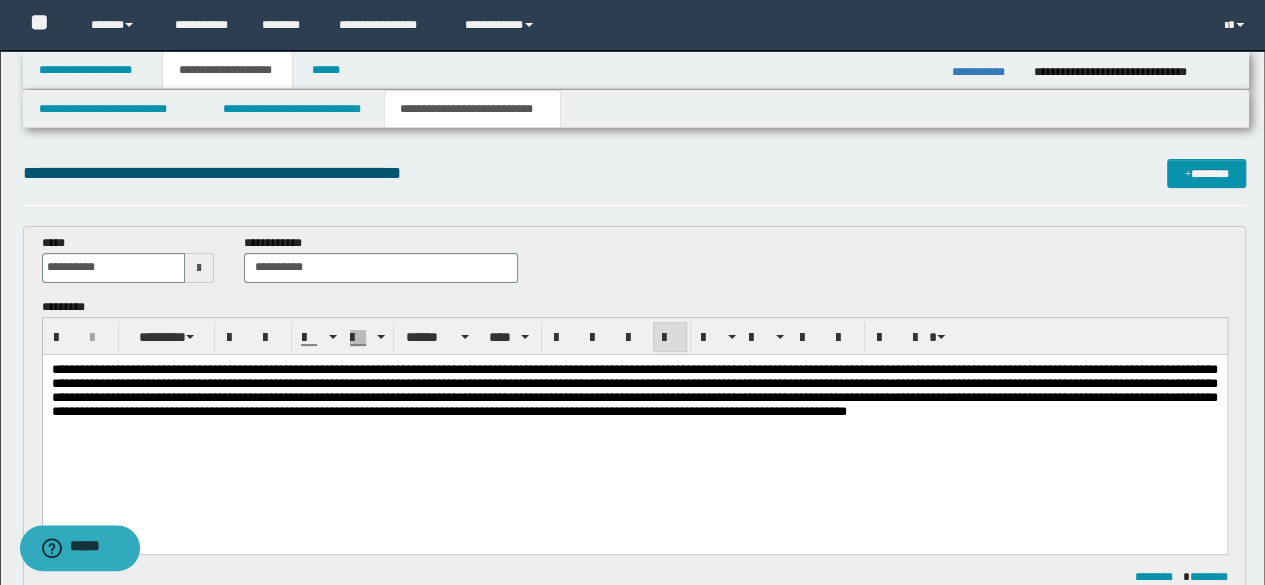 click on "**********" at bounding box center [634, 389] 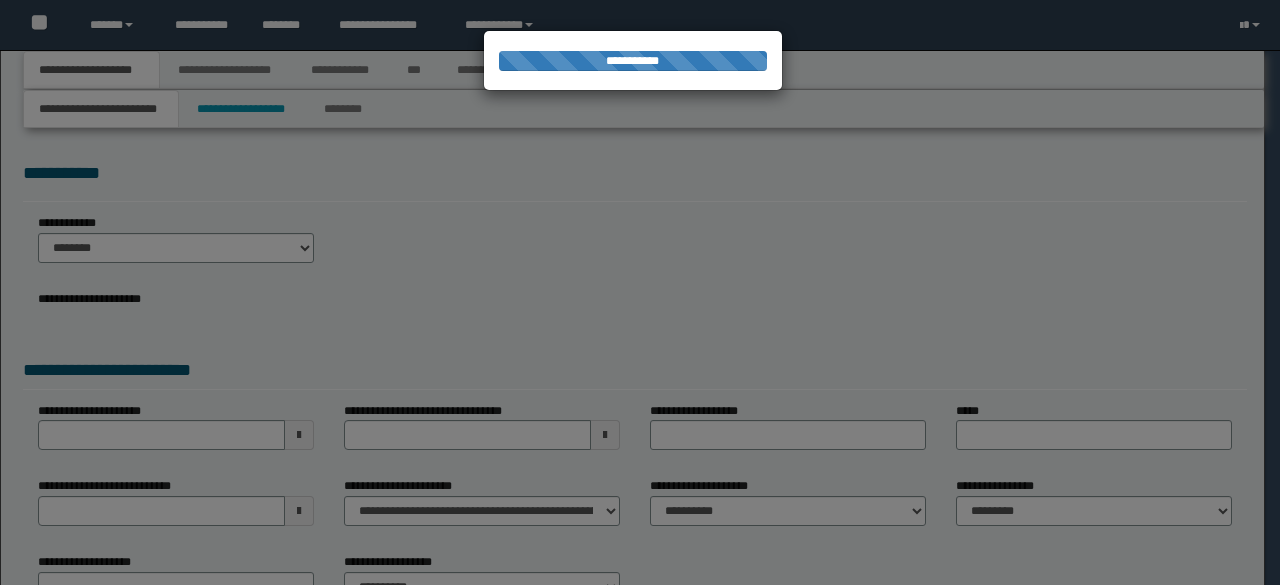 scroll, scrollTop: 0, scrollLeft: 0, axis: both 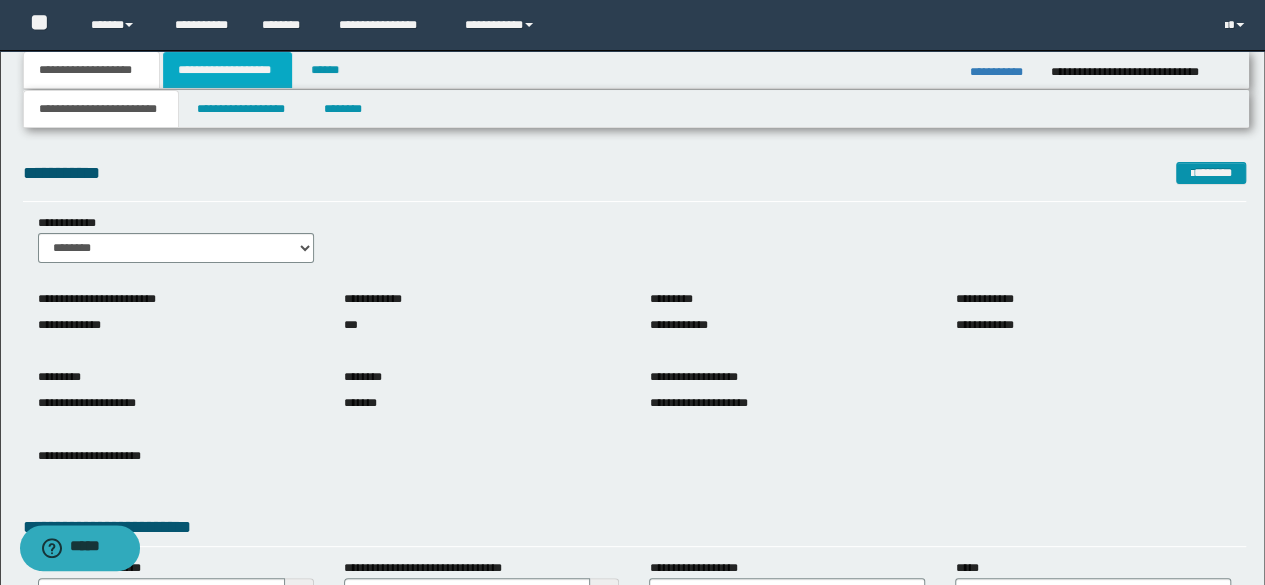 click on "**********" at bounding box center [227, 70] 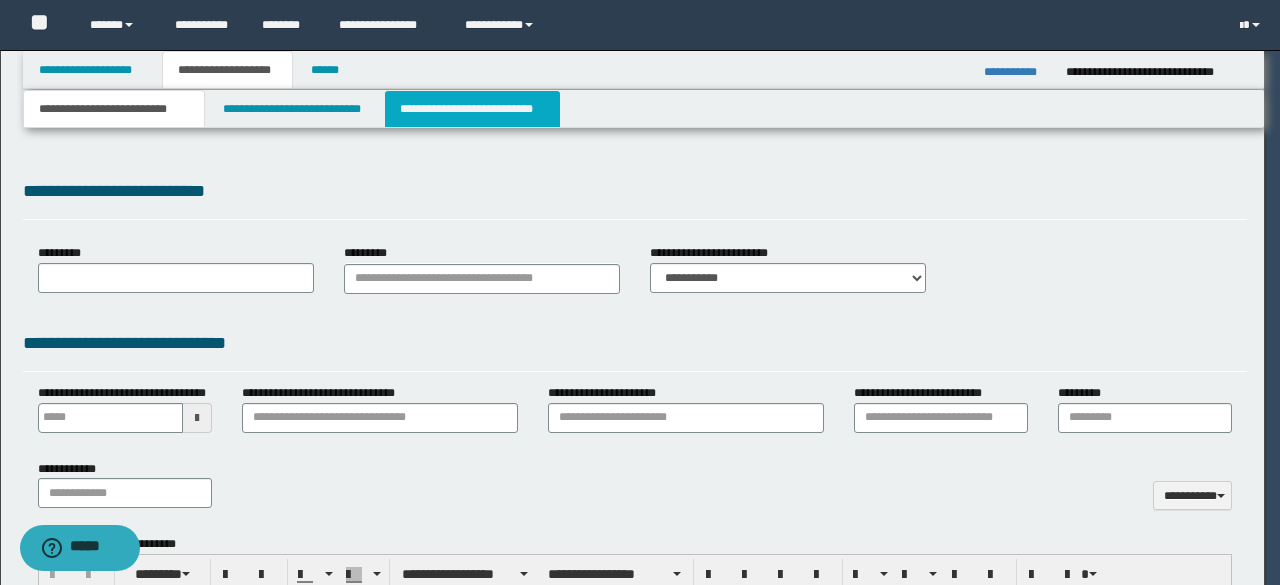 type on "**********" 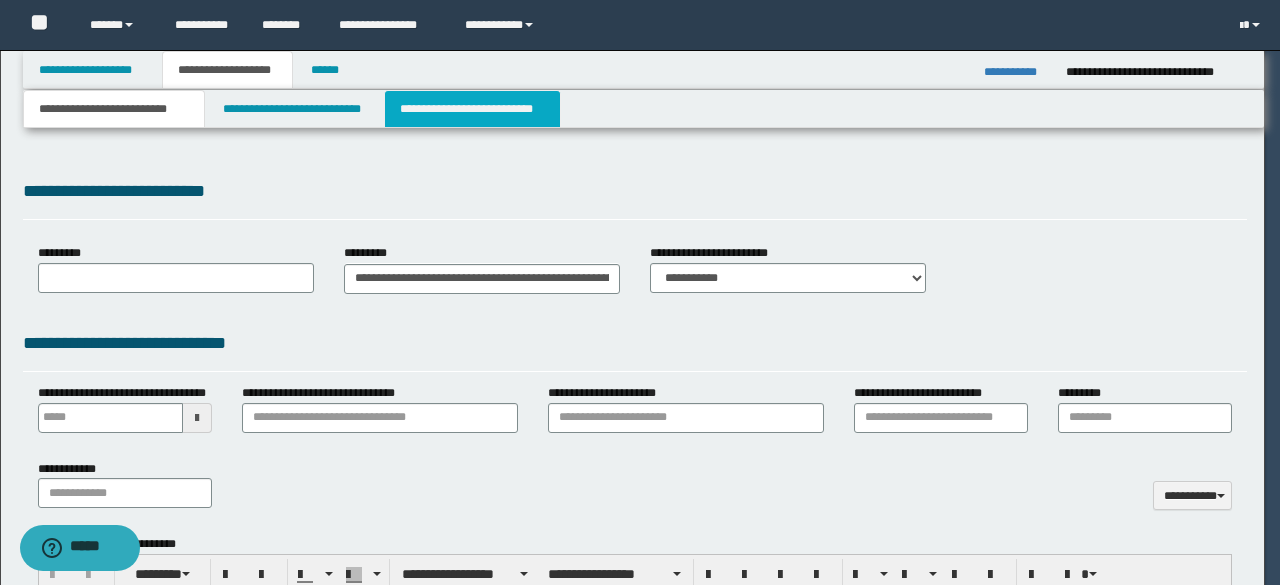 type 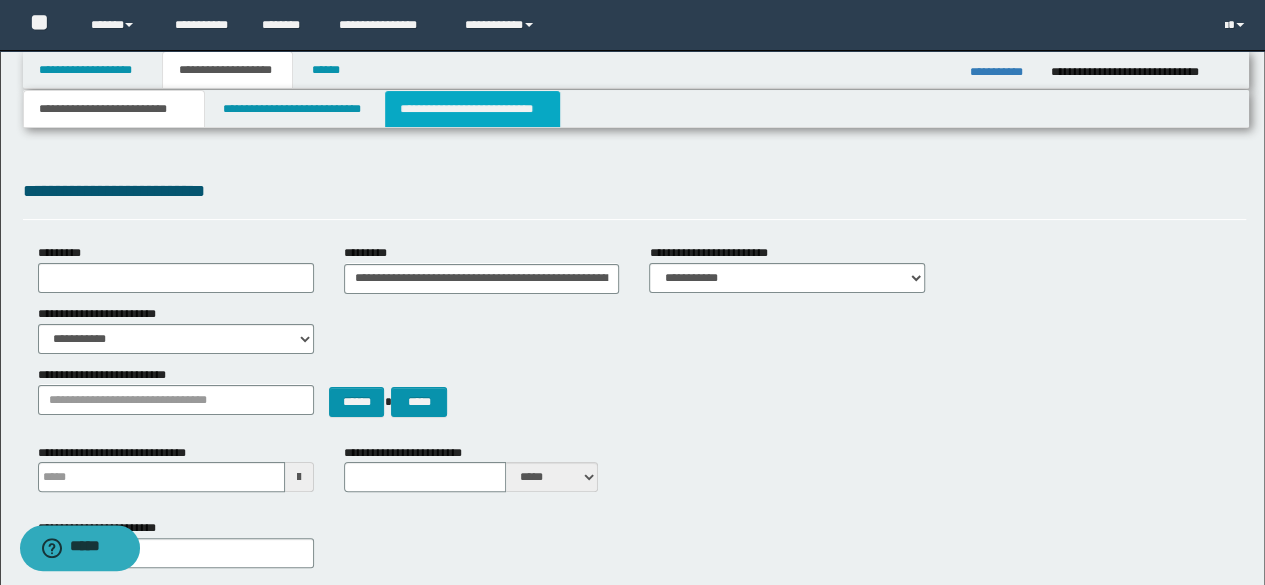 click on "**********" at bounding box center (472, 109) 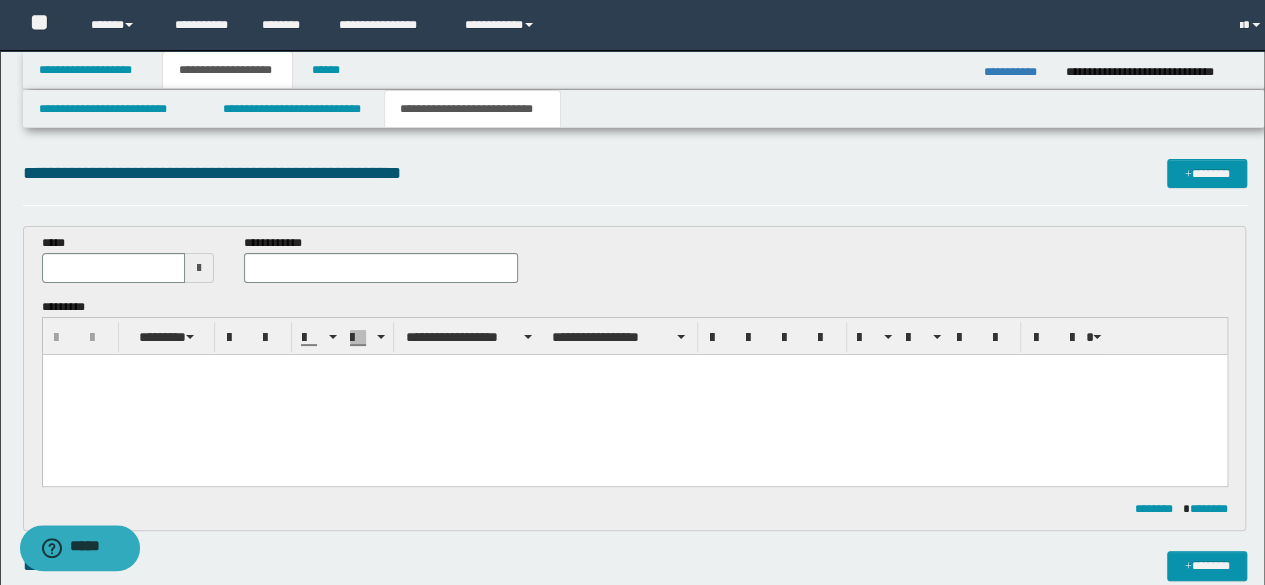 scroll, scrollTop: 0, scrollLeft: 0, axis: both 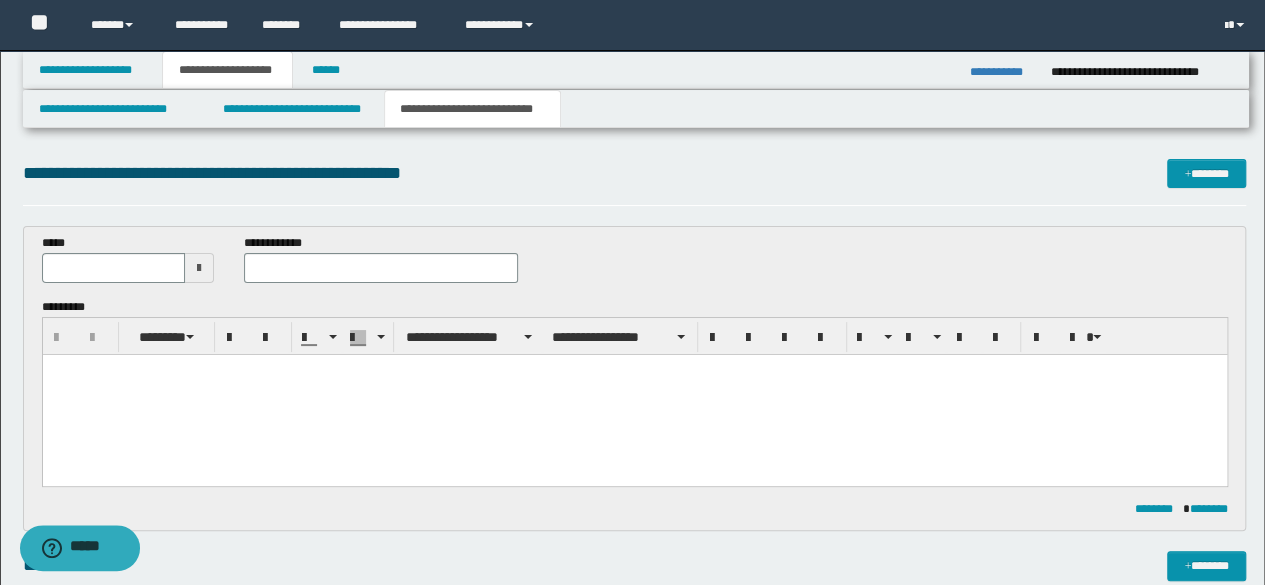 click at bounding box center [634, 394] 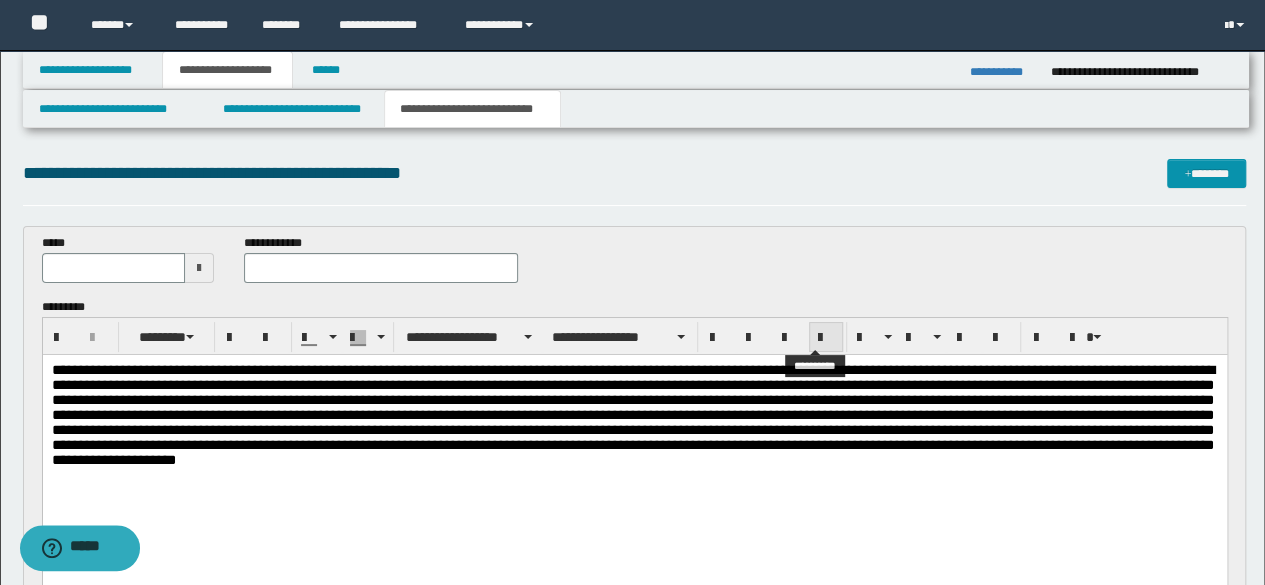 click at bounding box center [826, 338] 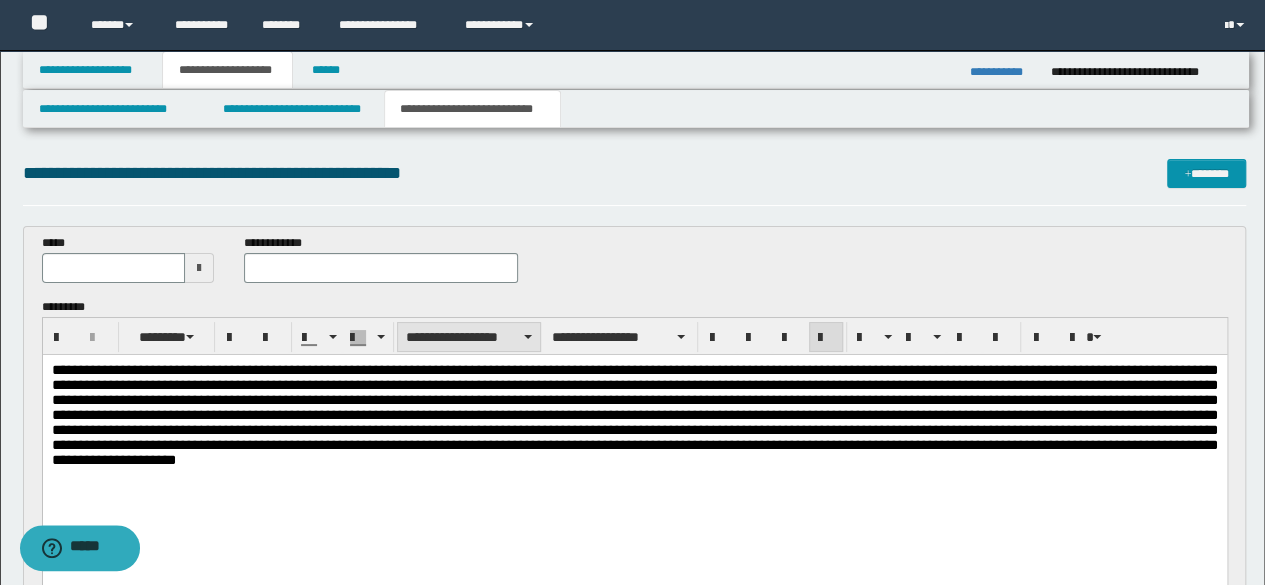 click on "**********" at bounding box center (469, 337) 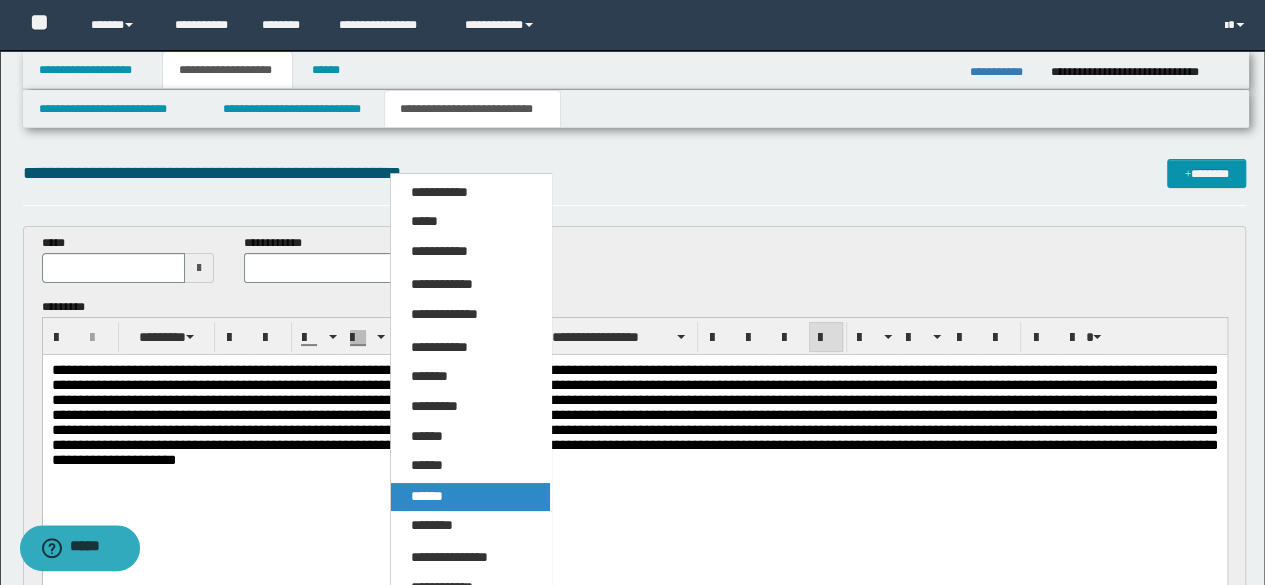 click on "******" at bounding box center (427, 496) 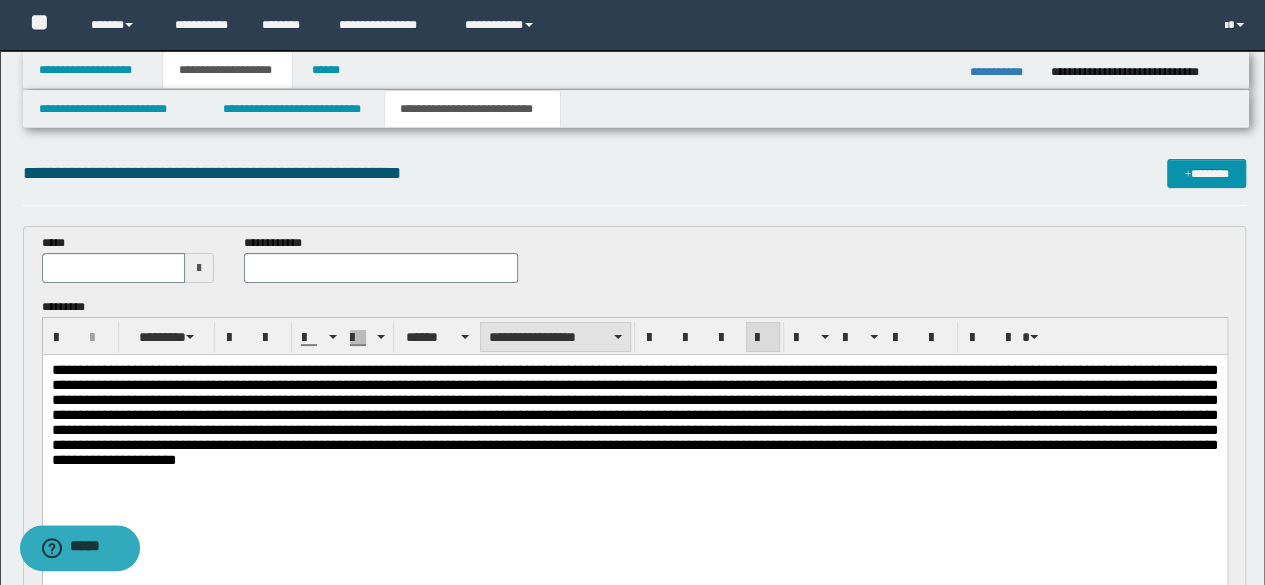 click on "**********" at bounding box center (555, 337) 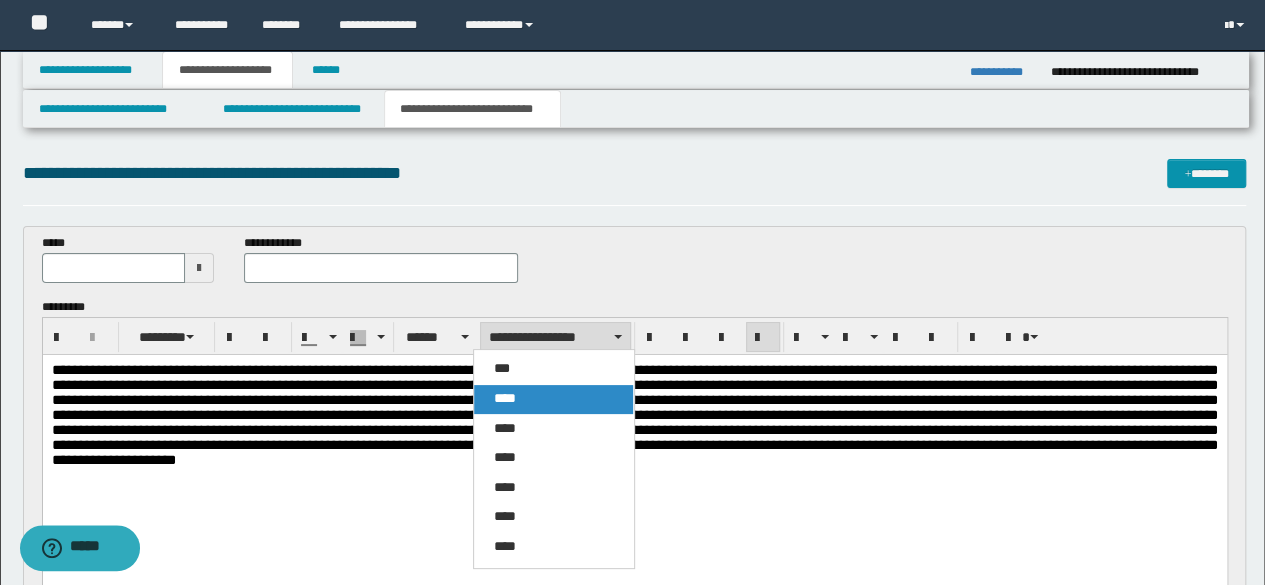 click on "****" at bounding box center (505, 398) 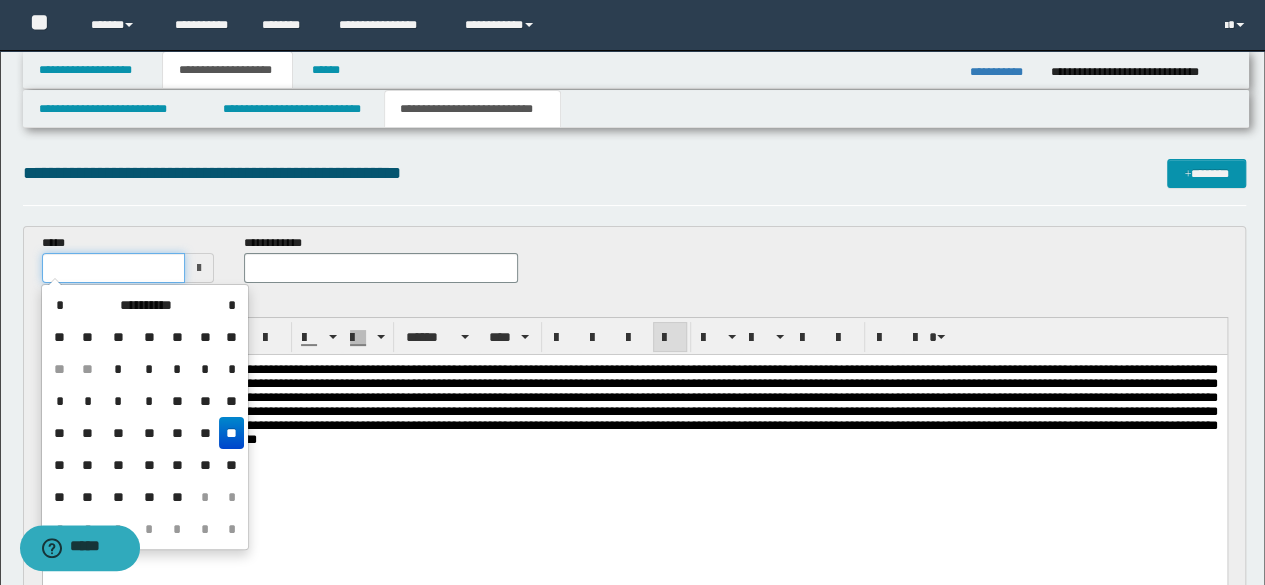 click at bounding box center (114, 268) 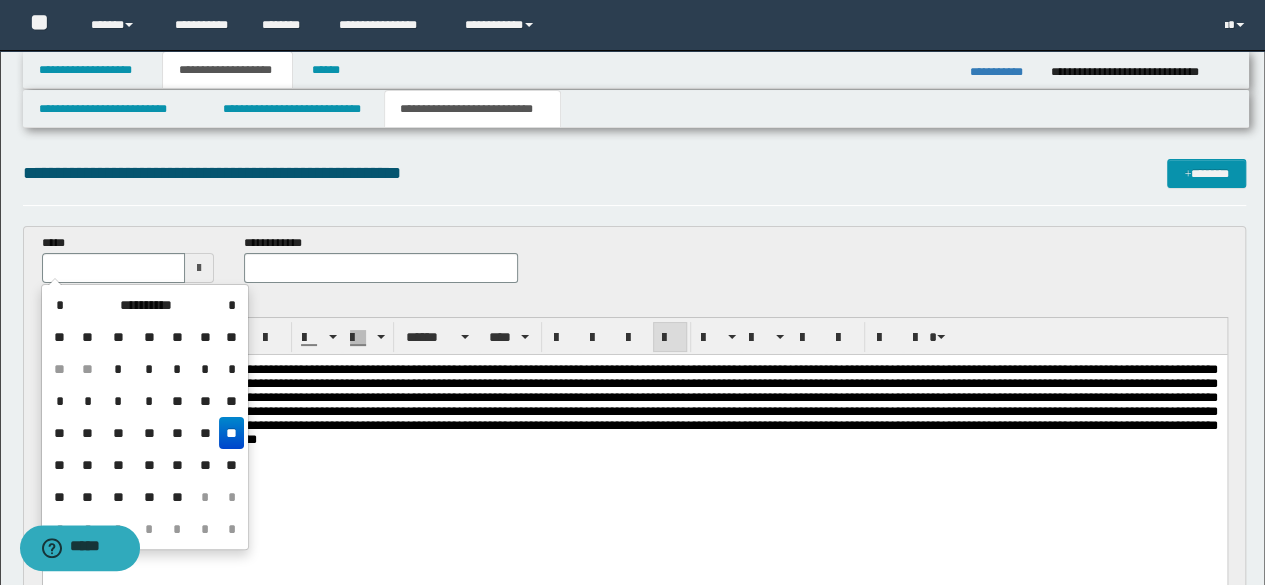 click on "**" at bounding box center (231, 433) 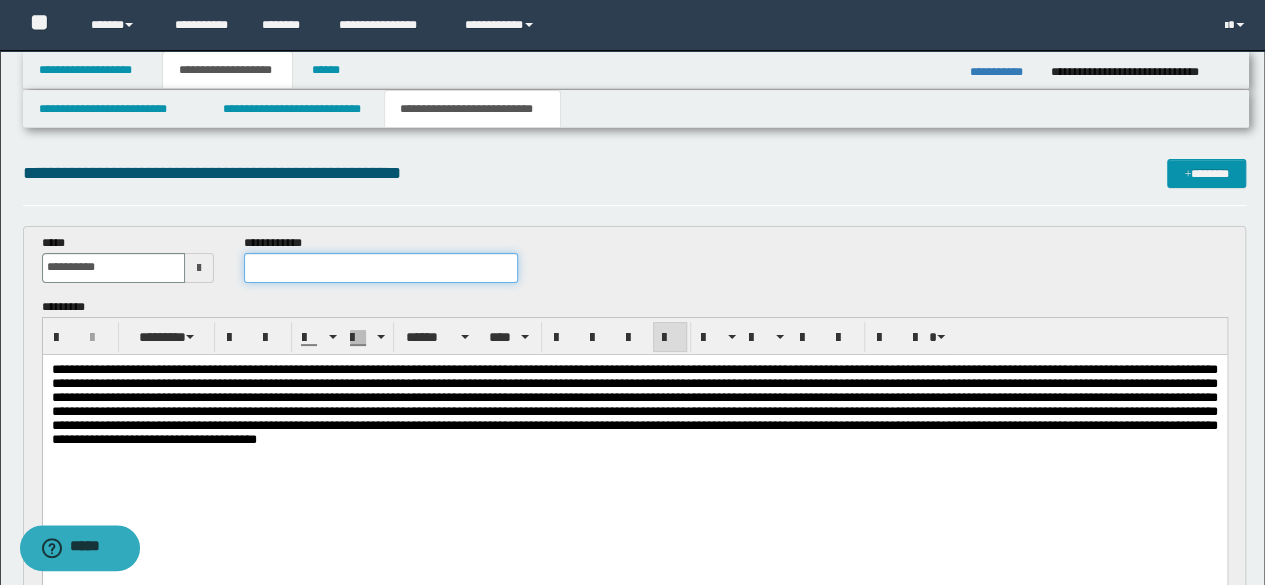 click at bounding box center [381, 268] 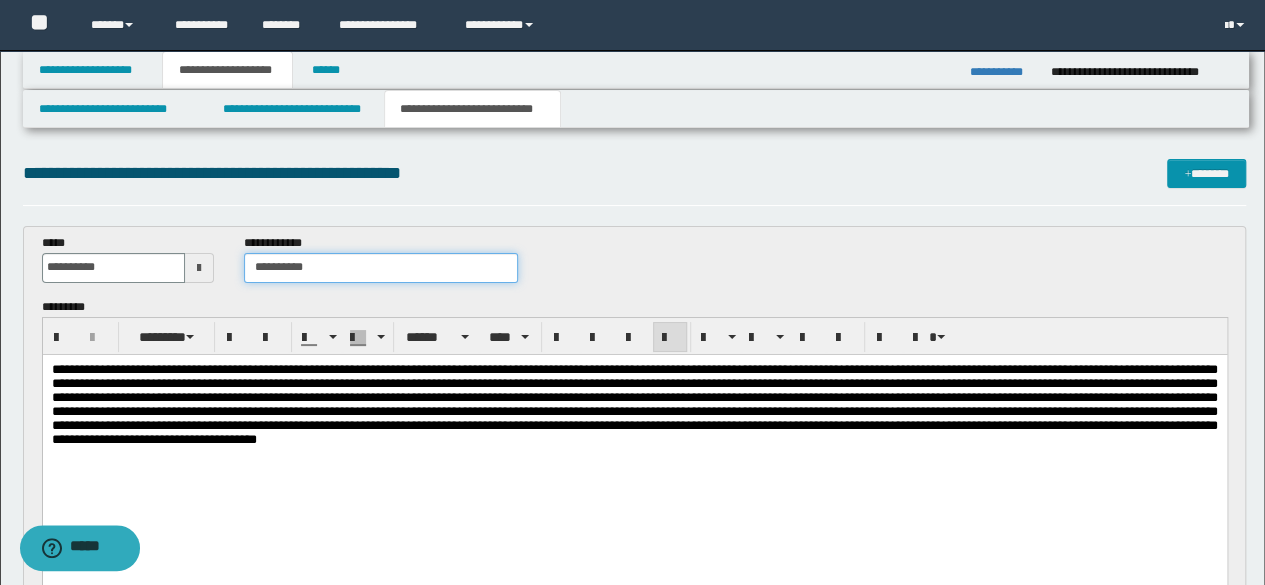 type on "**********" 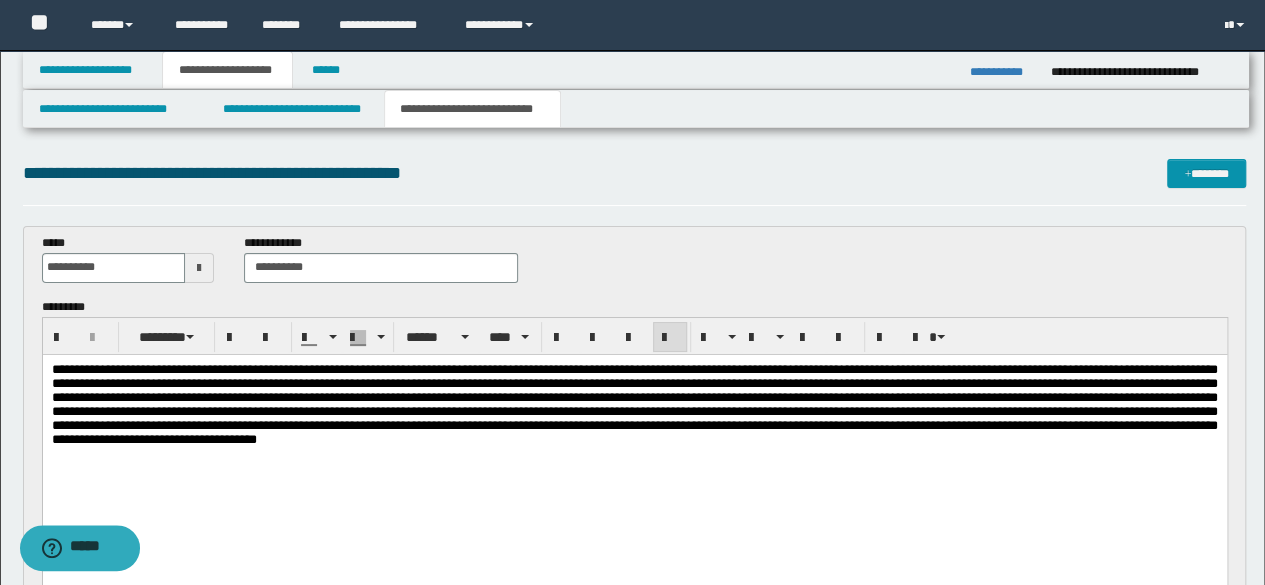 click at bounding box center [634, 403] 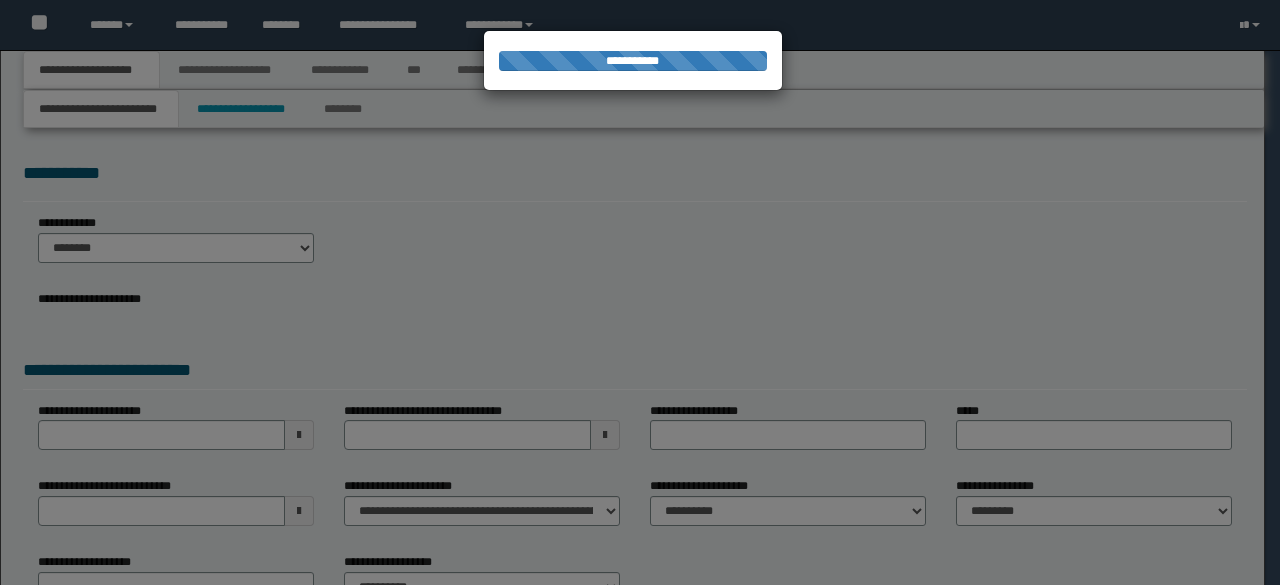scroll, scrollTop: 0, scrollLeft: 0, axis: both 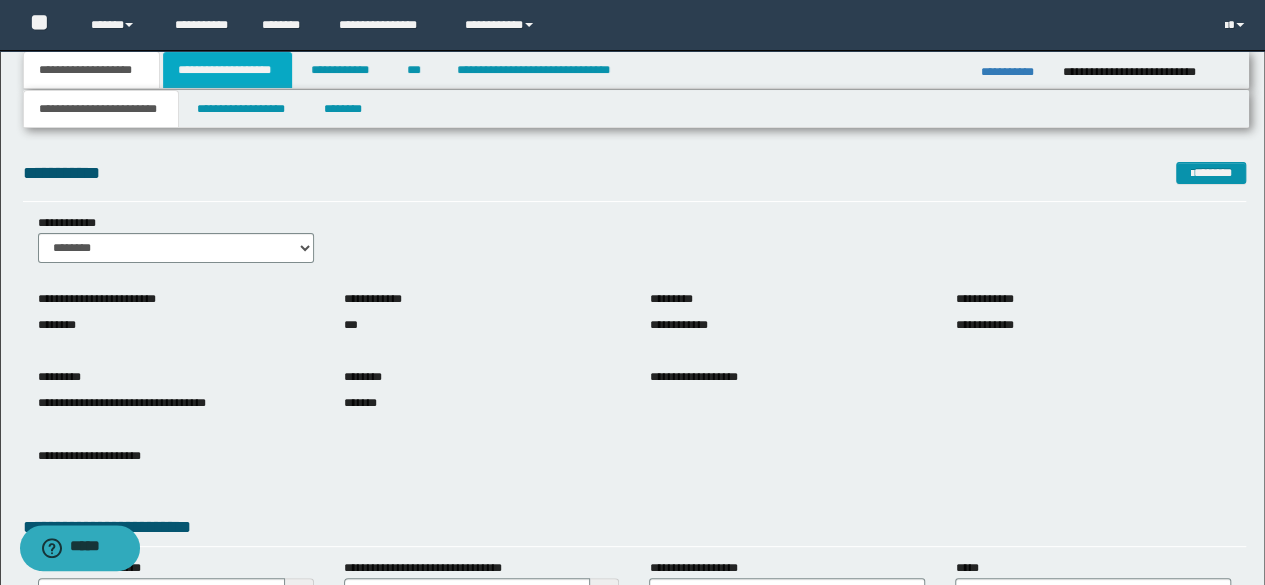 click on "**********" at bounding box center (227, 70) 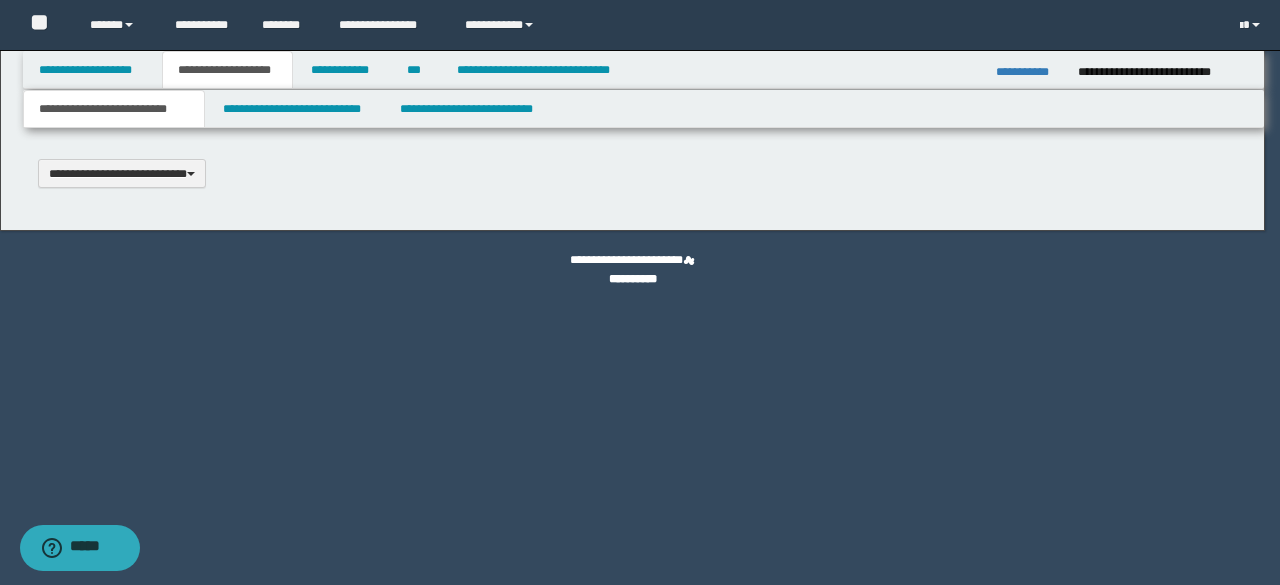 scroll, scrollTop: 0, scrollLeft: 0, axis: both 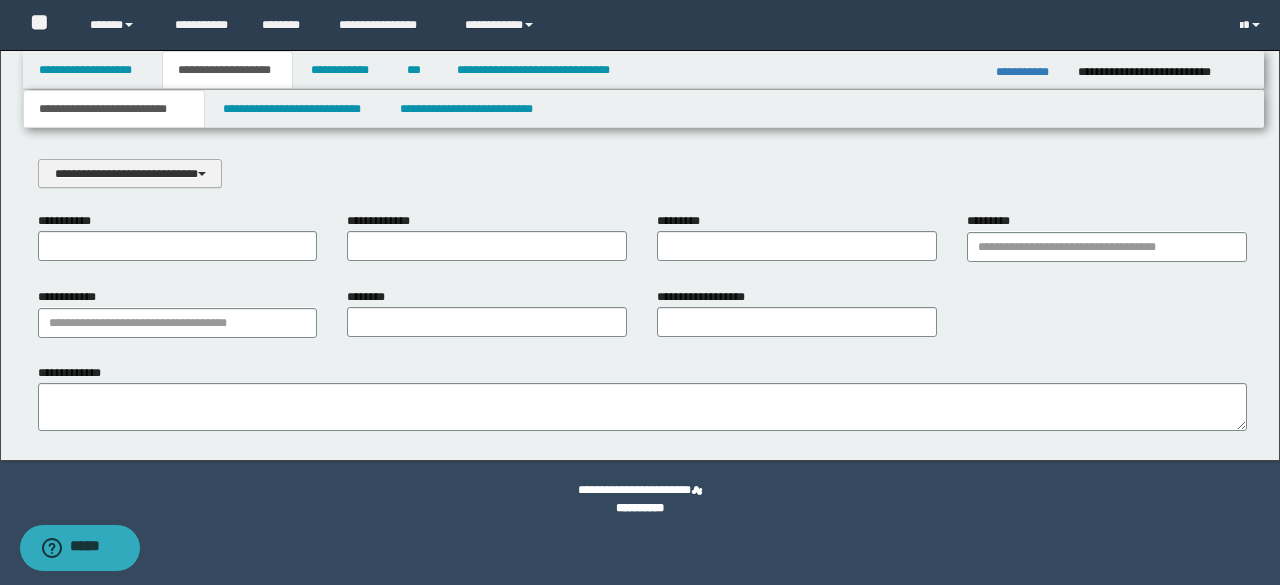 click on "**********" at bounding box center (130, 173) 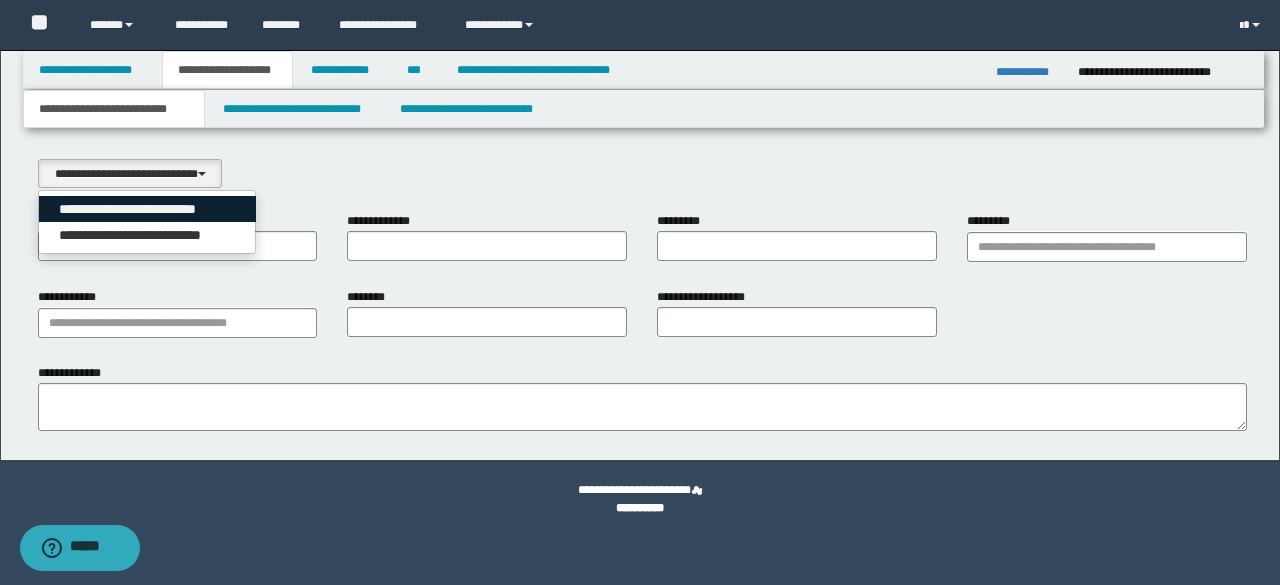 click on "**********" at bounding box center (148, 209) 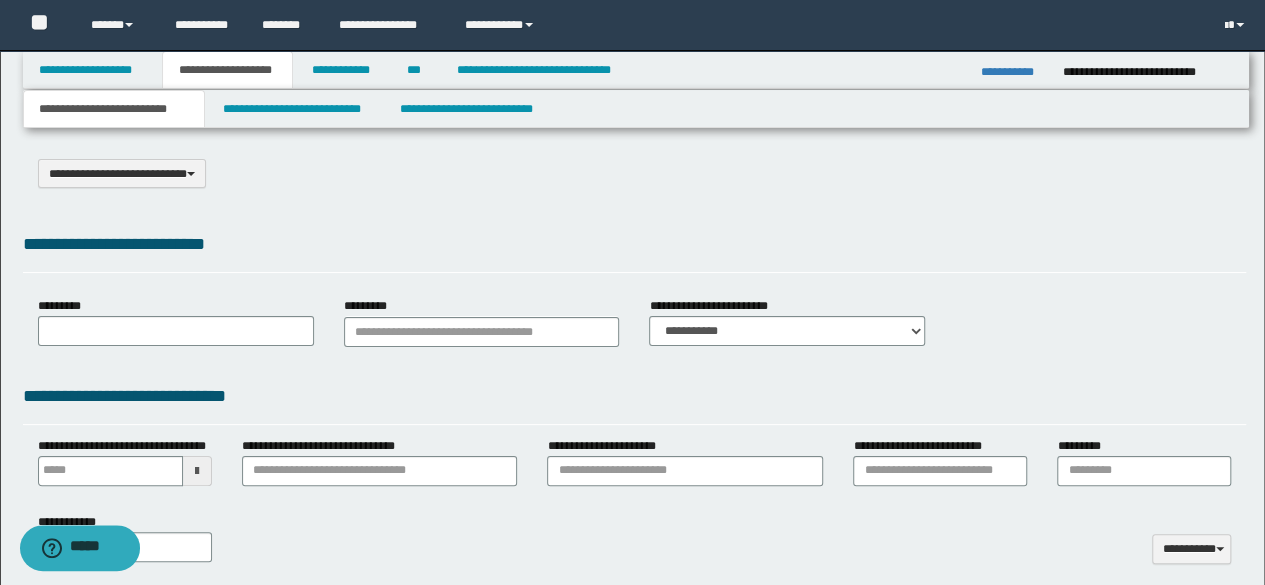 select on "*" 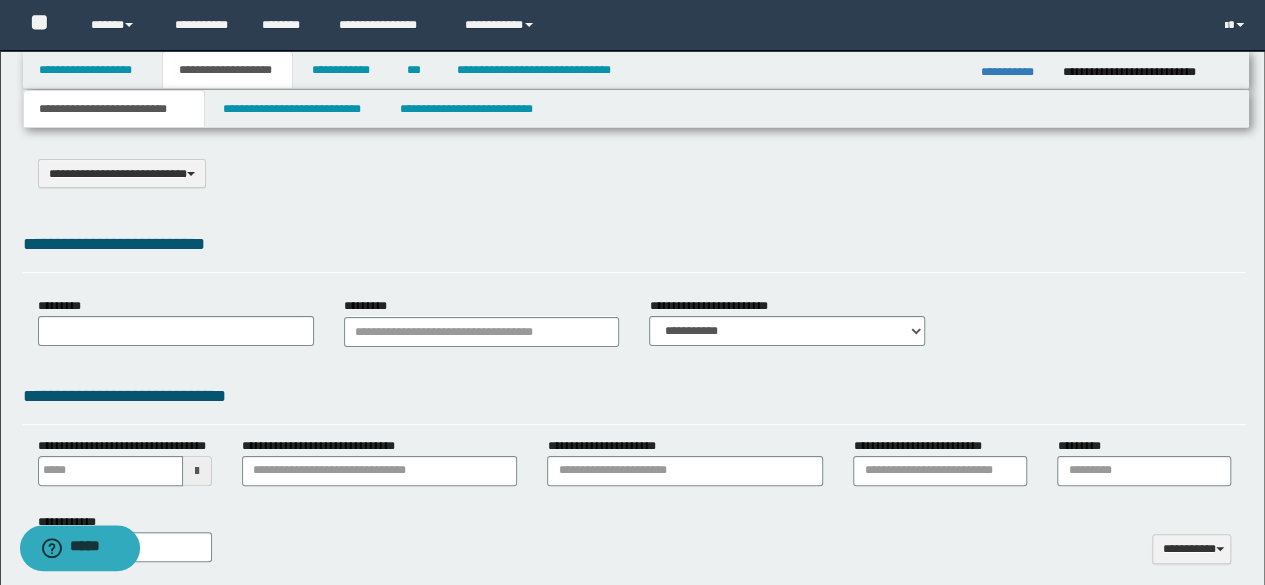 type 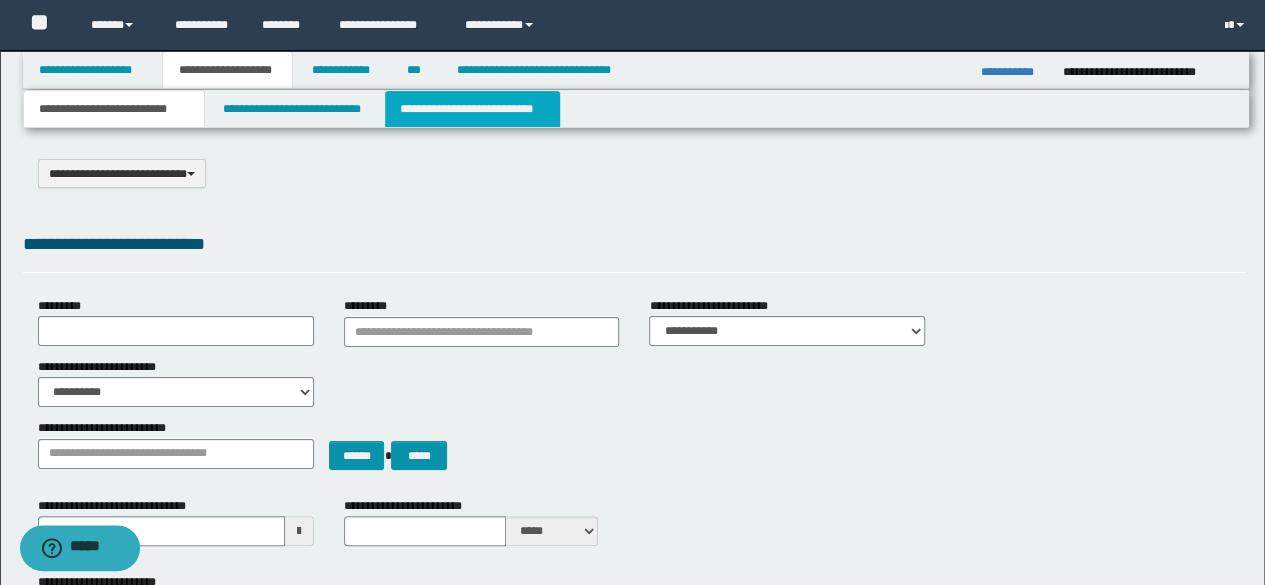 click on "**********" at bounding box center (472, 109) 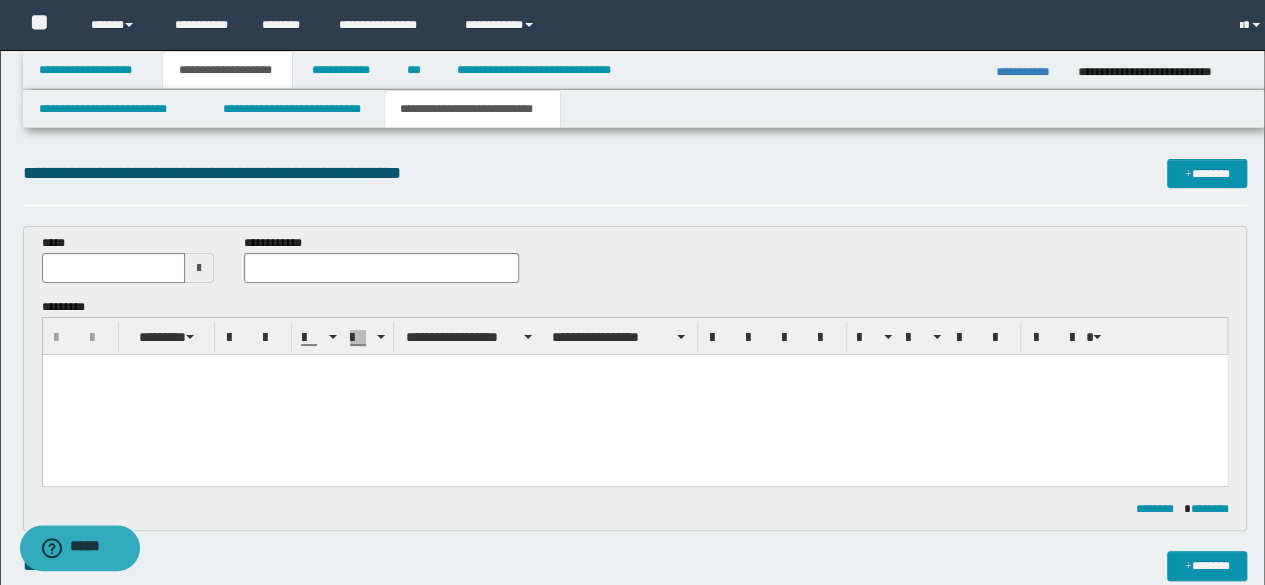 scroll, scrollTop: 0, scrollLeft: 0, axis: both 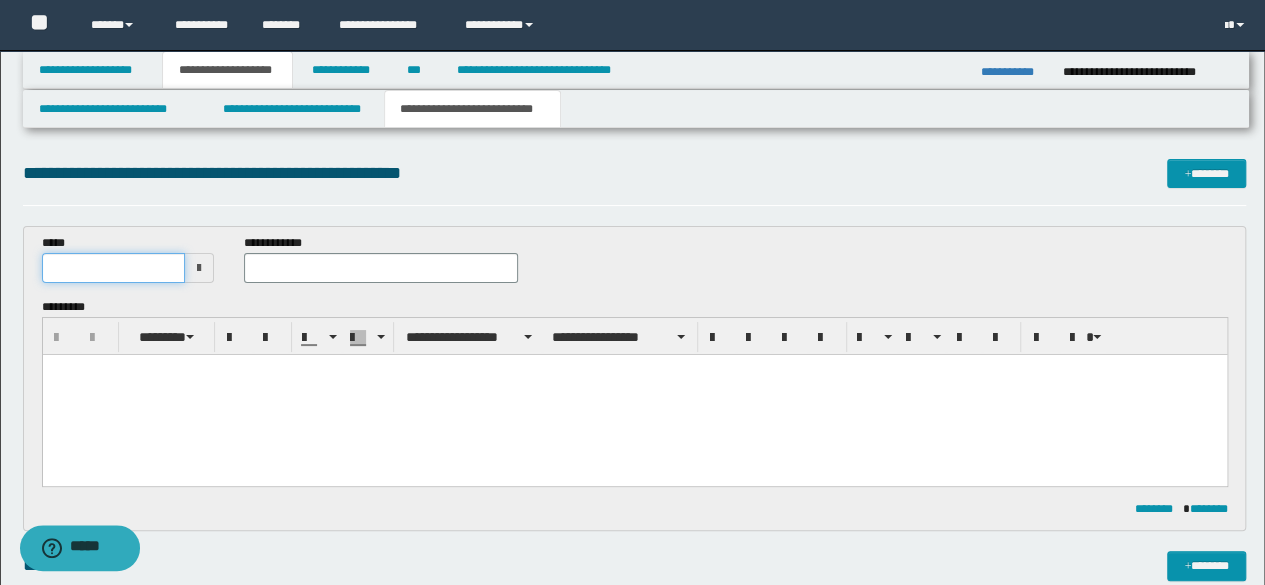 click at bounding box center (114, 268) 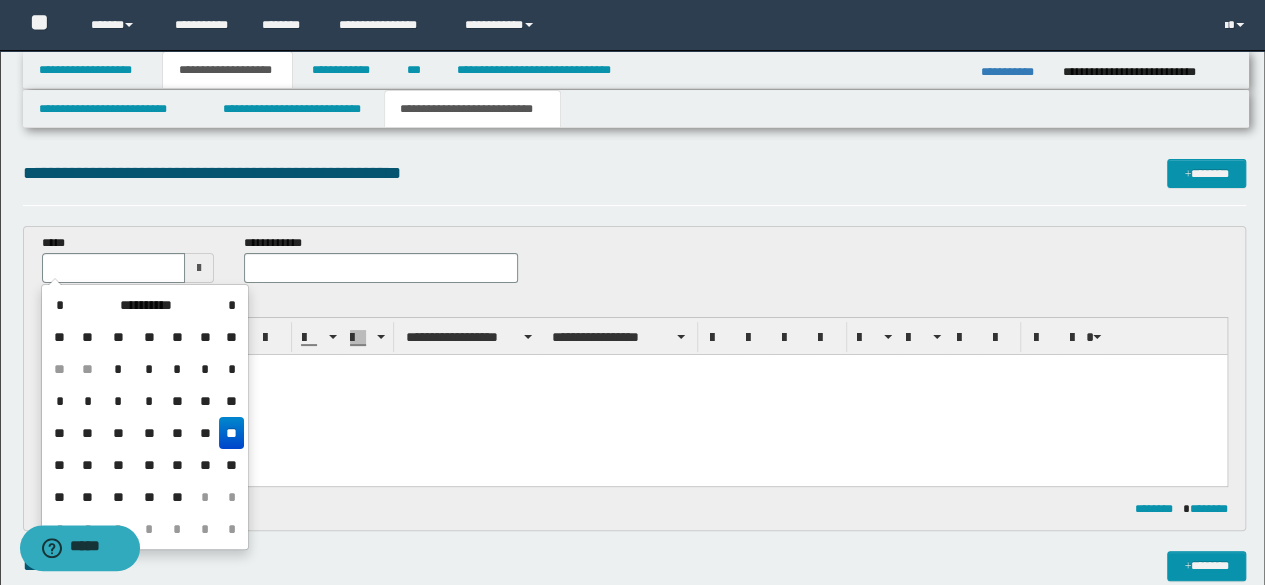 click on "**" at bounding box center (231, 433) 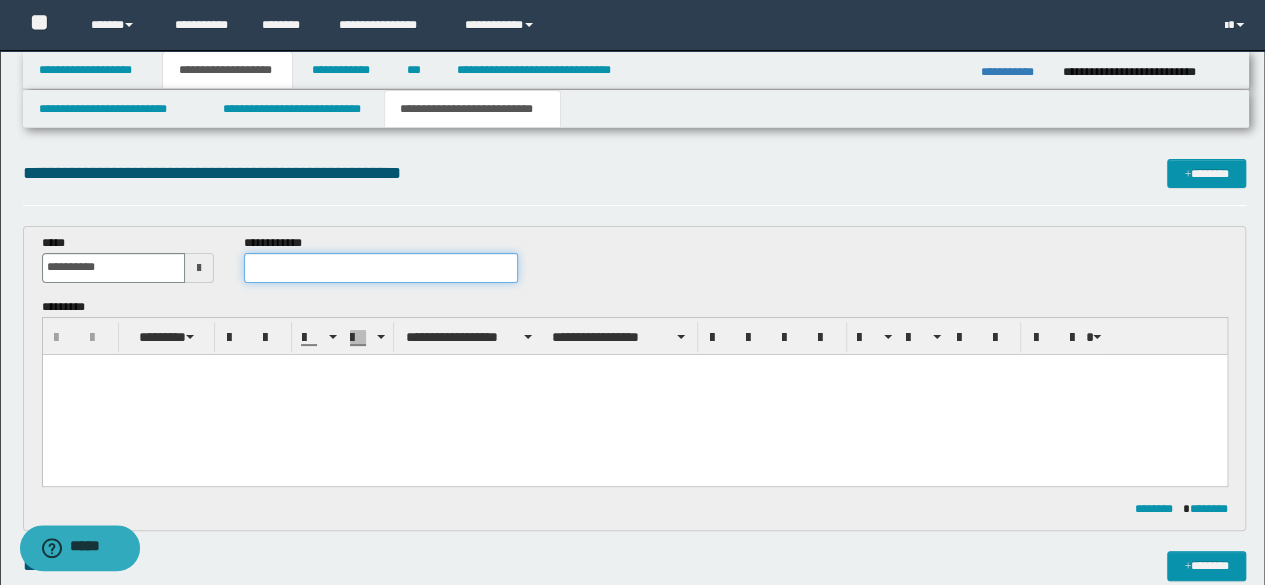 click at bounding box center [381, 268] 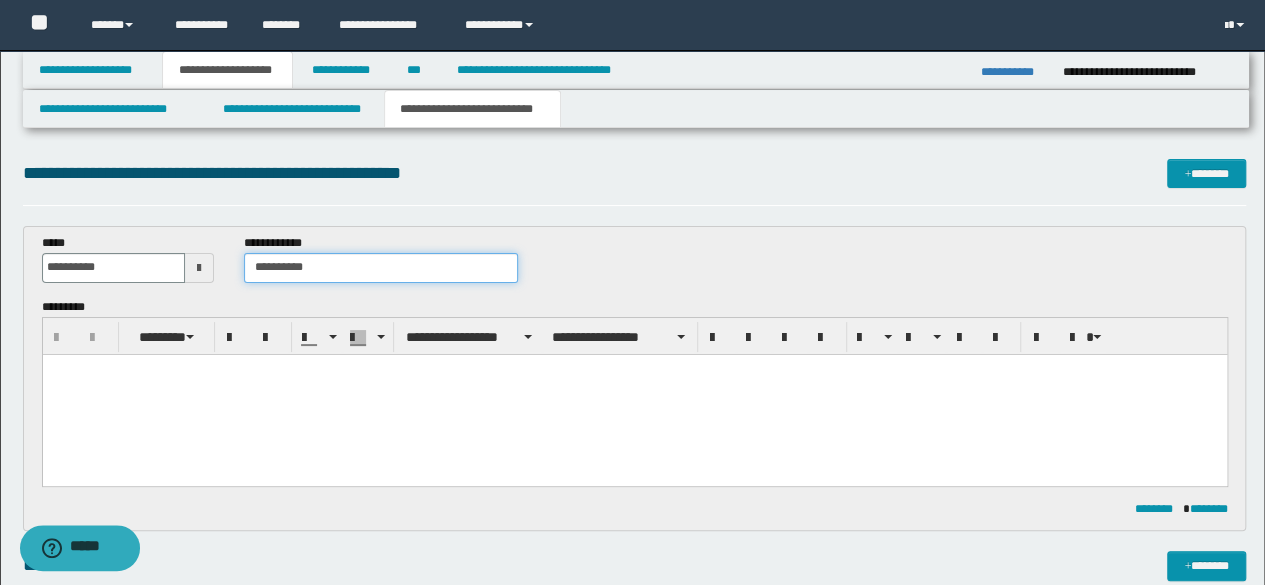 type on "**********" 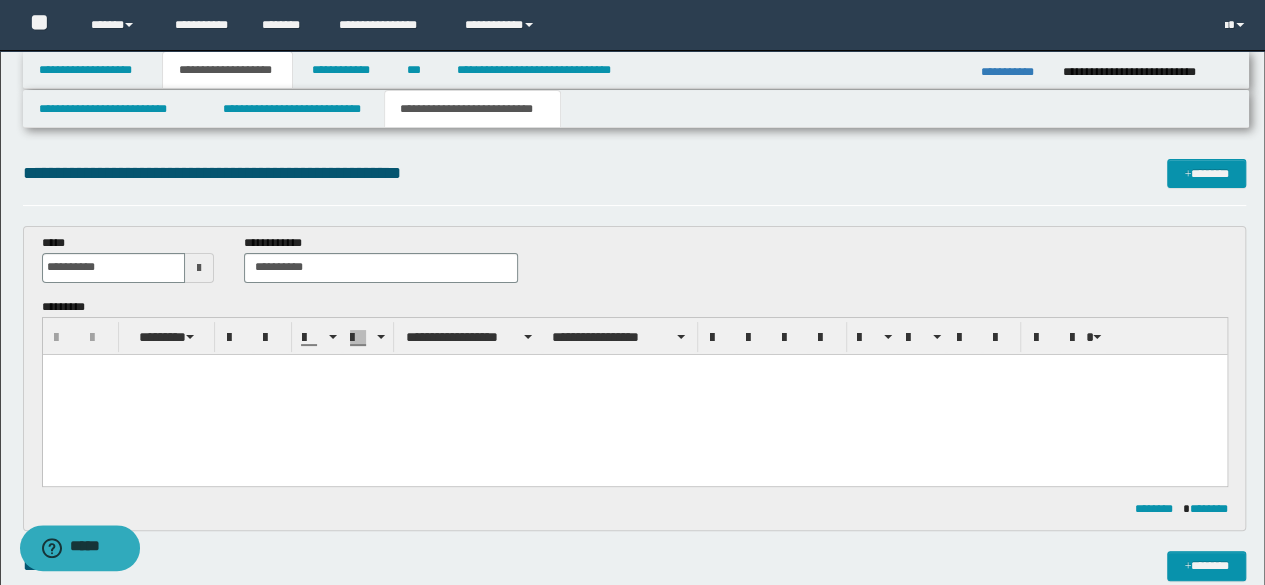 click at bounding box center [634, 394] 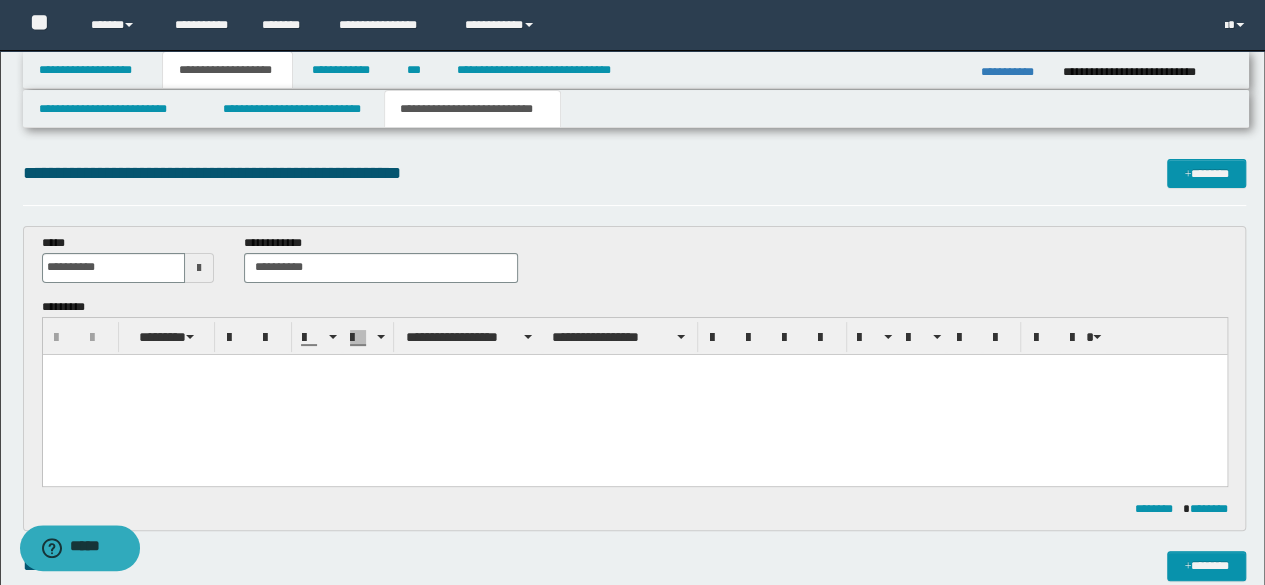 type 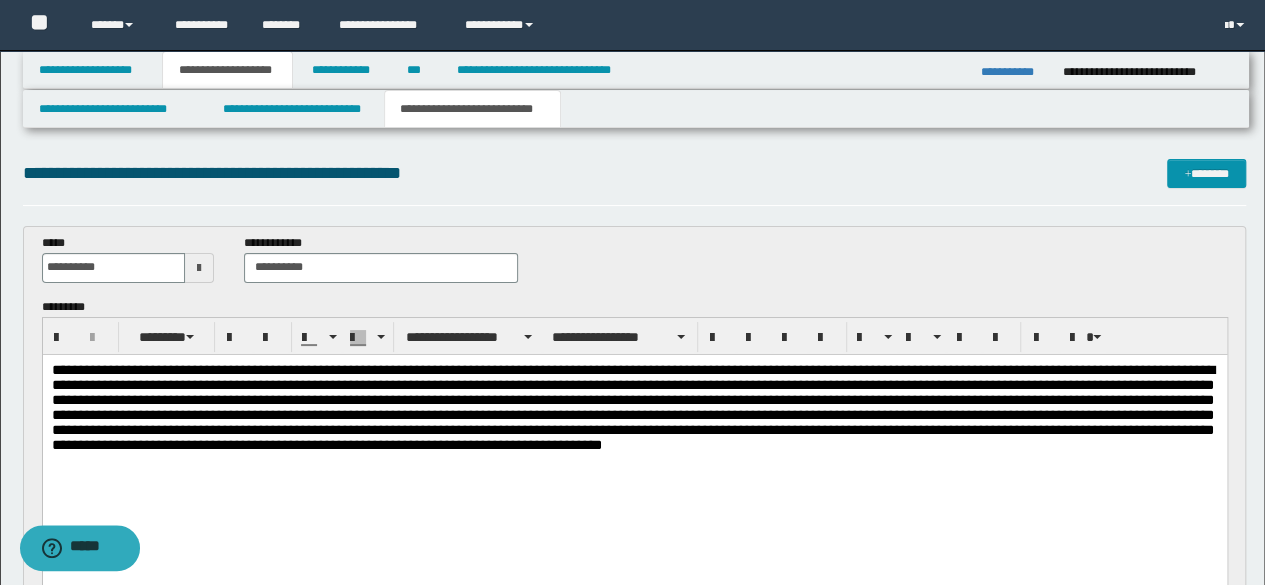 click at bounding box center (632, 406) 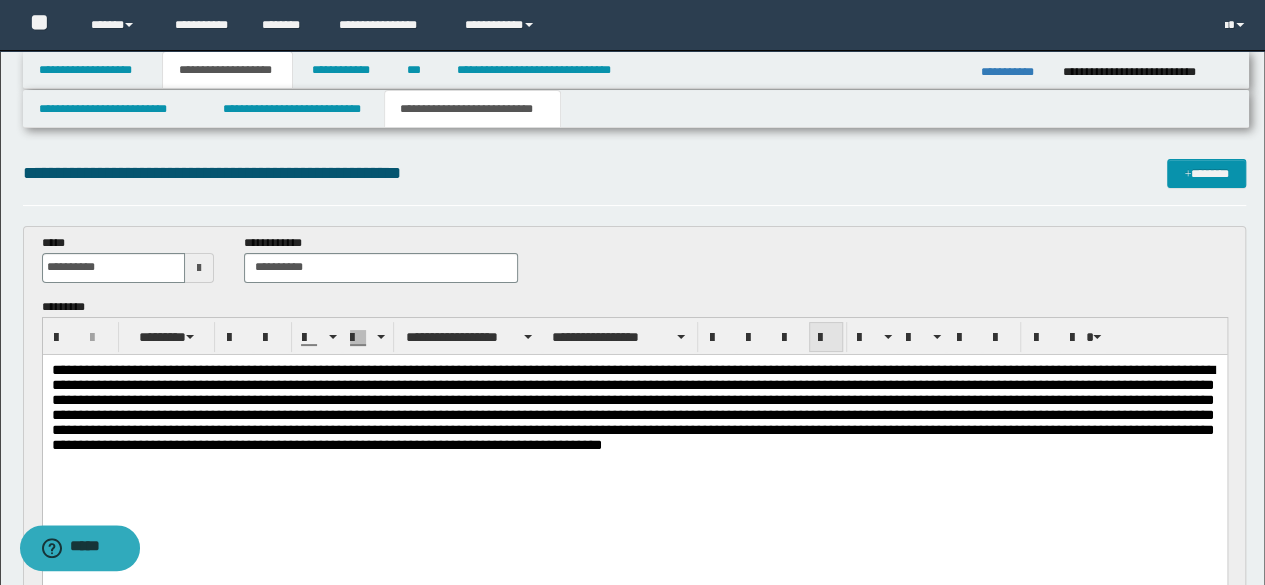 click at bounding box center [826, 337] 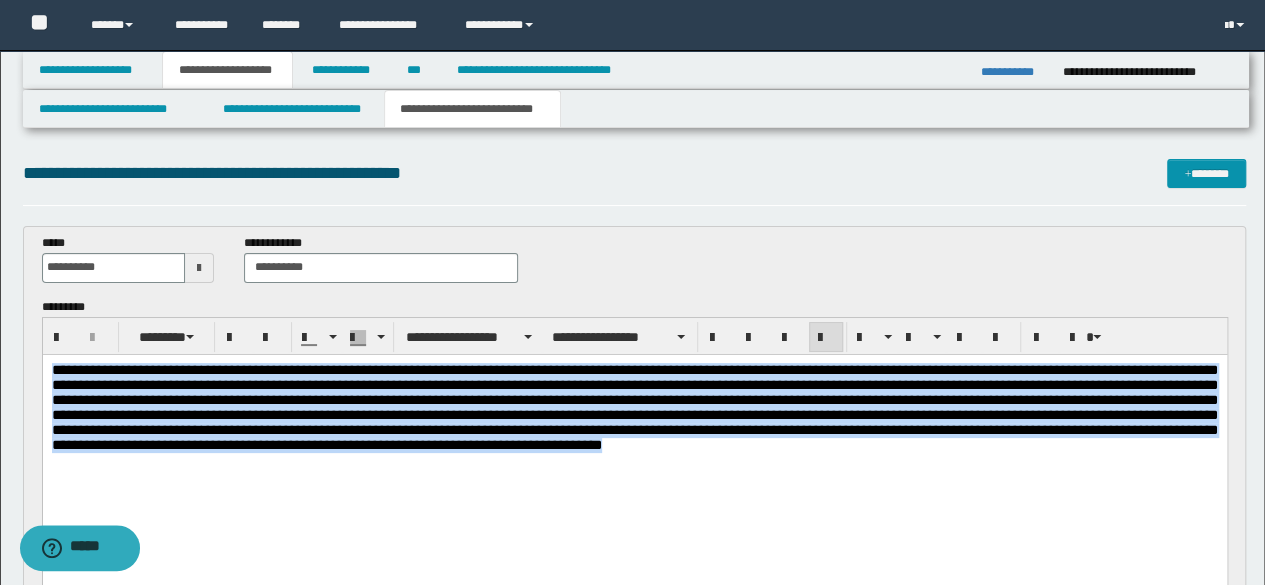 drag, startPoint x: 141, startPoint y: 480, endPoint x: 54, endPoint y: 725, distance: 259.98846 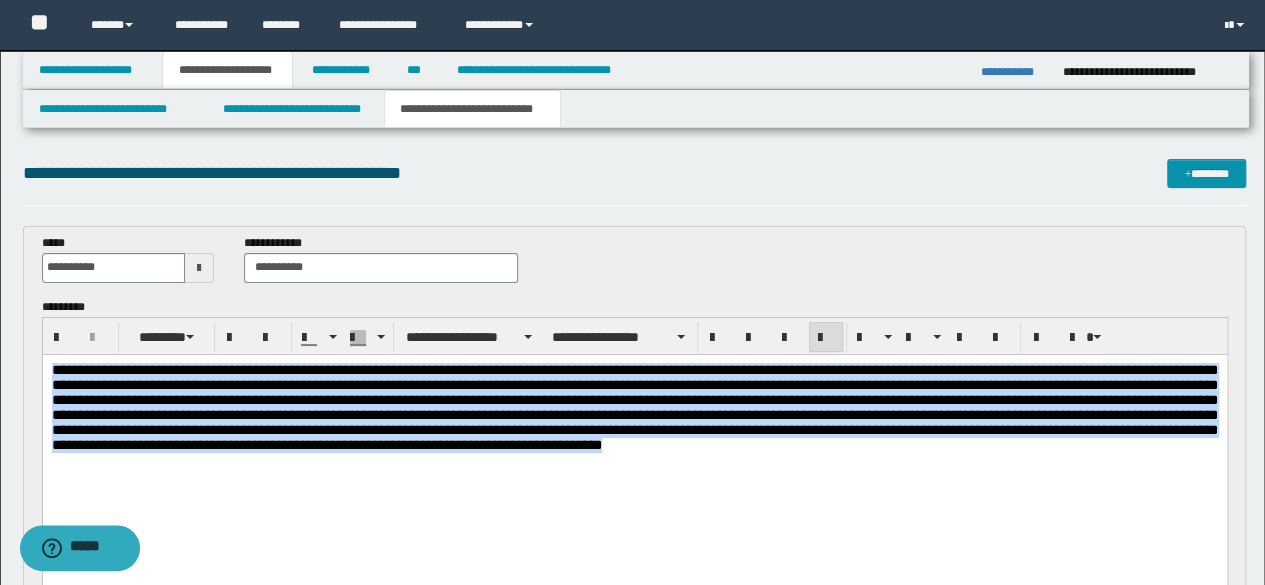 click at bounding box center (634, 432) 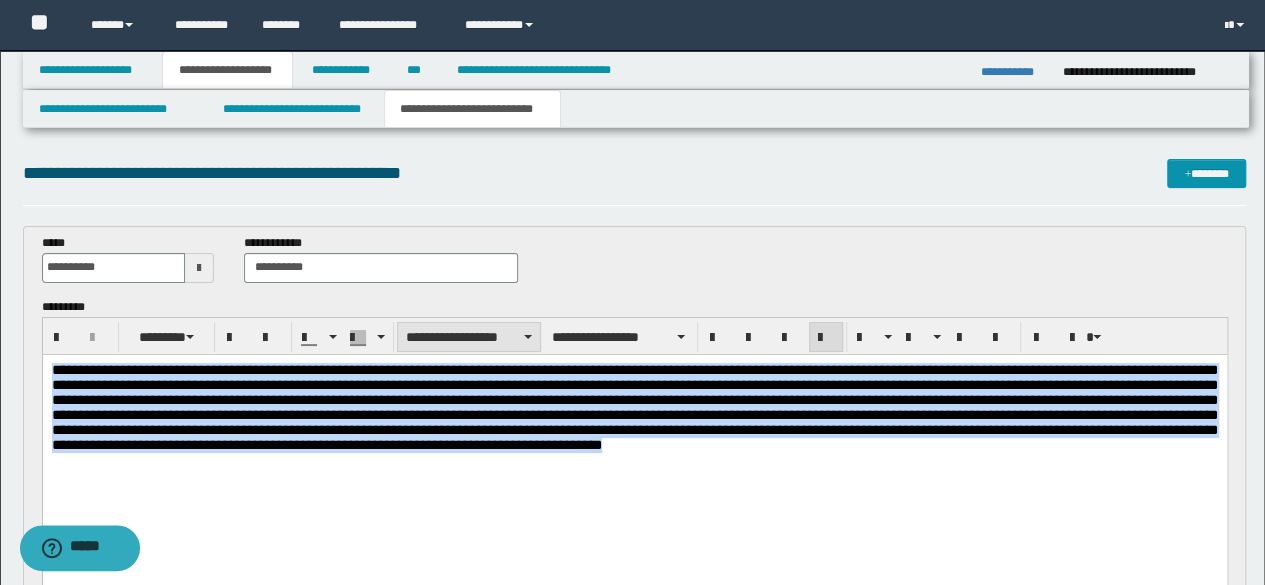click on "**********" at bounding box center [469, 337] 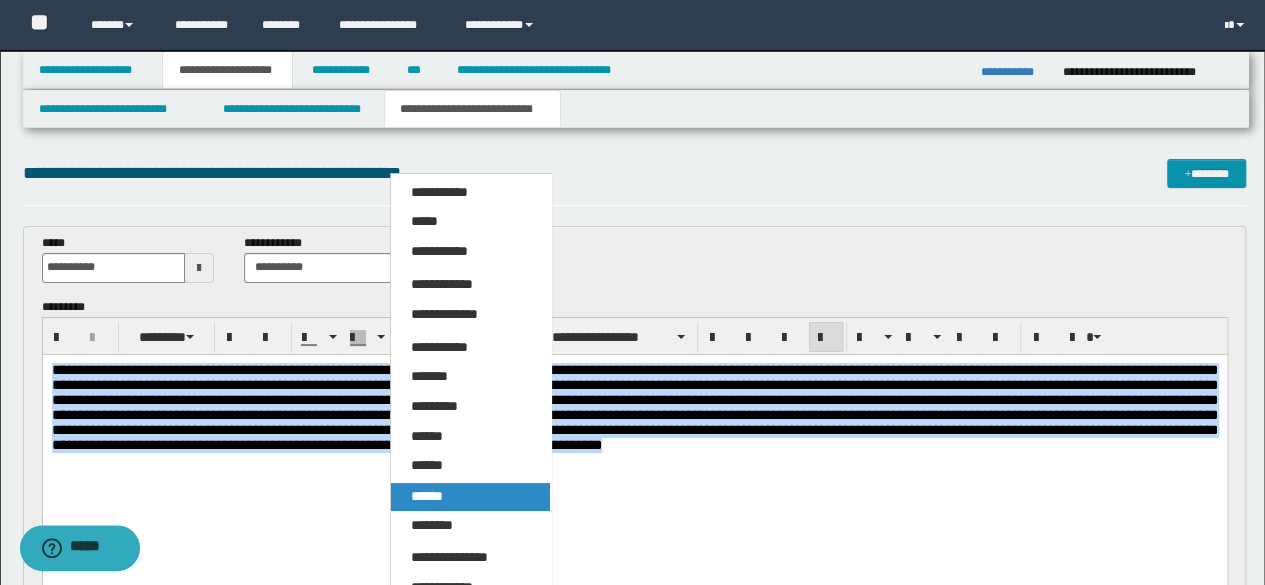 click on "******" at bounding box center (470, 497) 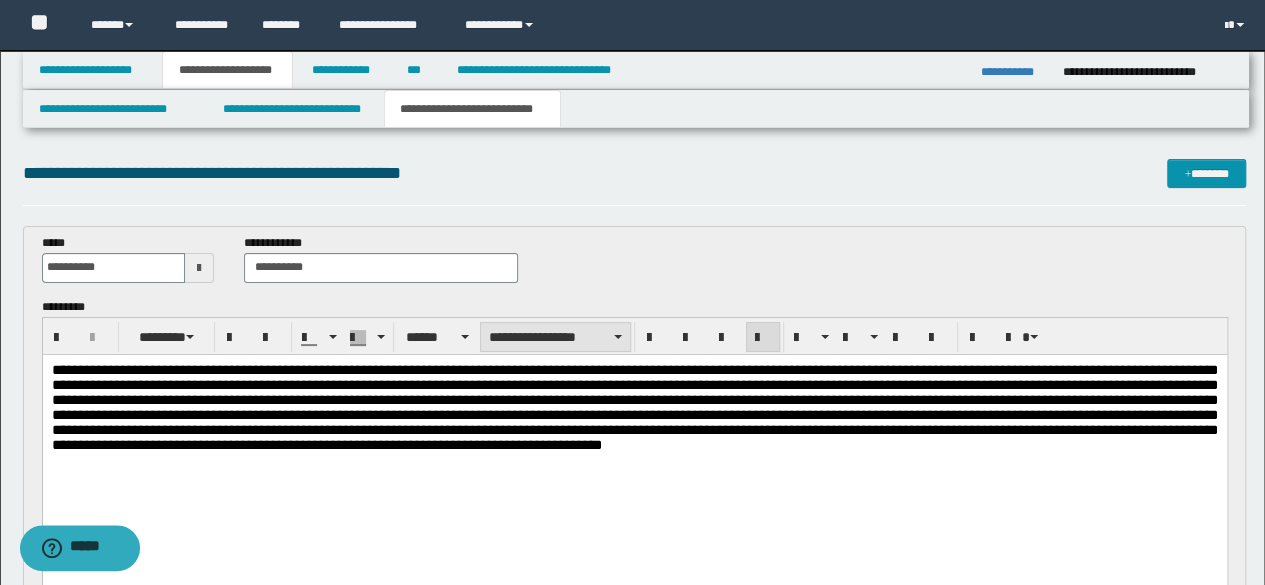 click on "**********" at bounding box center [555, 337] 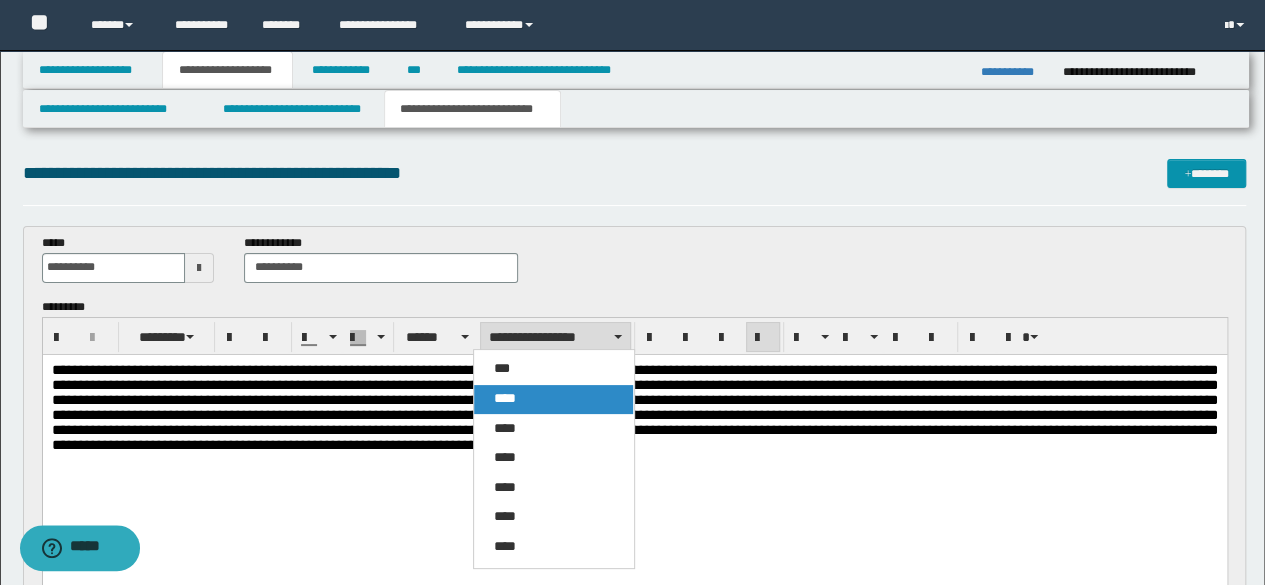 click on "****" at bounding box center (505, 398) 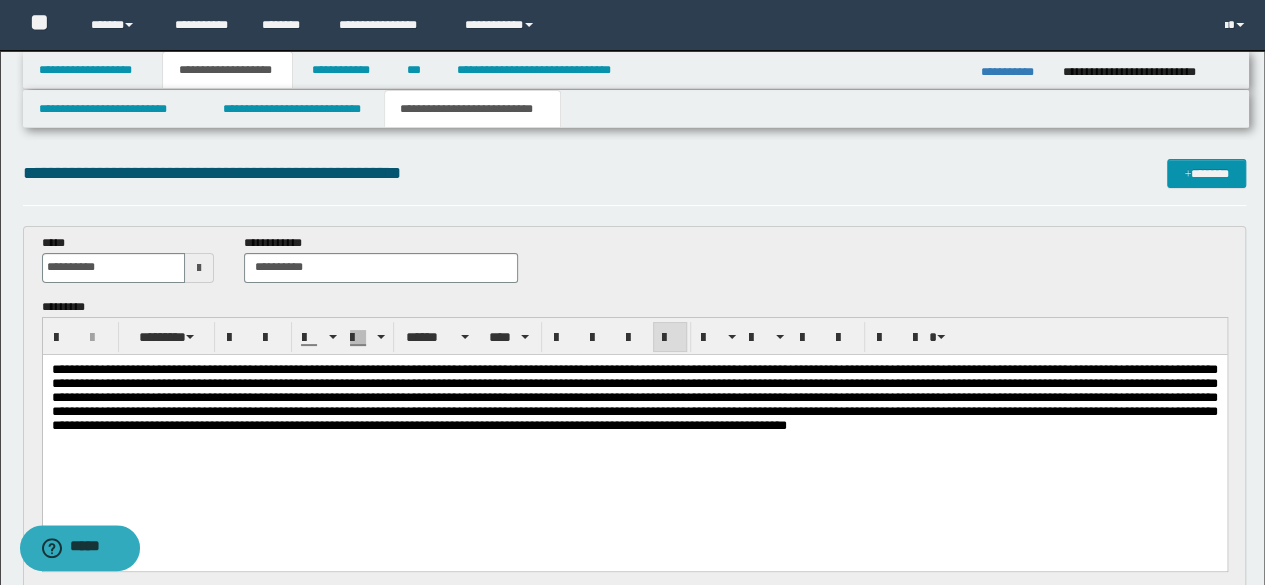 click at bounding box center [634, 422] 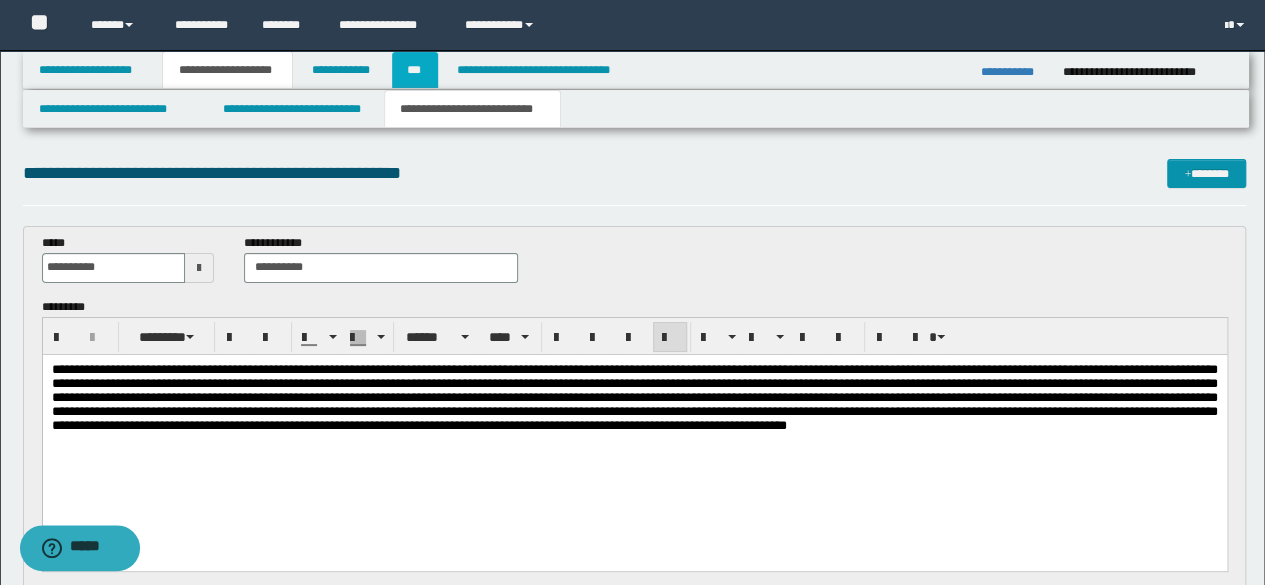 click on "***" at bounding box center (415, 70) 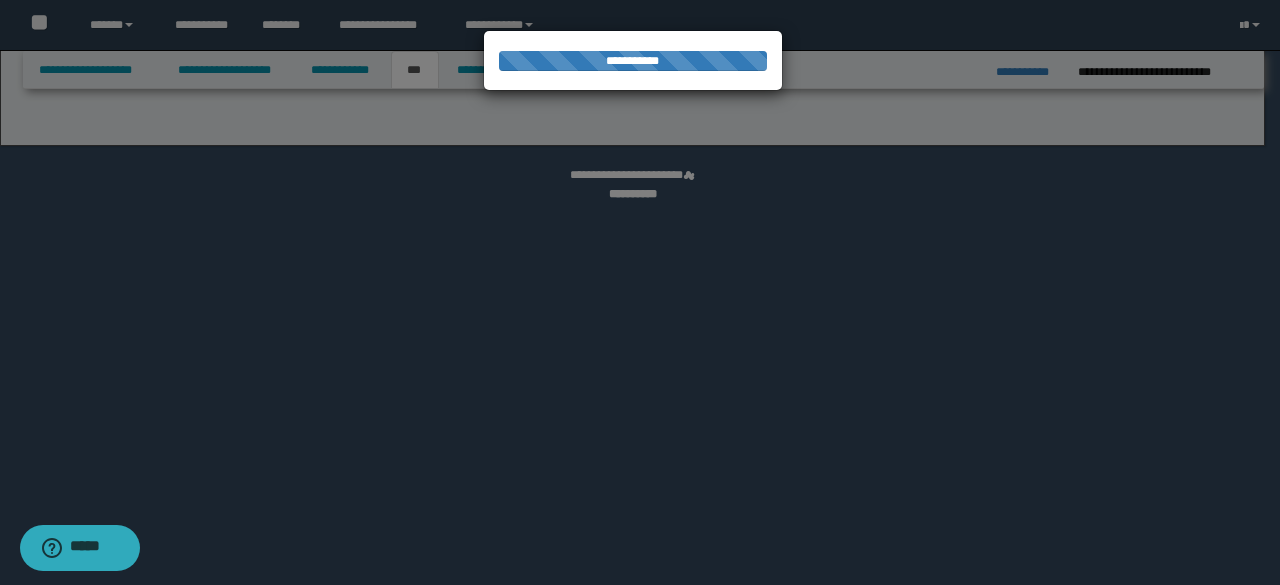 select on "***" 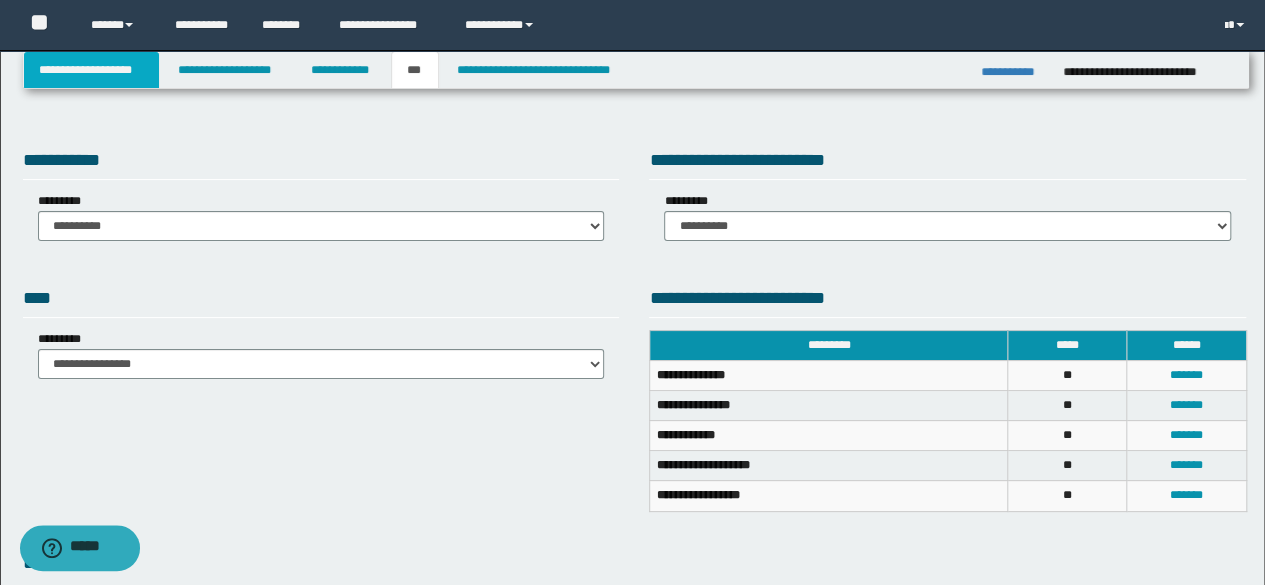 click on "**********" at bounding box center (92, 70) 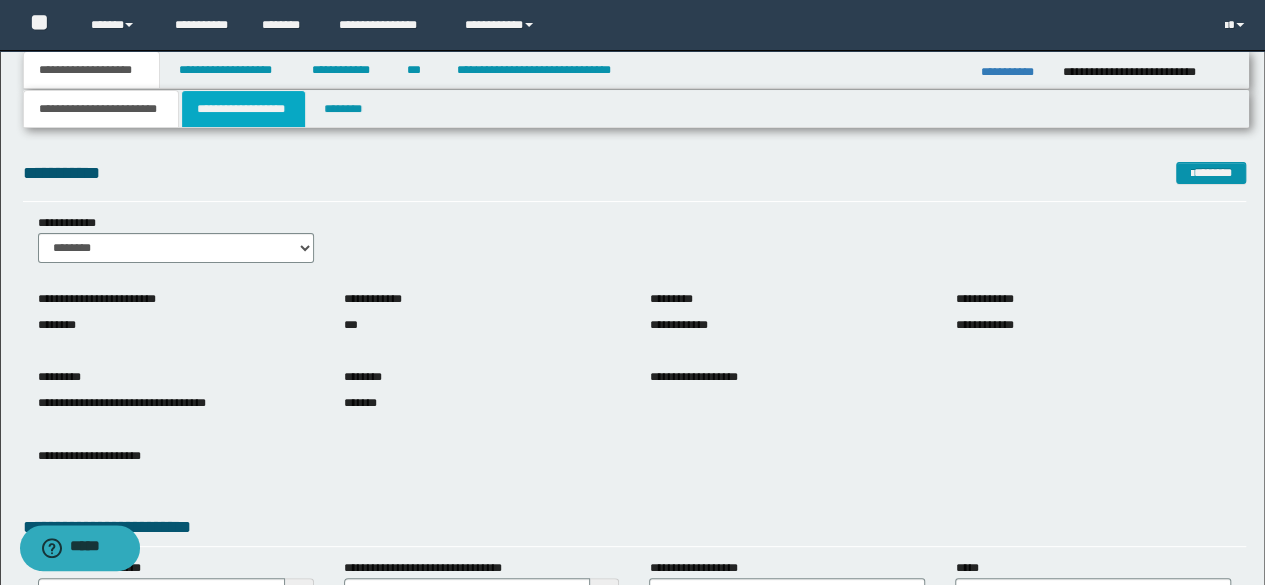 click on "**********" at bounding box center [243, 109] 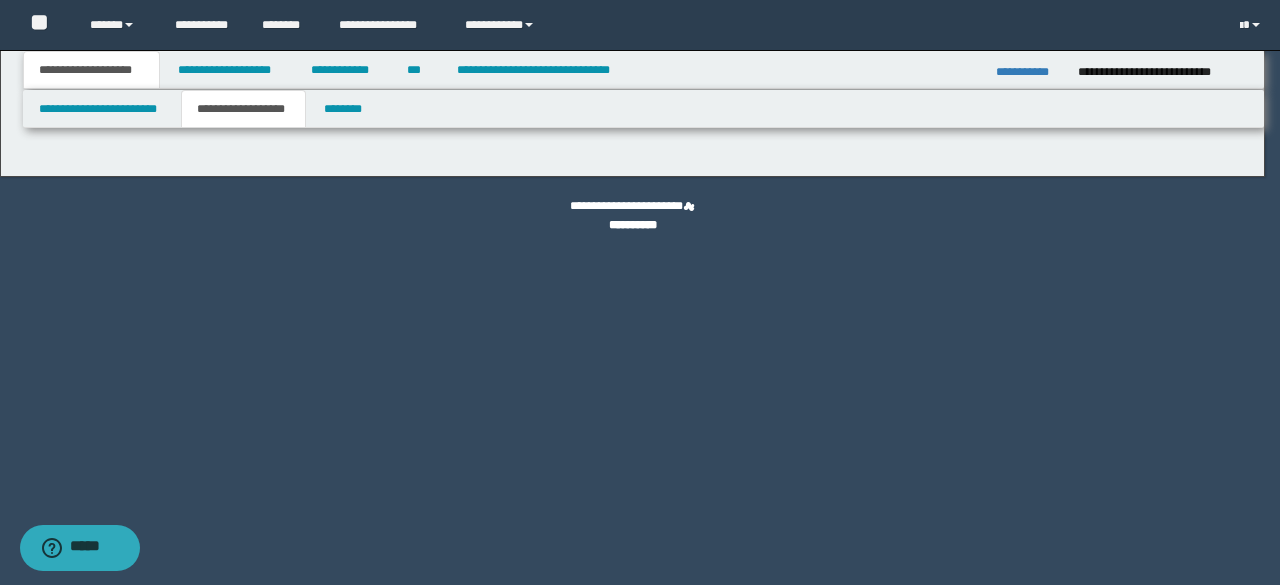 type on "********" 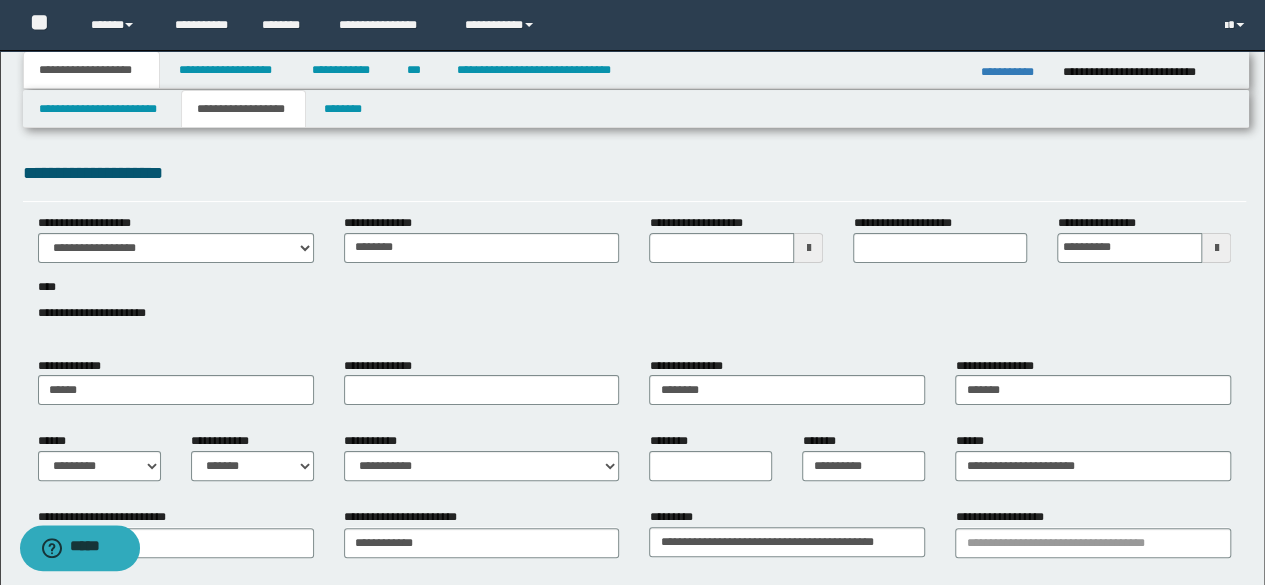 click at bounding box center [1216, 248] 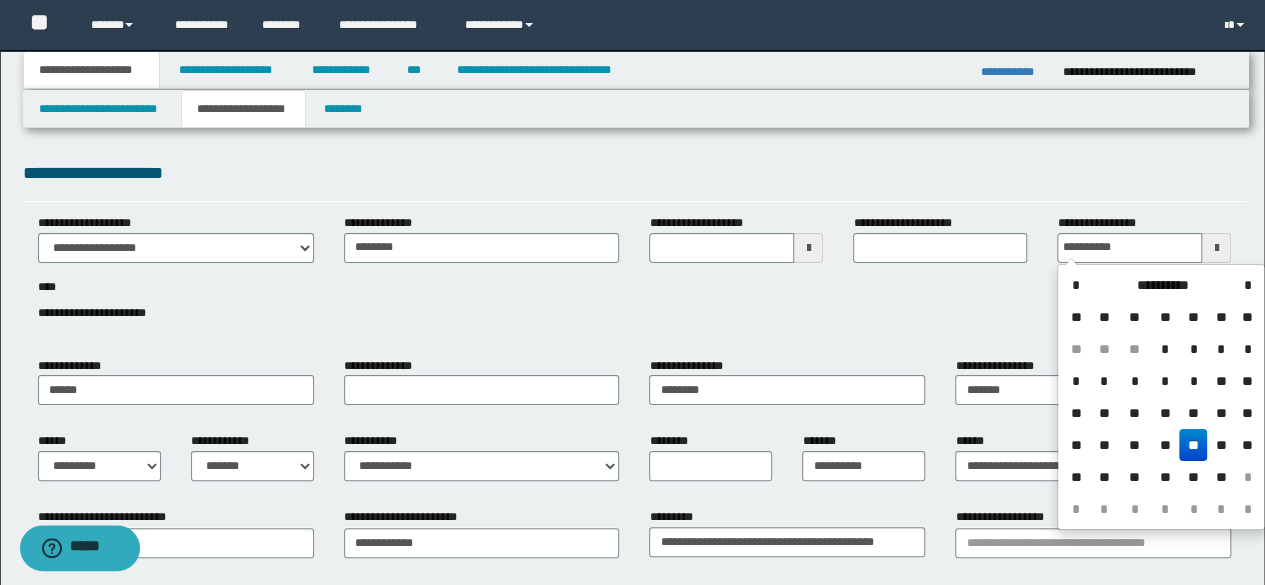 click on "**" at bounding box center [1193, 445] 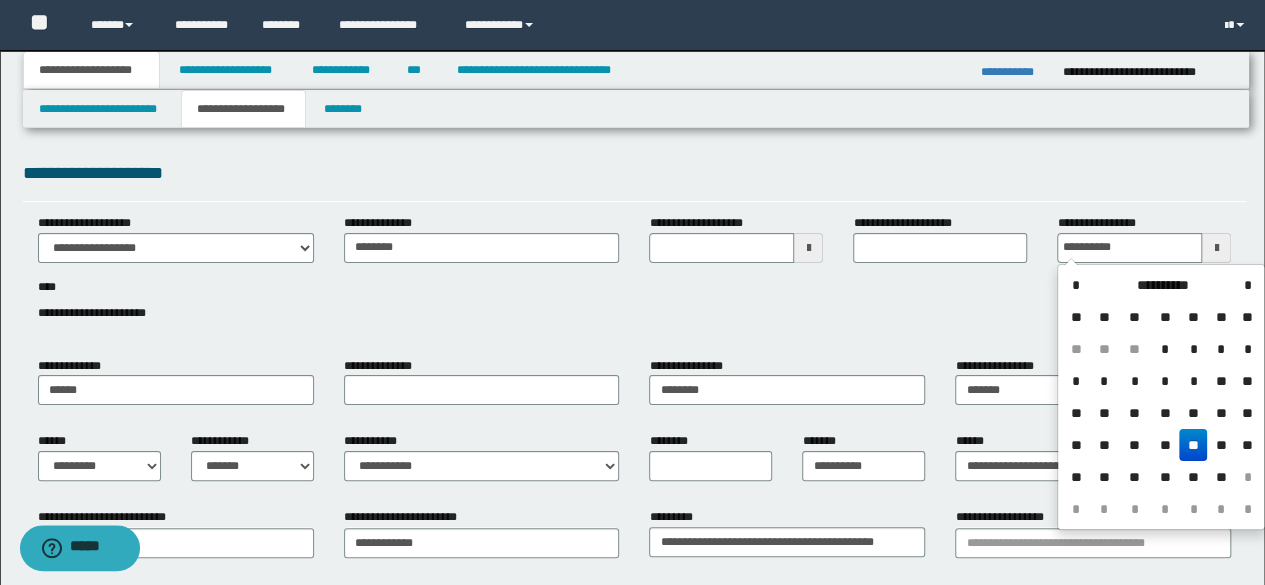 type on "**********" 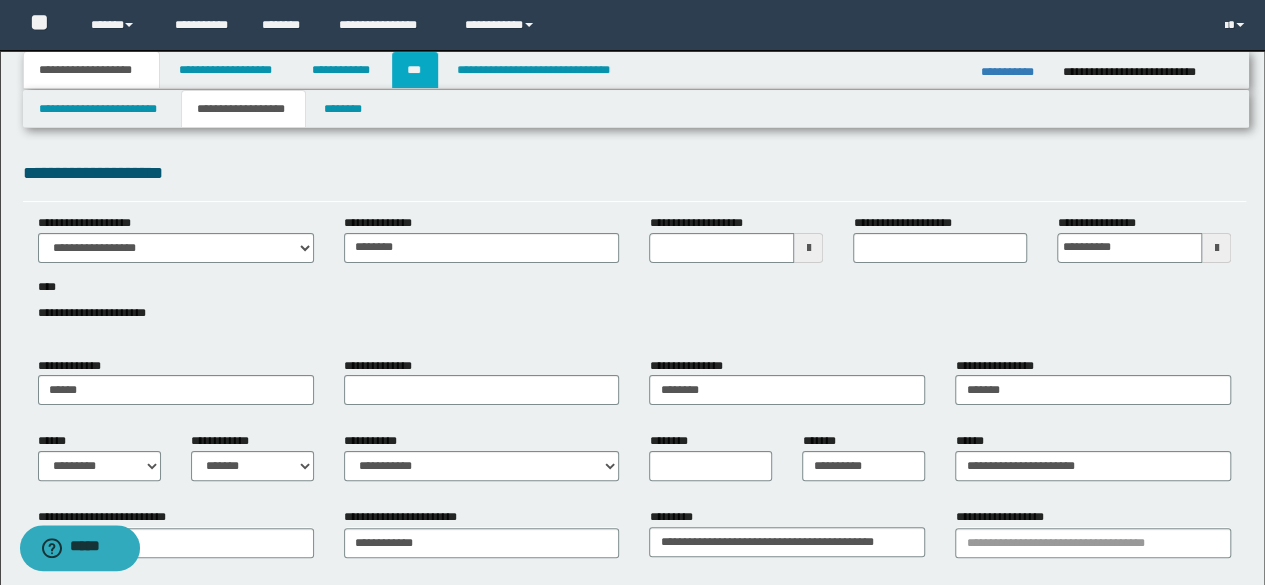 click on "***" at bounding box center [415, 70] 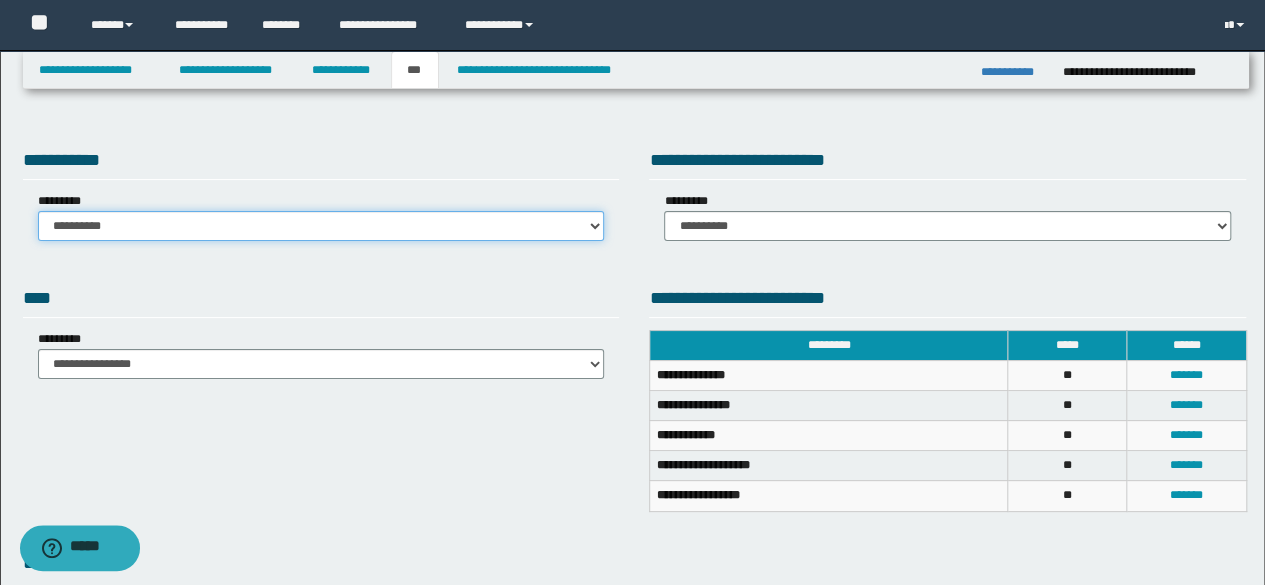 click on "**********" at bounding box center [321, 226] 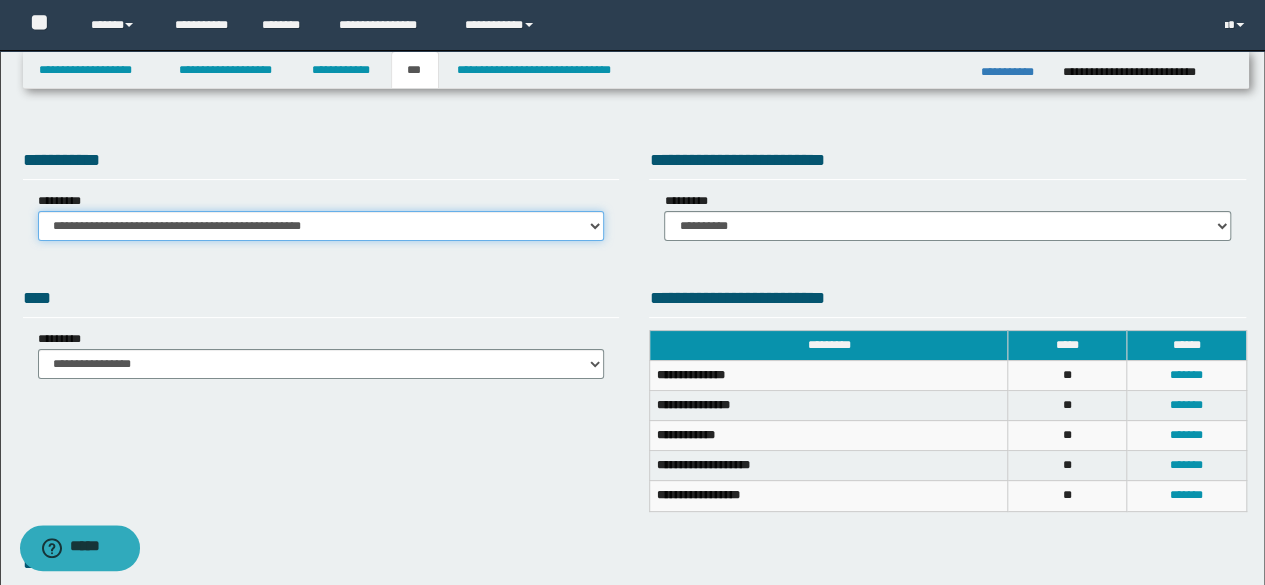 click on "**********" at bounding box center [321, 226] 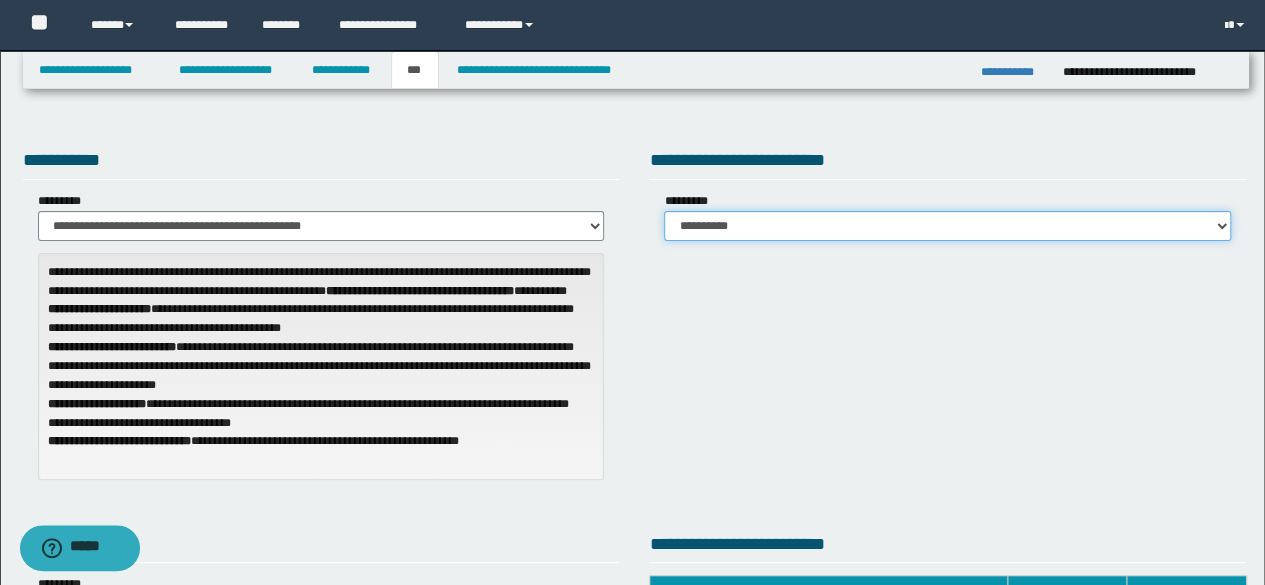 click on "**********" at bounding box center [947, 226] 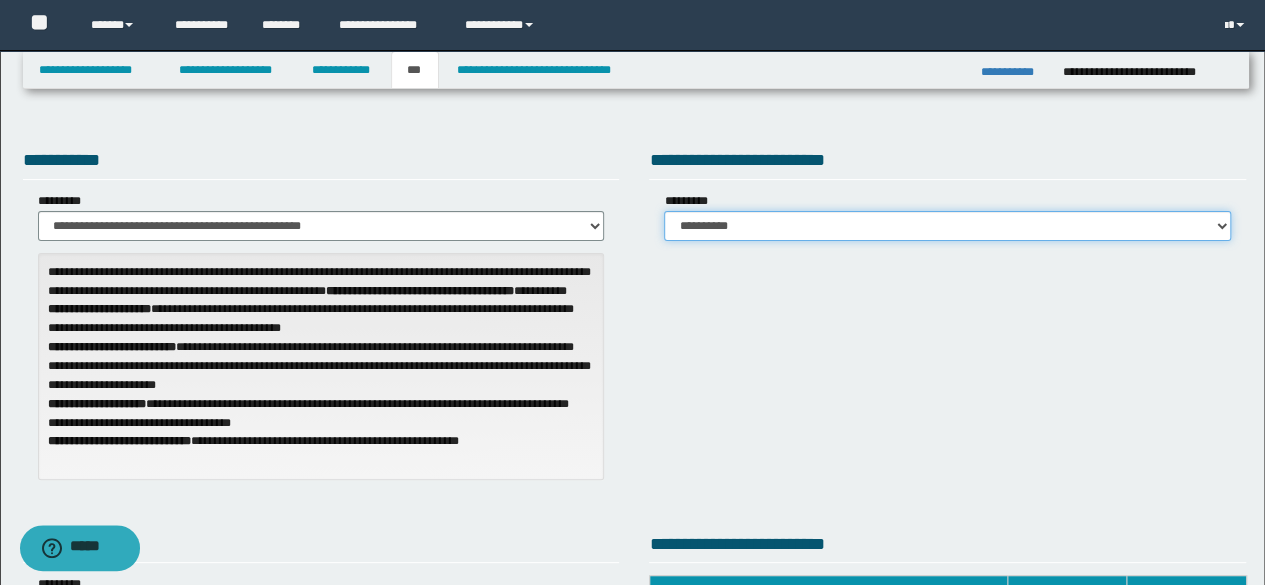 select on "*" 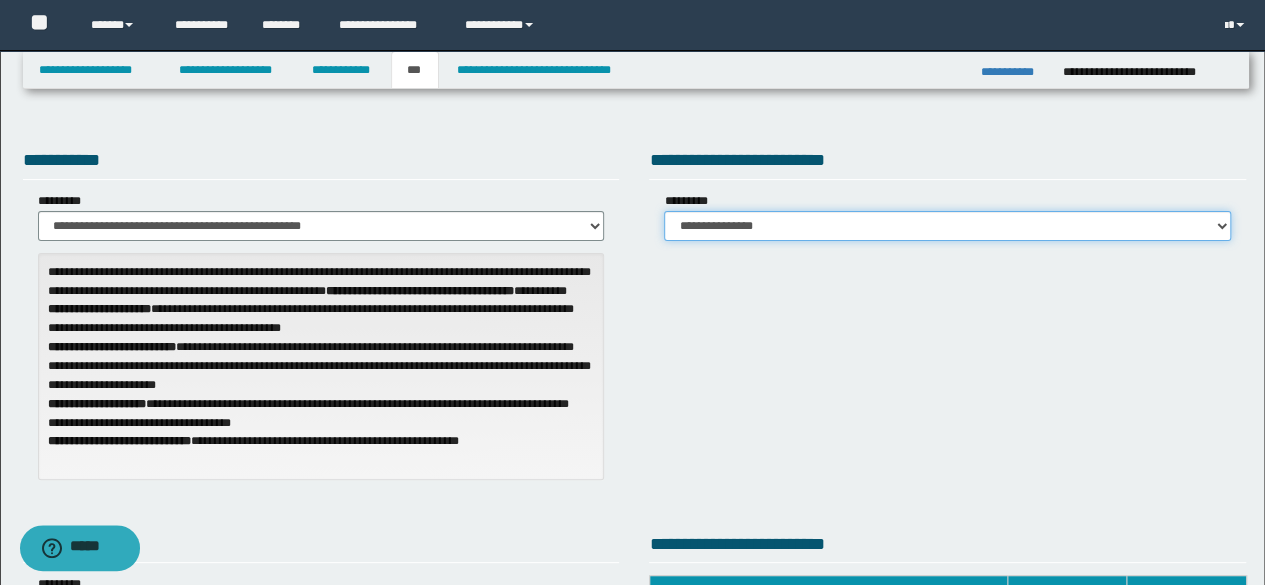 click on "**********" at bounding box center (947, 226) 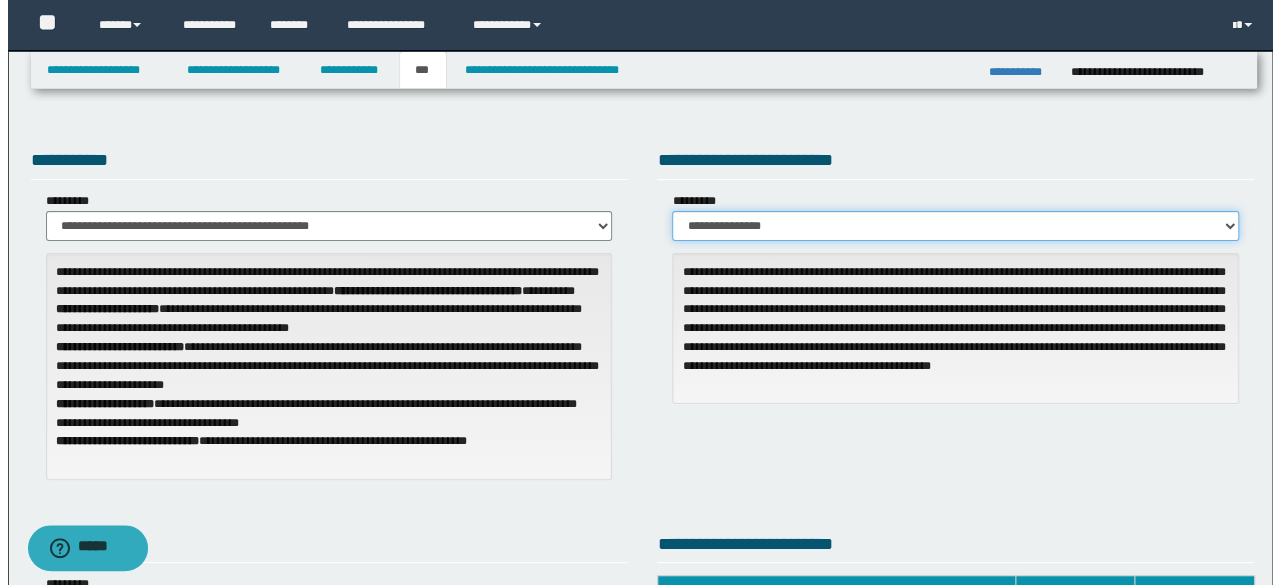 scroll, scrollTop: 512, scrollLeft: 0, axis: vertical 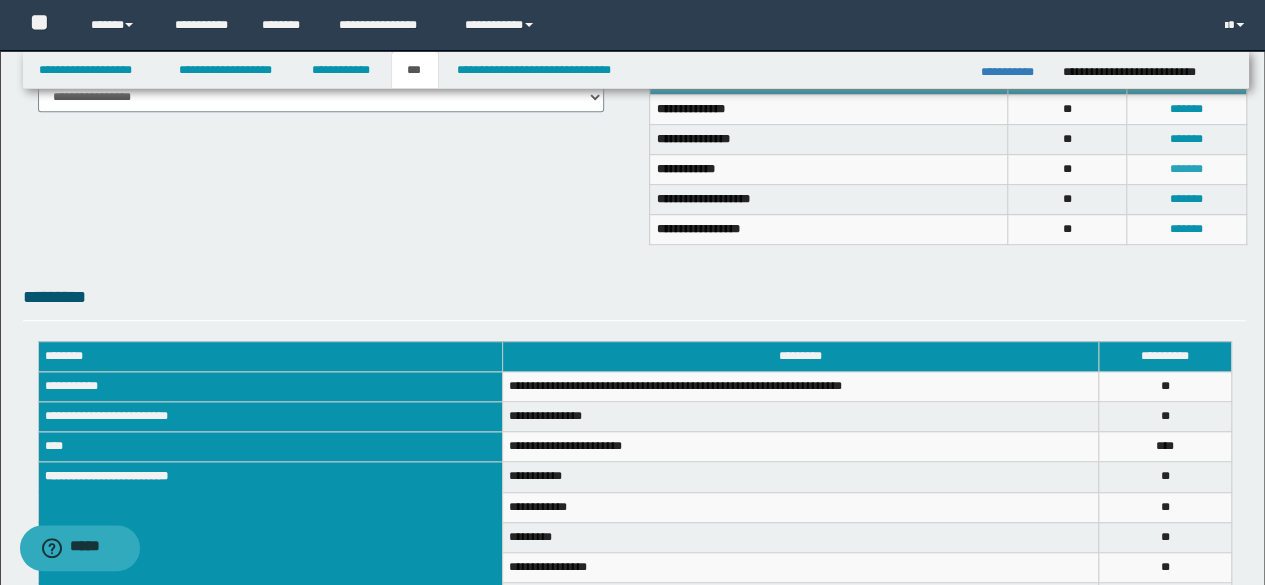 click on "*******" at bounding box center (1186, 169) 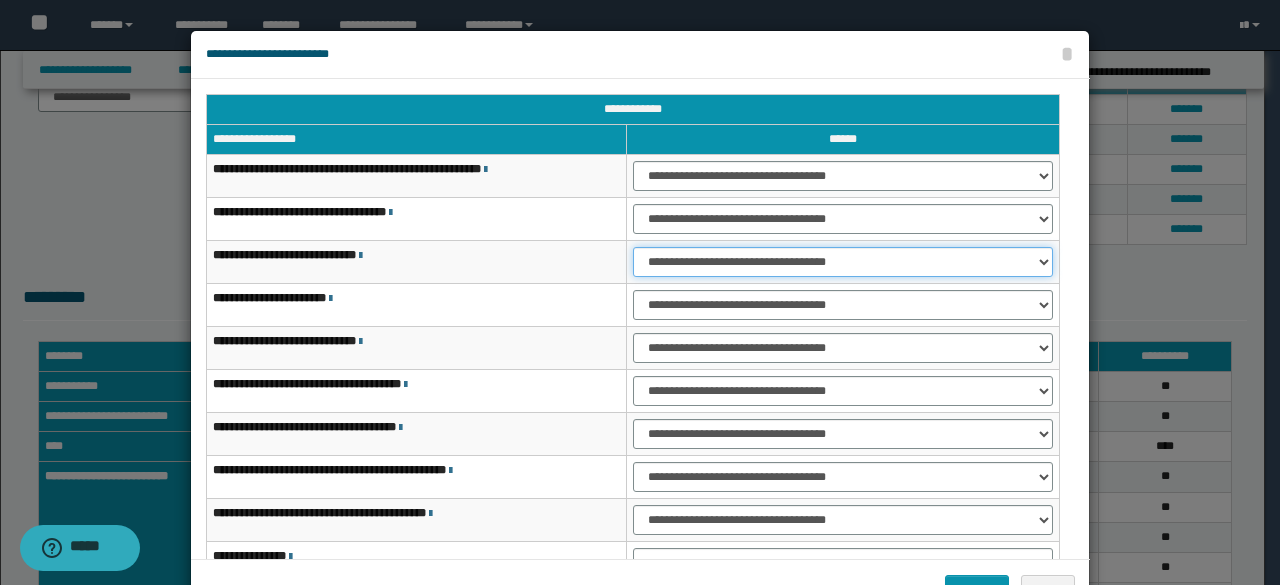 click on "**********" at bounding box center (843, 262) 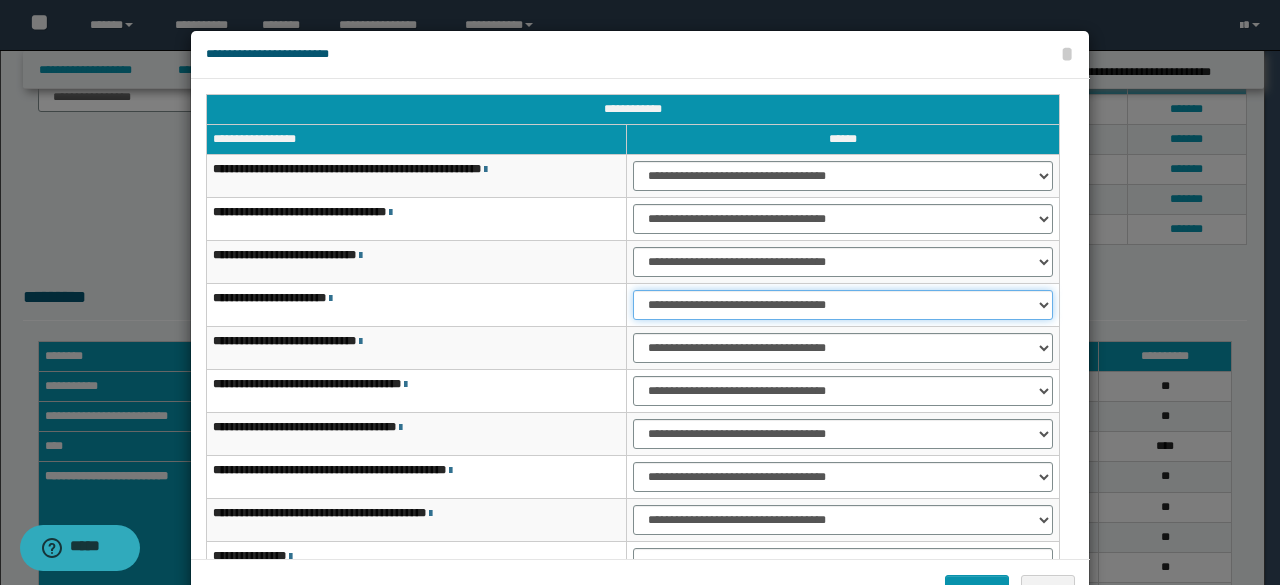 click on "**********" at bounding box center (843, 305) 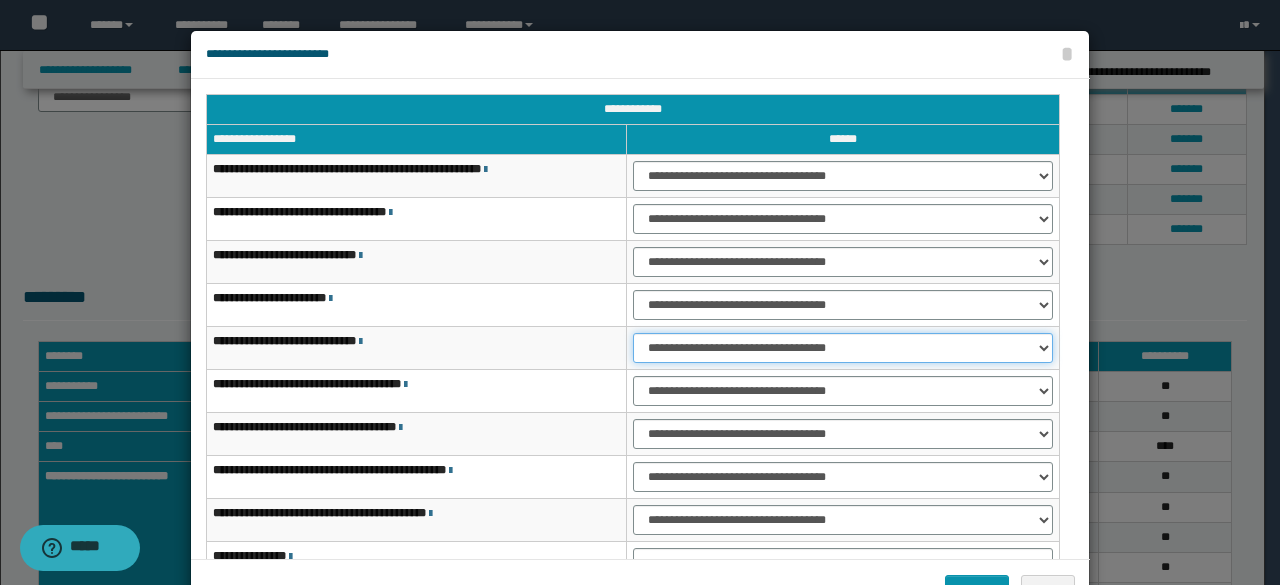 click on "**********" at bounding box center [843, 348] 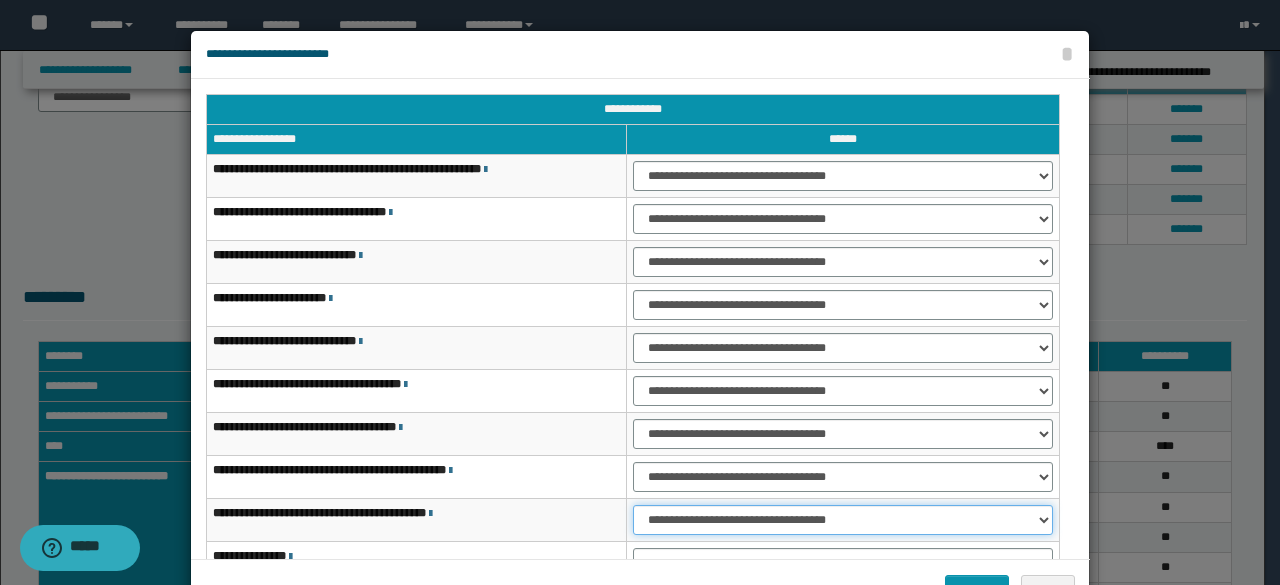 click on "**********" at bounding box center [843, 520] 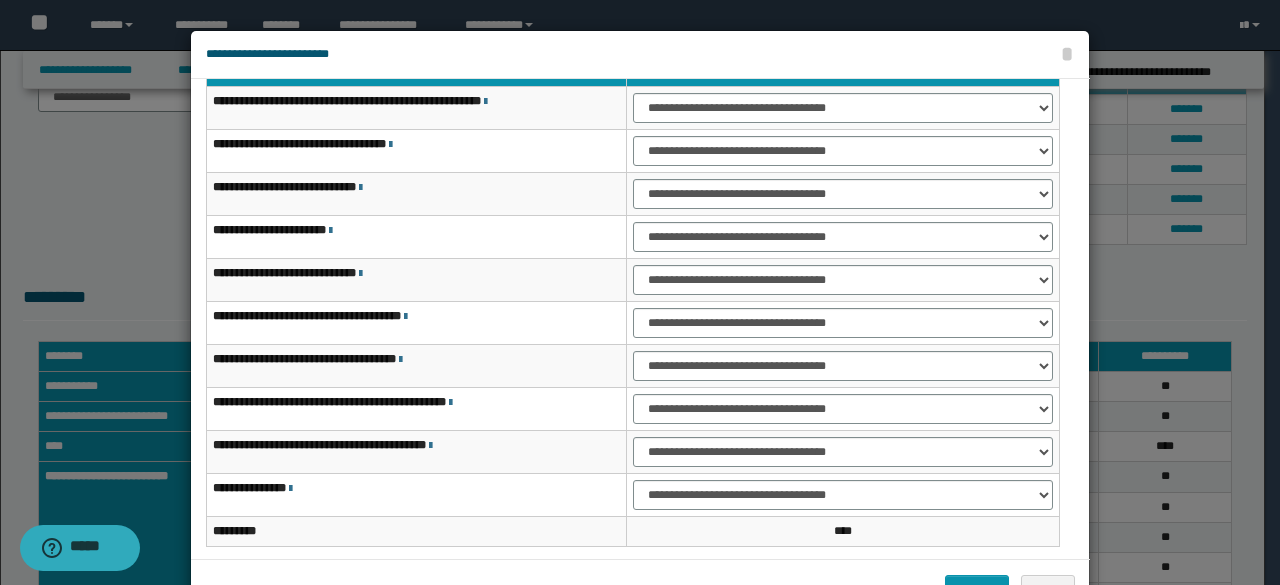 scroll, scrollTop: 116, scrollLeft: 0, axis: vertical 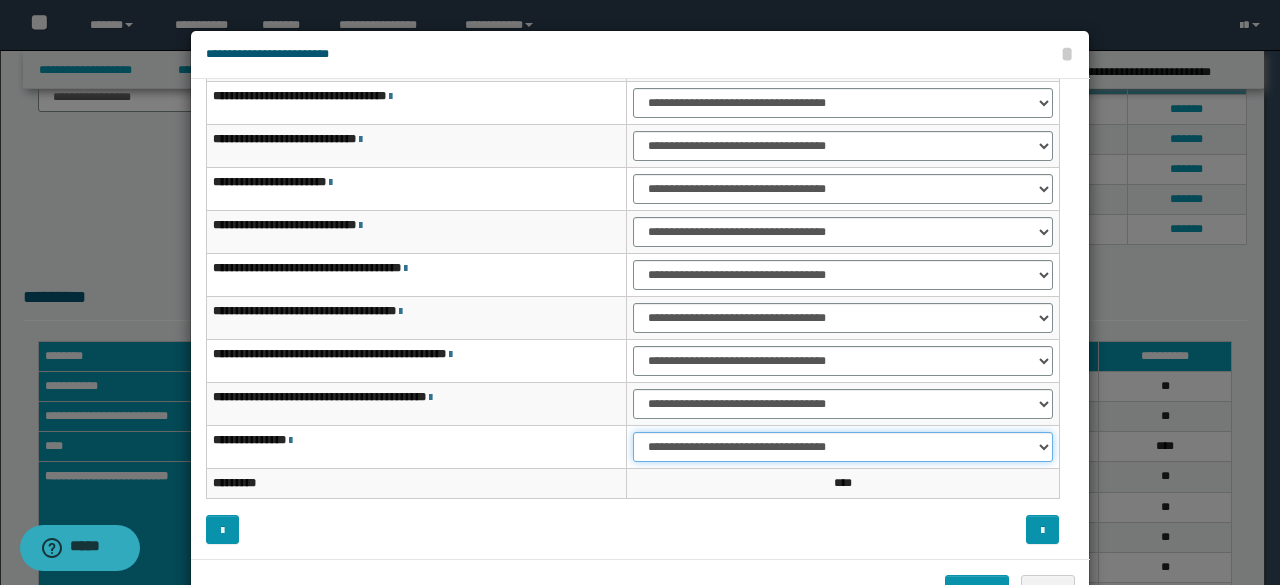 click on "**********" at bounding box center [843, 447] 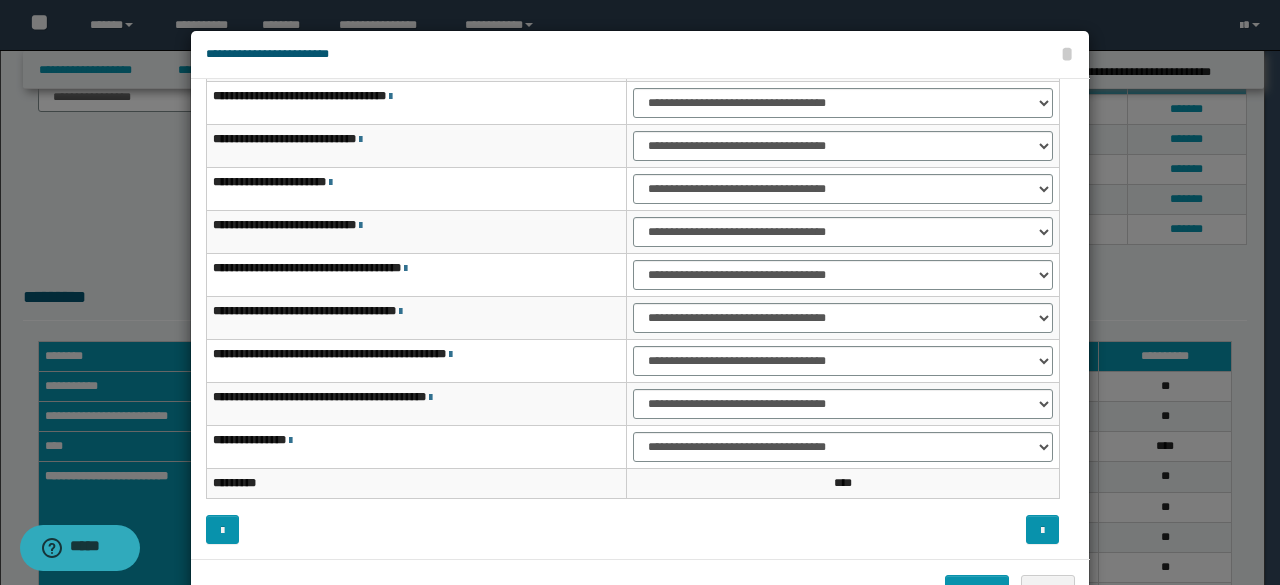 click at bounding box center (854, 529) 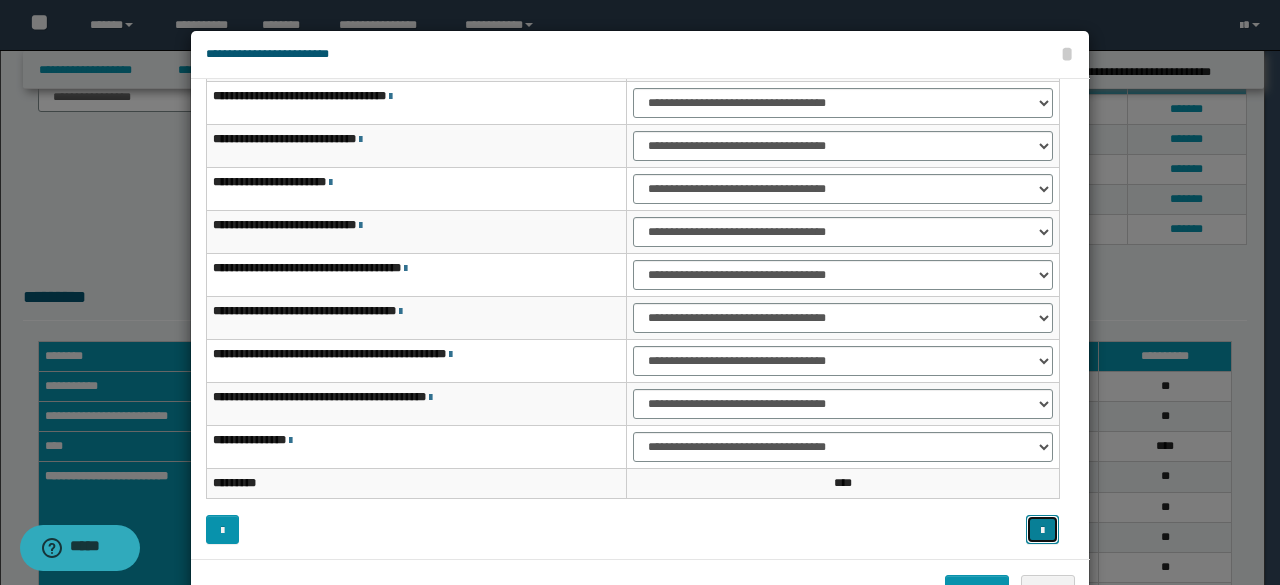 click at bounding box center [1042, 529] 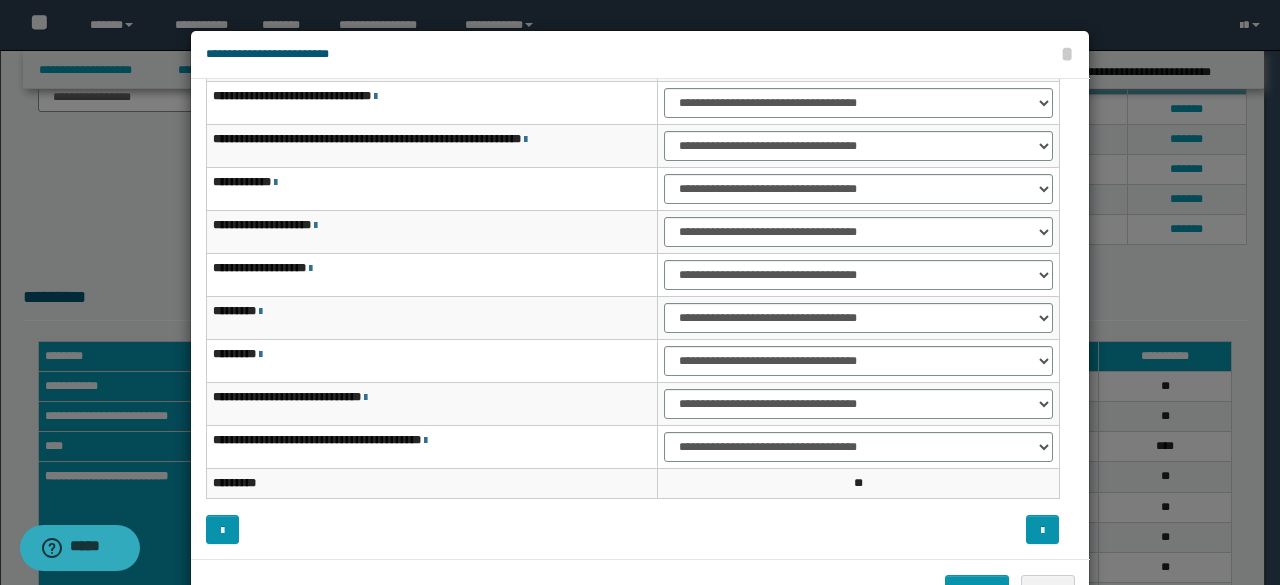 scroll, scrollTop: 0, scrollLeft: 0, axis: both 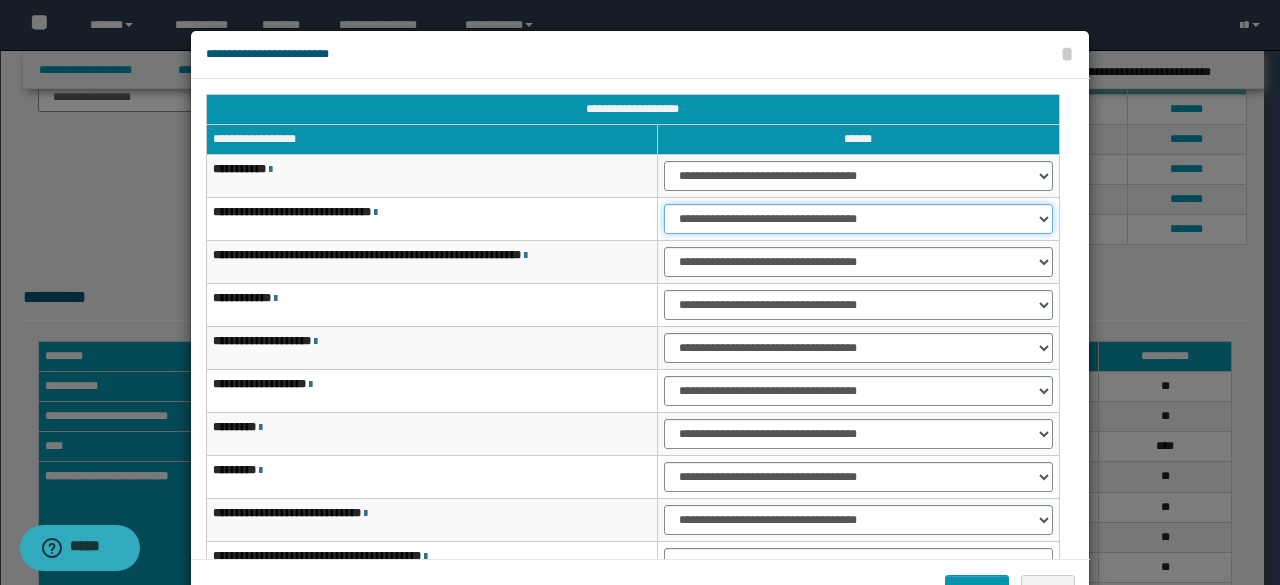 click on "**********" at bounding box center (858, 219) 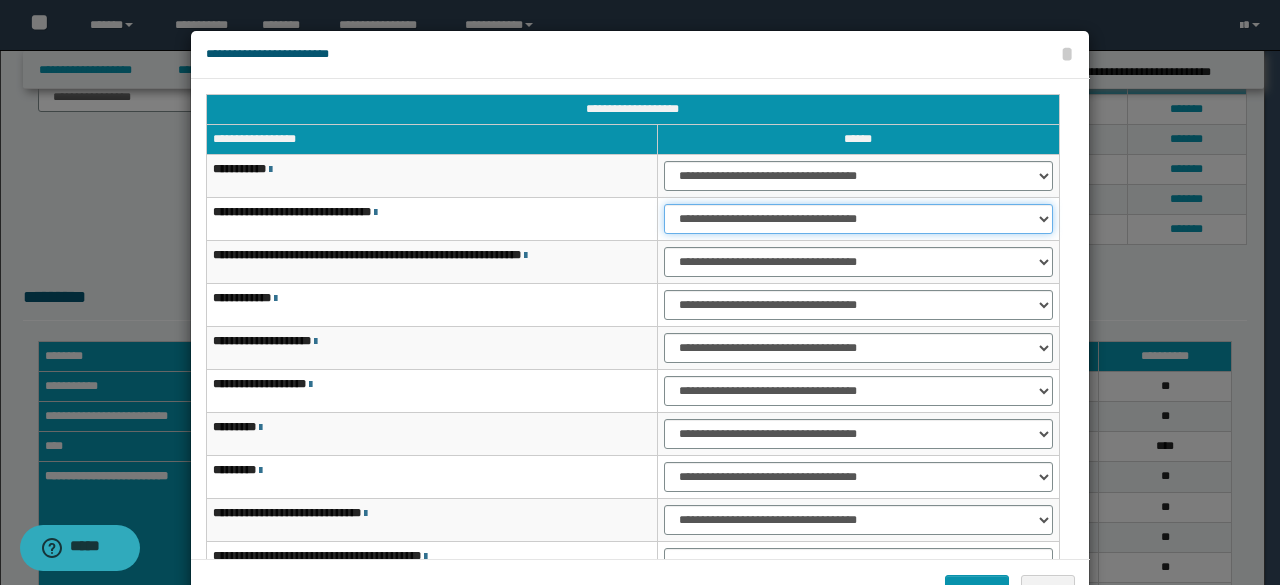 select on "***" 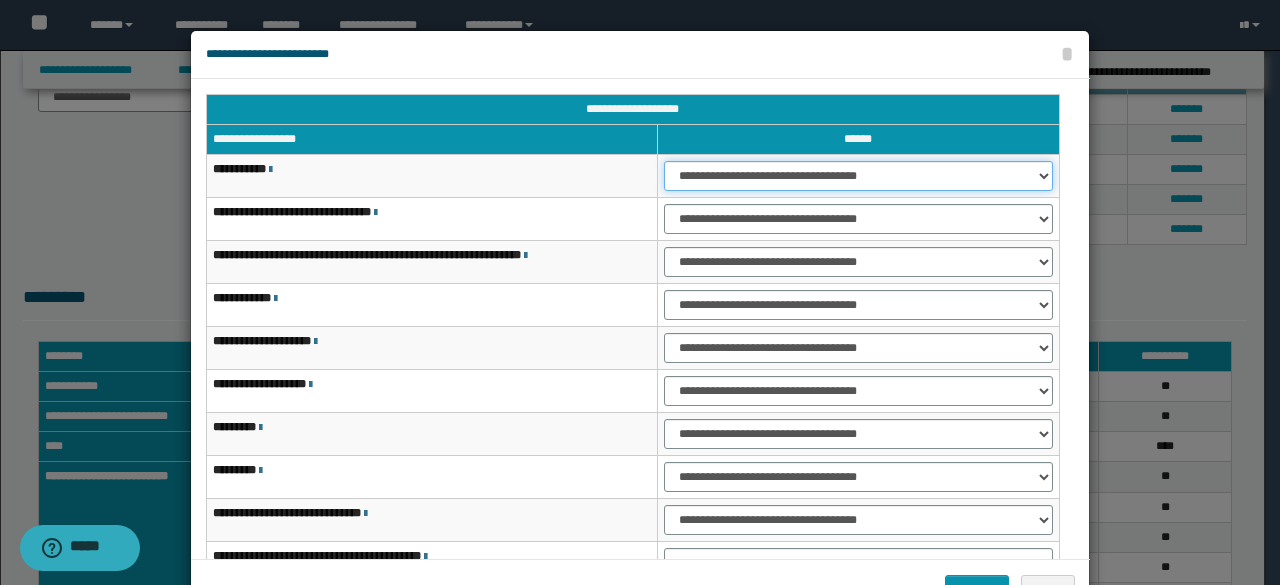 click on "**********" at bounding box center [858, 176] 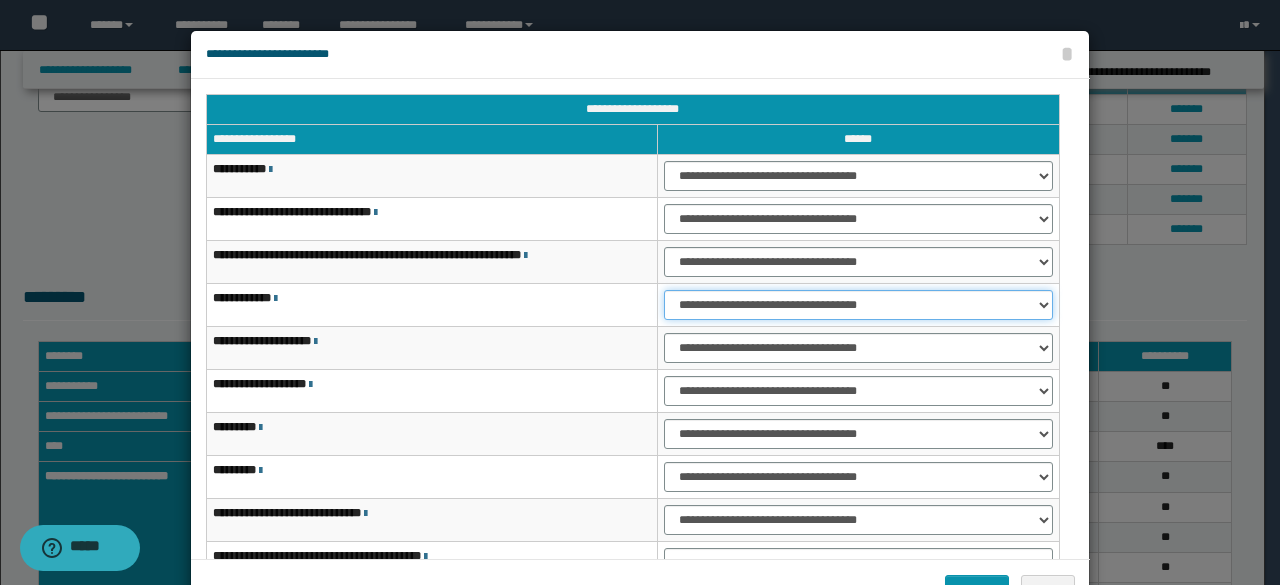 click on "**********" at bounding box center [858, 305] 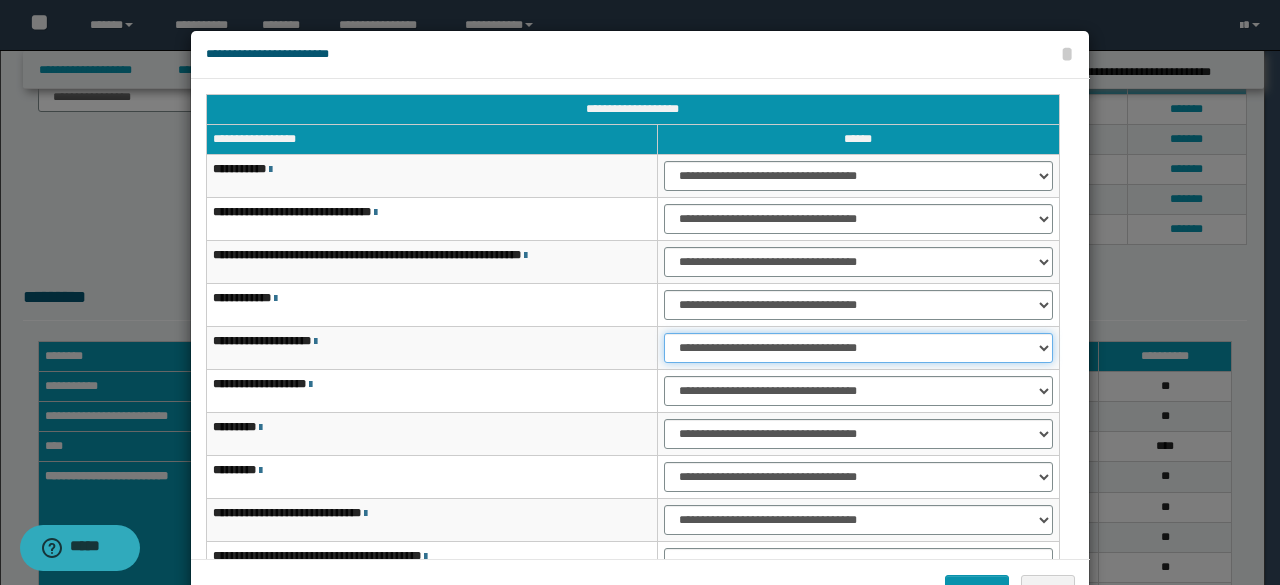 click on "**********" at bounding box center [858, 348] 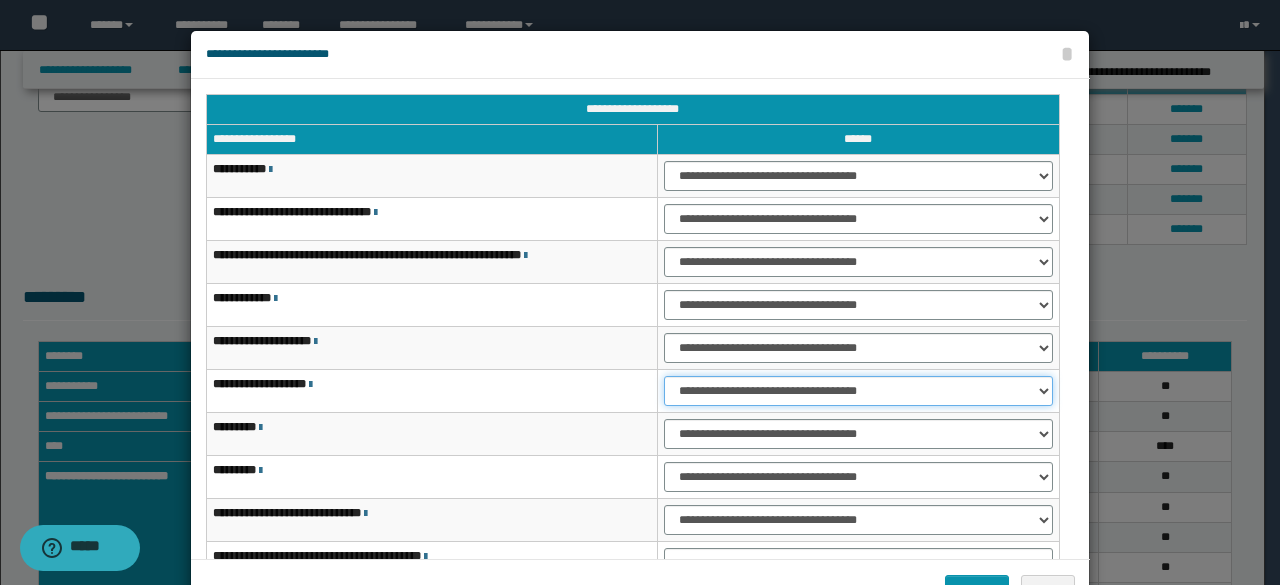 click on "**********" at bounding box center [858, 391] 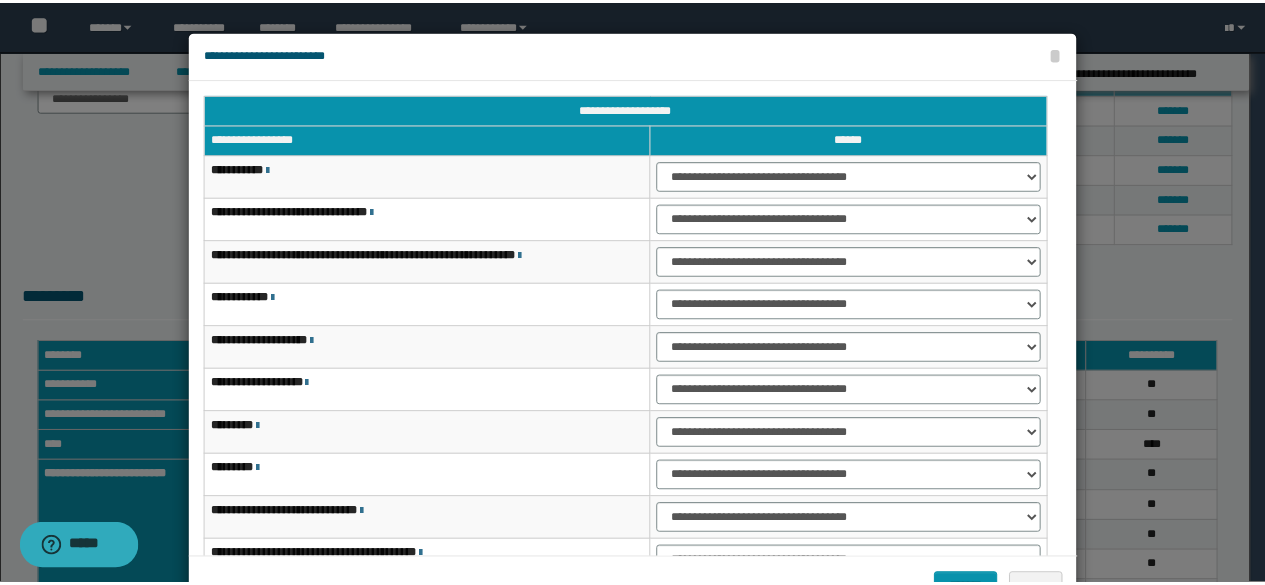 scroll, scrollTop: 116, scrollLeft: 0, axis: vertical 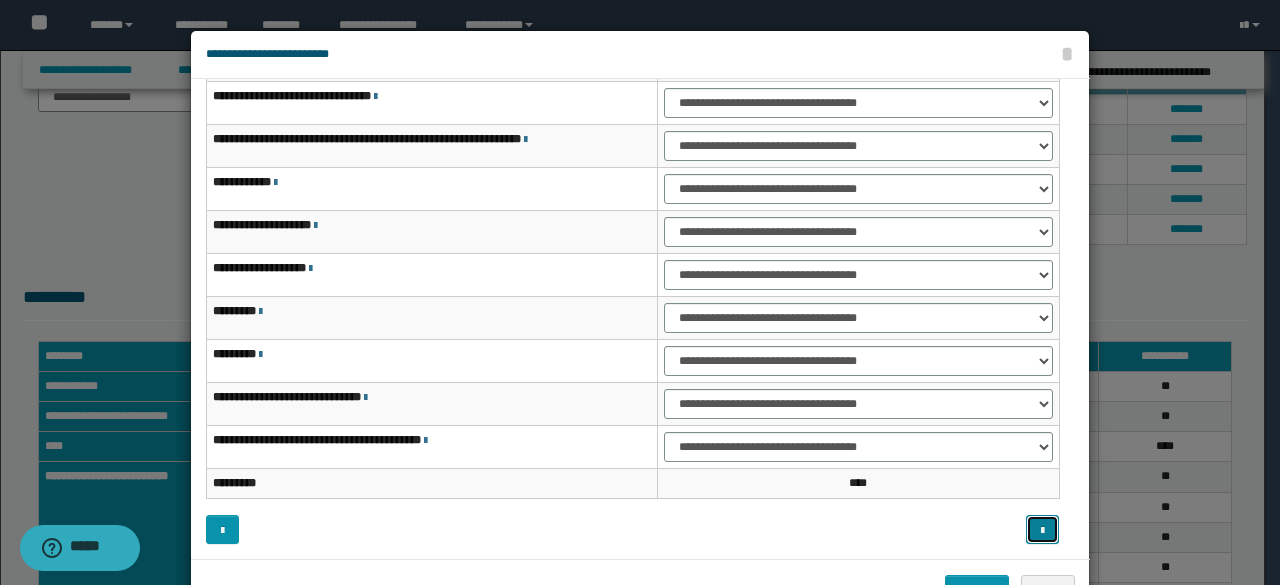 click at bounding box center (1042, 531) 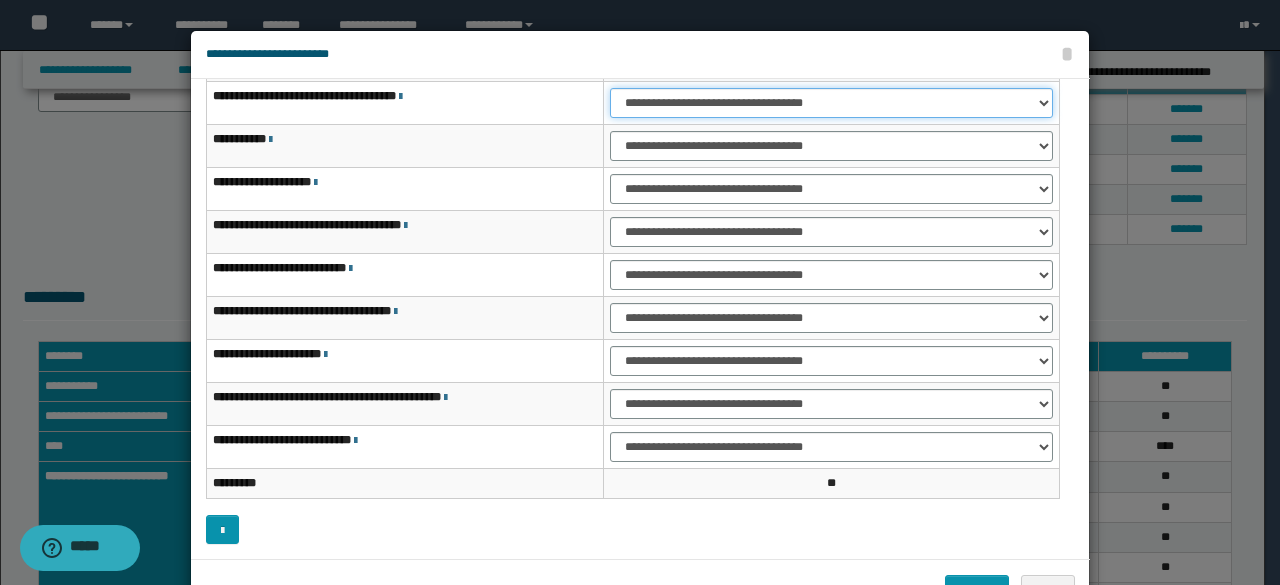 click on "**********" at bounding box center [831, 103] 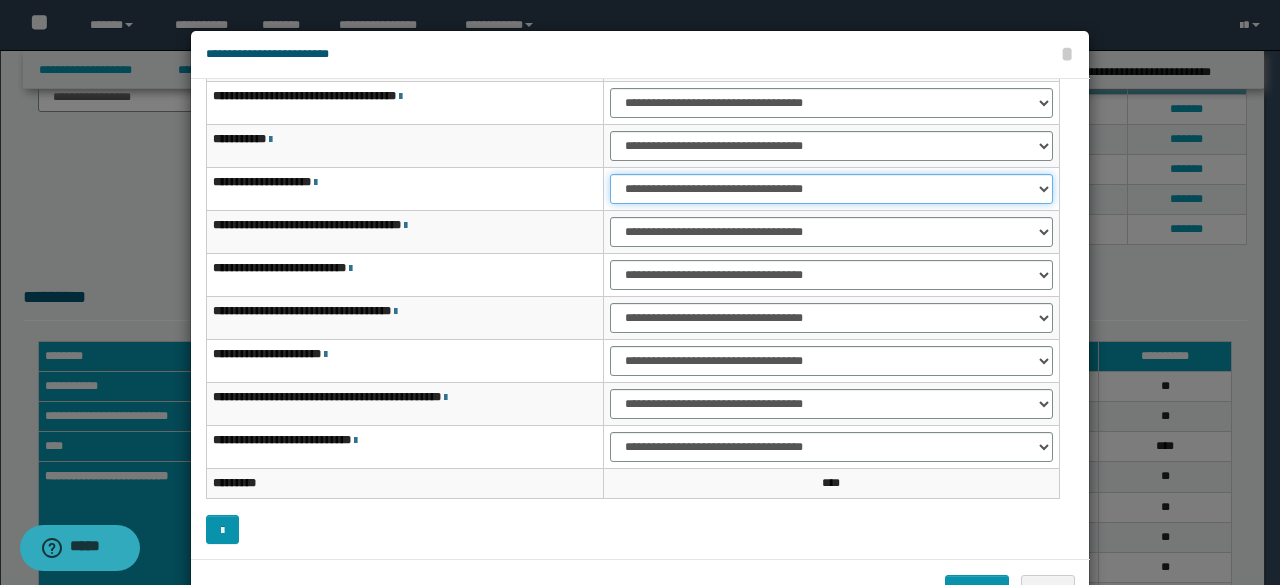 drag, startPoint x: 702, startPoint y: 181, endPoint x: 701, endPoint y: 231, distance: 50.01 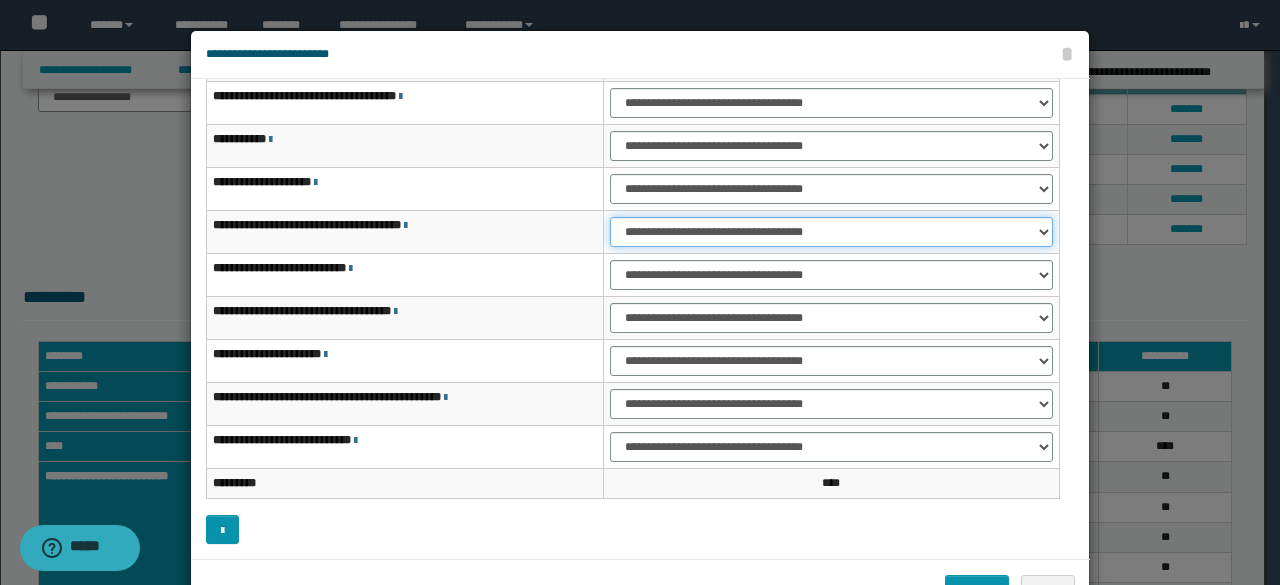 click on "**********" at bounding box center (831, 232) 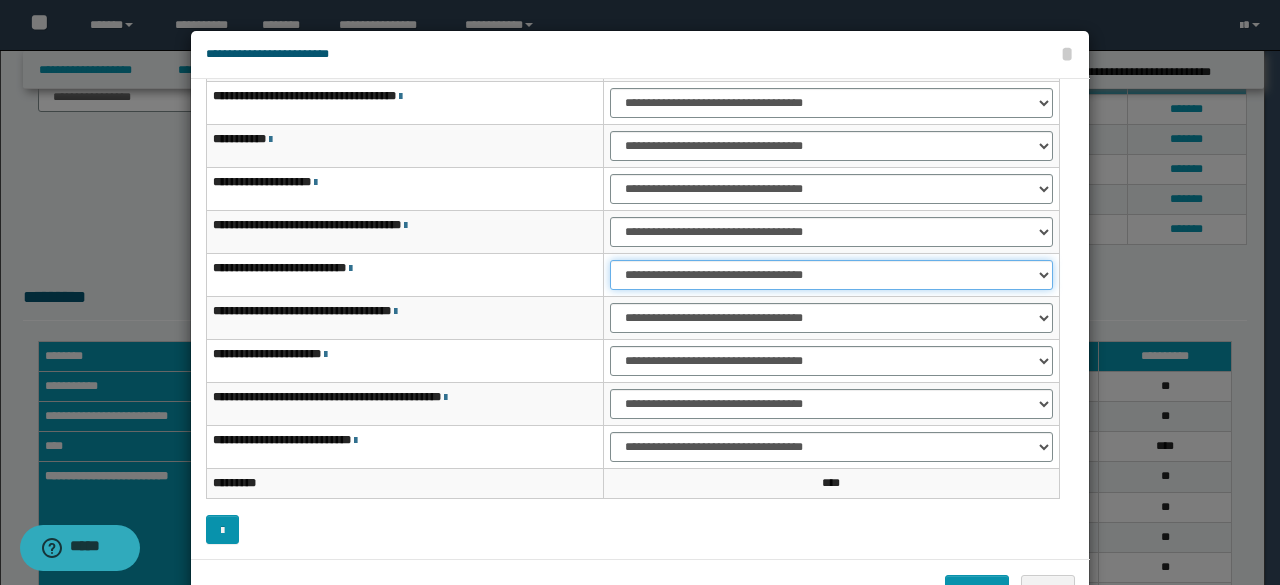 click on "**********" at bounding box center [831, 275] 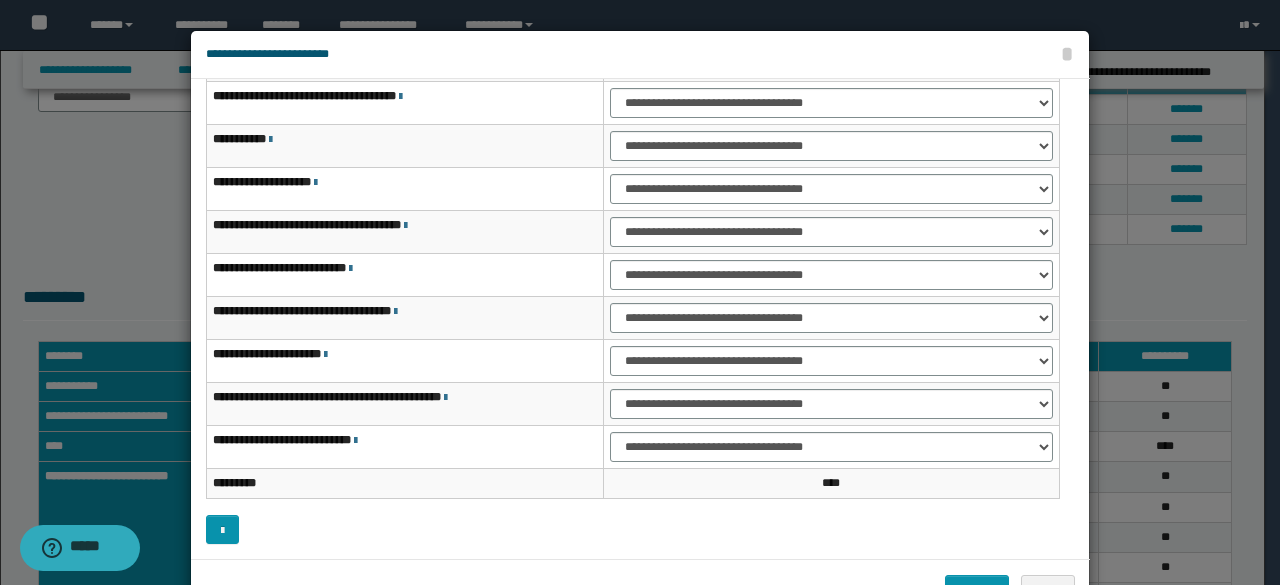 click on "**********" at bounding box center [831, 318] 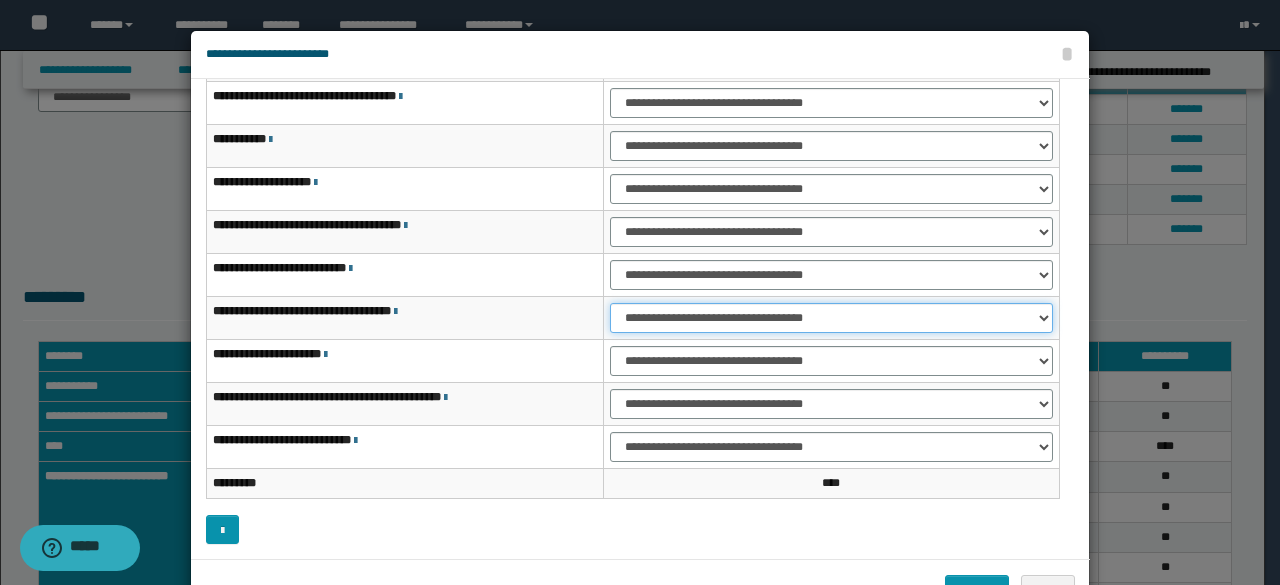 click on "**********" at bounding box center [831, 318] 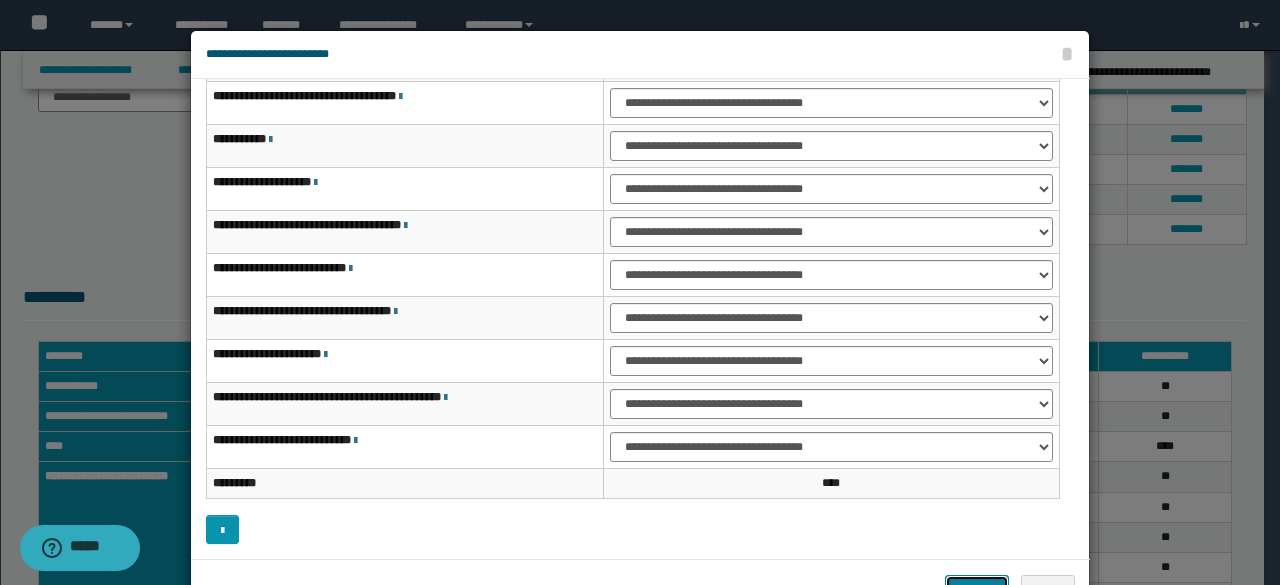 click on "*******" at bounding box center (977, 589) 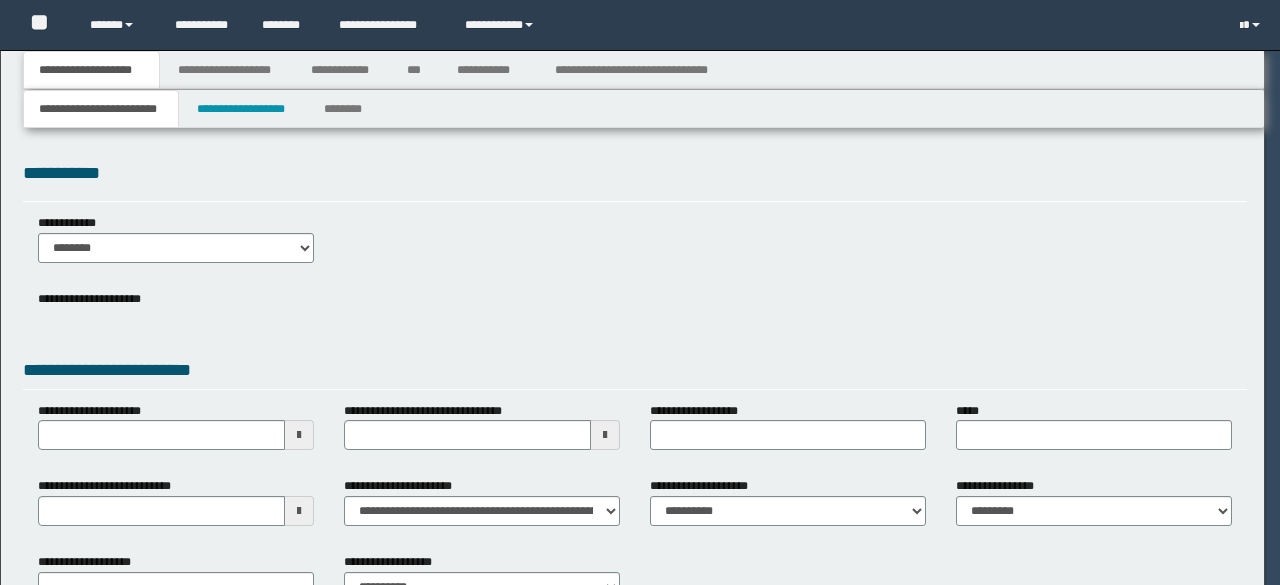 scroll, scrollTop: 0, scrollLeft: 0, axis: both 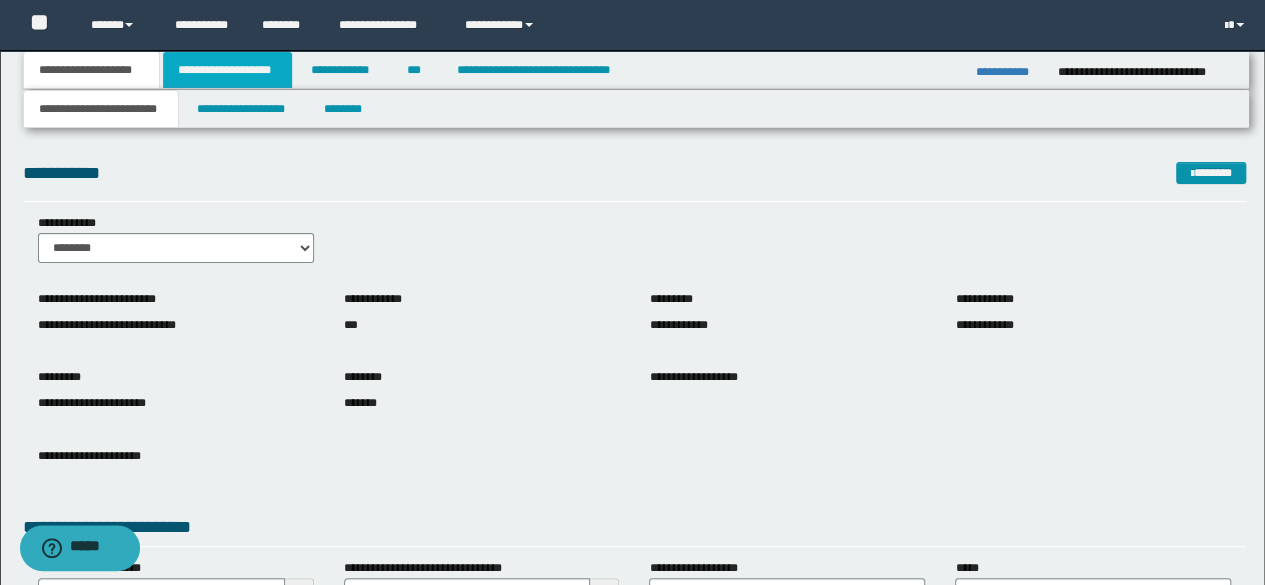 click on "**********" at bounding box center [227, 70] 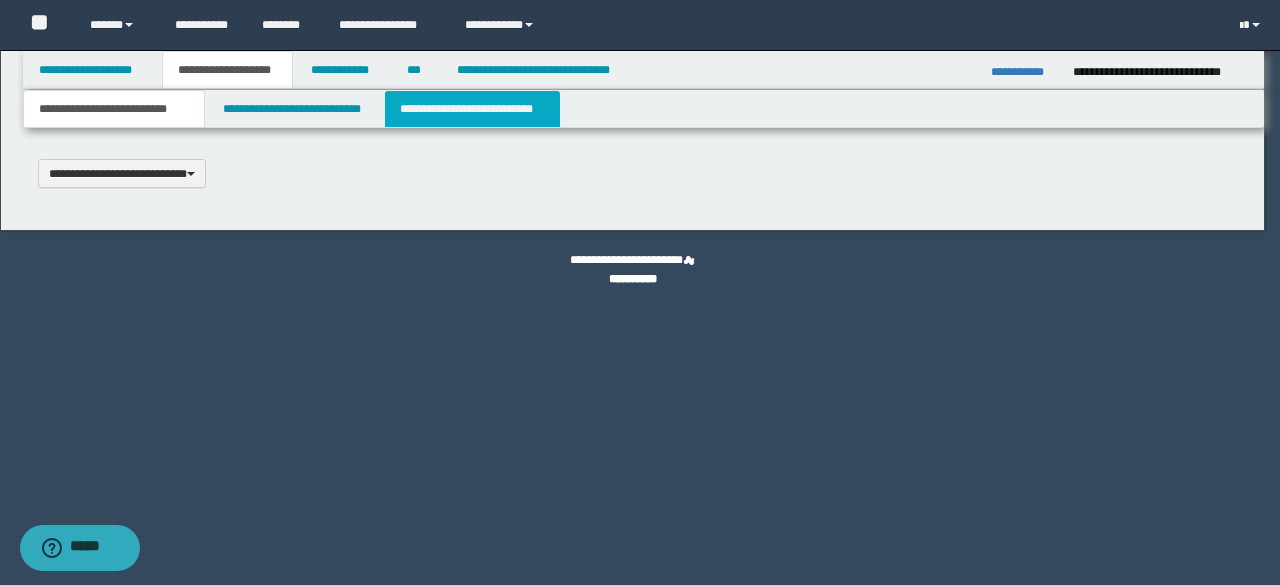 scroll, scrollTop: 0, scrollLeft: 0, axis: both 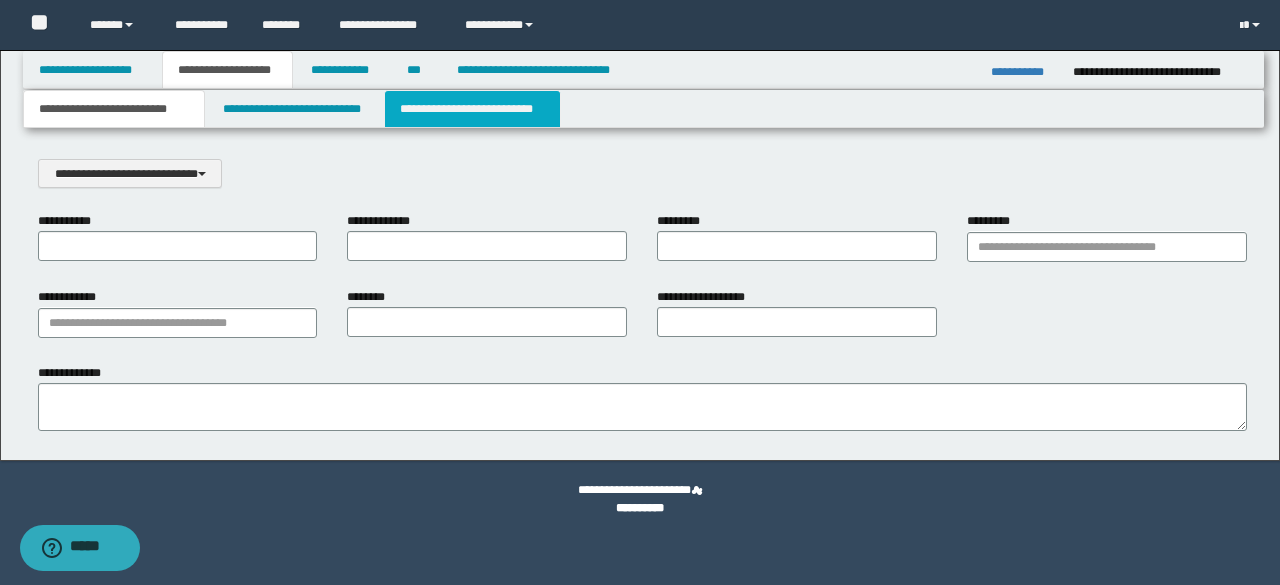 click on "**********" at bounding box center [472, 109] 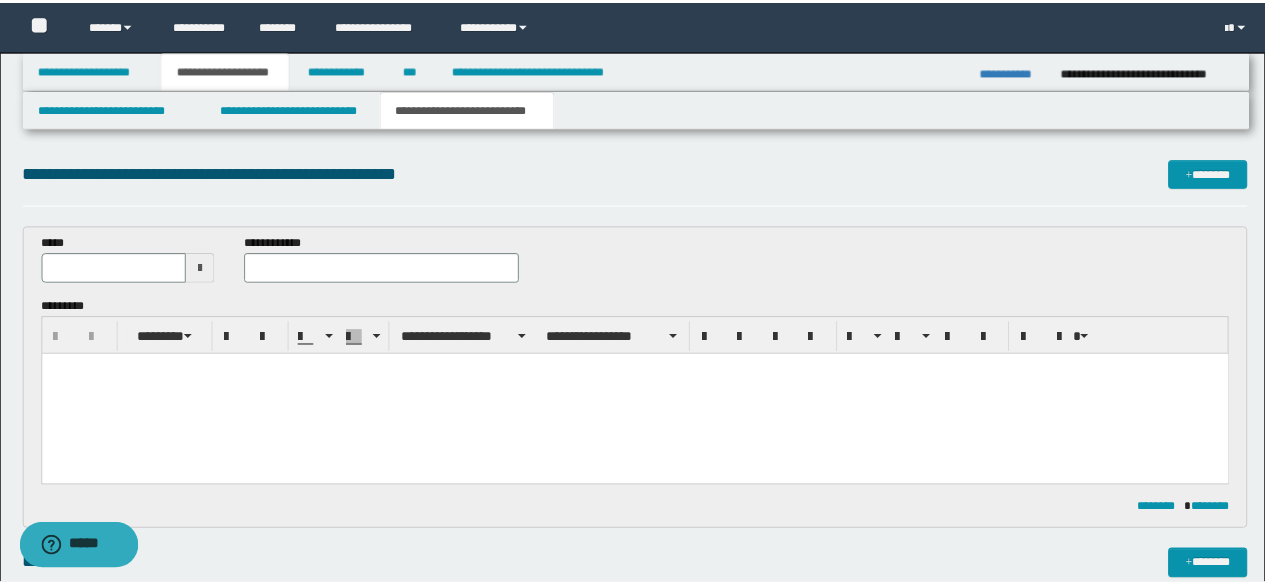 scroll, scrollTop: 0, scrollLeft: 0, axis: both 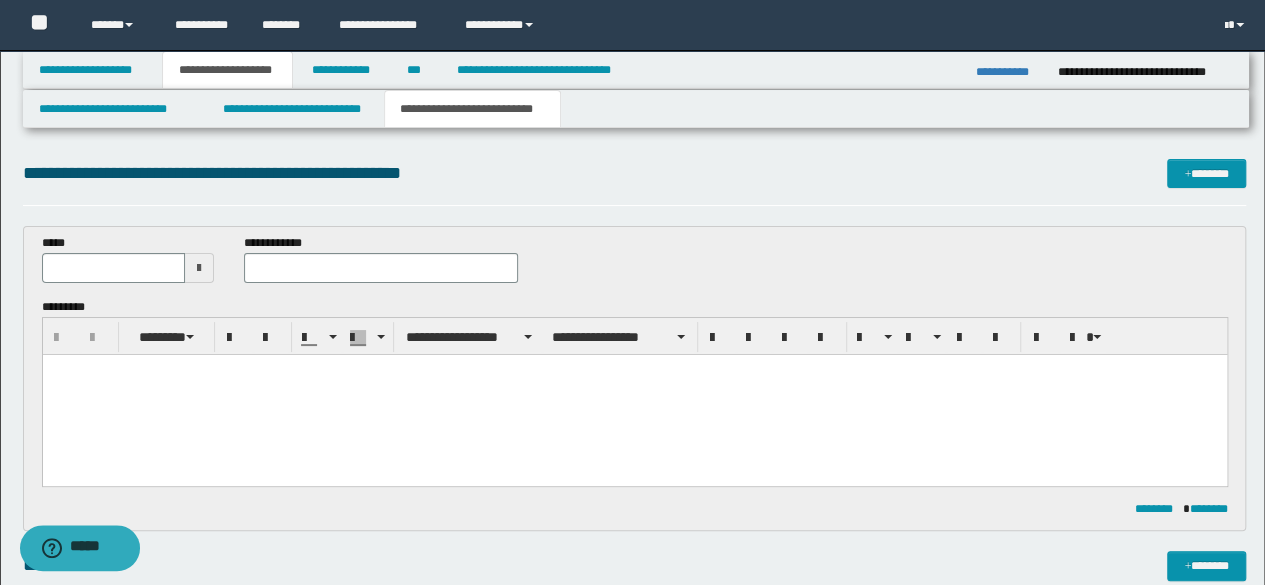 click at bounding box center [634, 394] 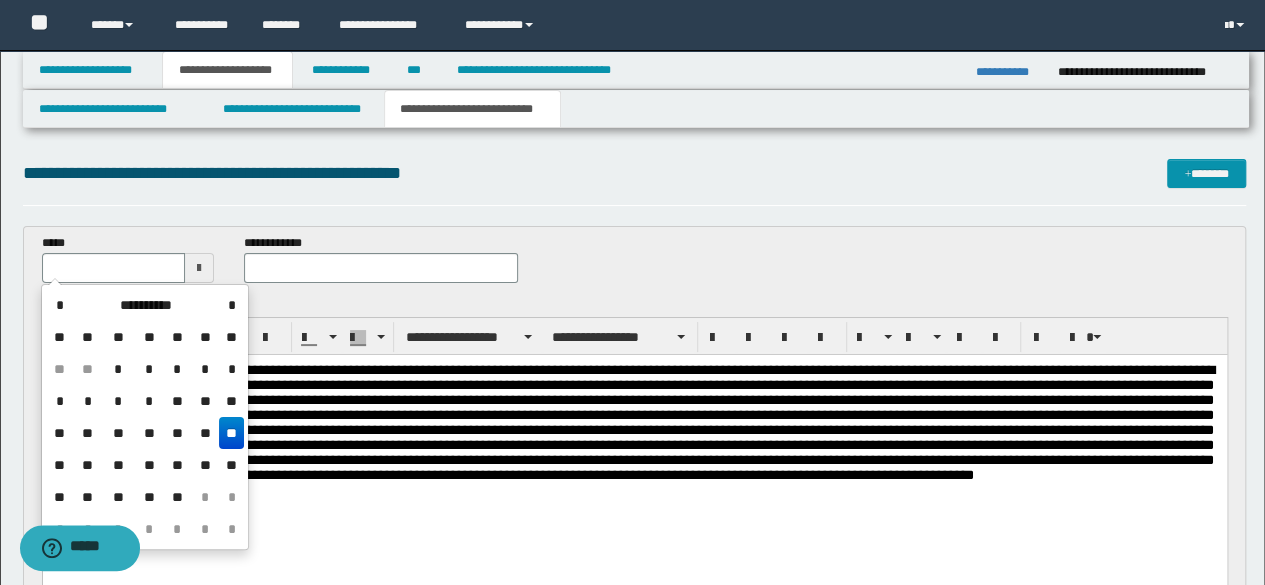 click at bounding box center [114, 268] 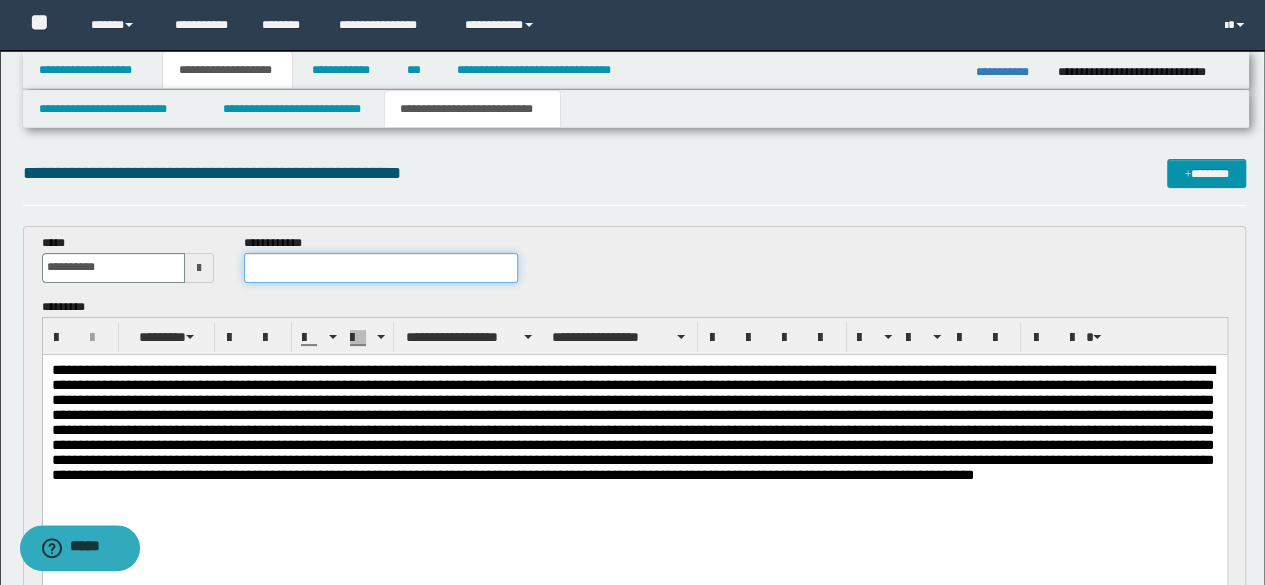 click at bounding box center (381, 268) 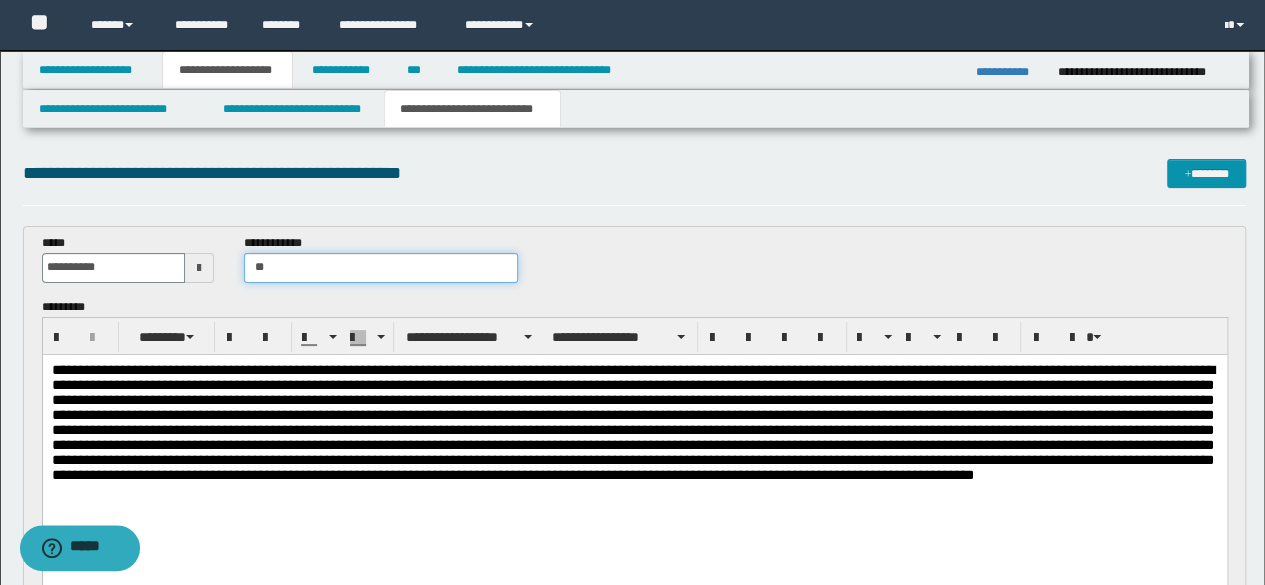 type on "*" 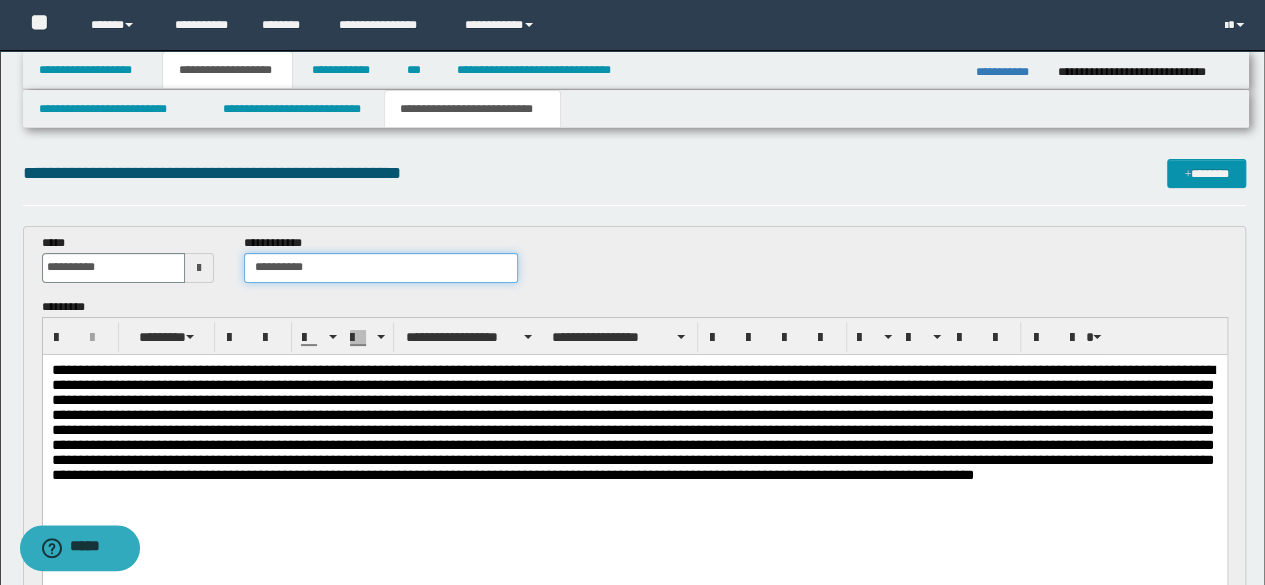type on "**********" 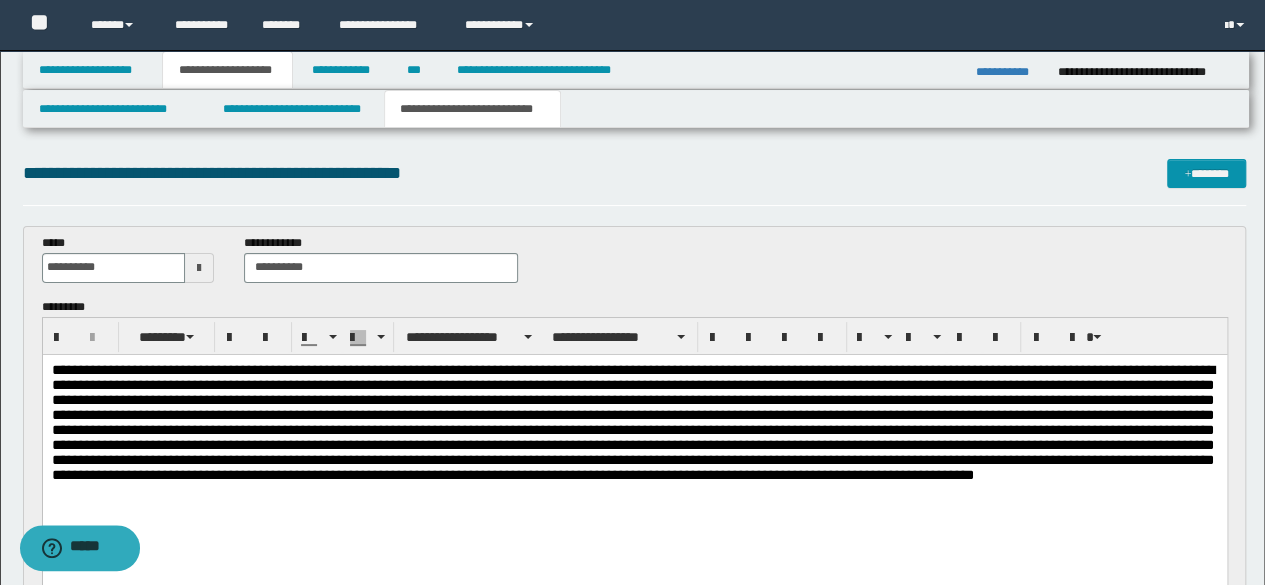 click at bounding box center (632, 421) 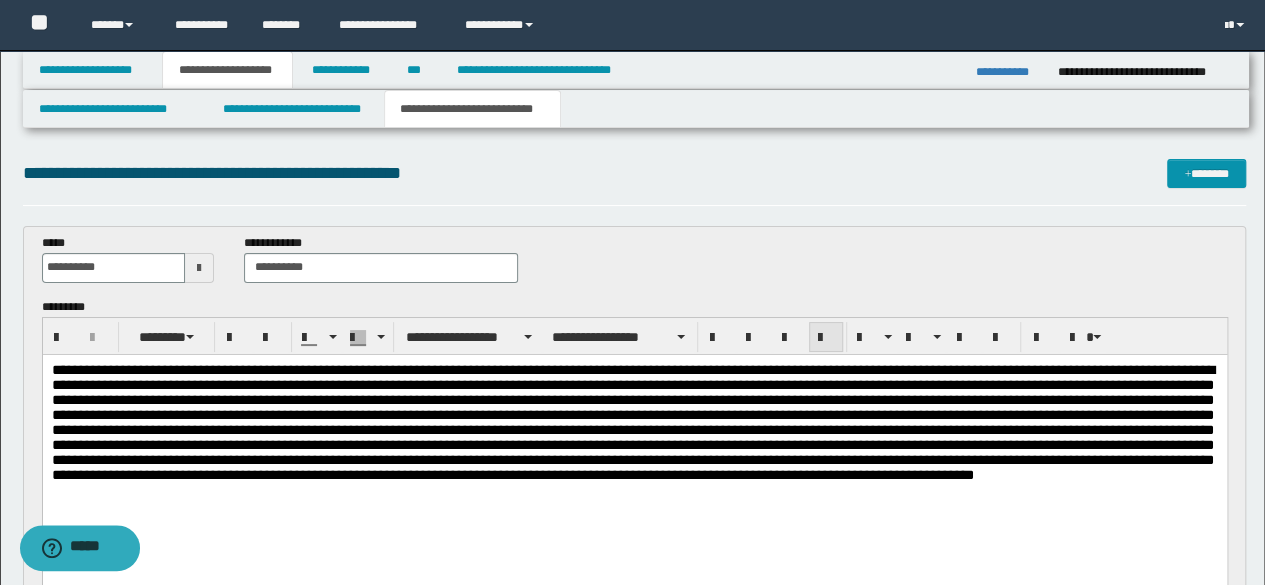 click at bounding box center [826, 338] 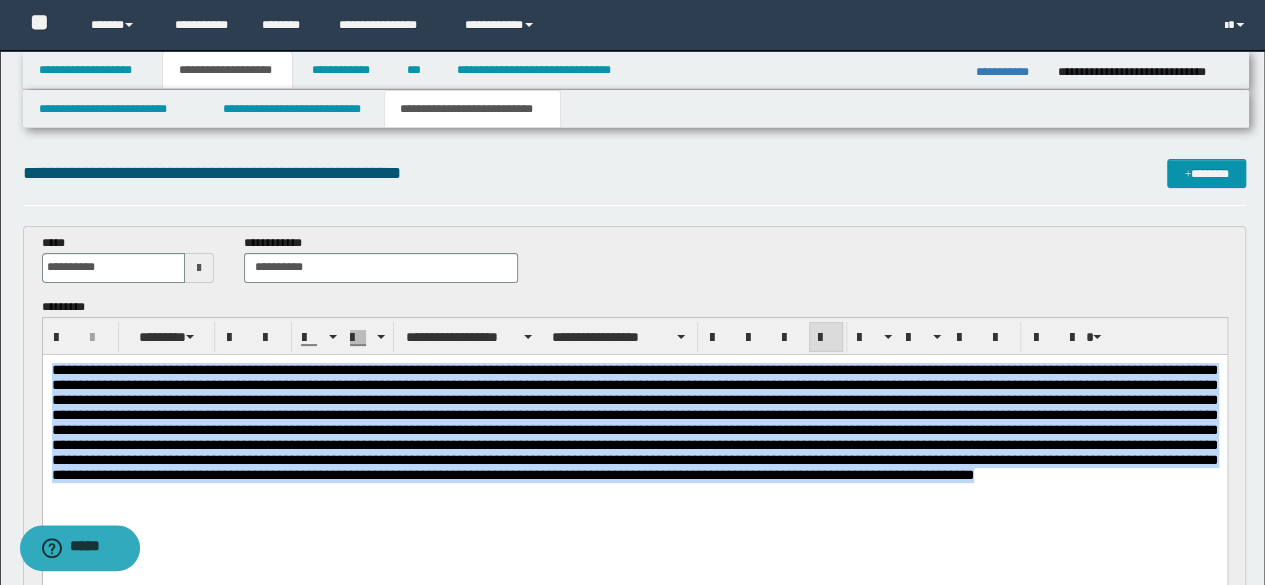 drag, startPoint x: 818, startPoint y: 515, endPoint x: 17, endPoint y: 352, distance: 817.4167 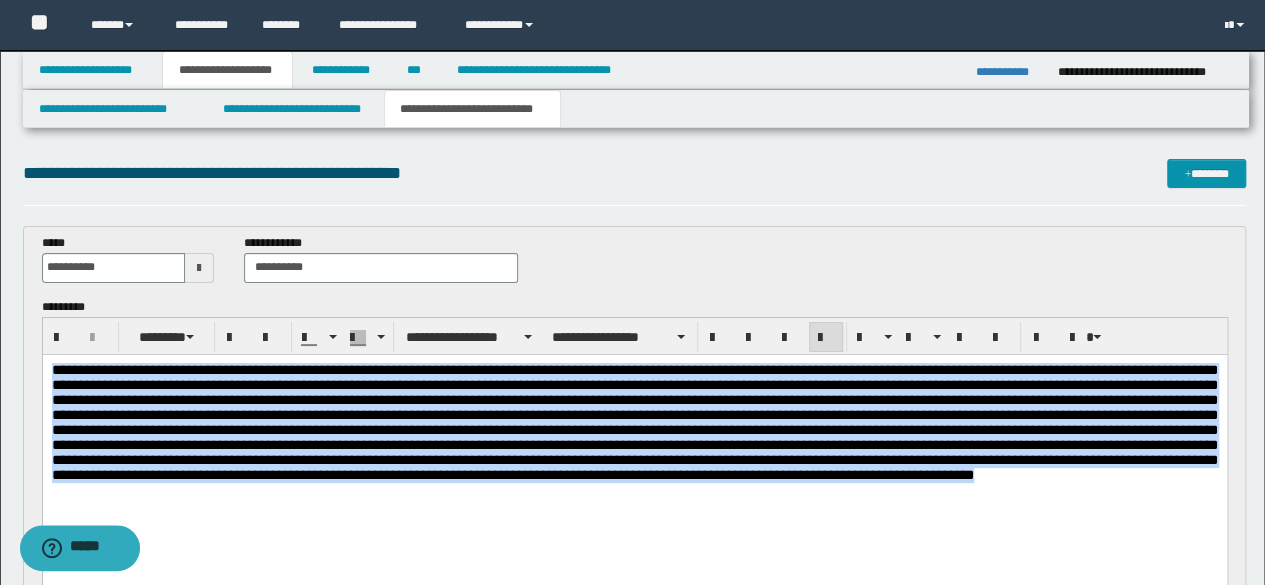 click at bounding box center [634, 447] 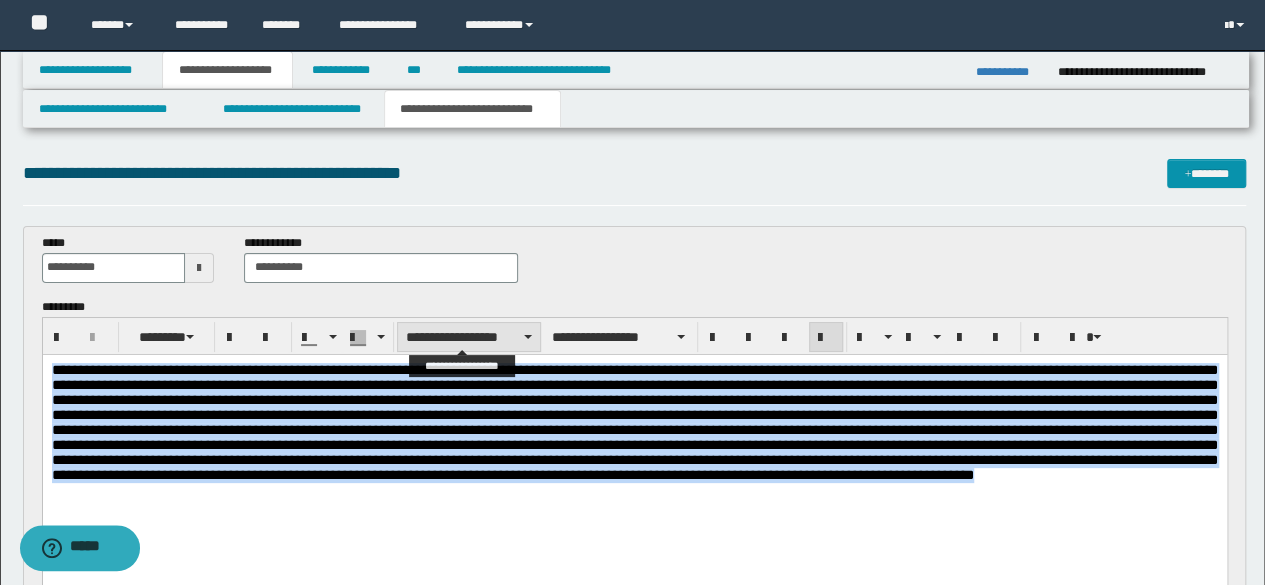 click on "**********" at bounding box center (469, 337) 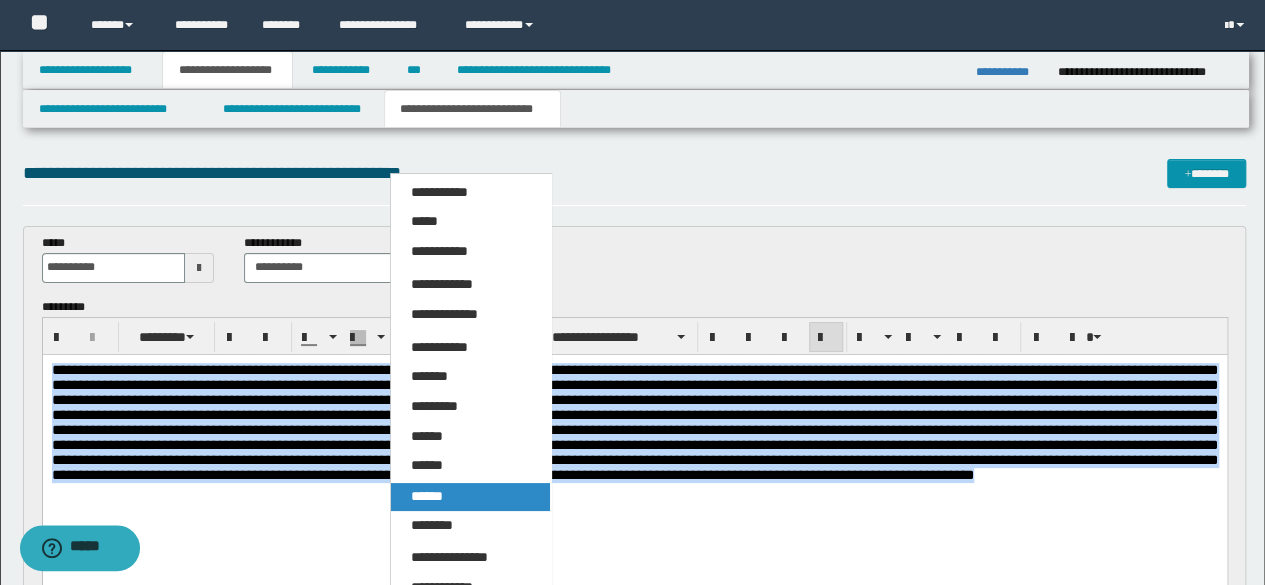 click on "******" at bounding box center [427, 496] 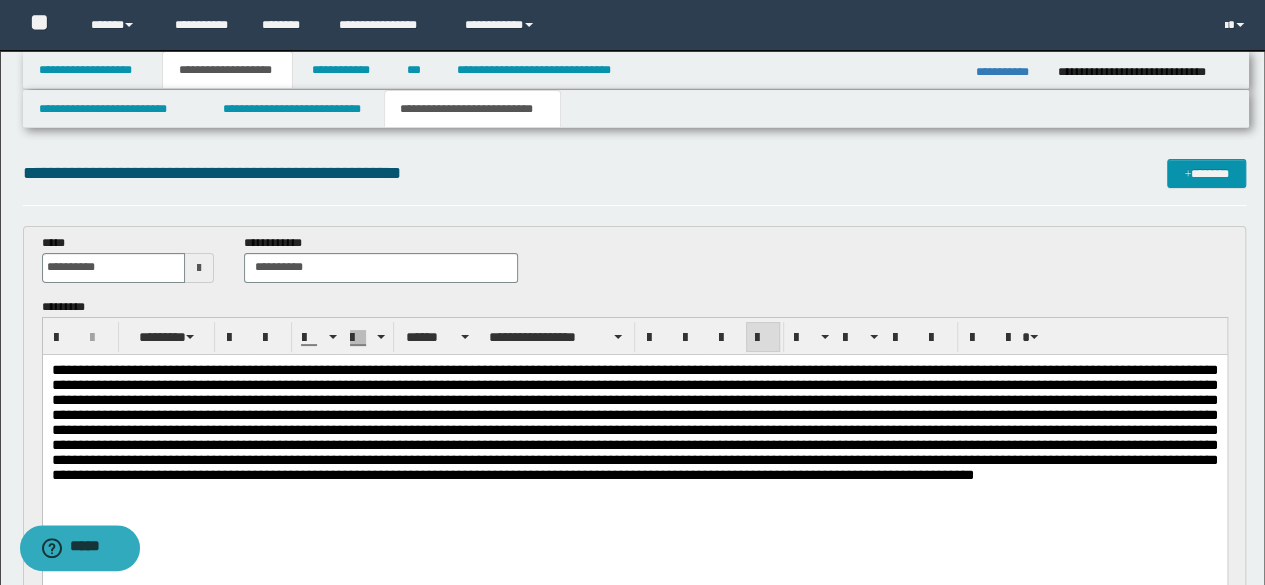 click on "**********" at bounding box center (635, 336) 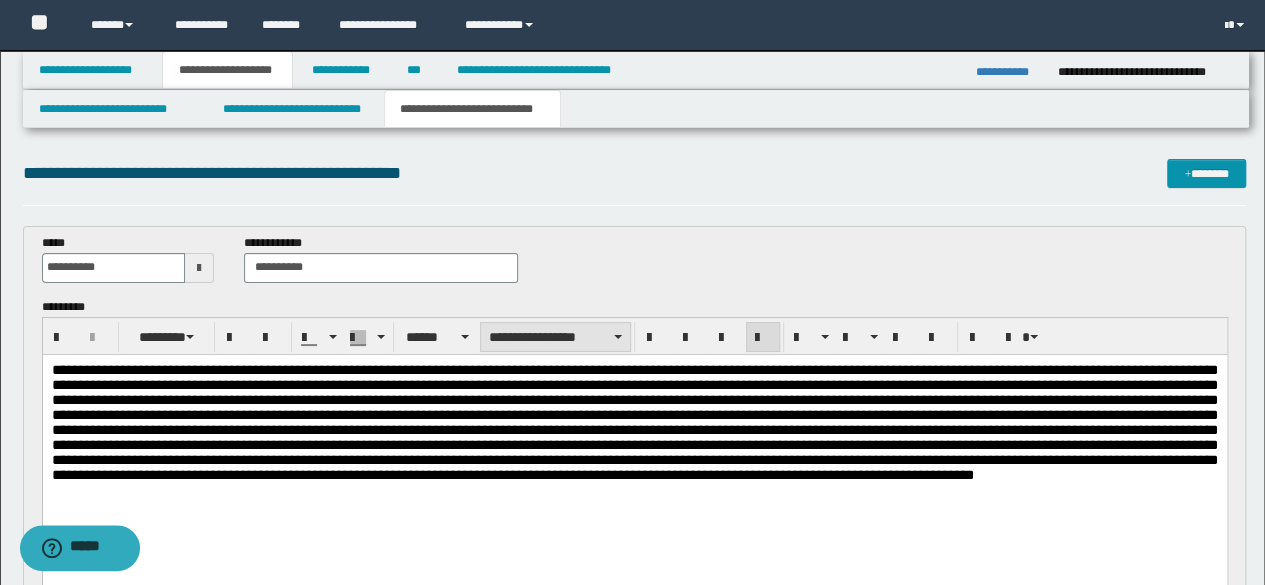 click on "**********" at bounding box center [555, 337] 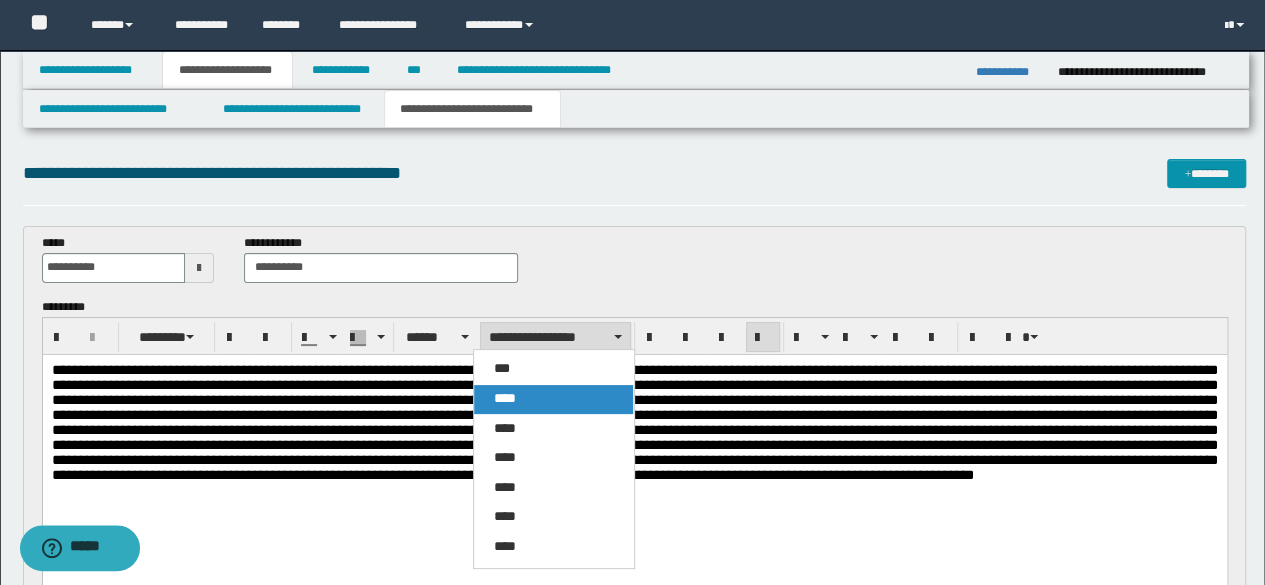click on "****" at bounding box center (553, 399) 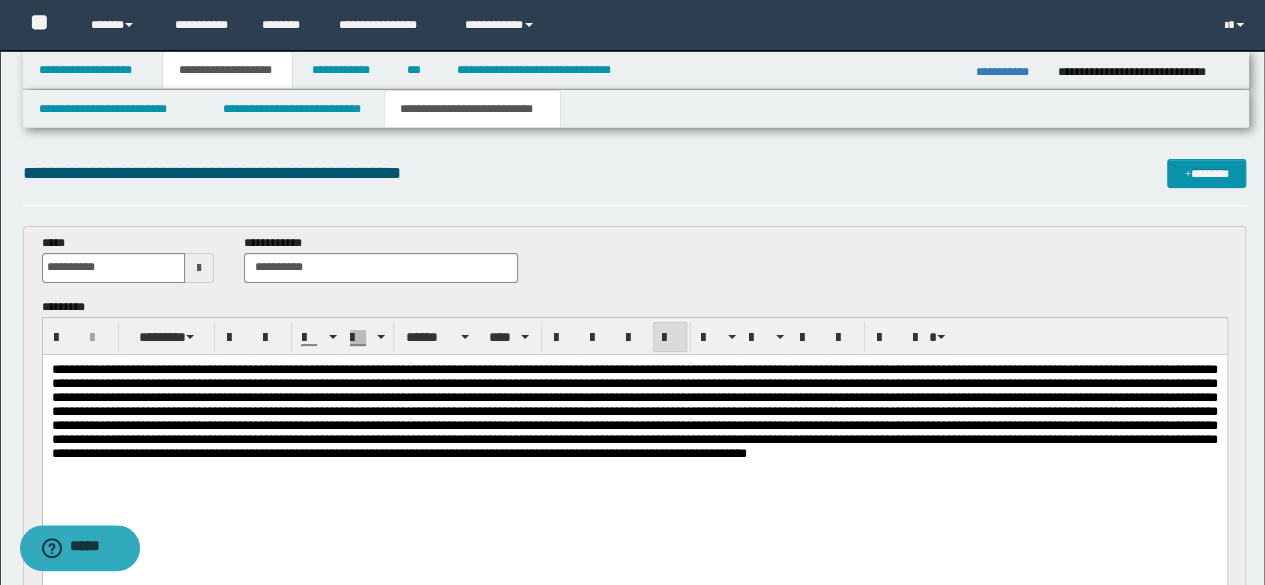 click at bounding box center (634, 410) 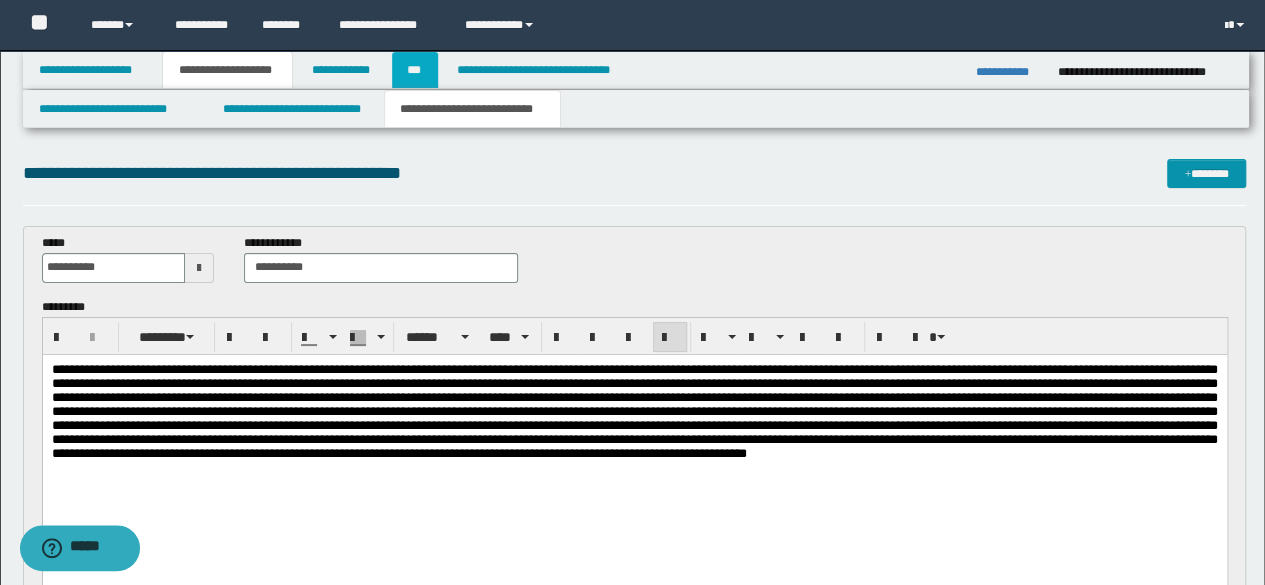 click on "***" at bounding box center (415, 70) 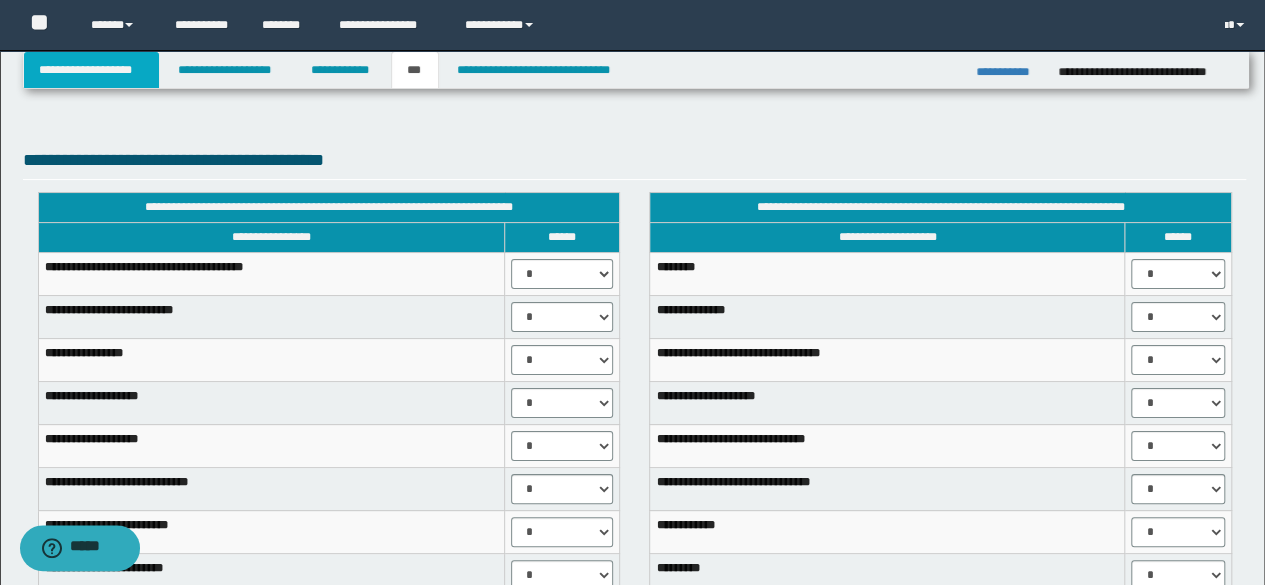 click on "**********" at bounding box center [92, 70] 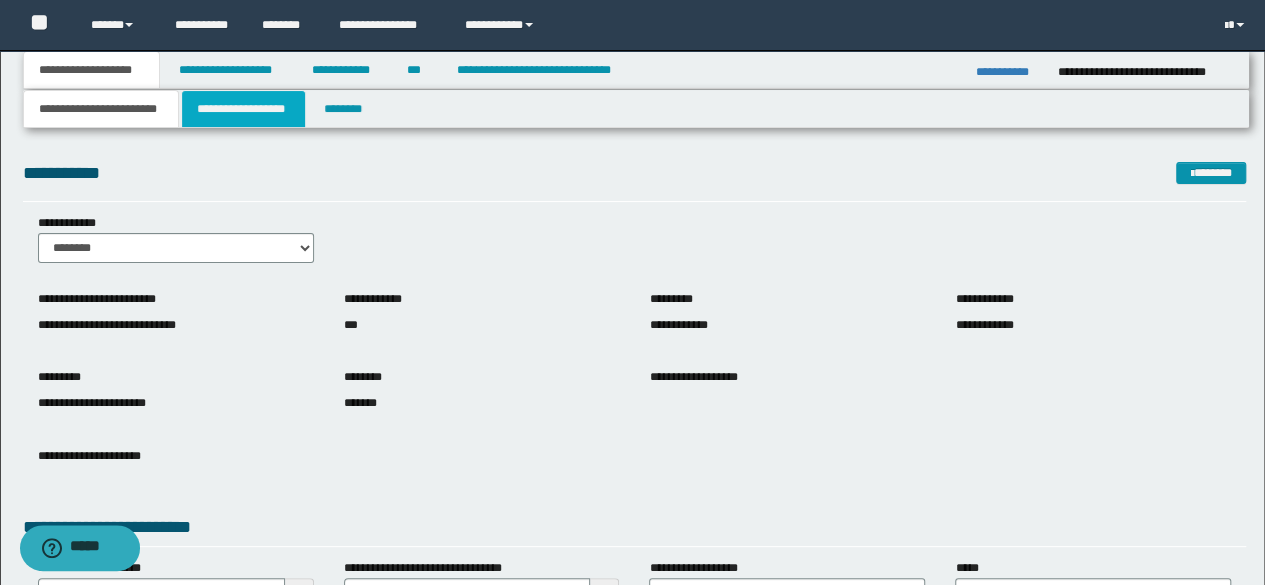 click on "**********" at bounding box center [243, 109] 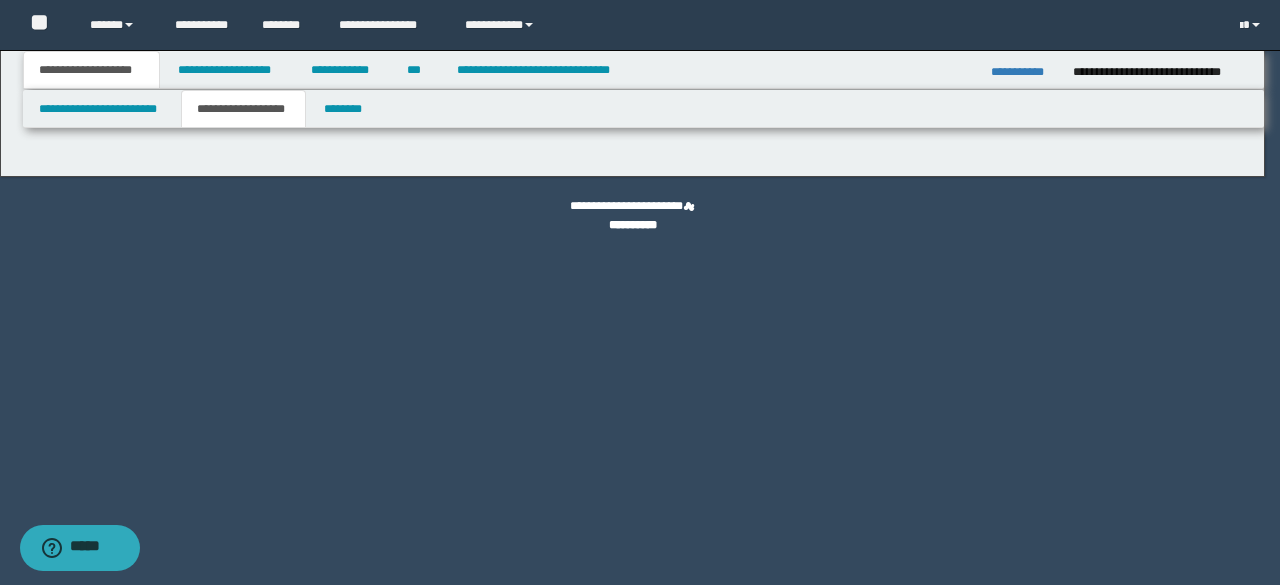 type on "********" 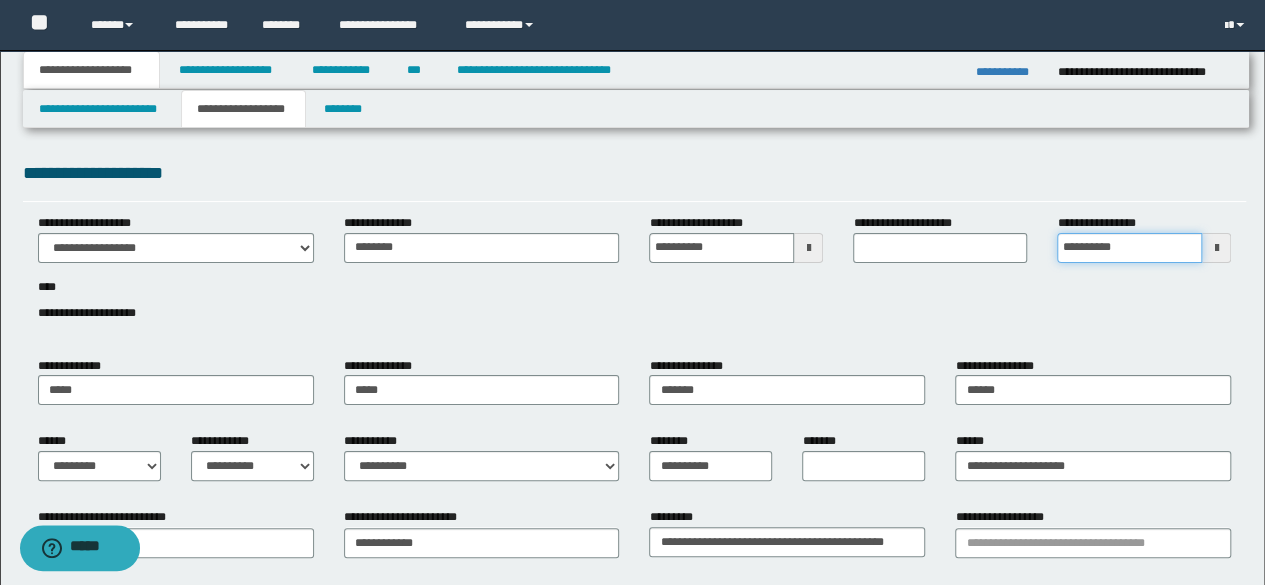 click on "**********" at bounding box center (1129, 248) 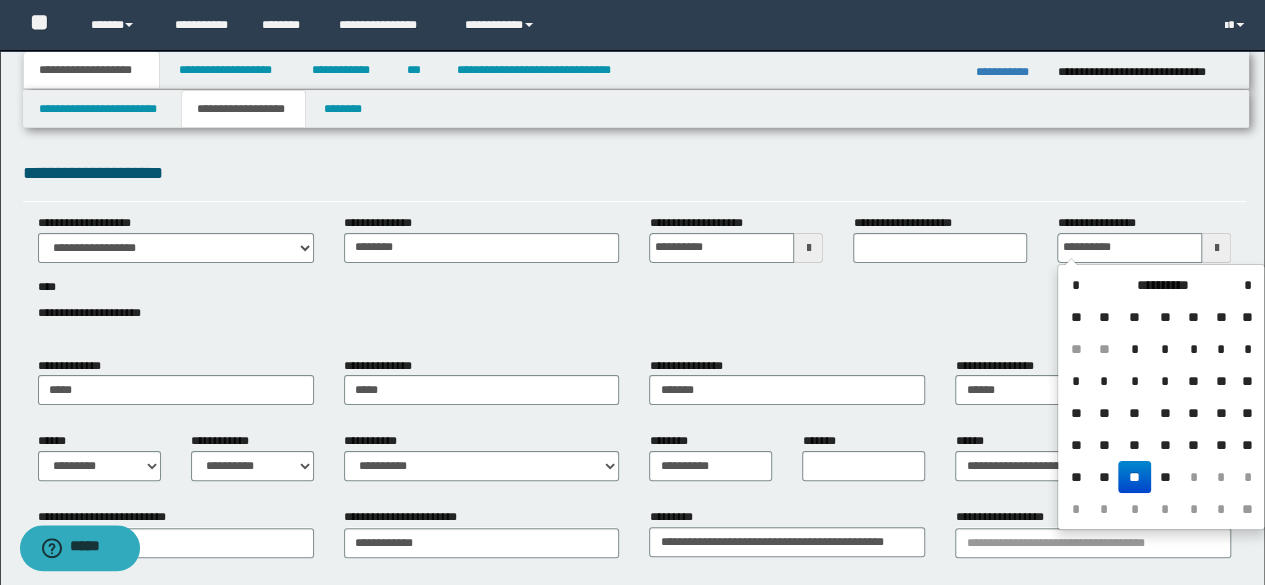 click on "**" at bounding box center (1134, 477) 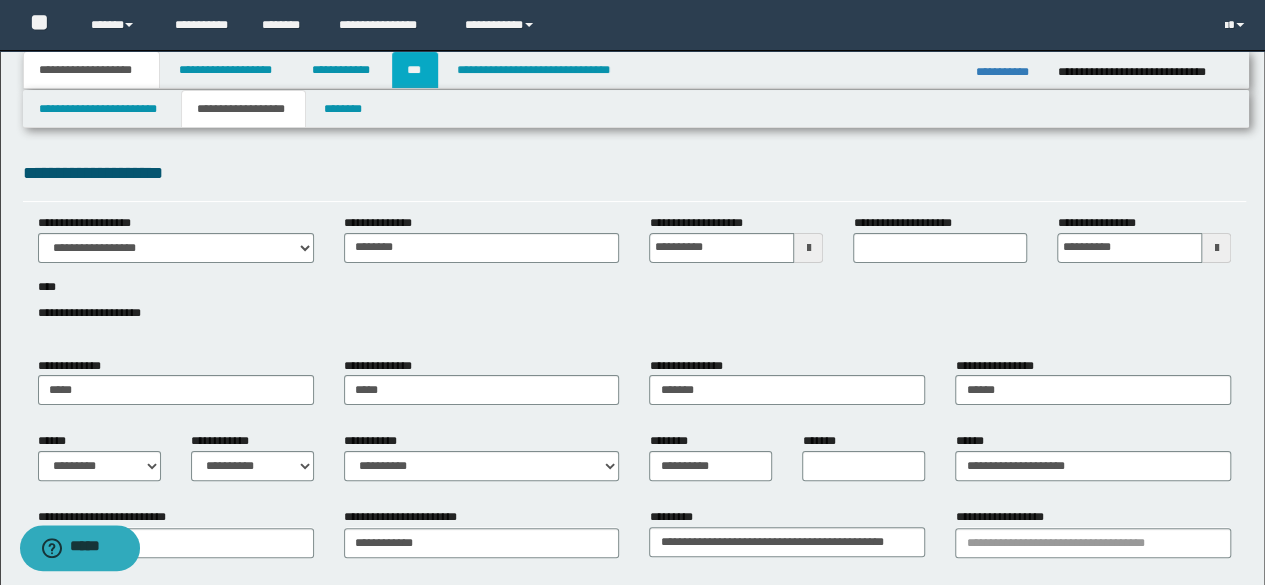 click on "***" at bounding box center [415, 70] 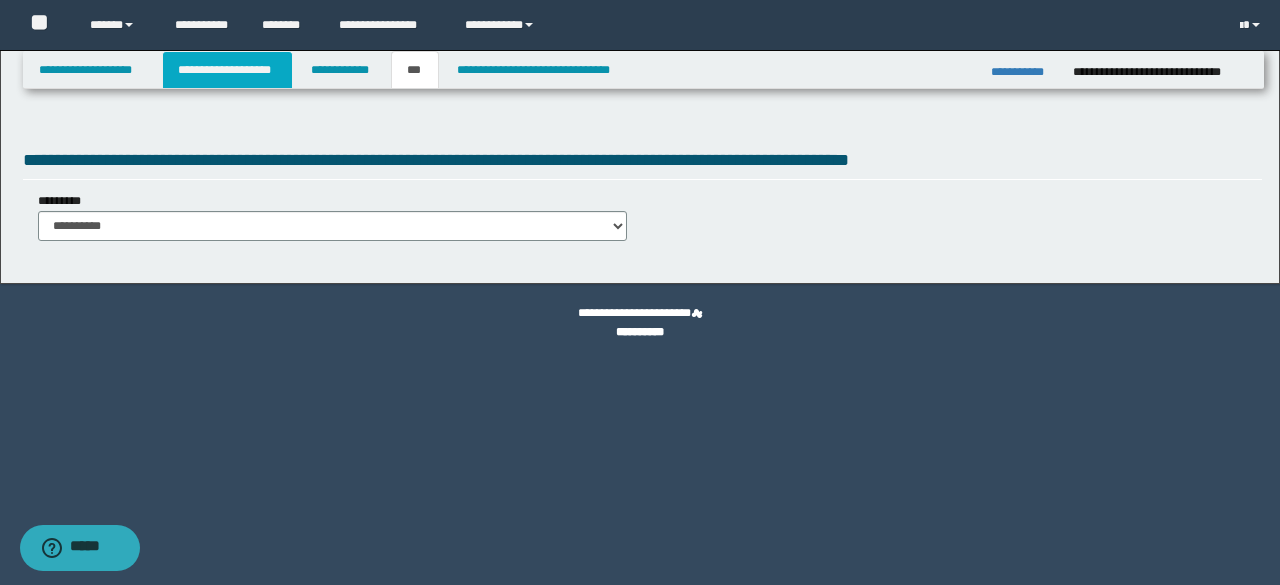click on "**********" at bounding box center [227, 70] 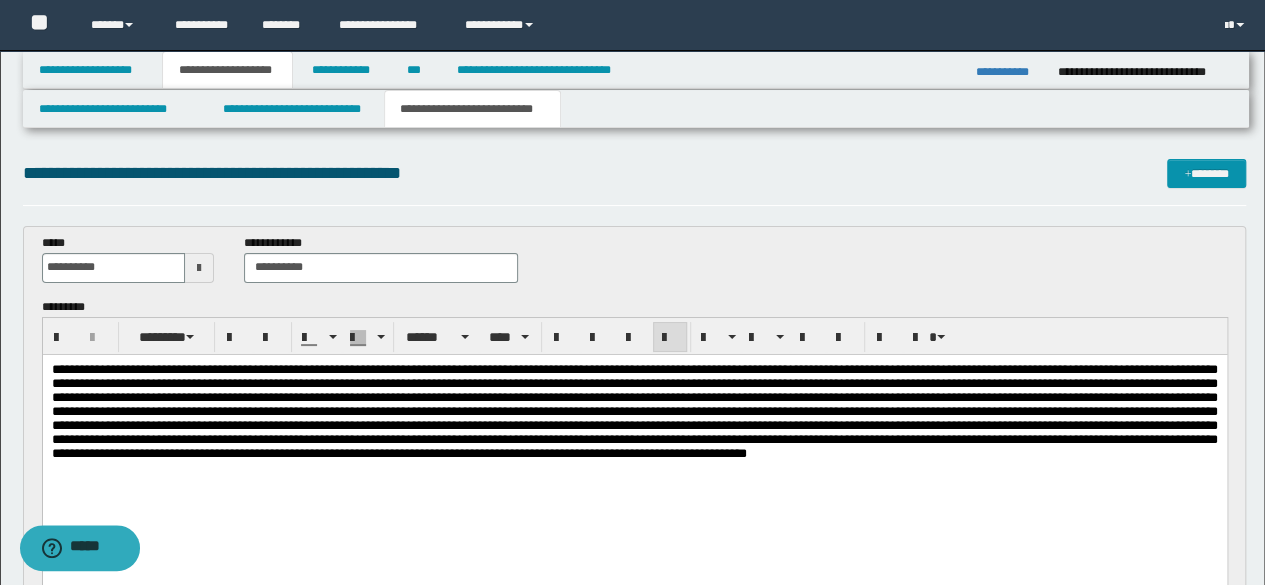click at bounding box center (634, 436) 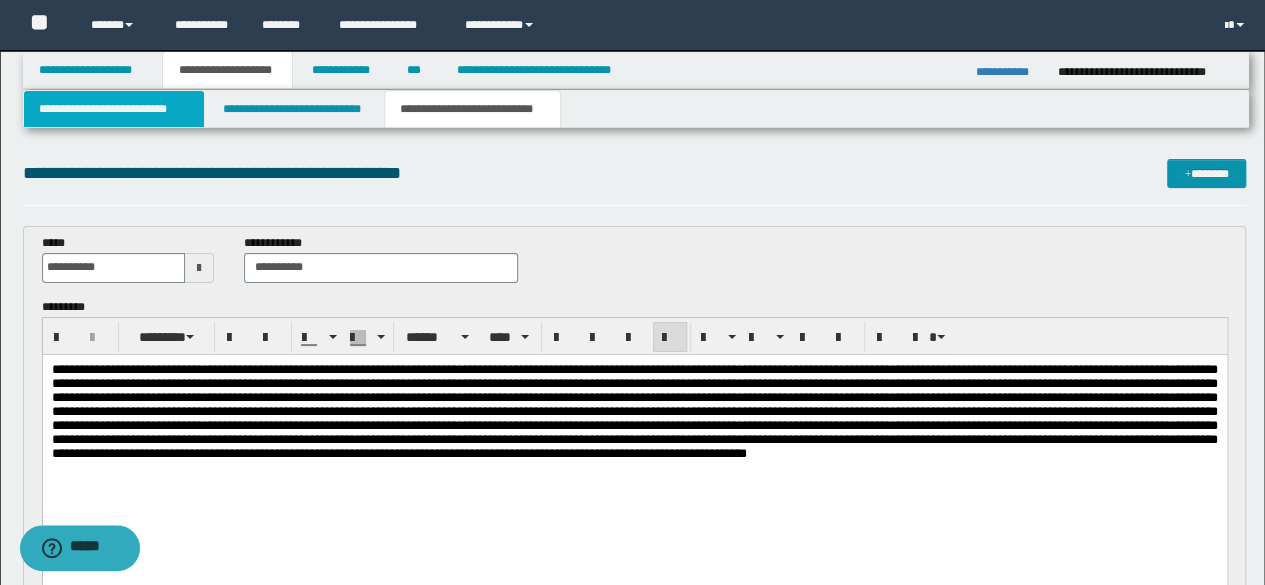 click on "**********" at bounding box center (114, 109) 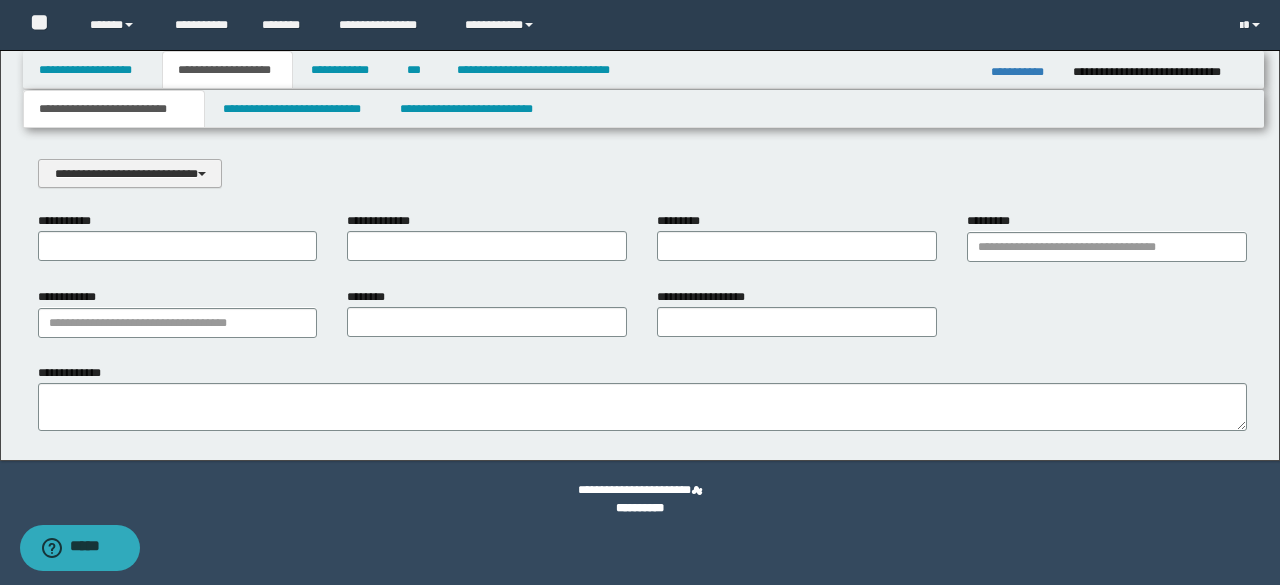 click on "**********" at bounding box center [130, 173] 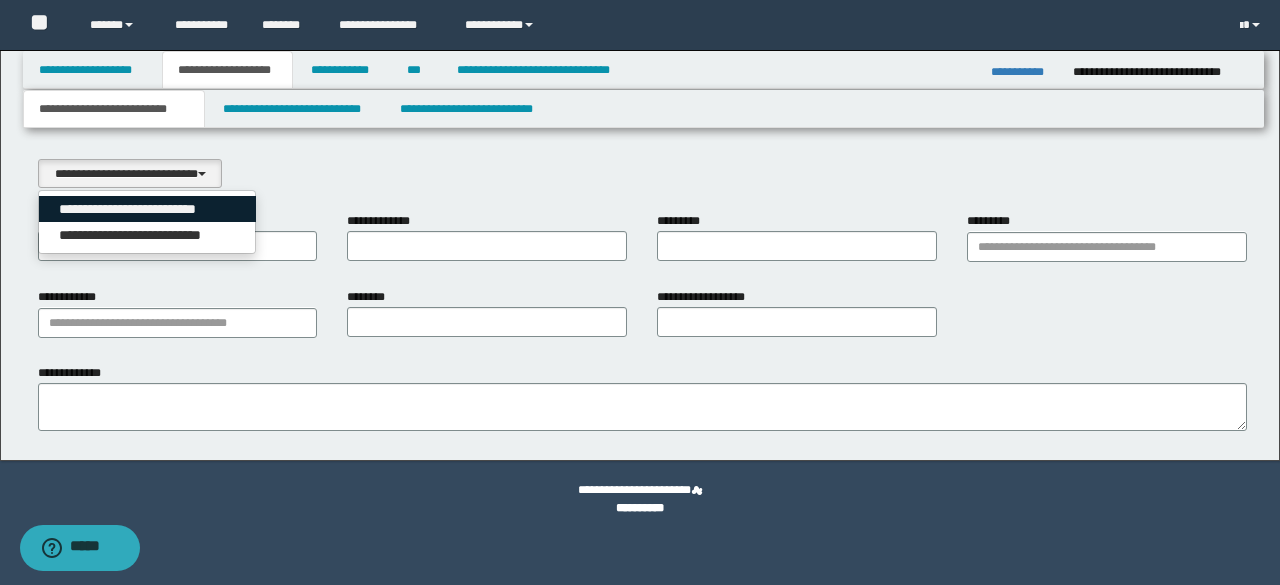 click on "**********" at bounding box center (148, 209) 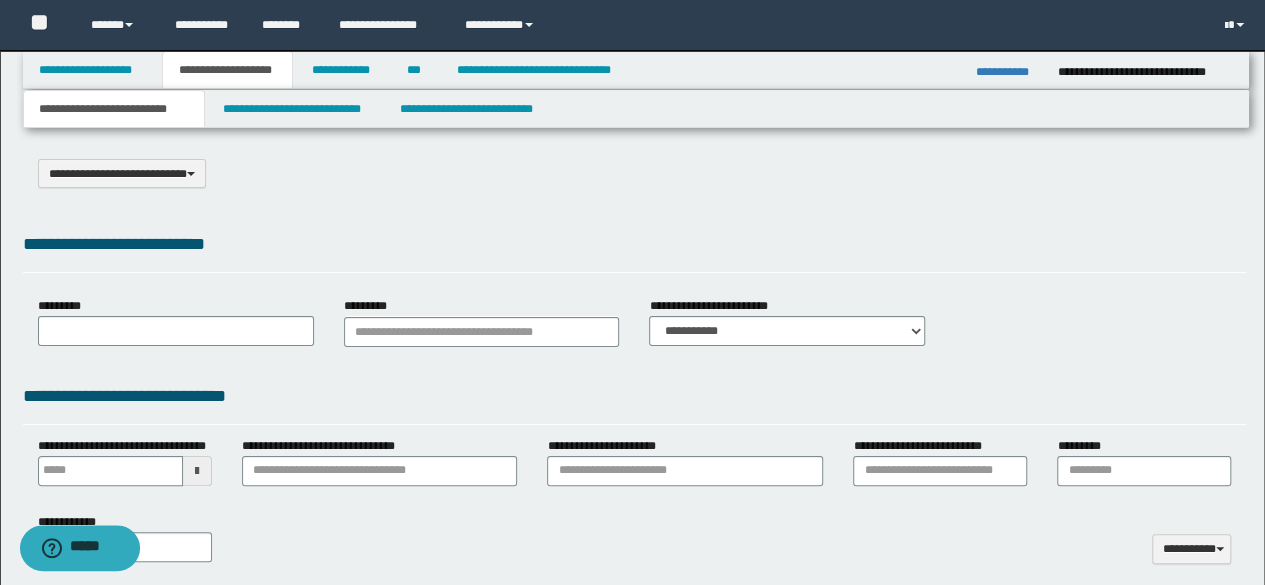 select on "*" 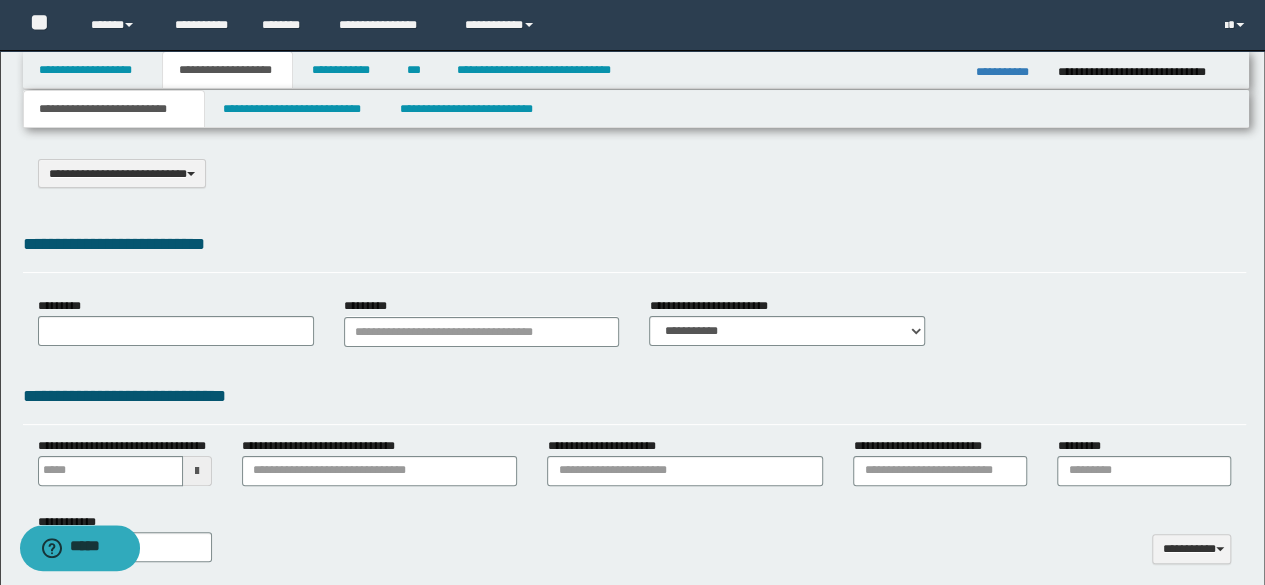 type 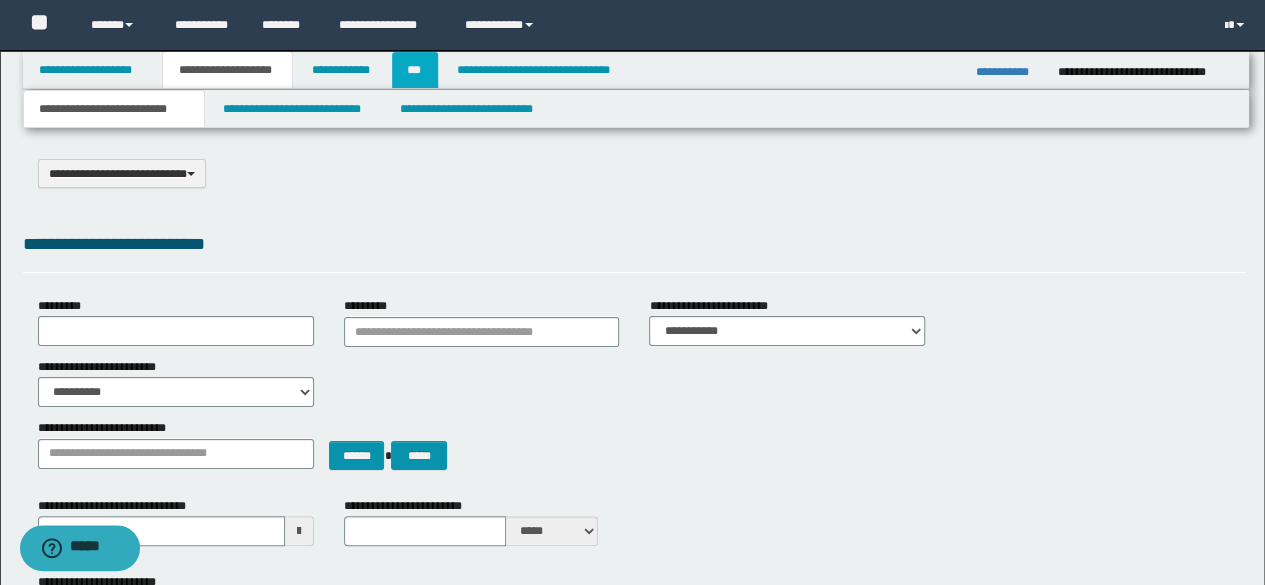 click on "***" at bounding box center (415, 70) 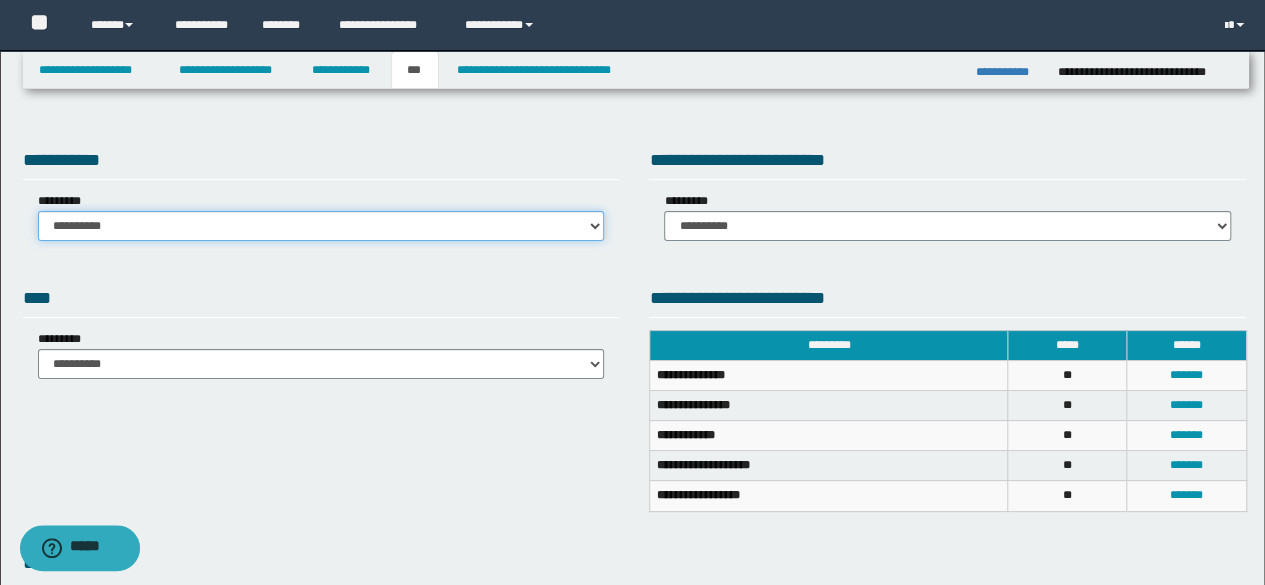 click on "**********" at bounding box center [321, 226] 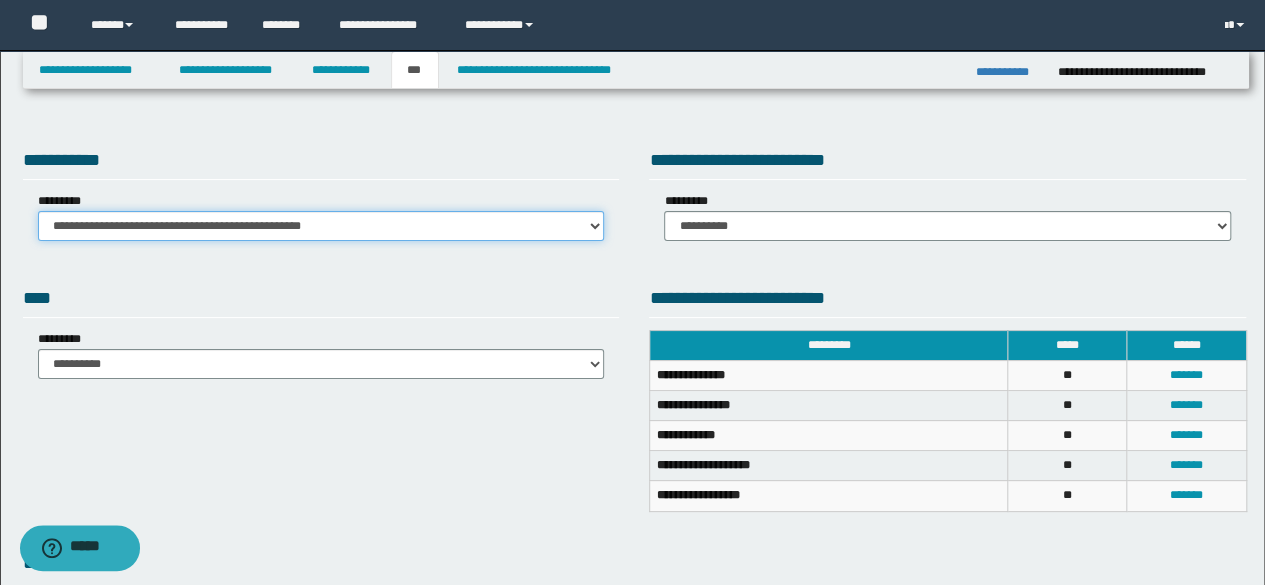 click on "**********" at bounding box center (321, 226) 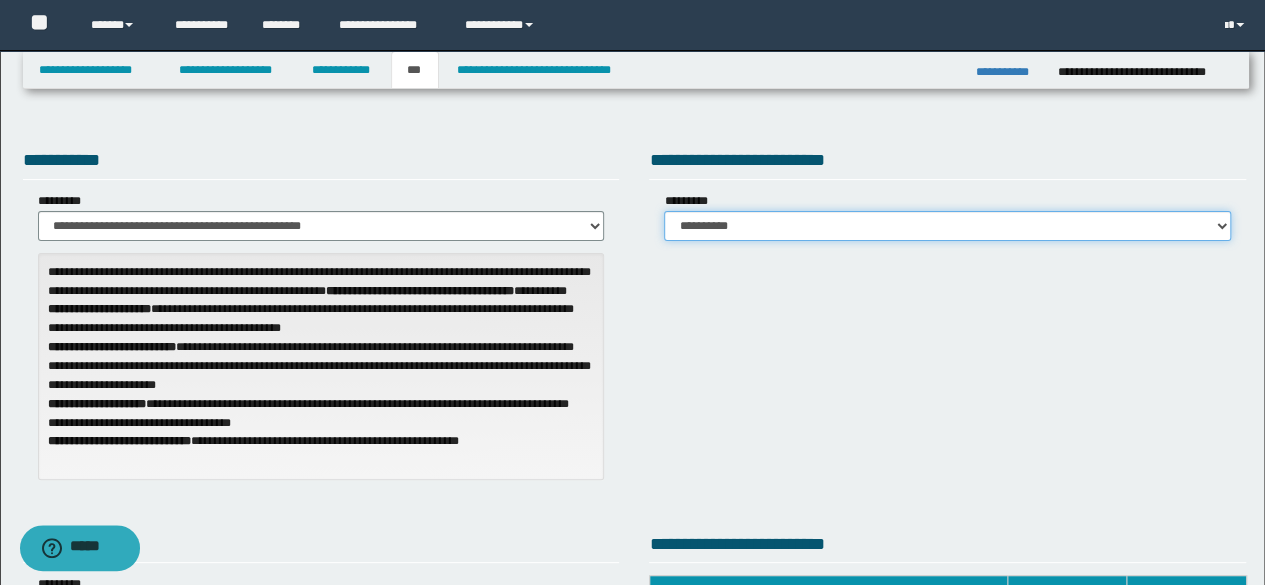 click on "**********" at bounding box center (947, 226) 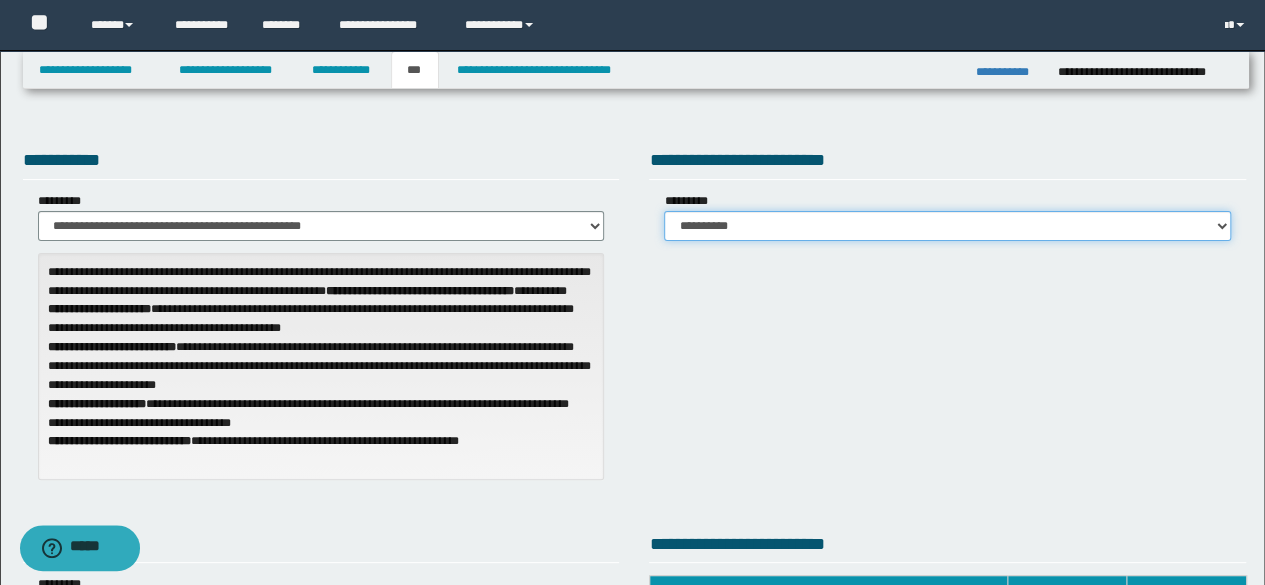 select on "*" 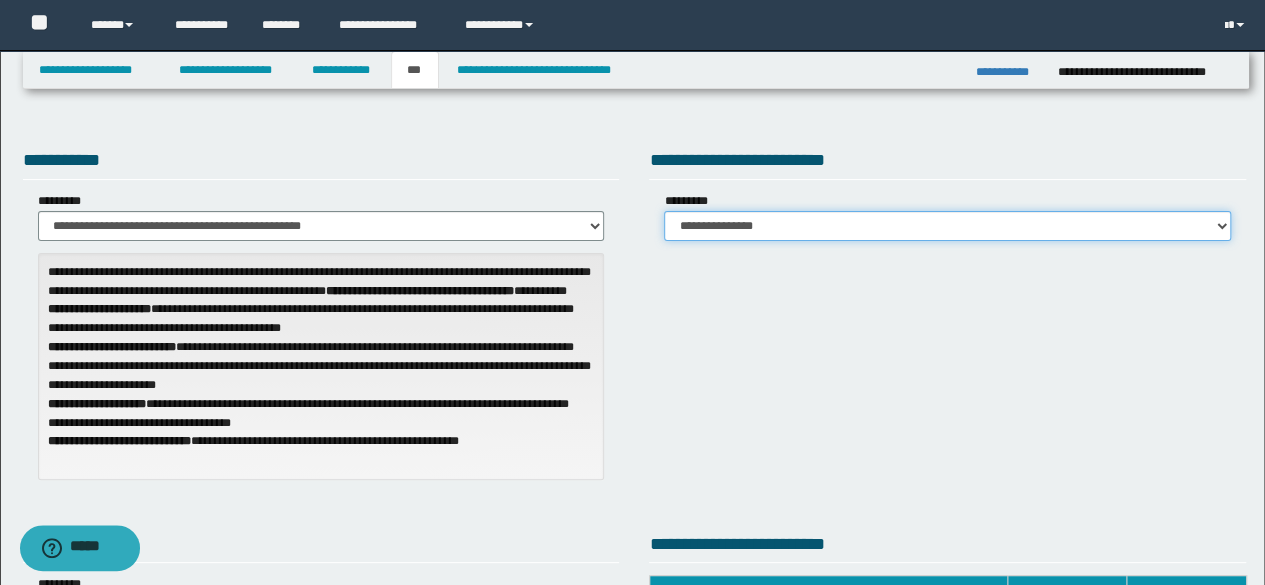 click on "**********" at bounding box center (947, 226) 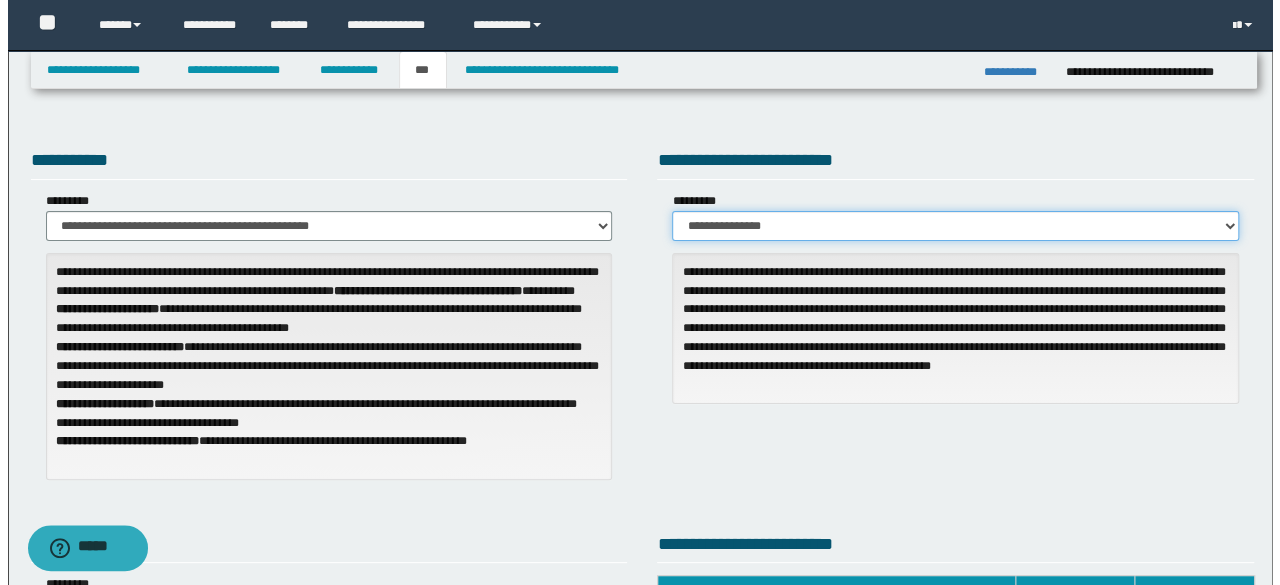 scroll, scrollTop: 512, scrollLeft: 0, axis: vertical 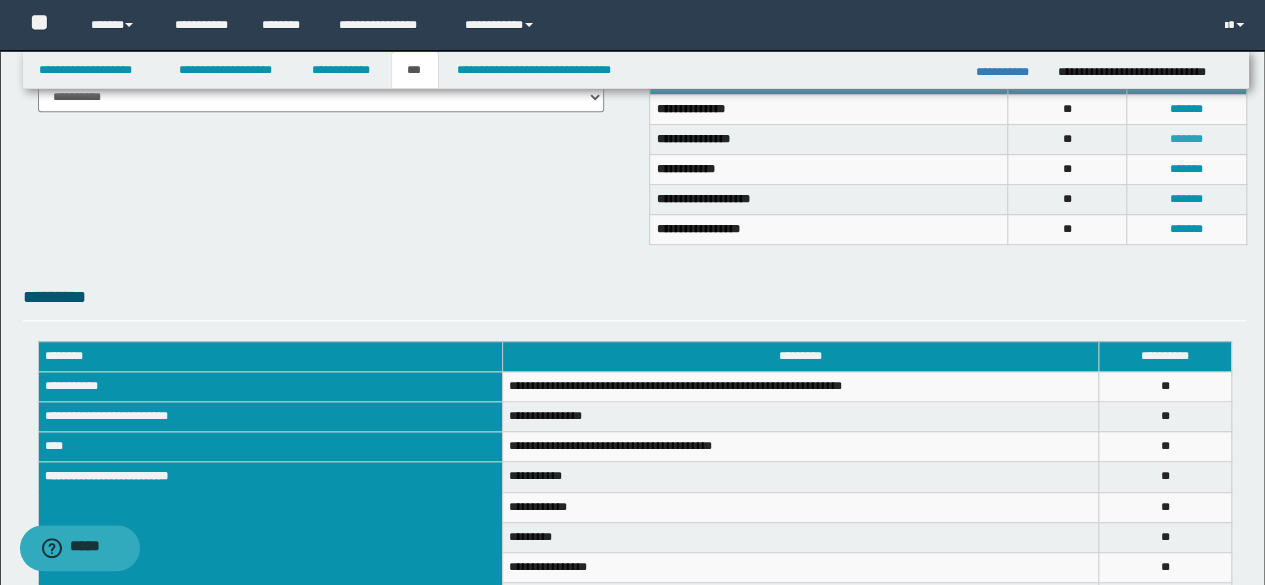 click on "*******" at bounding box center [1186, 139] 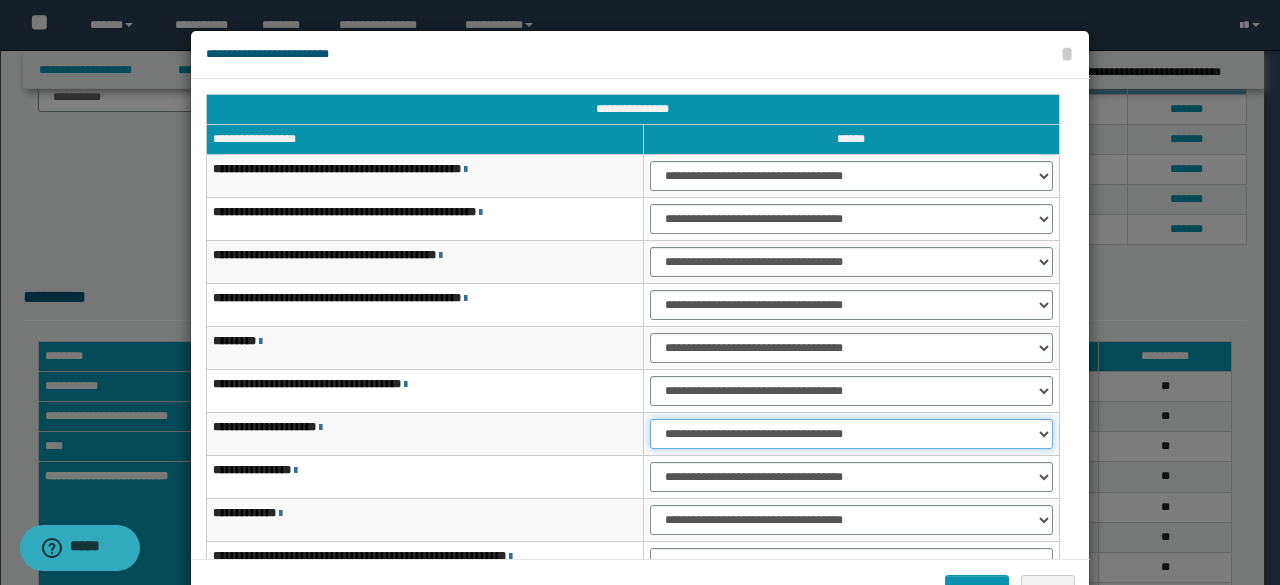 click on "**********" at bounding box center (851, 434) 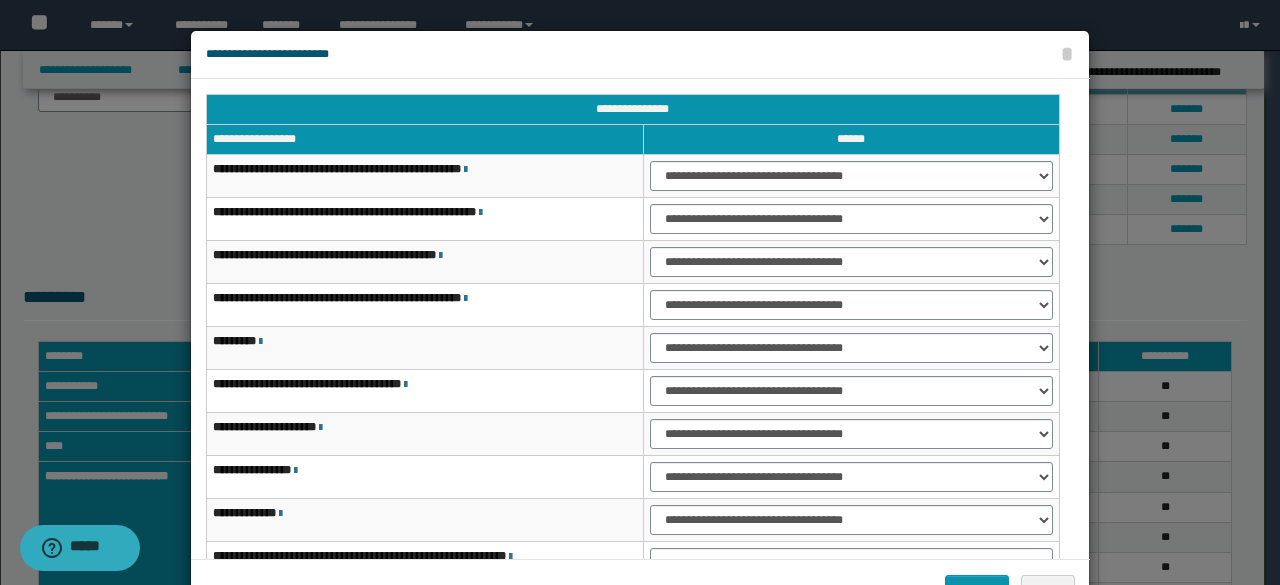scroll, scrollTop: 116, scrollLeft: 0, axis: vertical 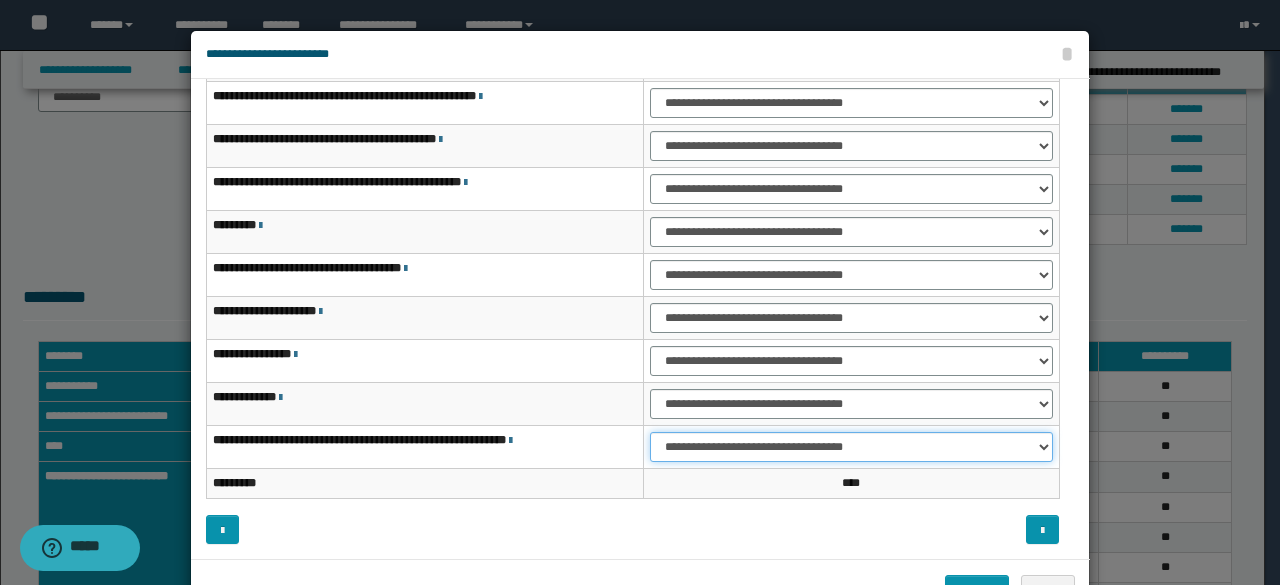 click on "**********" at bounding box center (851, 447) 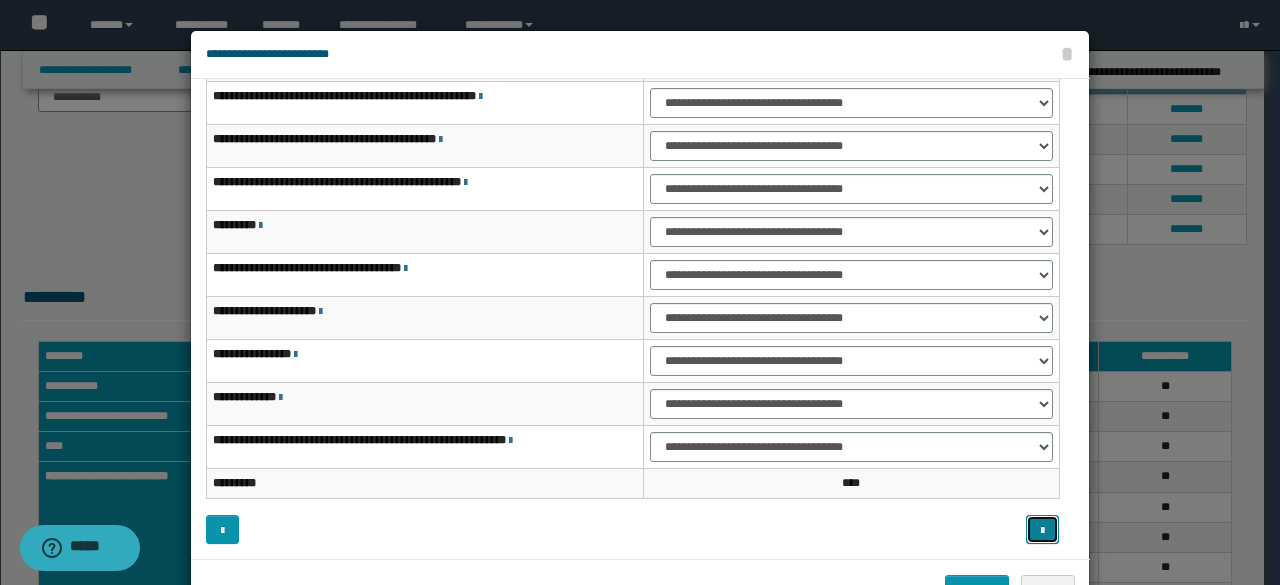 click at bounding box center (1042, 531) 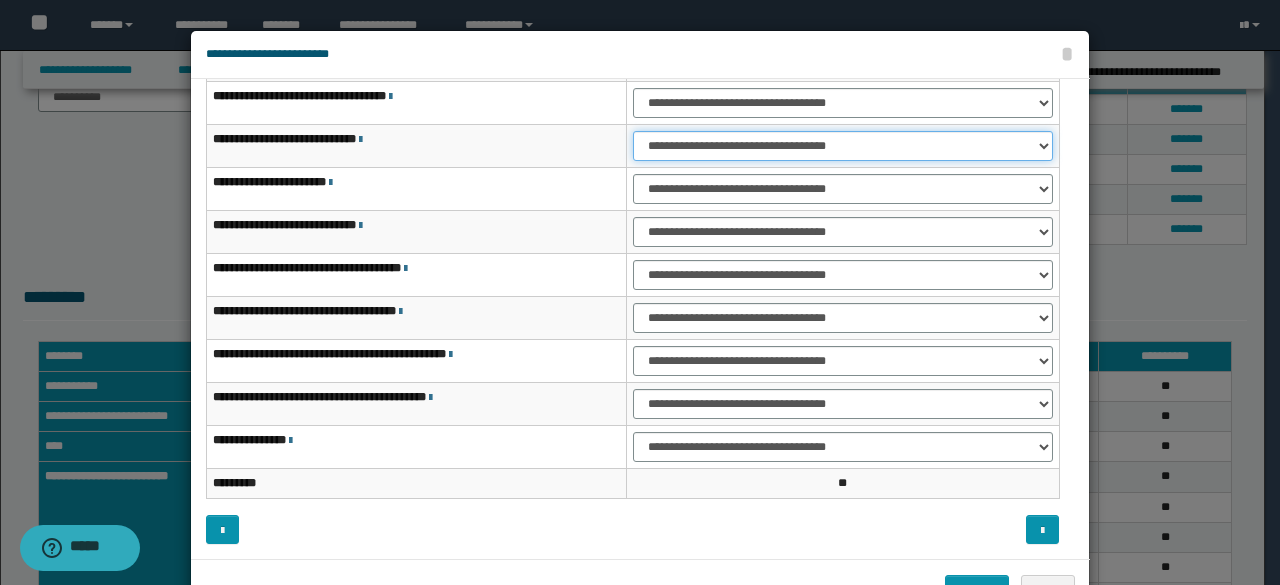click on "**********" at bounding box center (843, 146) 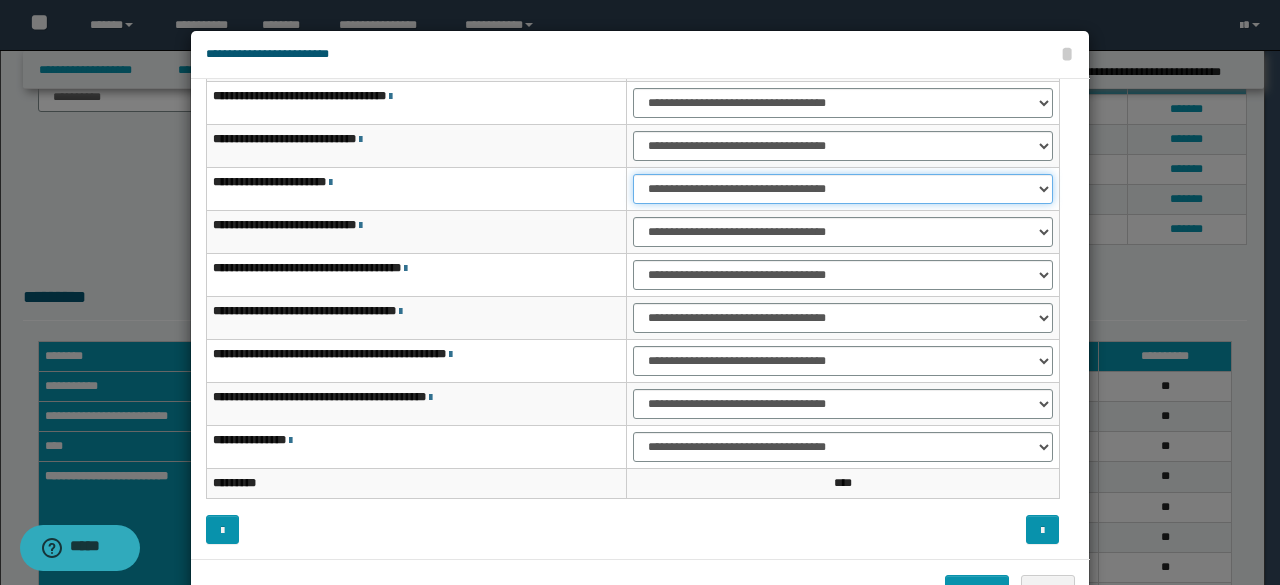 click on "**********" at bounding box center [843, 189] 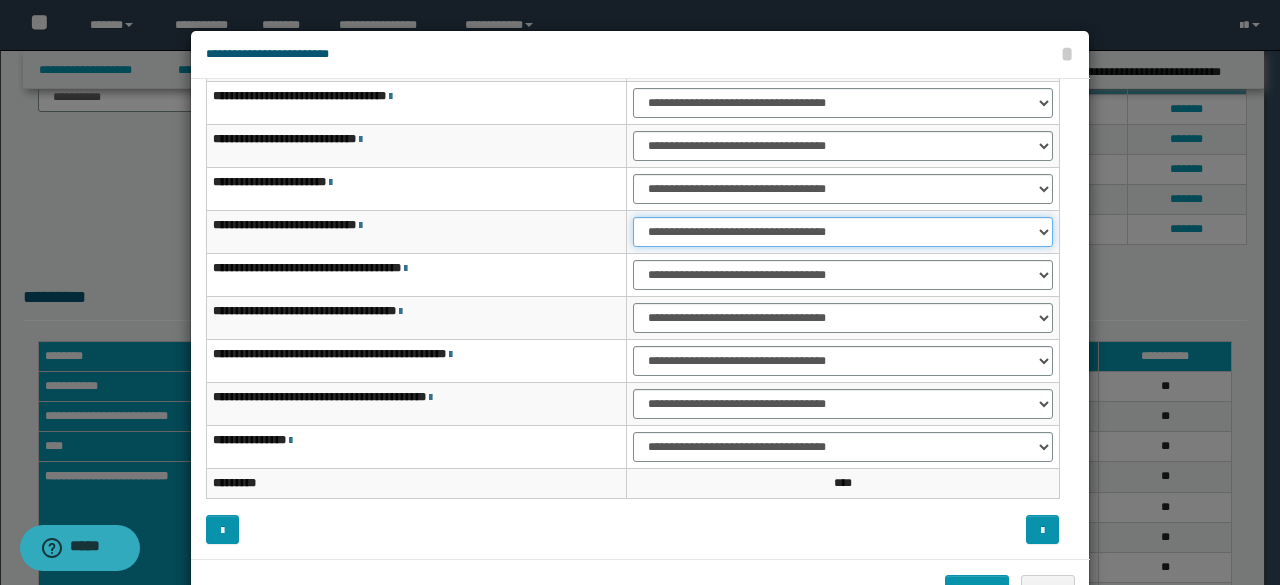 click on "**********" at bounding box center (843, 232) 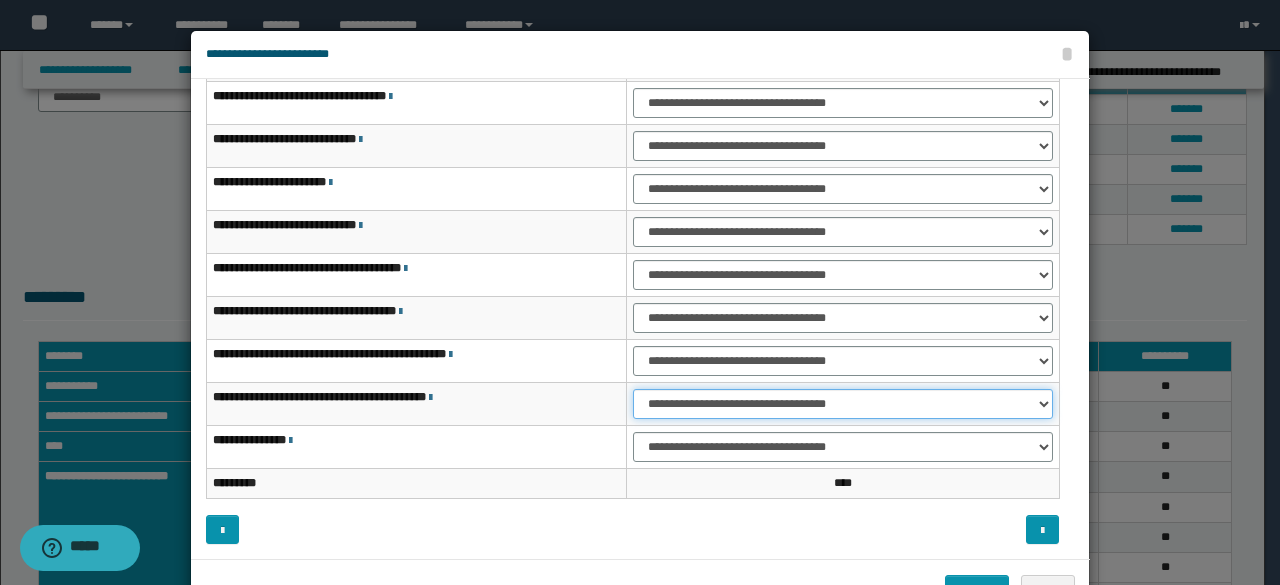 click on "**********" at bounding box center (843, 404) 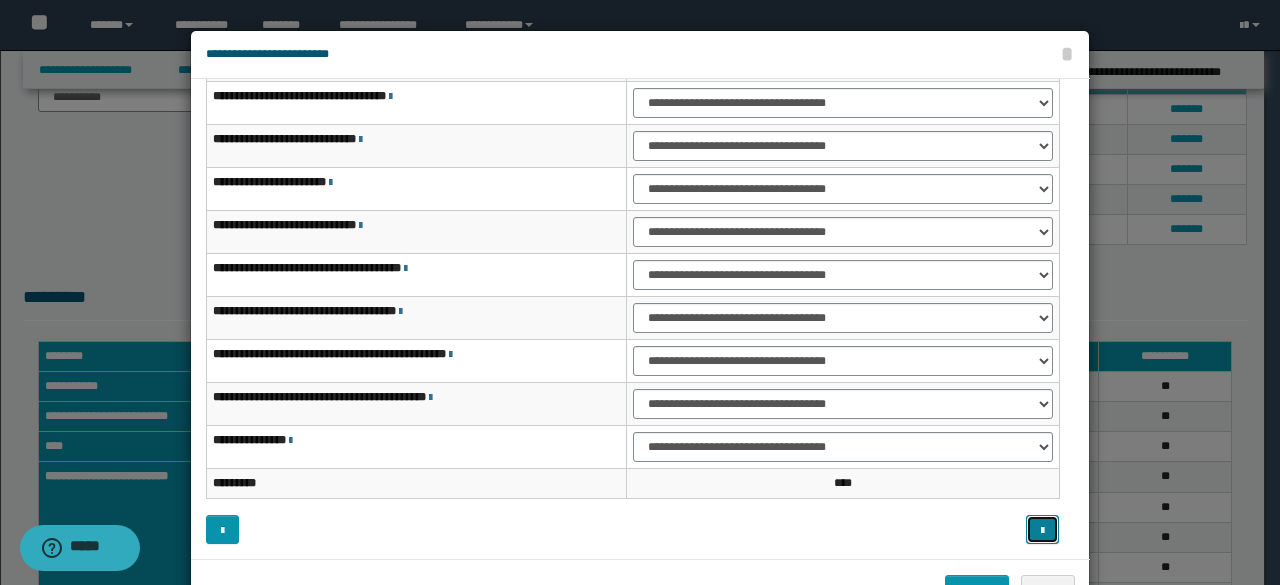 click at bounding box center [1042, 529] 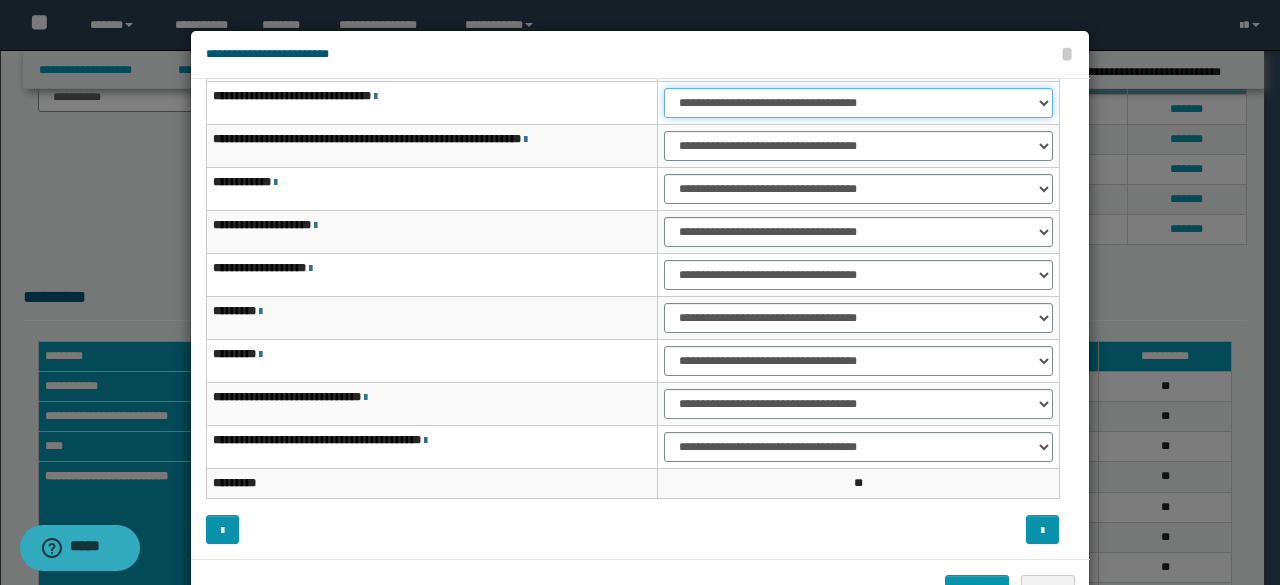 click on "**********" at bounding box center [858, 103] 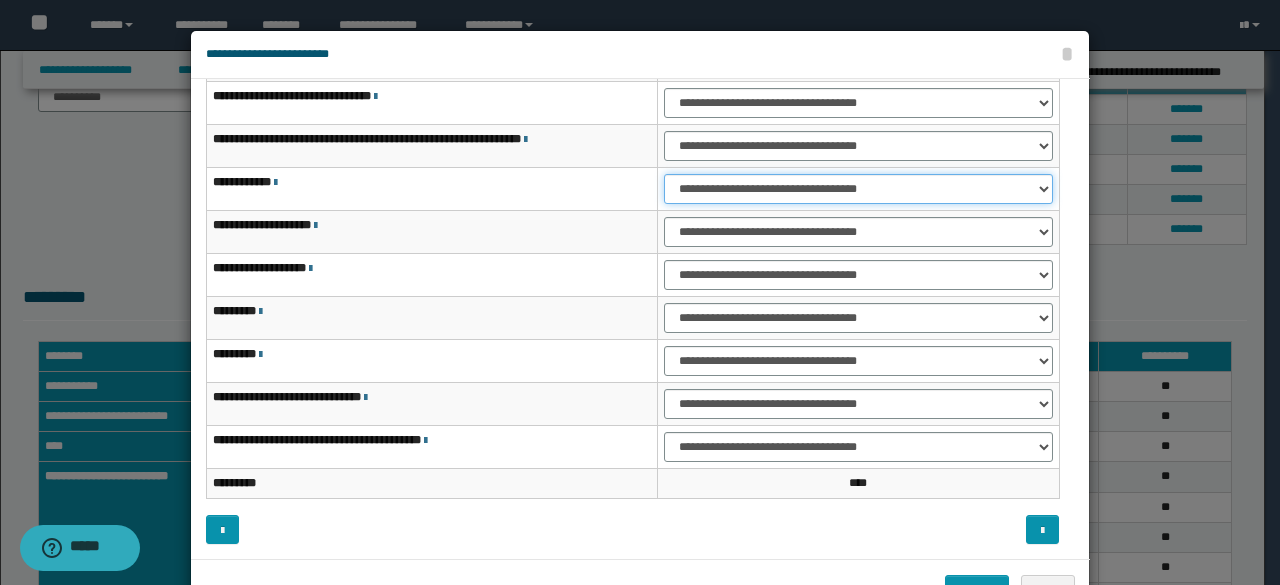 click on "**********" at bounding box center (858, 189) 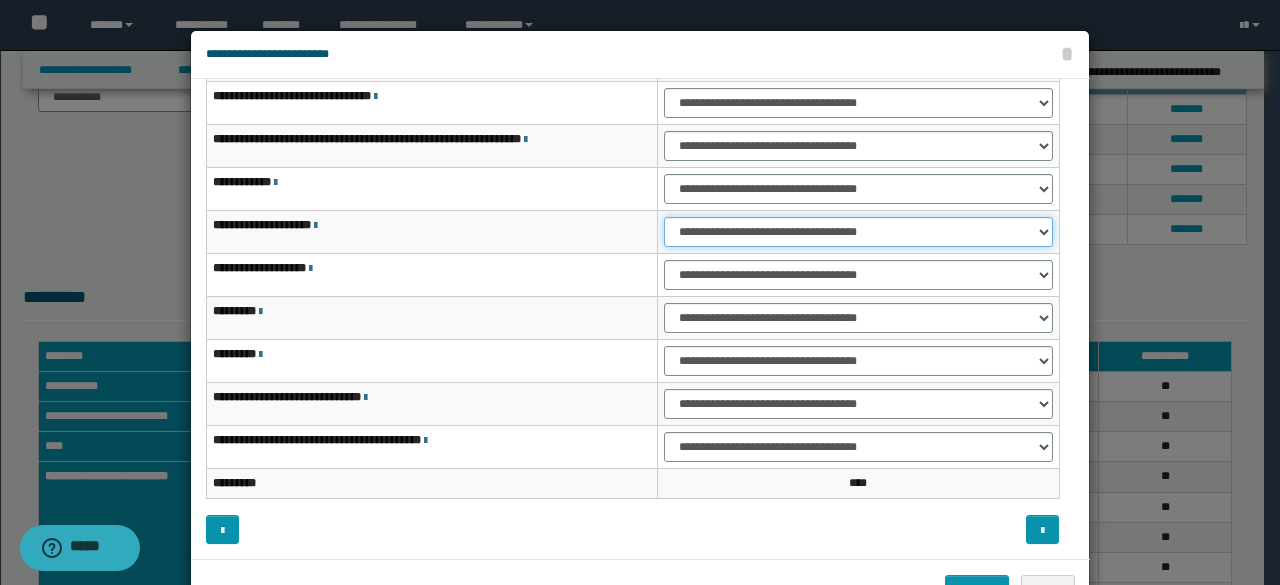click on "**********" at bounding box center [858, 232] 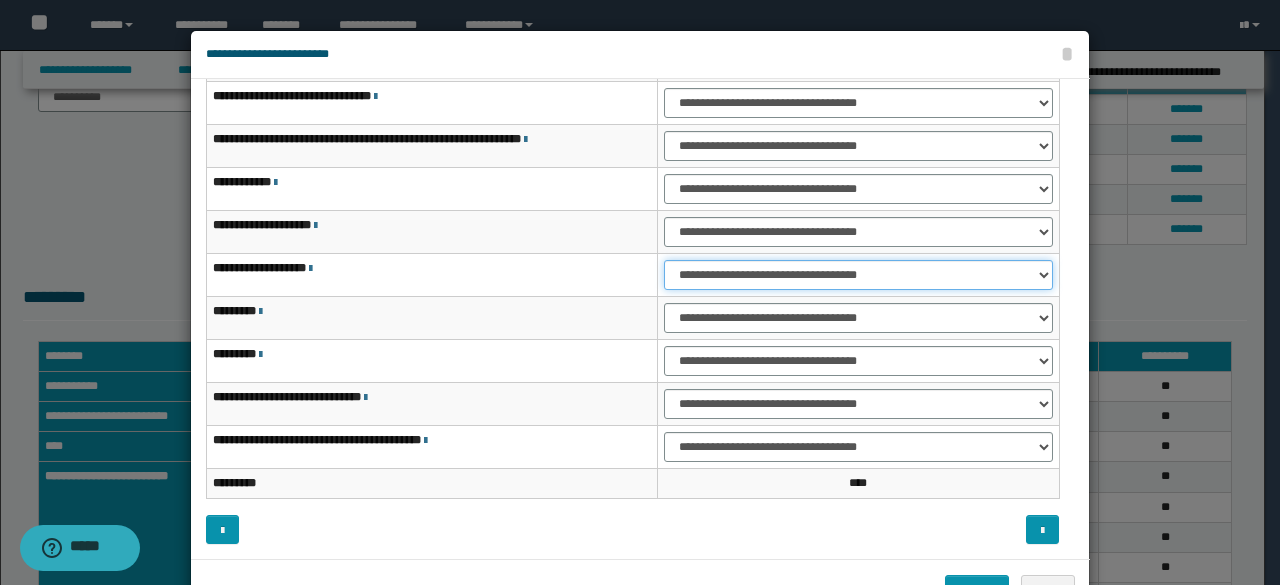 click on "**********" at bounding box center [858, 275] 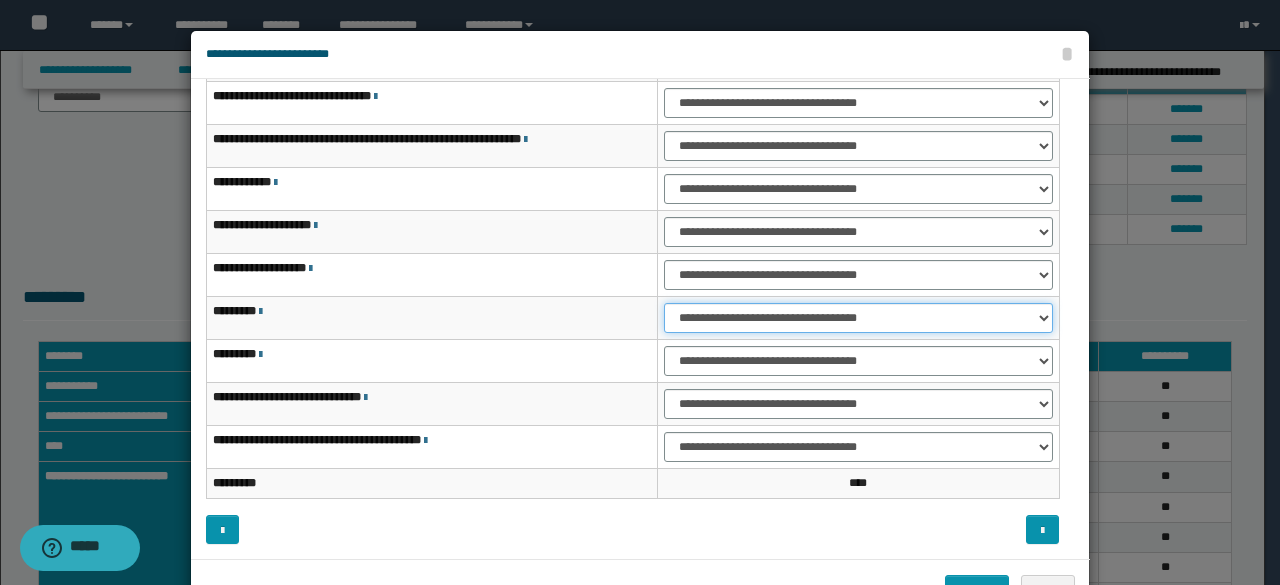 click on "**********" at bounding box center [858, 318] 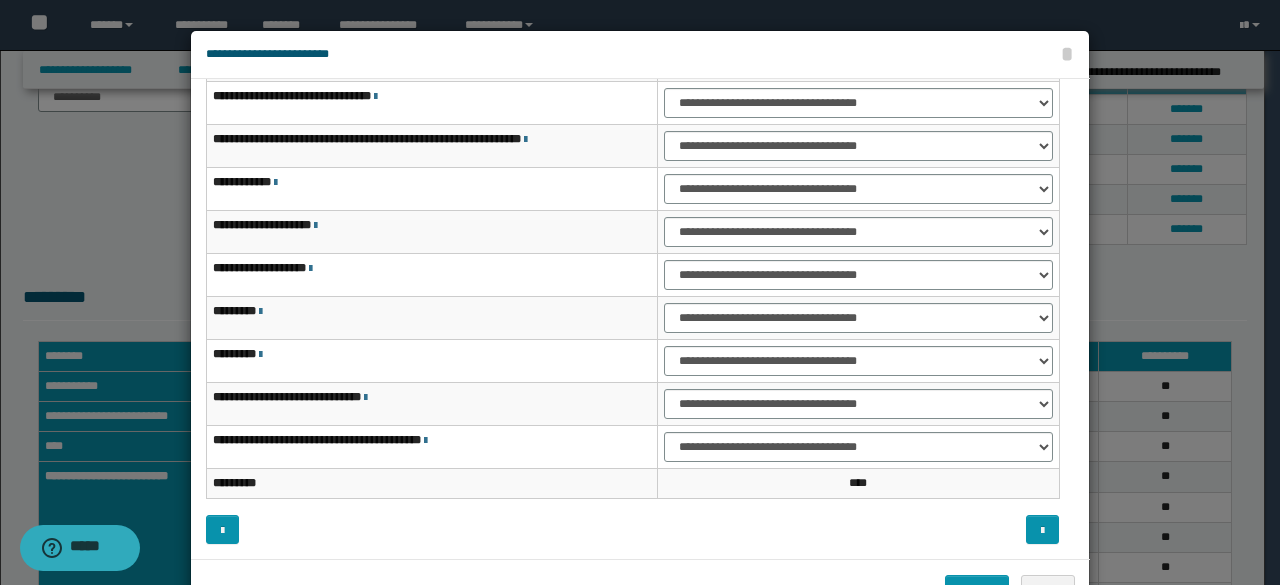 click on "**********" at bounding box center (632, 246) 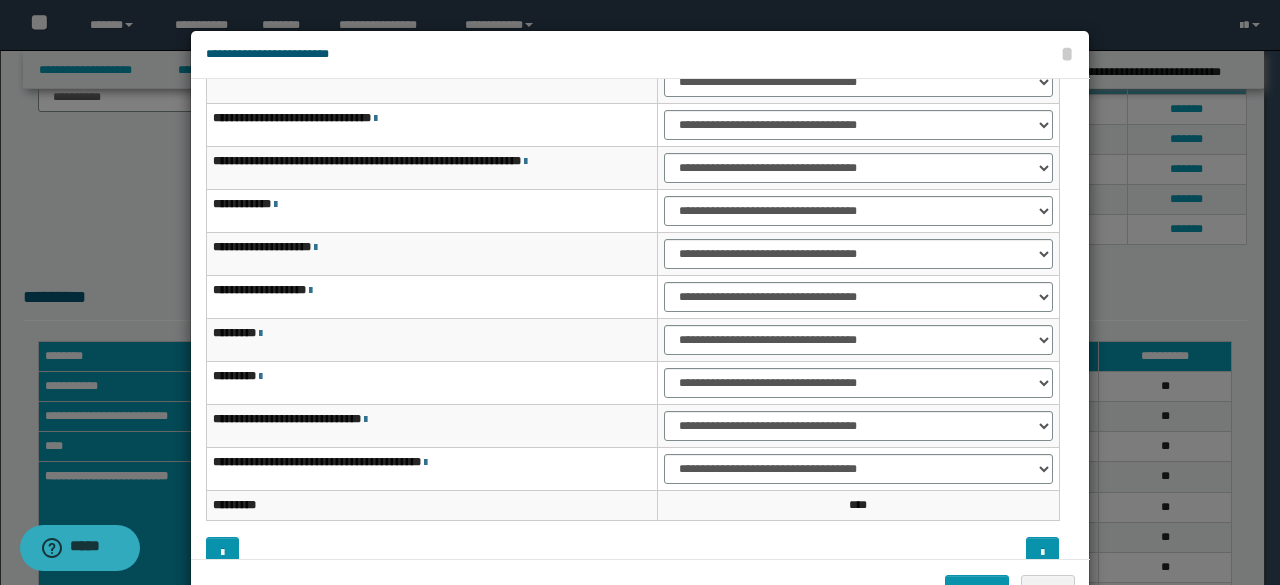 scroll, scrollTop: 76, scrollLeft: 0, axis: vertical 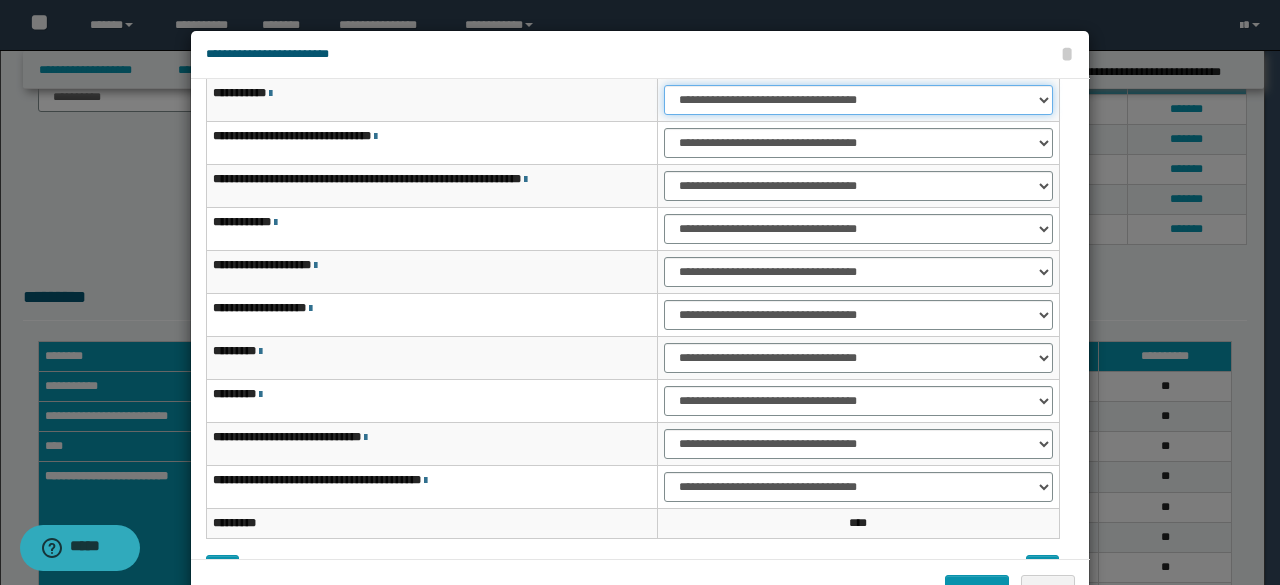 click on "**********" at bounding box center (858, 100) 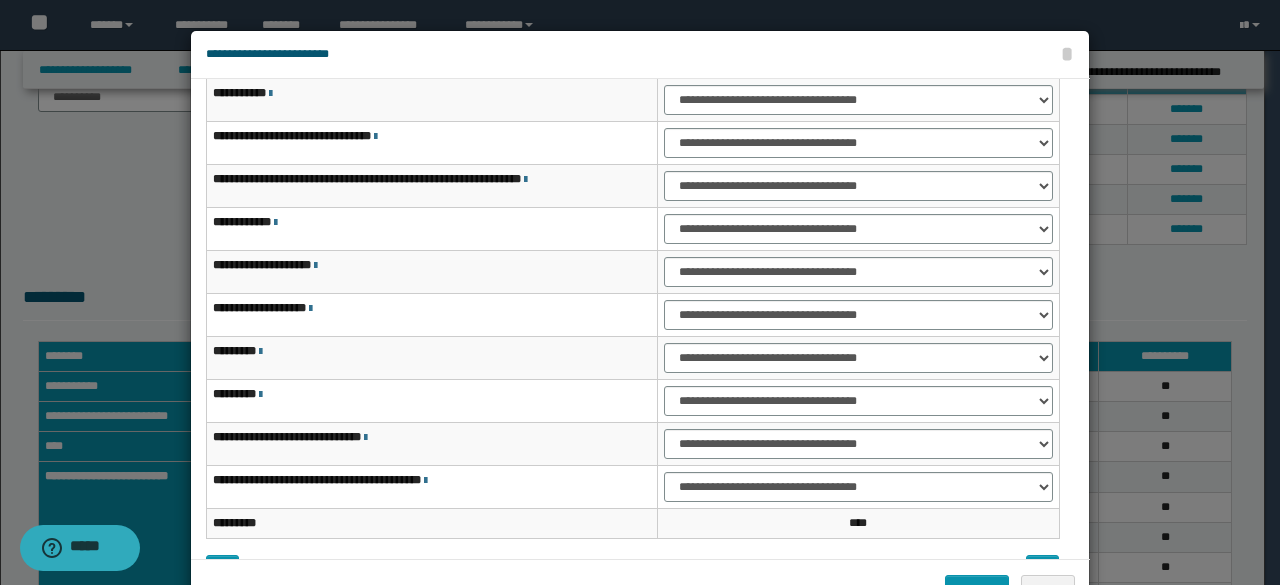 click on "**********" at bounding box center [640, 54] 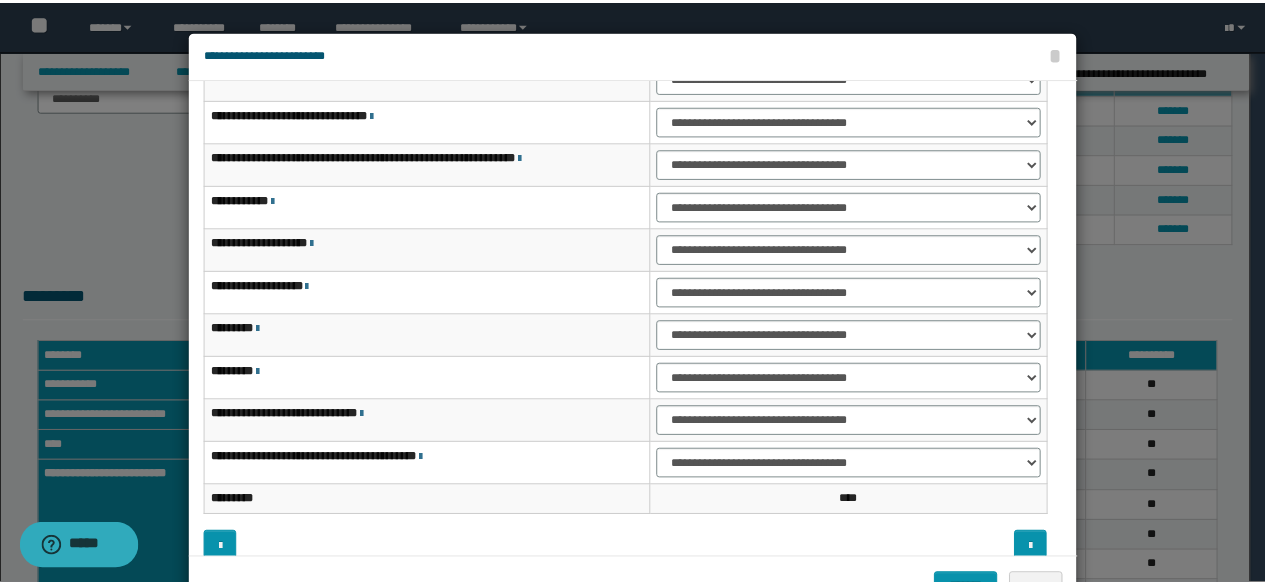scroll, scrollTop: 116, scrollLeft: 0, axis: vertical 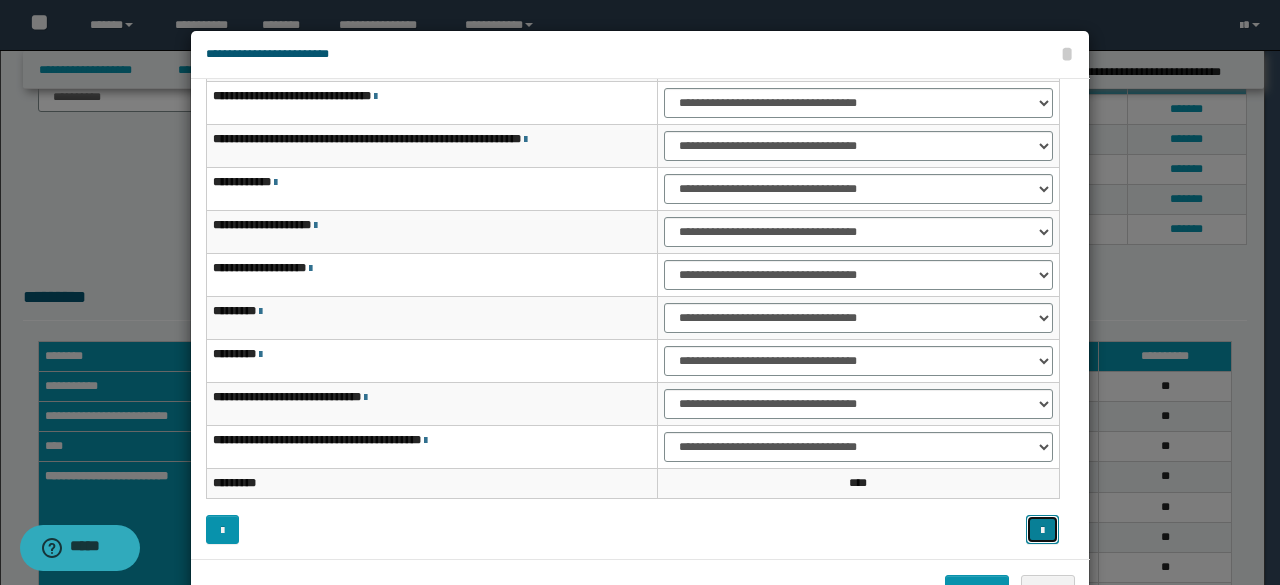 click at bounding box center (1042, 531) 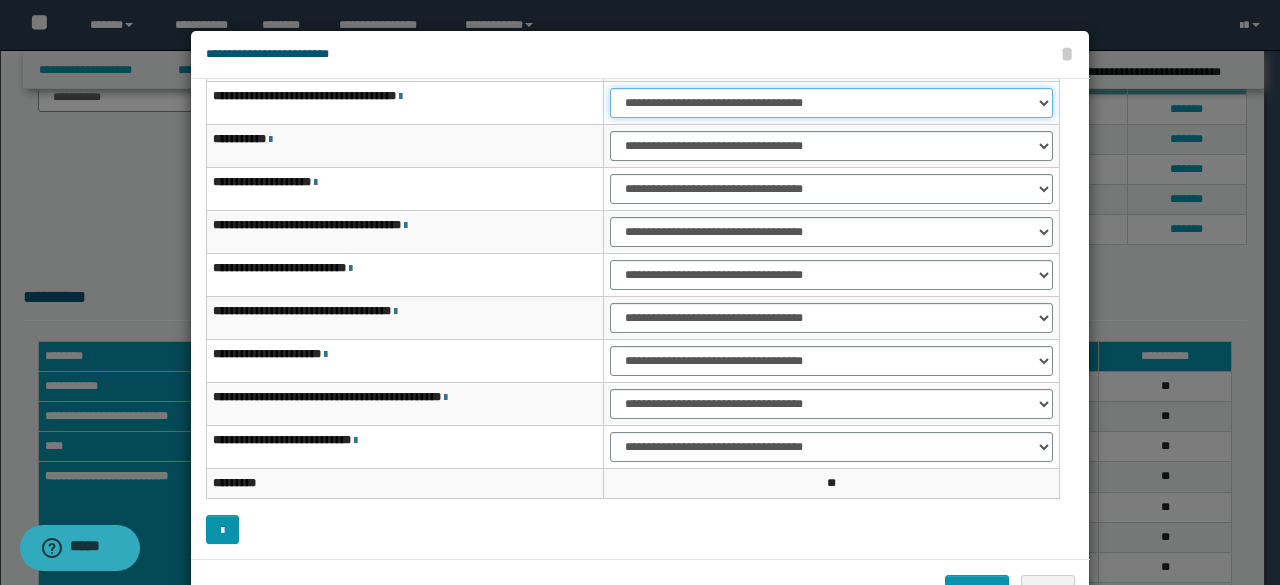 click on "**********" at bounding box center (831, 103) 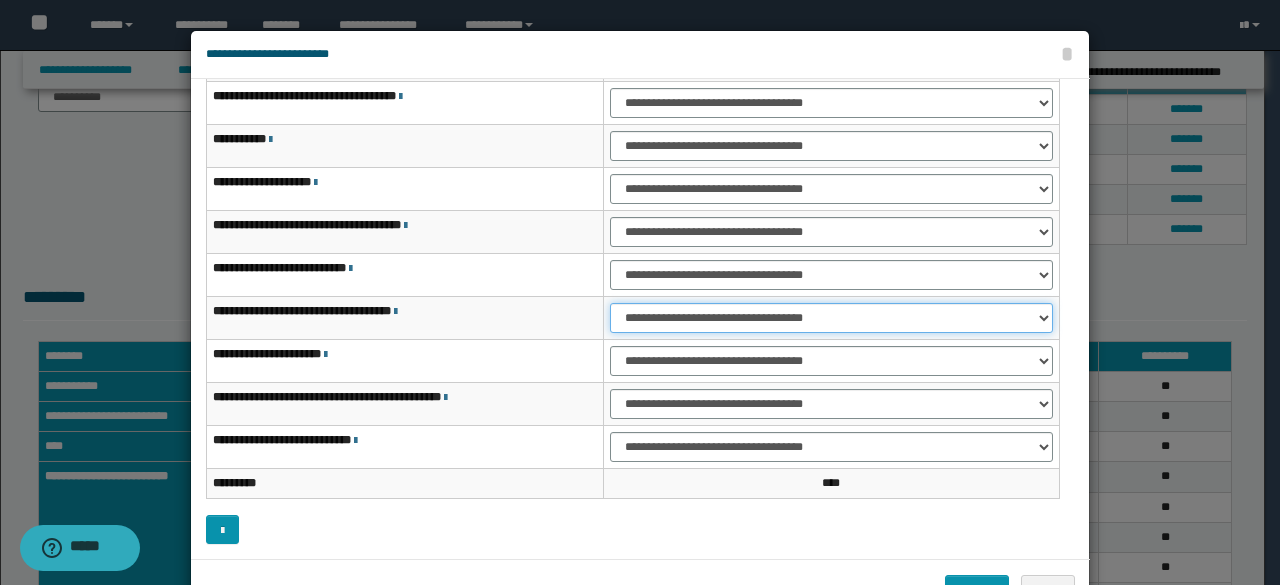 click on "**********" at bounding box center (831, 318) 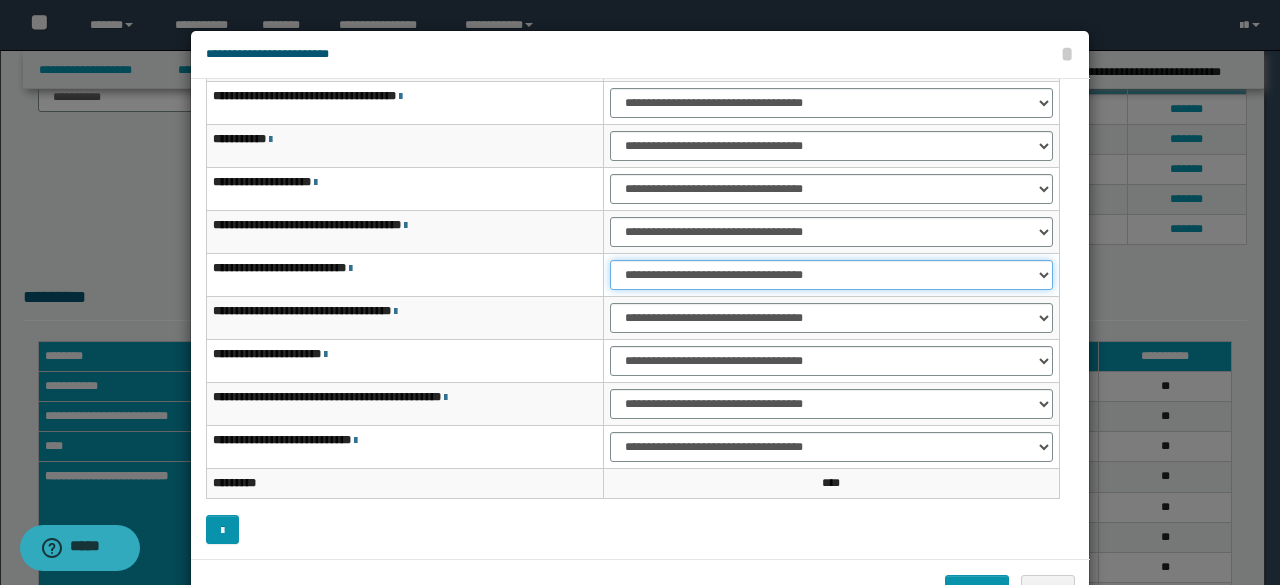 drag, startPoint x: 660, startPoint y: 269, endPoint x: 659, endPoint y: 312, distance: 43.011627 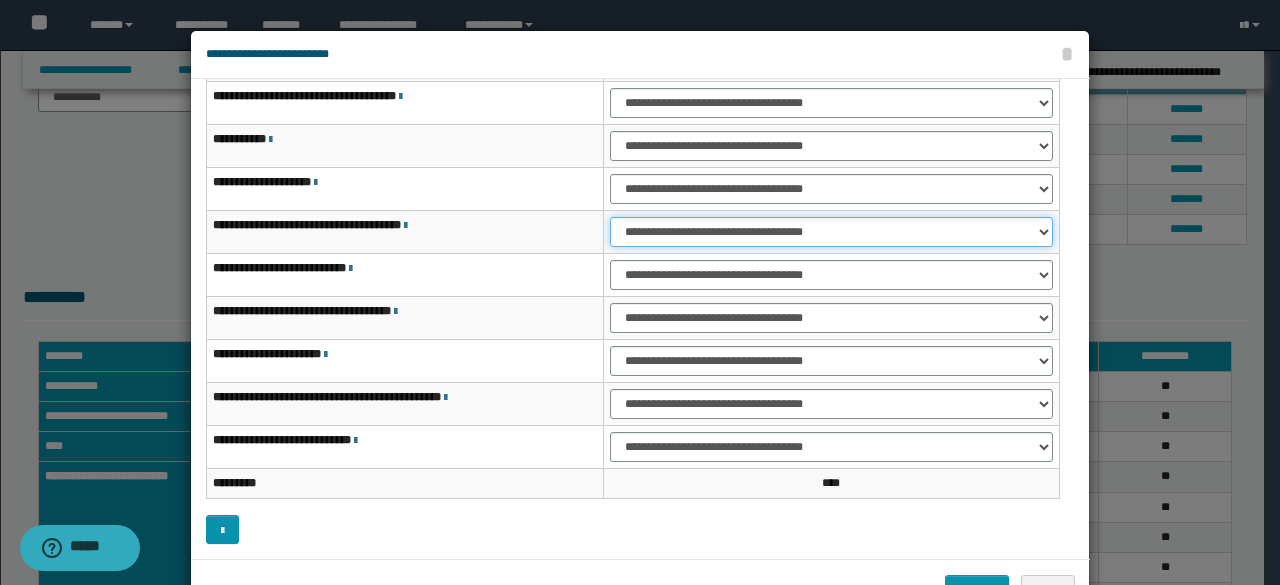 click on "**********" at bounding box center [831, 232] 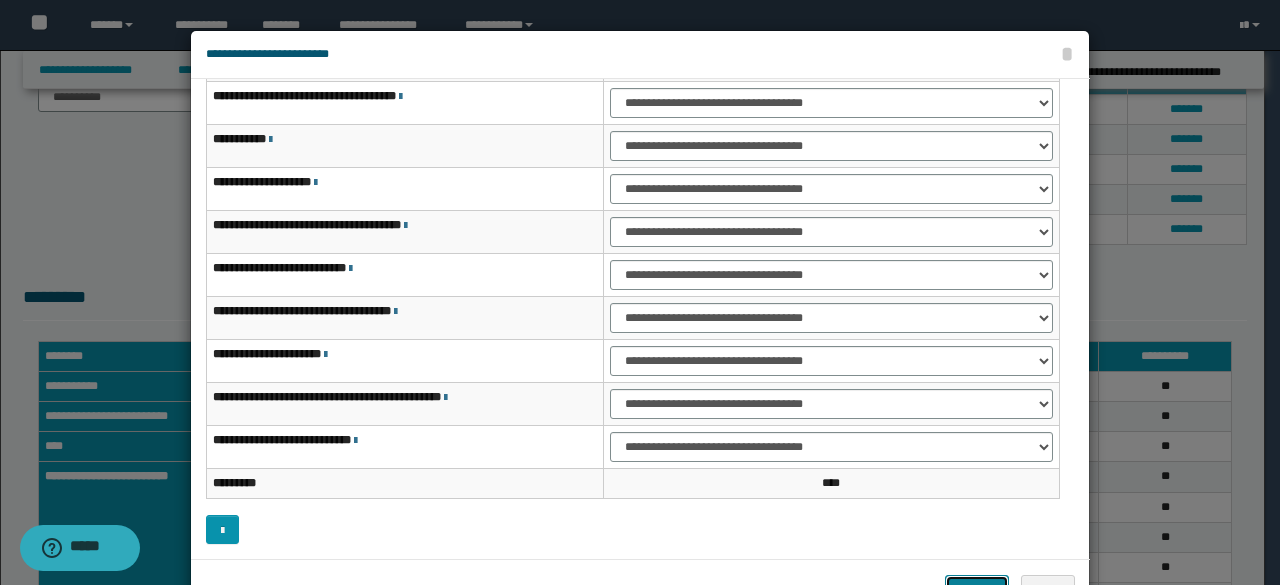 click on "*******" at bounding box center (977, 589) 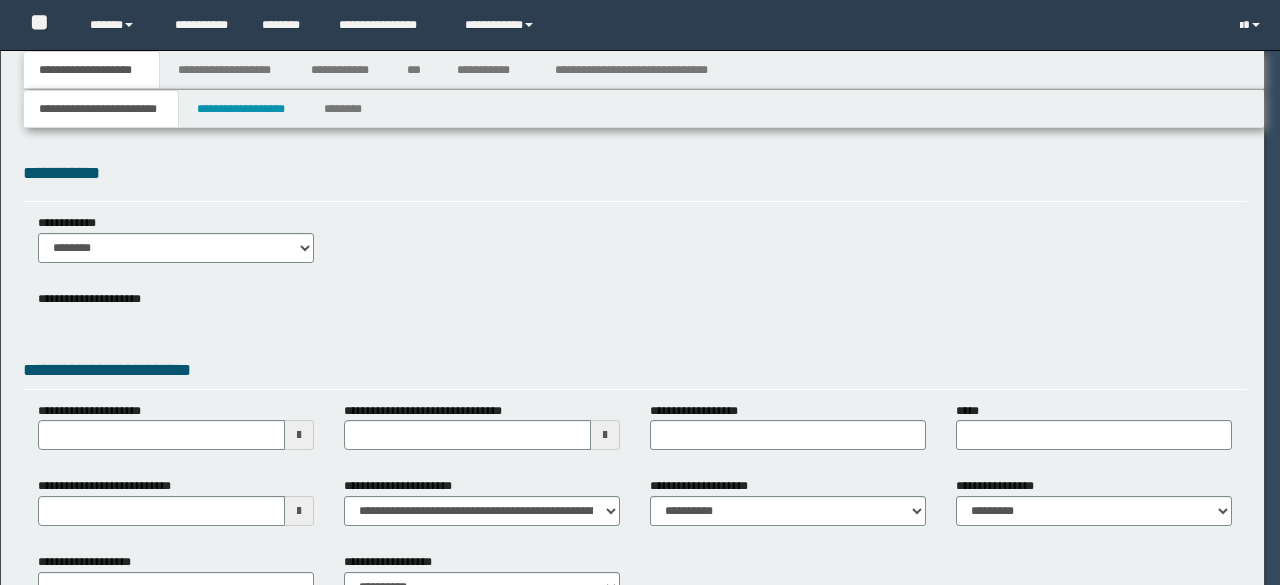 scroll, scrollTop: 0, scrollLeft: 0, axis: both 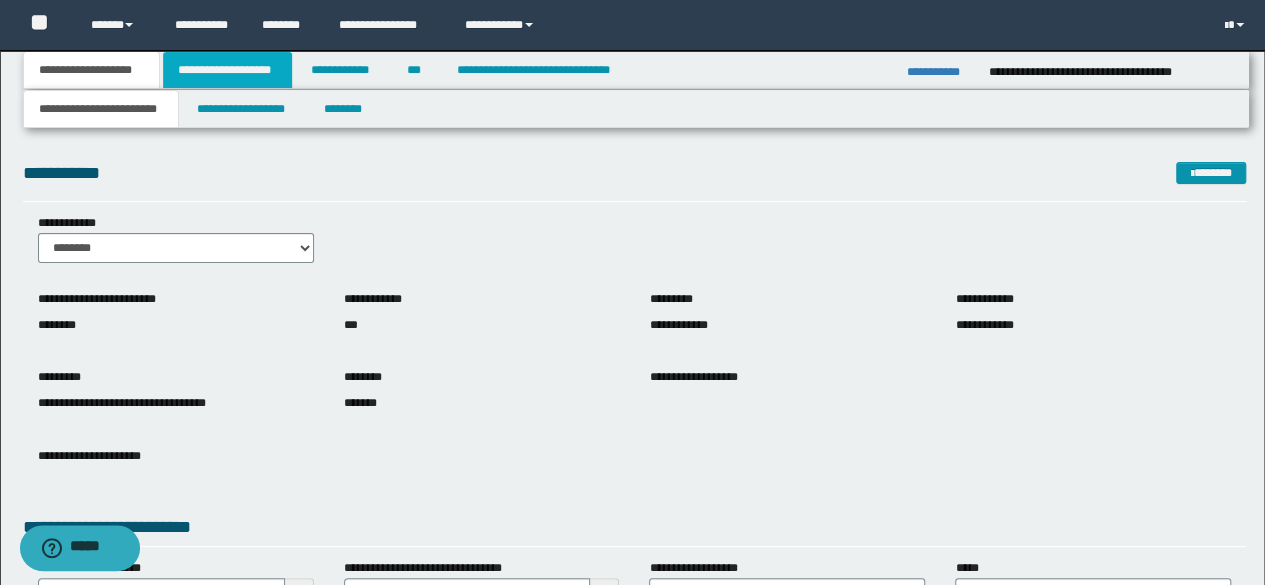 click on "**********" at bounding box center [227, 70] 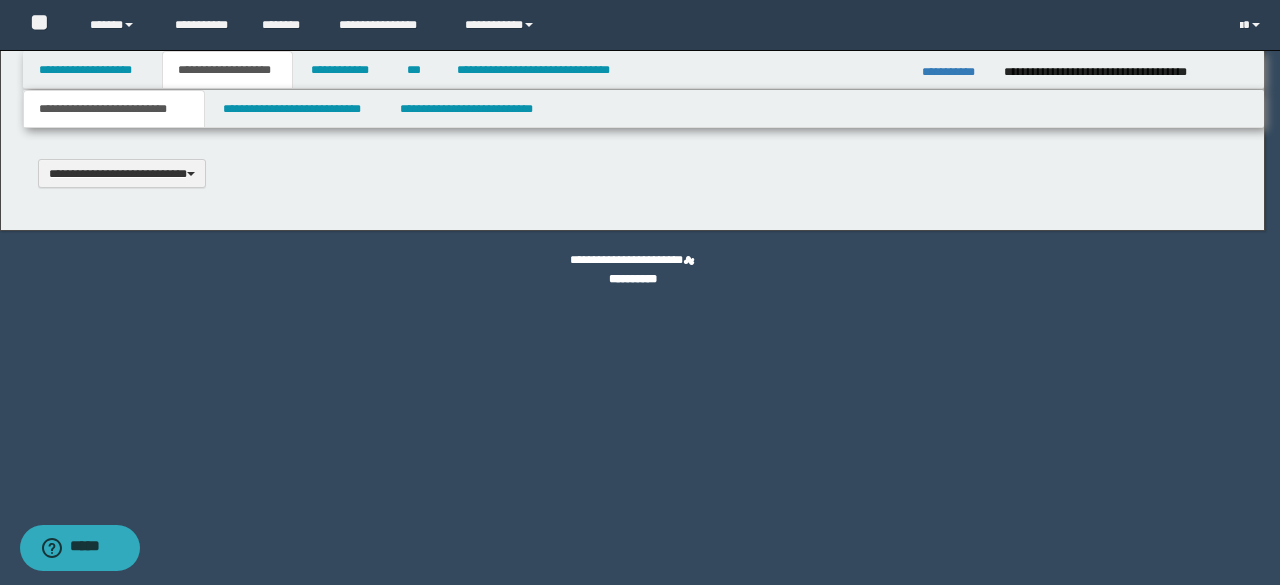 scroll, scrollTop: 0, scrollLeft: 0, axis: both 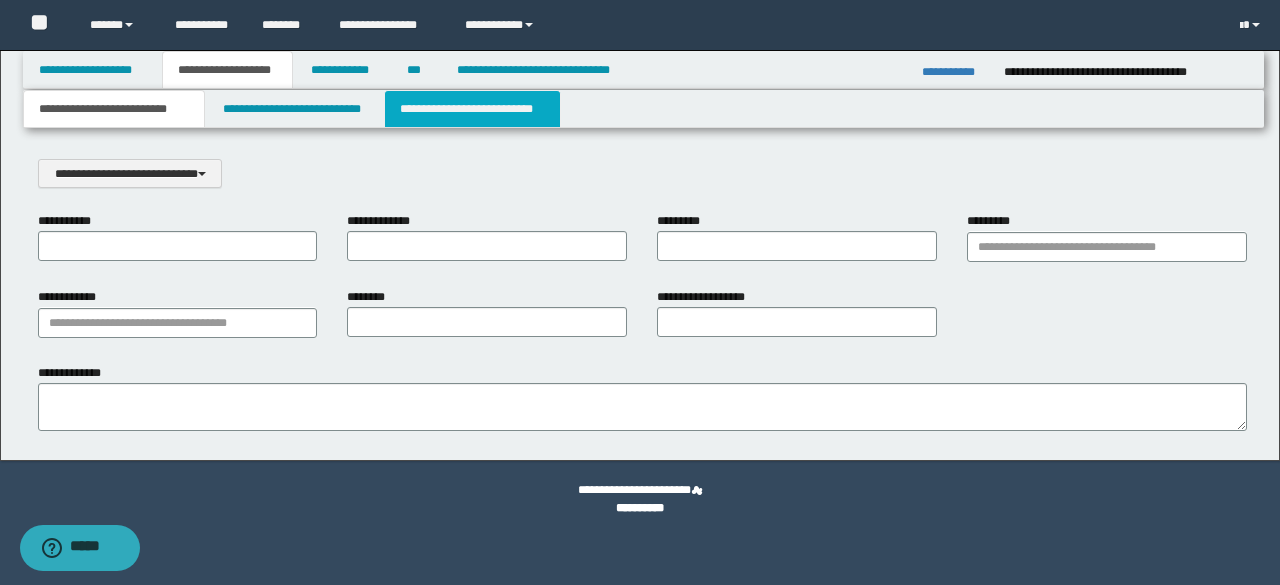 click on "**********" at bounding box center (472, 109) 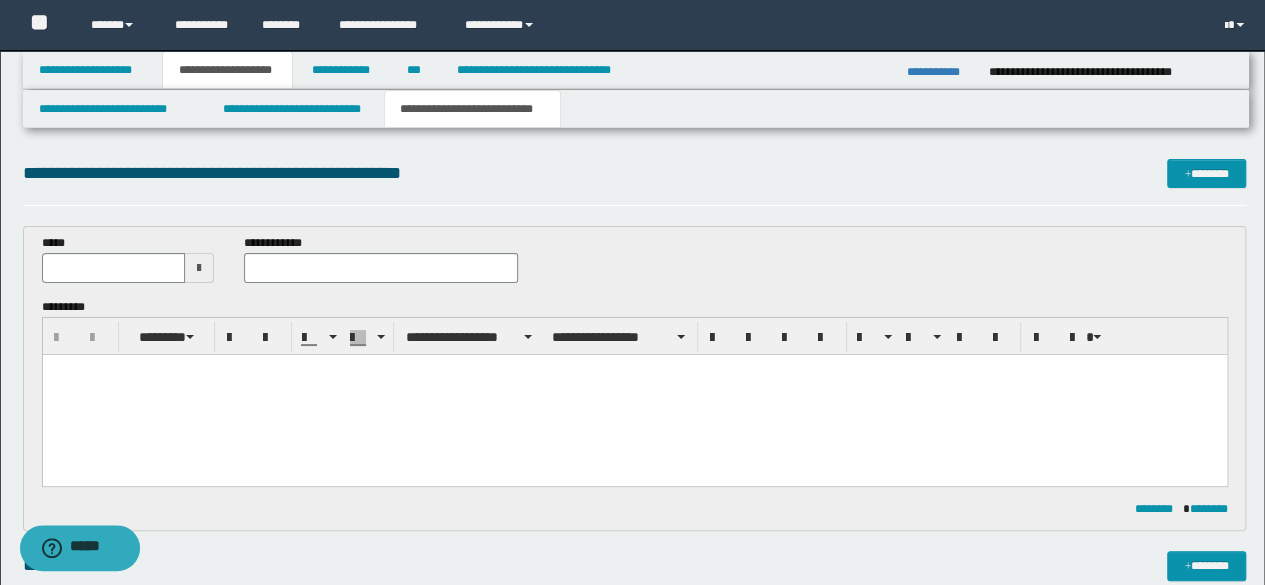 scroll, scrollTop: 0, scrollLeft: 0, axis: both 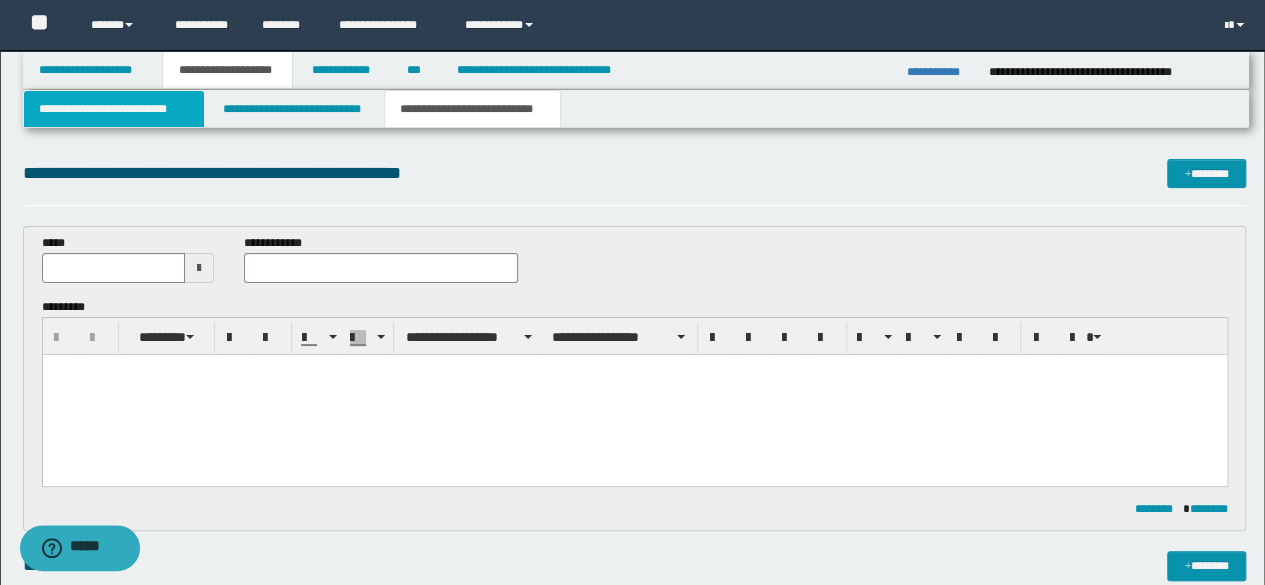 click on "**********" at bounding box center (114, 109) 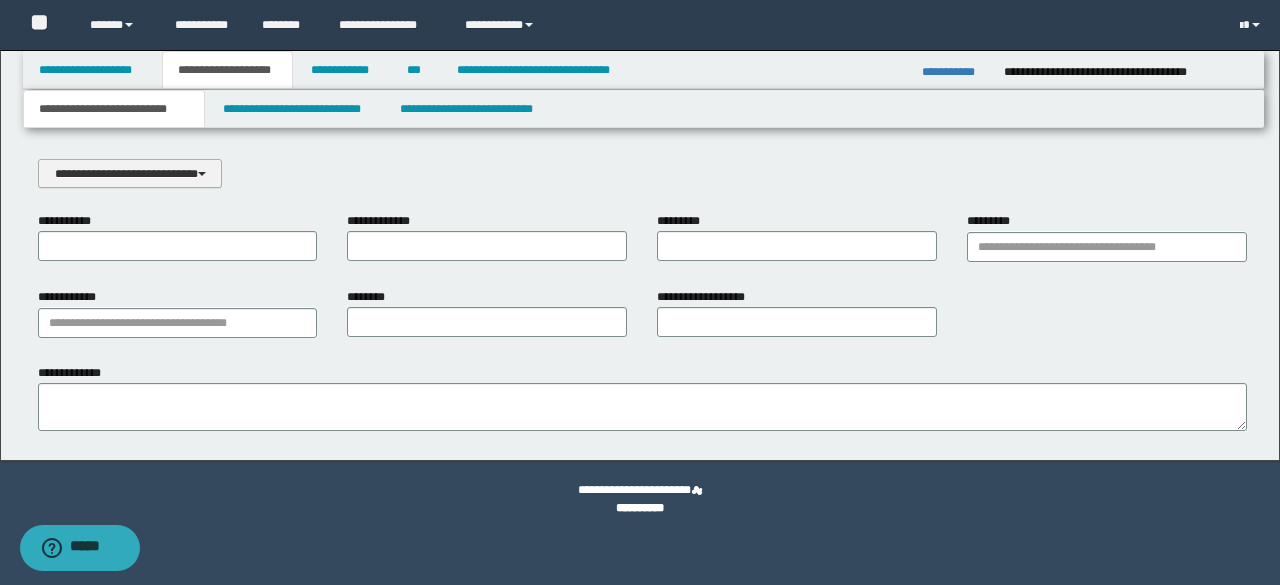 click on "**********" at bounding box center (130, 173) 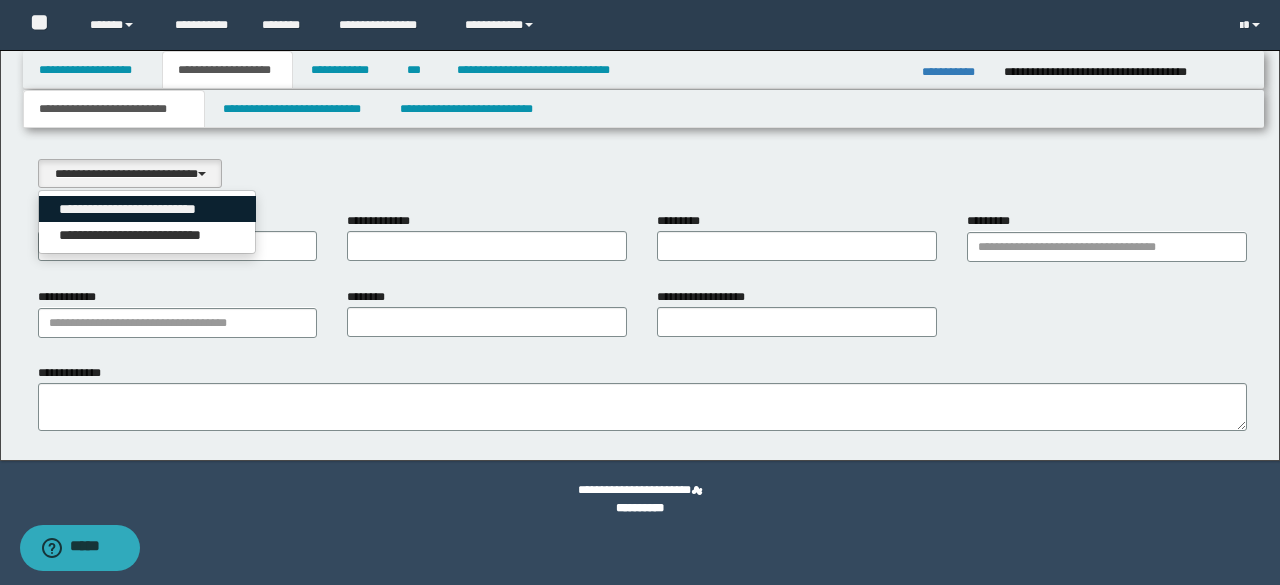 click on "**********" at bounding box center [148, 209] 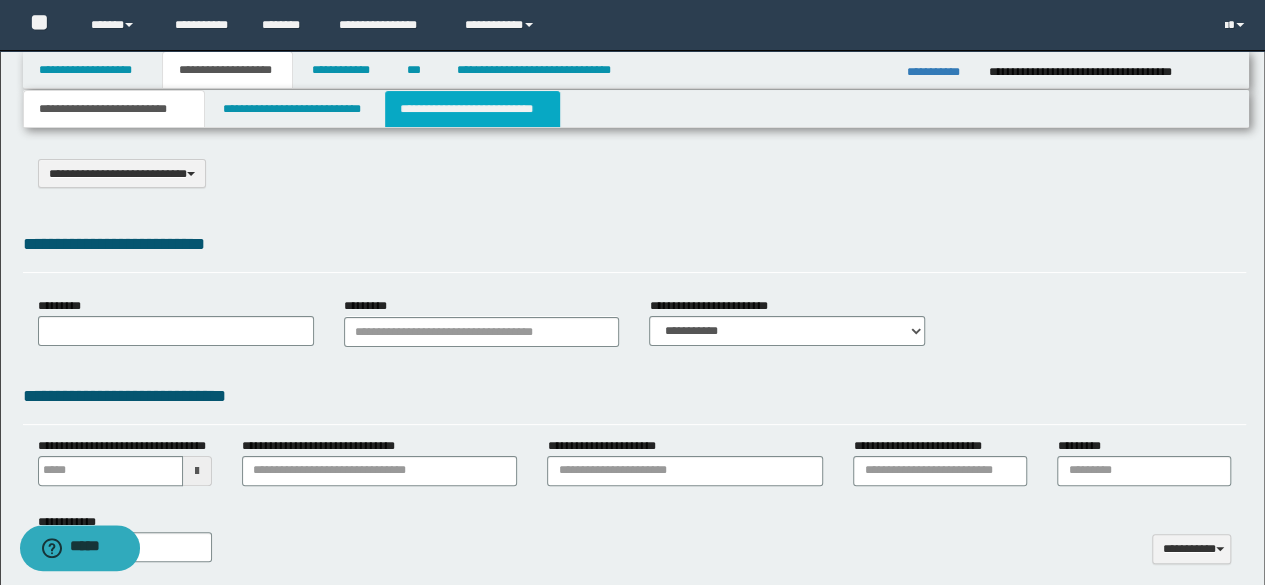 click on "**********" at bounding box center (472, 109) 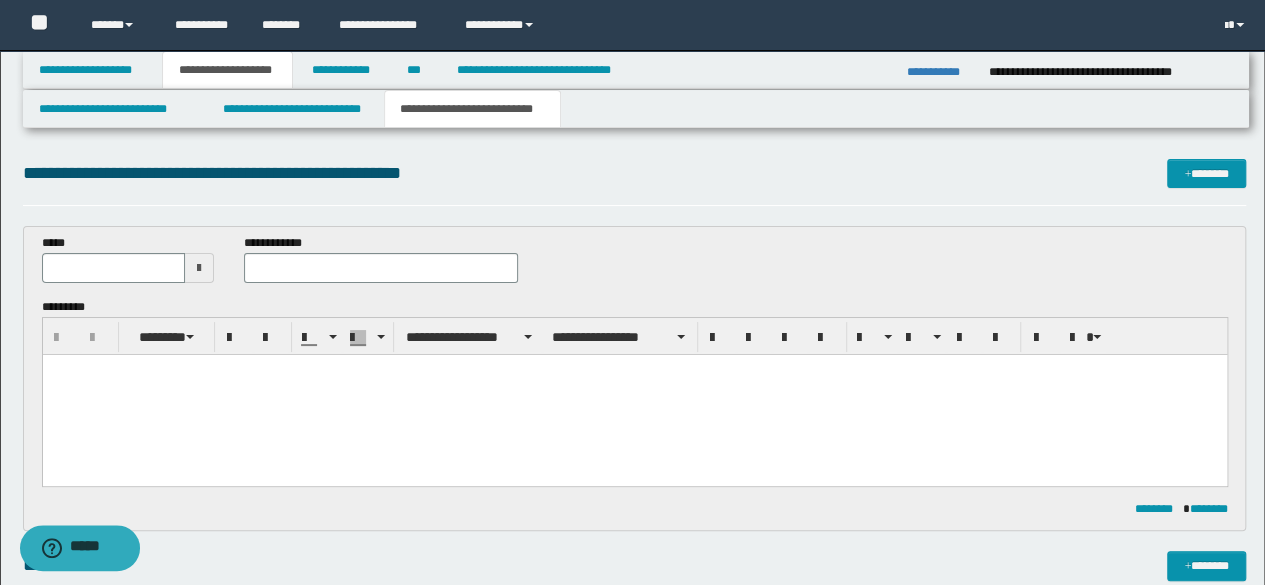 click on "*****" at bounding box center [128, 258] 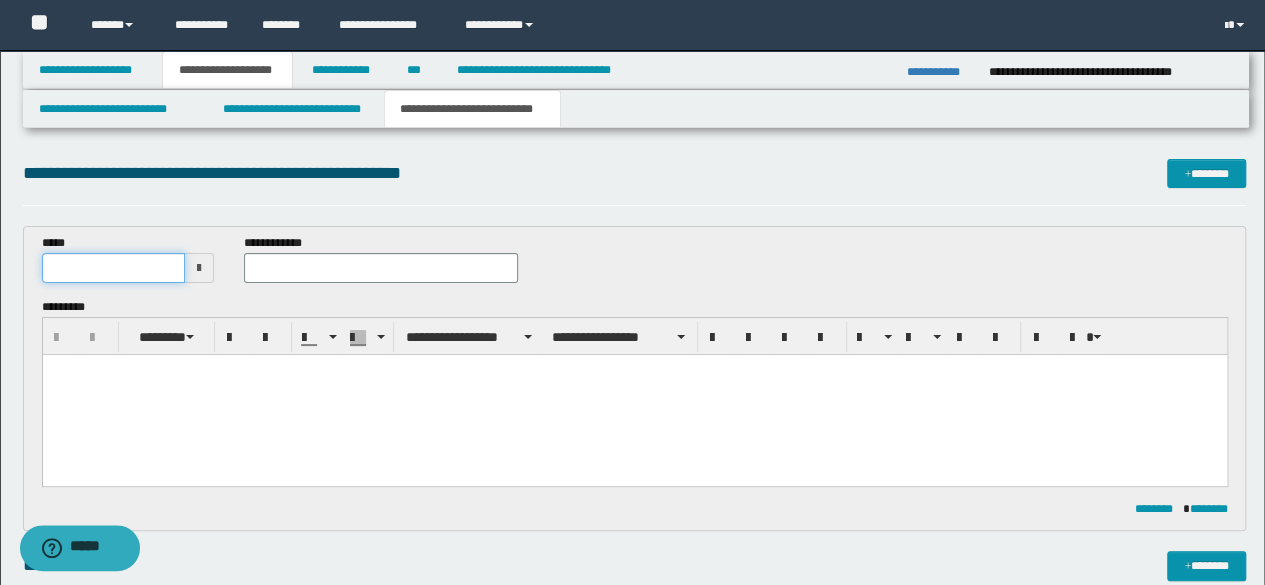 click at bounding box center [114, 268] 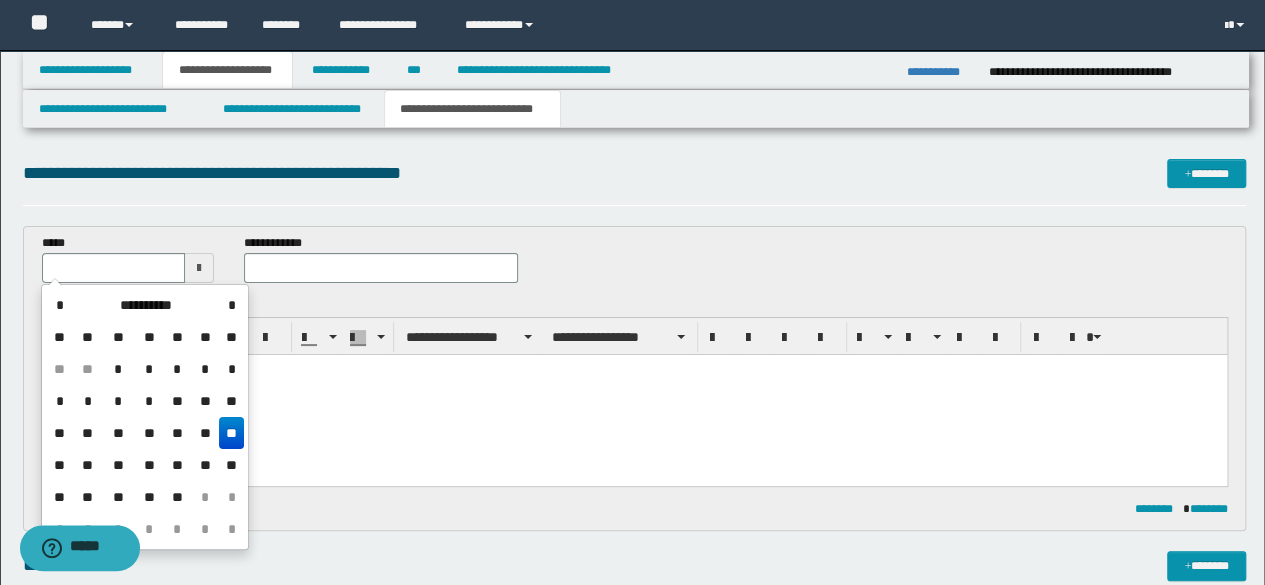 click on "**" at bounding box center [231, 433] 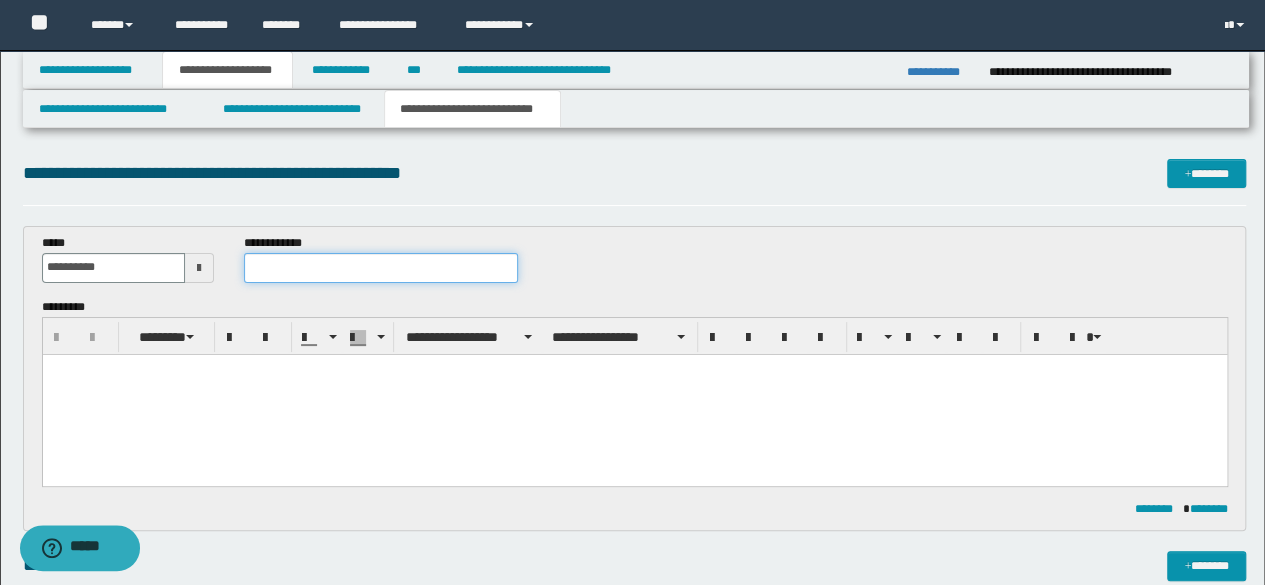 click at bounding box center [381, 268] 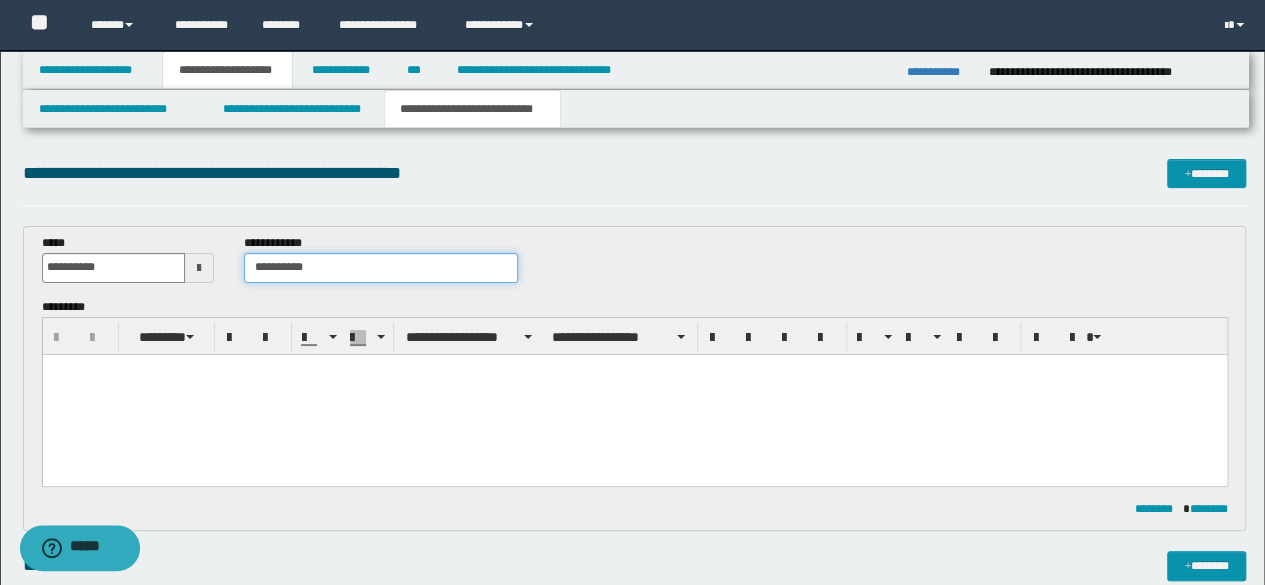type on "**********" 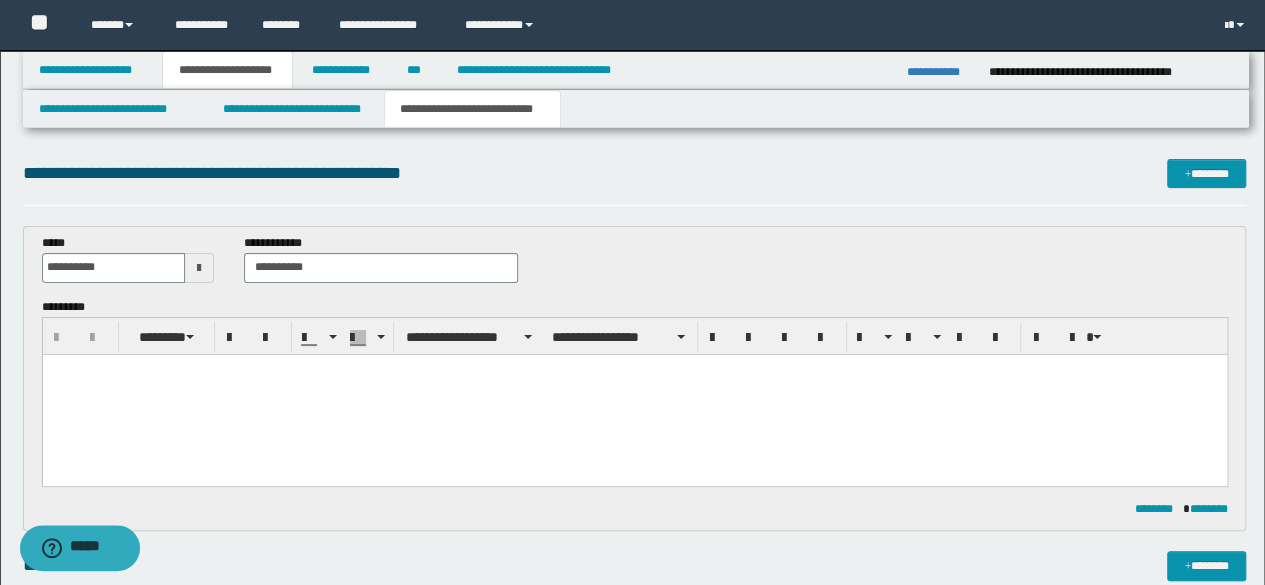 click at bounding box center (634, 394) 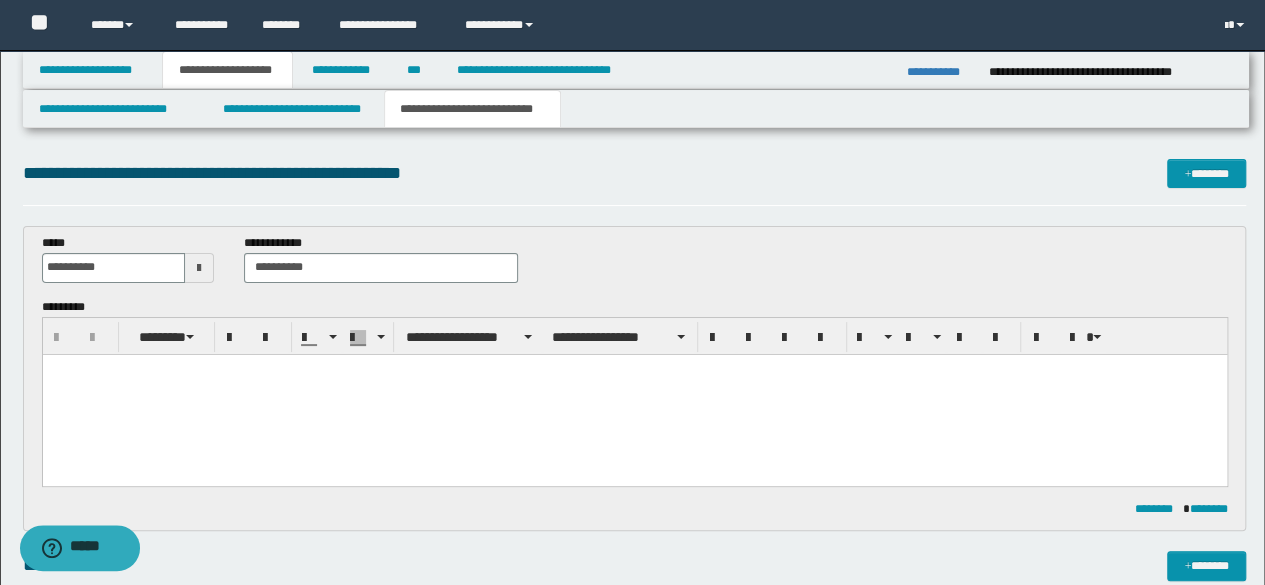 type 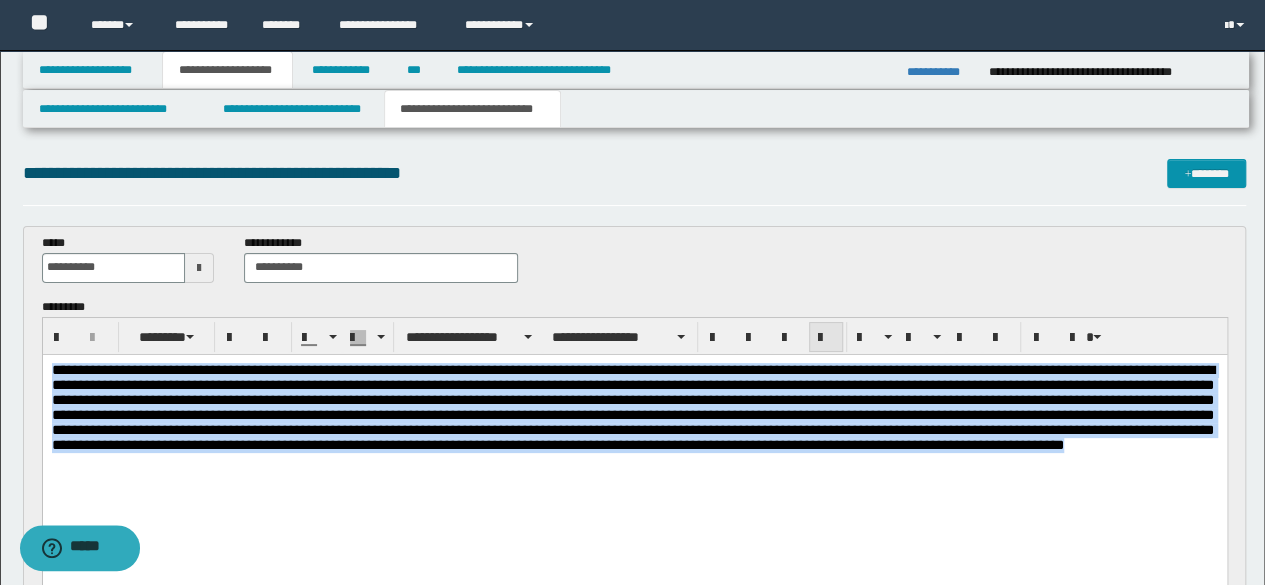 click at bounding box center (826, 337) 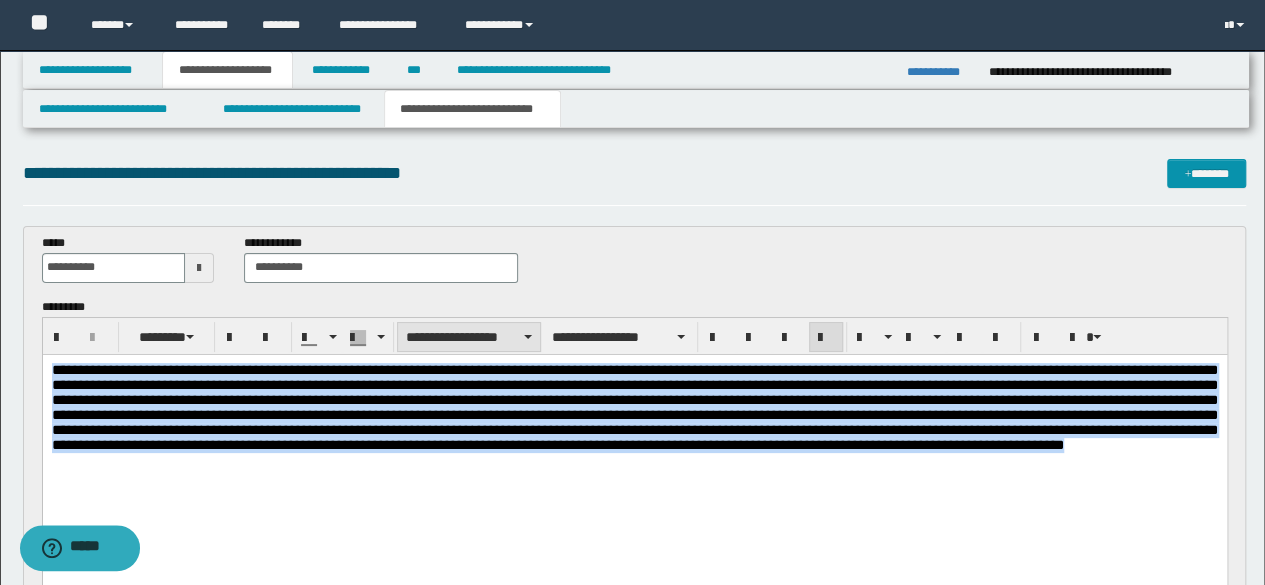 click on "**********" at bounding box center [469, 337] 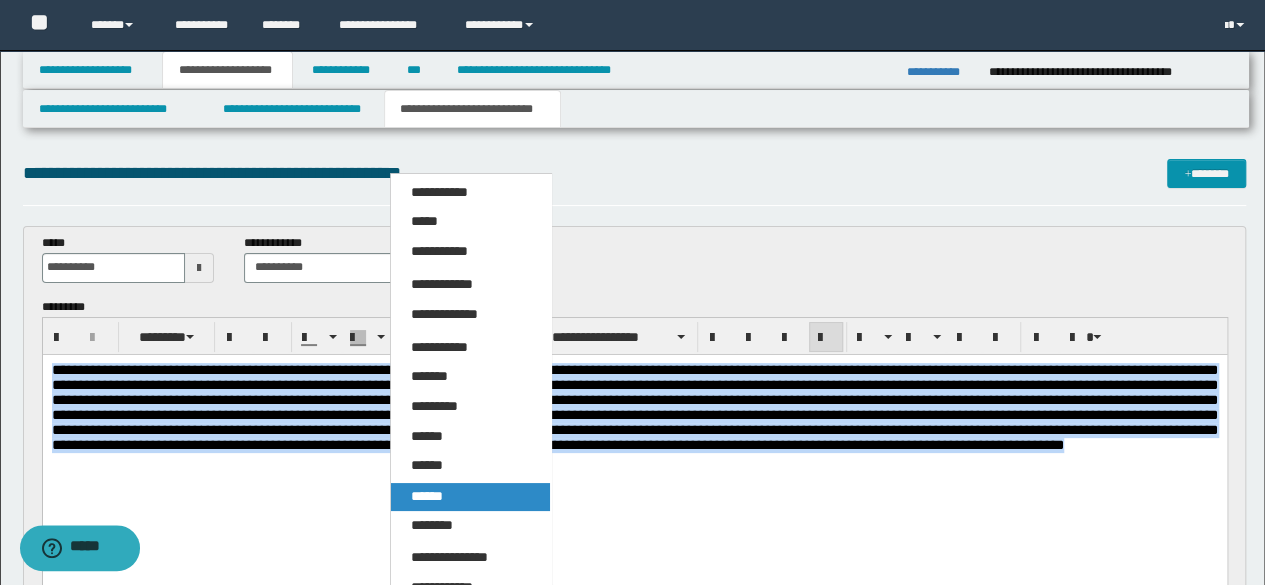 click on "******" at bounding box center [427, 496] 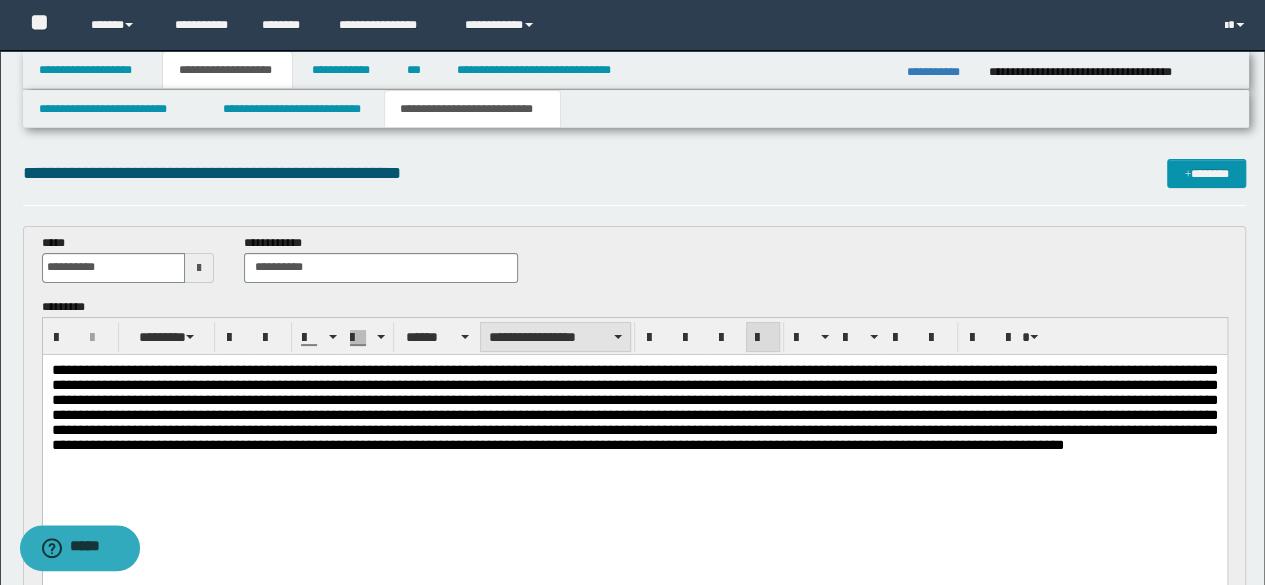 click on "**********" at bounding box center [555, 337] 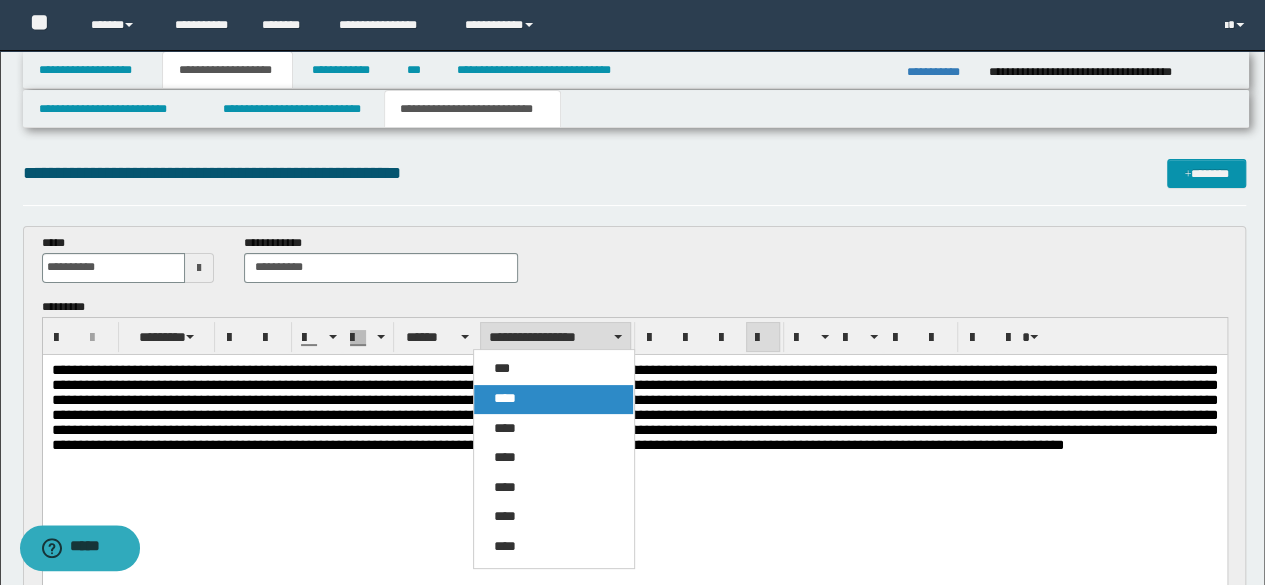 click on "****" at bounding box center (553, 399) 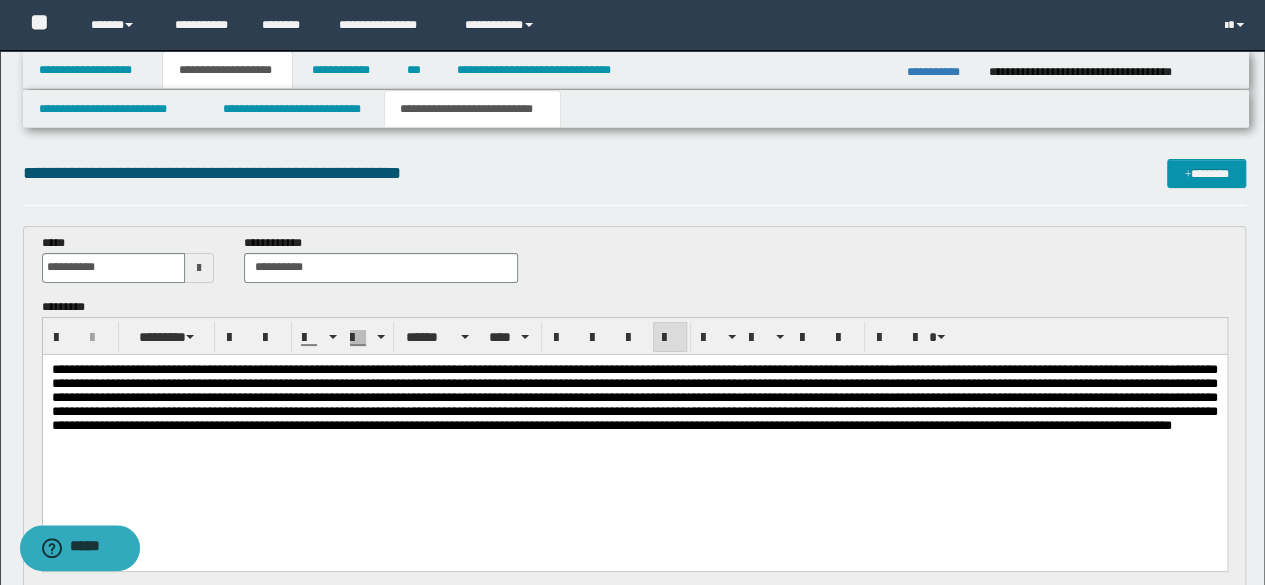 click at bounding box center (634, 396) 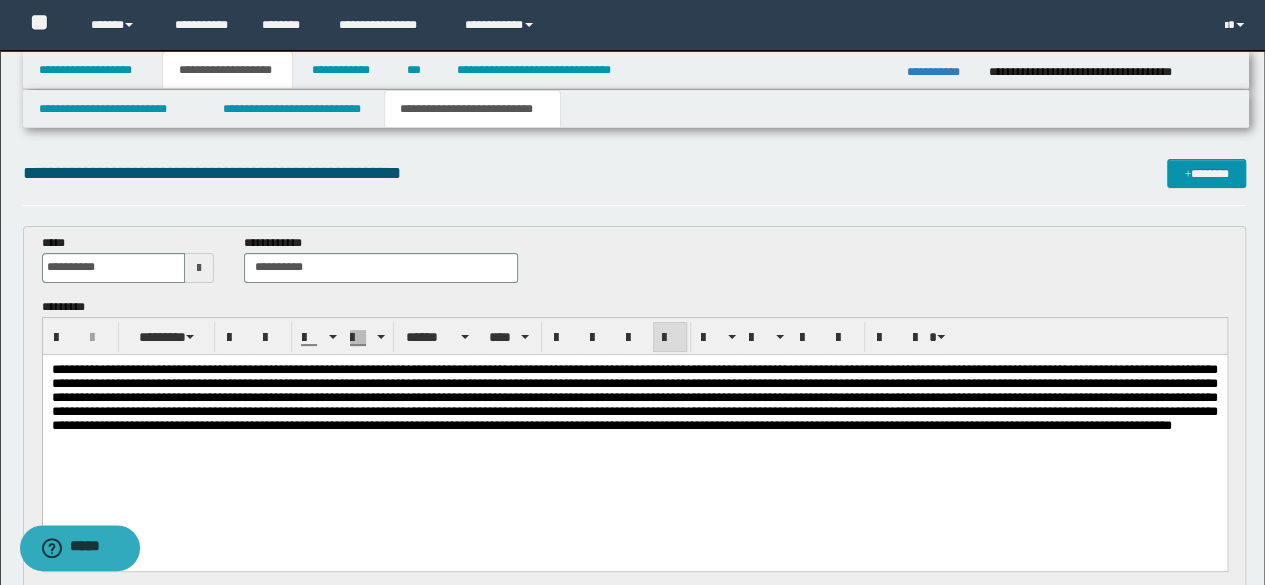 click at bounding box center (634, 396) 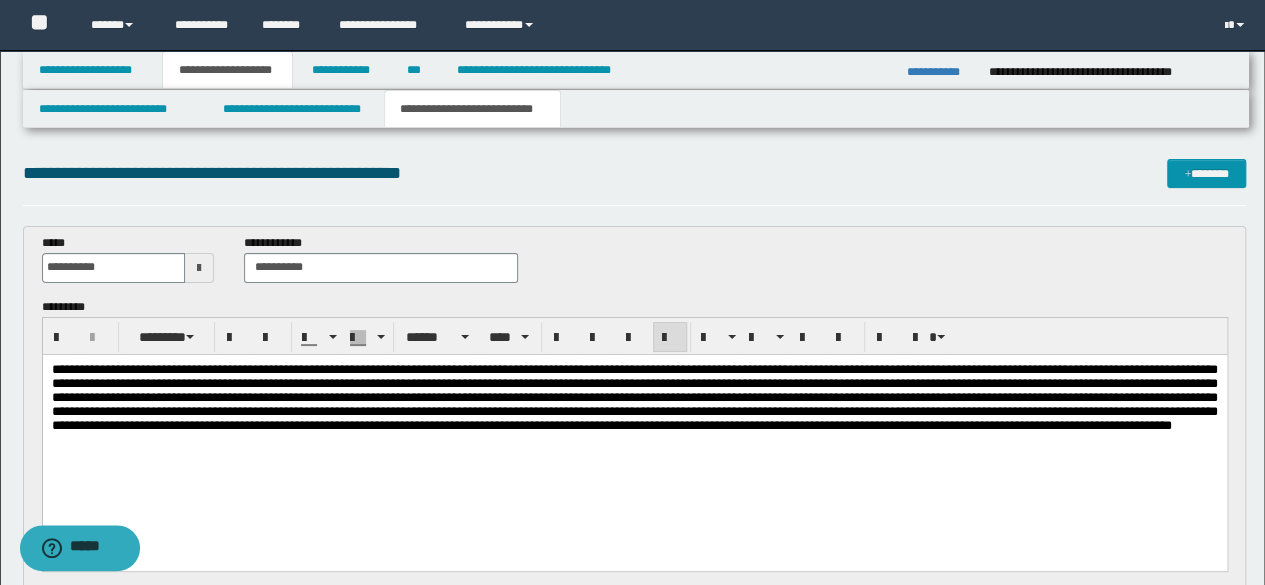 click at bounding box center (634, 397) 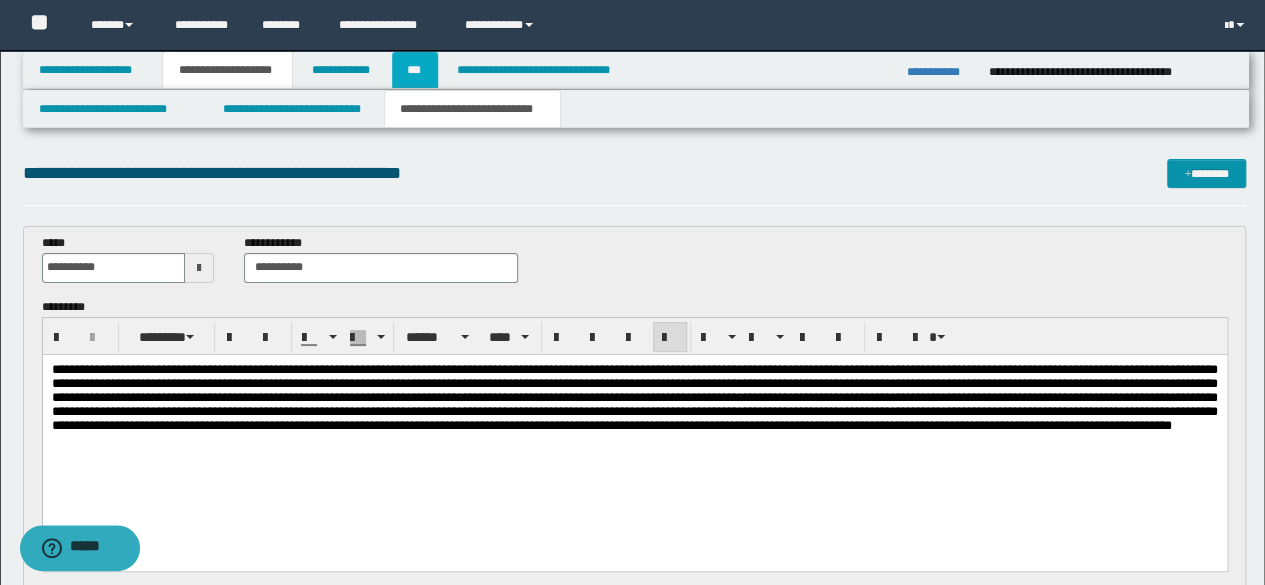 click on "***" at bounding box center (415, 70) 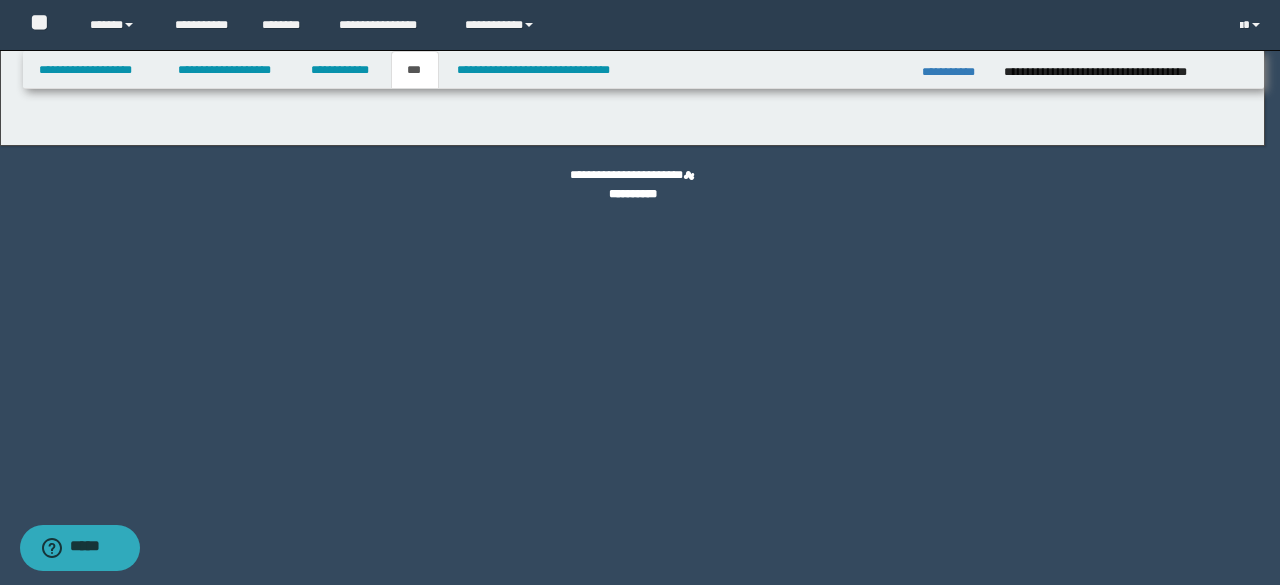 select on "***" 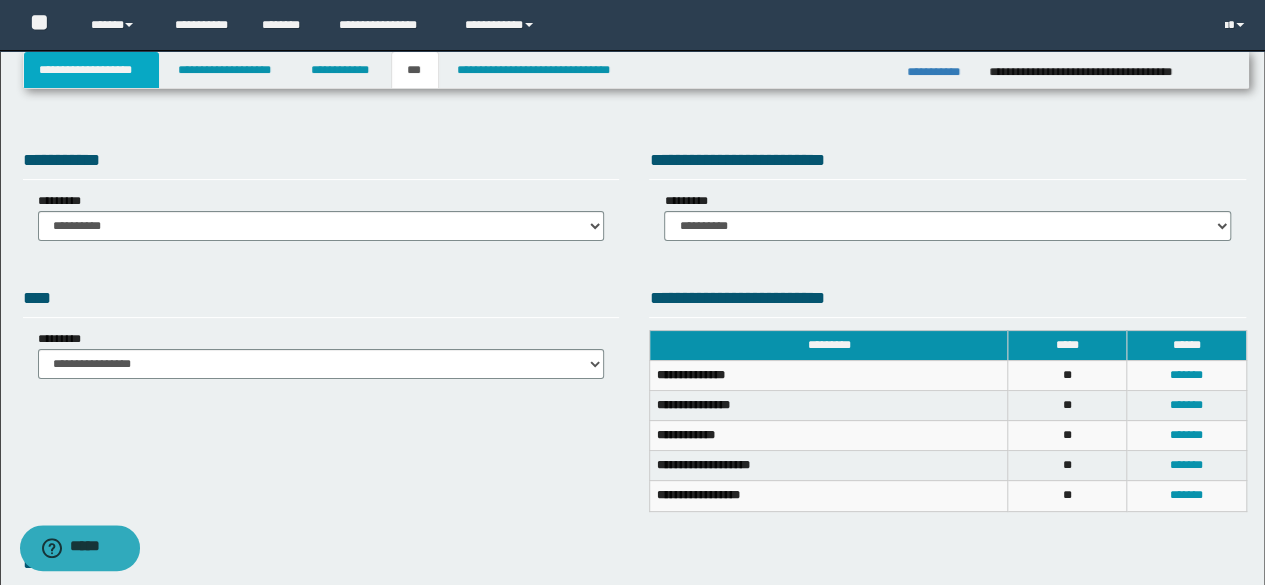 click on "**********" at bounding box center [92, 70] 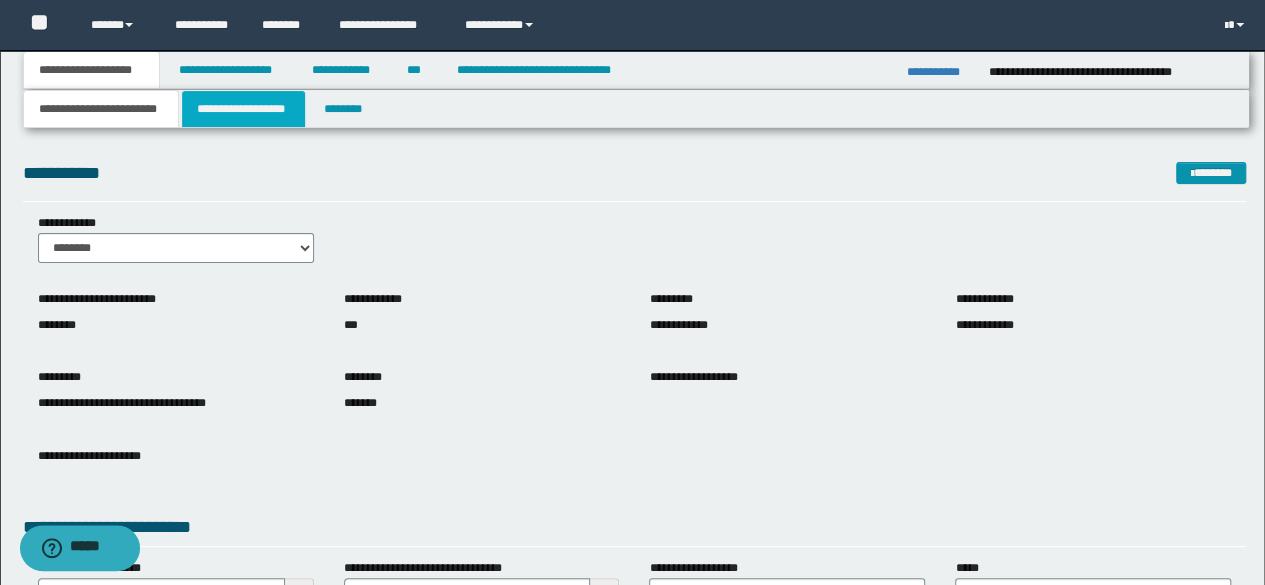 click on "**********" at bounding box center (243, 109) 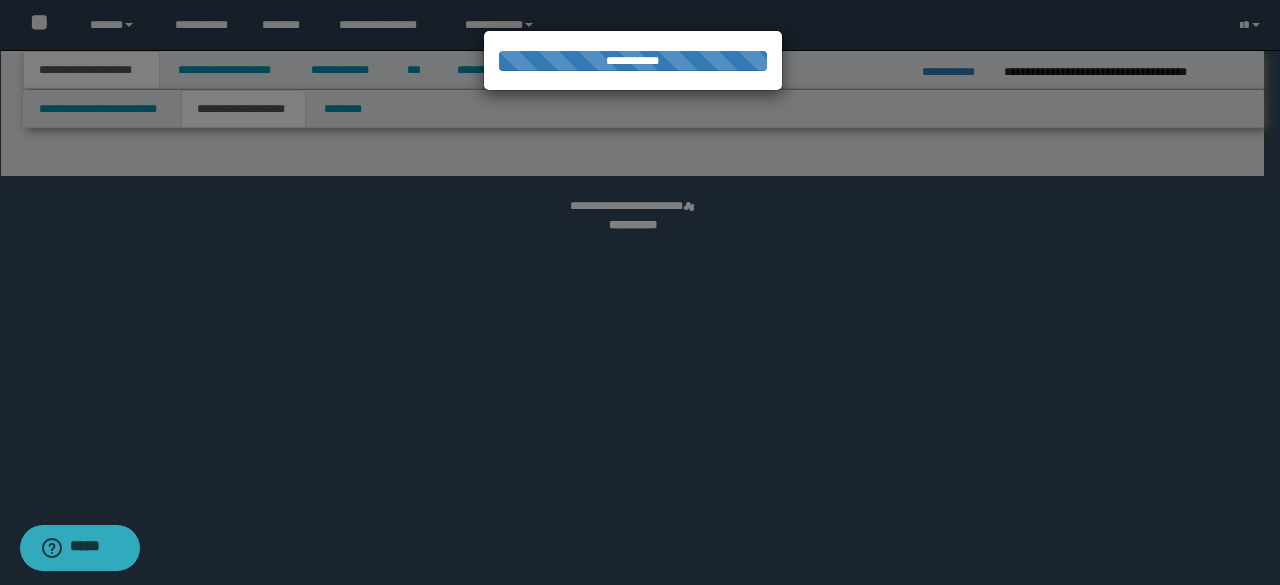 select on "*" 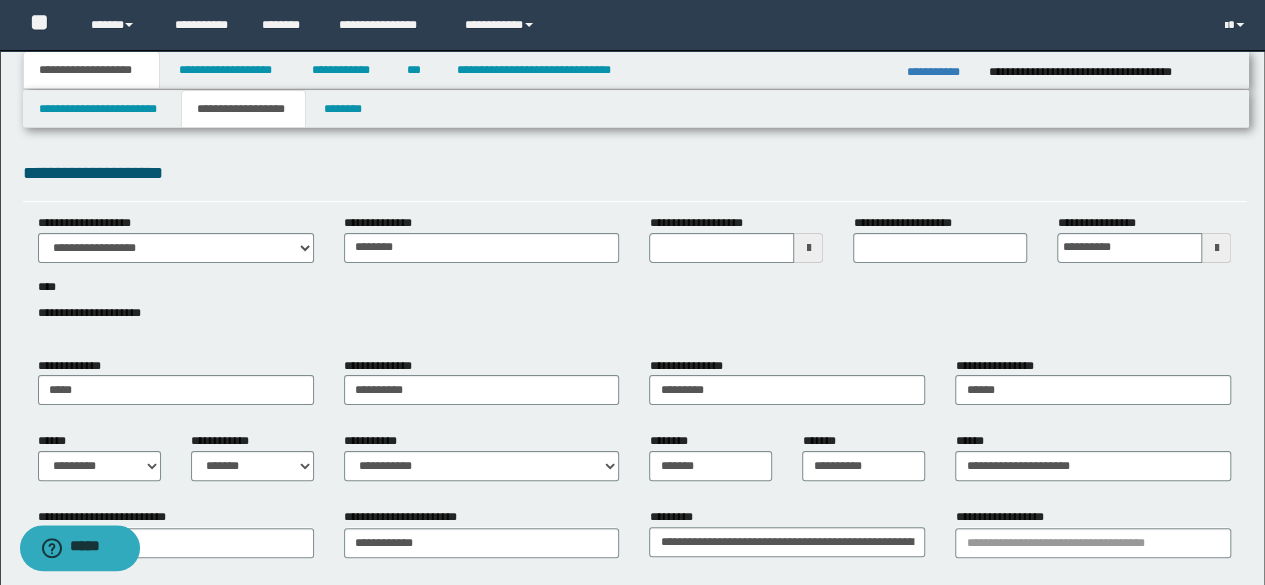 click at bounding box center (1216, 248) 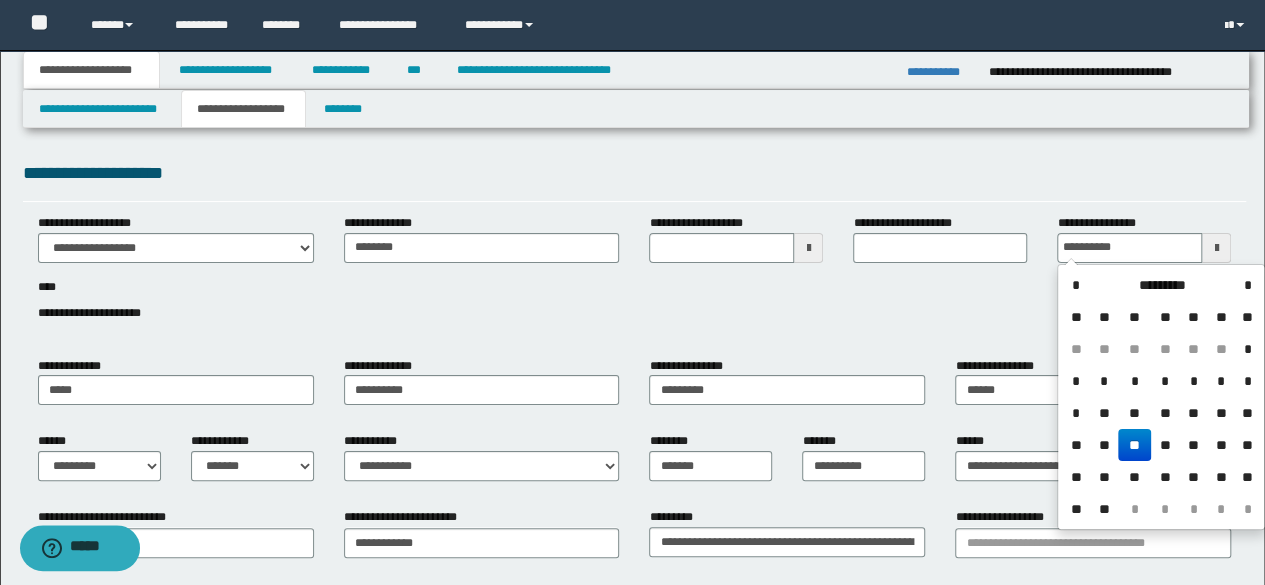 click on "**" at bounding box center (1134, 445) 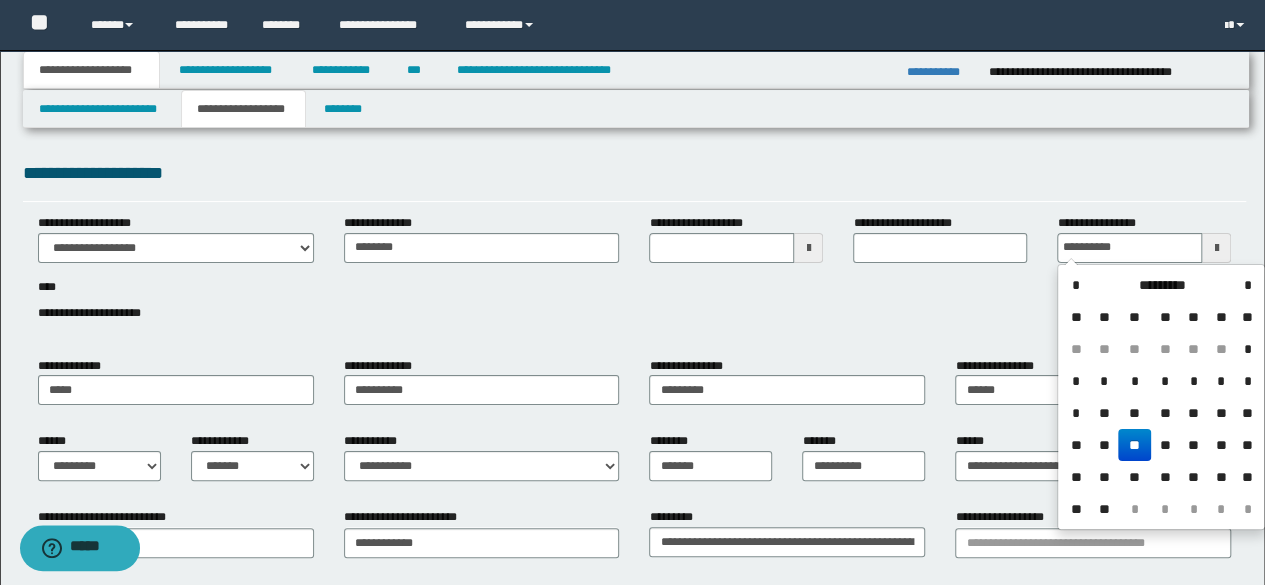 type on "**********" 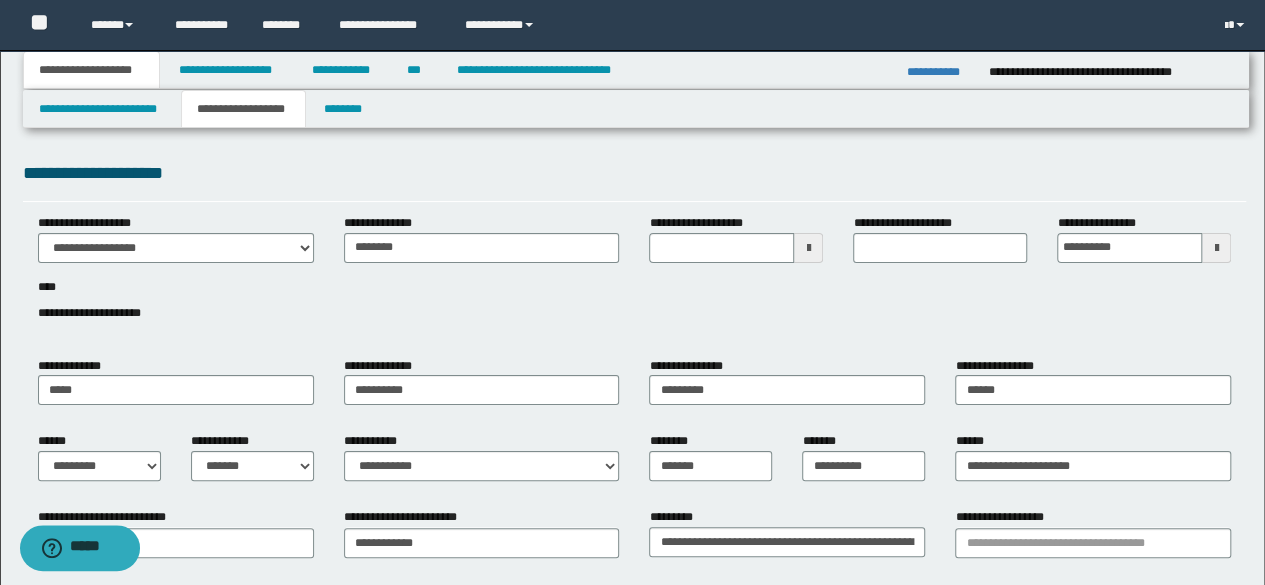 type 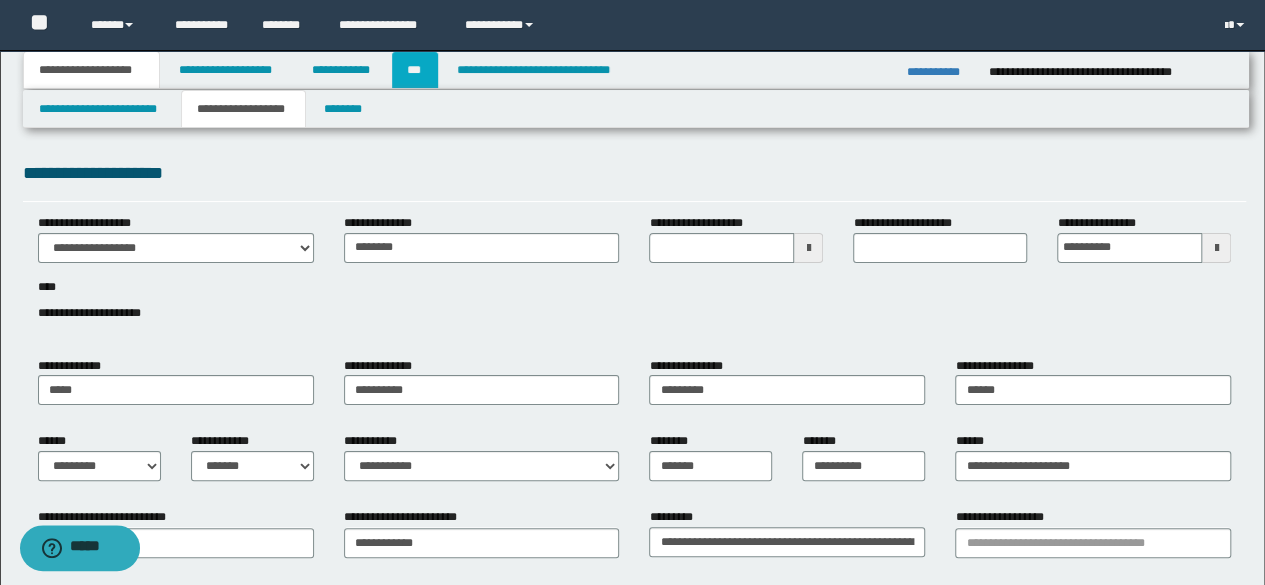 click on "***" at bounding box center (415, 70) 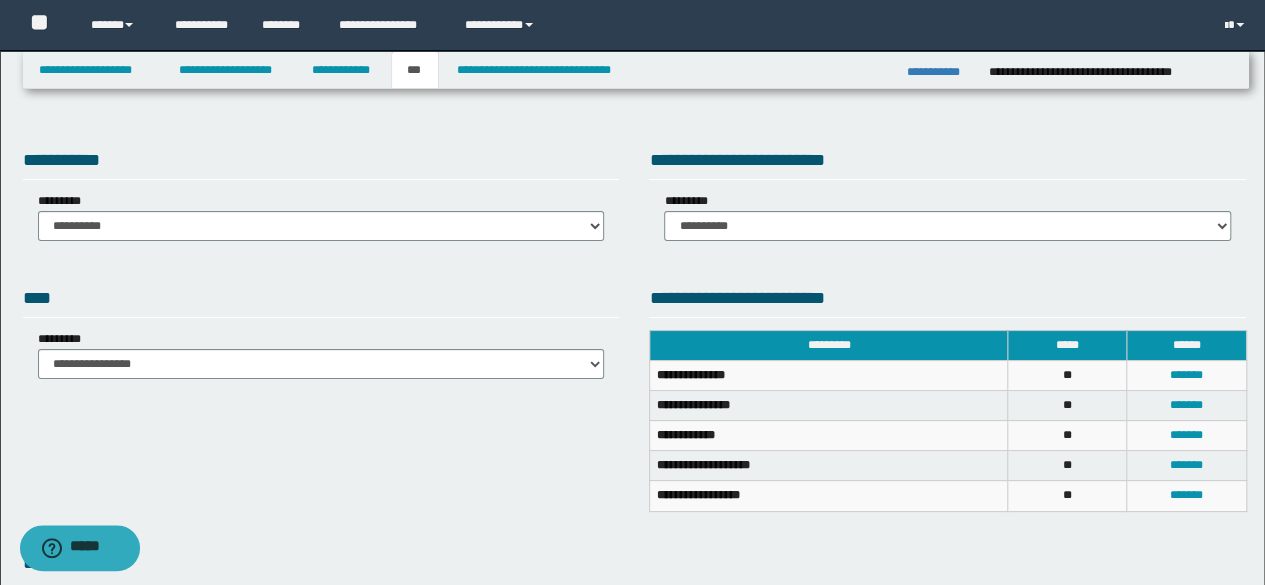 click on "****" at bounding box center [321, 301] 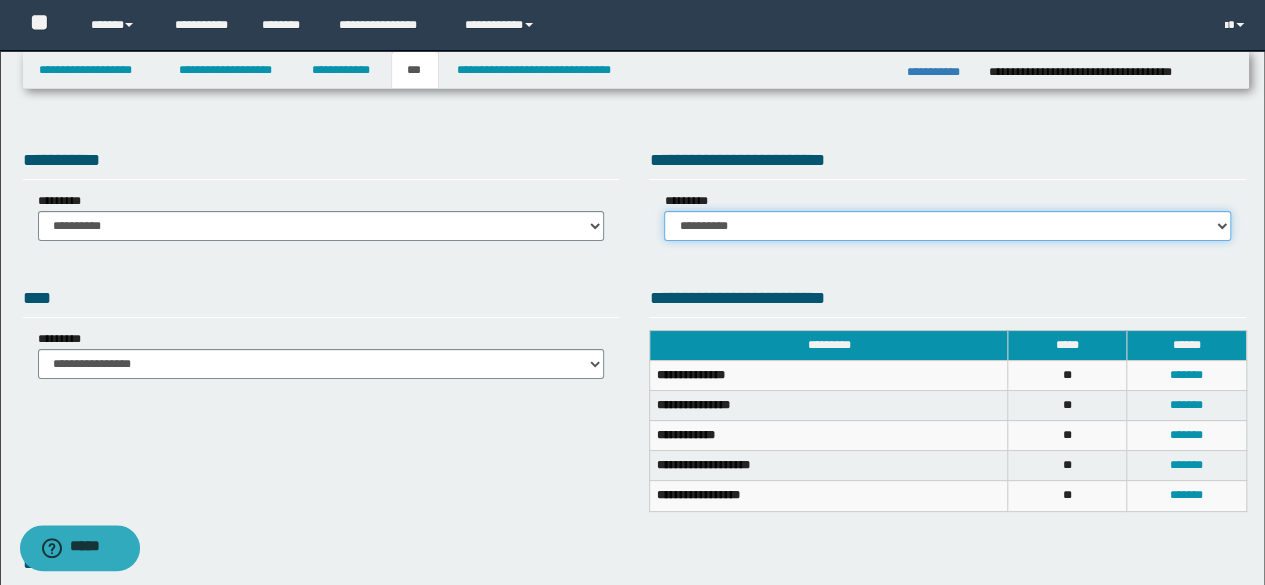 click on "**********" at bounding box center [947, 226] 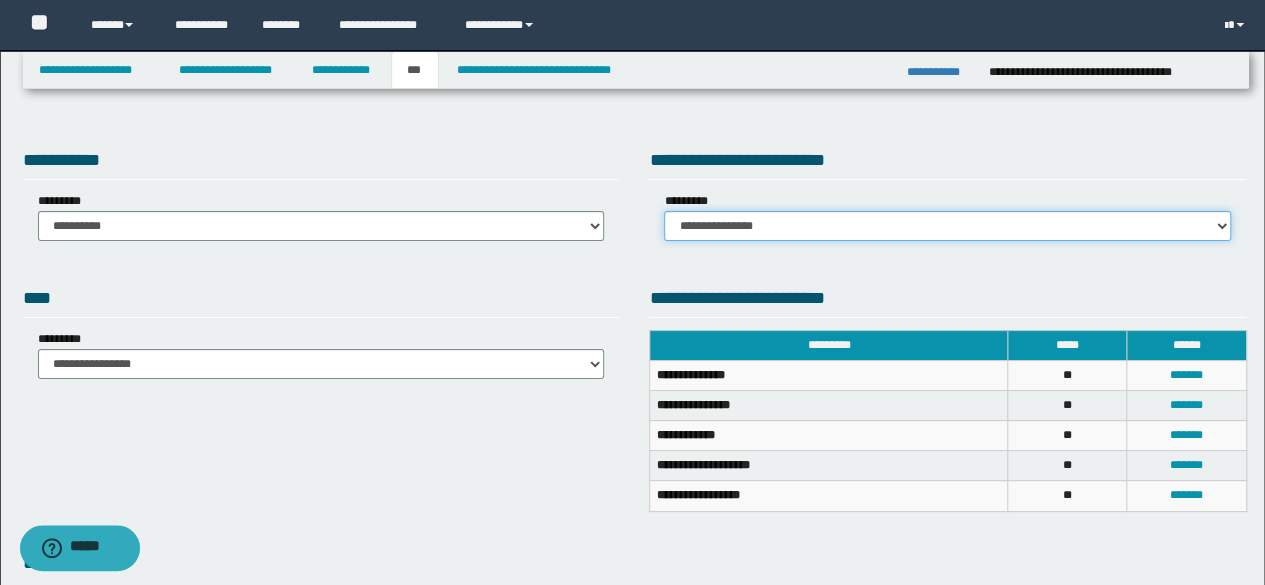 click on "**********" at bounding box center [947, 226] 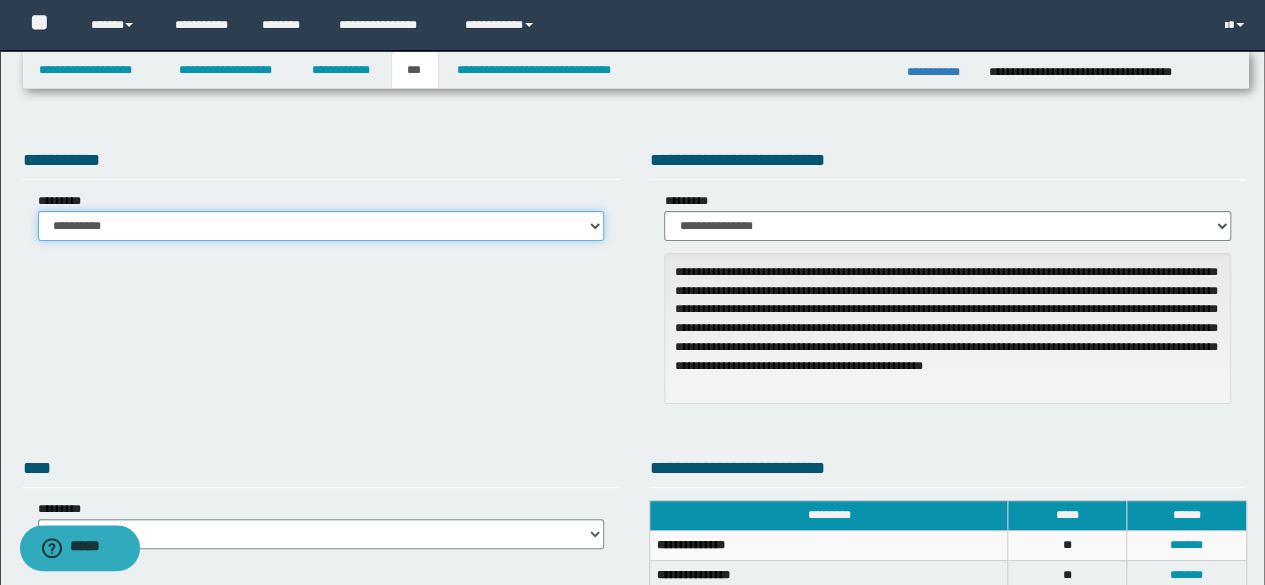 click on "**********" at bounding box center [321, 226] 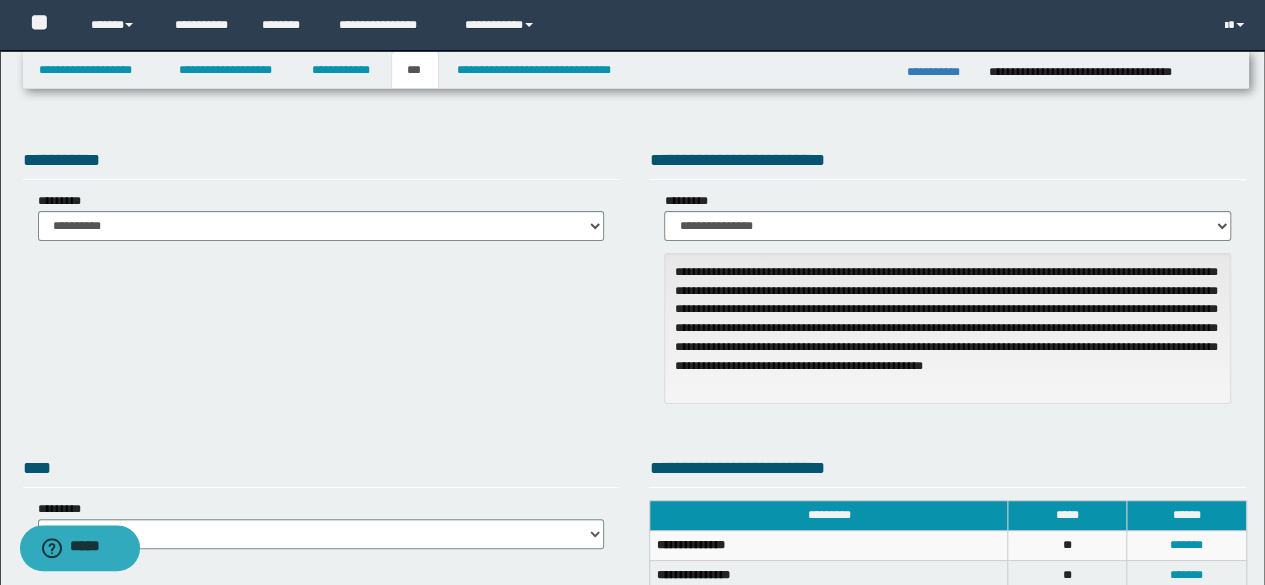 click on "**********" at bounding box center [321, 163] 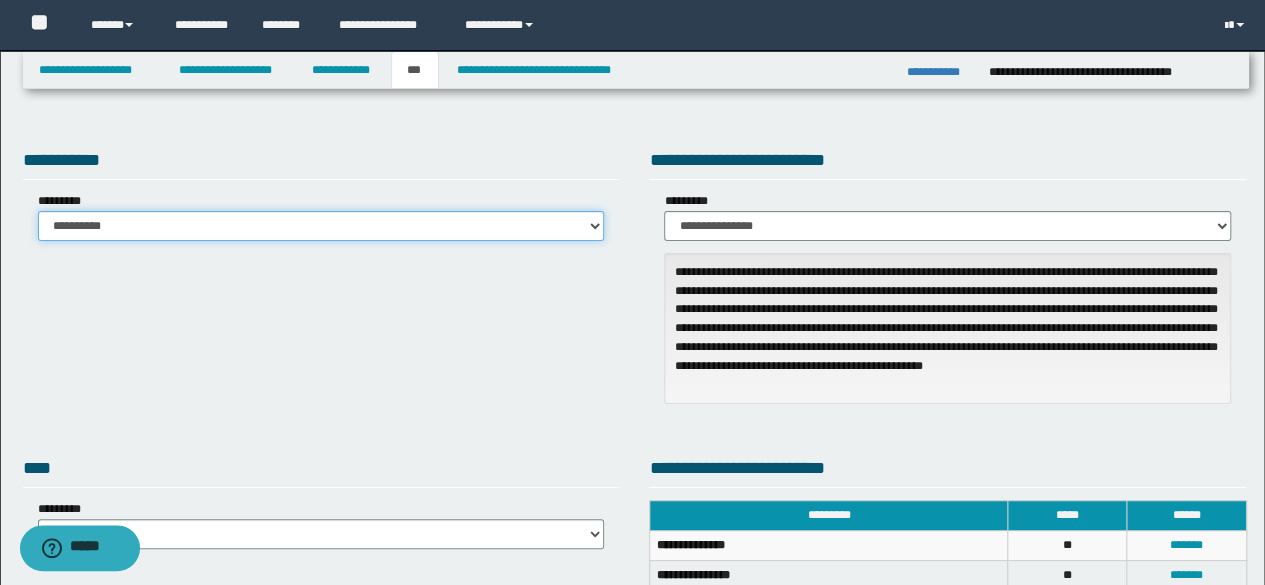 click on "**********" at bounding box center [321, 226] 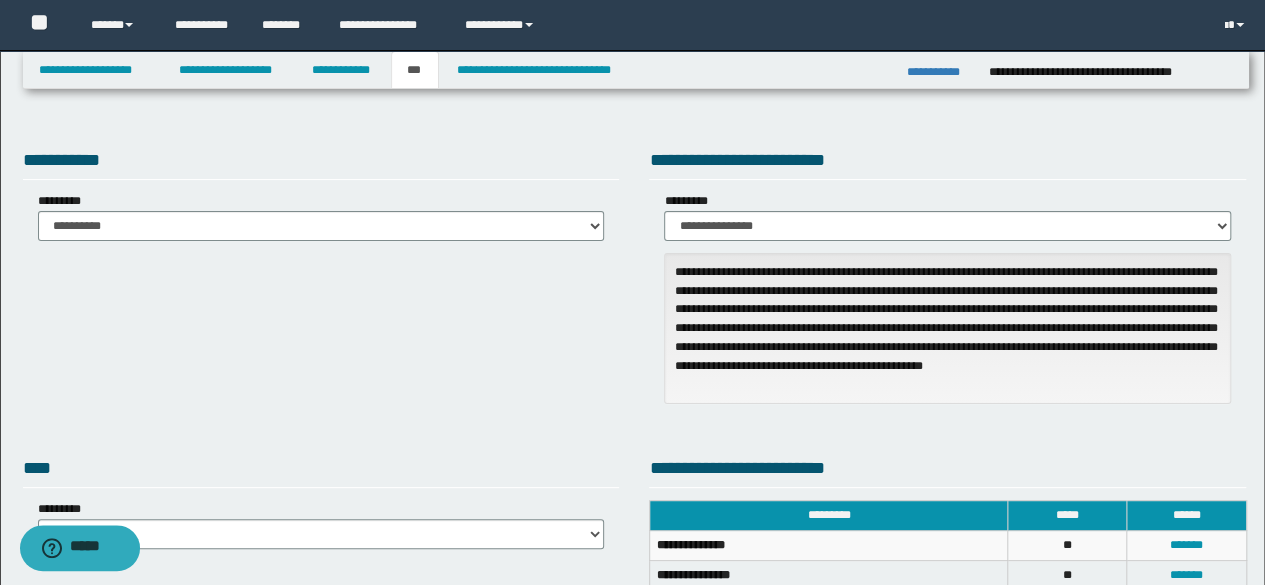 click on "**********" at bounding box center (321, 163) 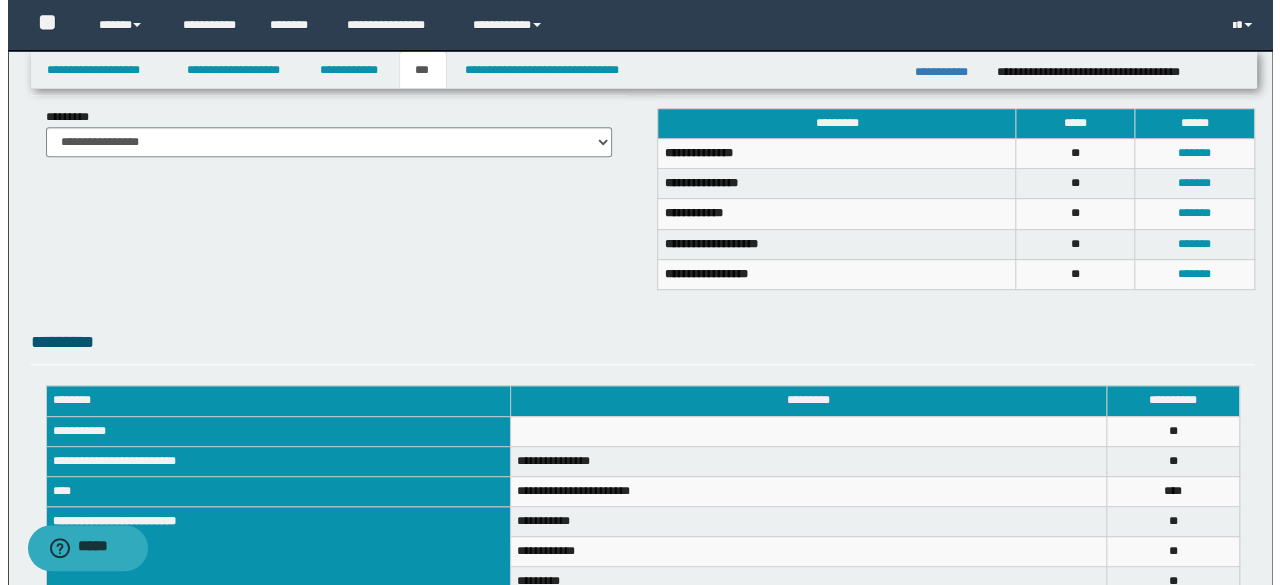scroll, scrollTop: 392, scrollLeft: 0, axis: vertical 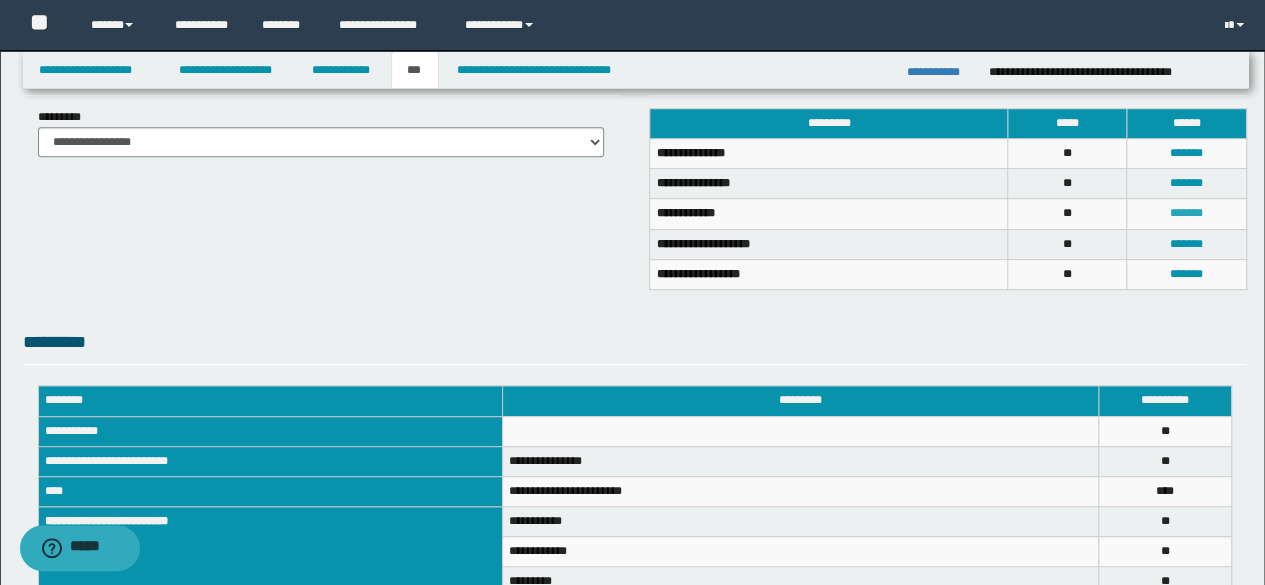 click on "*******" at bounding box center (1186, 213) 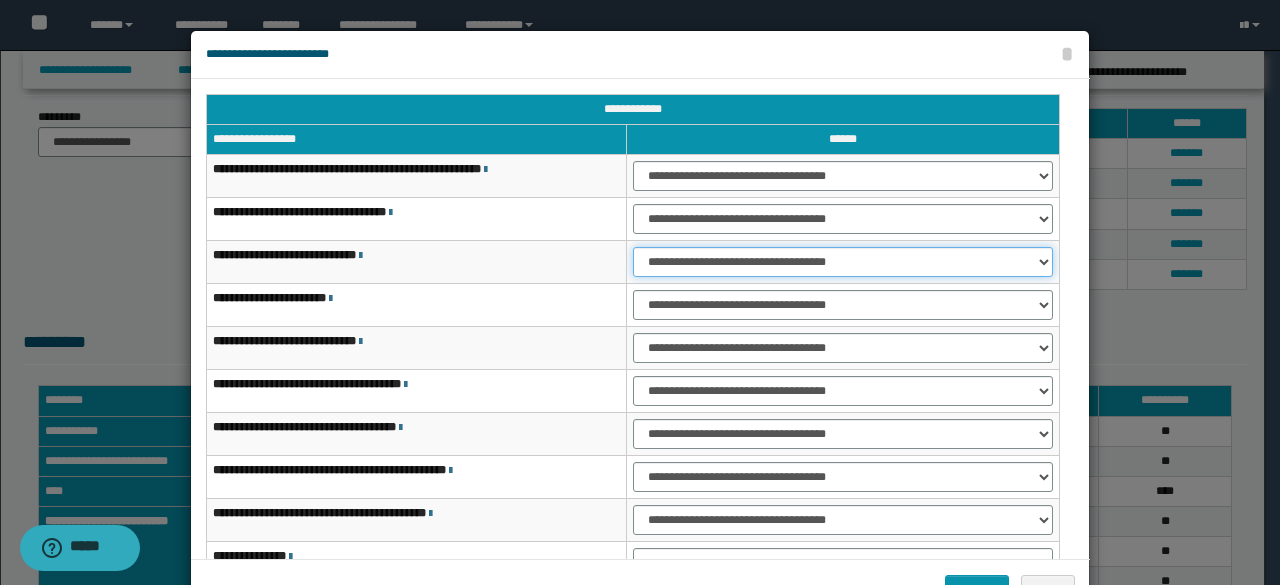 click on "**********" at bounding box center [843, 262] 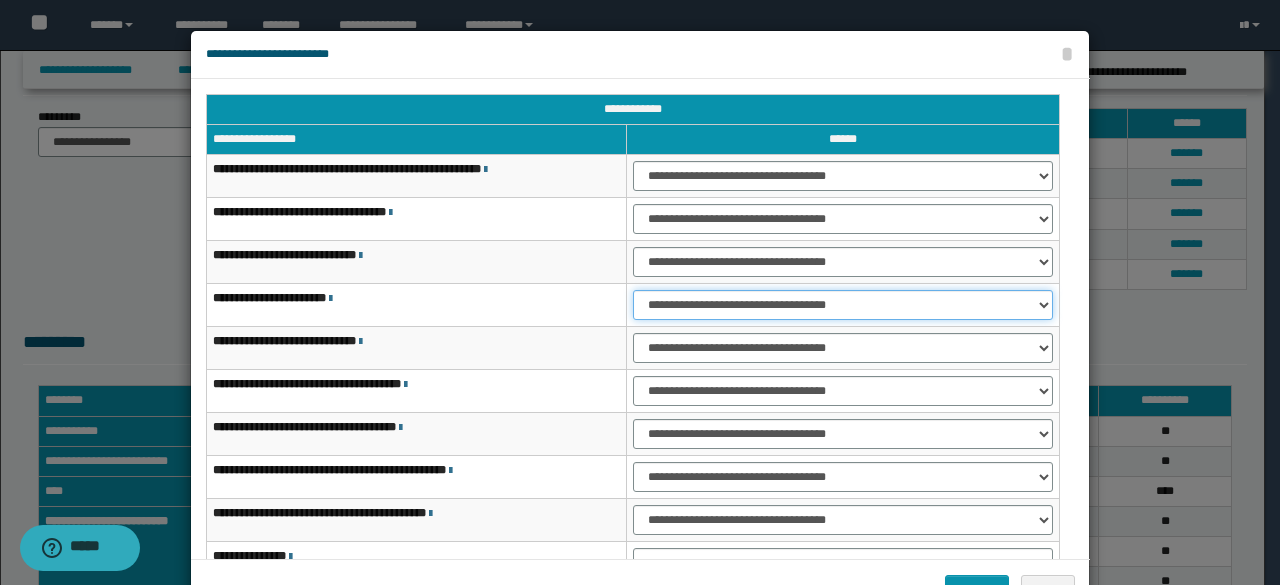 click on "**********" at bounding box center [843, 305] 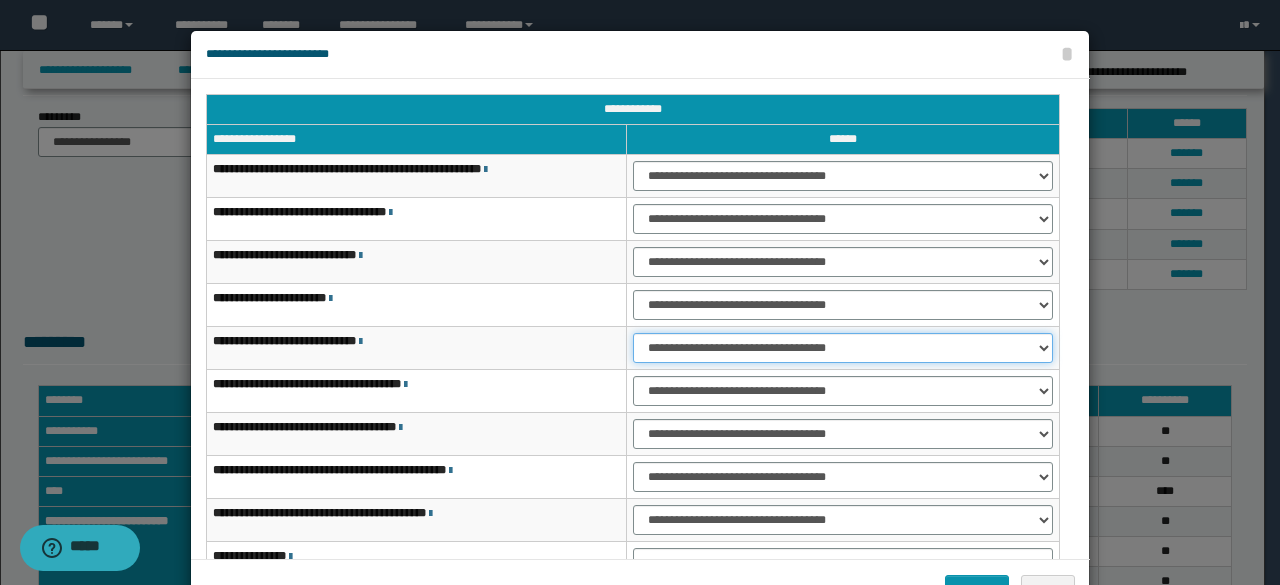 click on "**********" at bounding box center [843, 348] 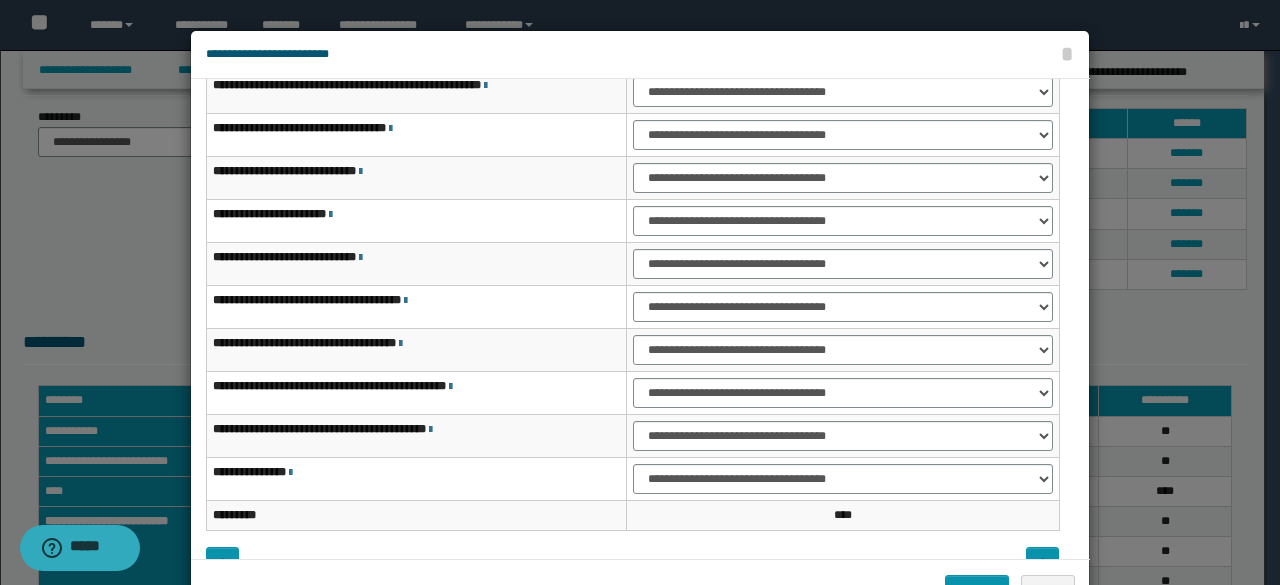 scroll, scrollTop: 116, scrollLeft: 0, axis: vertical 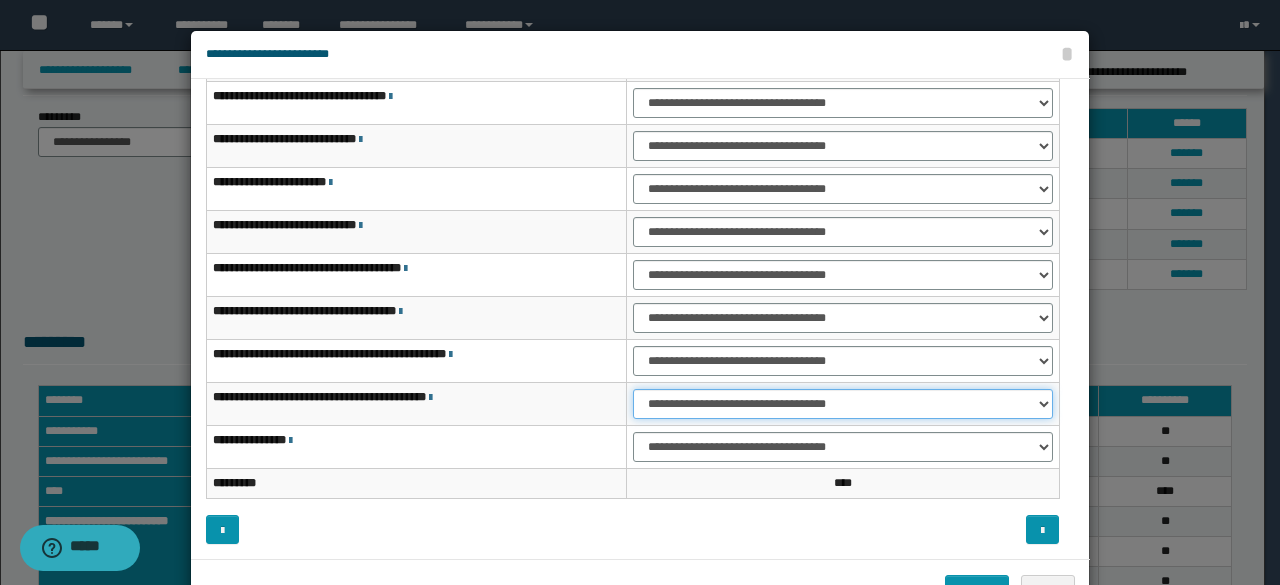 click on "**********" at bounding box center [843, 404] 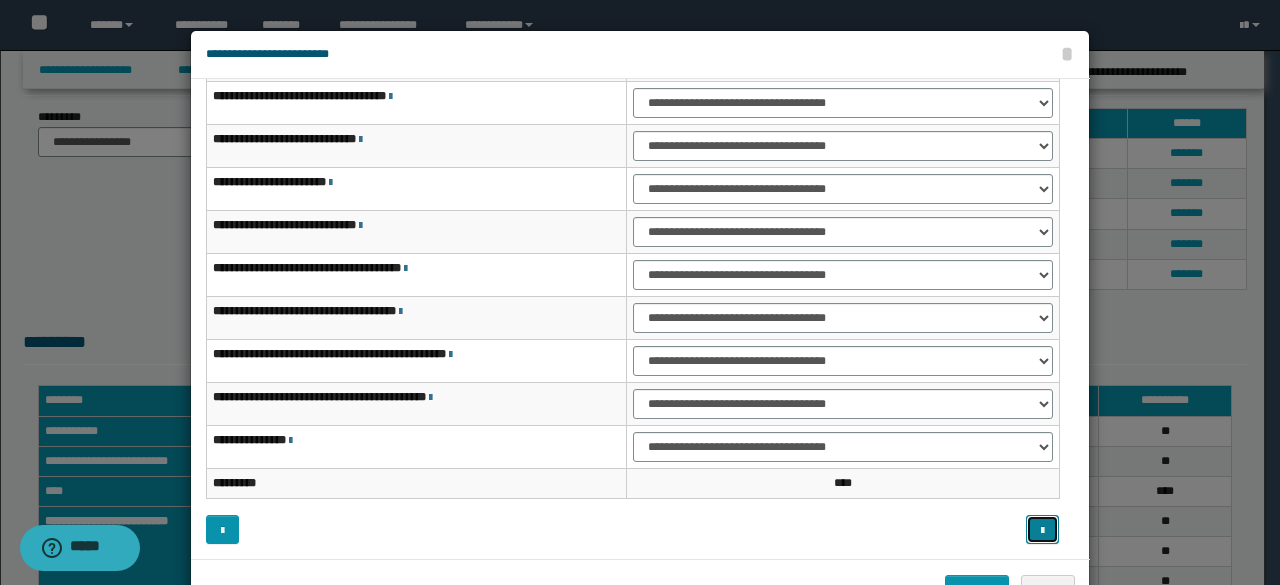 click at bounding box center (1042, 531) 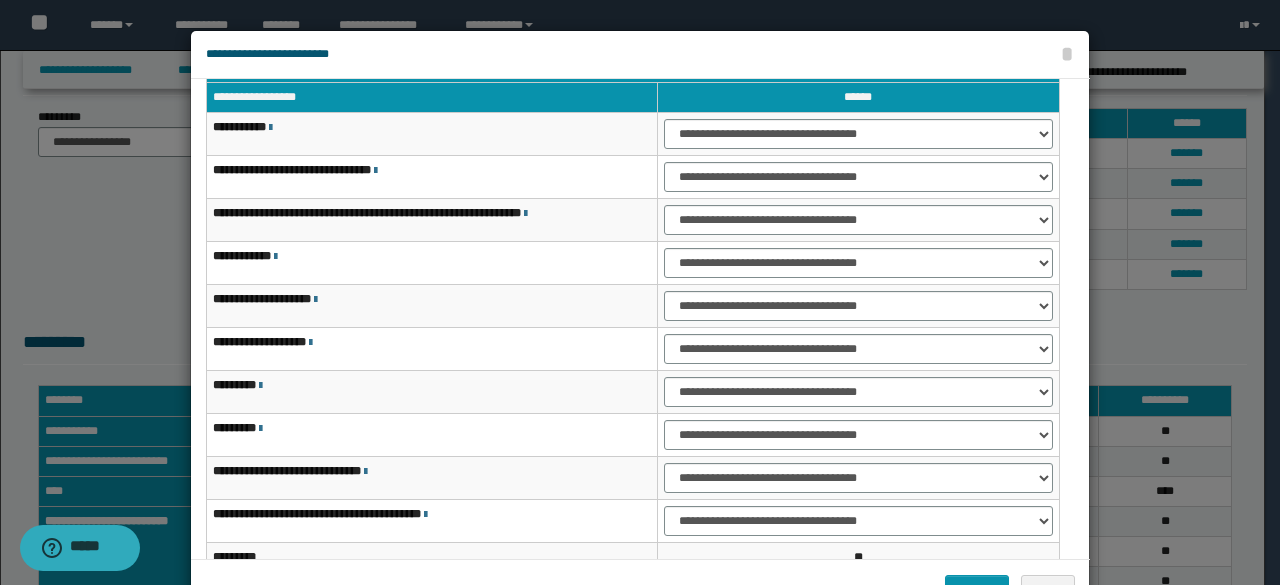 scroll, scrollTop: 0, scrollLeft: 0, axis: both 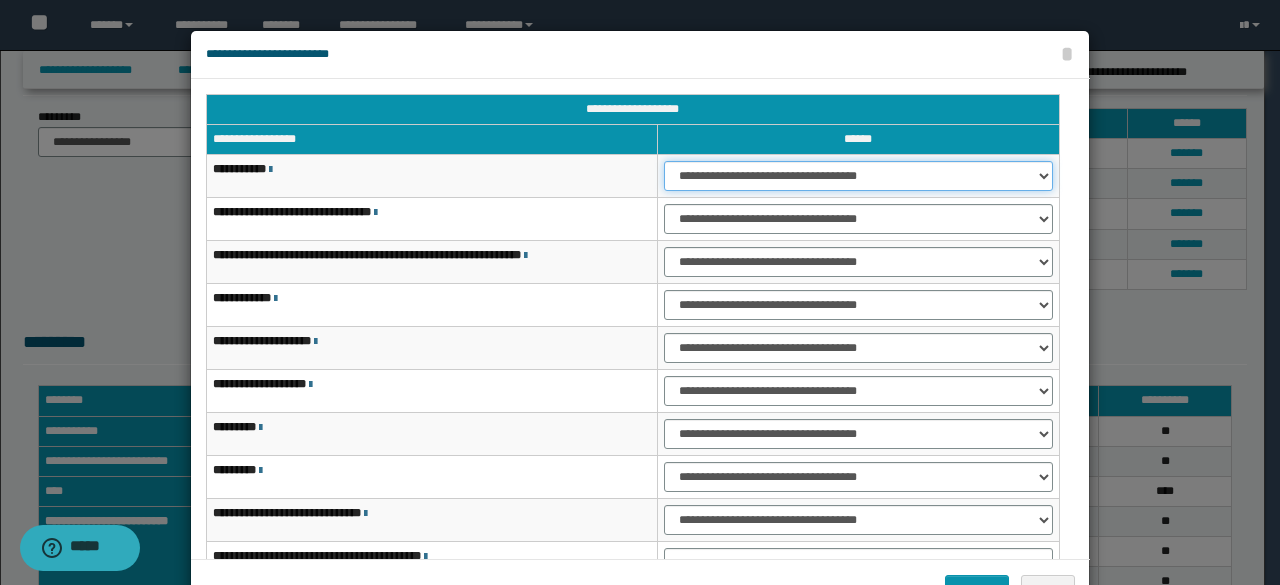 click on "**********" at bounding box center [858, 176] 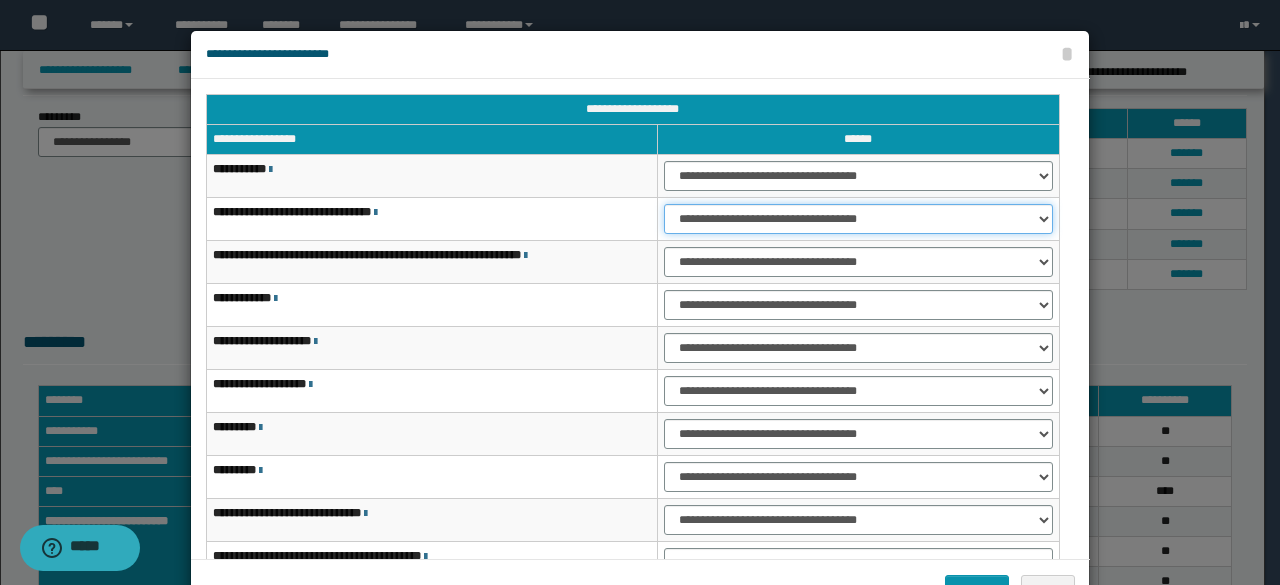 click on "**********" at bounding box center [858, 219] 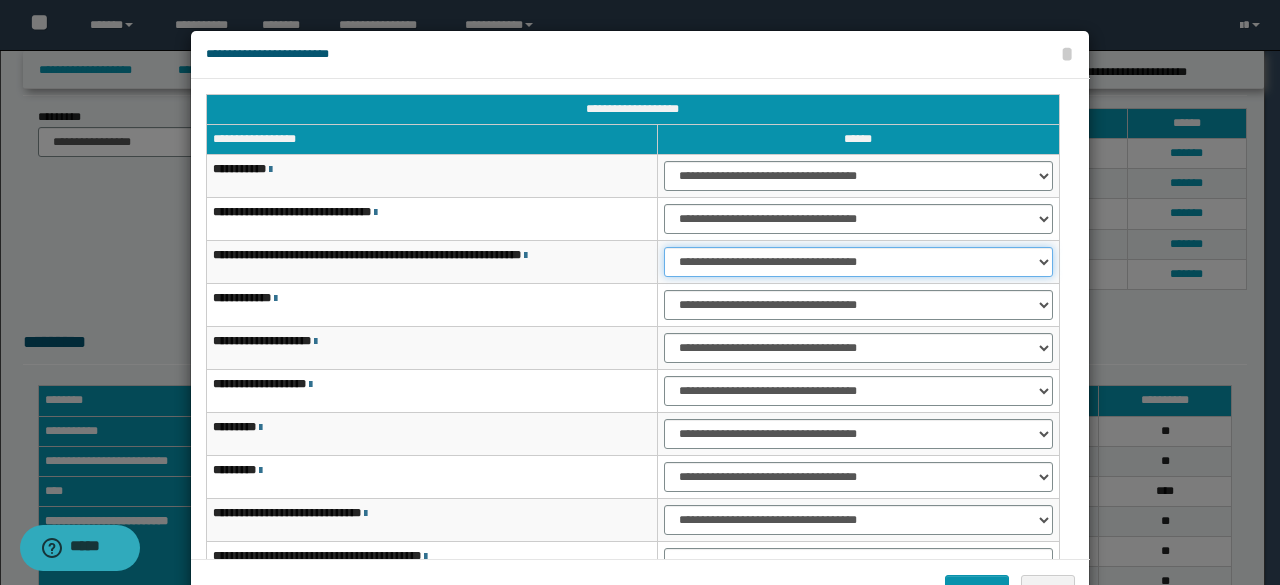 click on "**********" at bounding box center [858, 262] 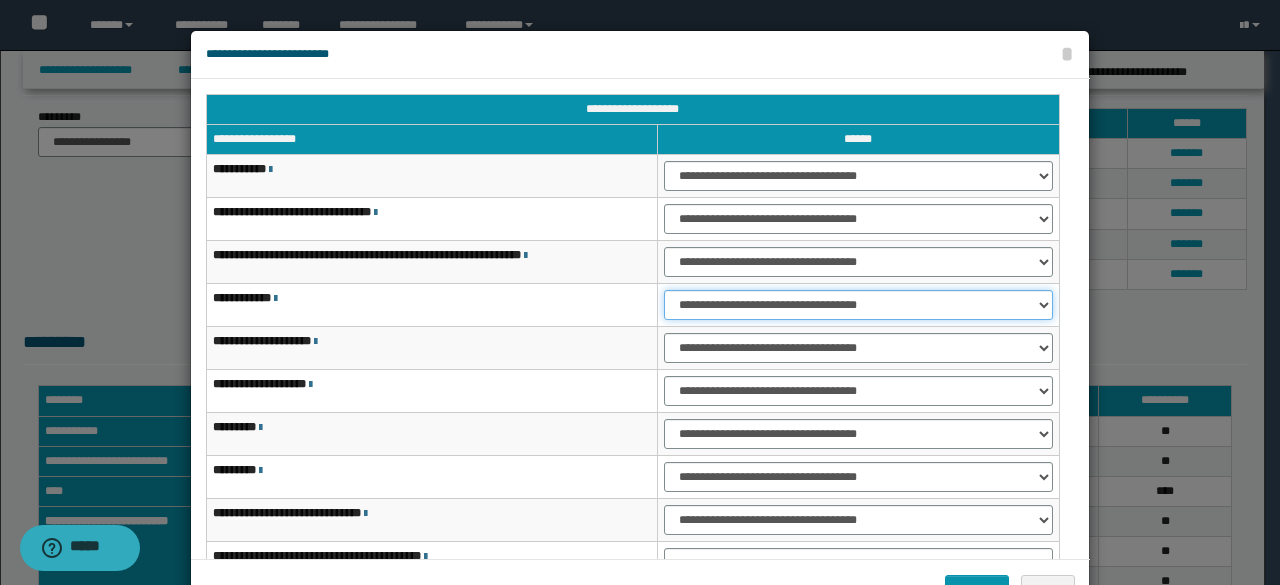 click on "**********" at bounding box center (858, 305) 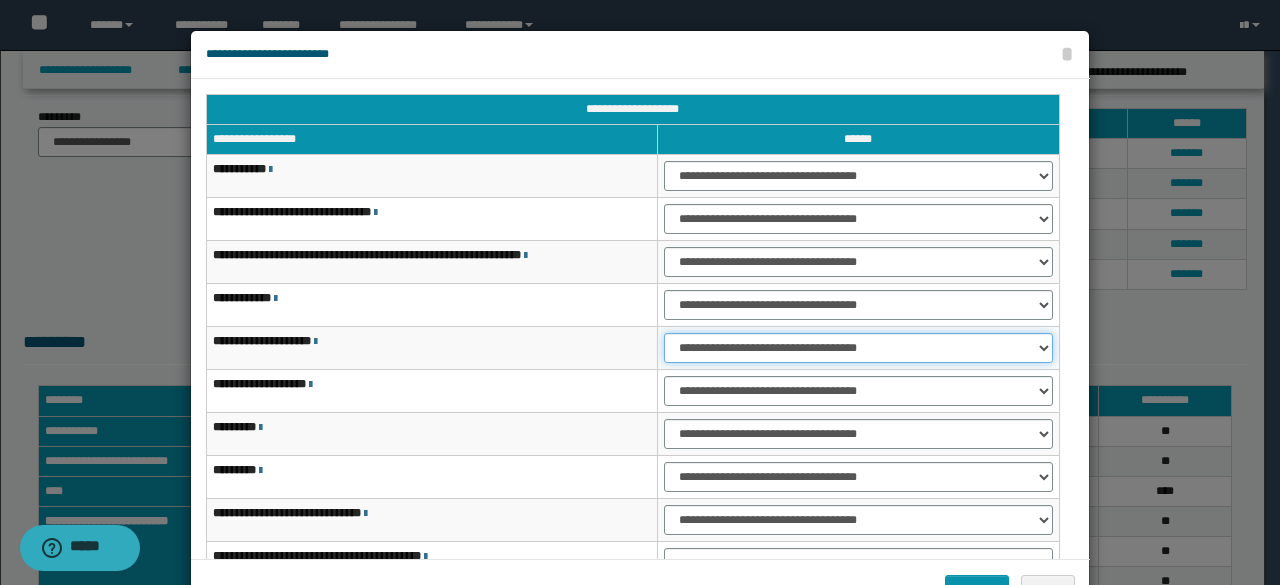 click on "**********" at bounding box center (858, 348) 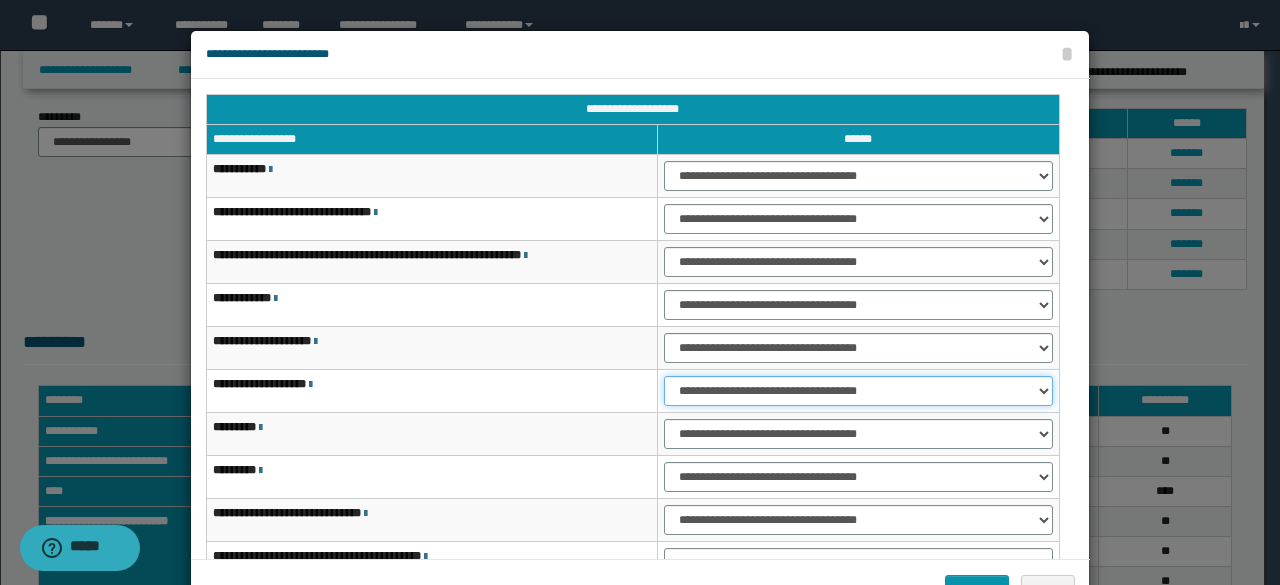 click on "**********" at bounding box center (858, 391) 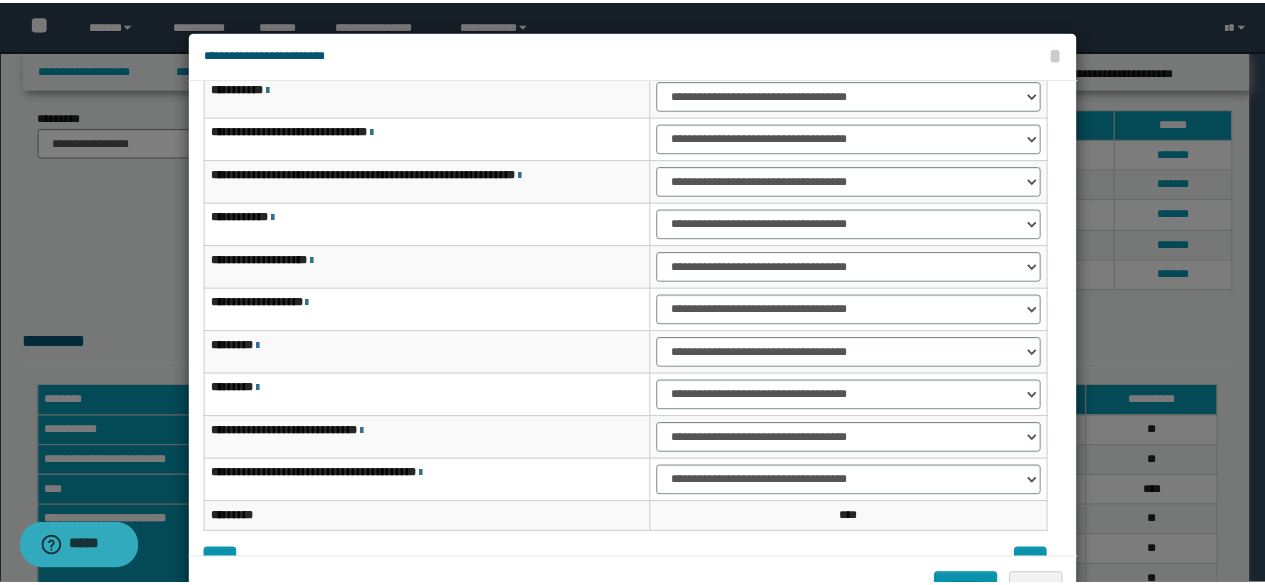 scroll, scrollTop: 116, scrollLeft: 0, axis: vertical 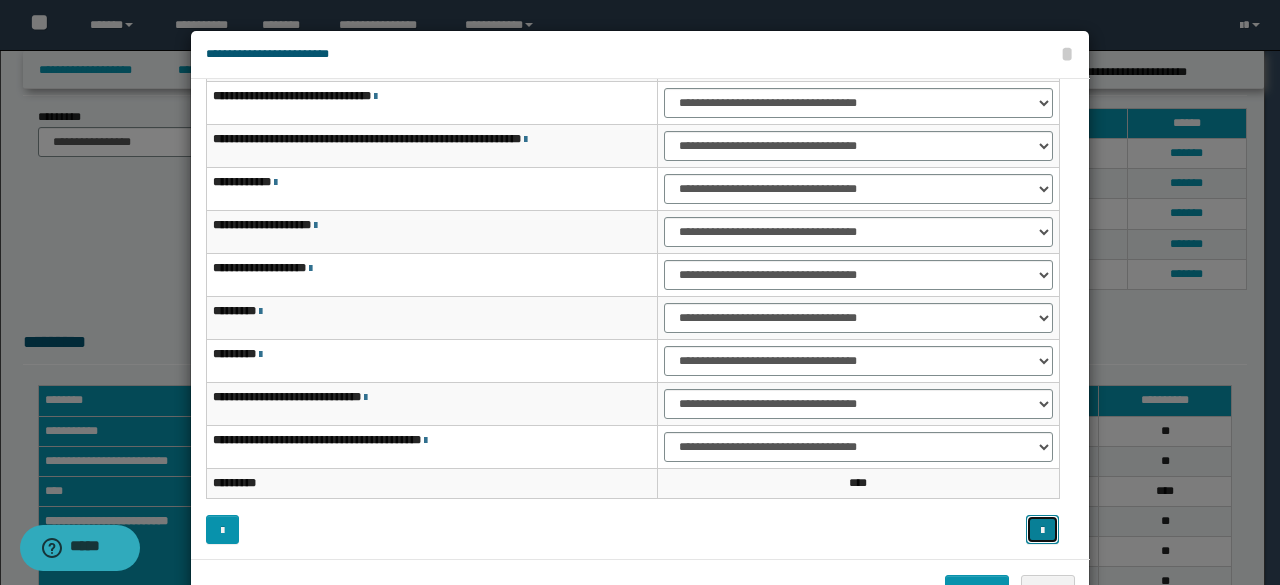 click at bounding box center (1042, 529) 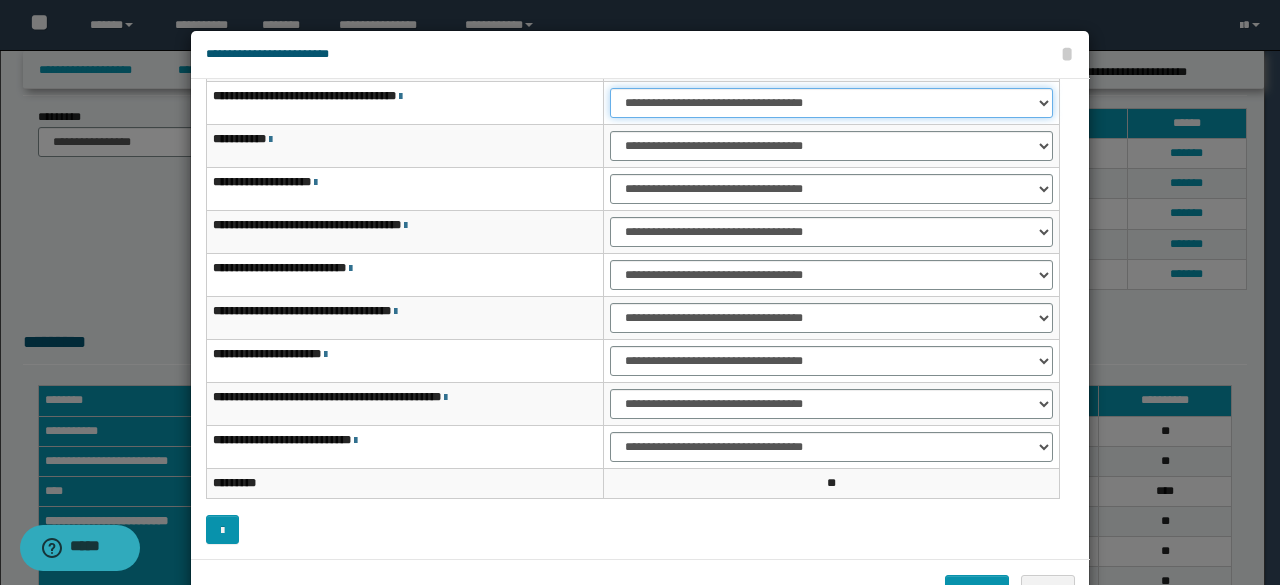 click on "**********" at bounding box center [831, 103] 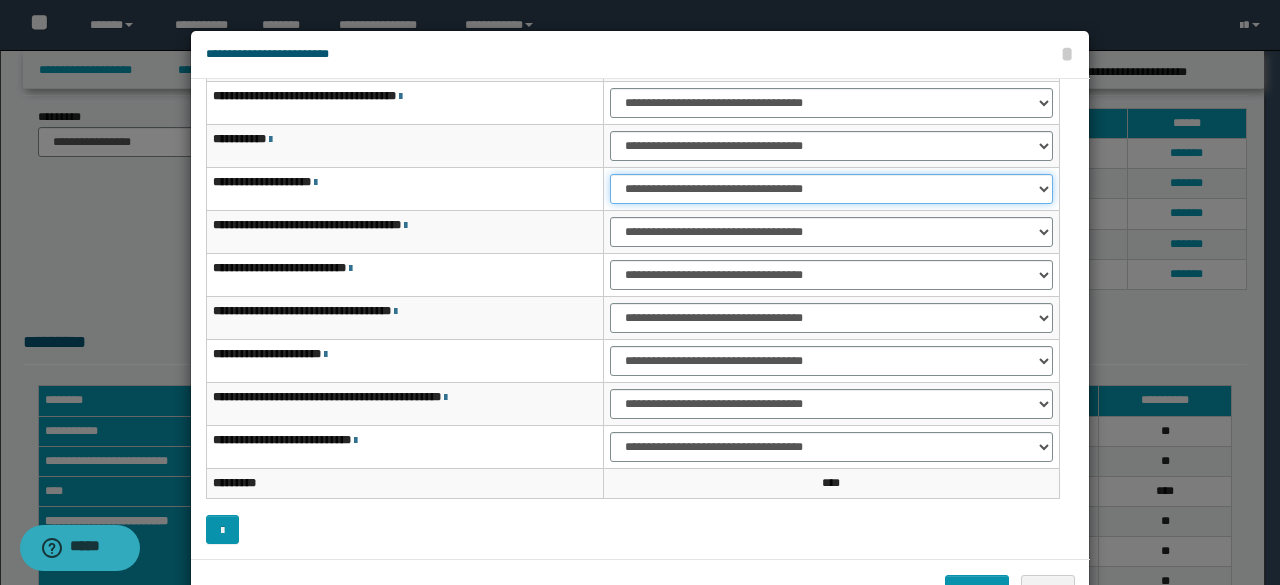 click on "**********" at bounding box center (831, 189) 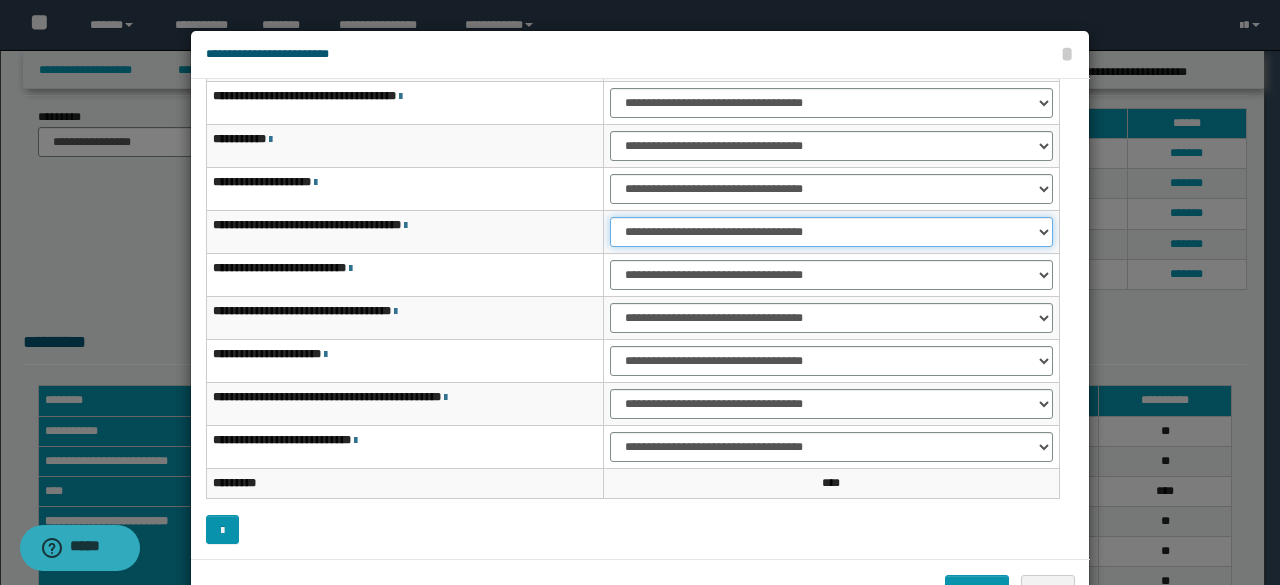 click on "**********" at bounding box center [831, 232] 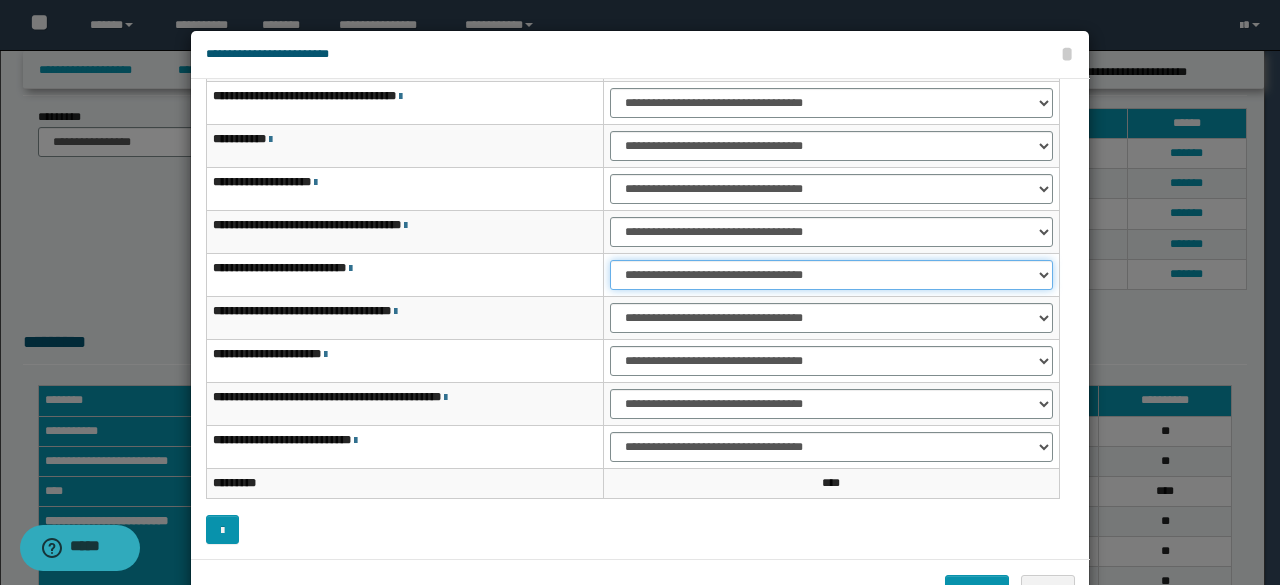 click on "**********" at bounding box center [831, 275] 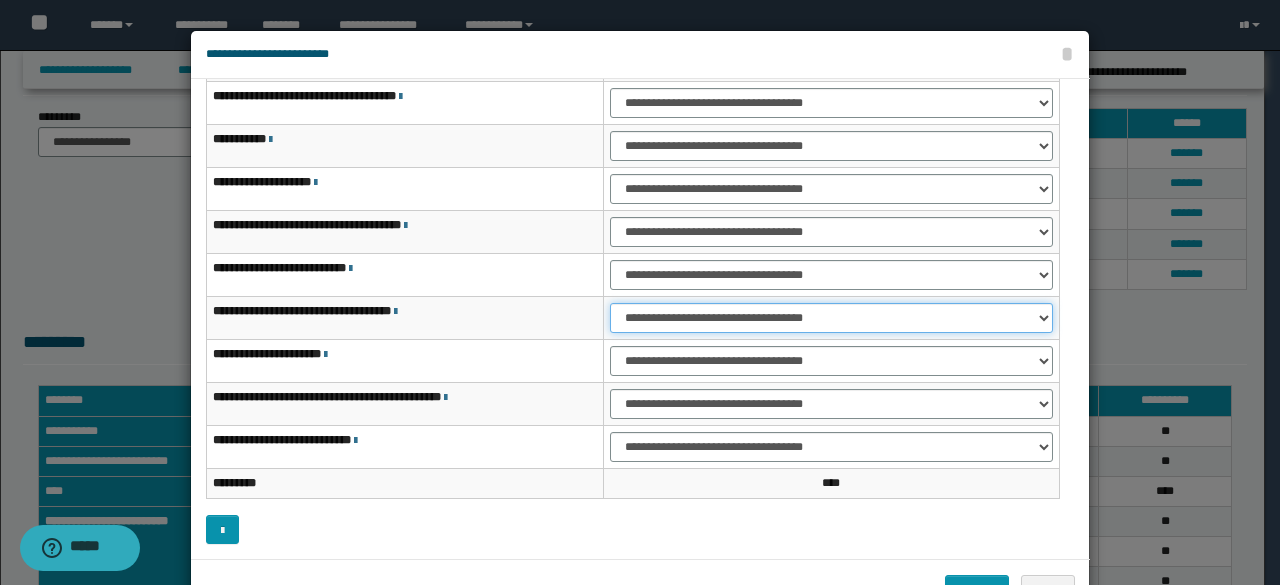 click on "**********" at bounding box center (831, 318) 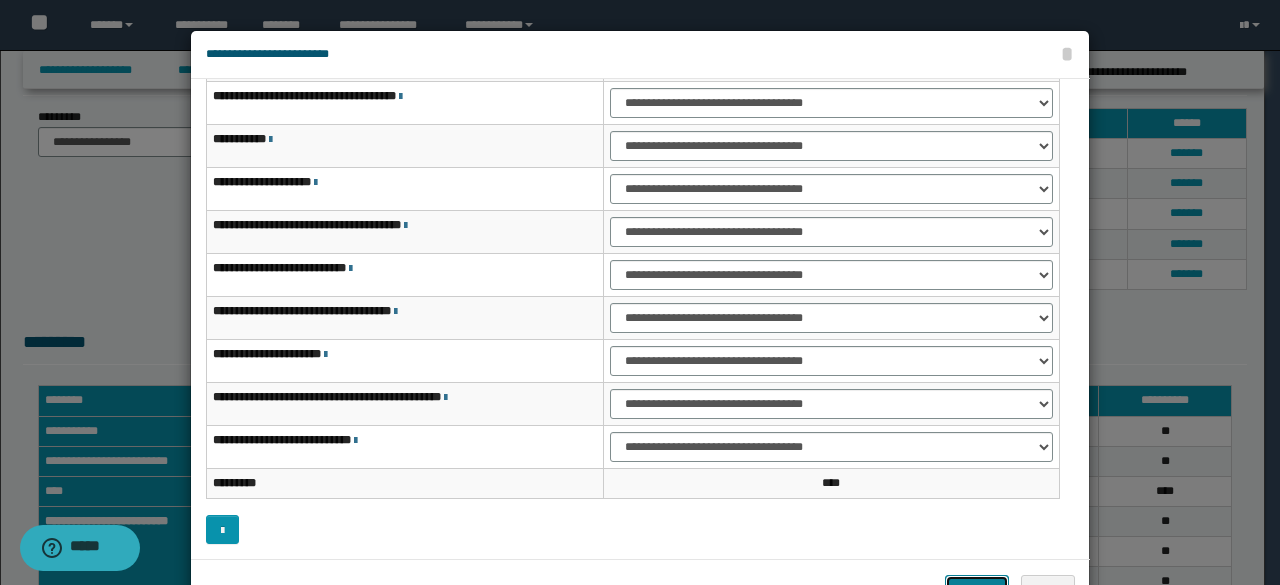click on "*******" at bounding box center [977, 589] 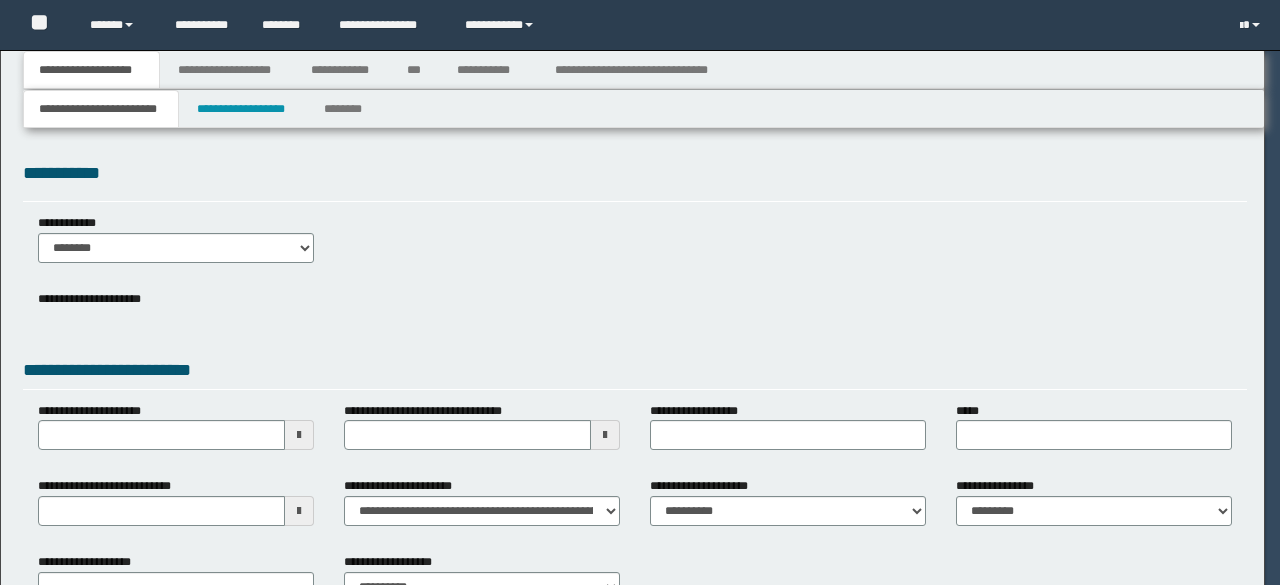 scroll, scrollTop: 0, scrollLeft: 0, axis: both 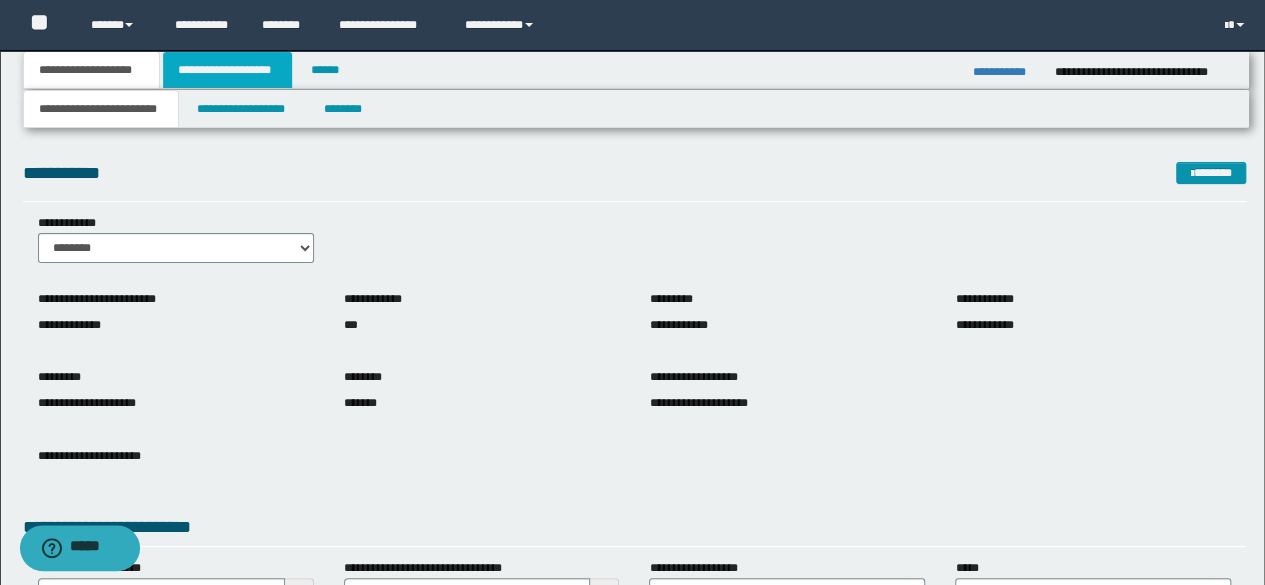 click on "**********" at bounding box center [227, 70] 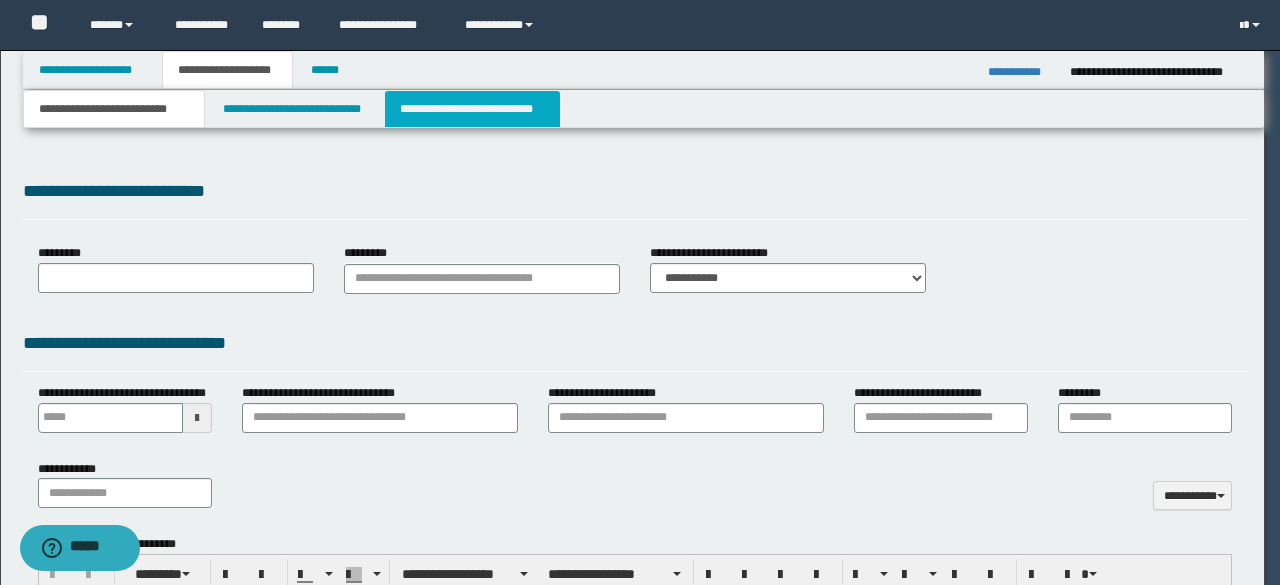 scroll, scrollTop: 0, scrollLeft: 0, axis: both 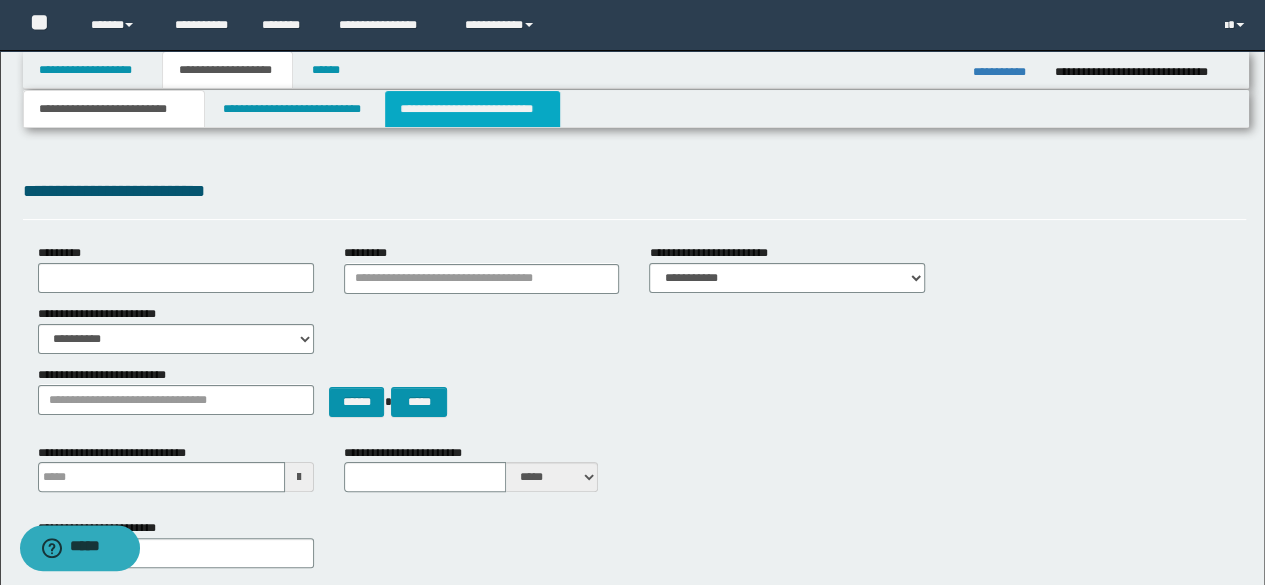 click on "**********" at bounding box center (472, 109) 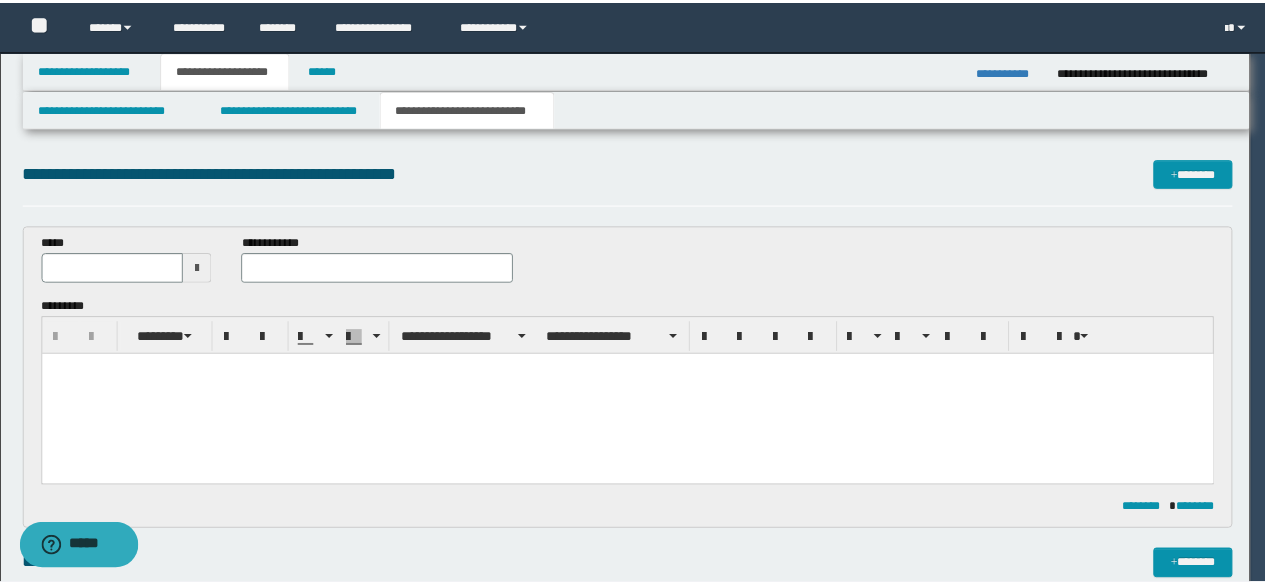 scroll, scrollTop: 0, scrollLeft: 0, axis: both 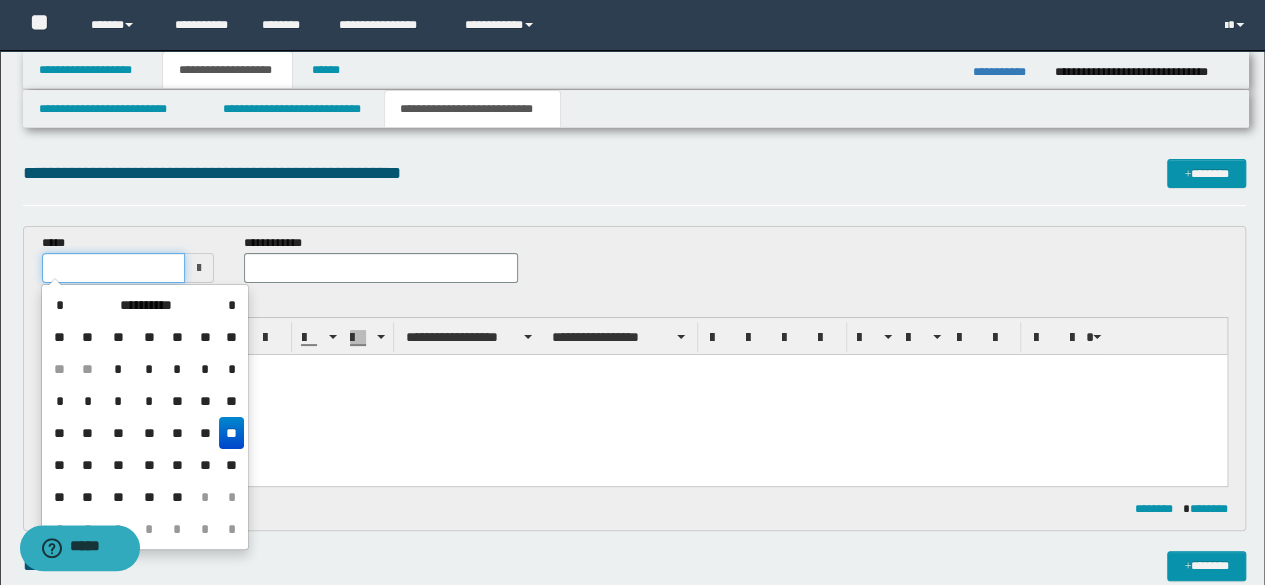 click at bounding box center (114, 268) 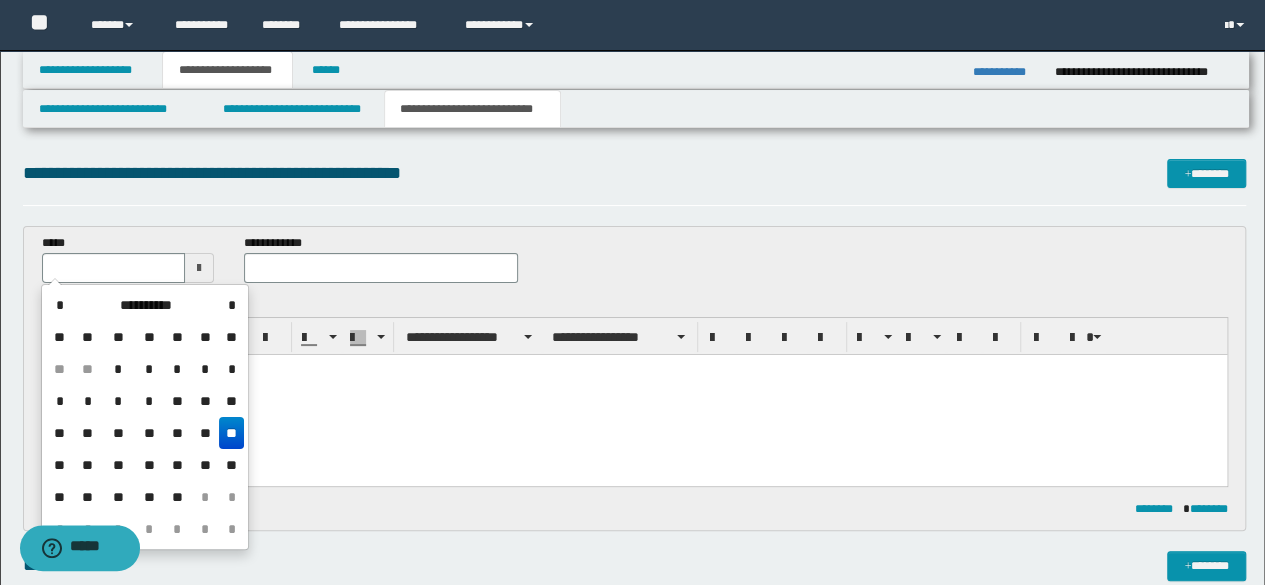 click on "**" at bounding box center [231, 433] 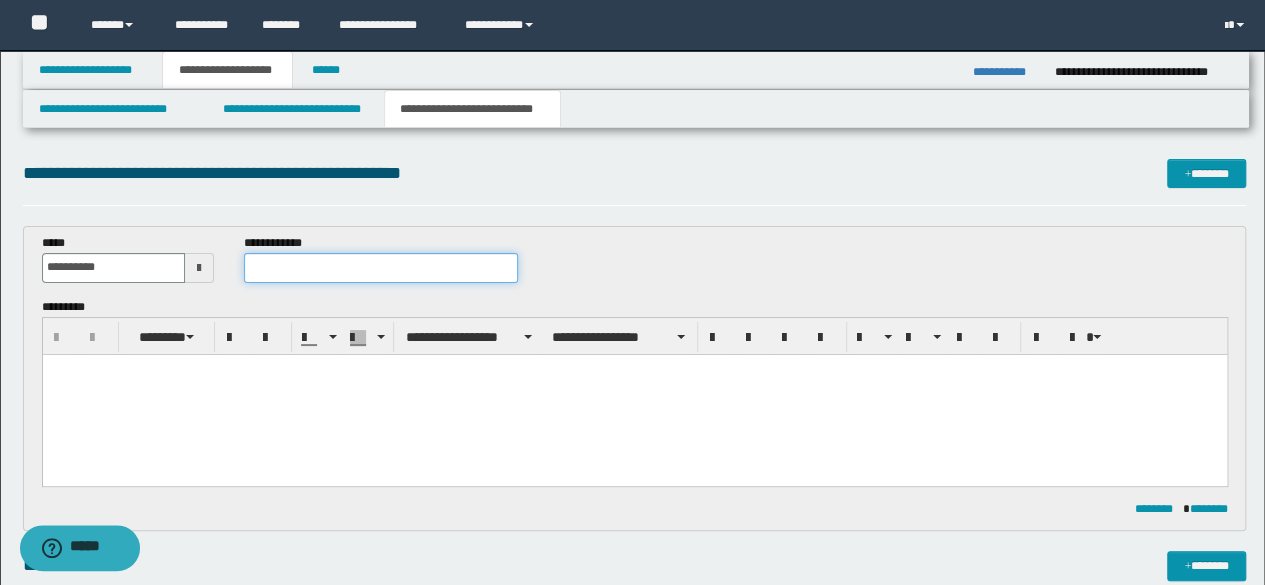 click at bounding box center (381, 268) 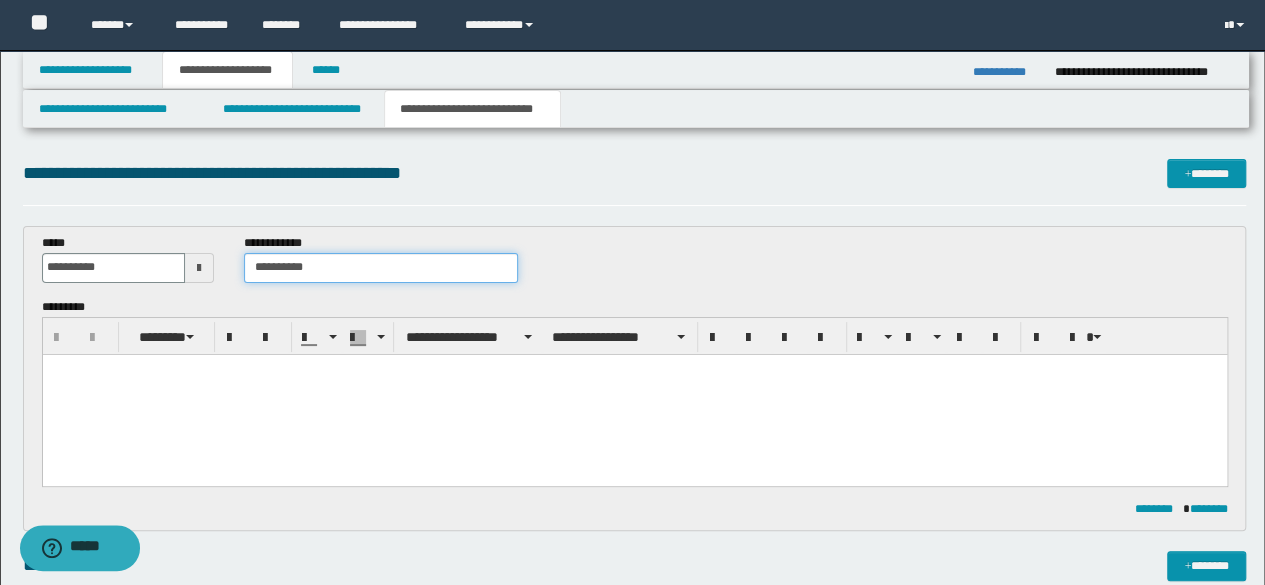 click on "**********" at bounding box center [381, 268] 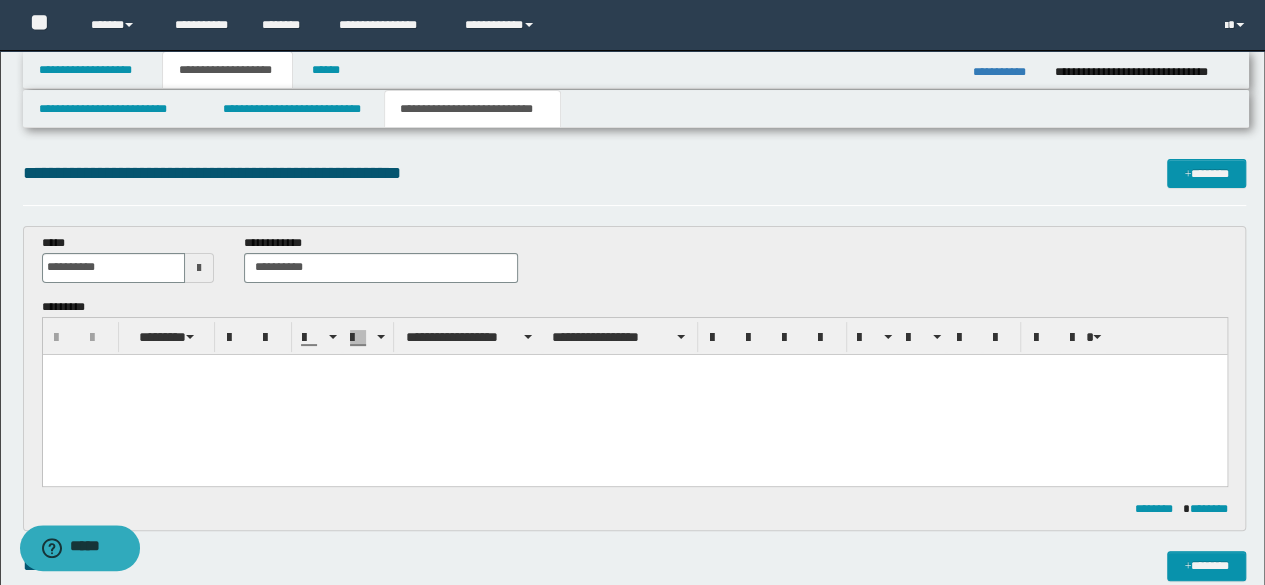 click at bounding box center (634, 394) 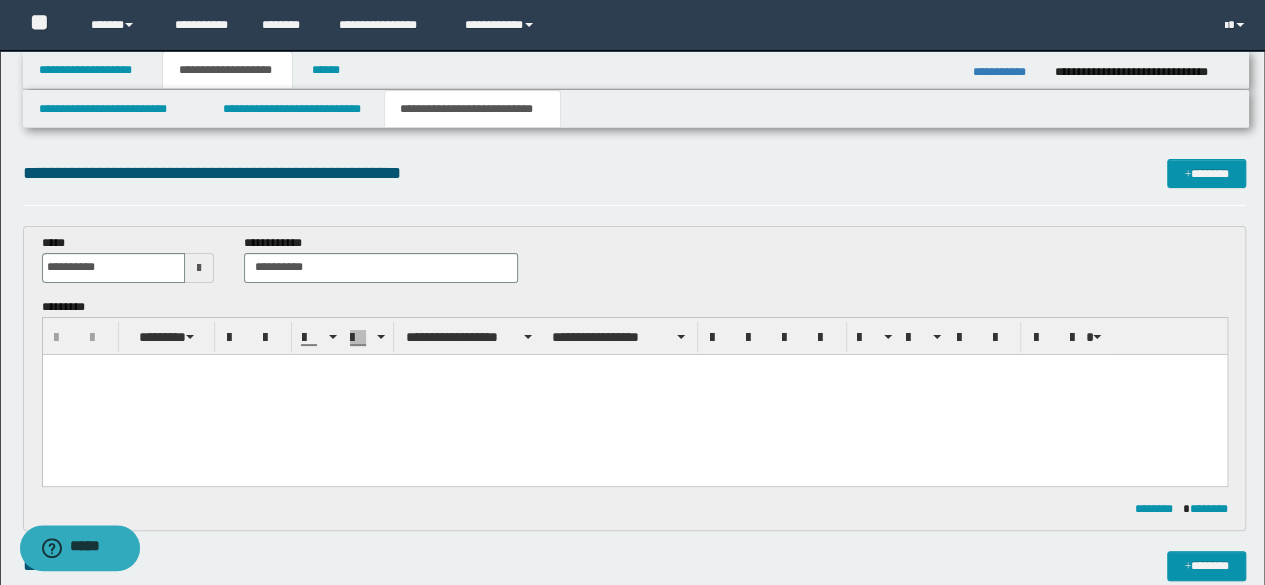 paste 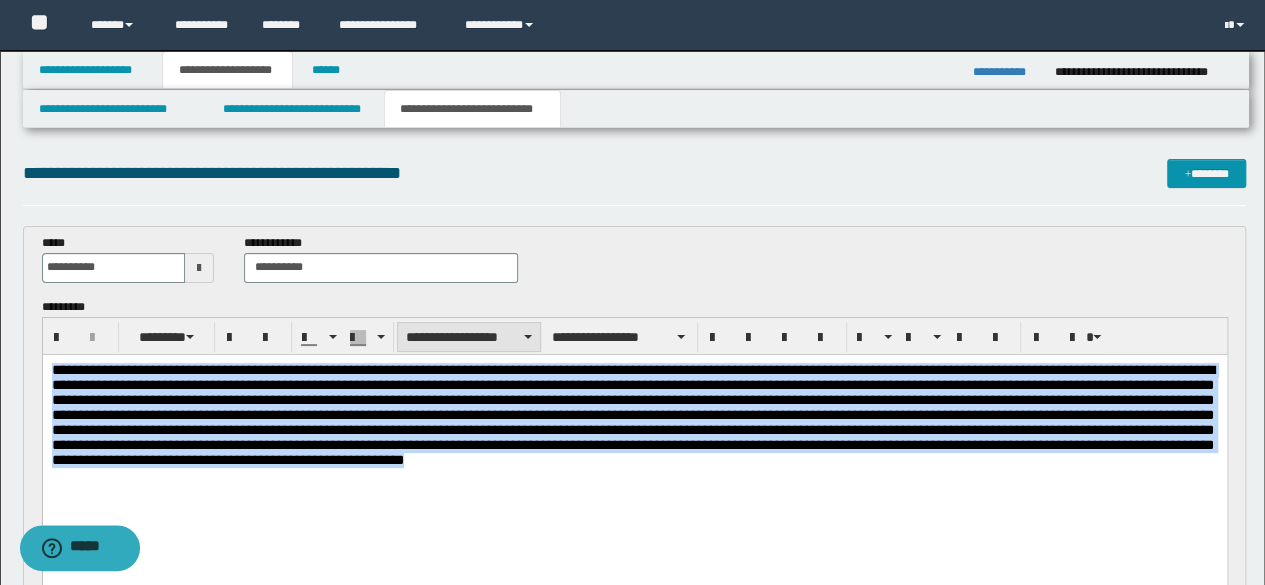 click on "**********" at bounding box center (469, 337) 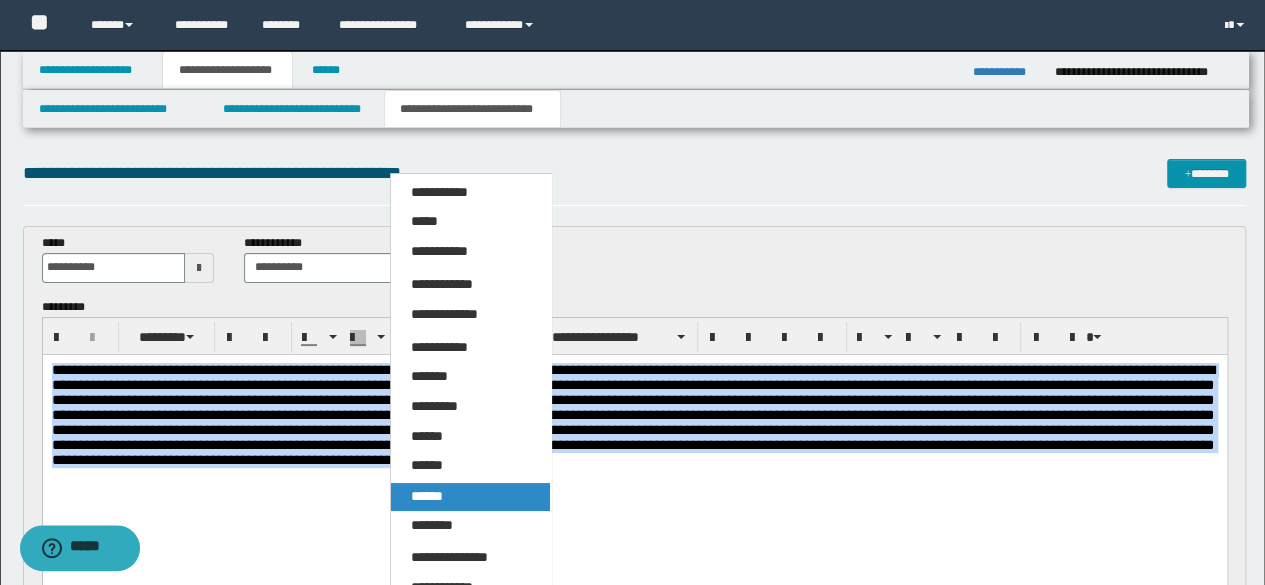 click on "******" at bounding box center [470, 497] 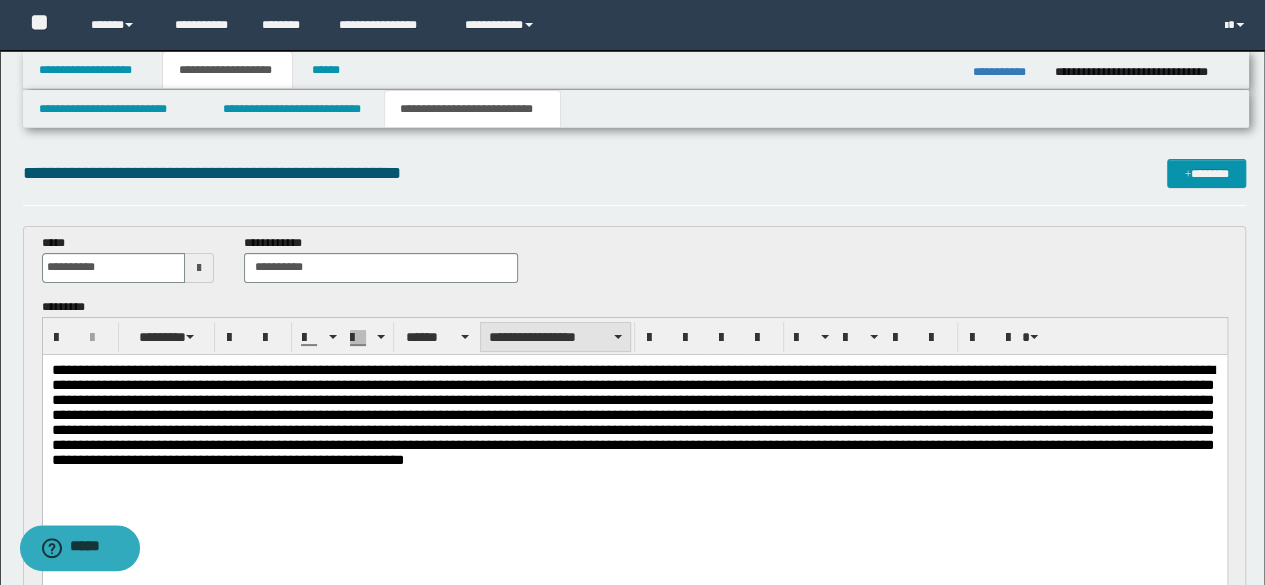 click on "**********" at bounding box center [555, 337] 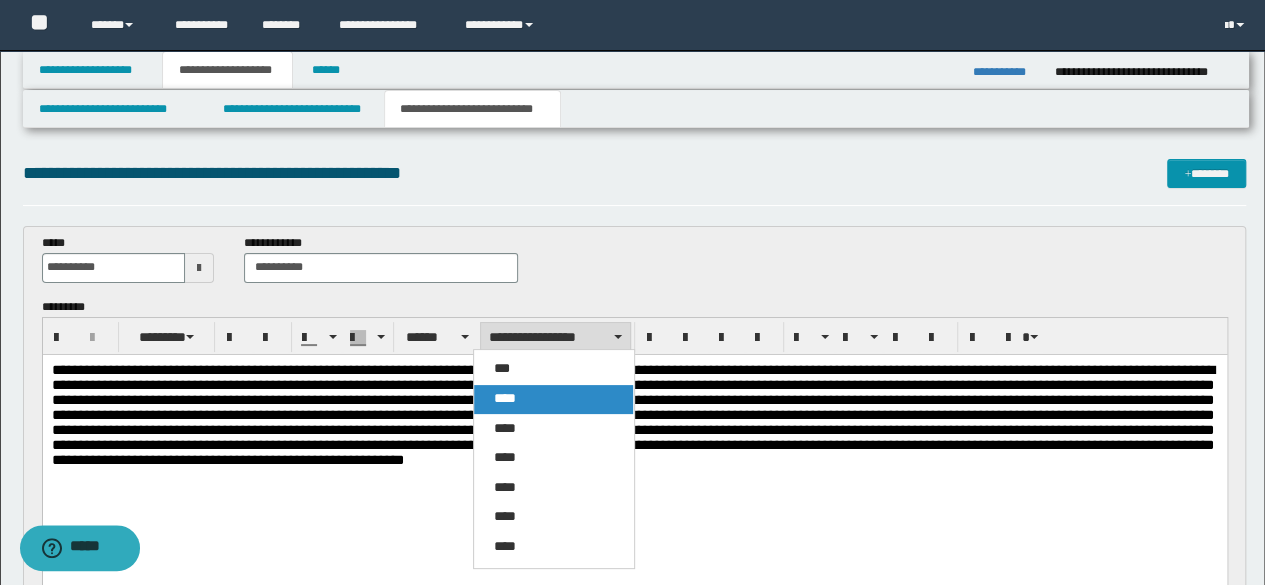 click on "****" at bounding box center (505, 398) 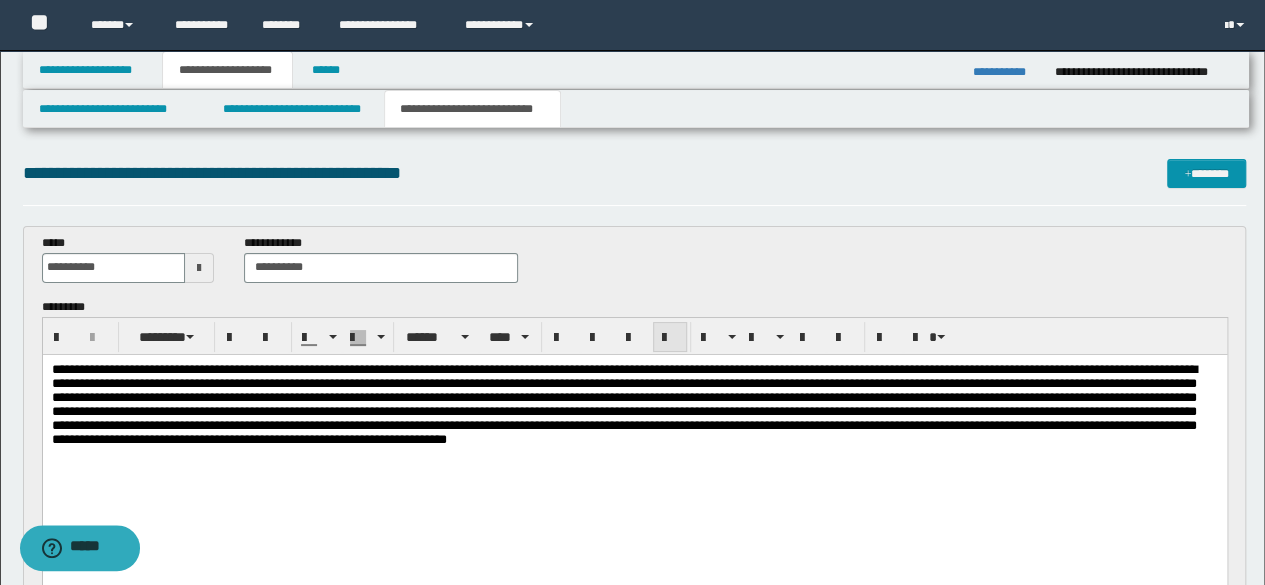 click at bounding box center (670, 338) 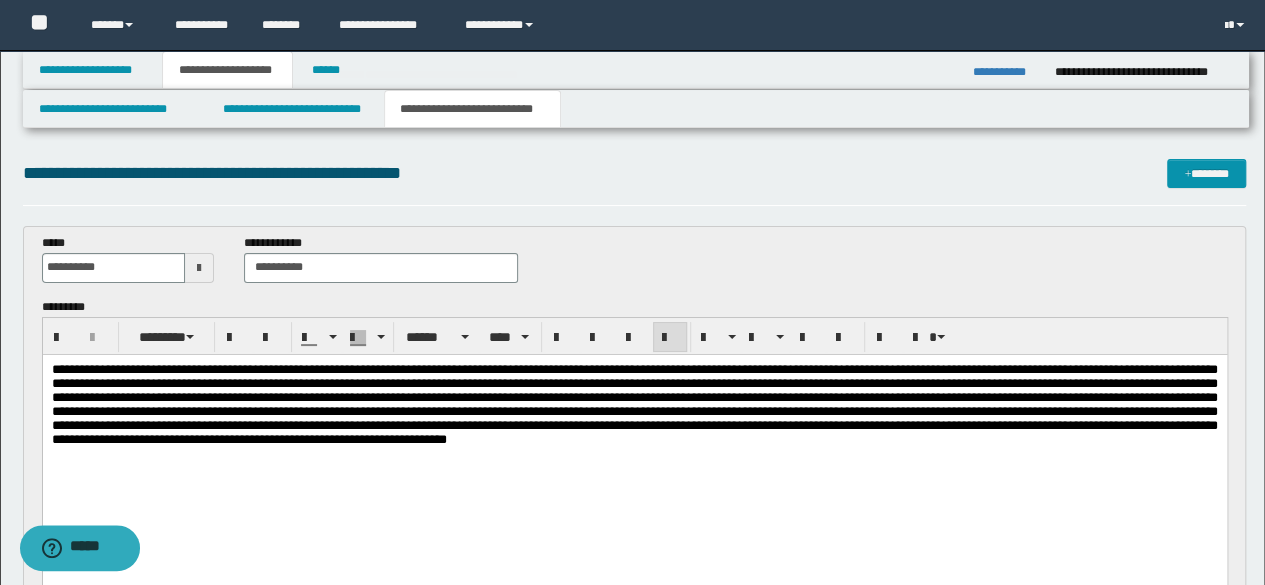 click at bounding box center (634, 403) 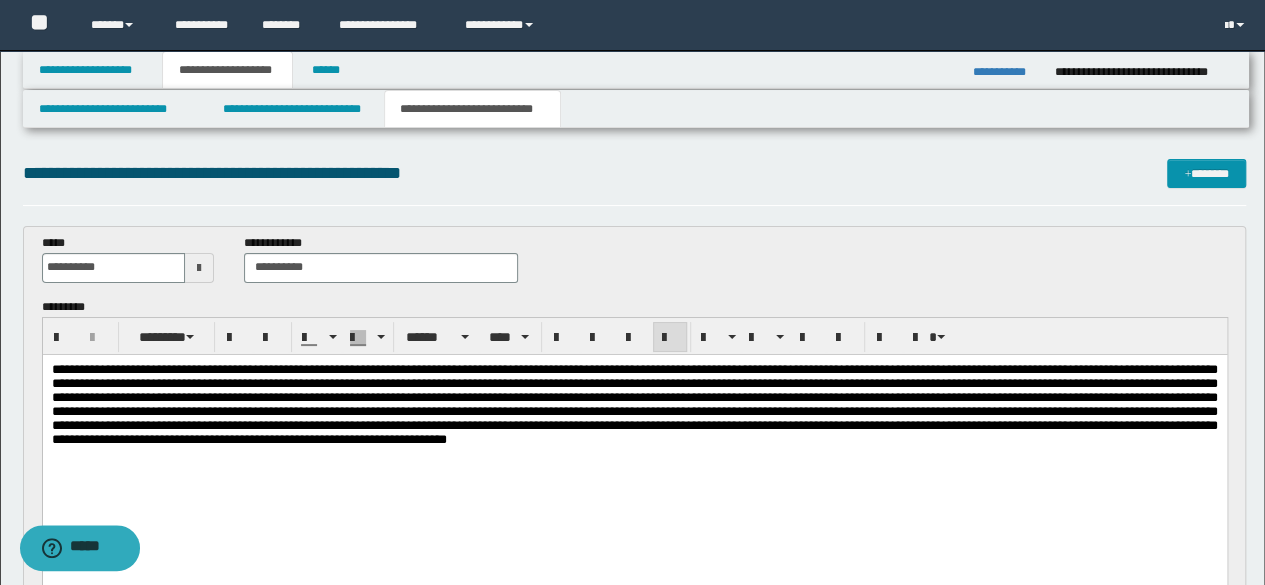 click at bounding box center (634, 429) 